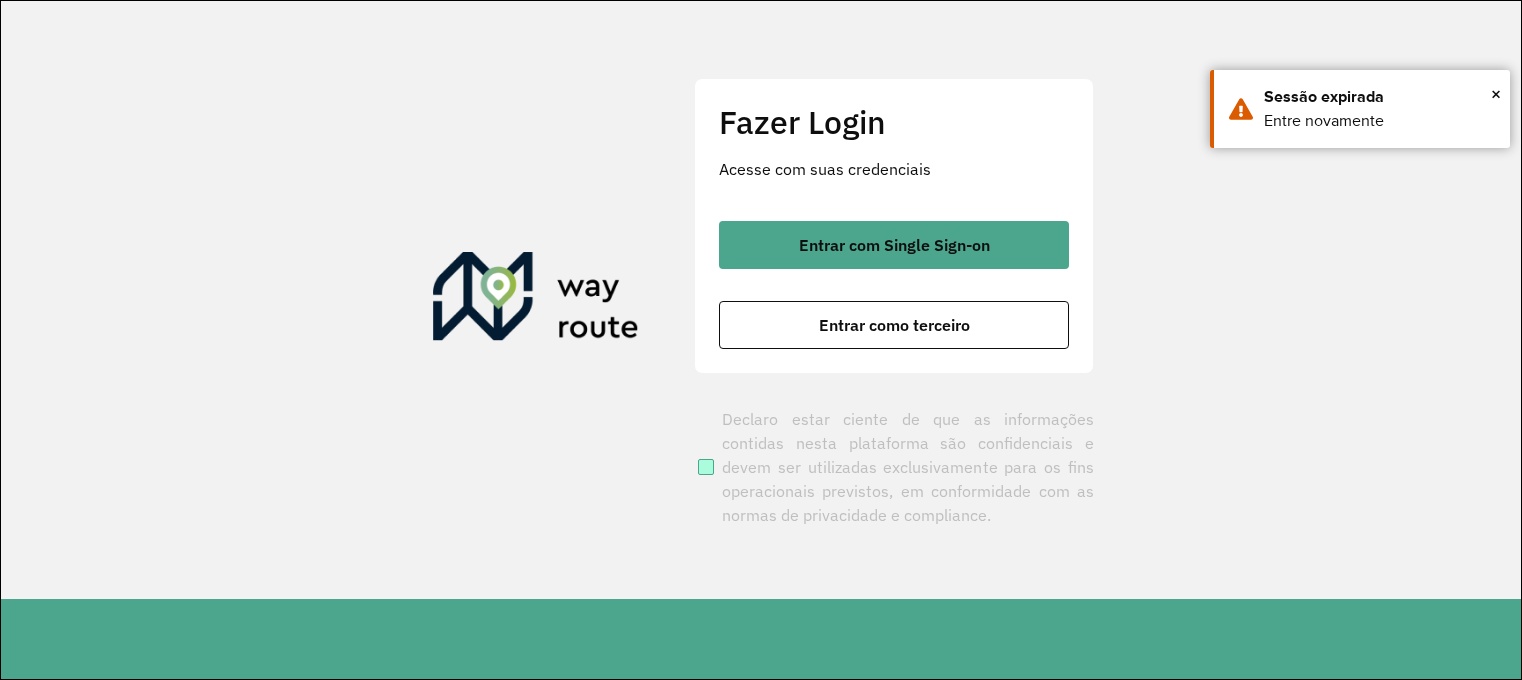 scroll, scrollTop: 0, scrollLeft: 0, axis: both 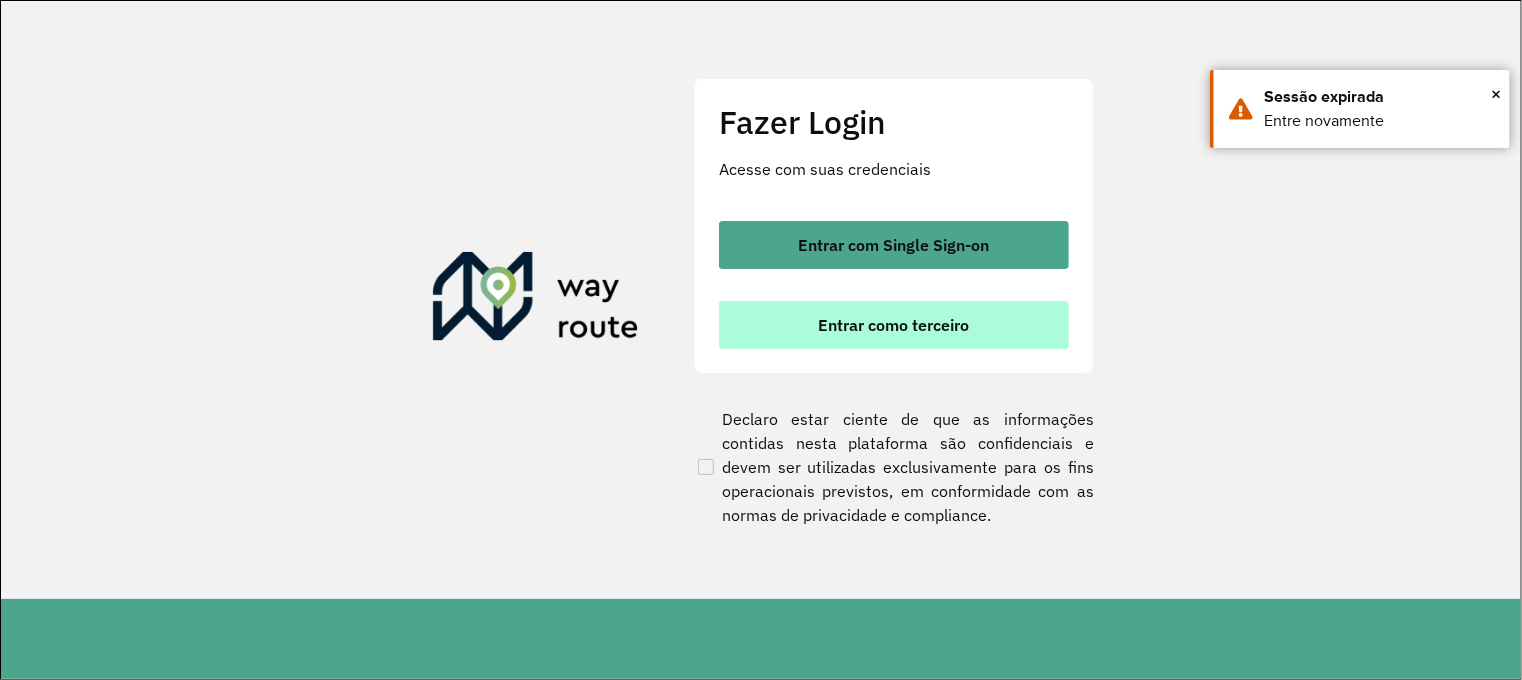 click on "Entrar como terceiro" at bounding box center (894, 325) 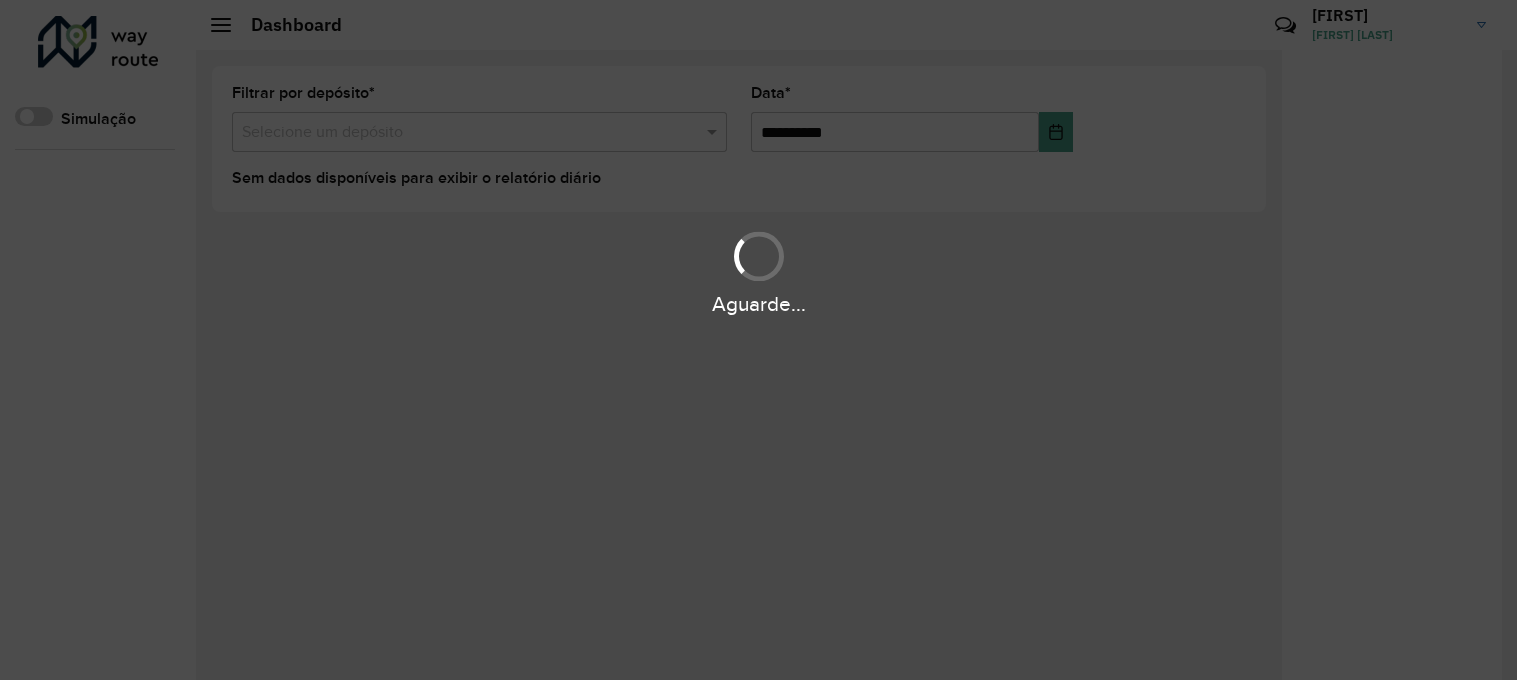 scroll, scrollTop: 0, scrollLeft: 0, axis: both 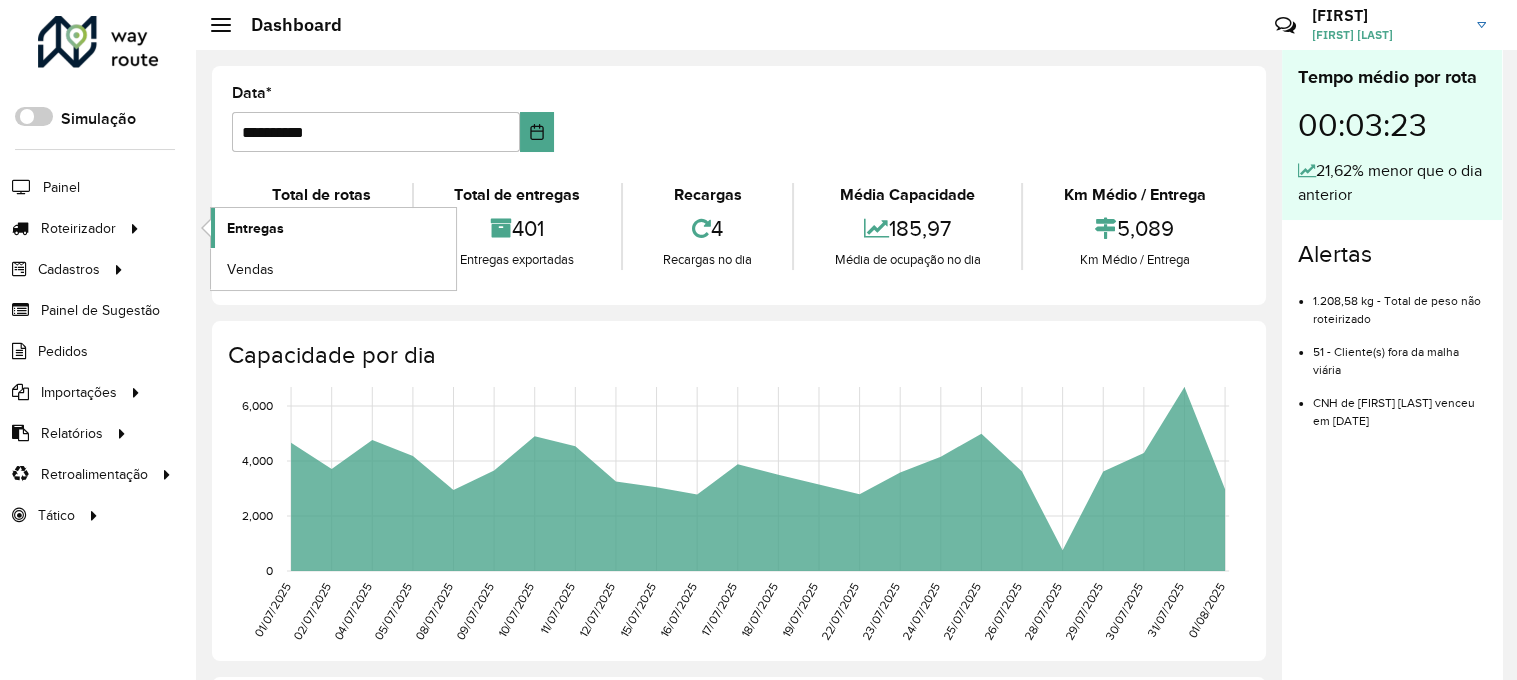 click on "Entregas" 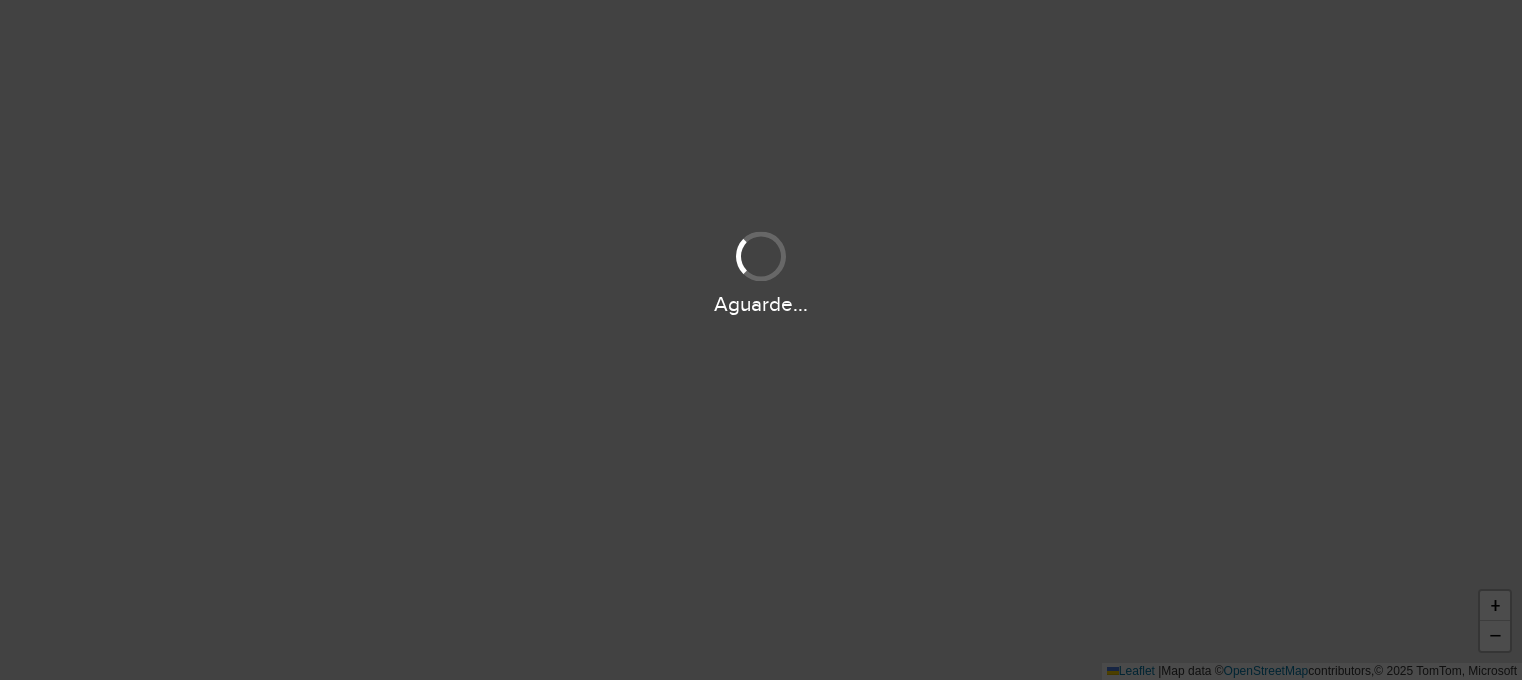scroll, scrollTop: 0, scrollLeft: 0, axis: both 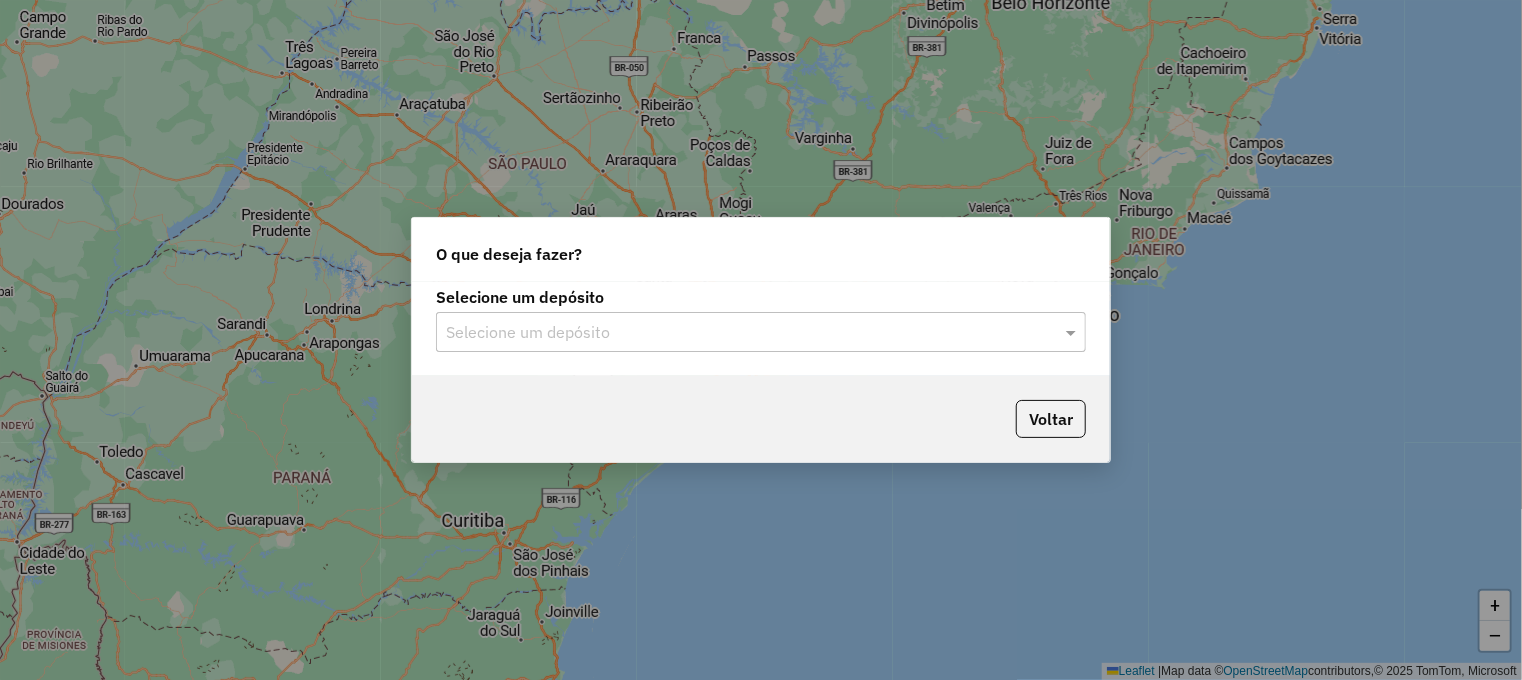 click 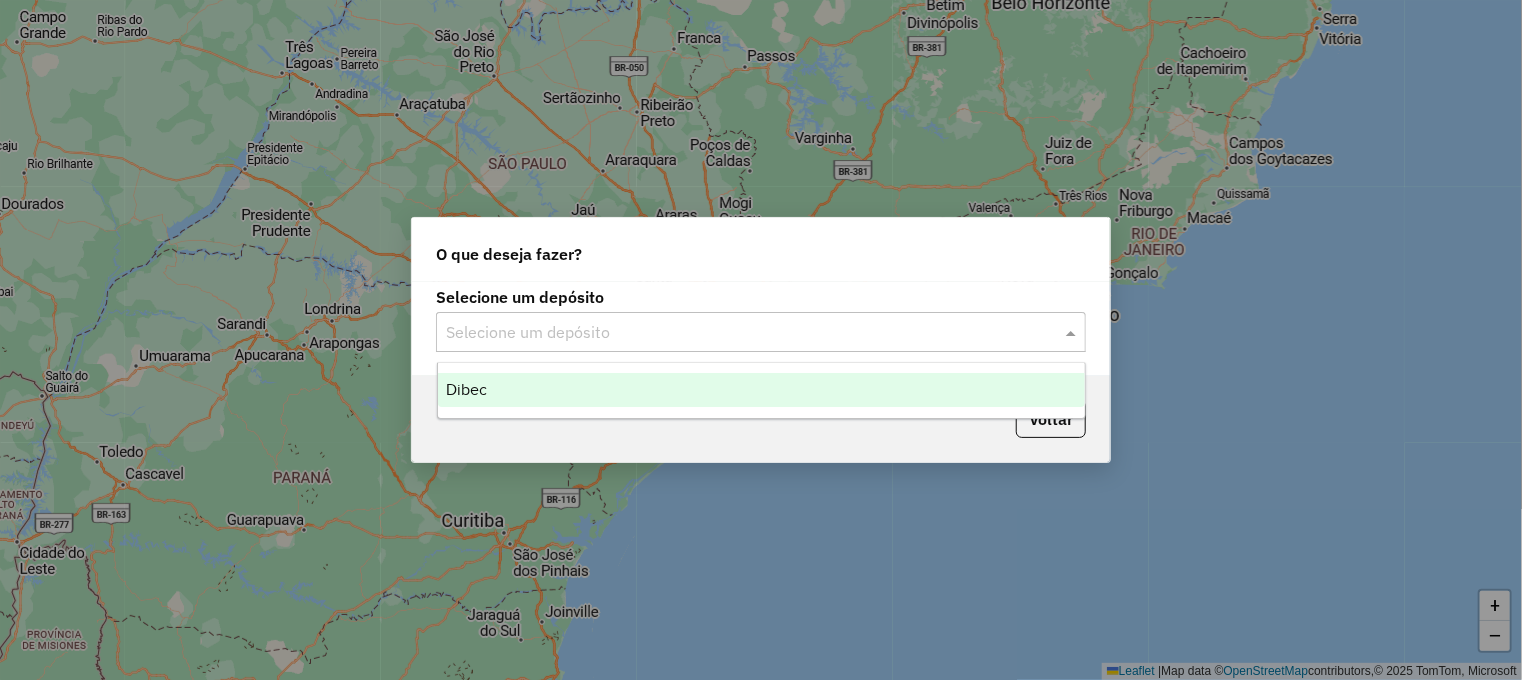 click on "Dibec" at bounding box center [466, 389] 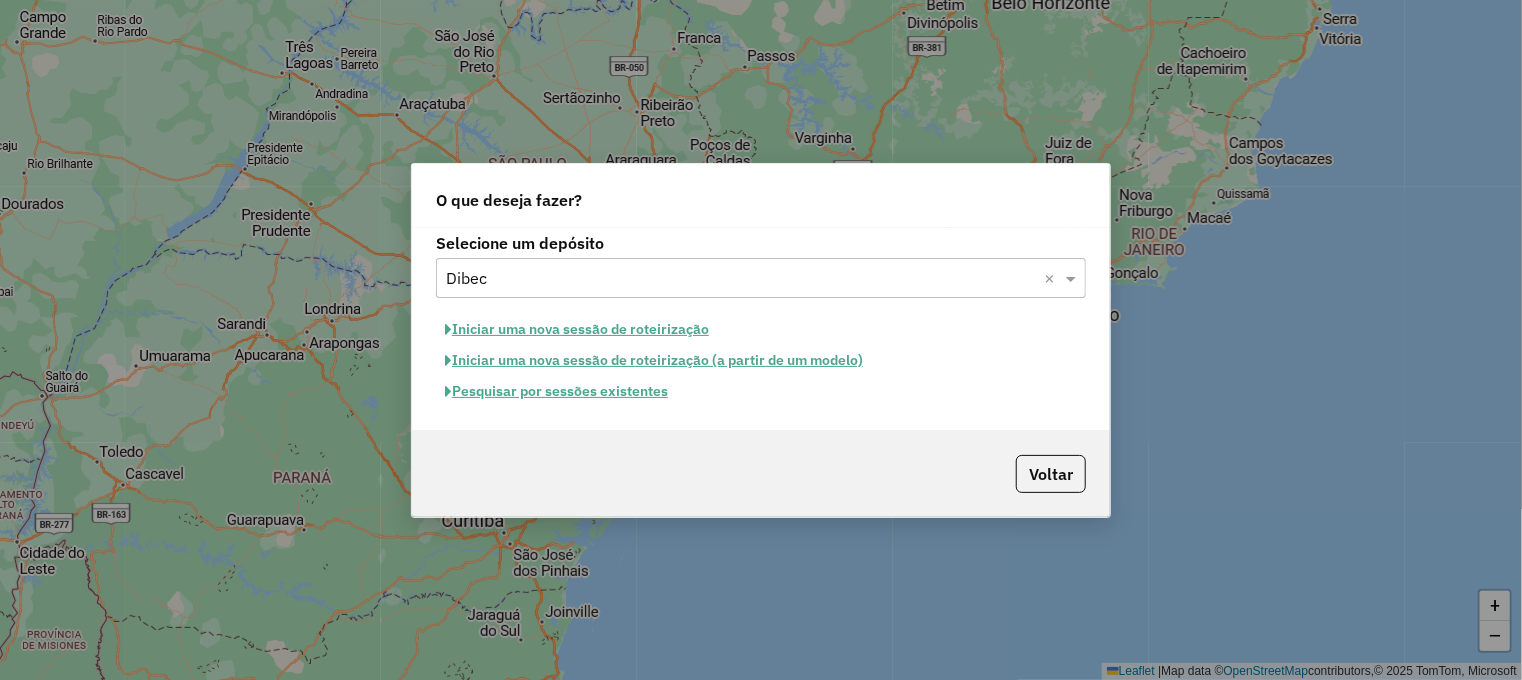 click on "Iniciar uma nova sessão de roteirização" 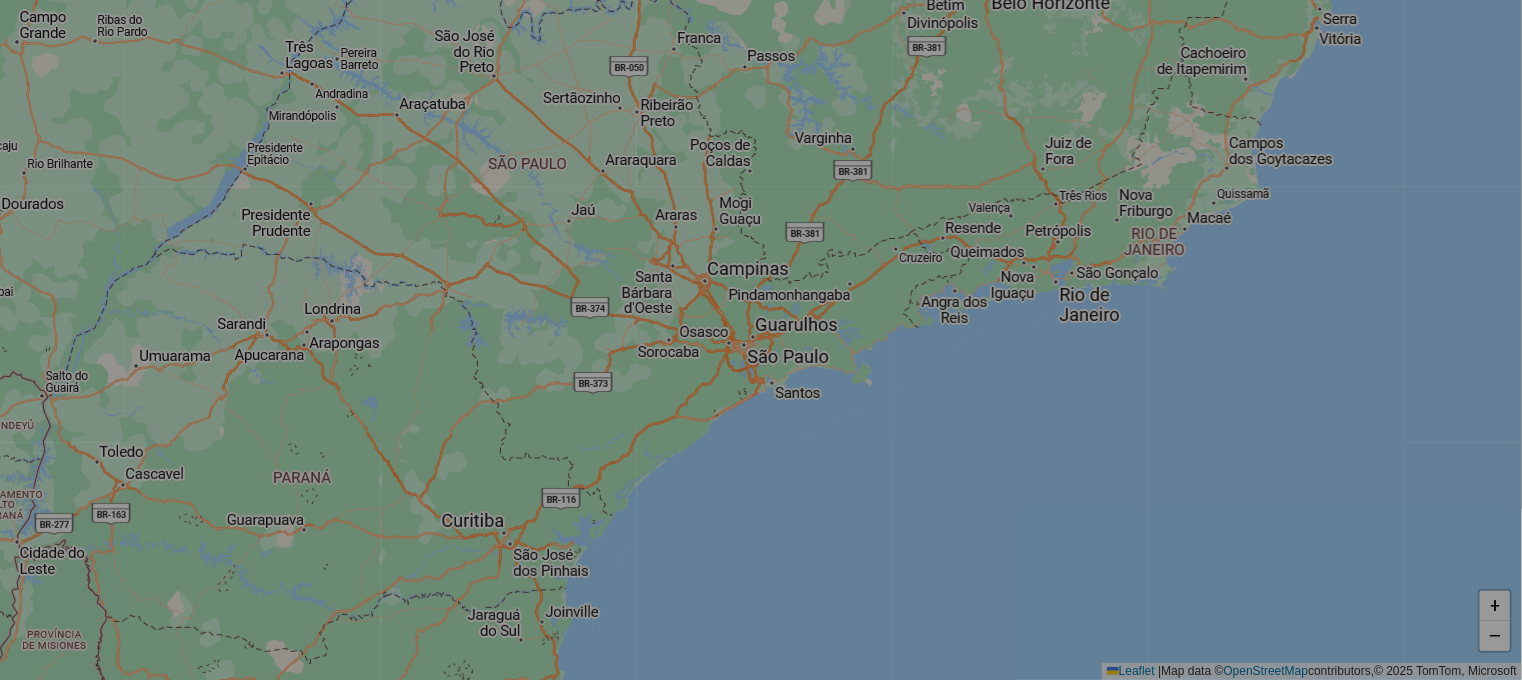 select on "*" 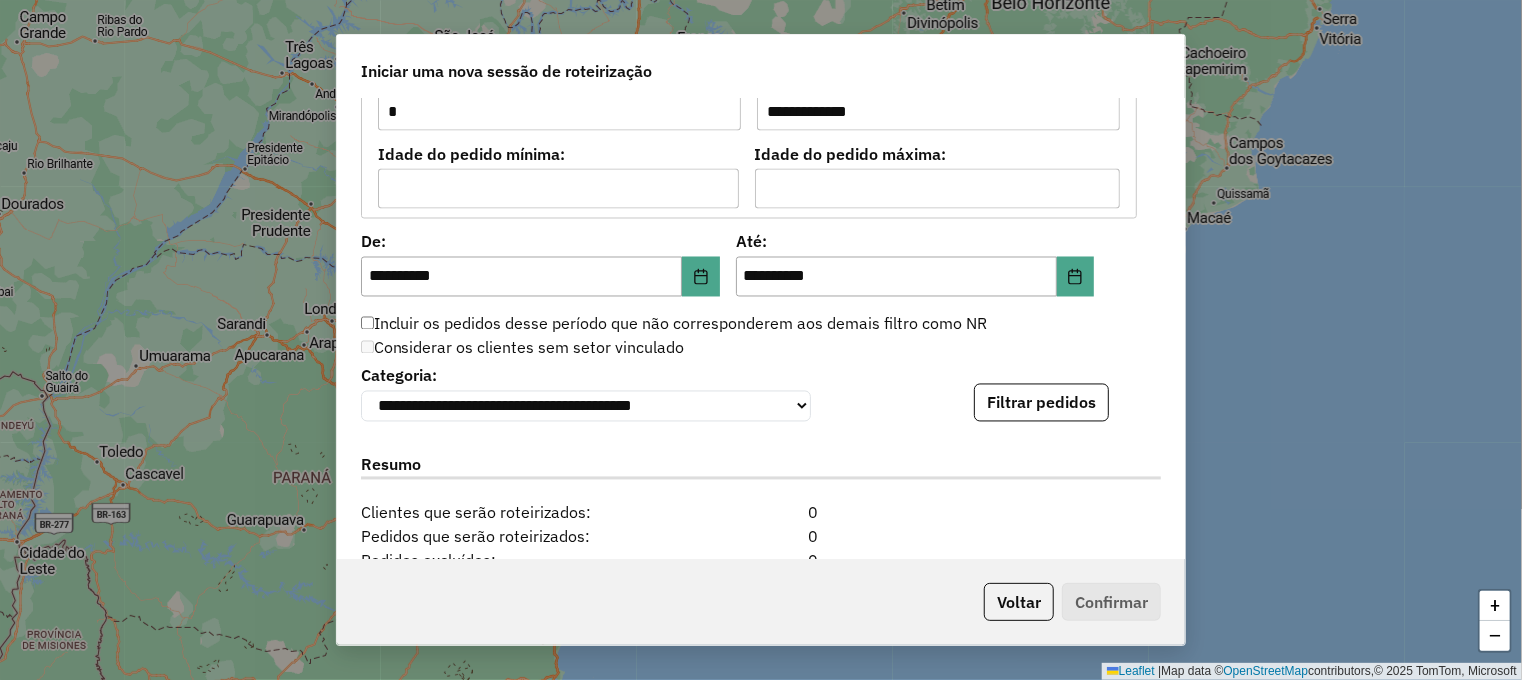 scroll, scrollTop: 1900, scrollLeft: 0, axis: vertical 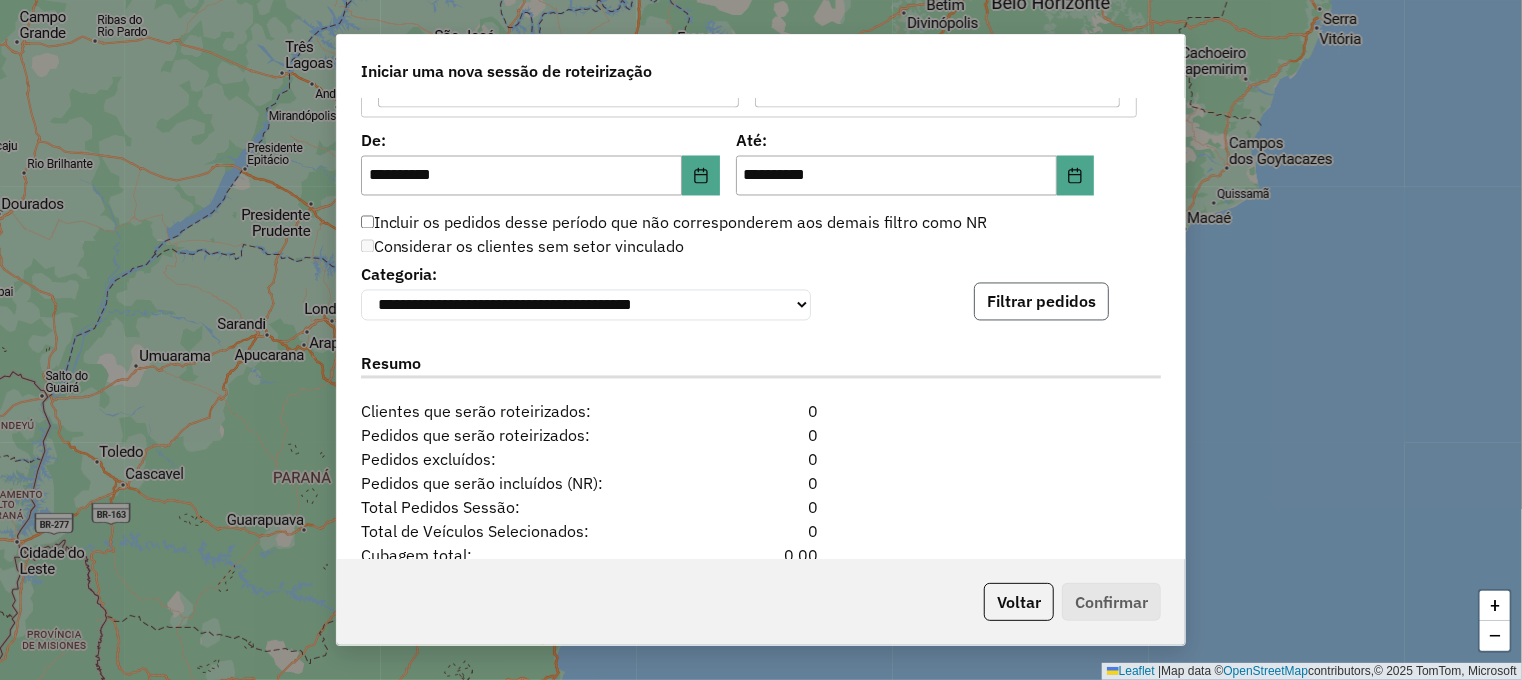 click on "Filtrar pedidos" 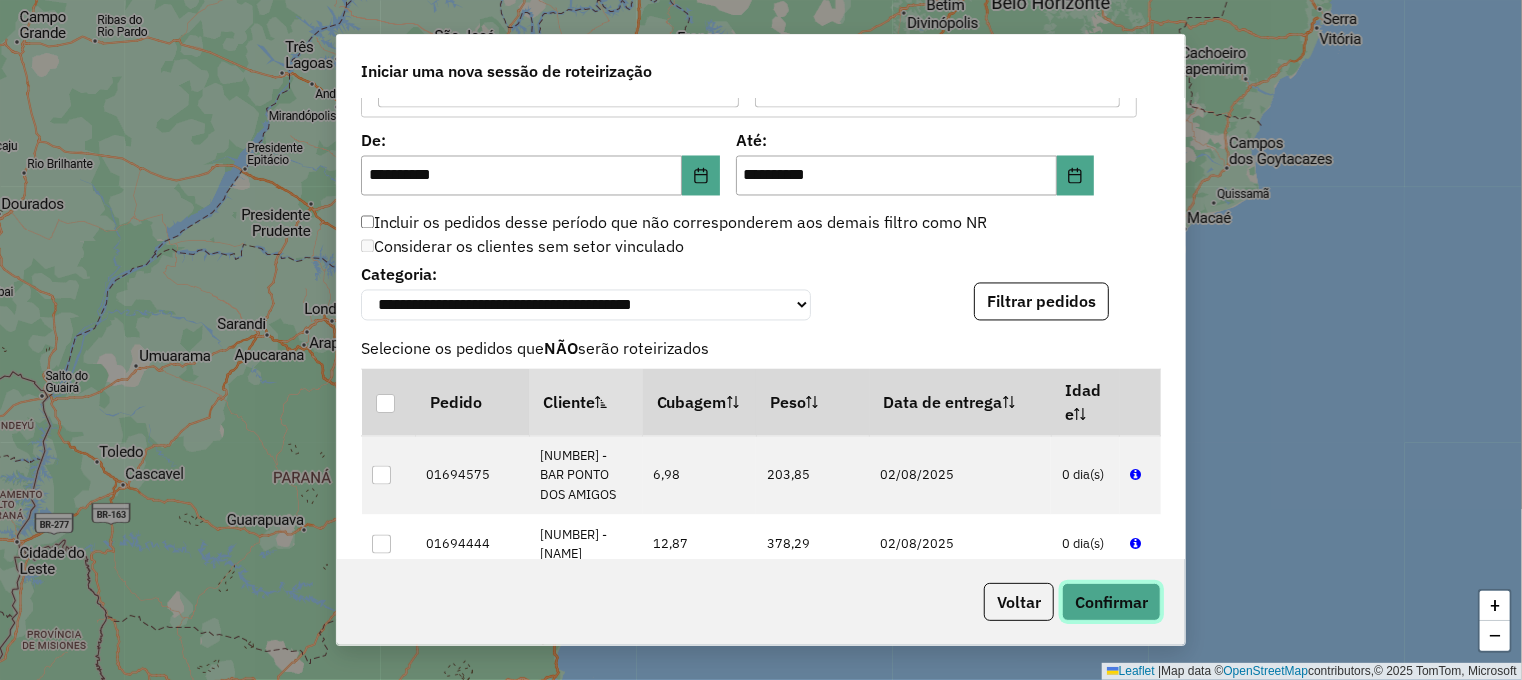 click on "Confirmar" 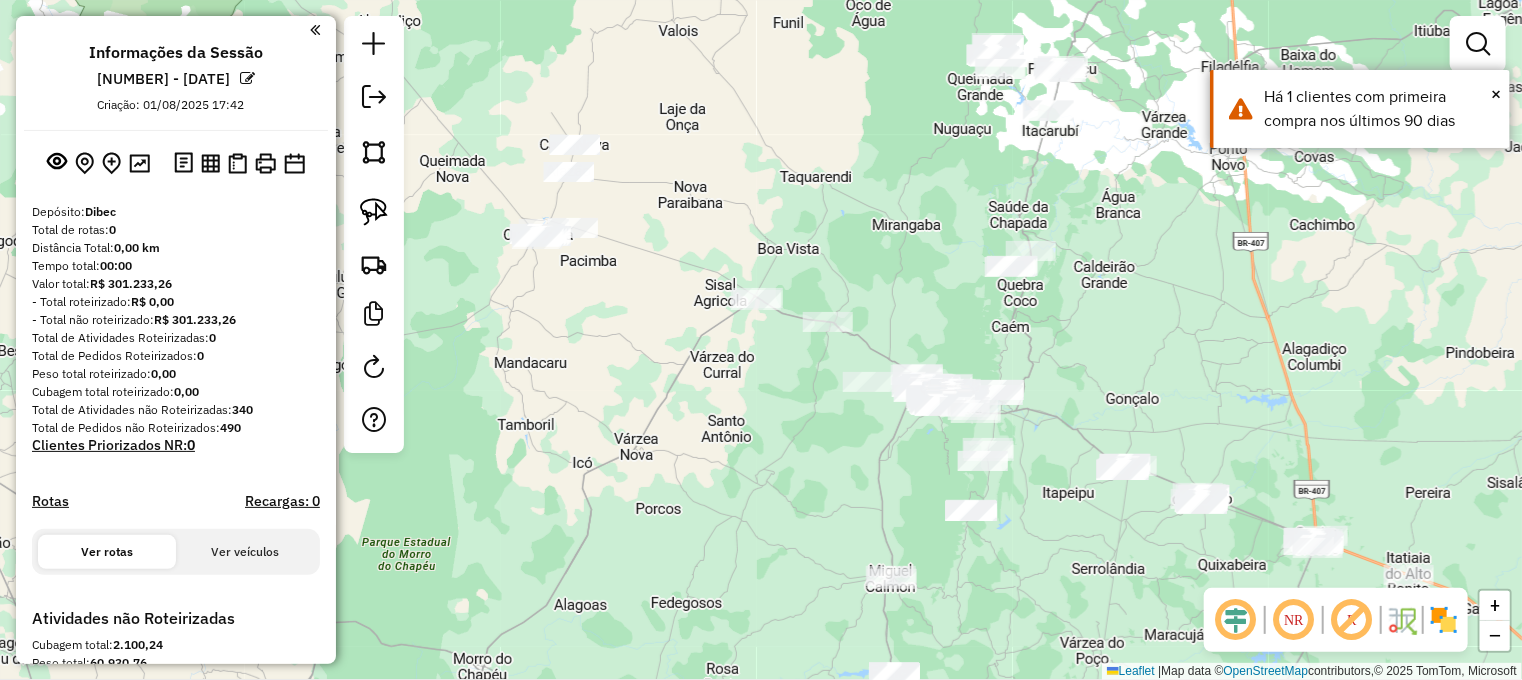 drag, startPoint x: 558, startPoint y: 370, endPoint x: 776, endPoint y: 427, distance: 225.32864 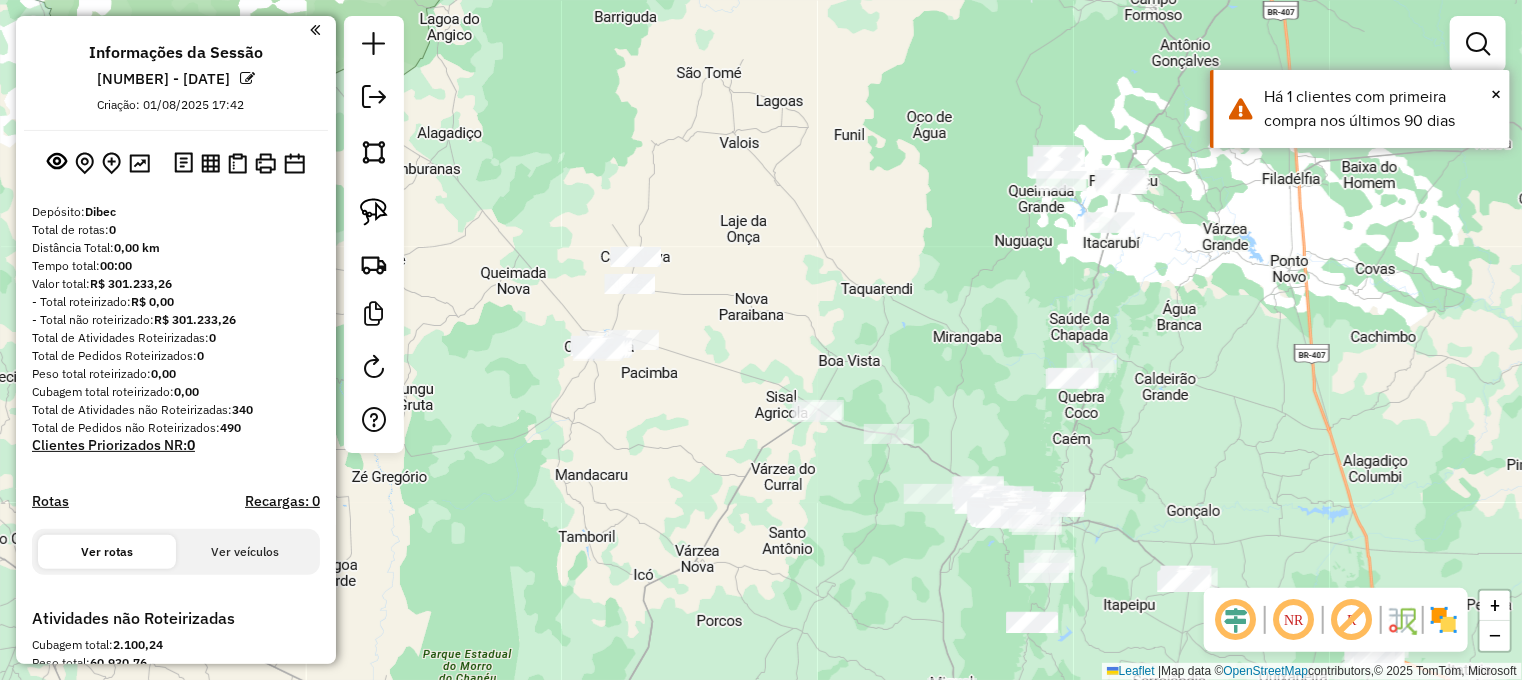 drag, startPoint x: 668, startPoint y: 423, endPoint x: 691, endPoint y: 430, distance: 24.04163 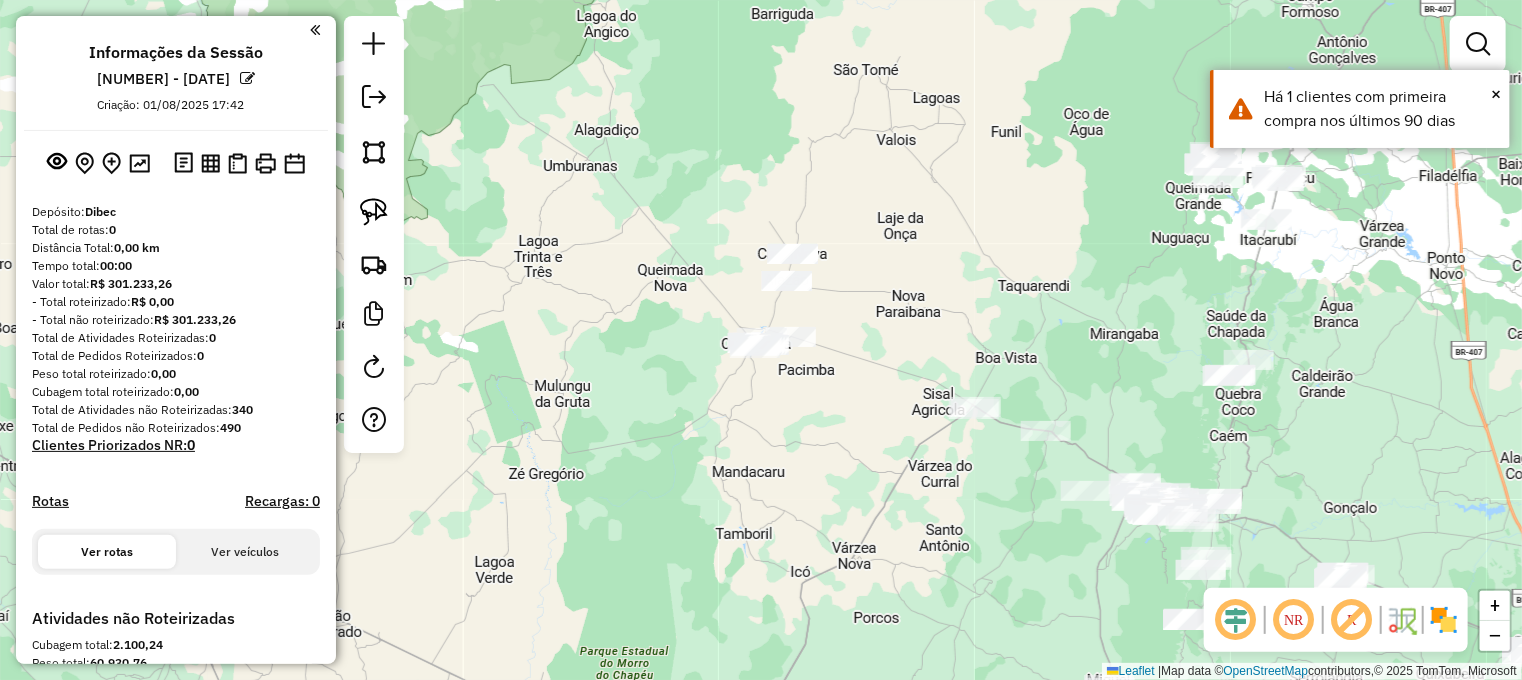 drag, startPoint x: 748, startPoint y: 339, endPoint x: 640, endPoint y: 263, distance: 132.0606 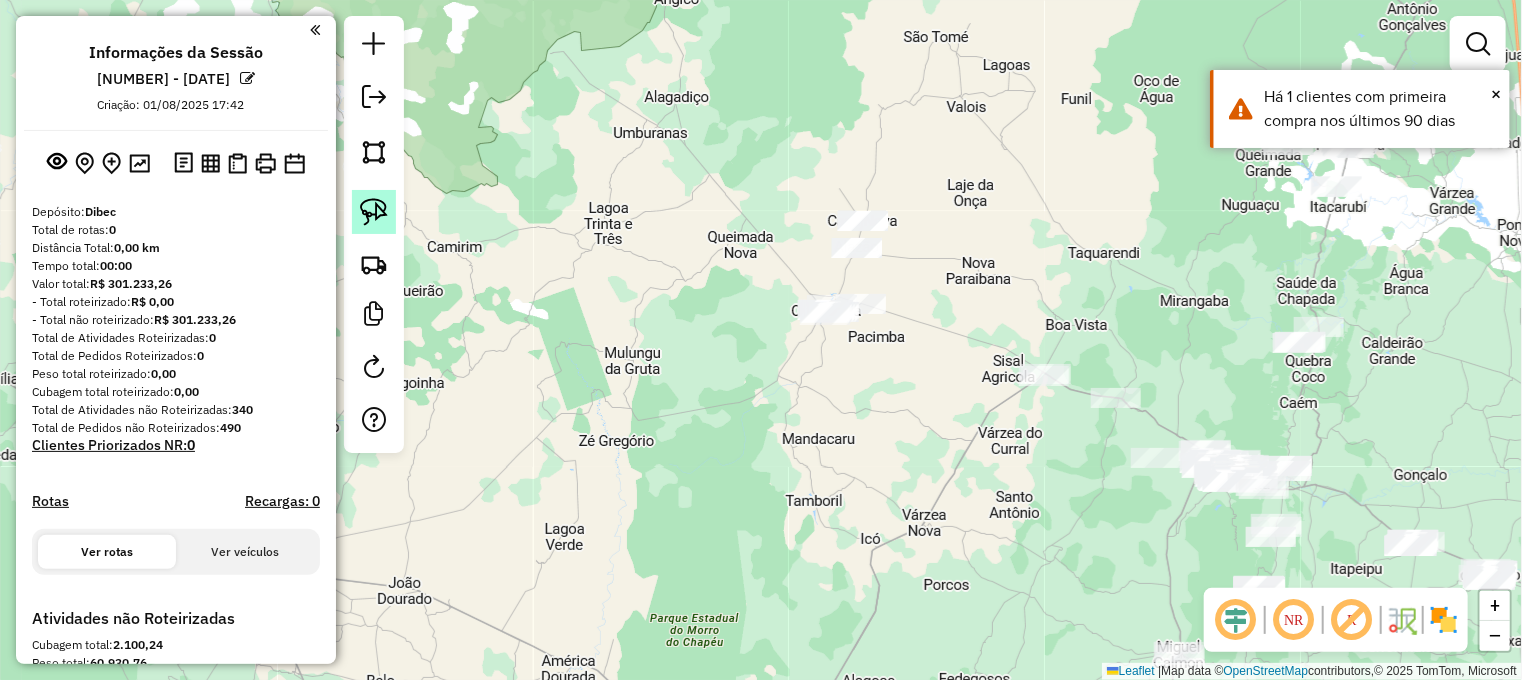 click 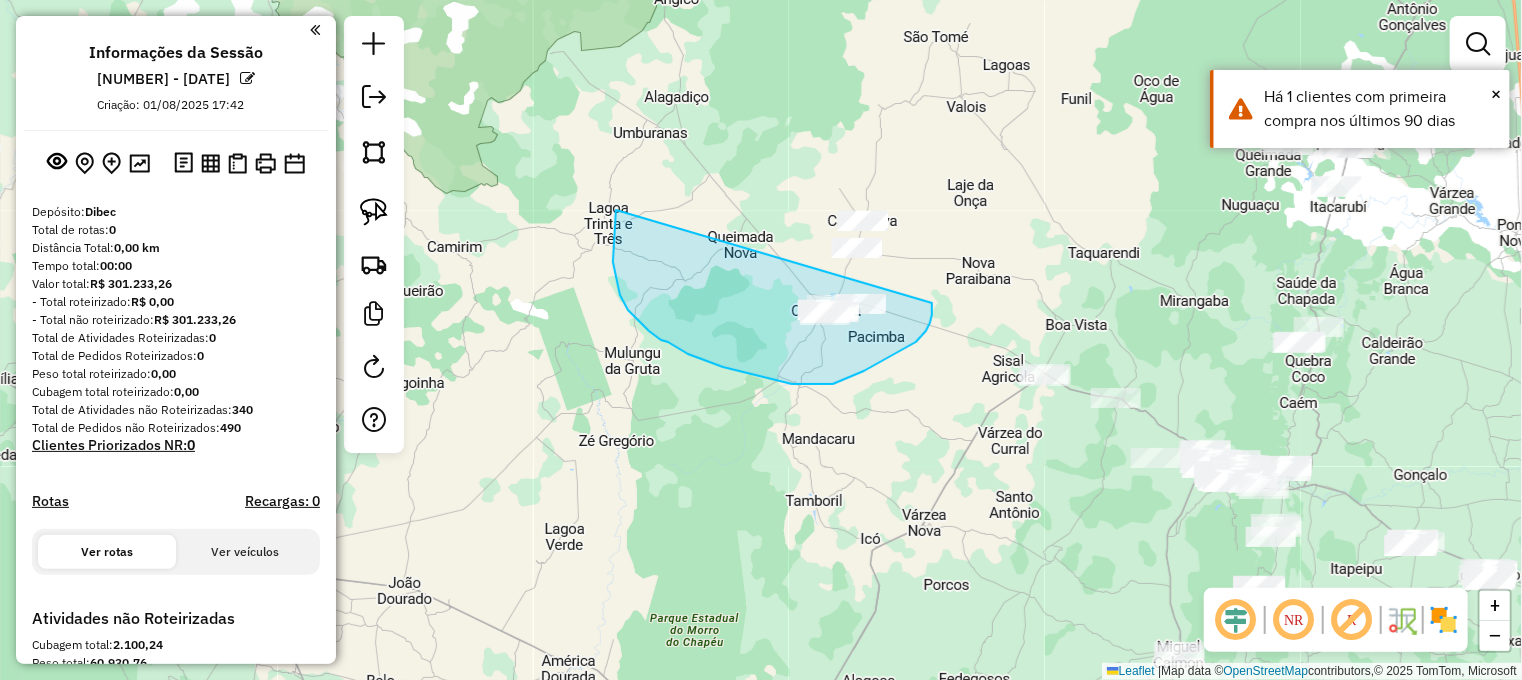 drag, startPoint x: 613, startPoint y: 262, endPoint x: 932, endPoint y: 302, distance: 321.49805 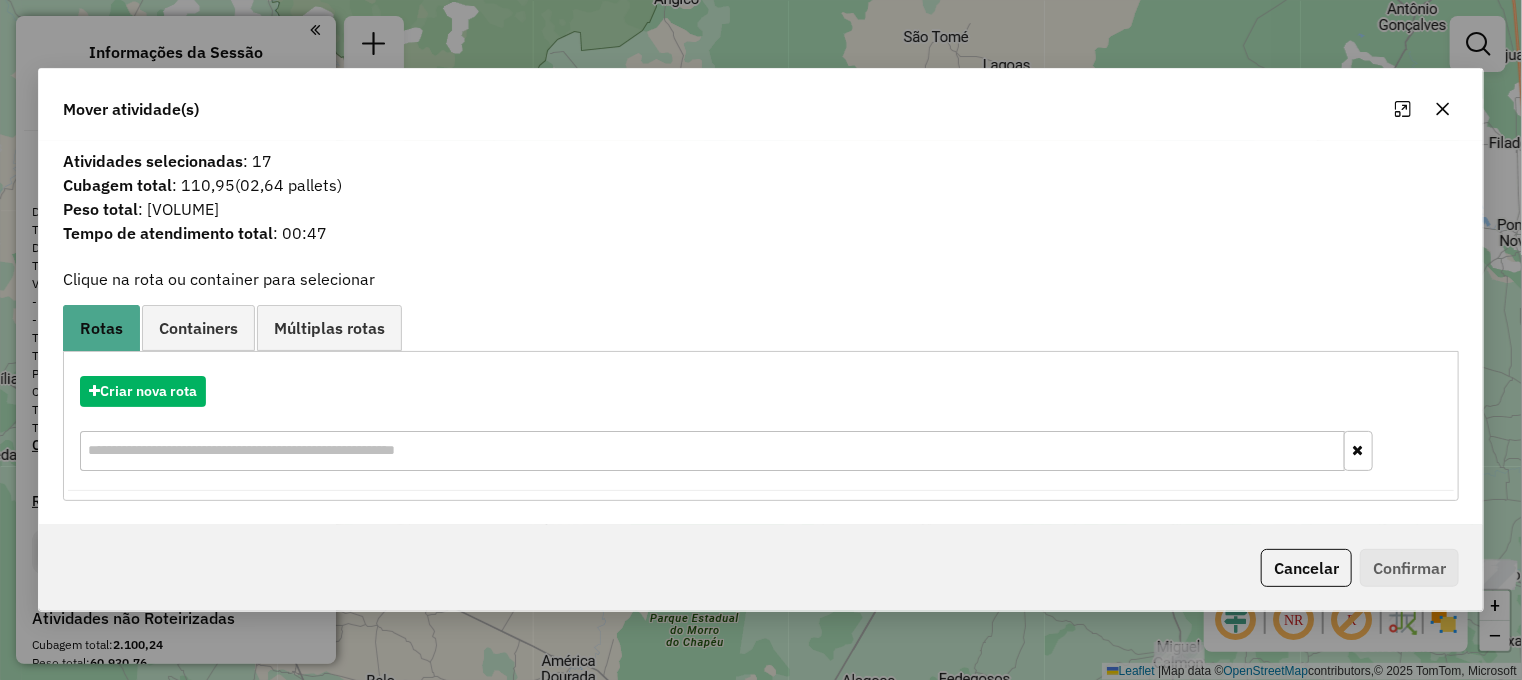 drag, startPoint x: 1447, startPoint y: 103, endPoint x: 1396, endPoint y: 114, distance: 52.17279 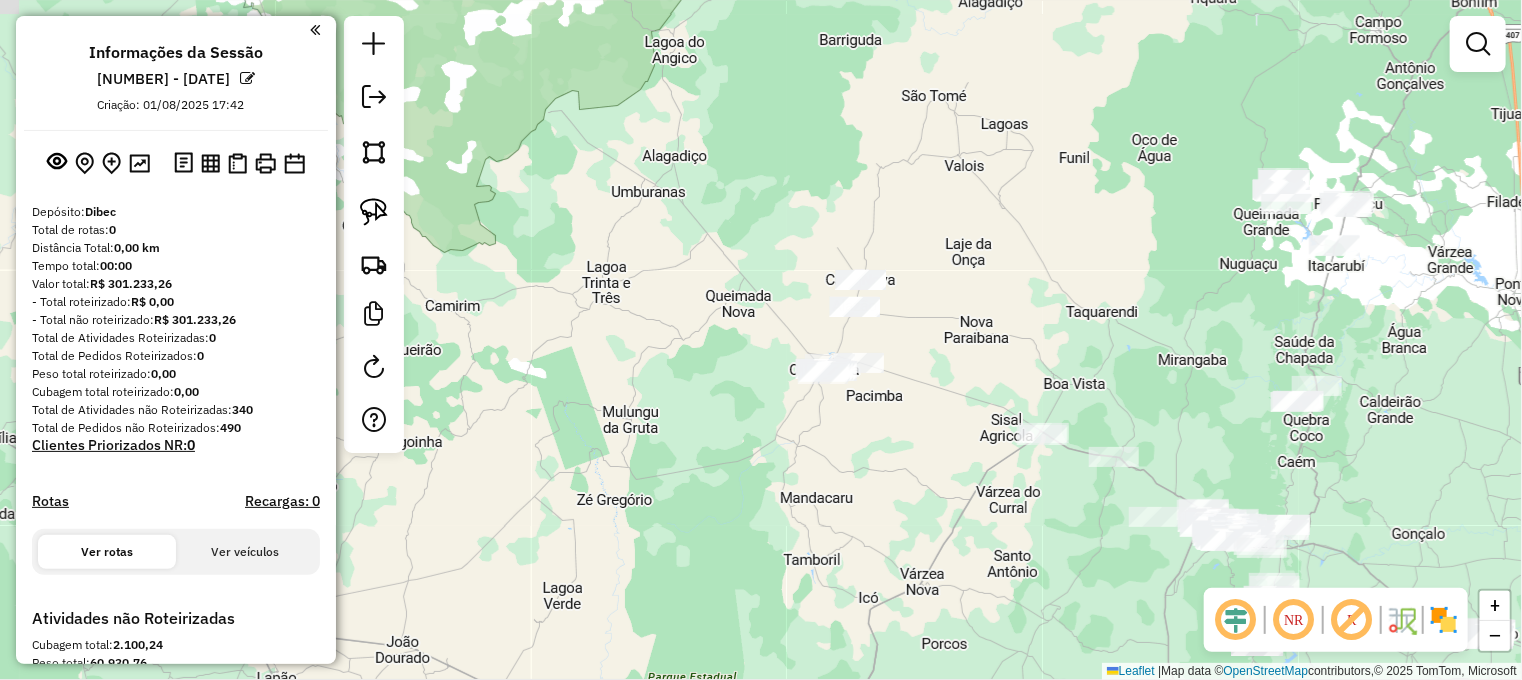 drag, startPoint x: 783, startPoint y: 171, endPoint x: 774, endPoint y: 222, distance: 51.78803 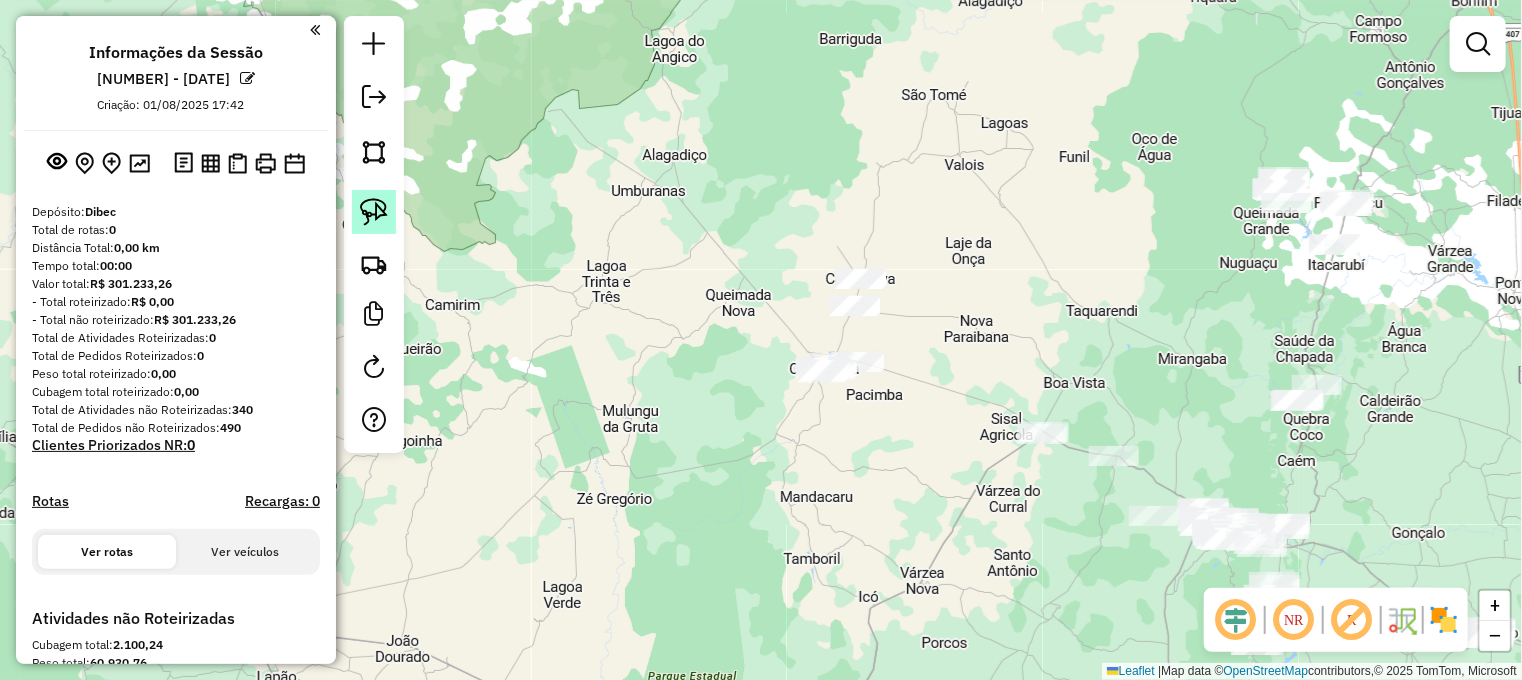 click 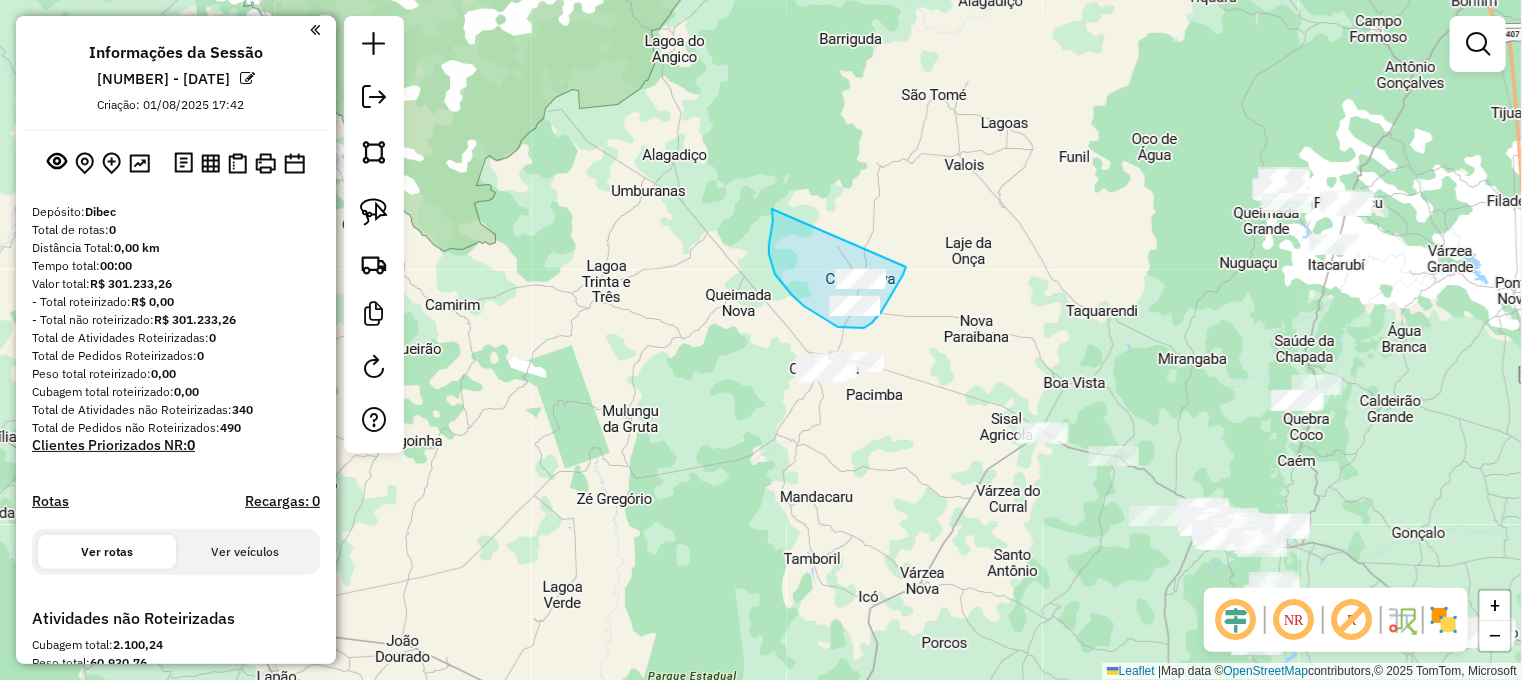 drag, startPoint x: 772, startPoint y: 209, endPoint x: 909, endPoint y: 262, distance: 146.89452 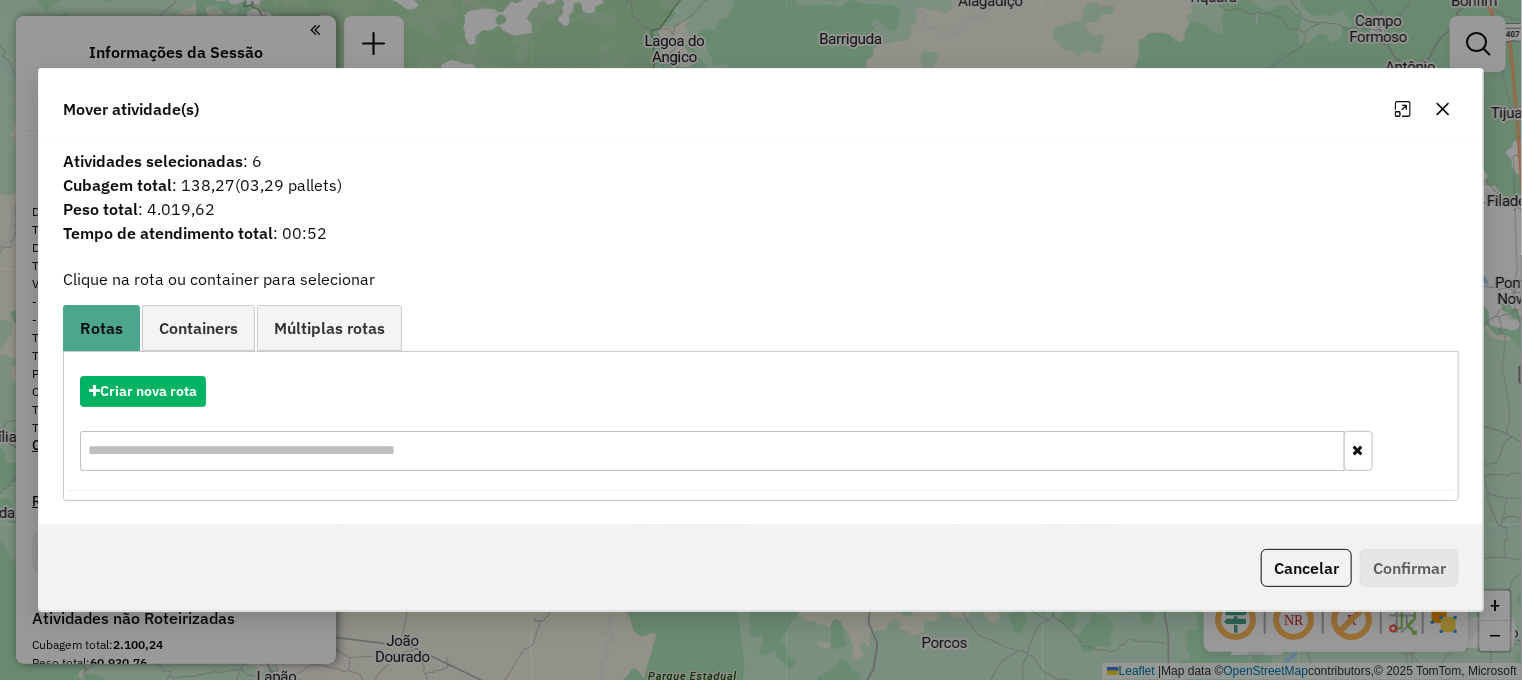 click 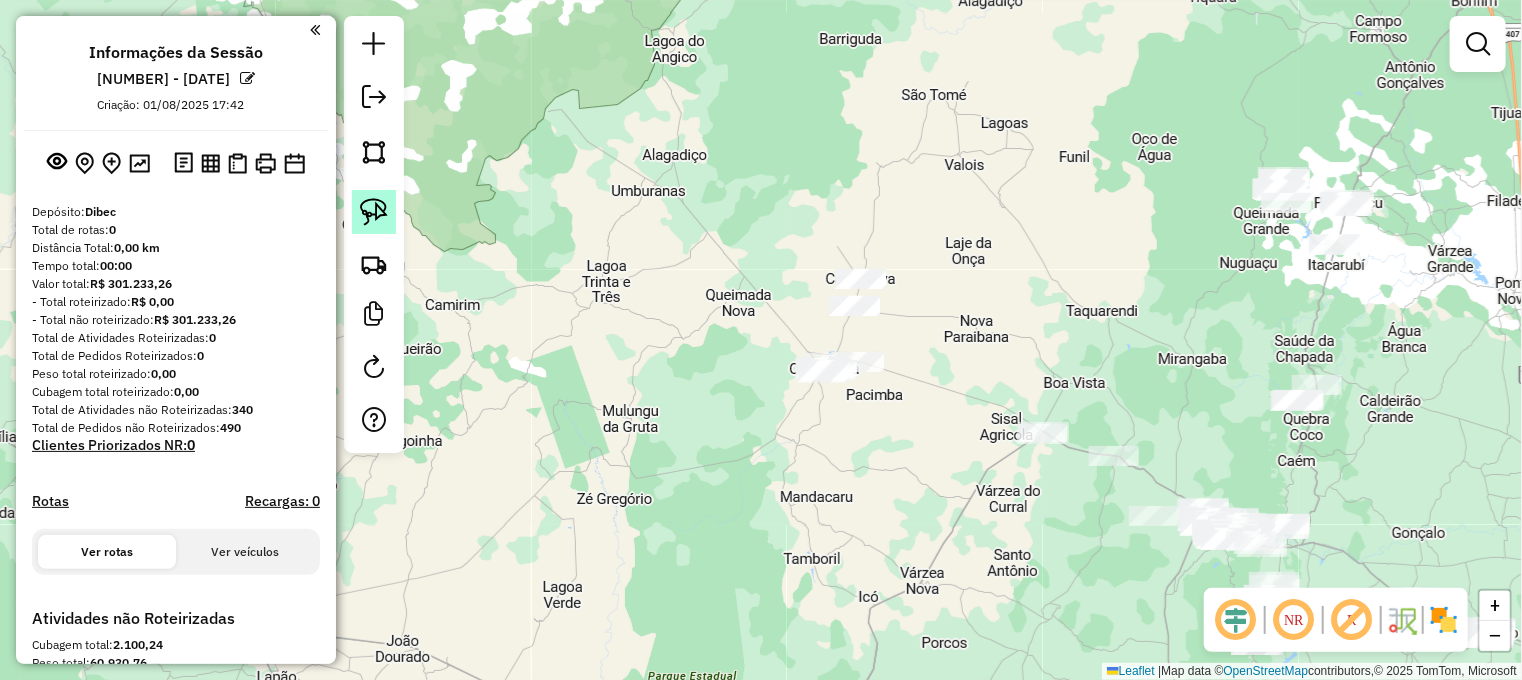 click 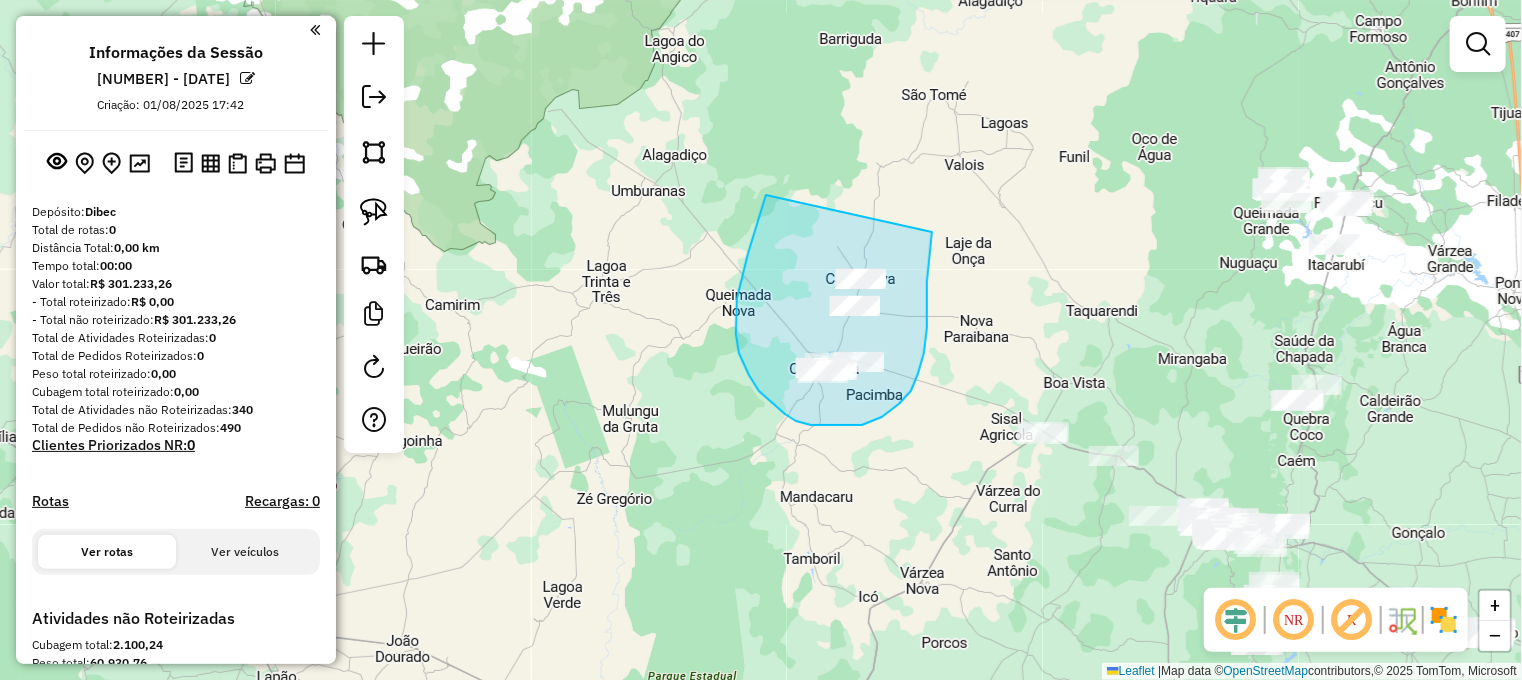 drag, startPoint x: 766, startPoint y: 195, endPoint x: 932, endPoint y: 232, distance: 170.07352 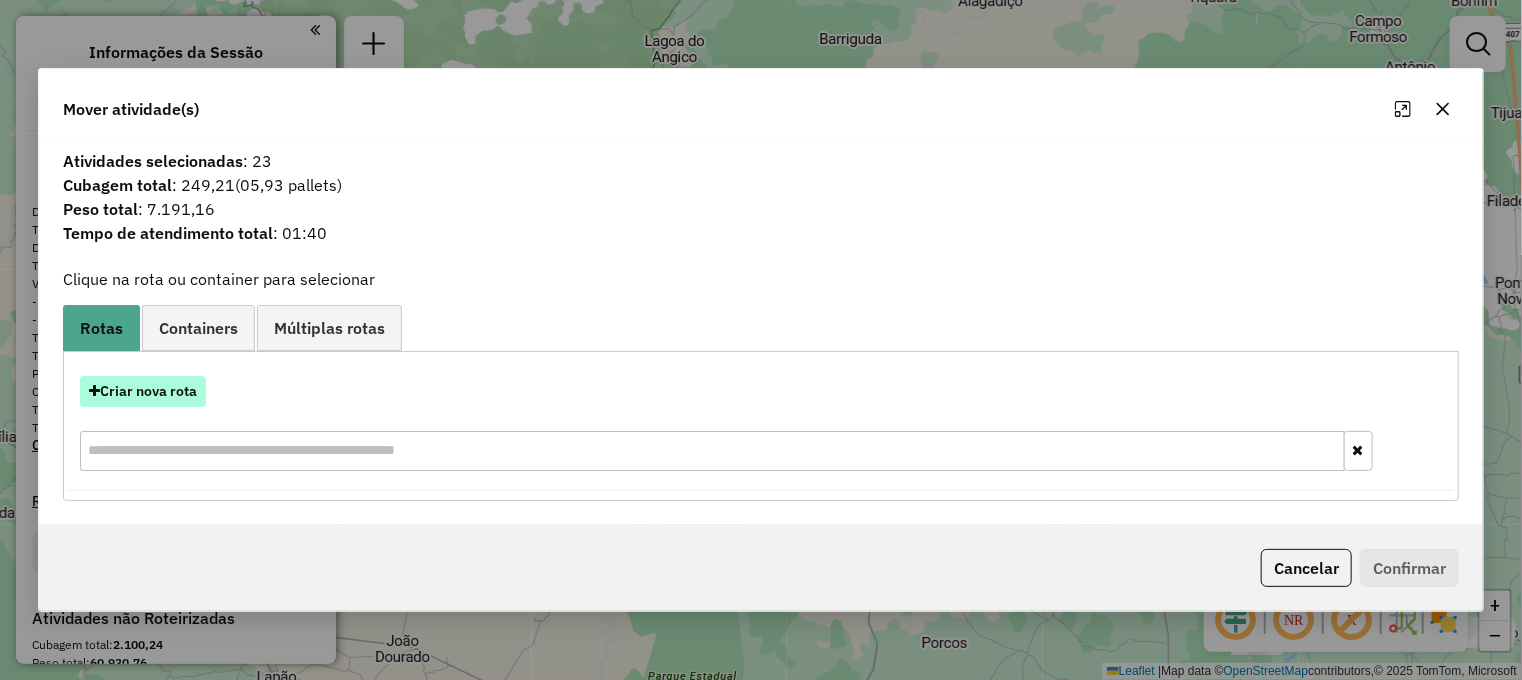 click on "Criar nova rota" at bounding box center (143, 391) 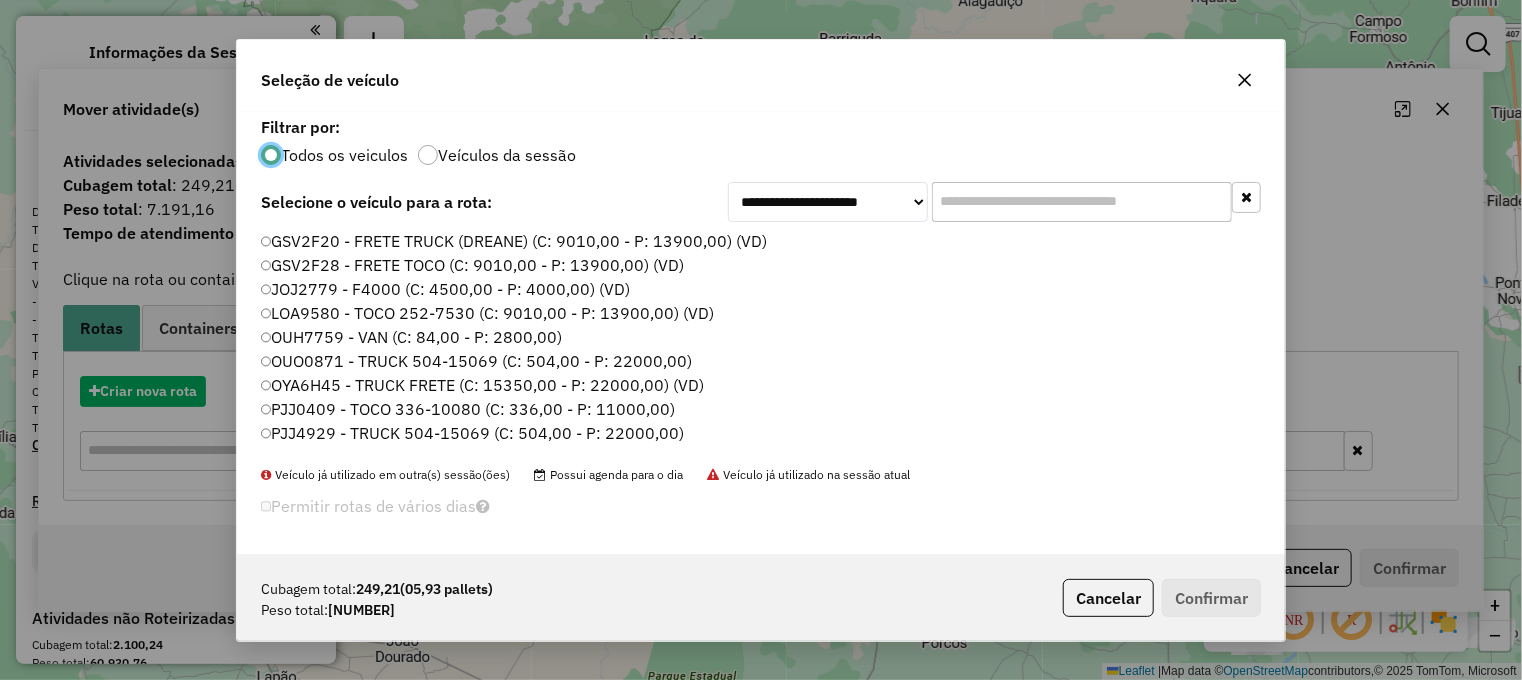 scroll, scrollTop: 10, scrollLeft: 6, axis: both 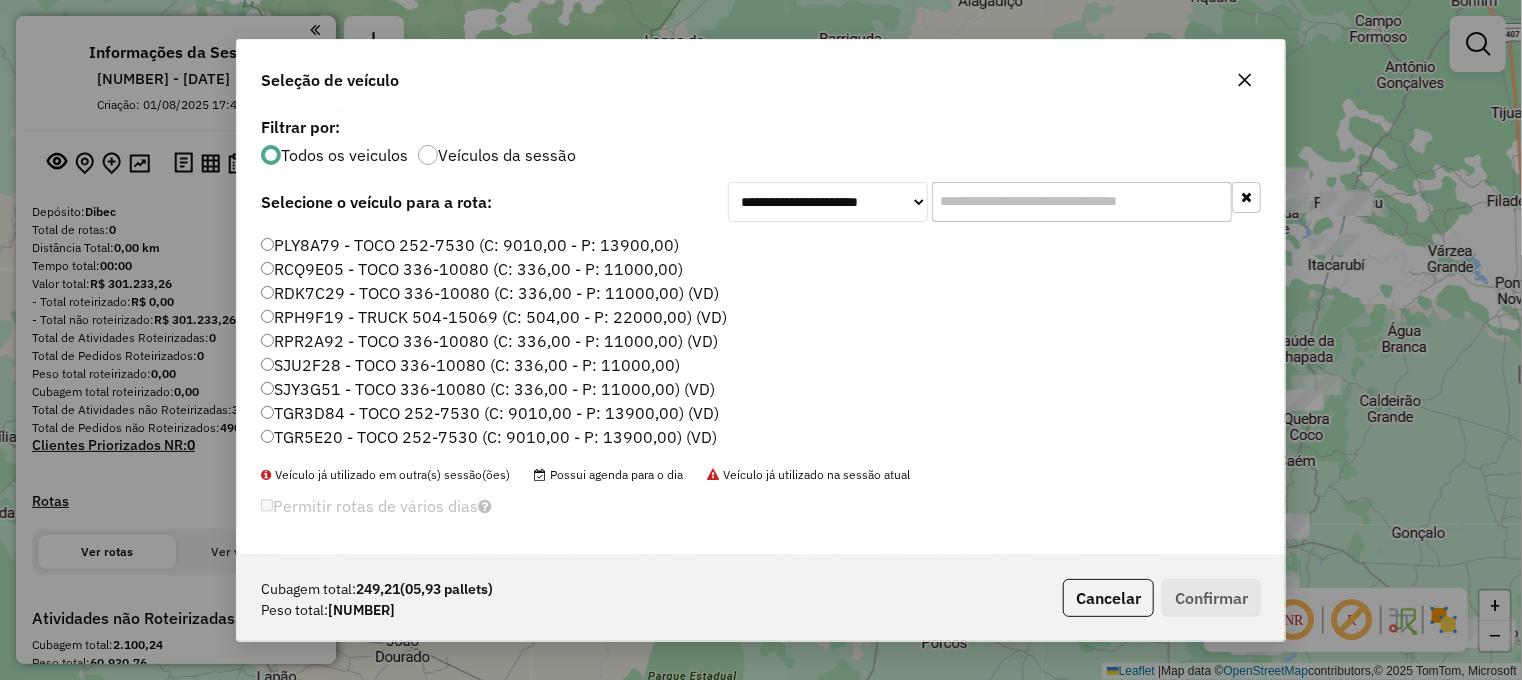 click on "RPR2A92 - TOCO 336-10080 (C: 336,00 - P: 11000,00) (VD)" 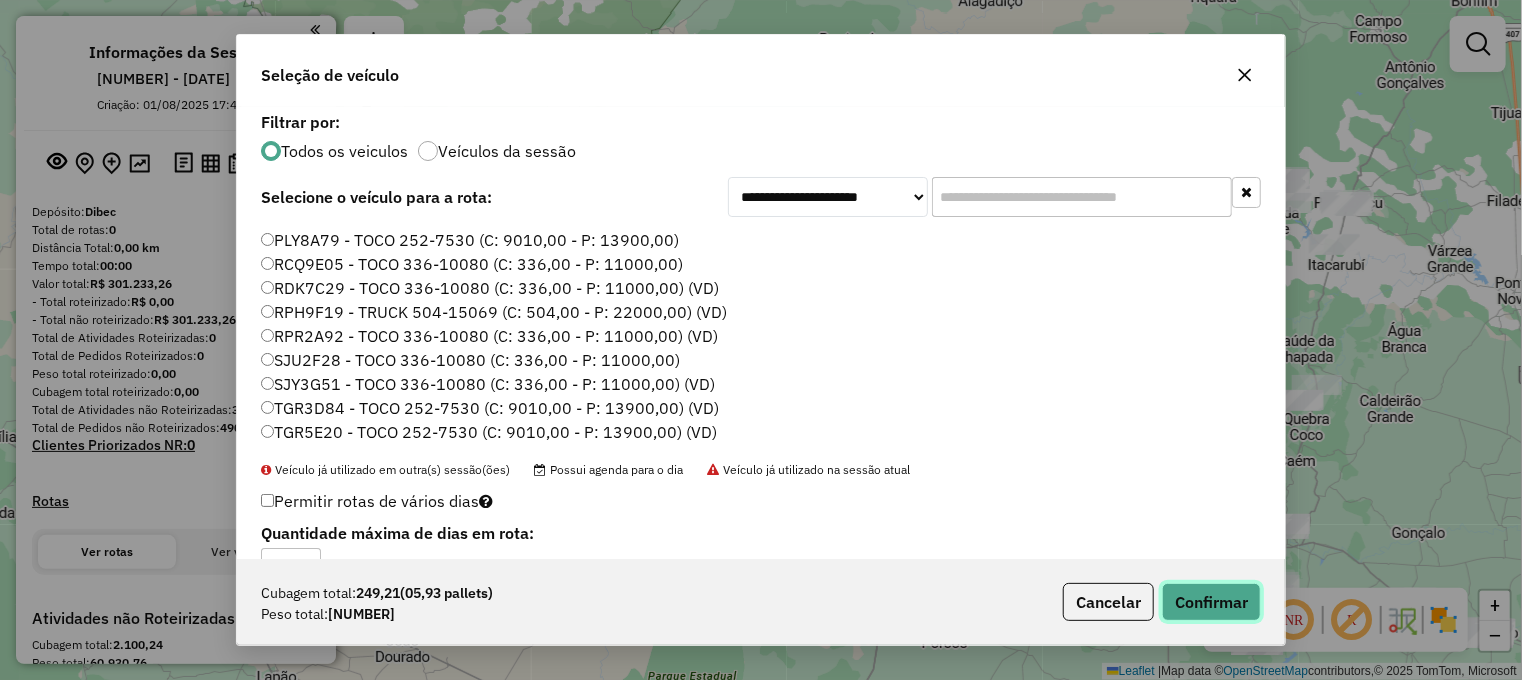 click on "Confirmar" 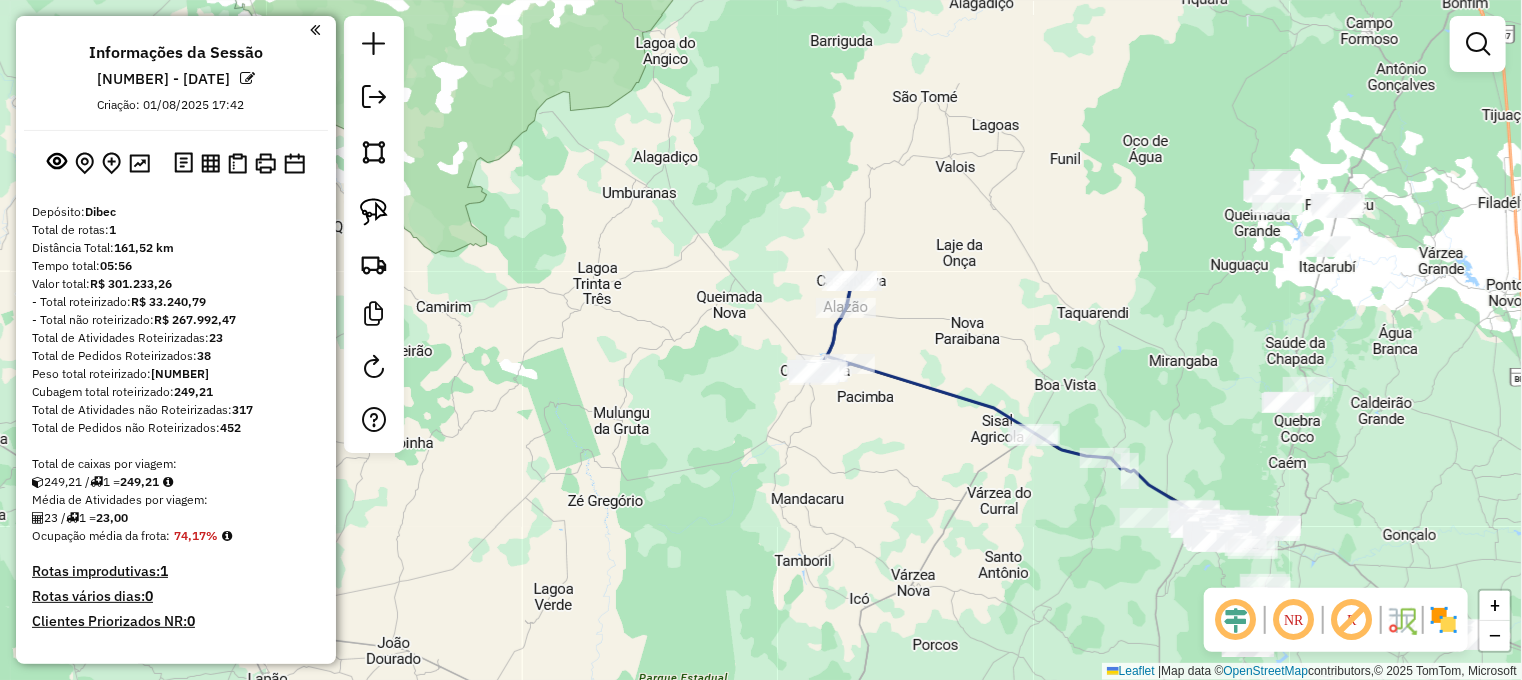 drag, startPoint x: 896, startPoint y: 455, endPoint x: 781, endPoint y: 483, distance: 118.35962 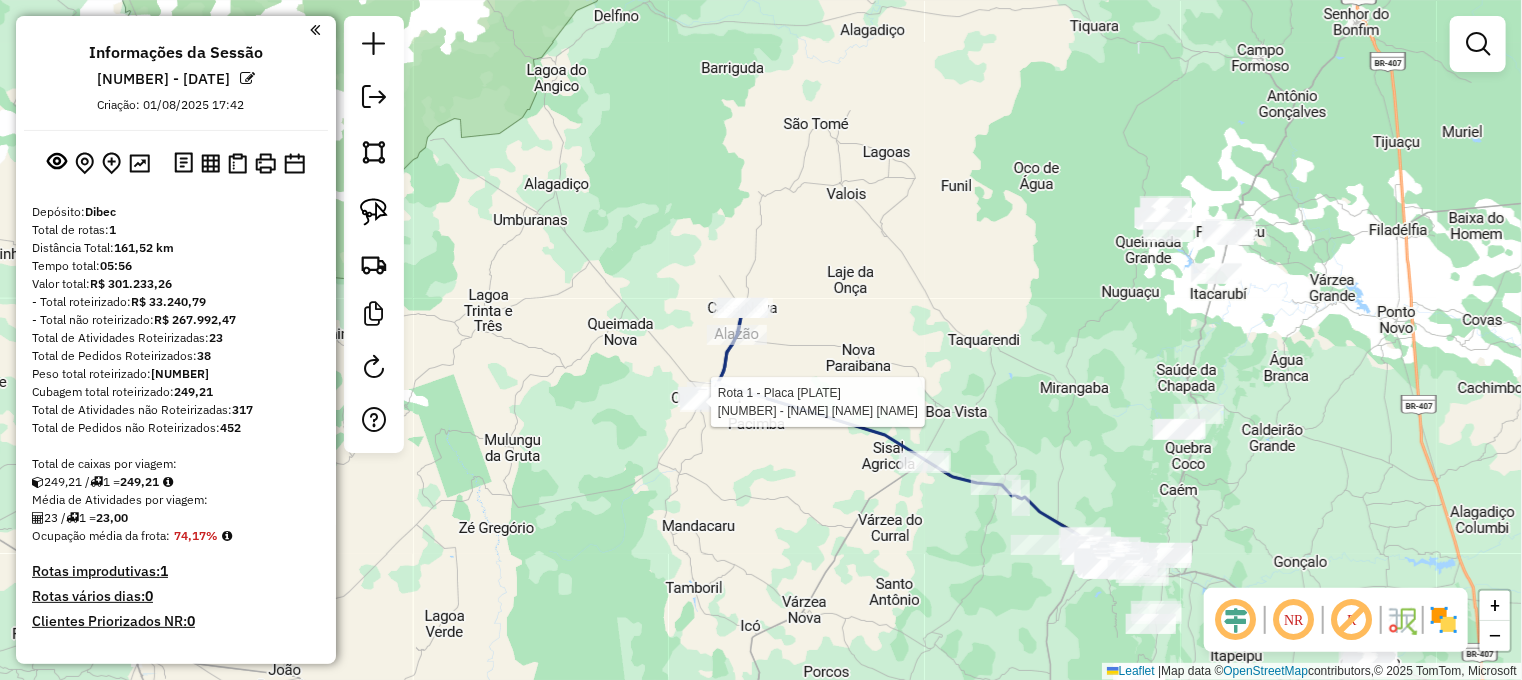 select on "**********" 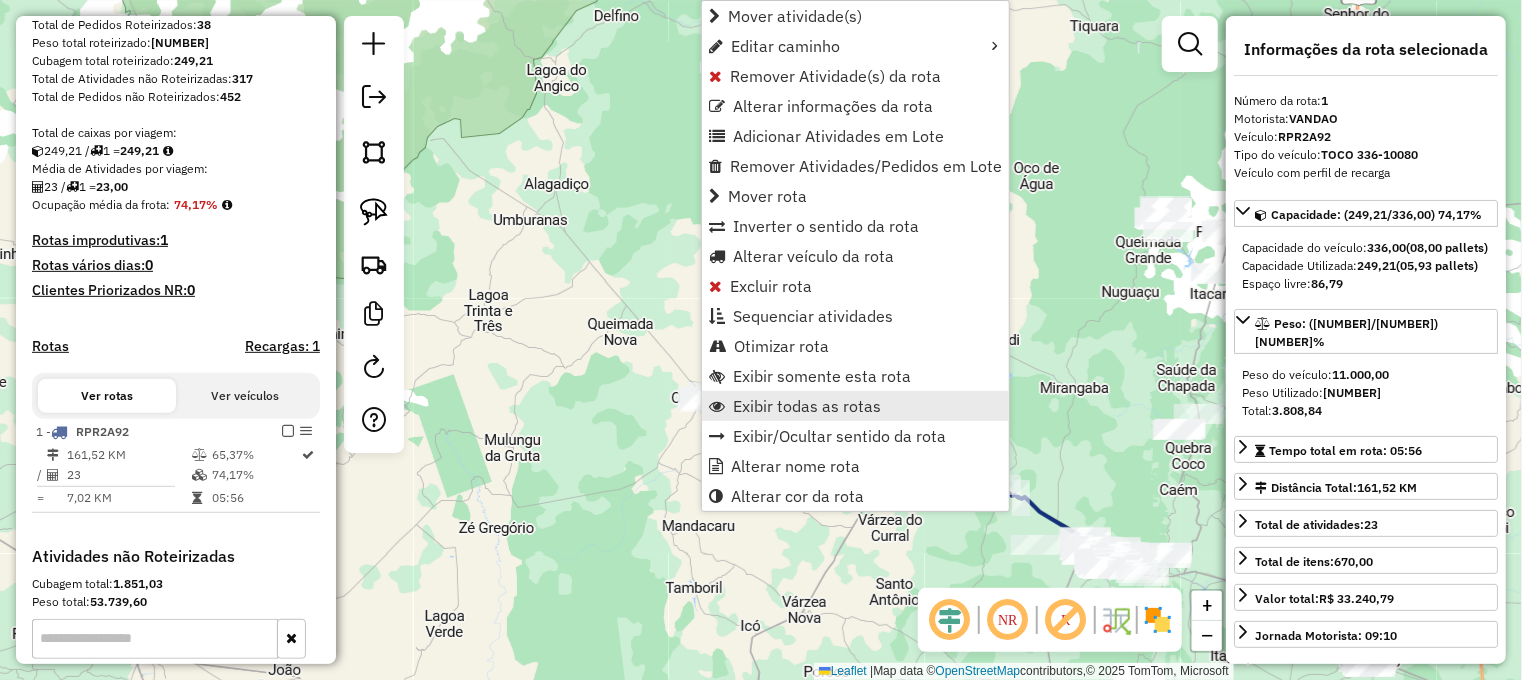 scroll, scrollTop: 572, scrollLeft: 0, axis: vertical 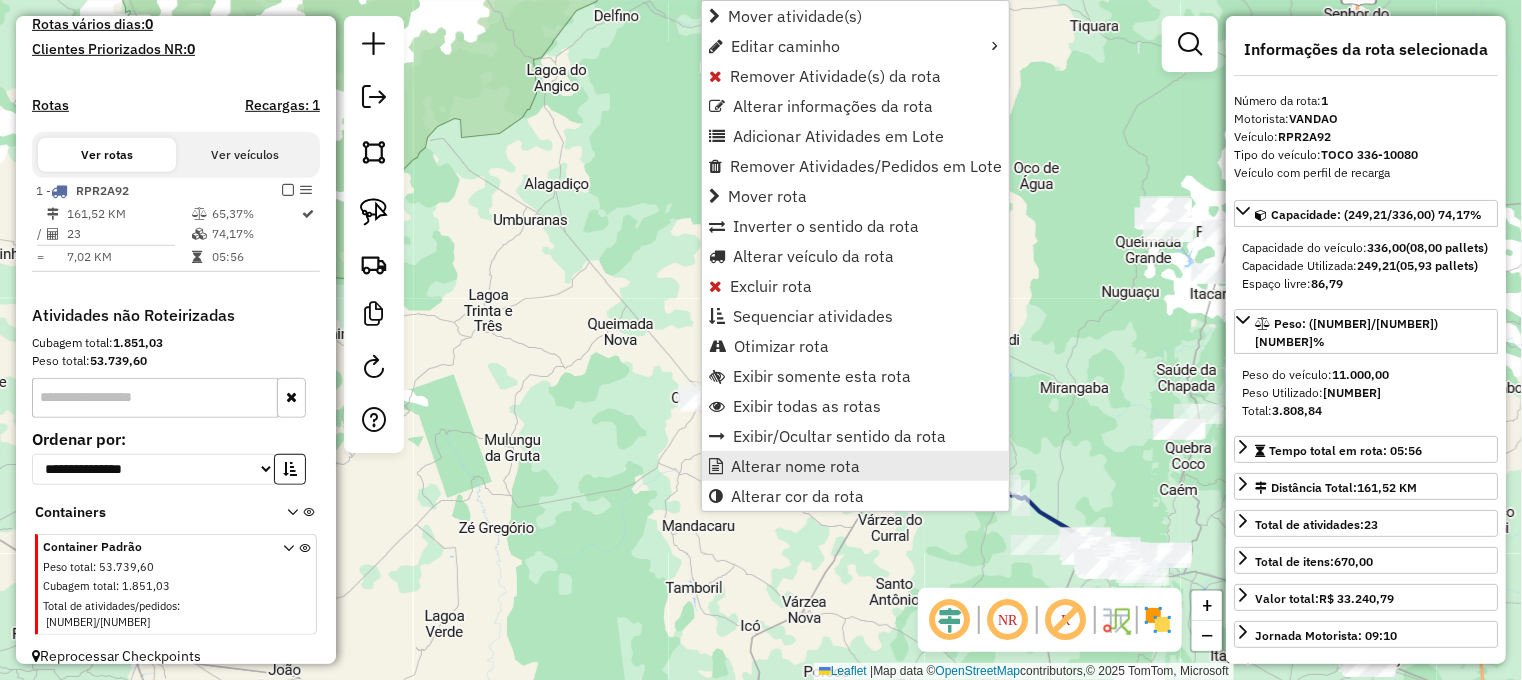 click on "Alterar nome rota" at bounding box center (795, 466) 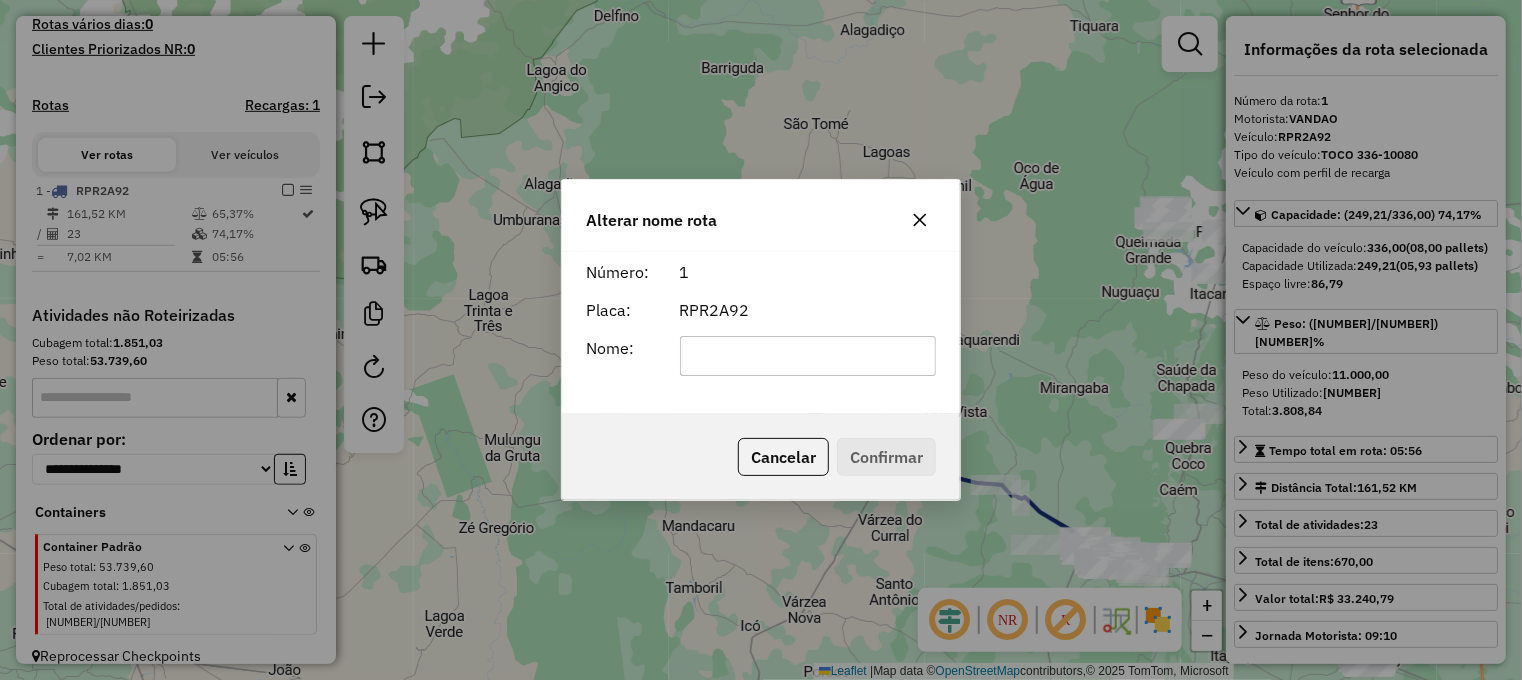 click 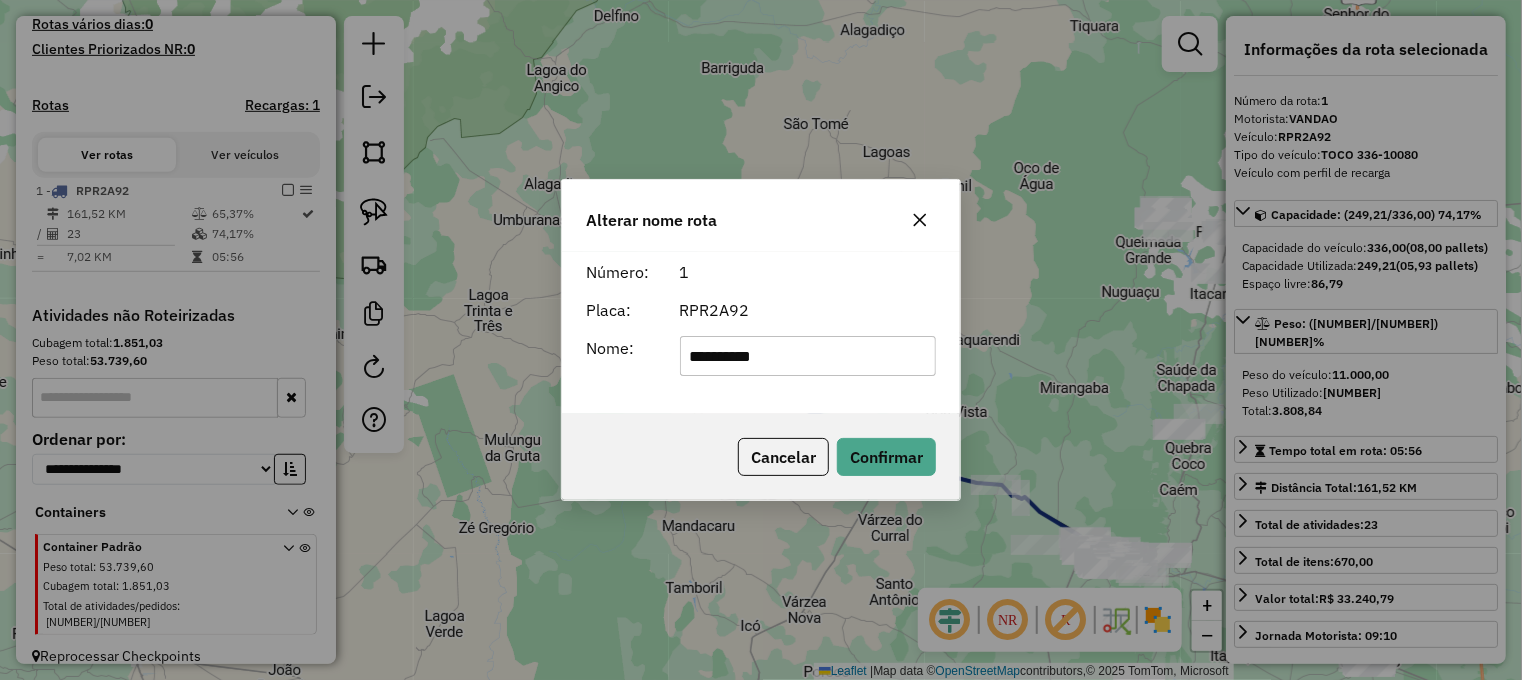 type on "**********" 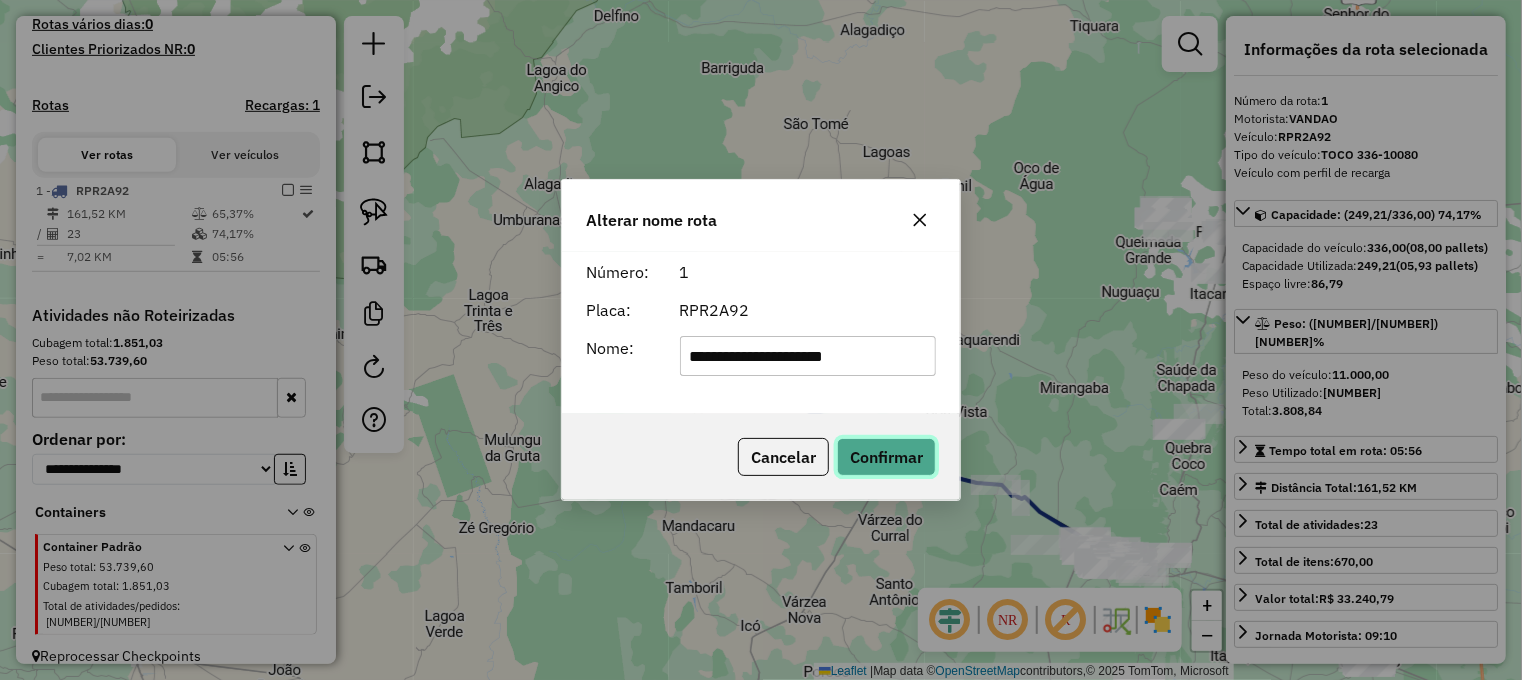 click on "Confirmar" 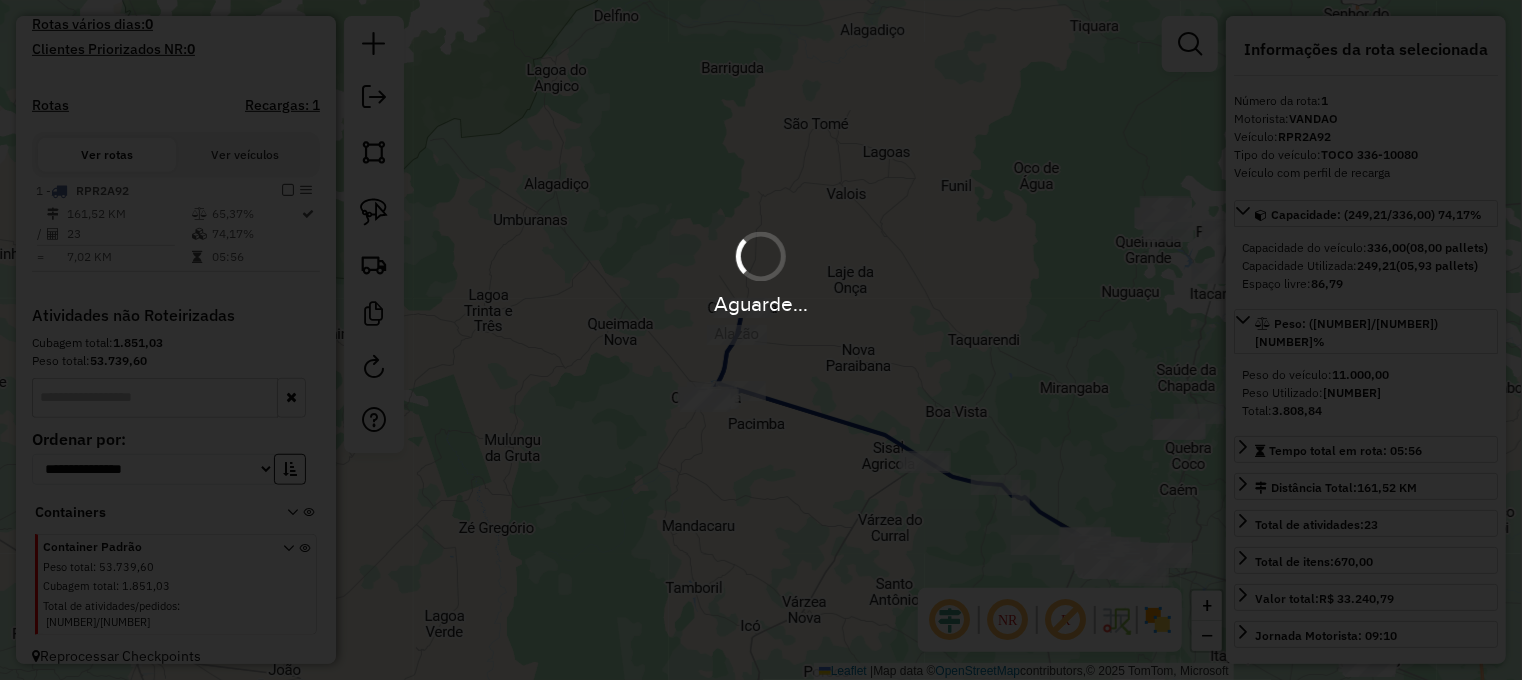 type 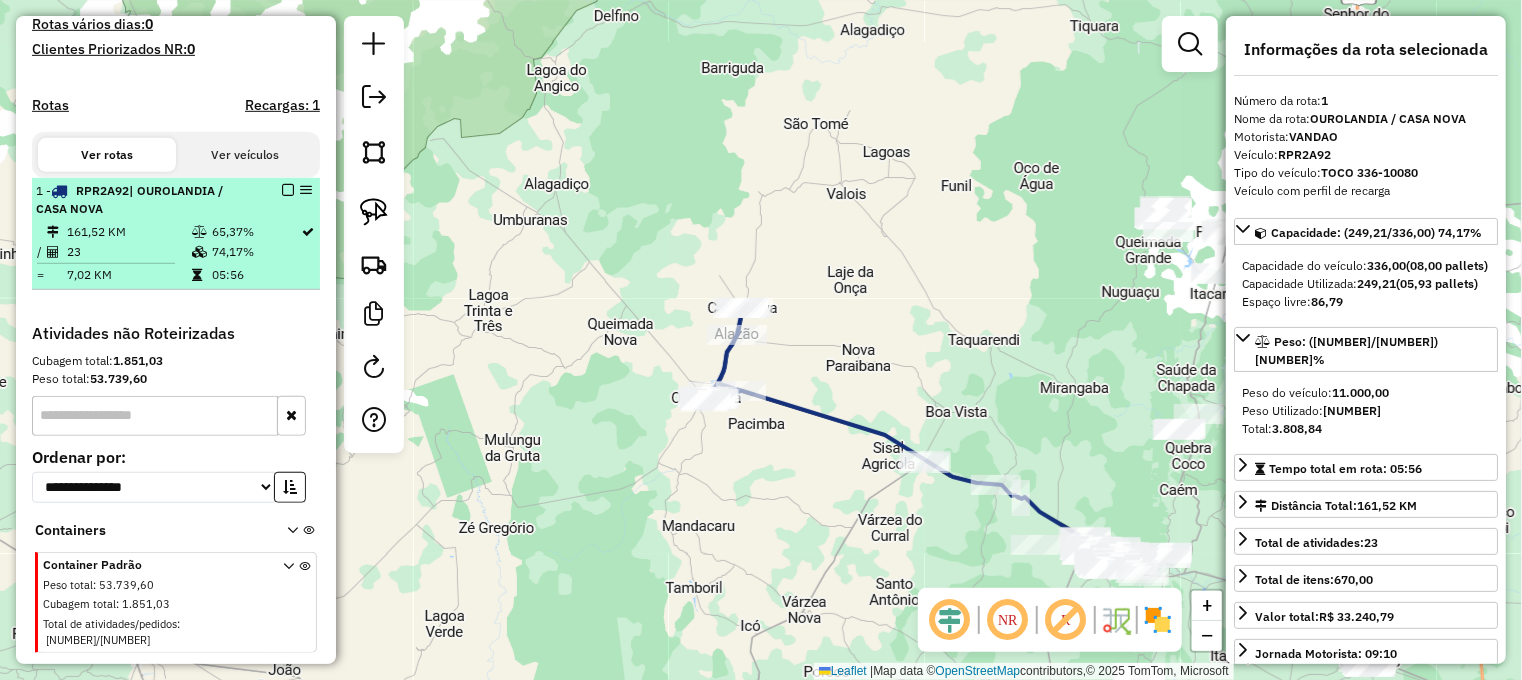 click at bounding box center (288, 190) 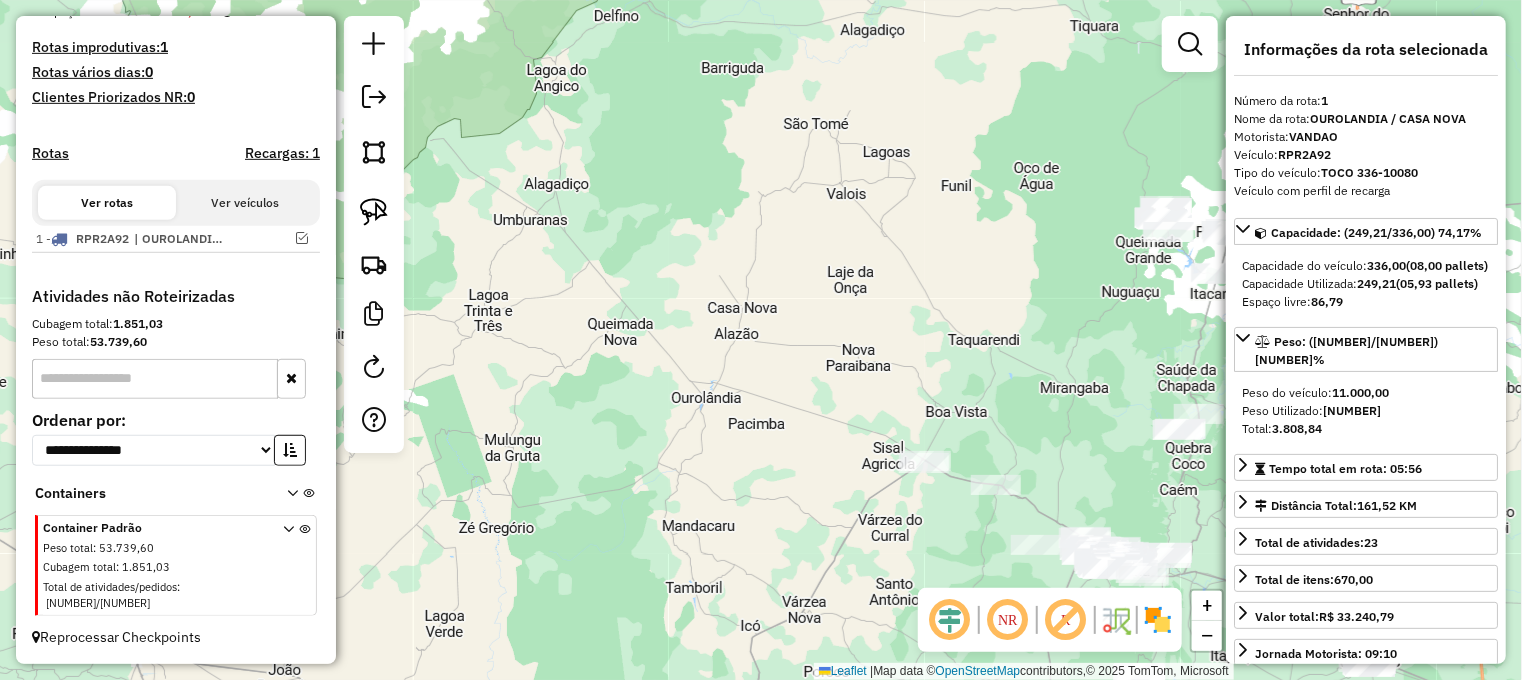 scroll, scrollTop: 505, scrollLeft: 0, axis: vertical 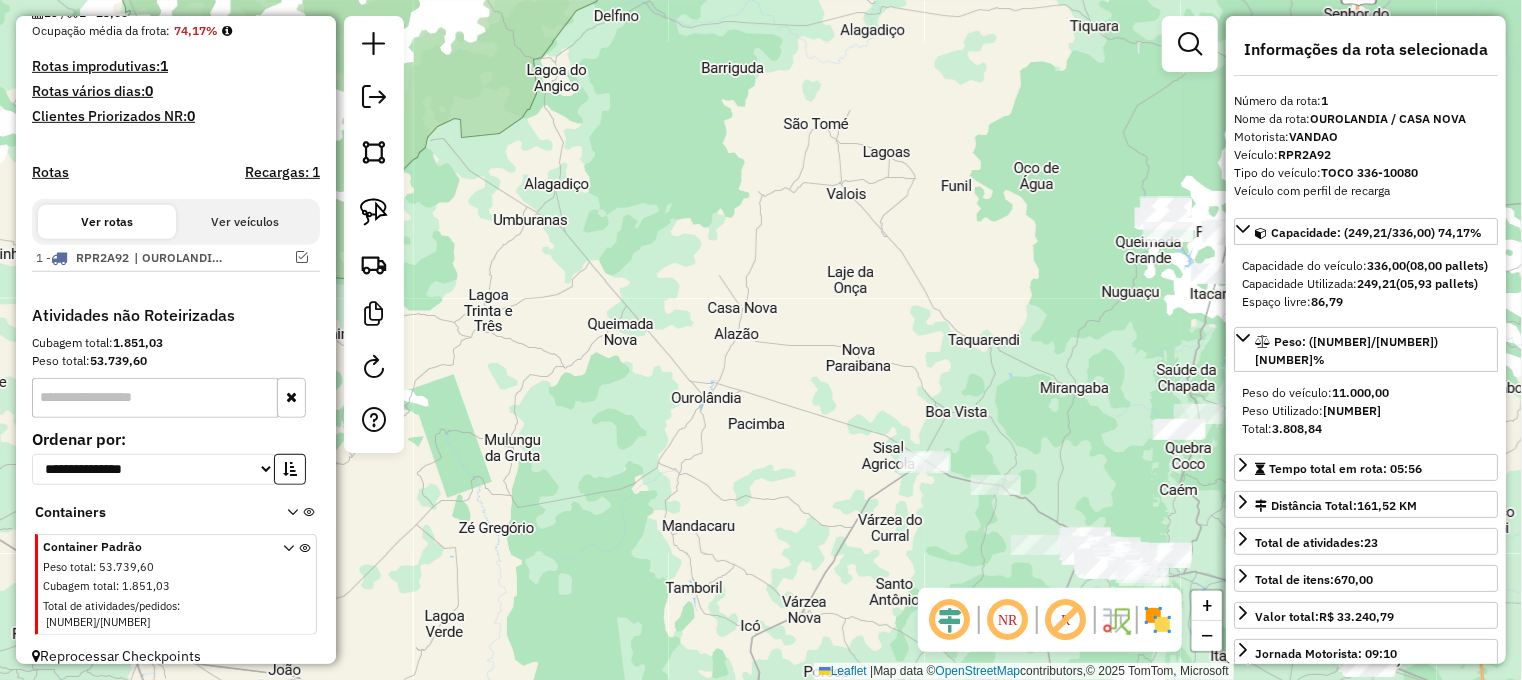 drag, startPoint x: 710, startPoint y: 368, endPoint x: 488, endPoint y: 257, distance: 248.20355 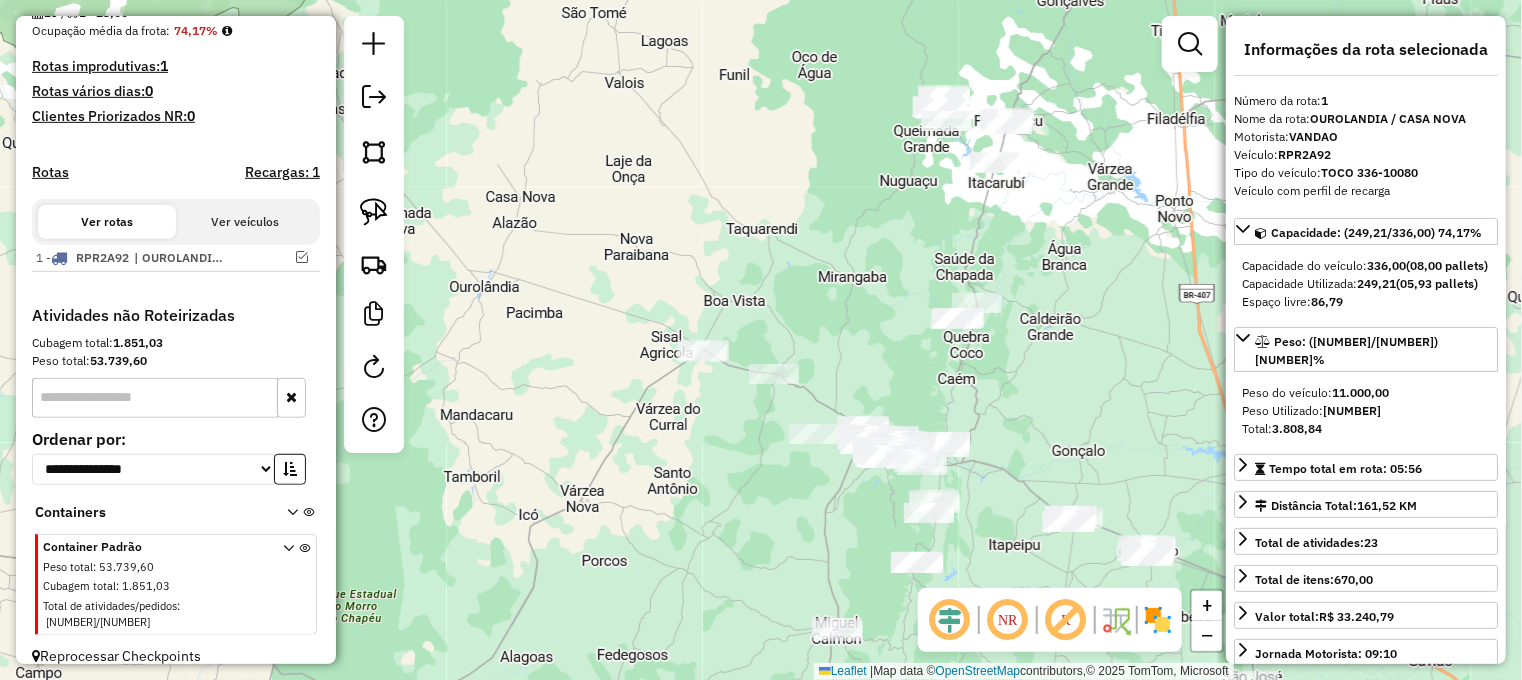 drag, startPoint x: 829, startPoint y: 189, endPoint x: 624, endPoint y: 205, distance: 205.62344 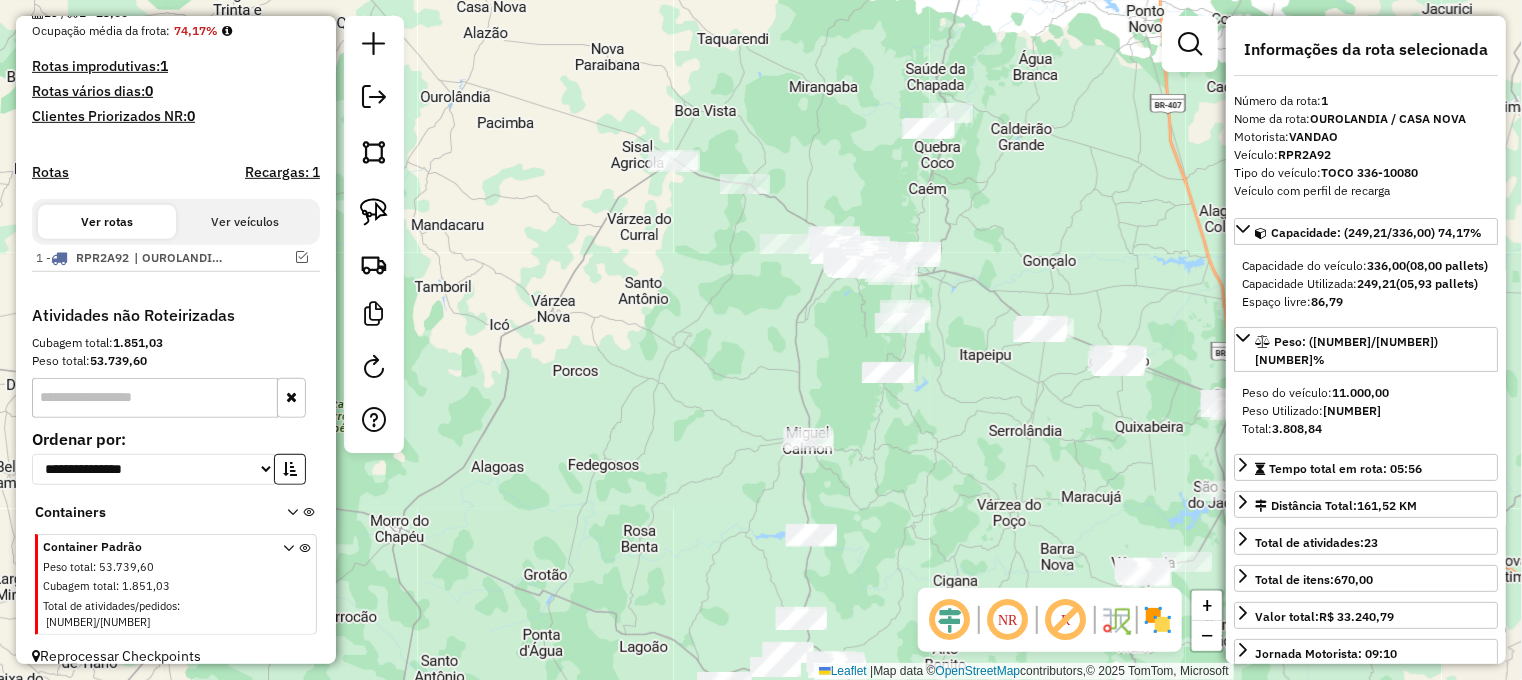 drag, startPoint x: 976, startPoint y: 331, endPoint x: 1142, endPoint y: 196, distance: 213.96495 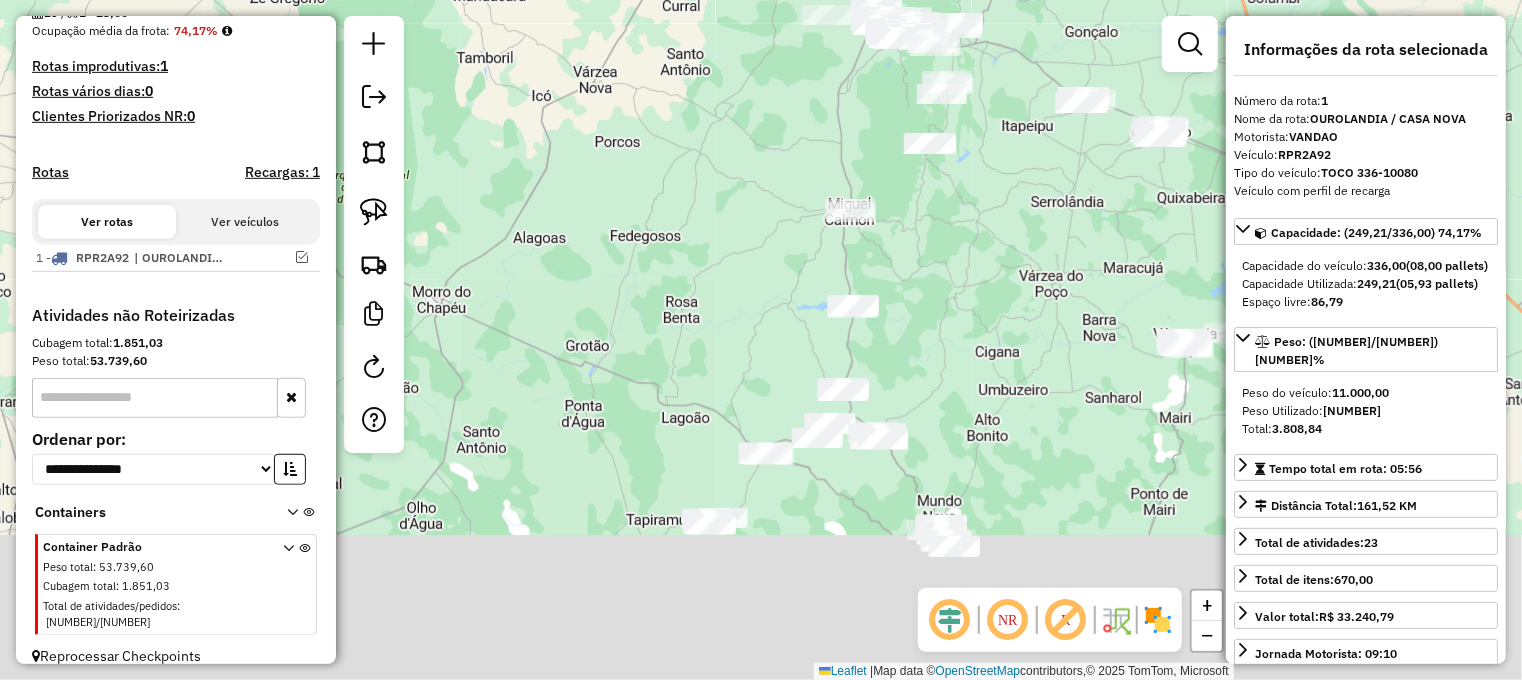 click on "Janela de atendimento Grade de atendimento Capacidade Transportadoras Veículos Cliente Pedidos  Rotas Selecione os dias de semana para filtrar as janelas de atendimento  Seg   Ter   Qua   Qui   Sex   Sáb   Dom  Informe o período da janela de atendimento: De: Até:  Filtrar exatamente a janela do cliente  Considerar janela de atendimento padrão  Selecione os dias de semana para filtrar as grades de atendimento  Seg   Ter   Qua   Qui   Sex   Sáb   Dom   Considerar clientes sem dia de atendimento cadastrado  Clientes fora do dia de atendimento selecionado Filtrar as atividades entre os valores definidos abaixo:  Peso mínimo:   Peso máximo:   Cubagem mínima:   Cubagem máxima:   De:   Até:  Filtrar as atividades entre o tempo de atendimento definido abaixo:  De:   Até:   Considerar capacidade total dos clientes não roteirizados Transportadora: Selecione um ou mais itens Tipo de veículo: Selecione um ou mais itens Veículo: Selecione um ou mais itens Motorista: Selecione um ou mais itens Nome: Rótulo:" 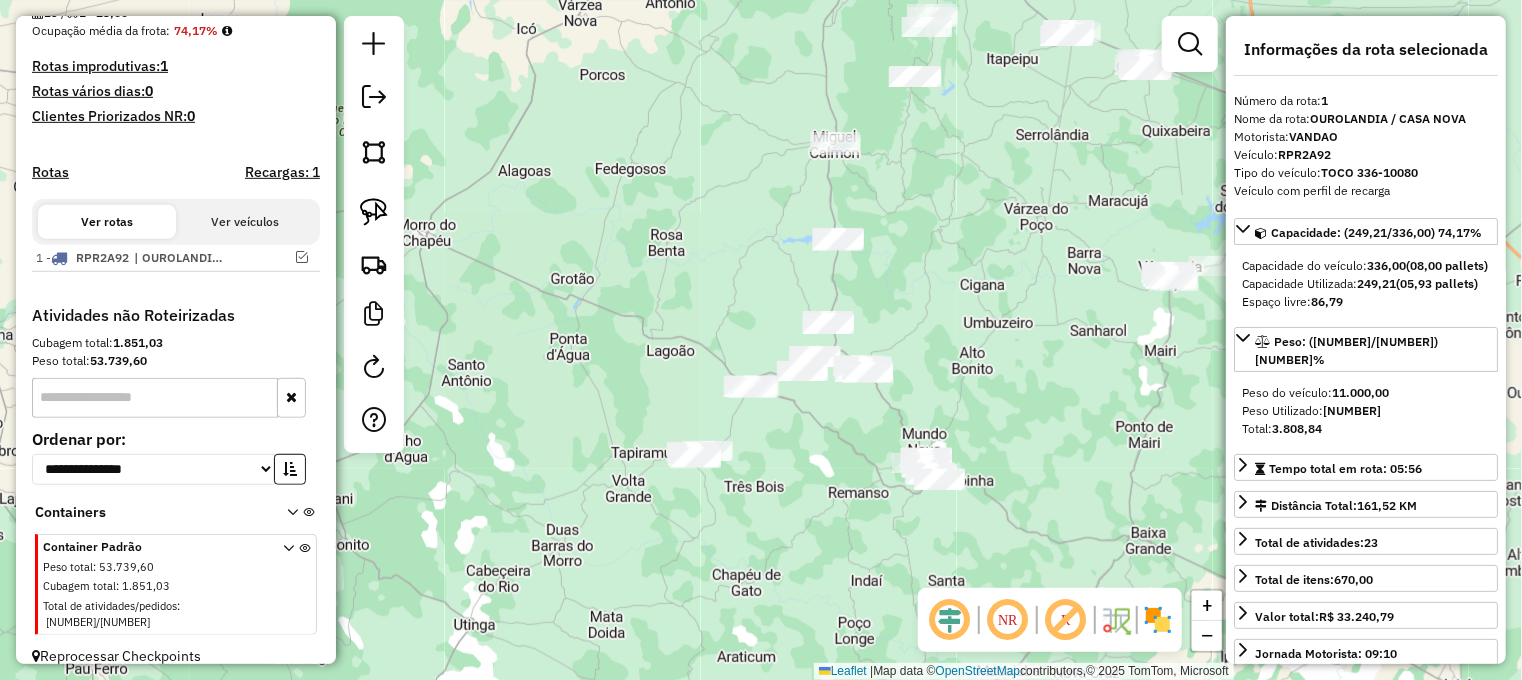 drag, startPoint x: 976, startPoint y: 343, endPoint x: 905, endPoint y: 267, distance: 104.00481 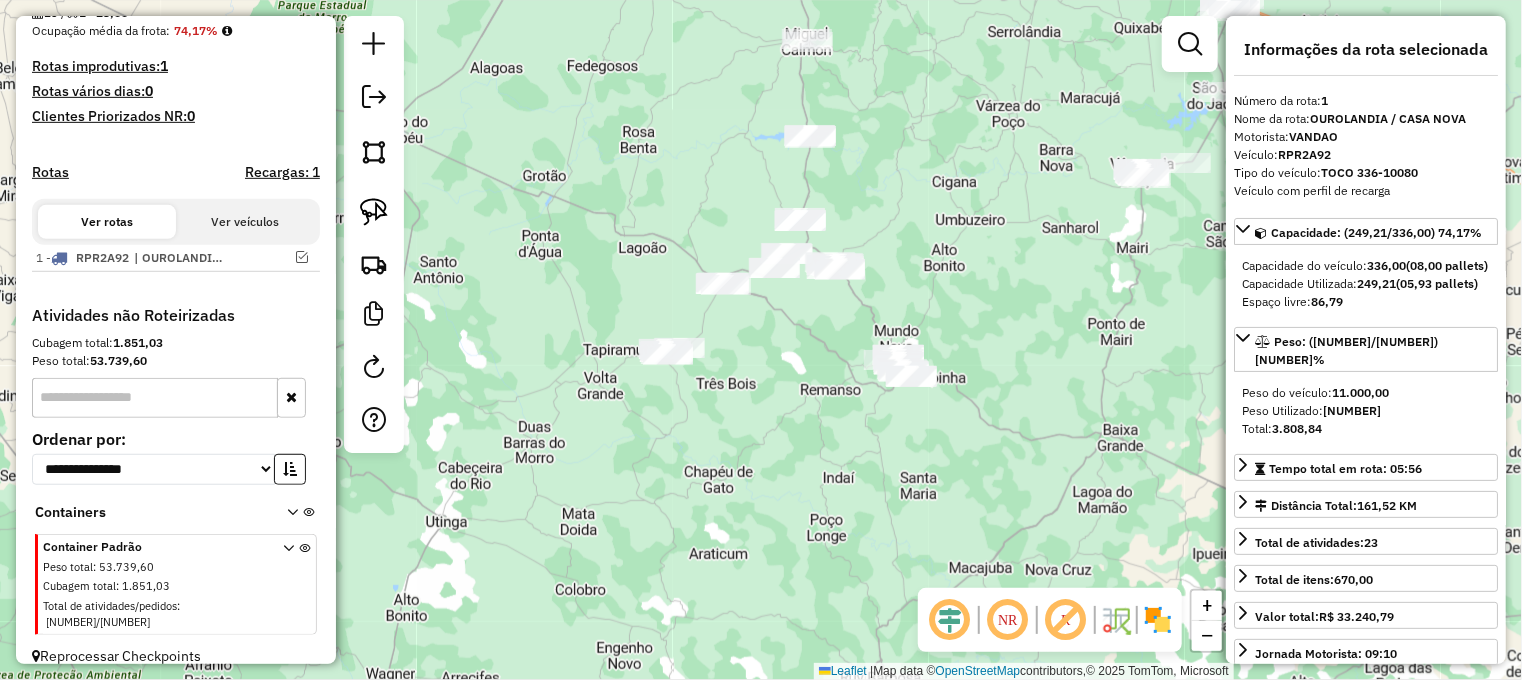 drag, startPoint x: 772, startPoint y: 339, endPoint x: 678, endPoint y: 398, distance: 110.98198 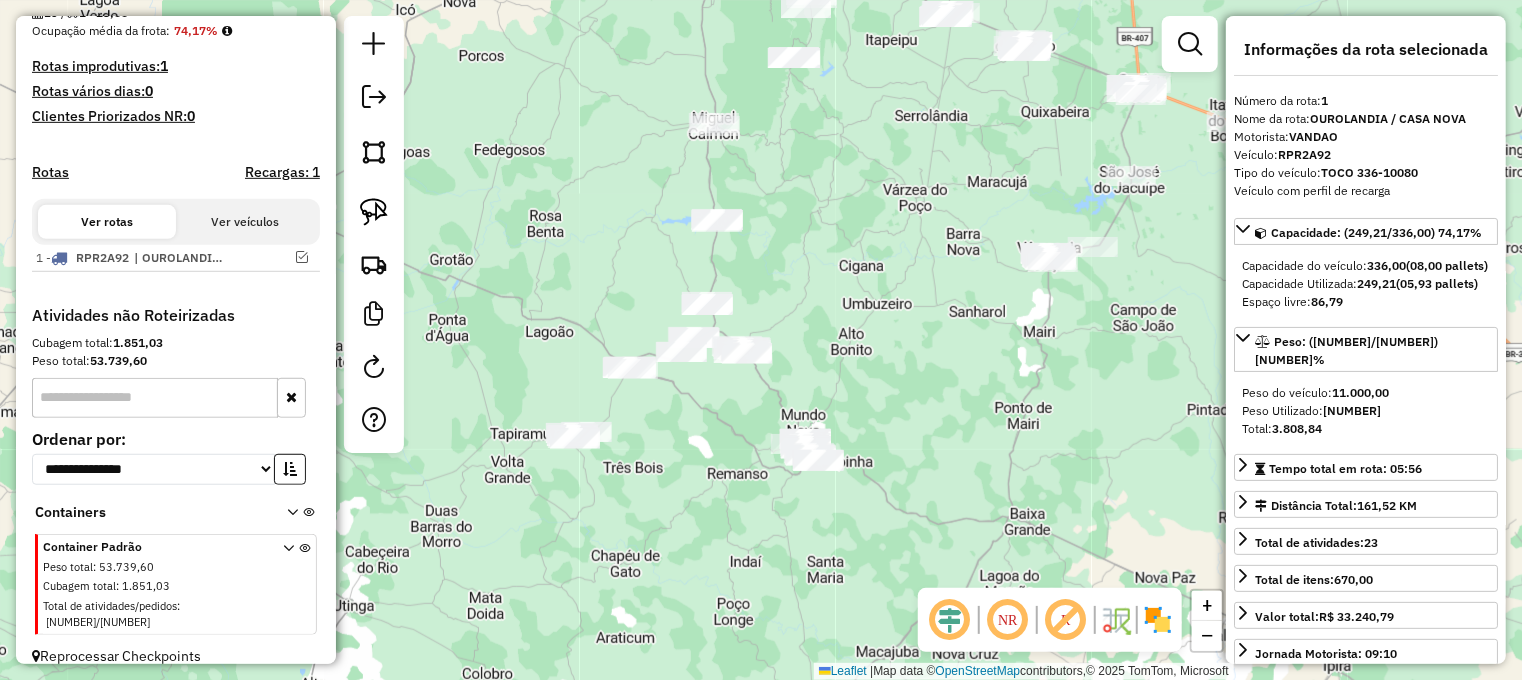 drag, startPoint x: 724, startPoint y: 387, endPoint x: 729, endPoint y: 415, distance: 28.442924 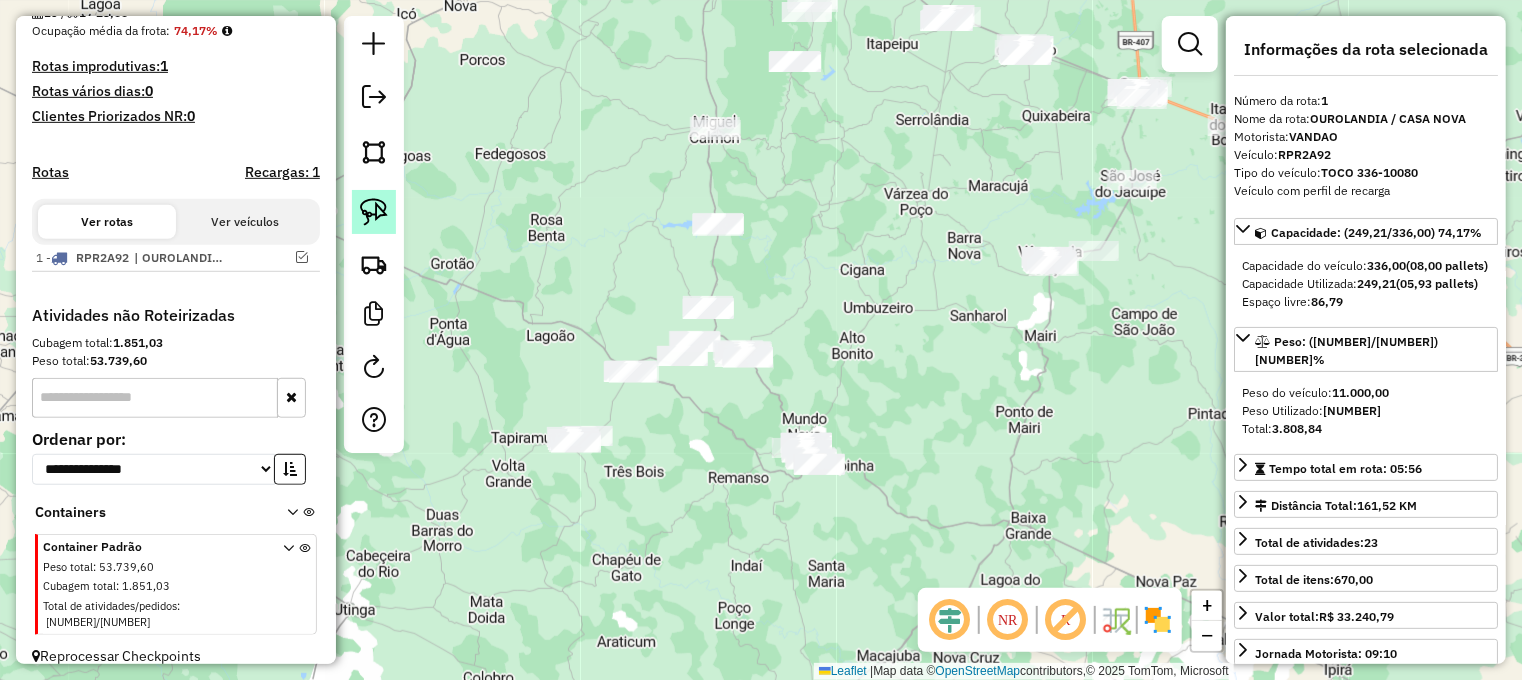 click 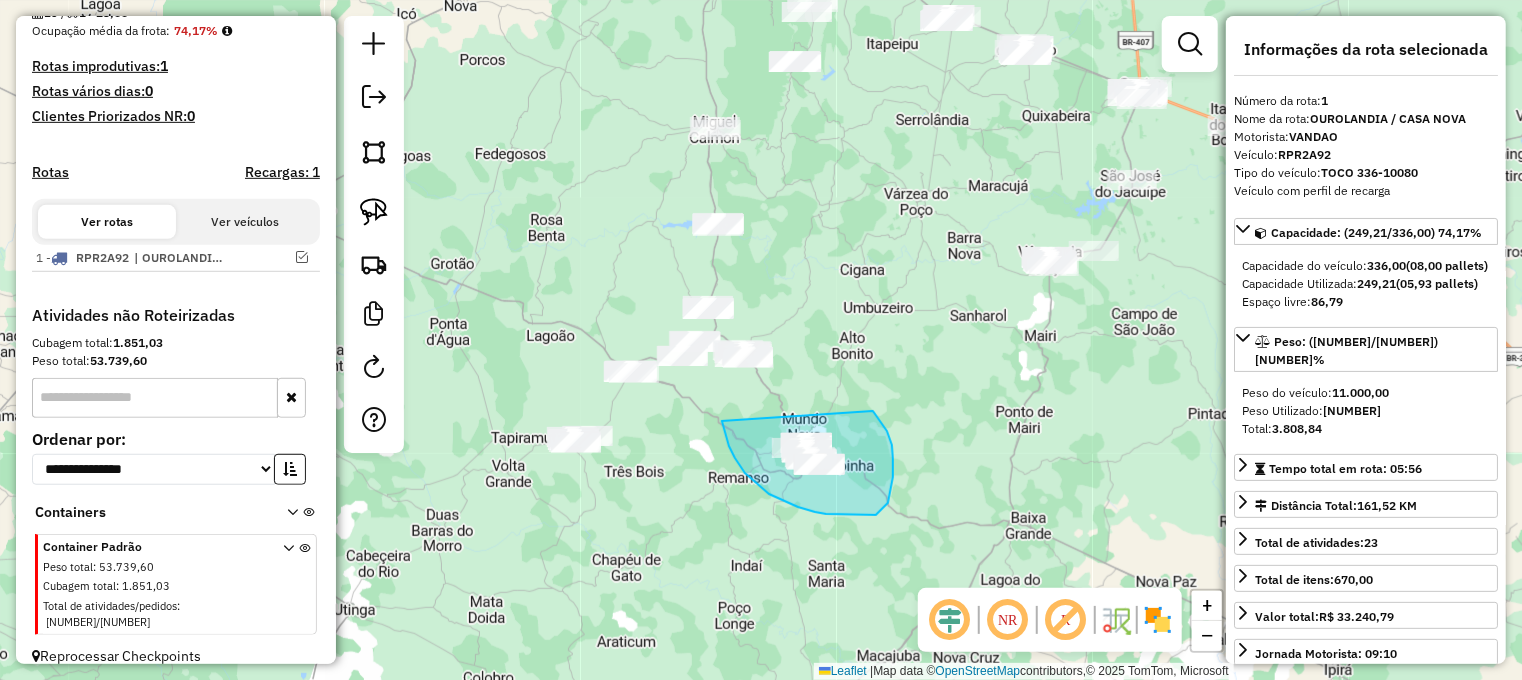 drag, startPoint x: 722, startPoint y: 421, endPoint x: 865, endPoint y: 403, distance: 144.12842 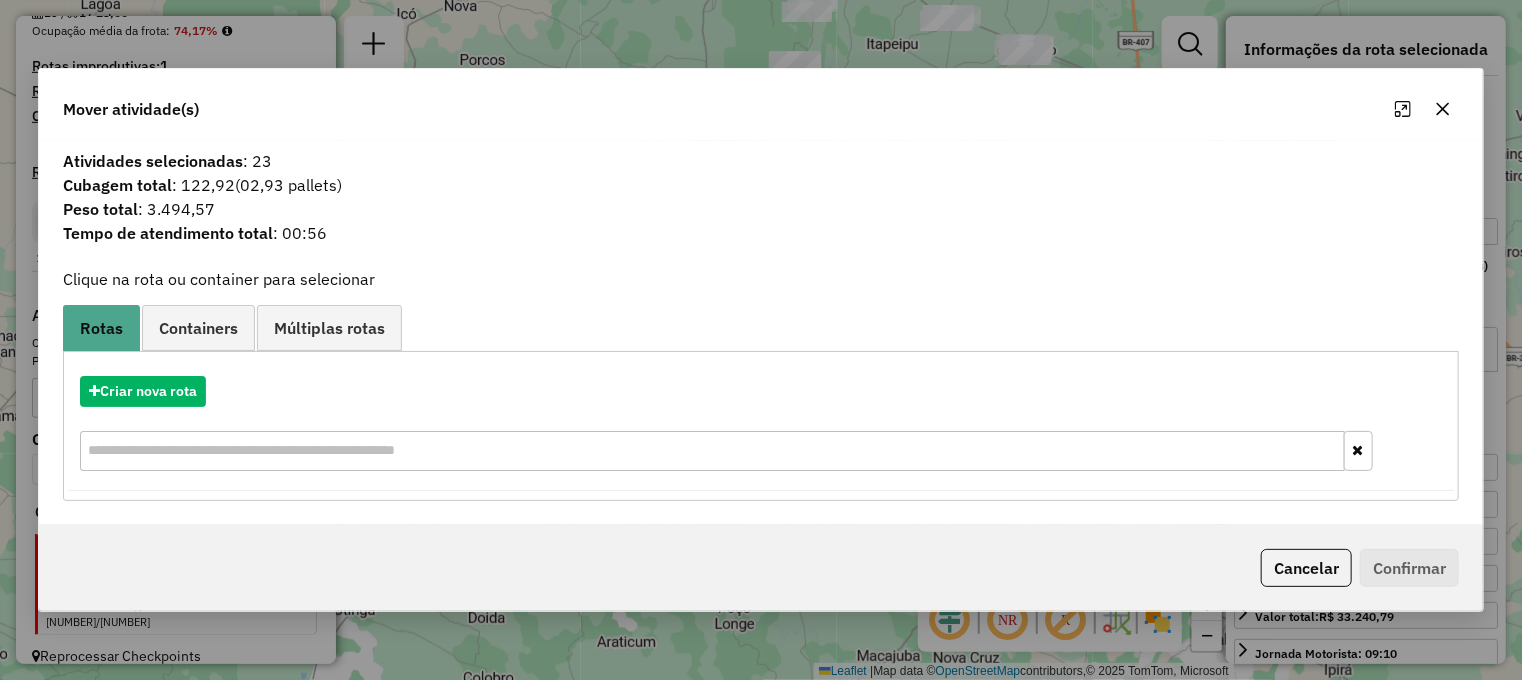 click 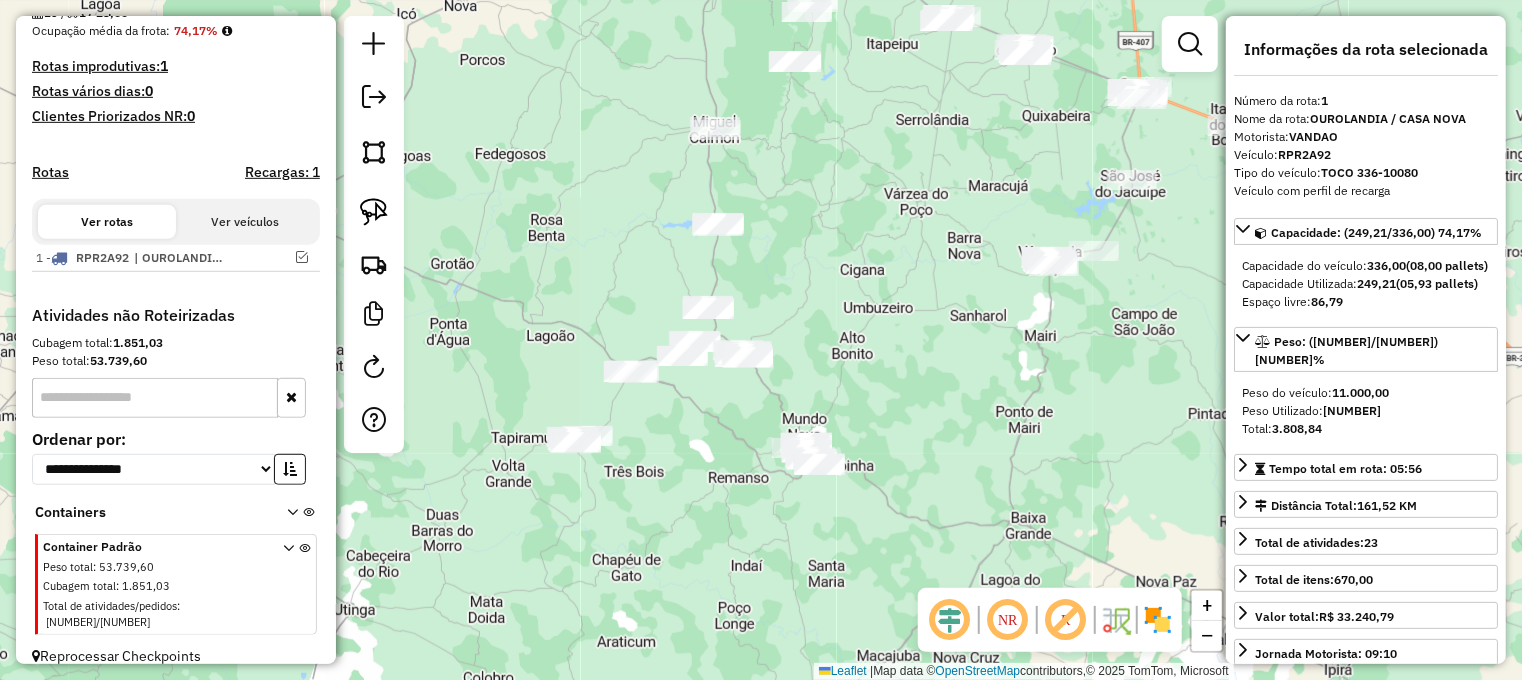 drag, startPoint x: 848, startPoint y: 302, endPoint x: 924, endPoint y: 314, distance: 76.941536 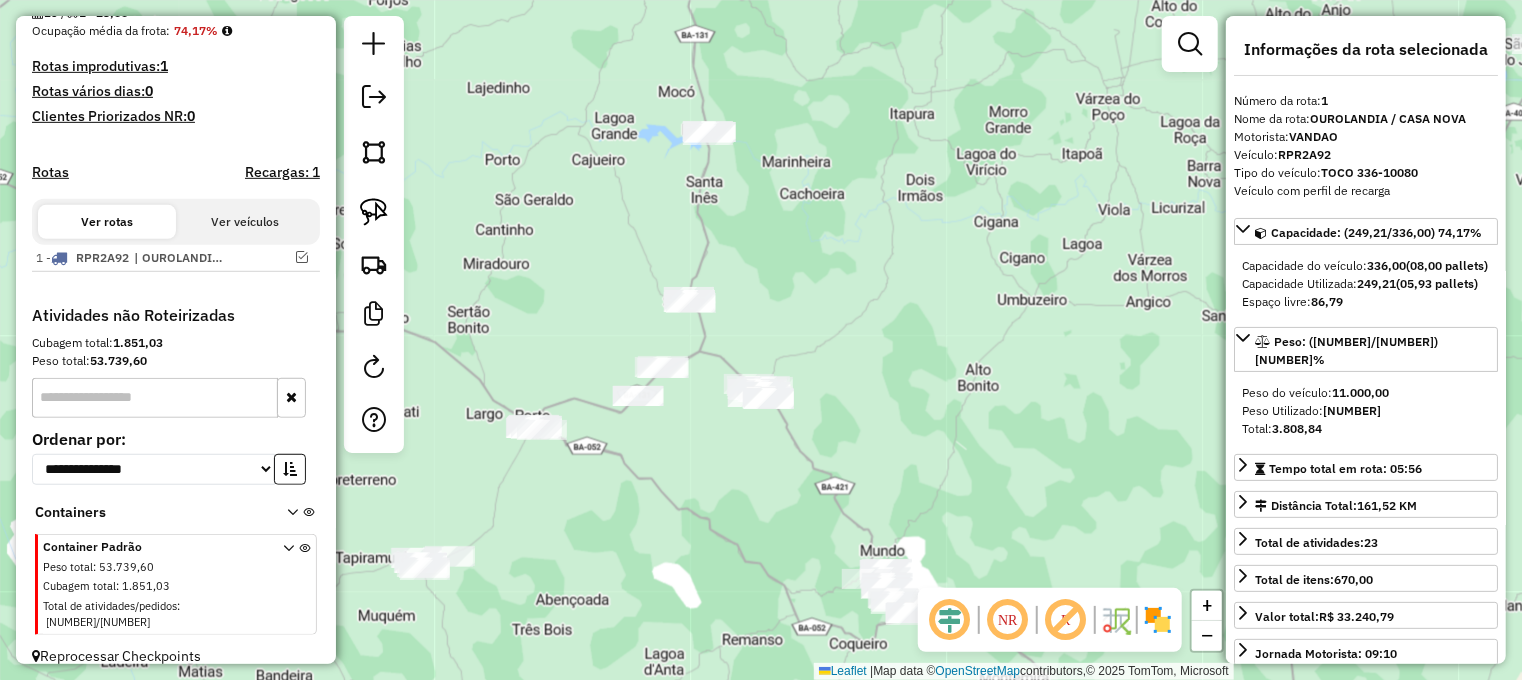 drag, startPoint x: 891, startPoint y: 338, endPoint x: 950, endPoint y: 300, distance: 70.178345 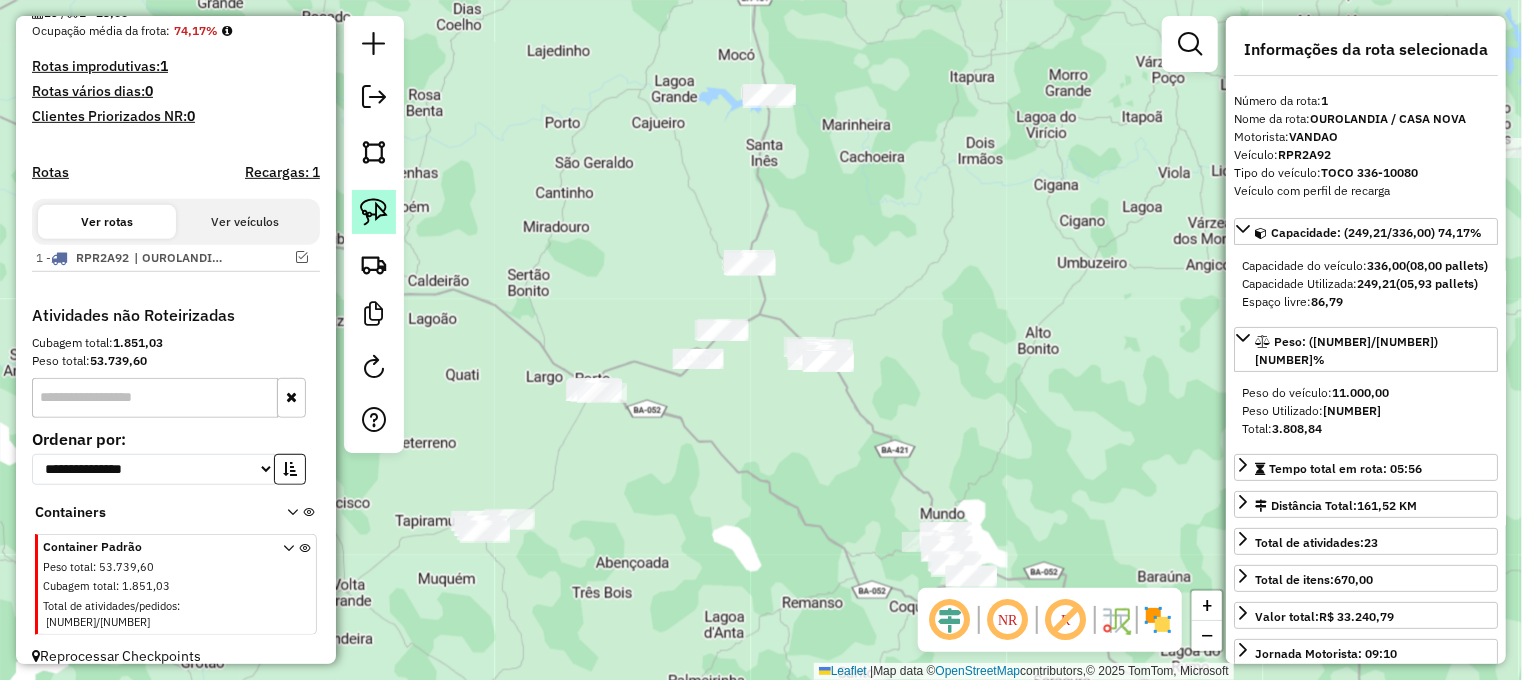 click 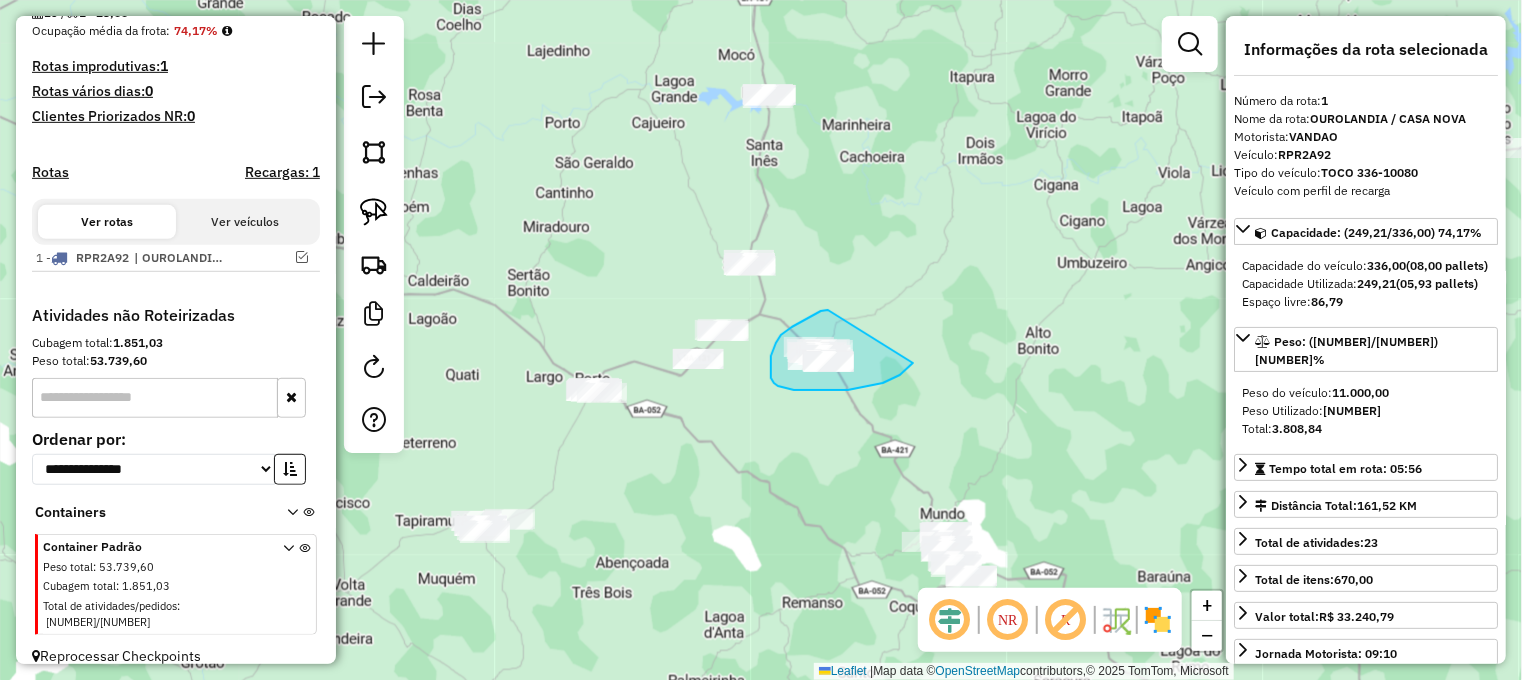 drag, startPoint x: 828, startPoint y: 310, endPoint x: 928, endPoint y: 337, distance: 103.58089 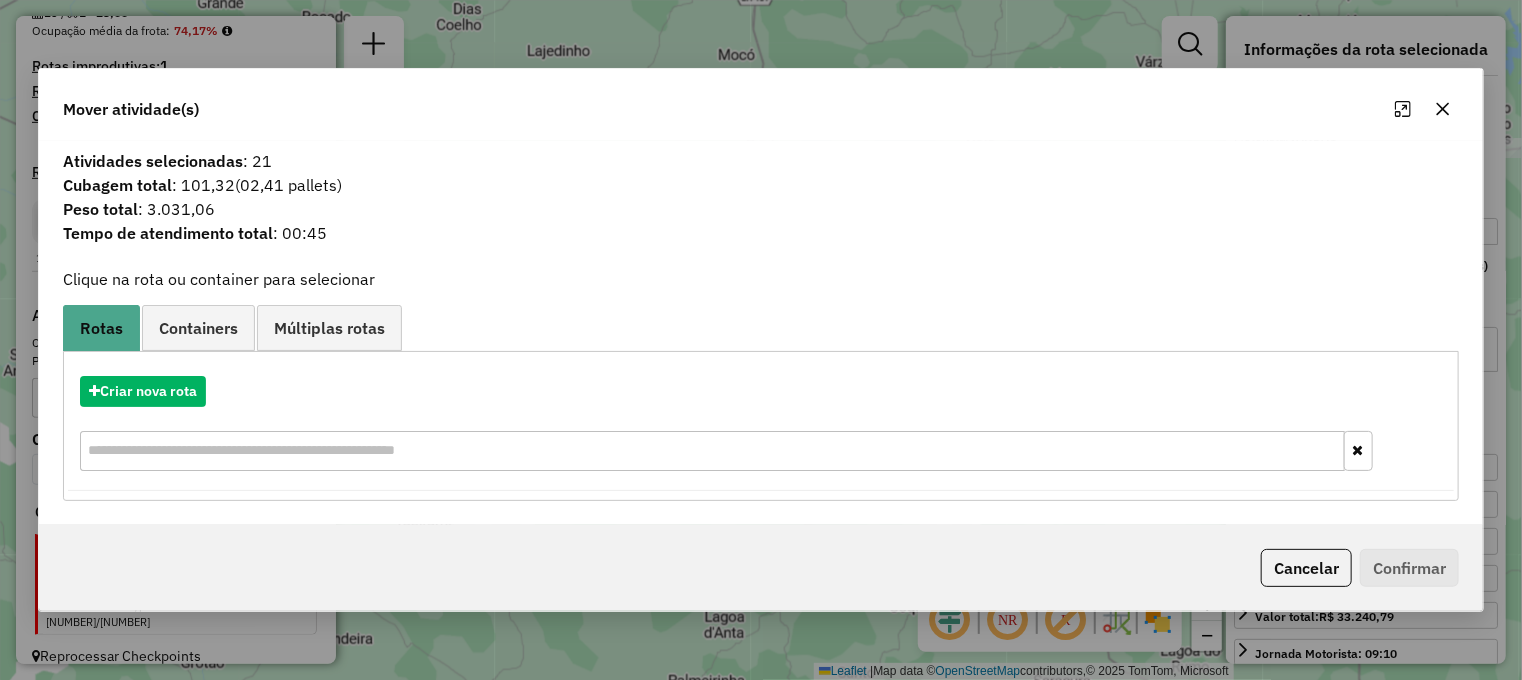click 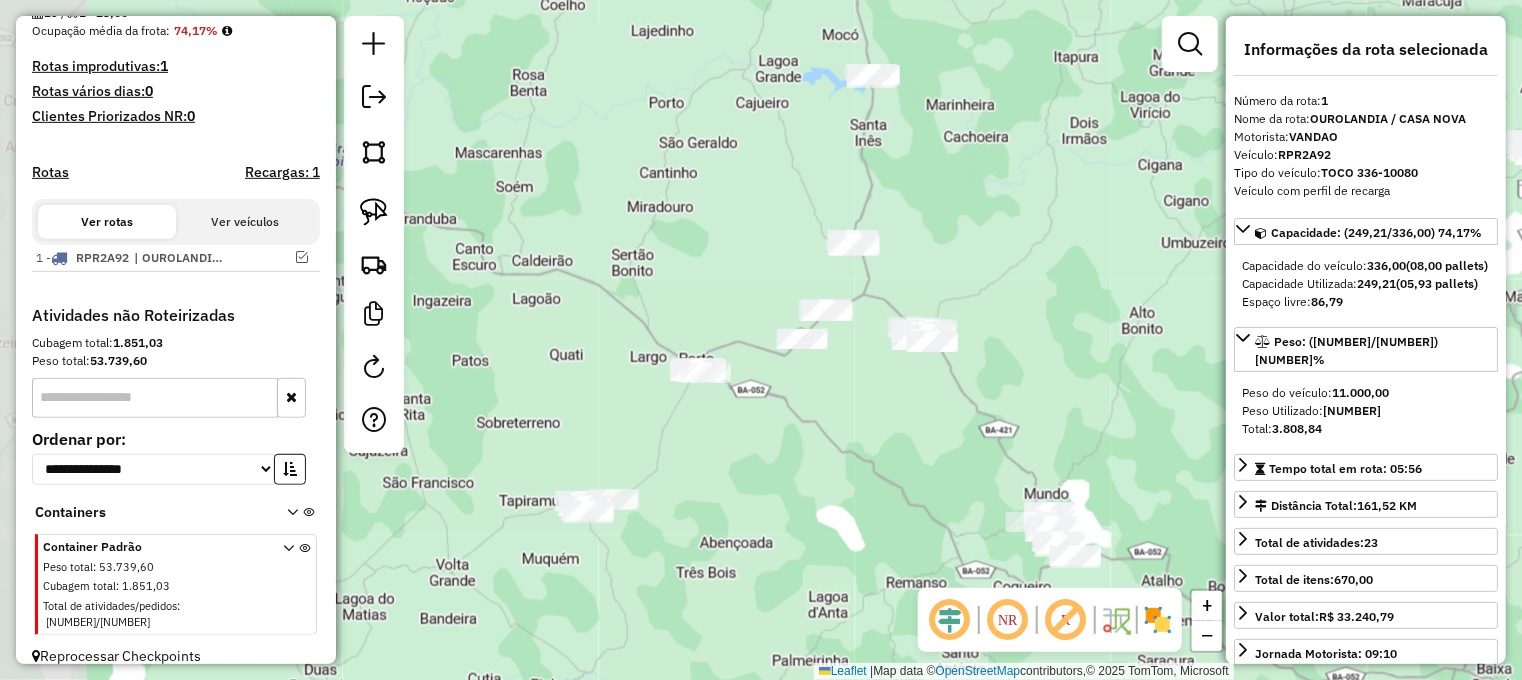 drag, startPoint x: 760, startPoint y: 460, endPoint x: 880, endPoint y: 431, distance: 123.454445 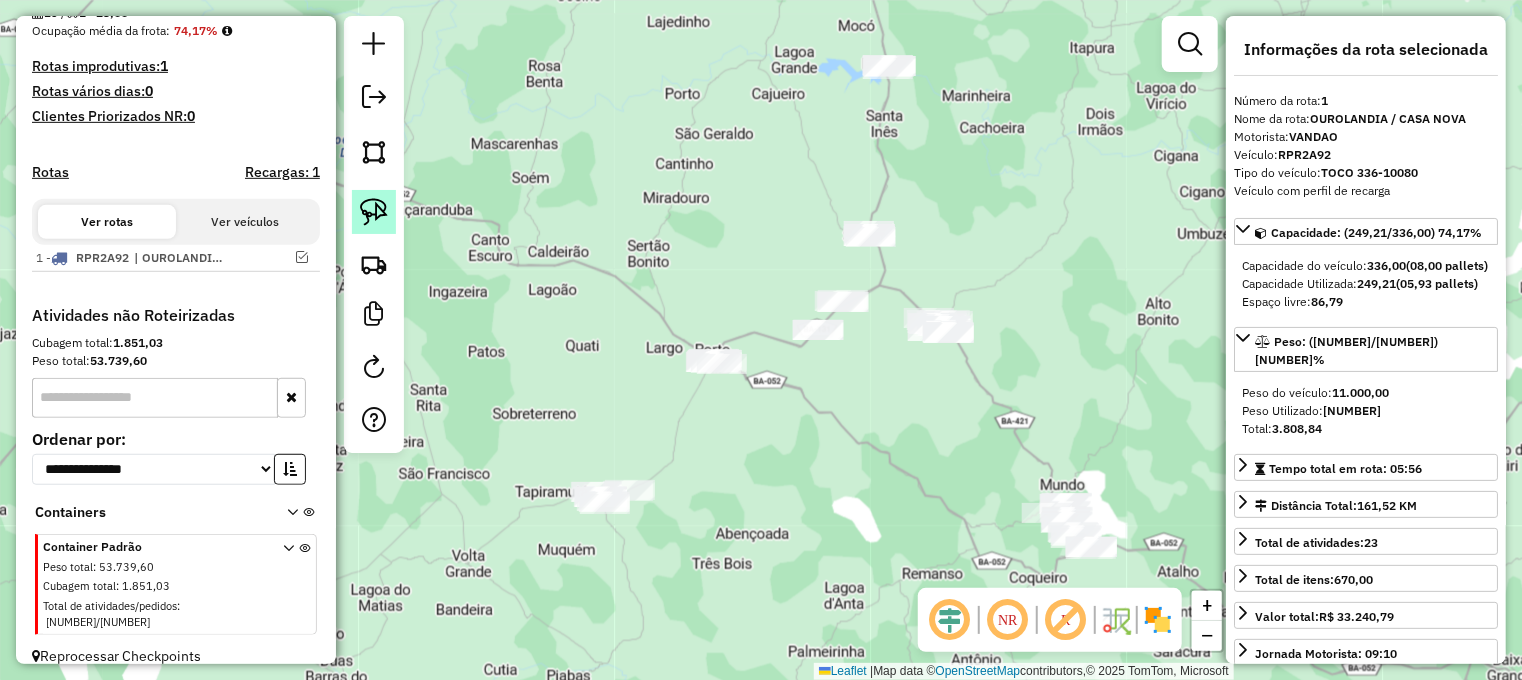 click 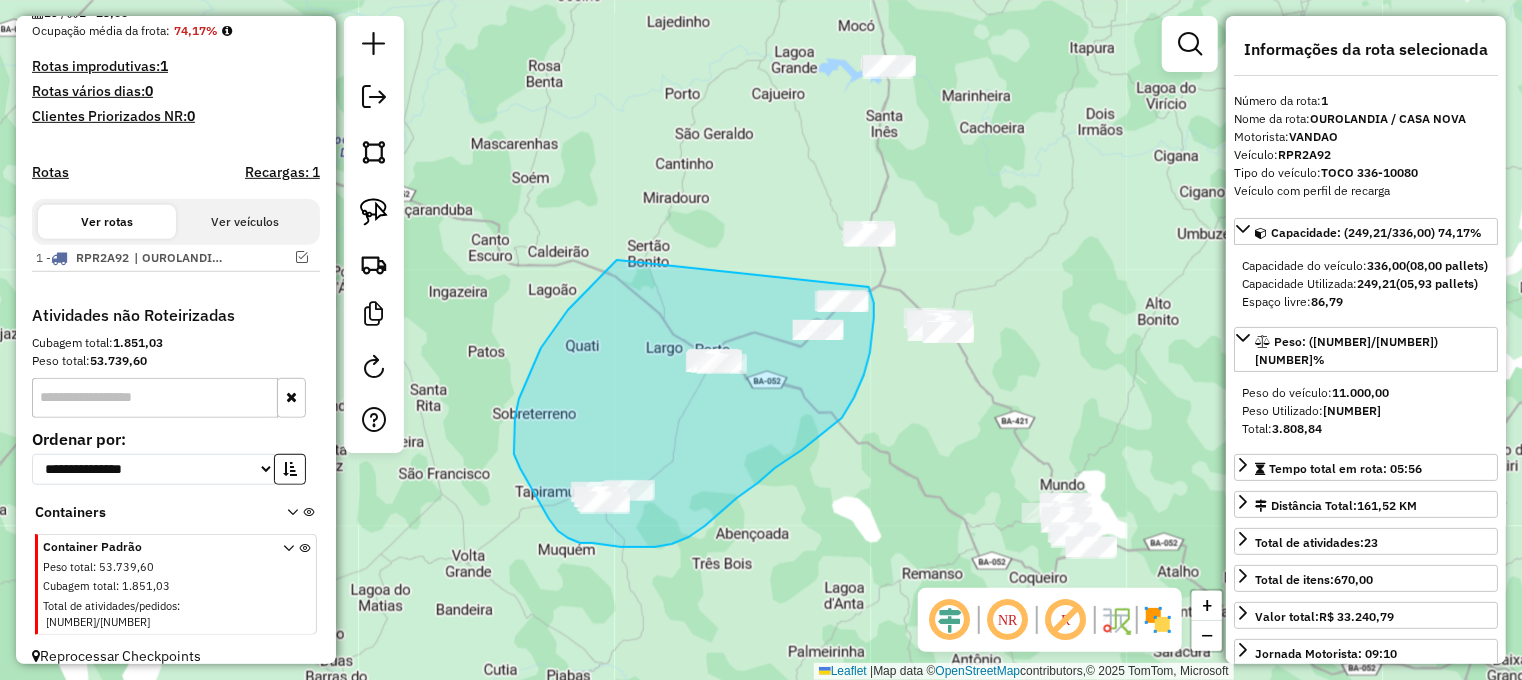 drag, startPoint x: 575, startPoint y: 303, endPoint x: 869, endPoint y: 287, distance: 294.43506 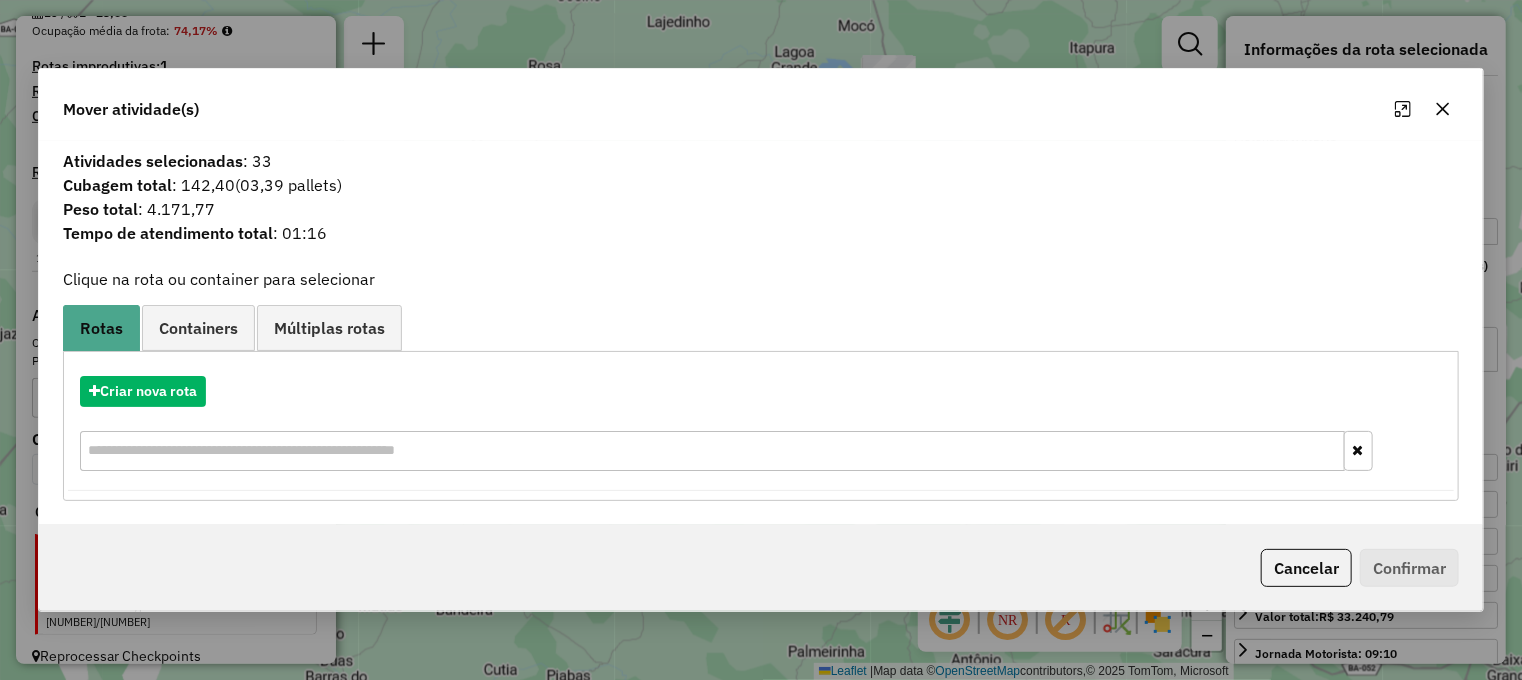 click 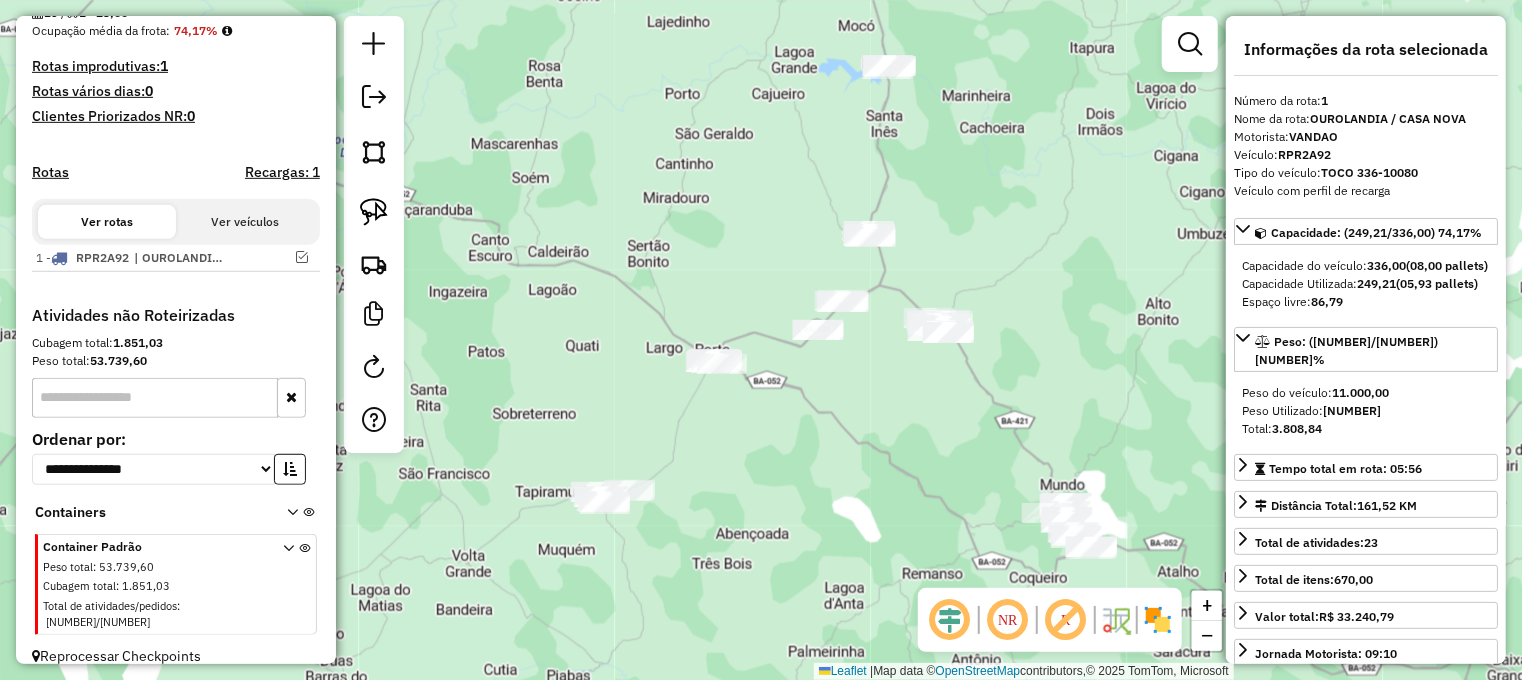 drag, startPoint x: 877, startPoint y: 409, endPoint x: 876, endPoint y: 487, distance: 78.00641 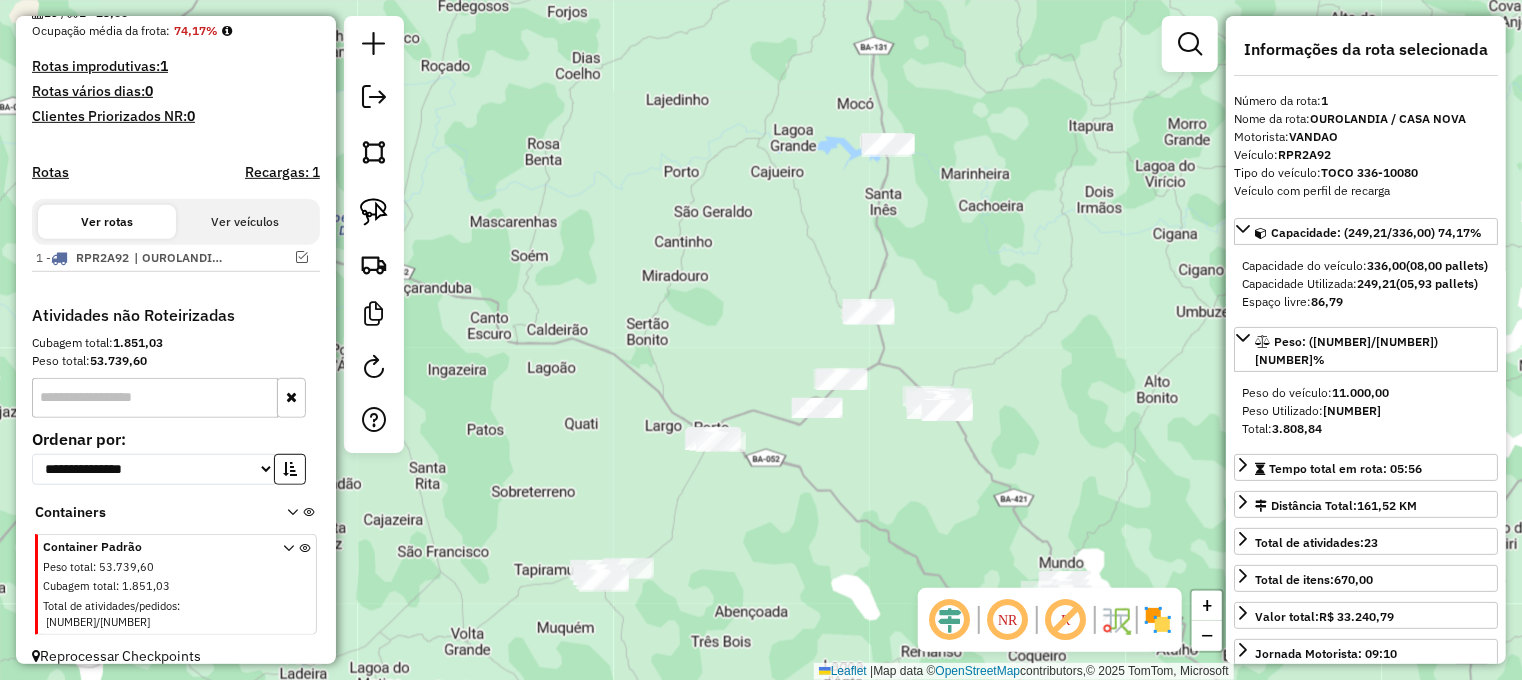 drag, startPoint x: 874, startPoint y: 531, endPoint x: 867, endPoint y: 408, distance: 123.19903 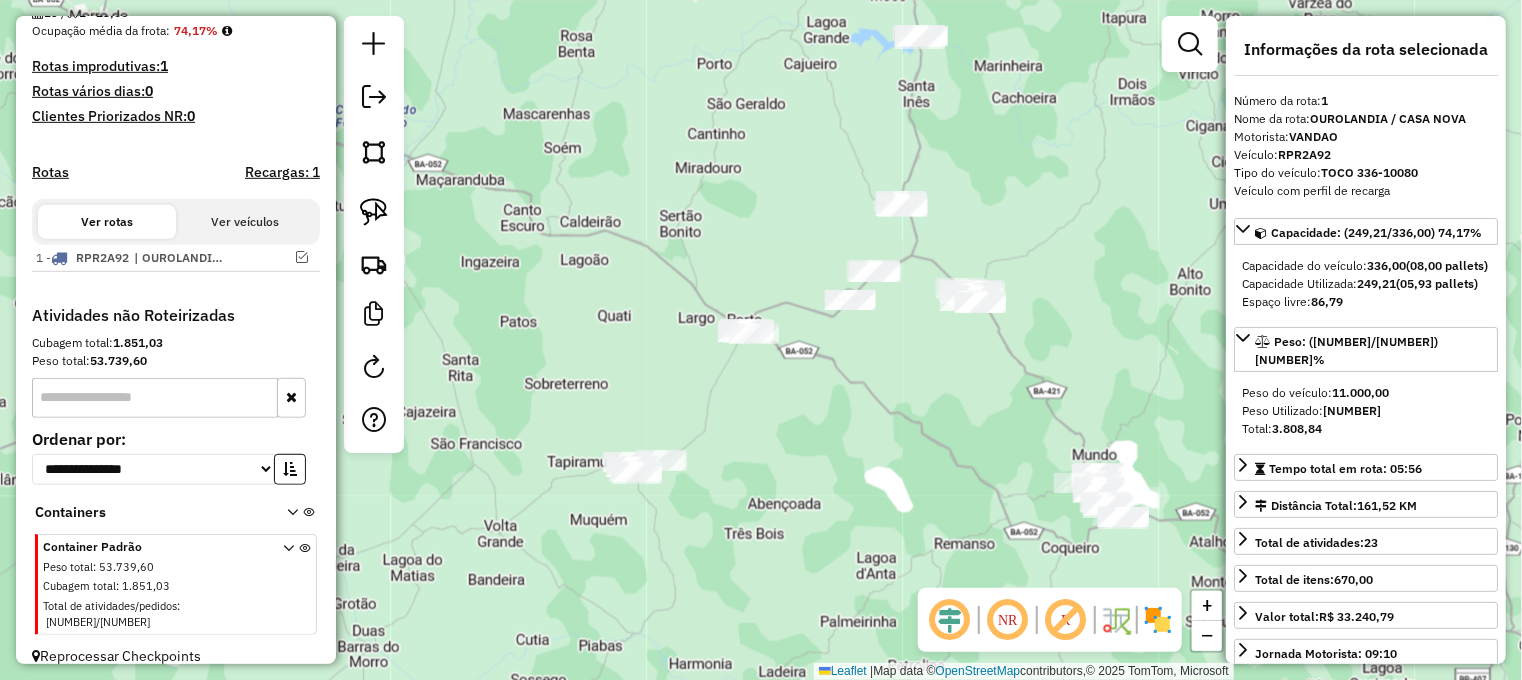 click 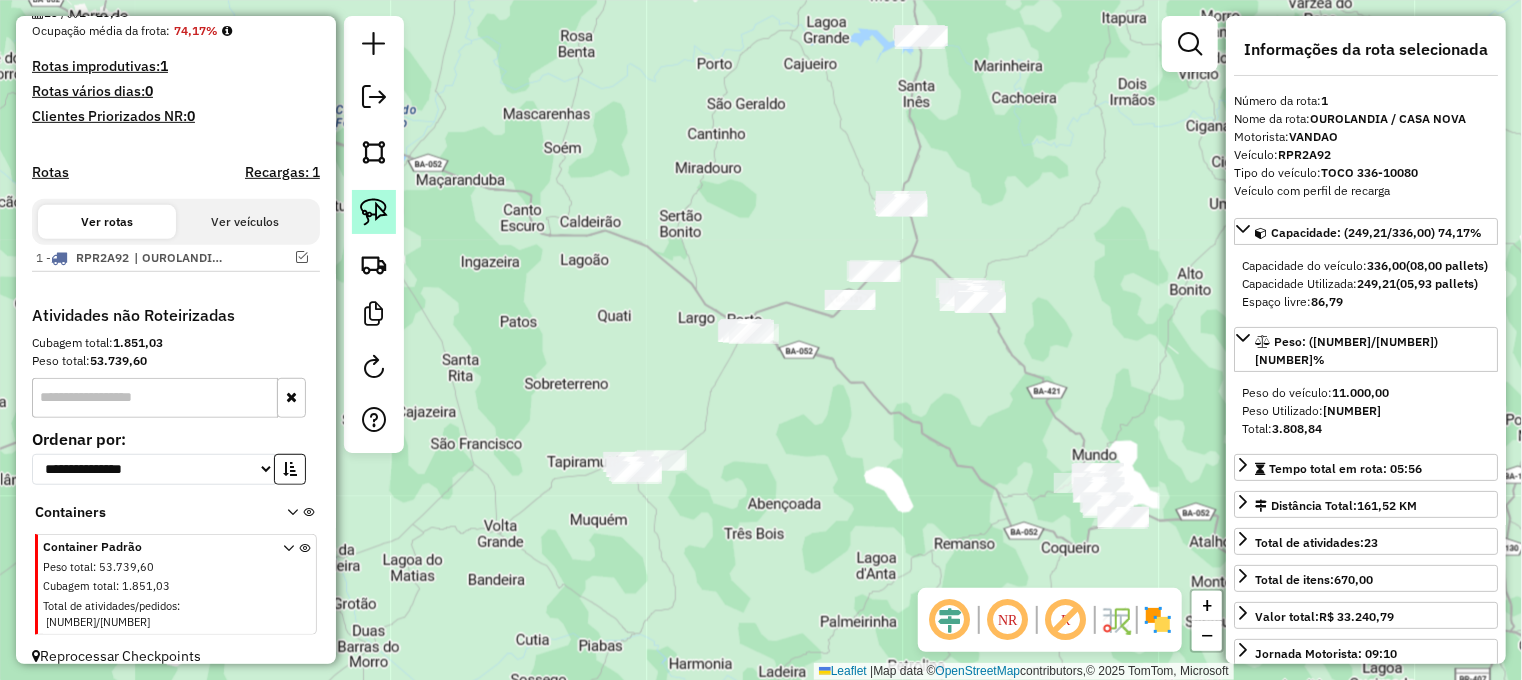 click 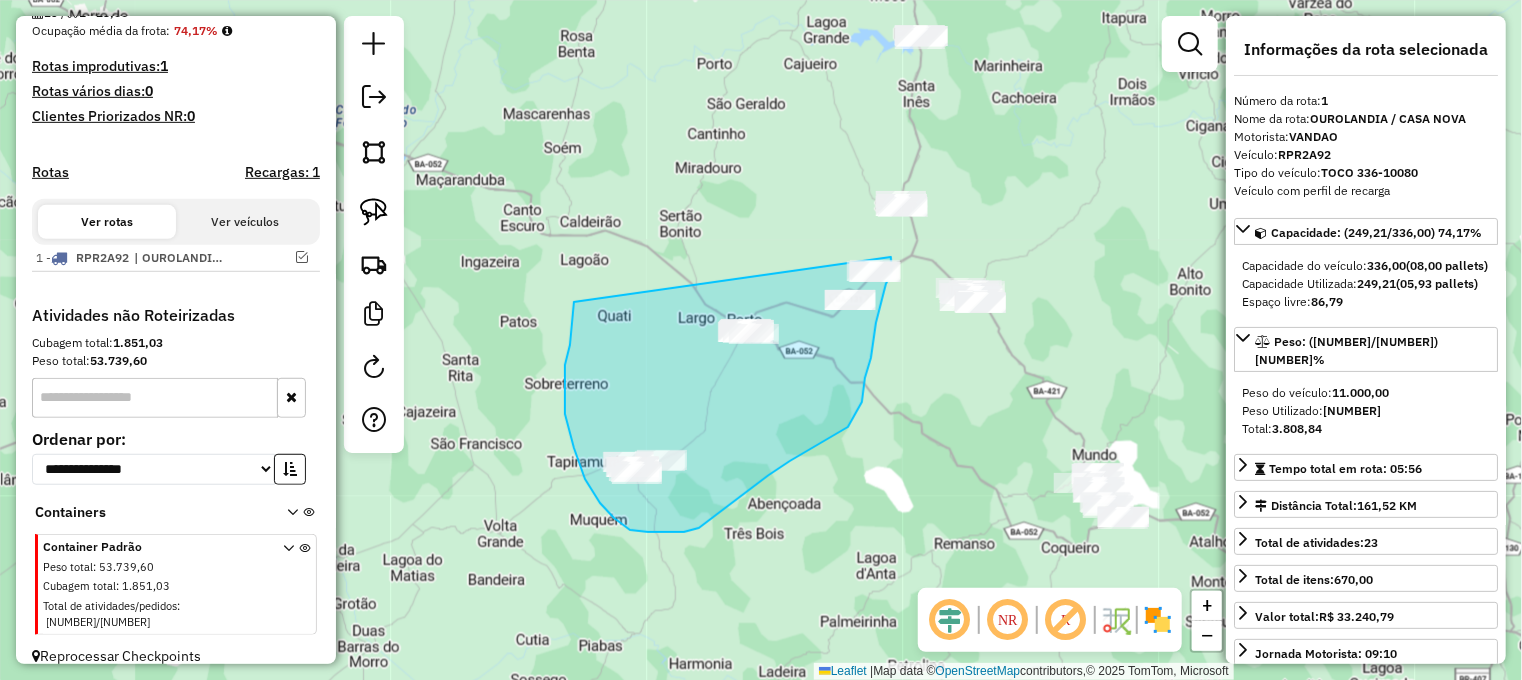 drag, startPoint x: 574, startPoint y: 302, endPoint x: 888, endPoint y: 253, distance: 317.80026 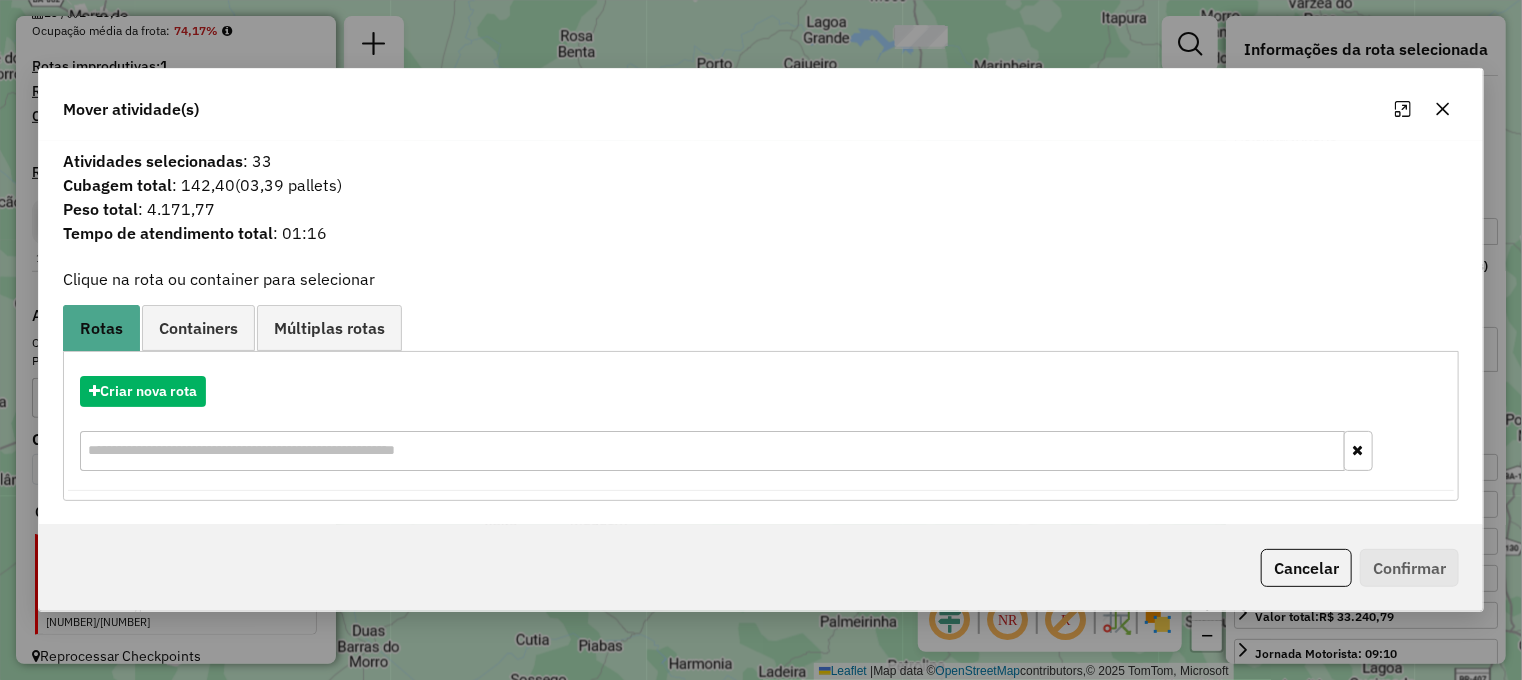 click 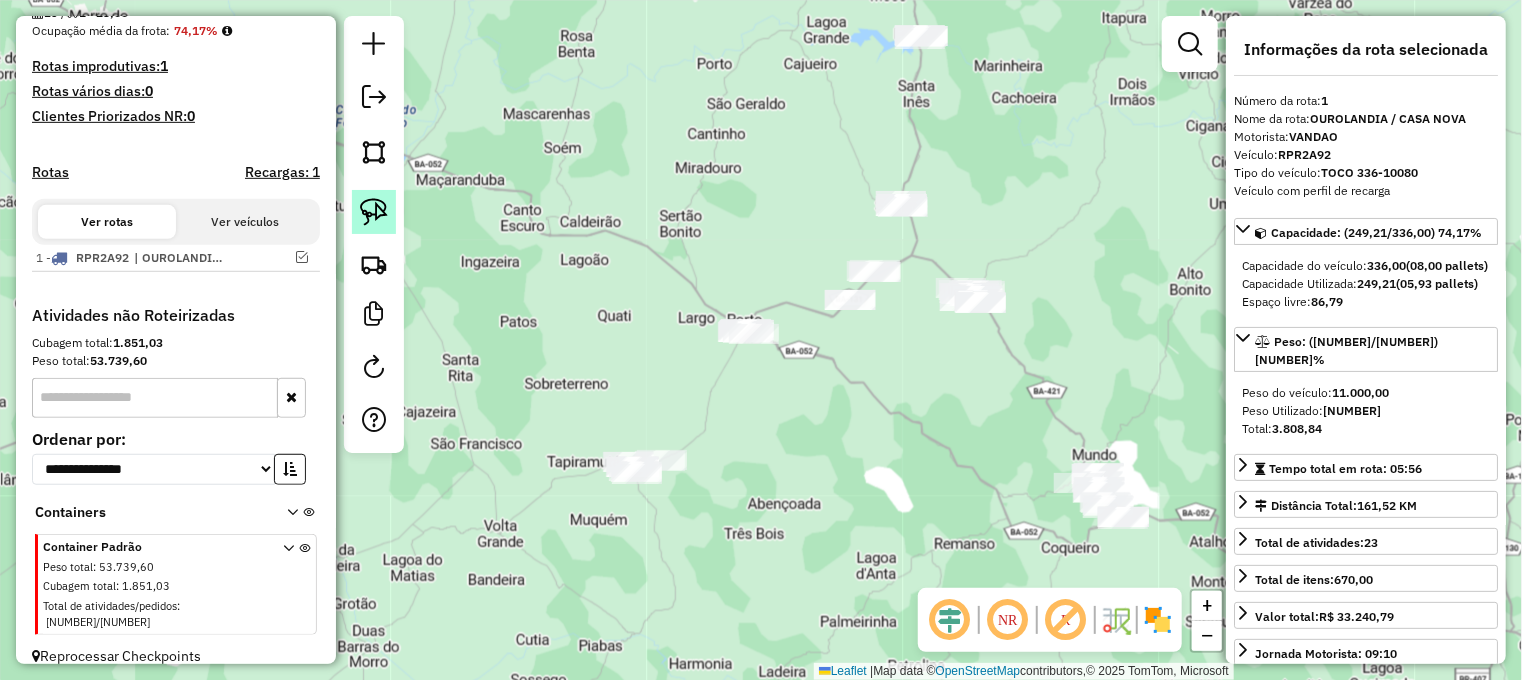 click 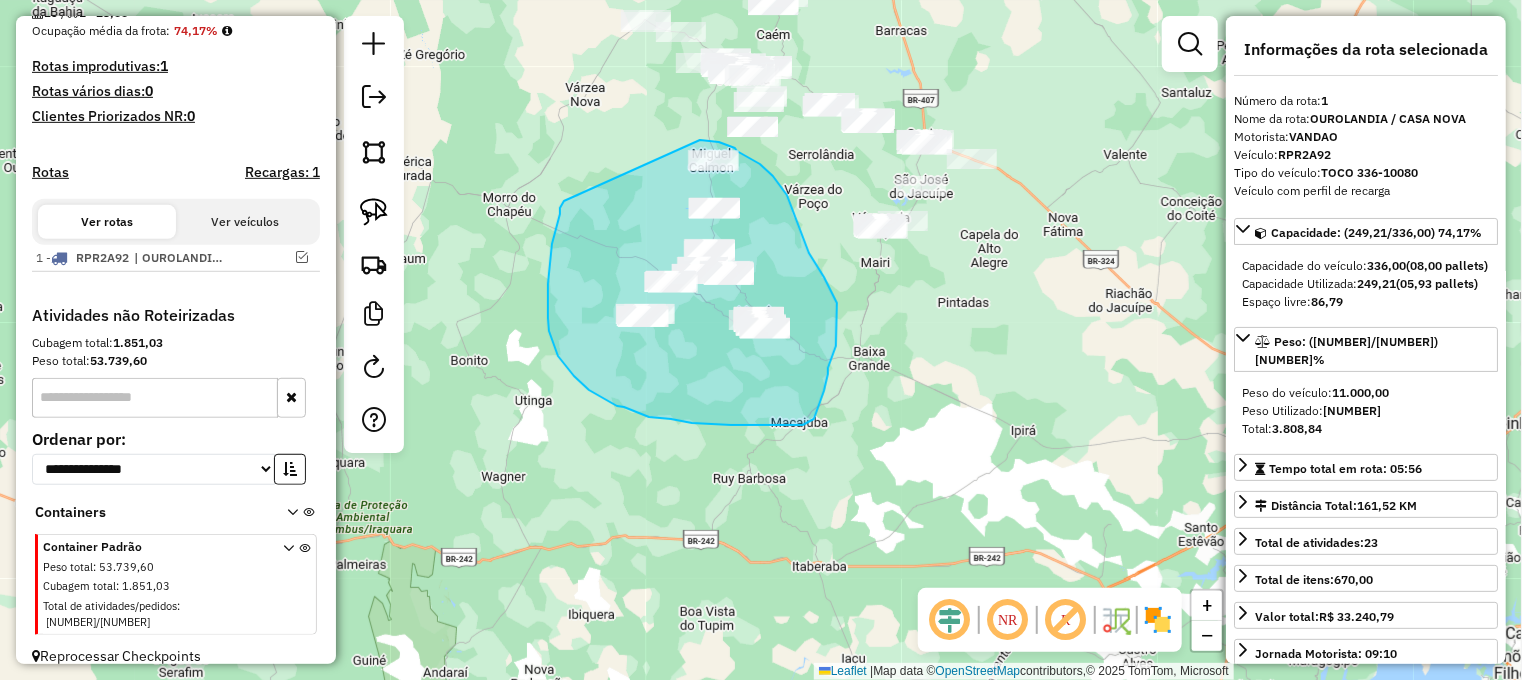drag, startPoint x: 548, startPoint y: 284, endPoint x: 675, endPoint y: 135, distance: 195.78049 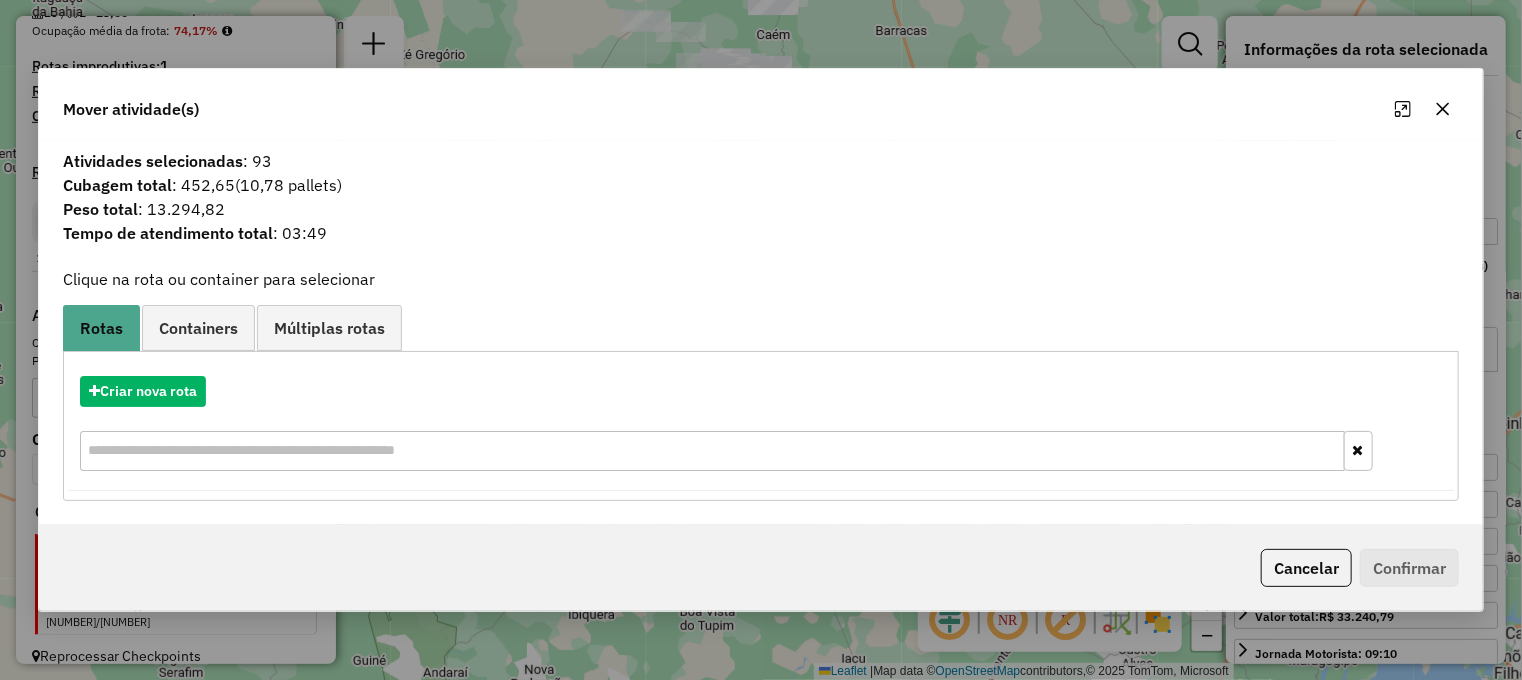 click 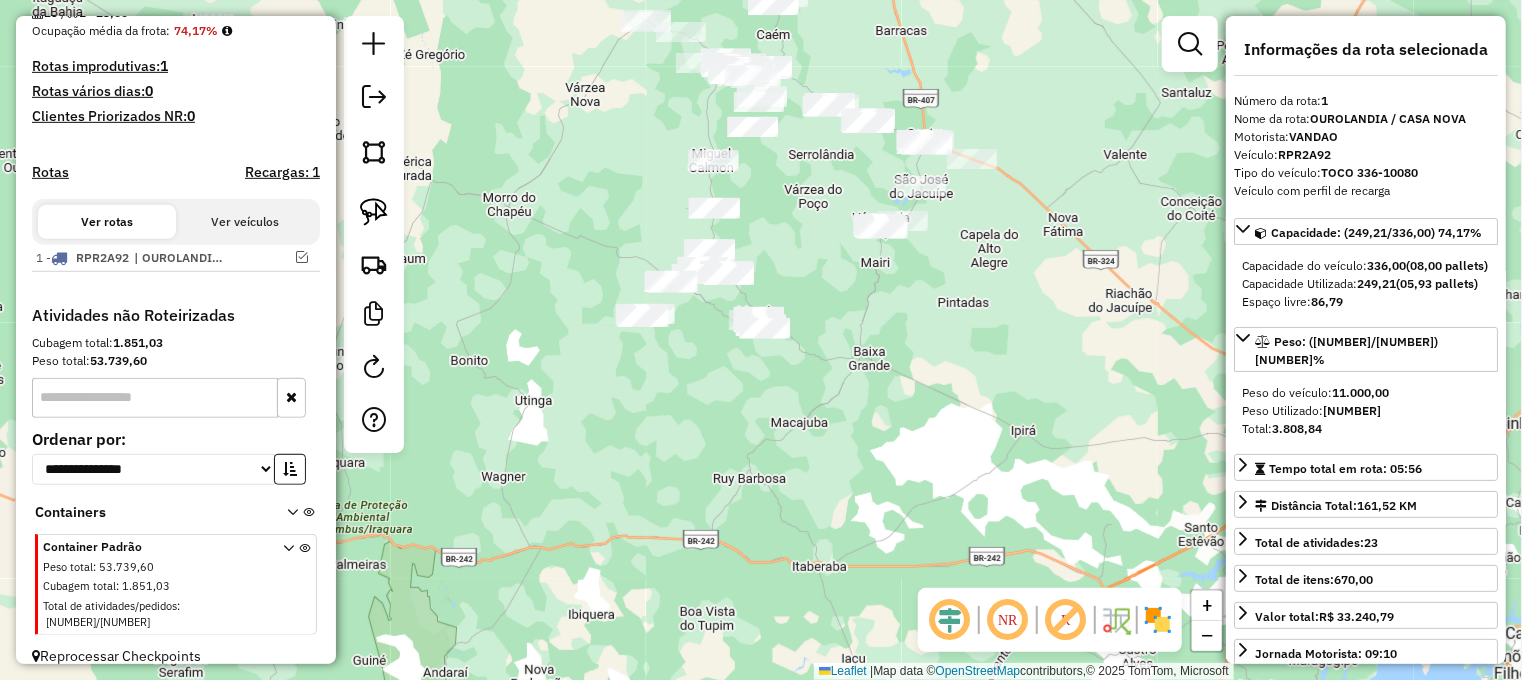 drag, startPoint x: 701, startPoint y: 356, endPoint x: 695, endPoint y: 403, distance: 47.38143 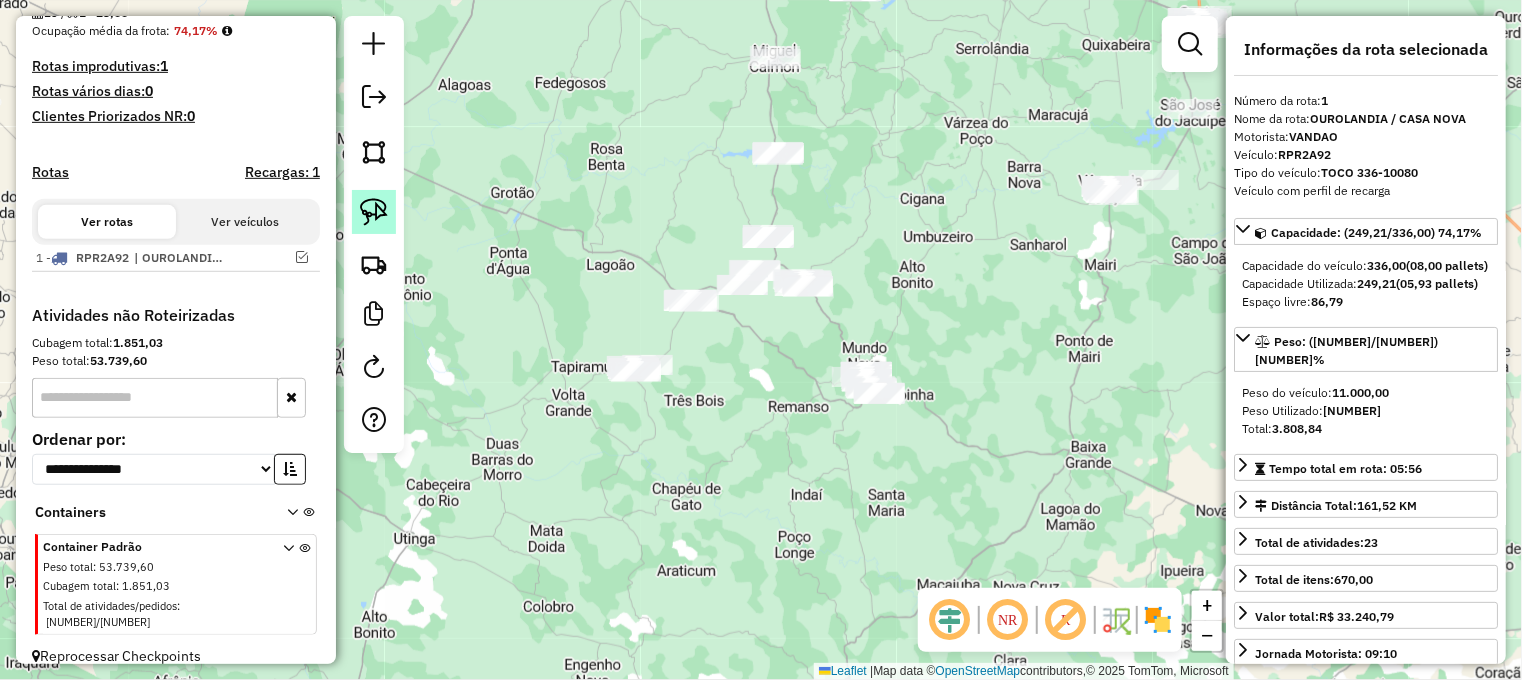 click 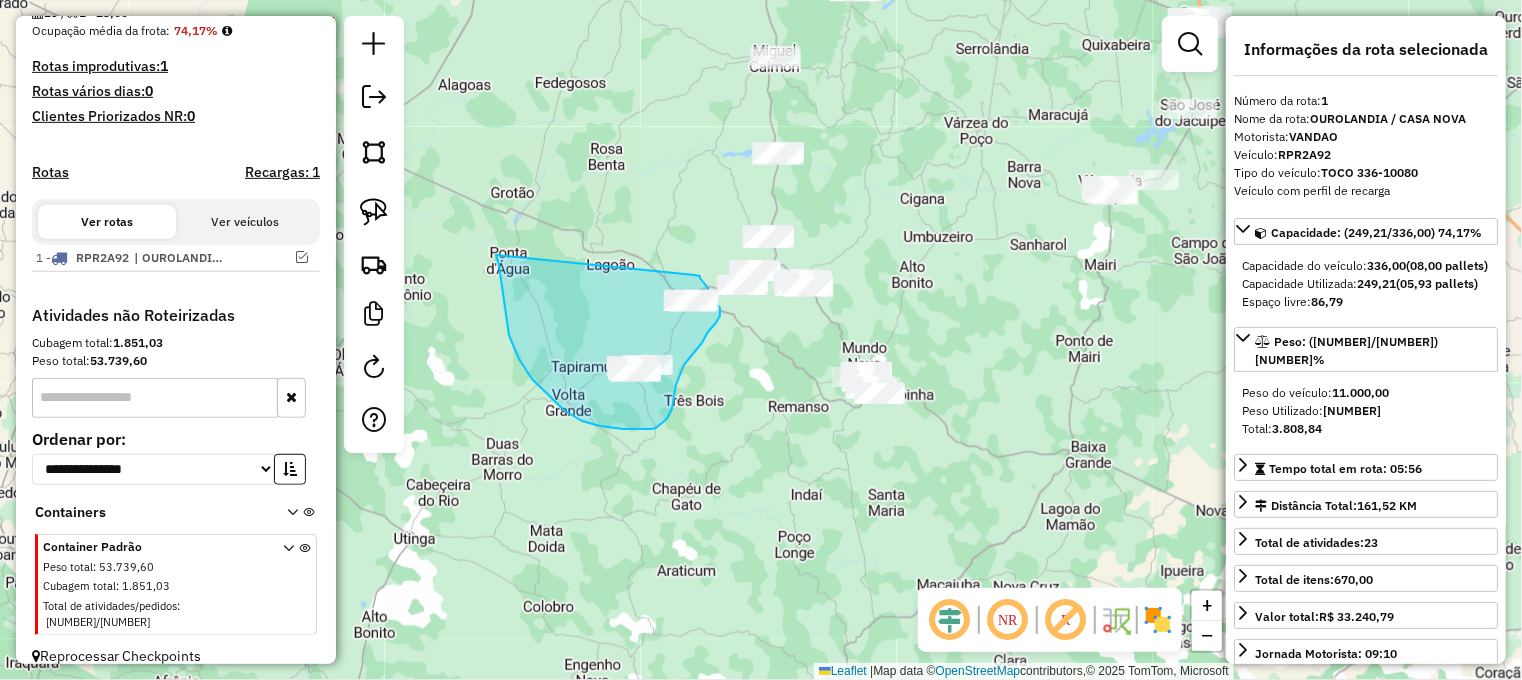 drag, startPoint x: 504, startPoint y: 307, endPoint x: 688, endPoint y: 271, distance: 187.48866 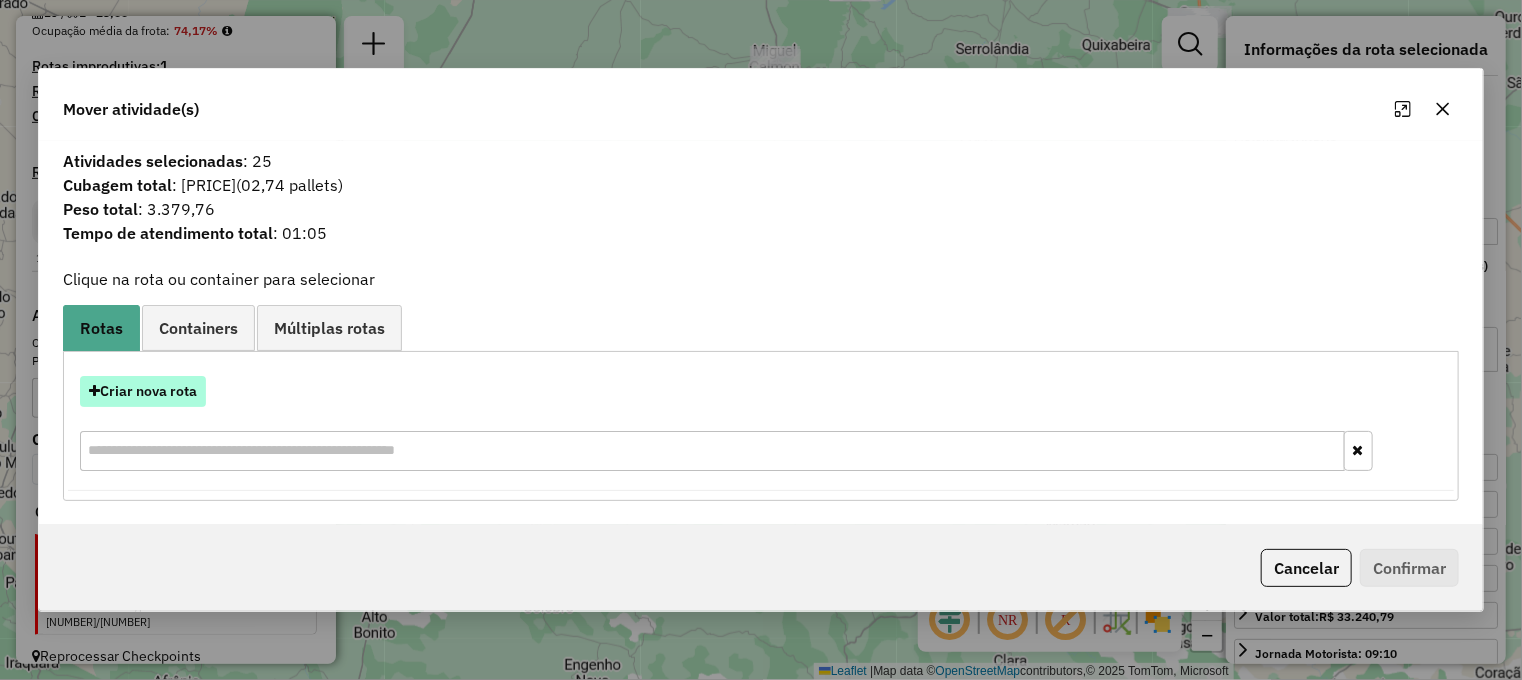 click on "Criar nova rota" at bounding box center (143, 391) 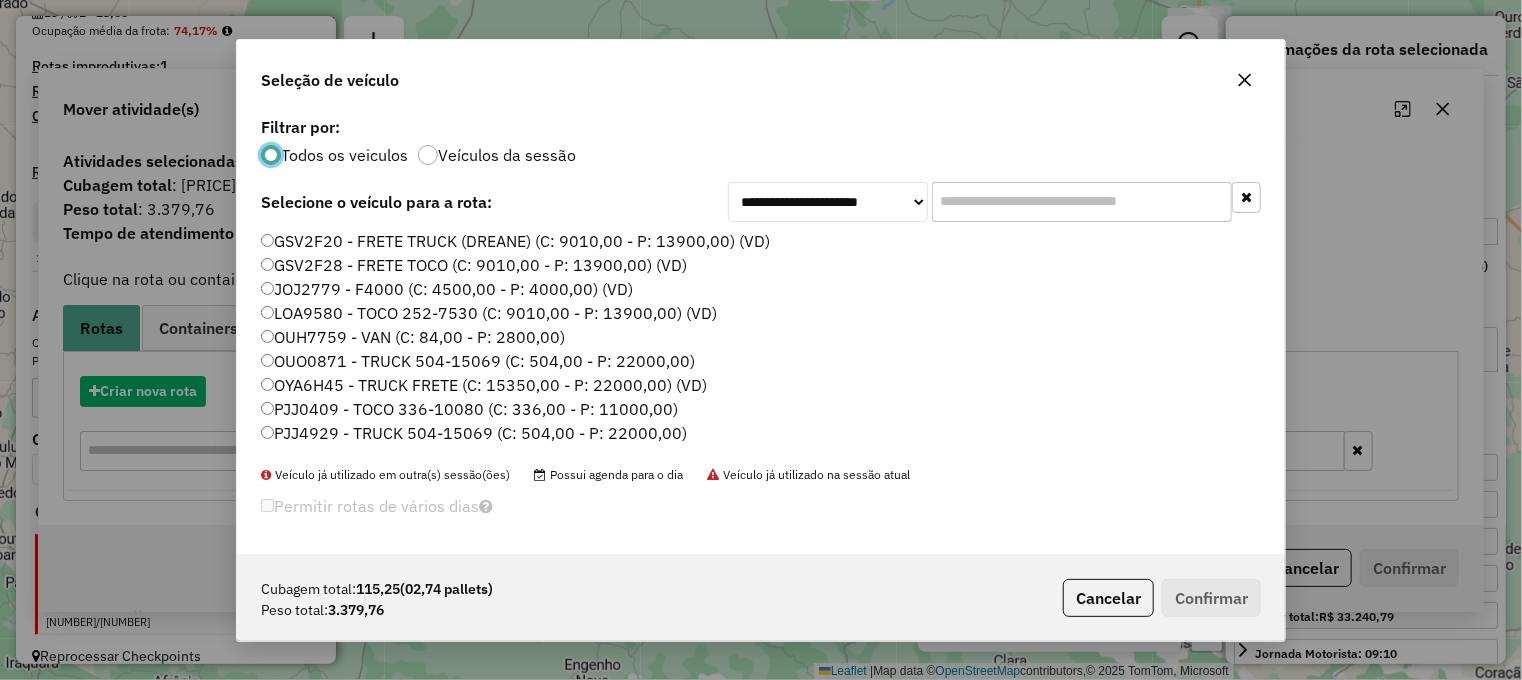 scroll, scrollTop: 10, scrollLeft: 6, axis: both 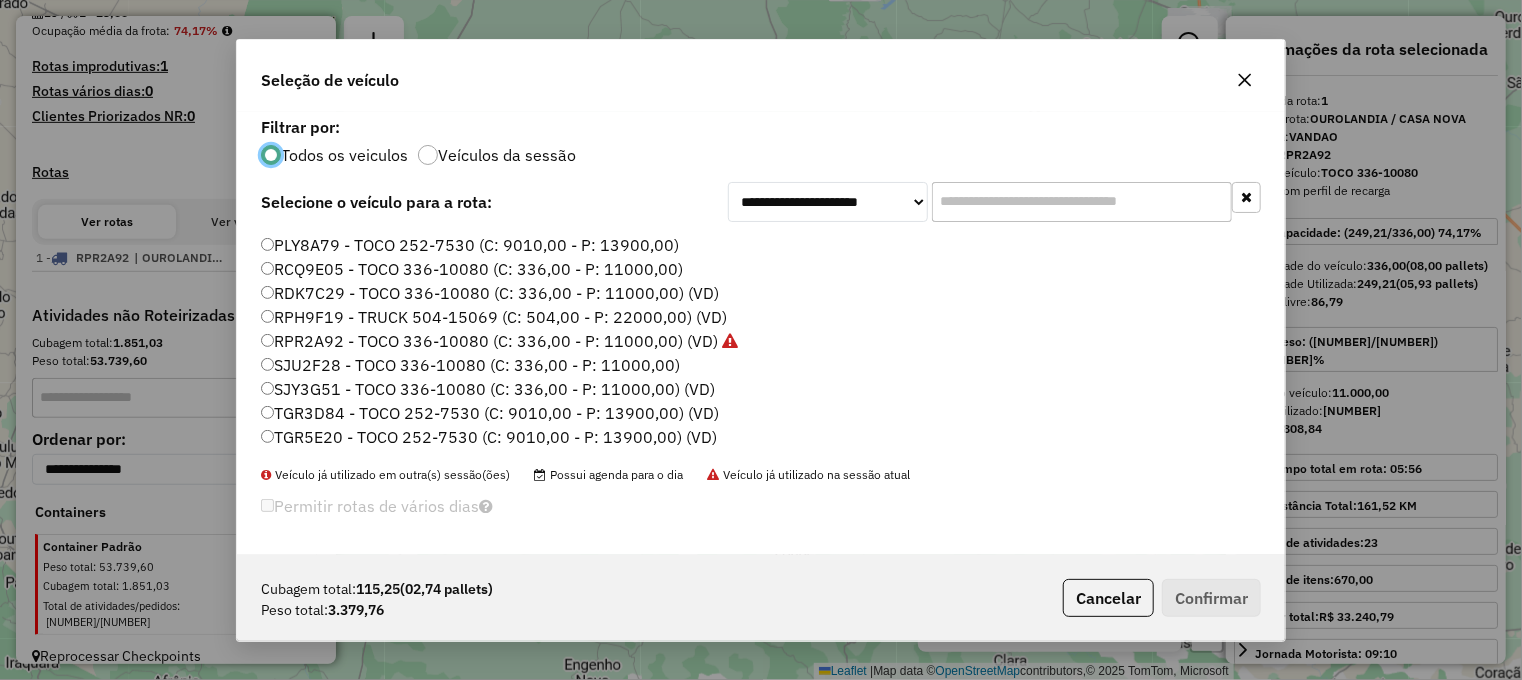 click on "TGR3D84 - TOCO 252-7530 (C: 9010,00 - P: 13900,00) (VD)" 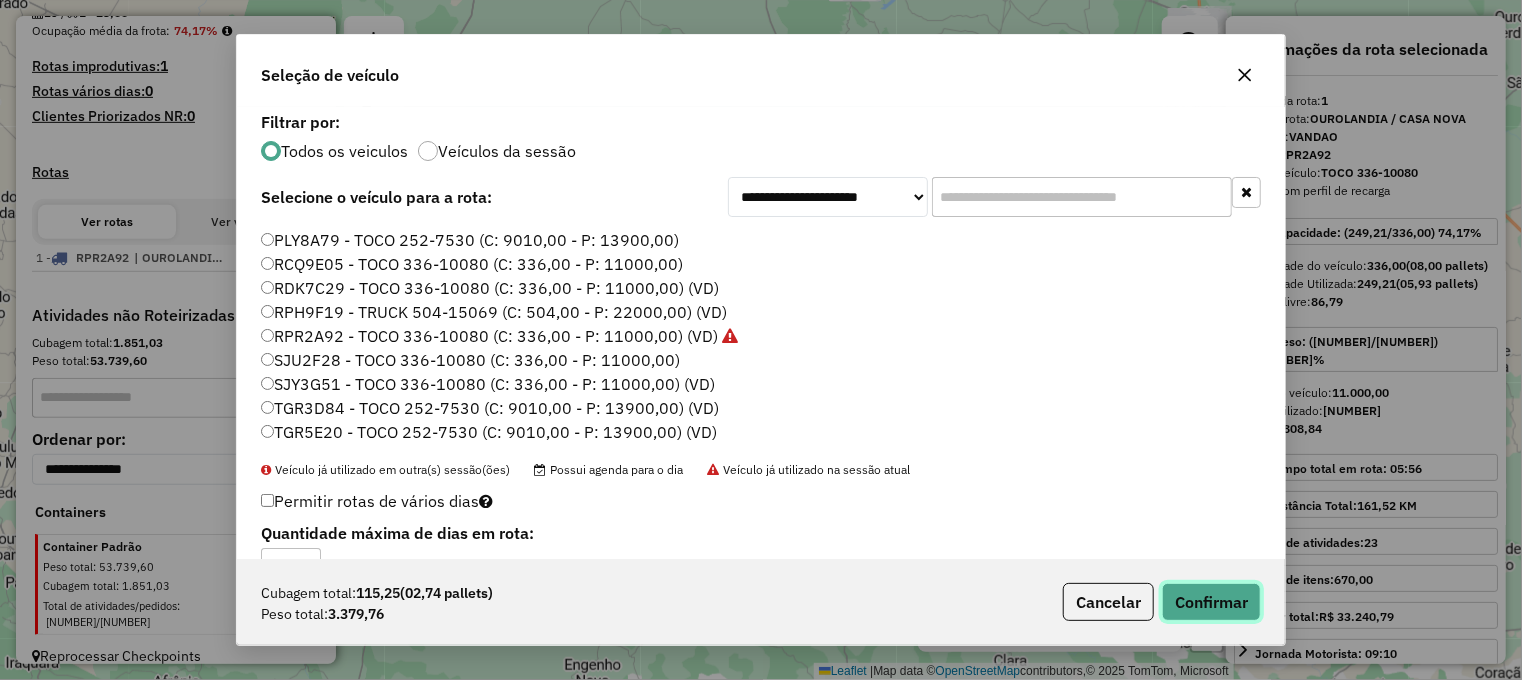 click on "Confirmar" 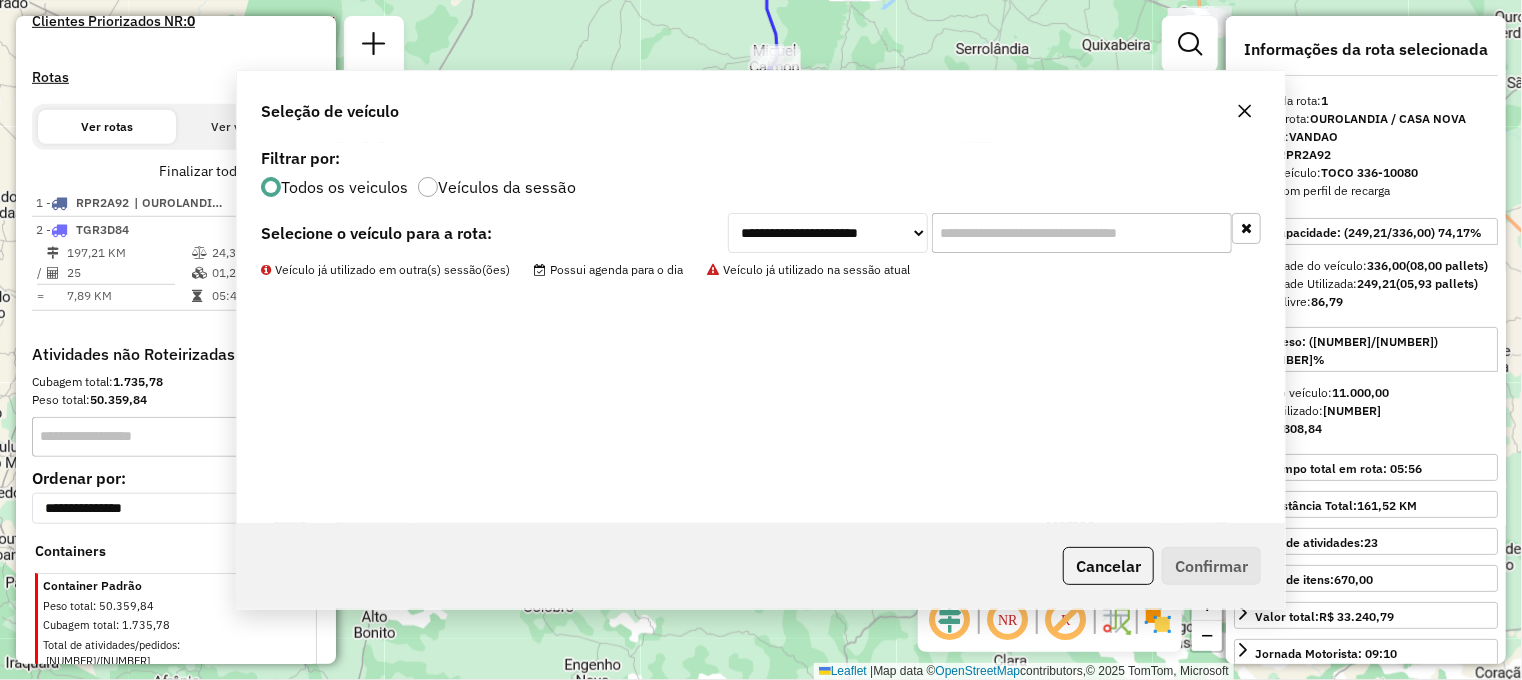 scroll, scrollTop: 639, scrollLeft: 0, axis: vertical 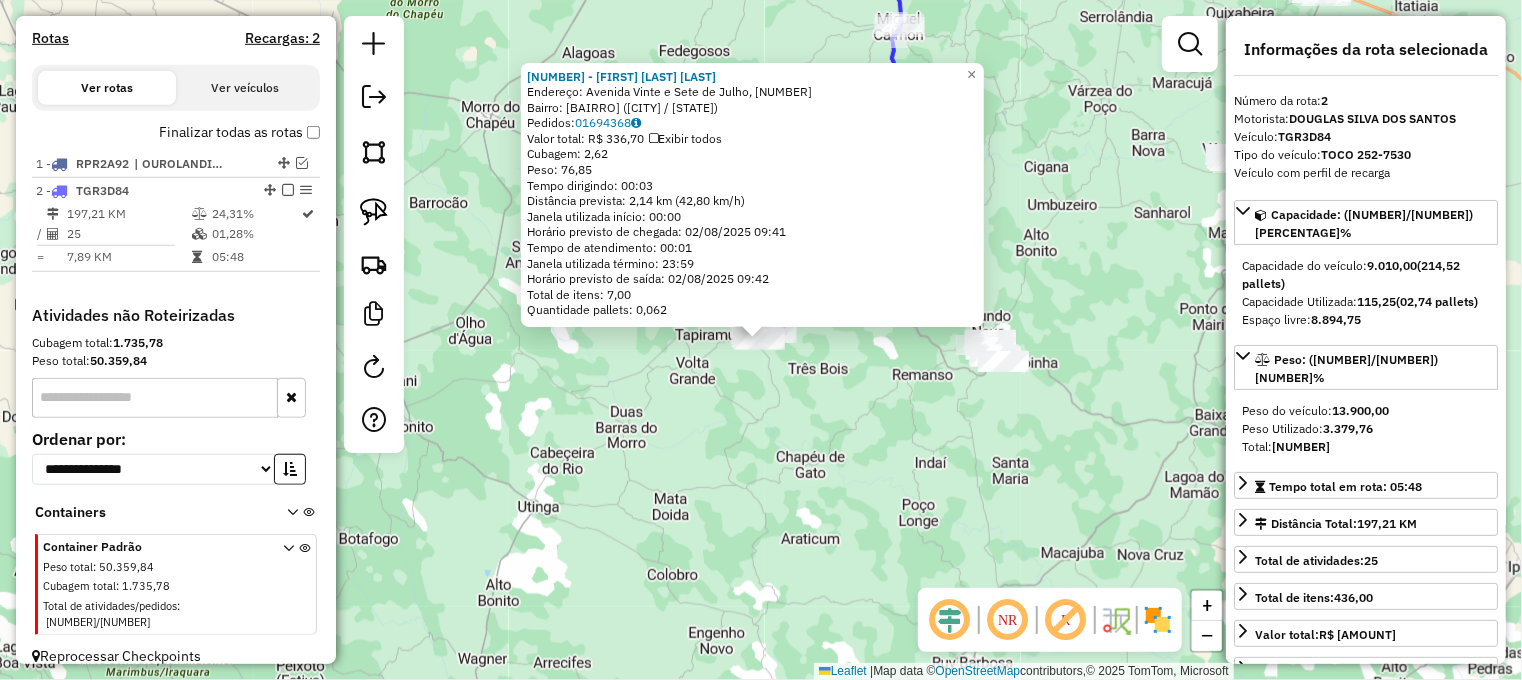 click on "[NUMBER] - [NAME] [NAME] [NAME] Endereço: [NAME] [NAME], [NUMBER] Bairro: ([NAME] / [STATE]) Pedidos: [NUMBER] Valor total: [CURRENCY] [AMOUNT] Exibir todos Cubagem: [AMOUNT] Peso: [AMOUNT] Tempo dirigindo: [TIME] Distância prevista: [AMOUNT] km ([AMOUNT] km/h) Janela utilizada início: [TIME] Horário previsto de chegada: [DATE] [TIME] Tempo de atendimento: [TIME] Janela utilizada término: [TIME] Horário previsto de saída: [DATE] [TIME] Total de itens: [AMOUNT] Quantidade pallets: [AMOUNT] × Janela de atendimento Grade de atendimento Capacidade Transportadoras Veículos Cliente Pedidos Rotas Selecione os dias de semana para filtrar as janelas de atendimento Seg Ter Qua Qui Sex Sáb Dom Informe o período da janela de atendimento: De: Até: Filtrar exatamente a janela do cliente Considerar janela de atendimento padrão Selecione os dias de semana para filtrar as grades de atendimento Seg Ter Qua Qui Sex Sáb Dom Clientes fora do dia de atendimento selecionado +" 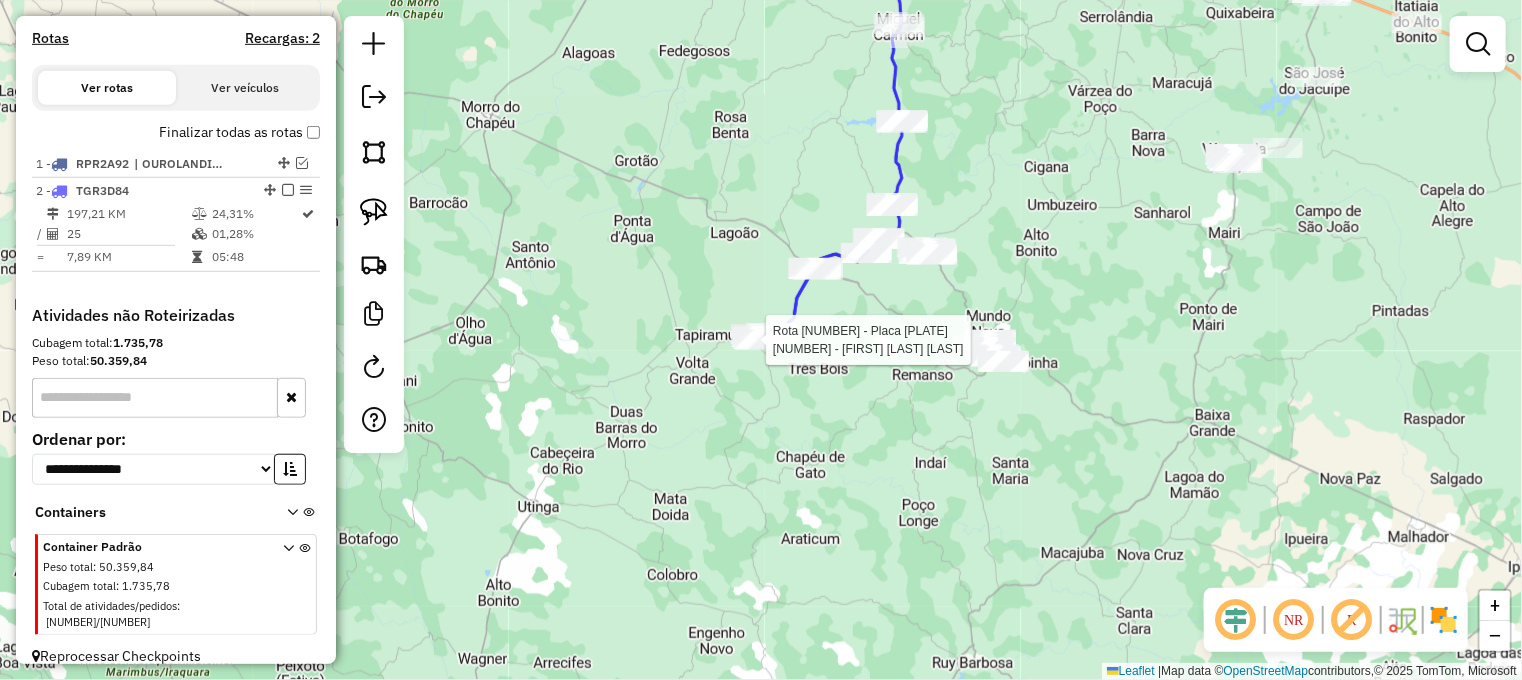 select on "**********" 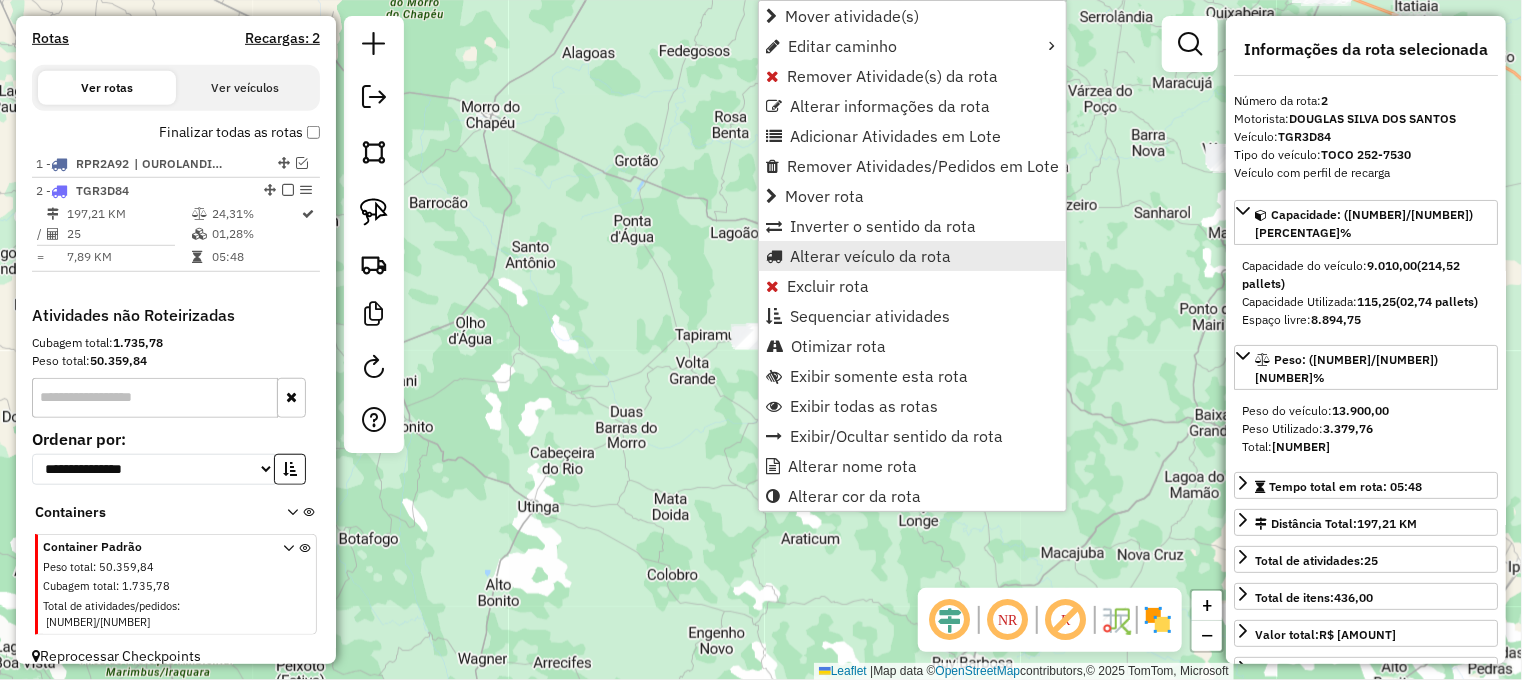 click on "Alterar veículo da rota" at bounding box center (870, 256) 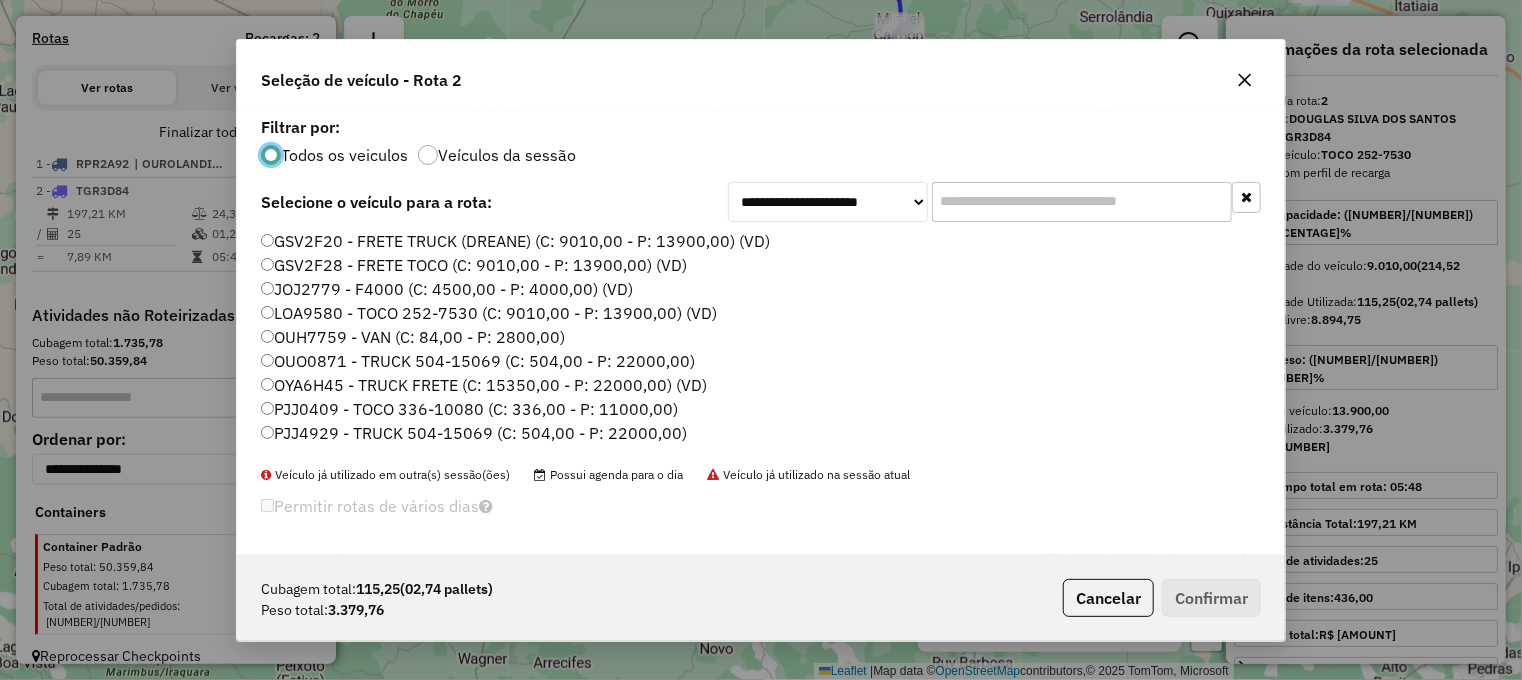 scroll, scrollTop: 10, scrollLeft: 6, axis: both 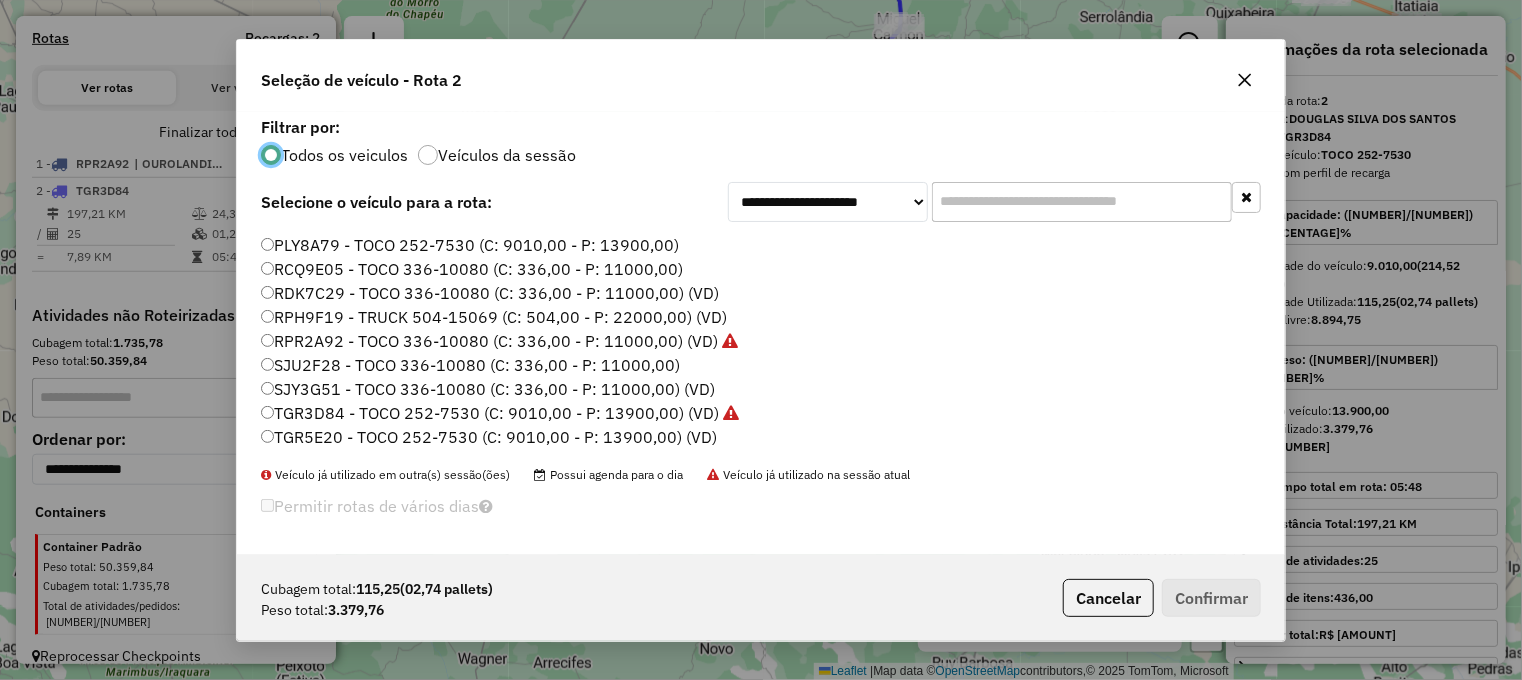 click on "TGR5E20 - TOCO 252-7530 (C: 9010,00 - P: 13900,00) (VD)" 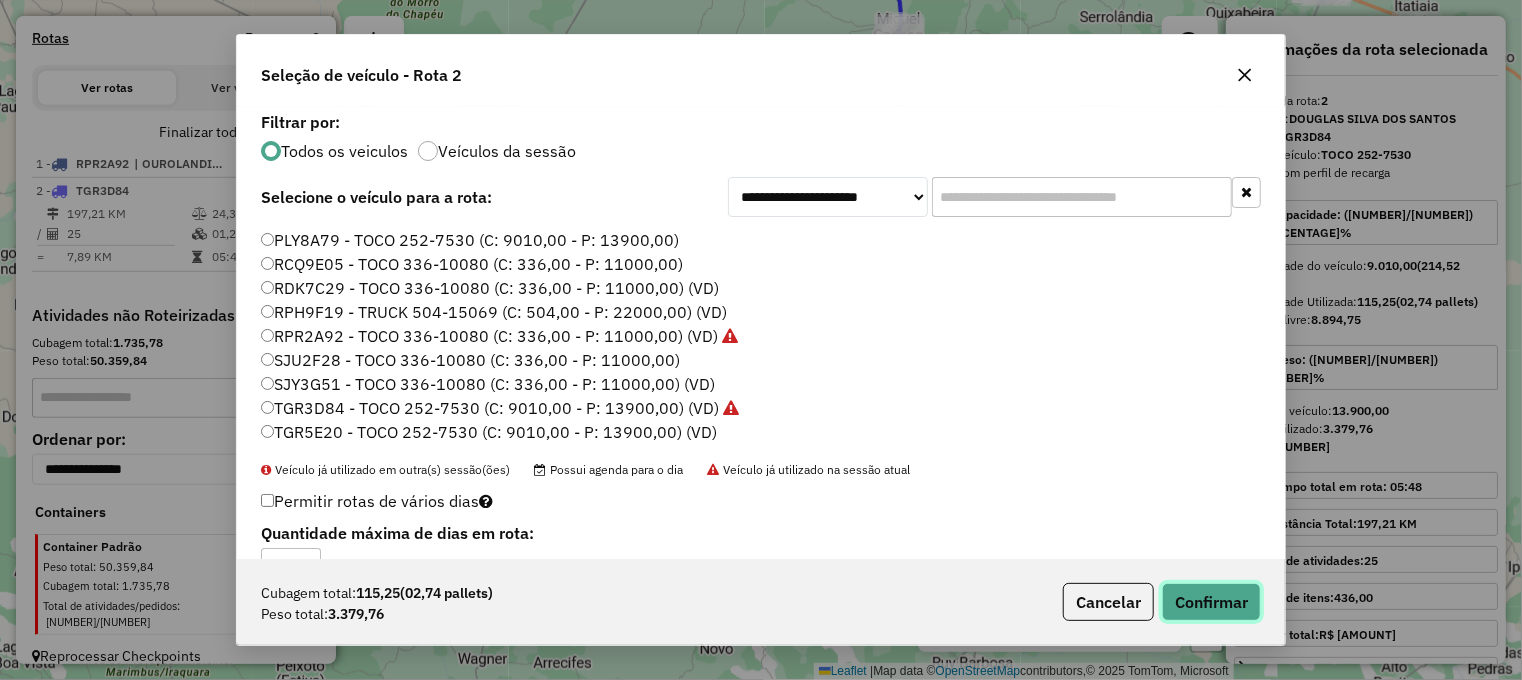 click on "Confirmar" 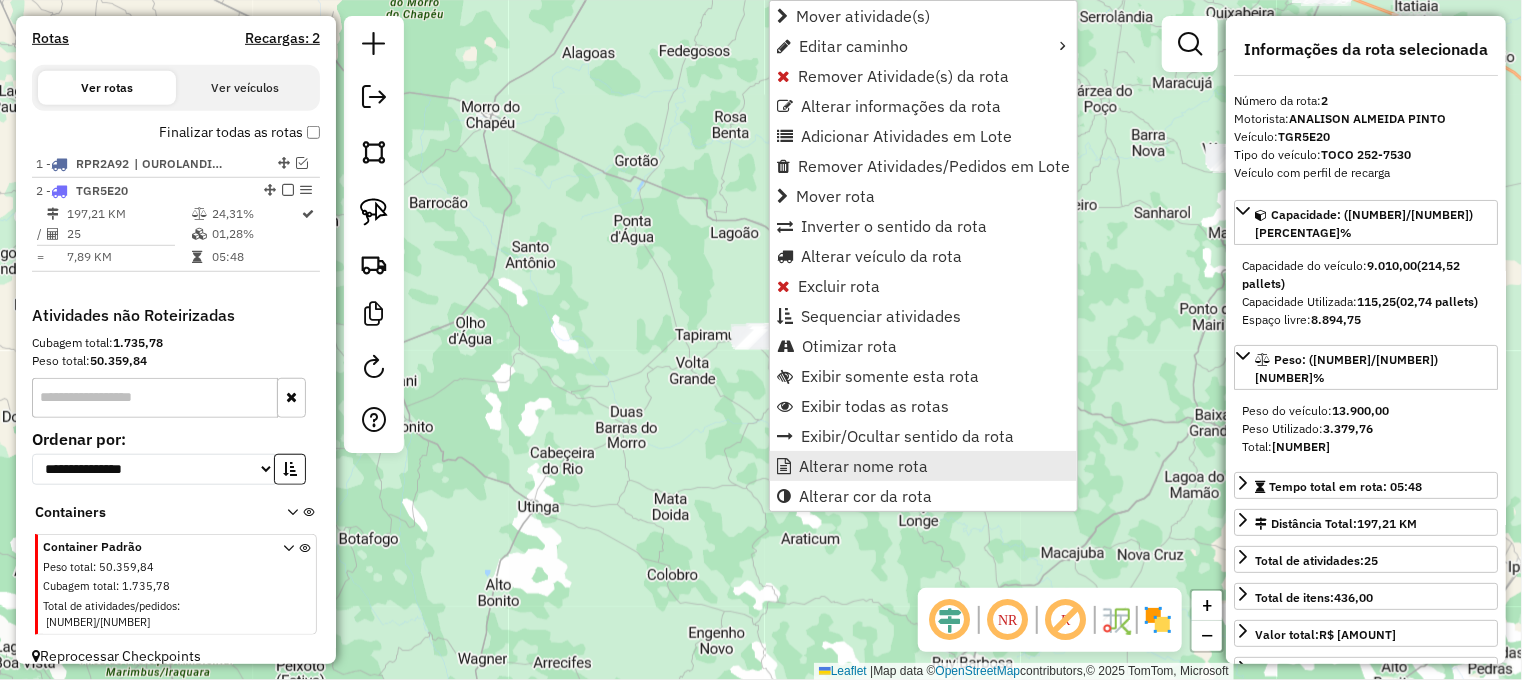 click on "Alterar nome rota" at bounding box center (863, 466) 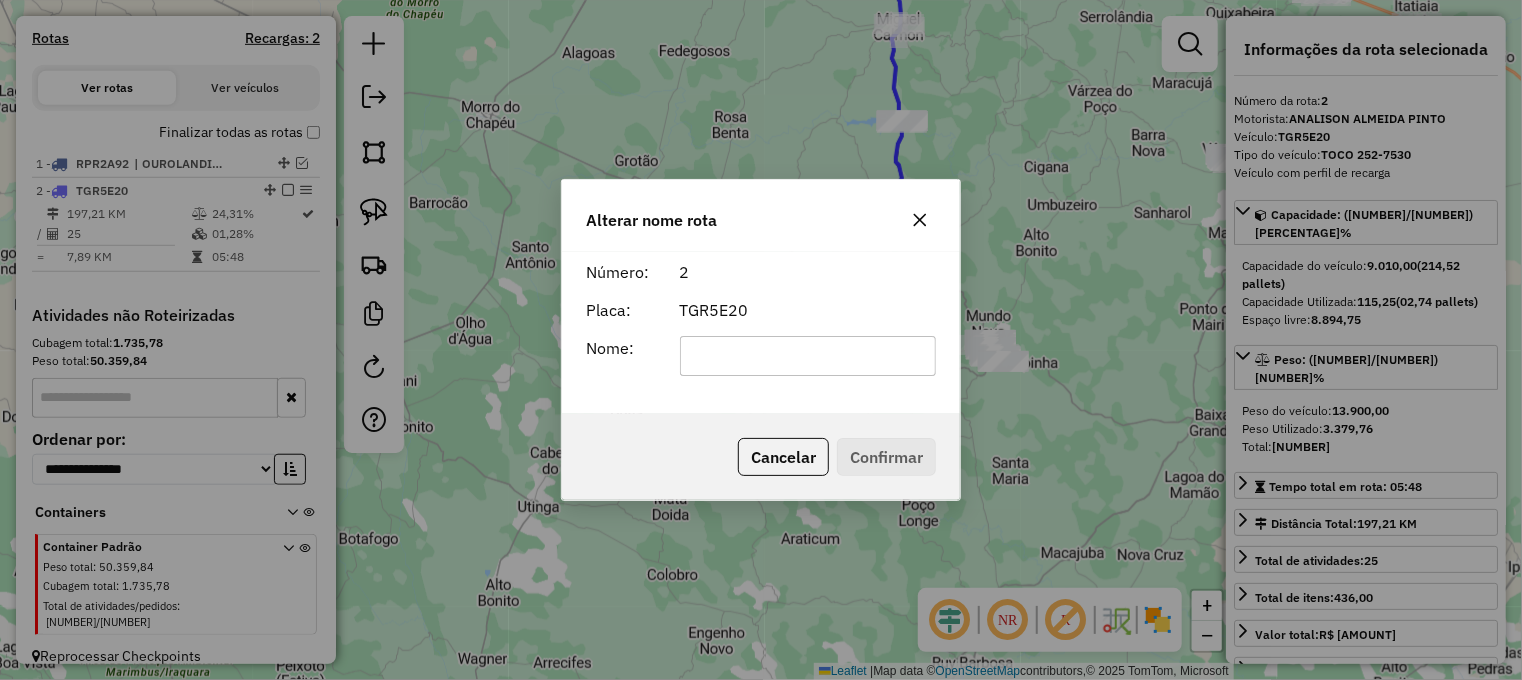 click 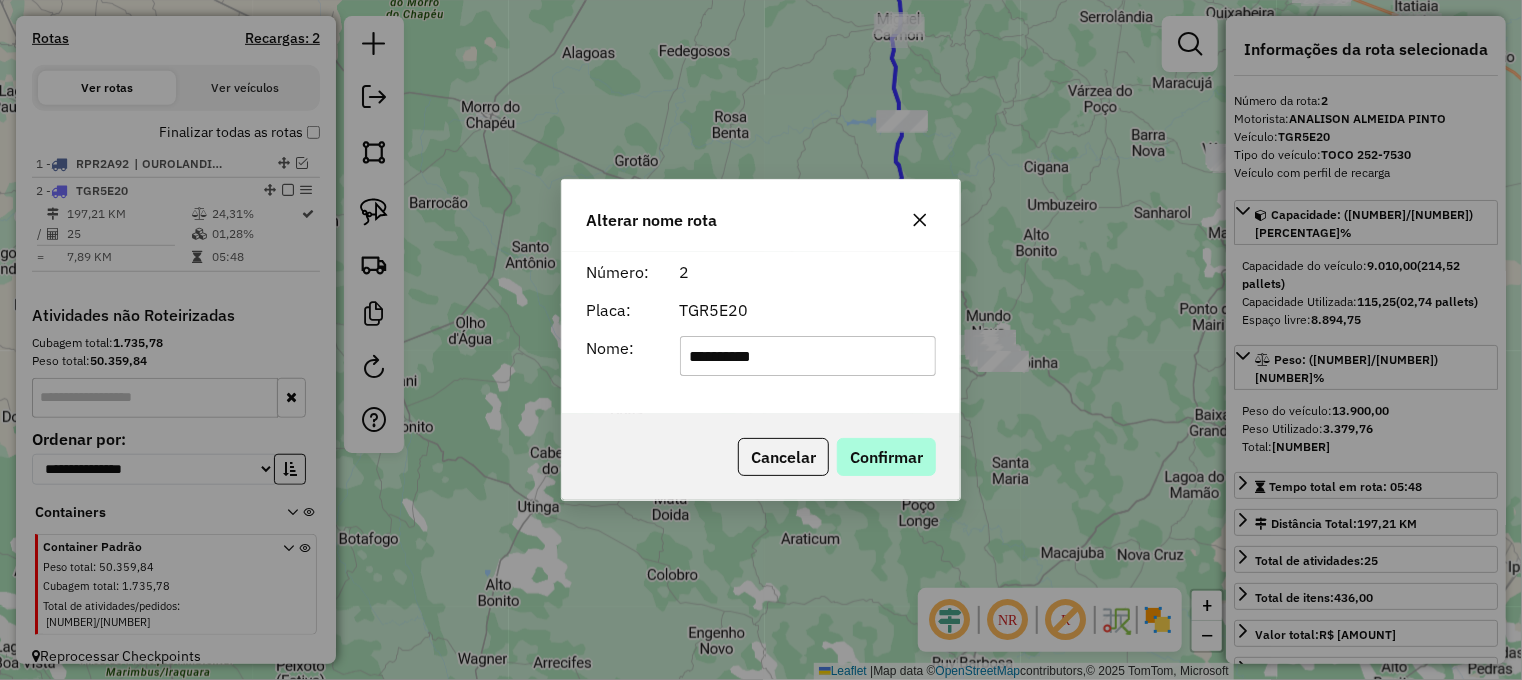 type on "**********" 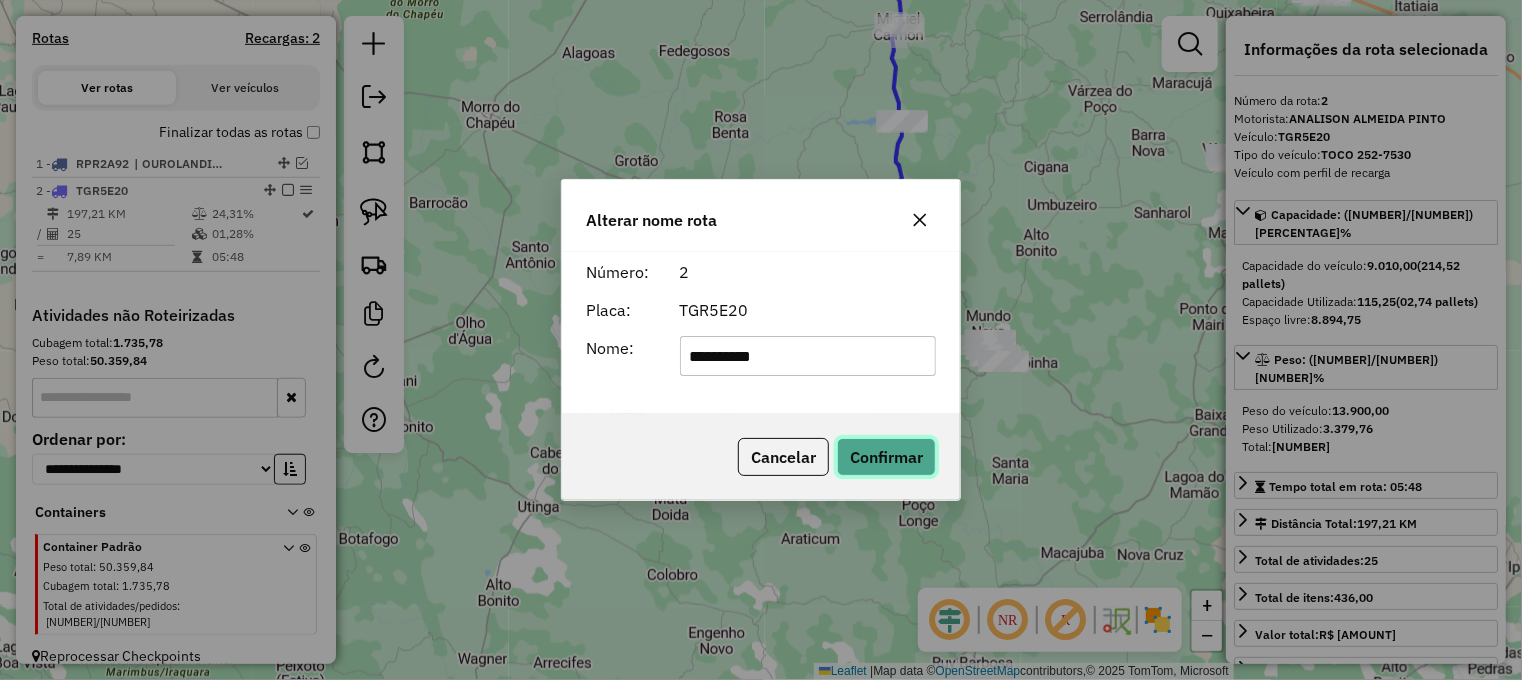 click on "Confirmar" 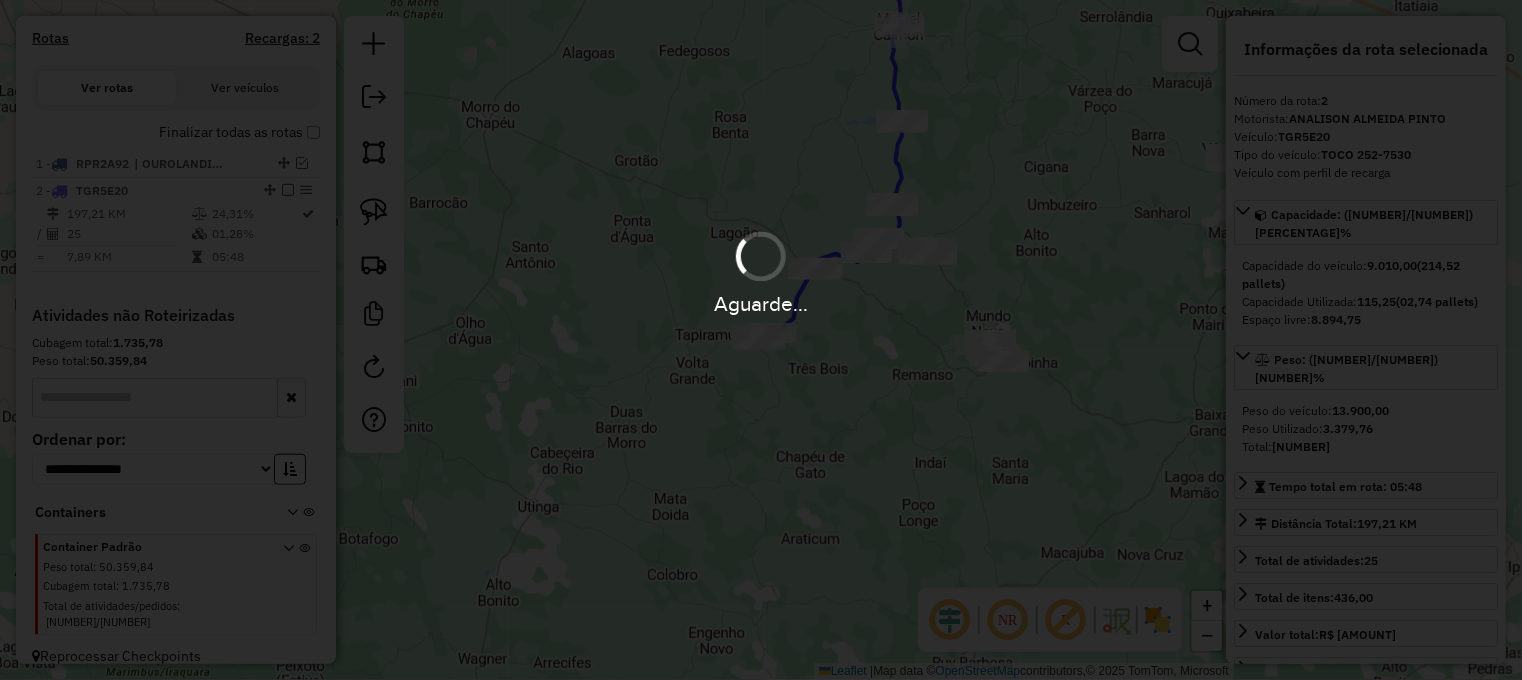type 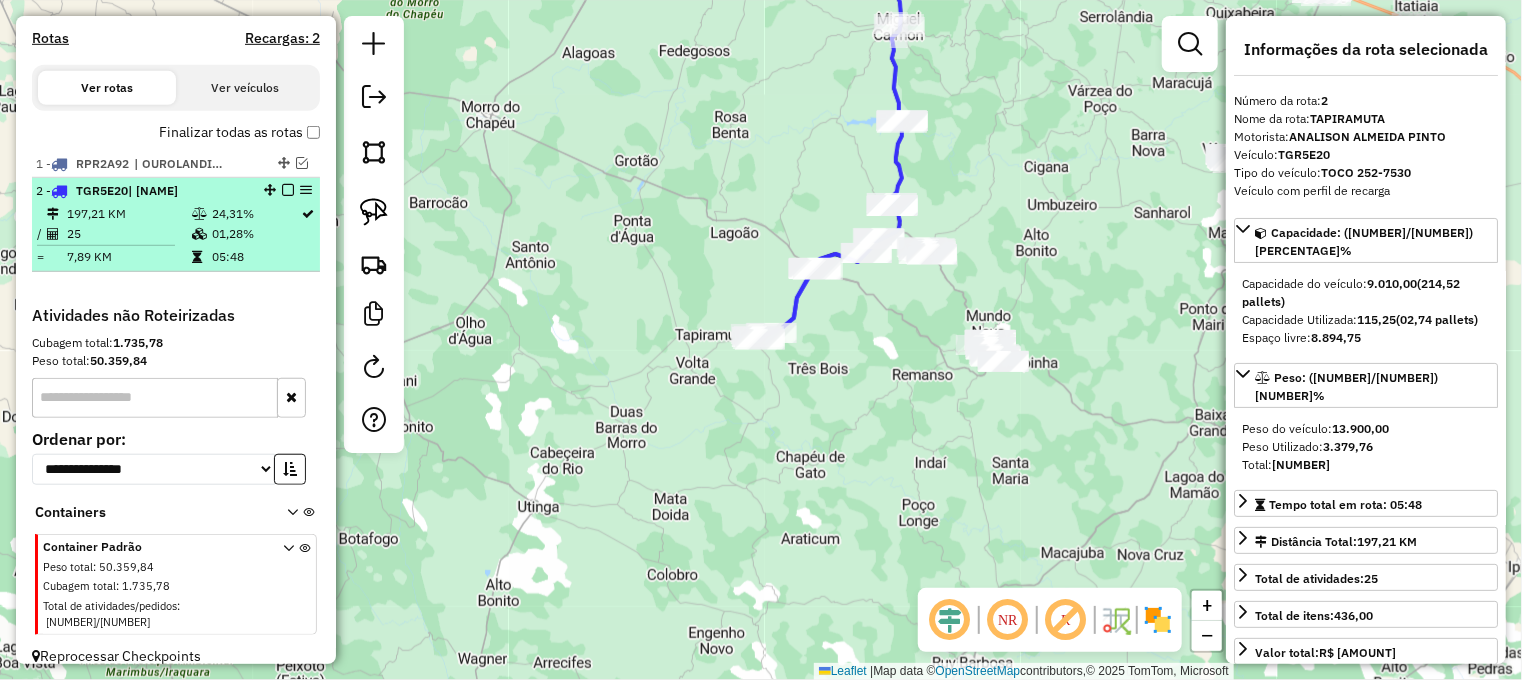 click at bounding box center (288, 190) 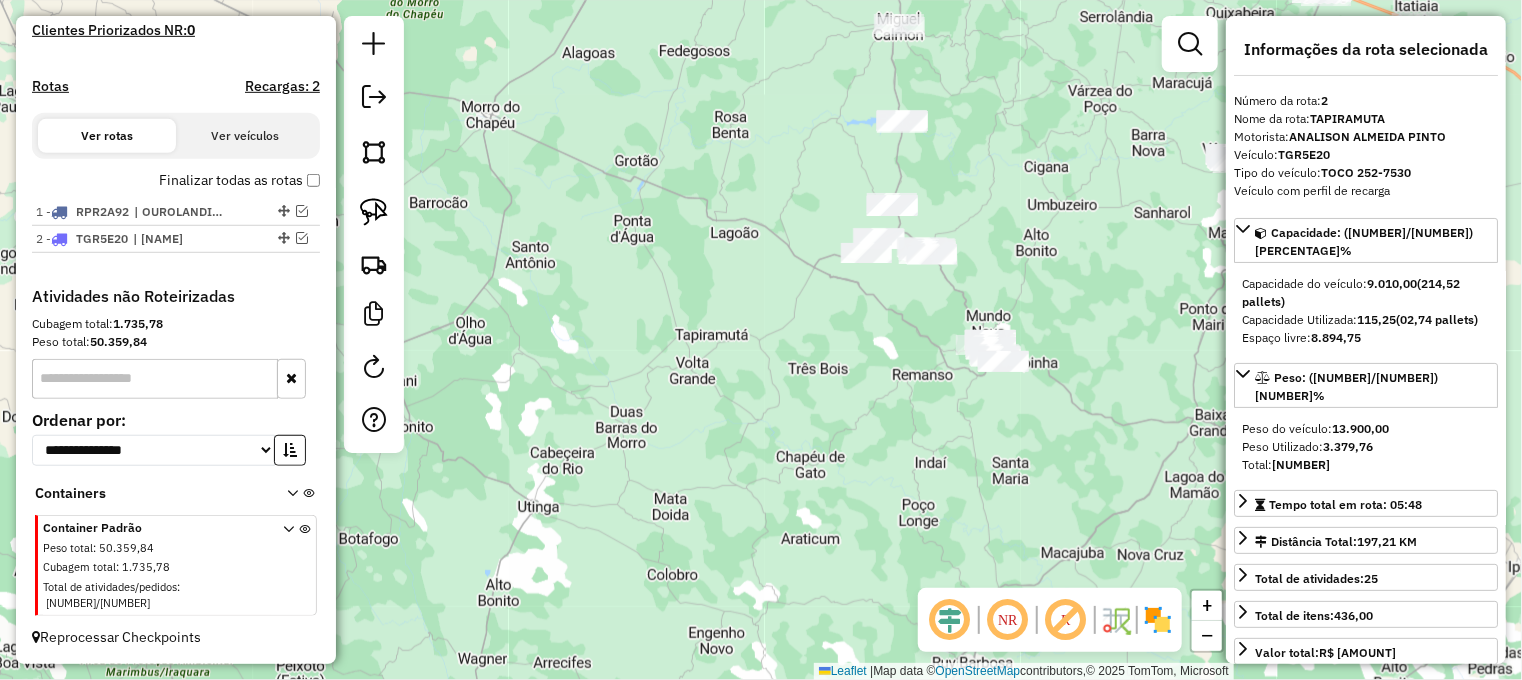 scroll, scrollTop: 572, scrollLeft: 0, axis: vertical 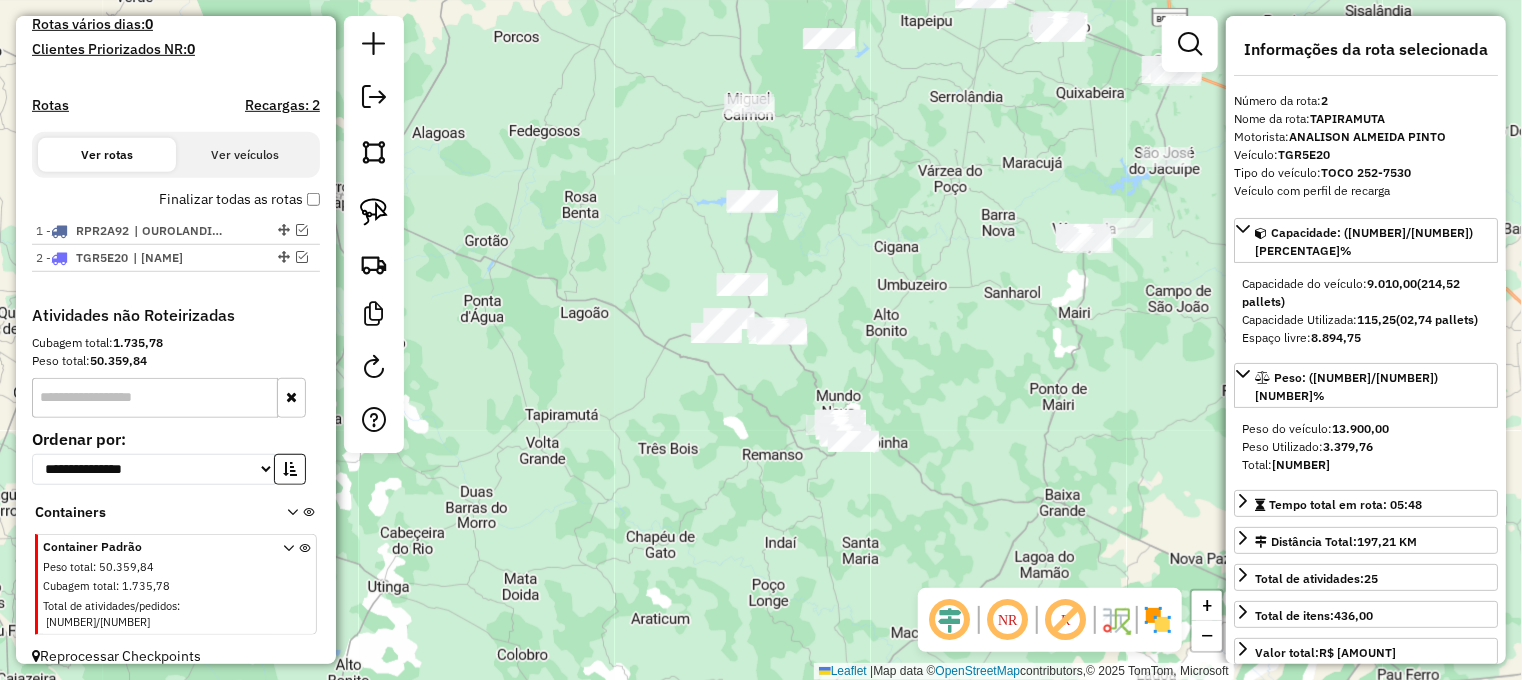 drag, startPoint x: 496, startPoint y: 283, endPoint x: 460, endPoint y: 361, distance: 85.90693 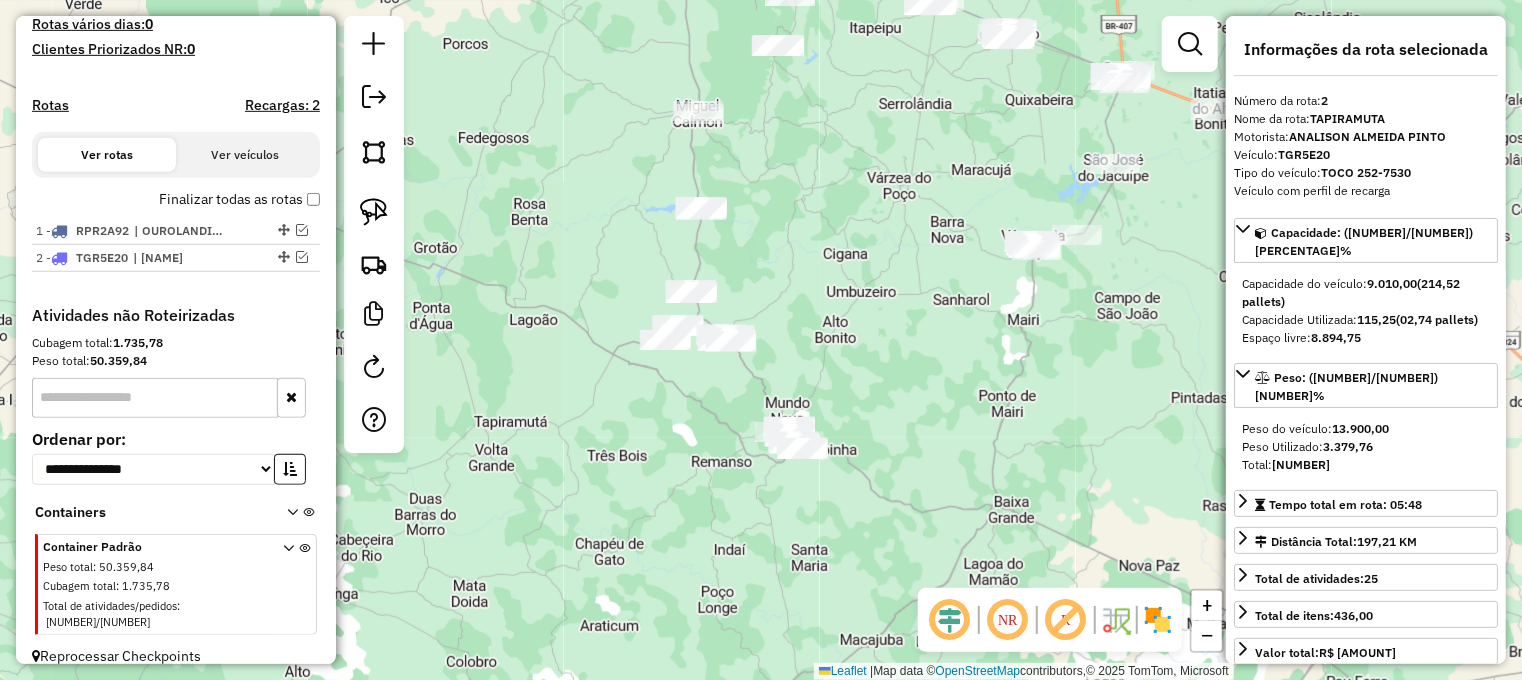 drag, startPoint x: 782, startPoint y: 421, endPoint x: 792, endPoint y: 348, distance: 73.68175 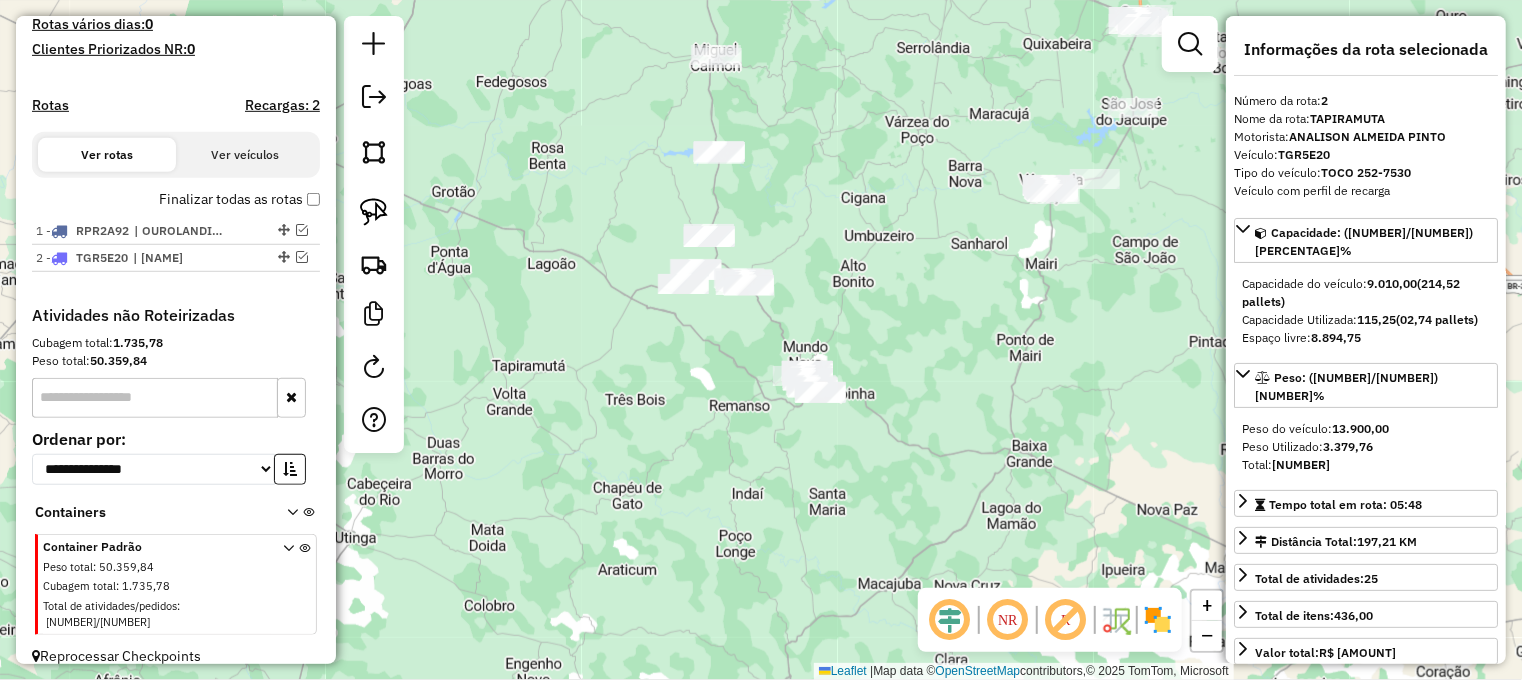 drag, startPoint x: 816, startPoint y: 321, endPoint x: 692, endPoint y: 209, distance: 167.09279 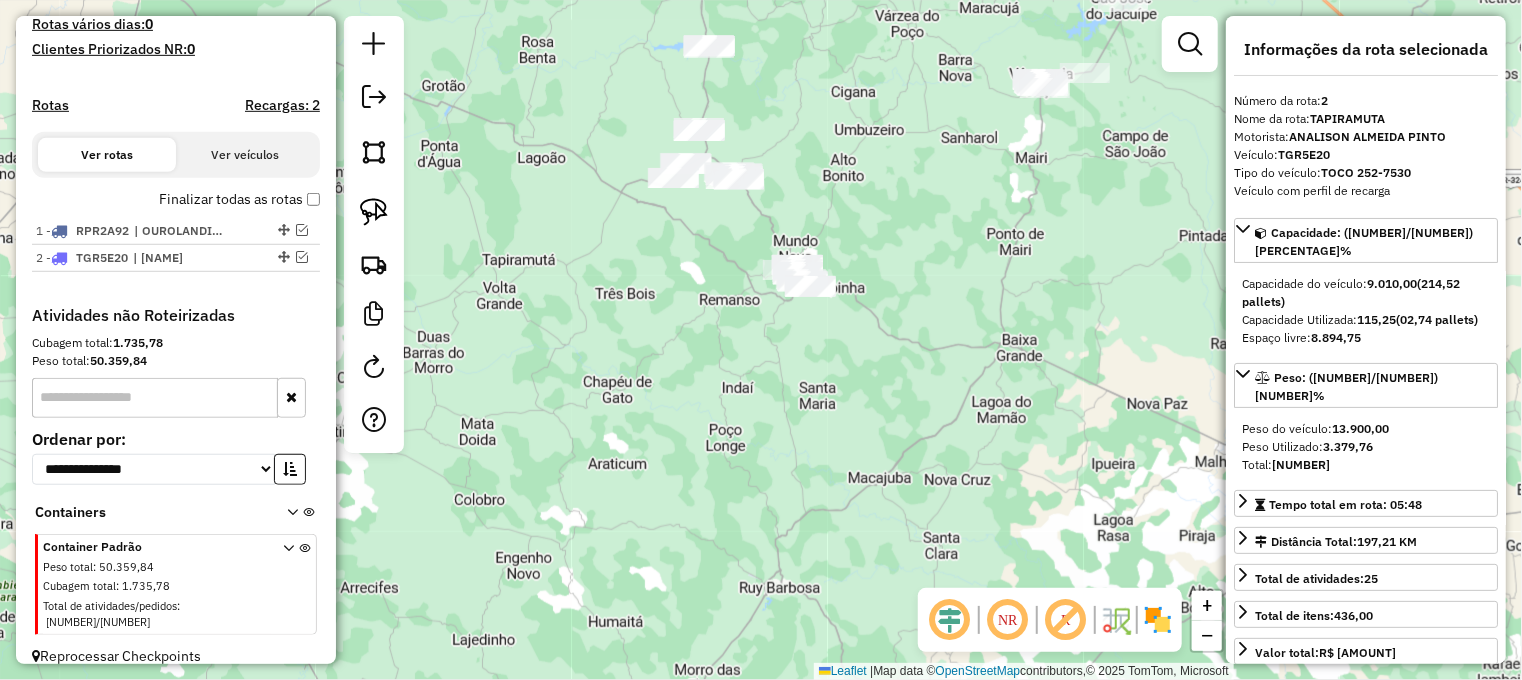 drag, startPoint x: 373, startPoint y: 195, endPoint x: 651, endPoint y: 257, distance: 284.82977 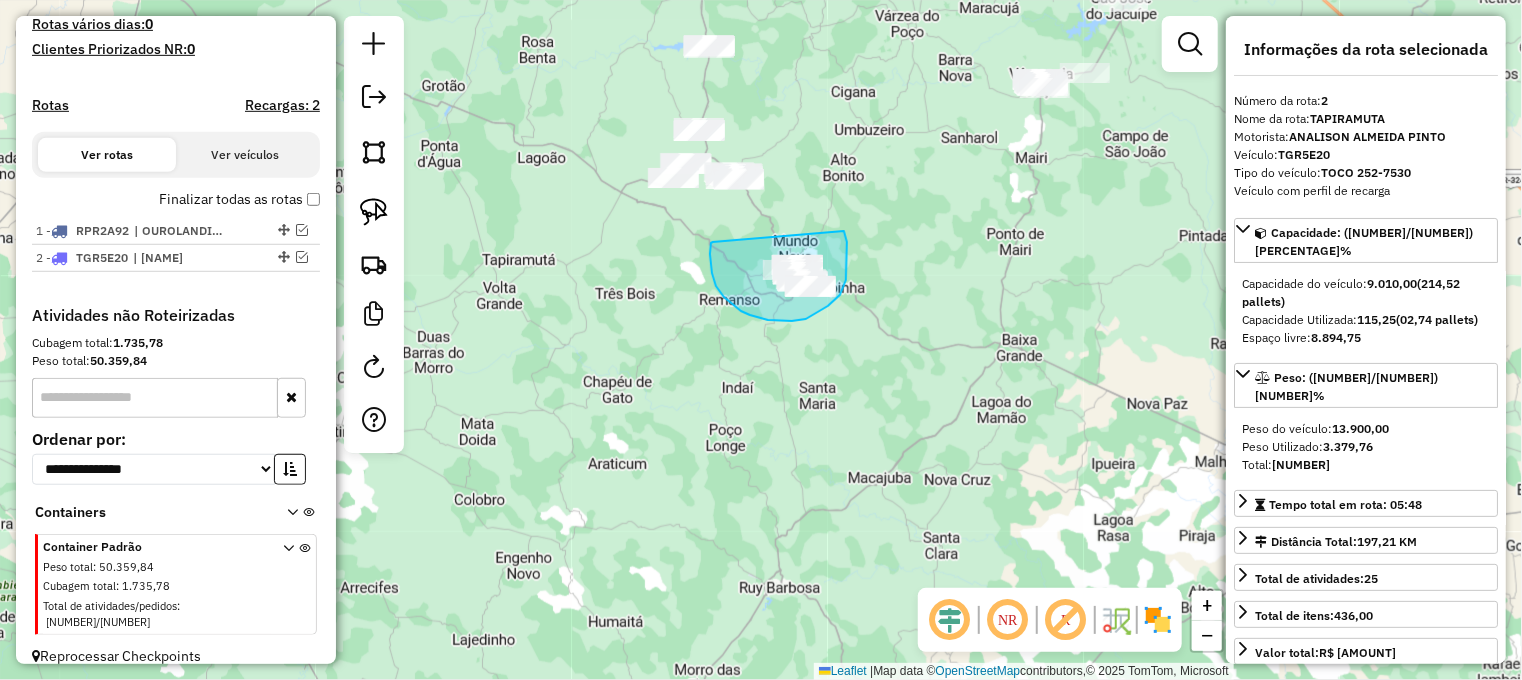 drag, startPoint x: 710, startPoint y: 262, endPoint x: 844, endPoint y: 231, distance: 137.53908 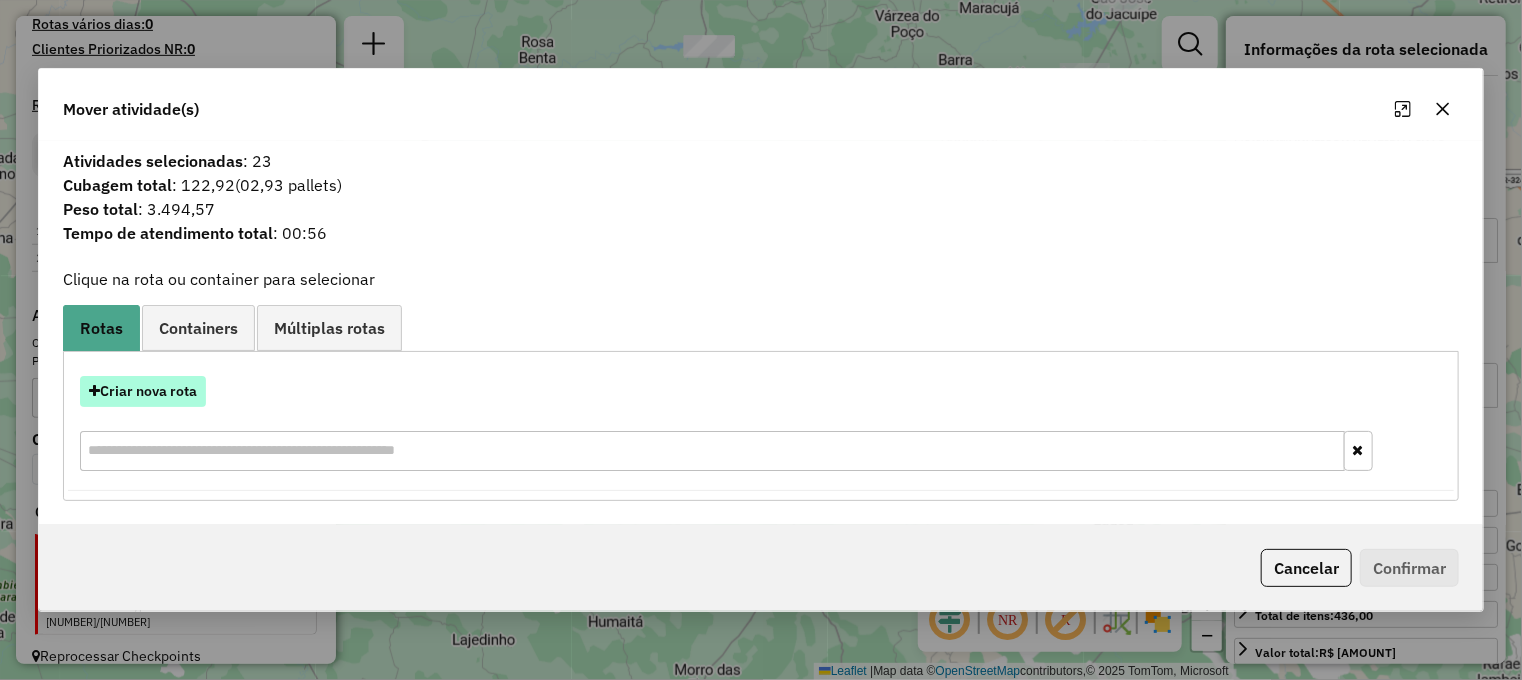 click on "Criar nova rota" at bounding box center [143, 391] 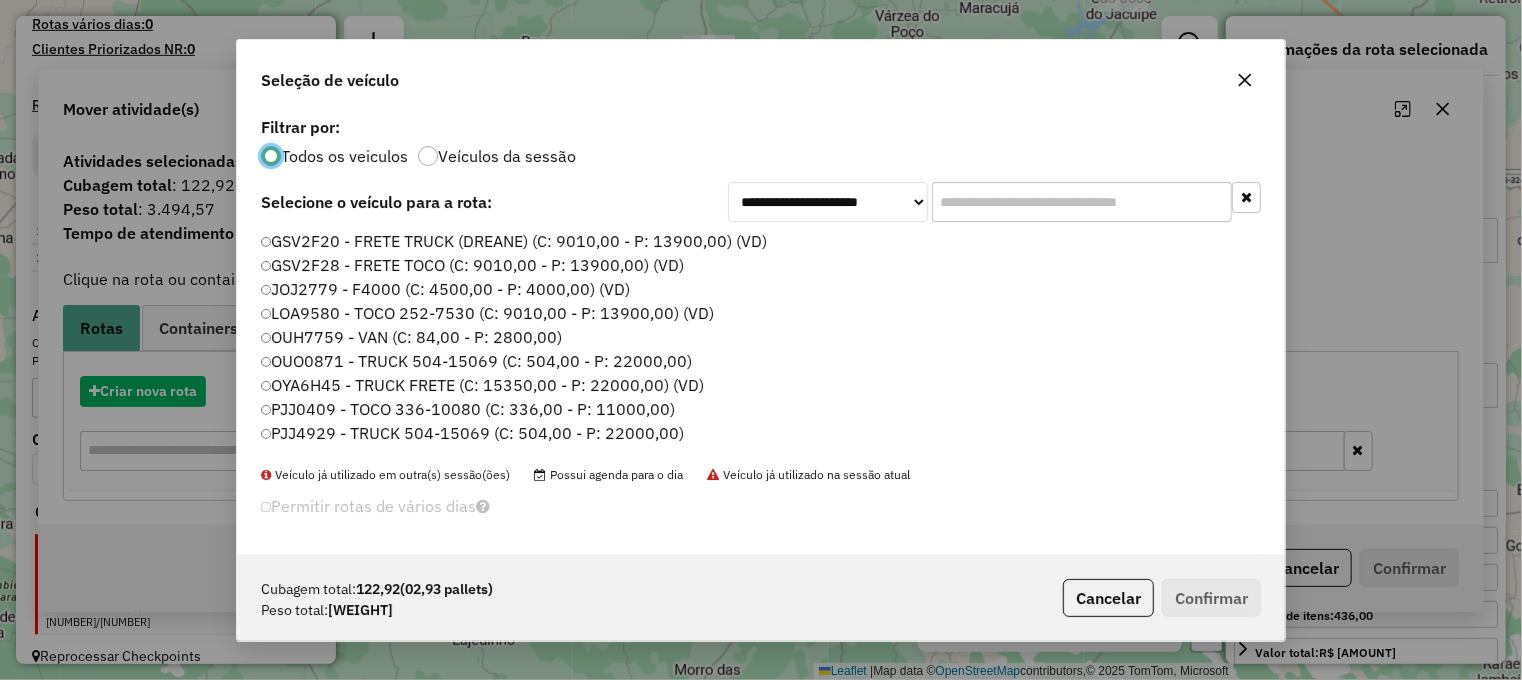 scroll, scrollTop: 10, scrollLeft: 6, axis: both 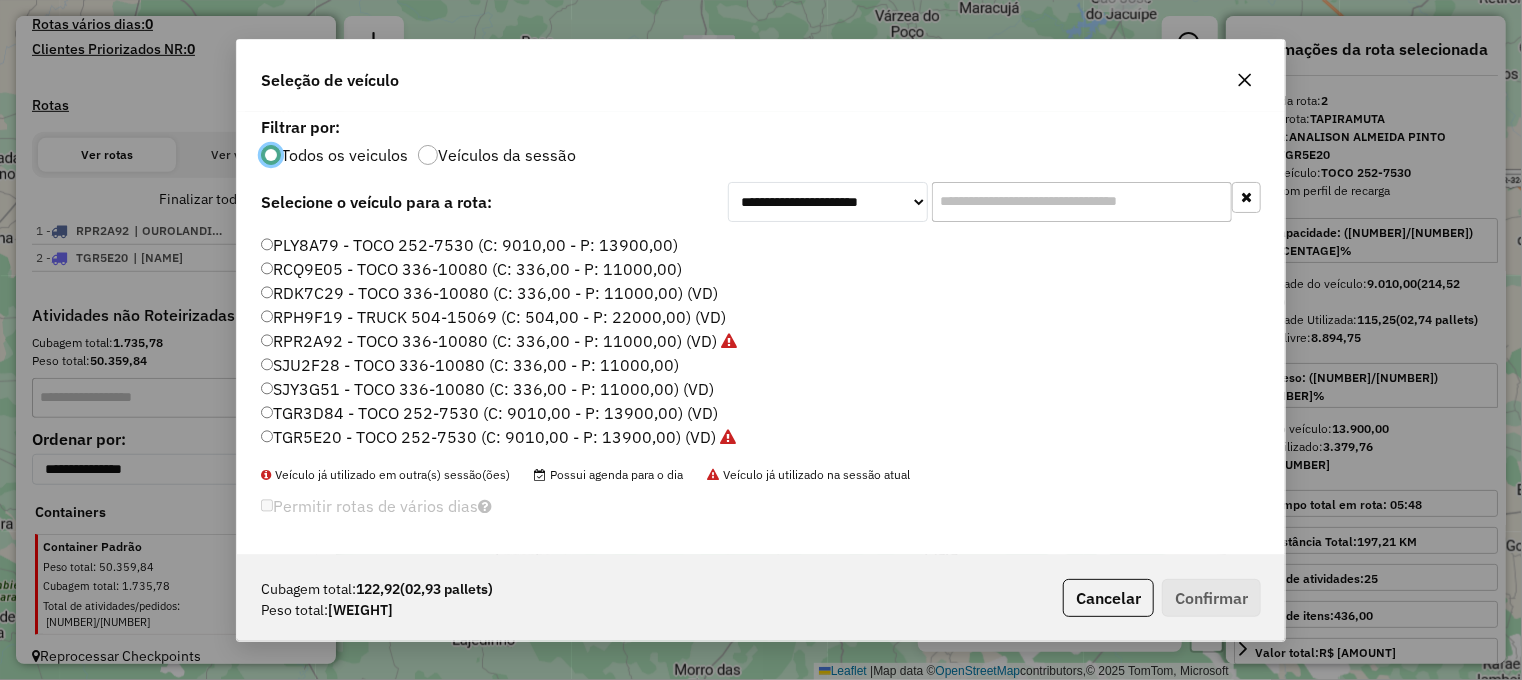 click on "RDK7C29 - TOCO 336-10080 (C: 336,00 - P: 11000,00) (VD)" 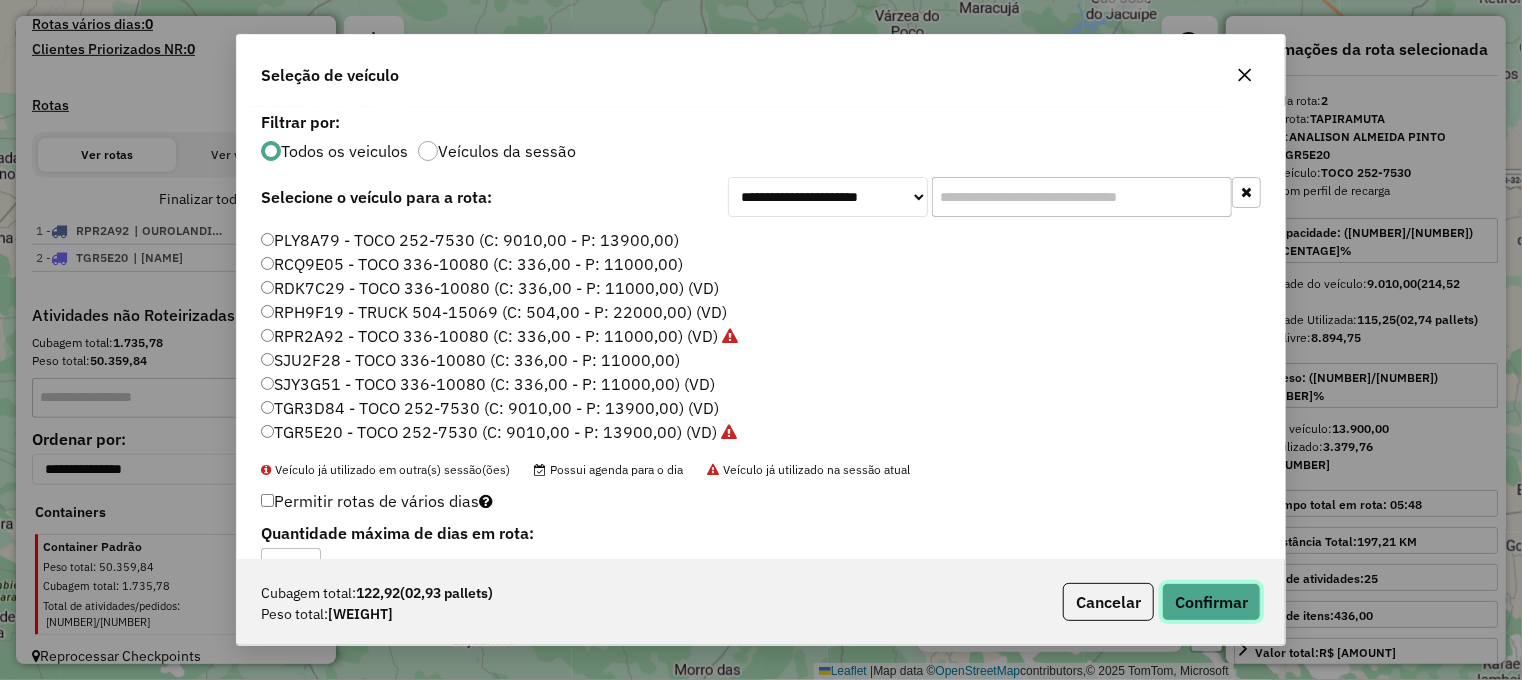 click on "Confirmar" 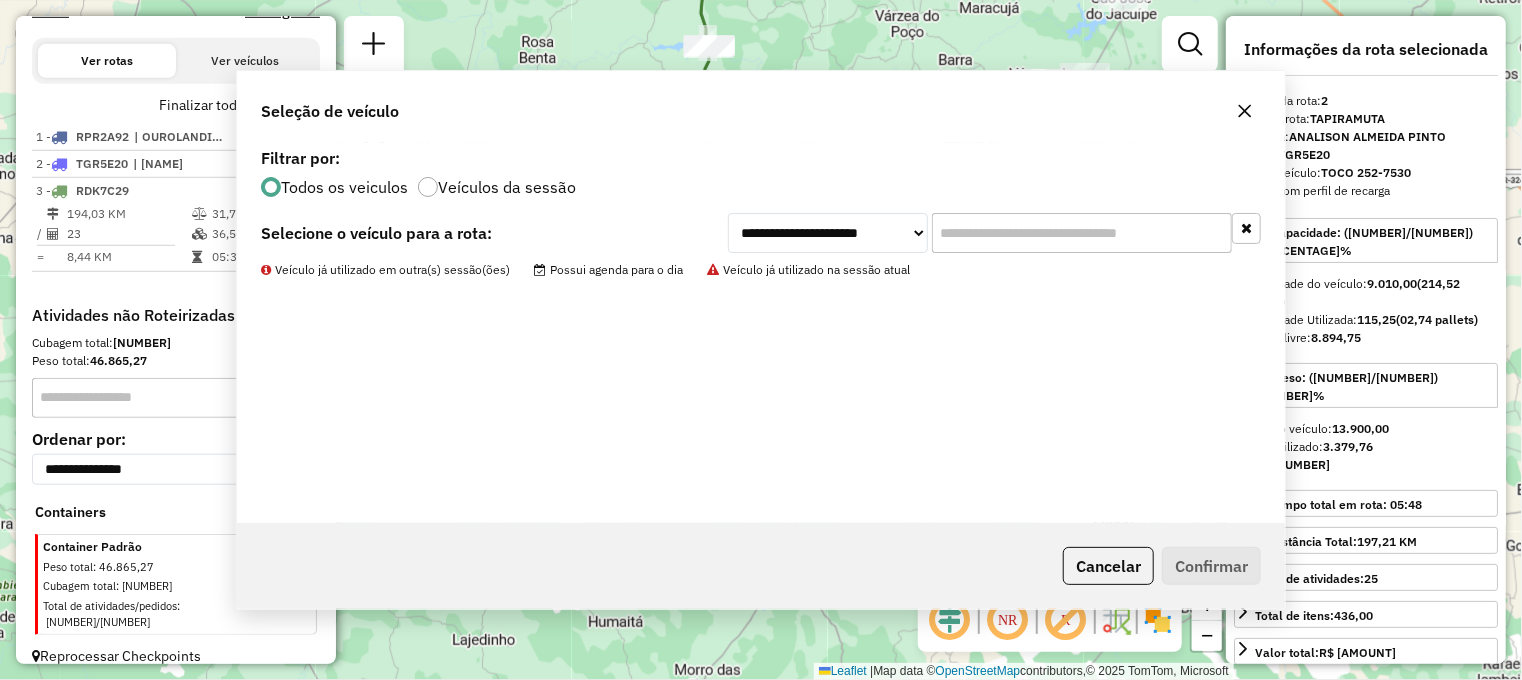 scroll, scrollTop: 666, scrollLeft: 0, axis: vertical 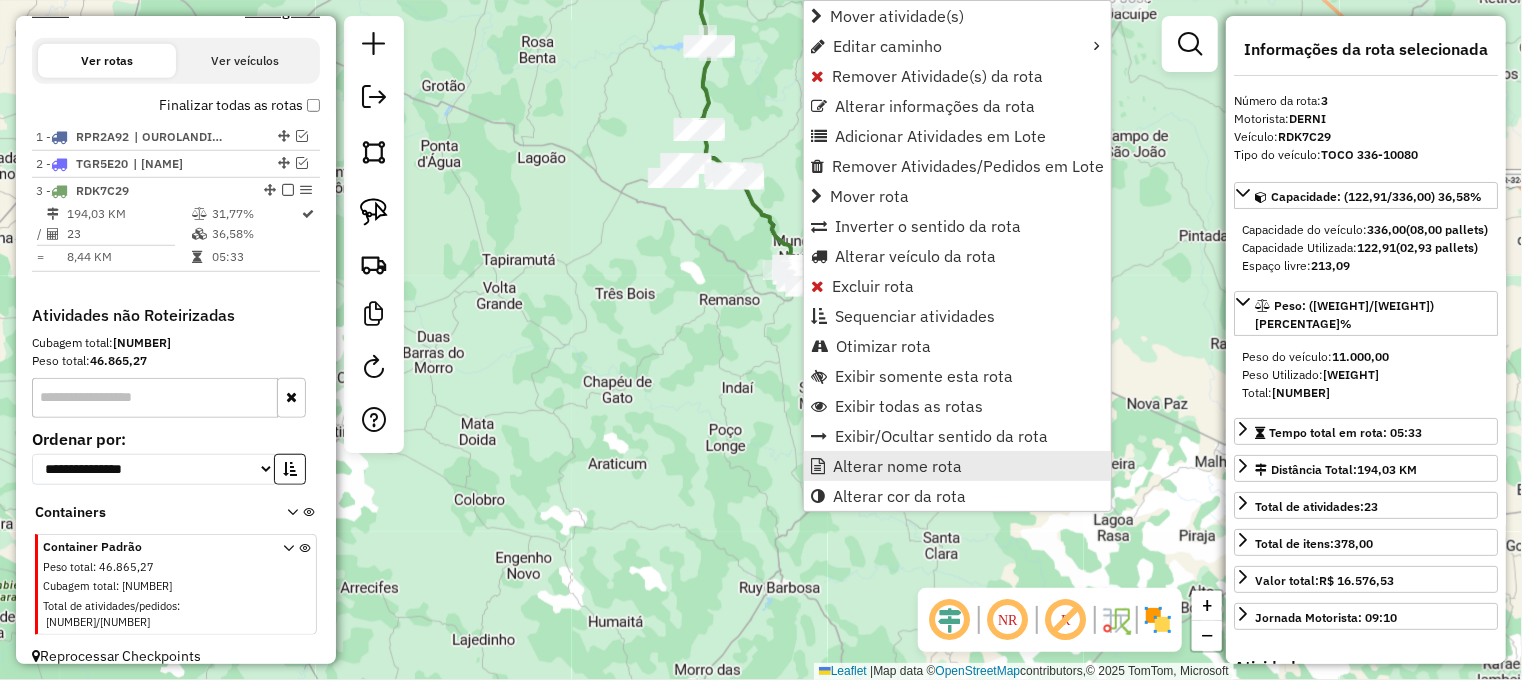 click on "Alterar nome rota" at bounding box center (897, 466) 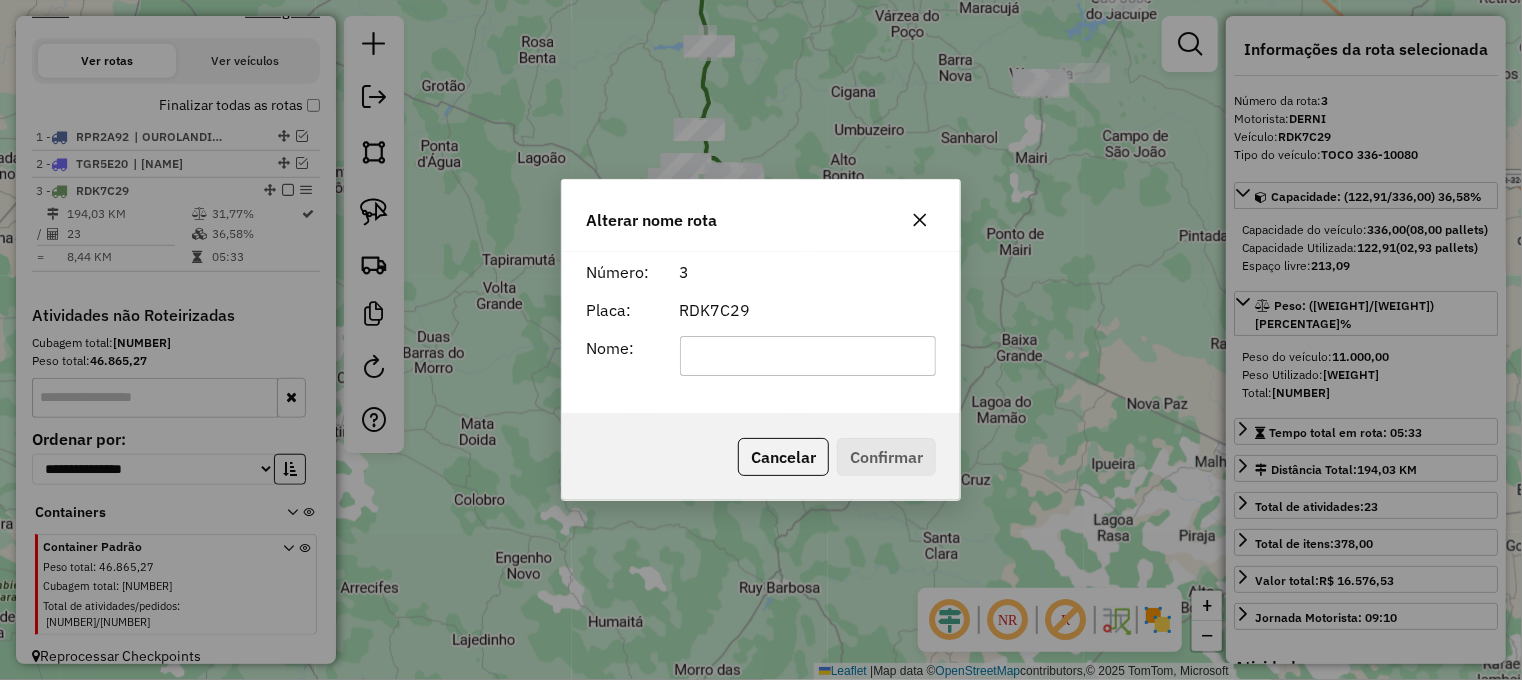 click 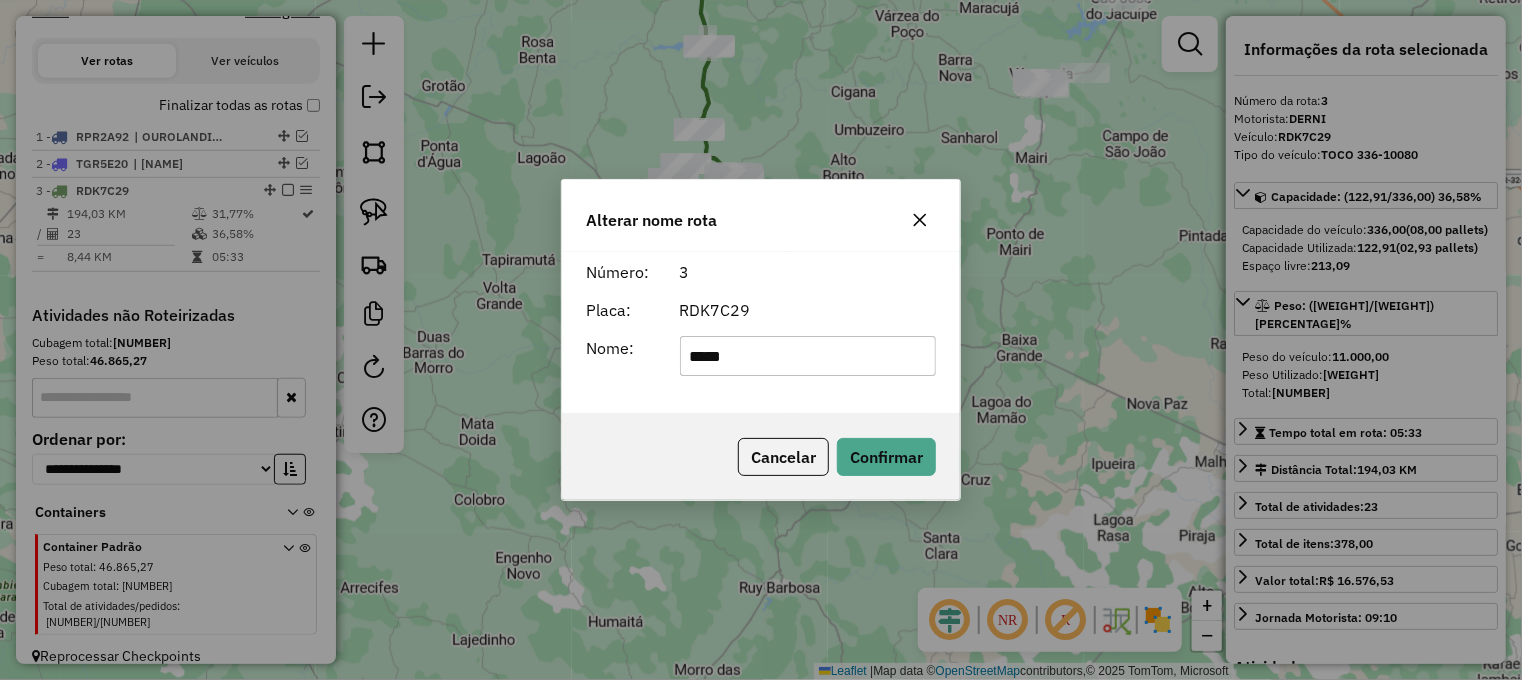 type on "**********" 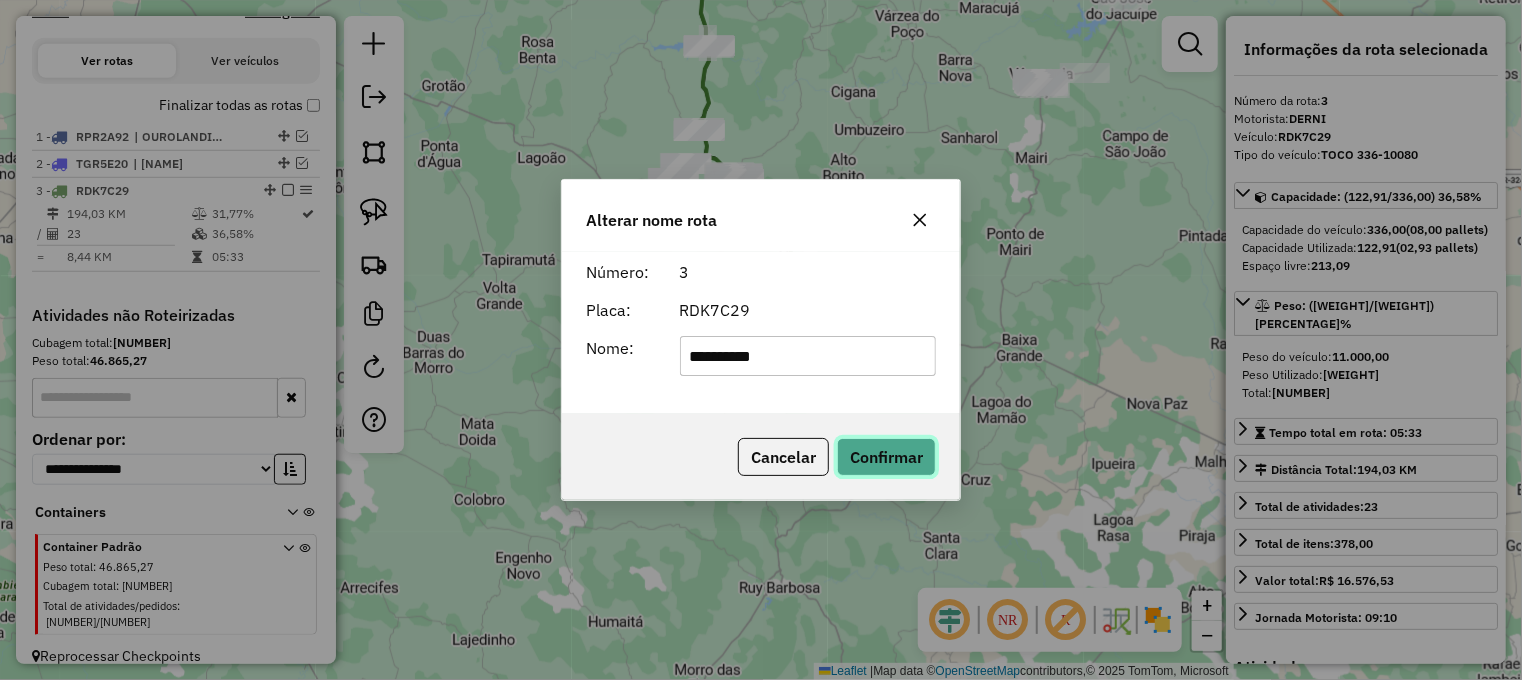 click on "Confirmar" 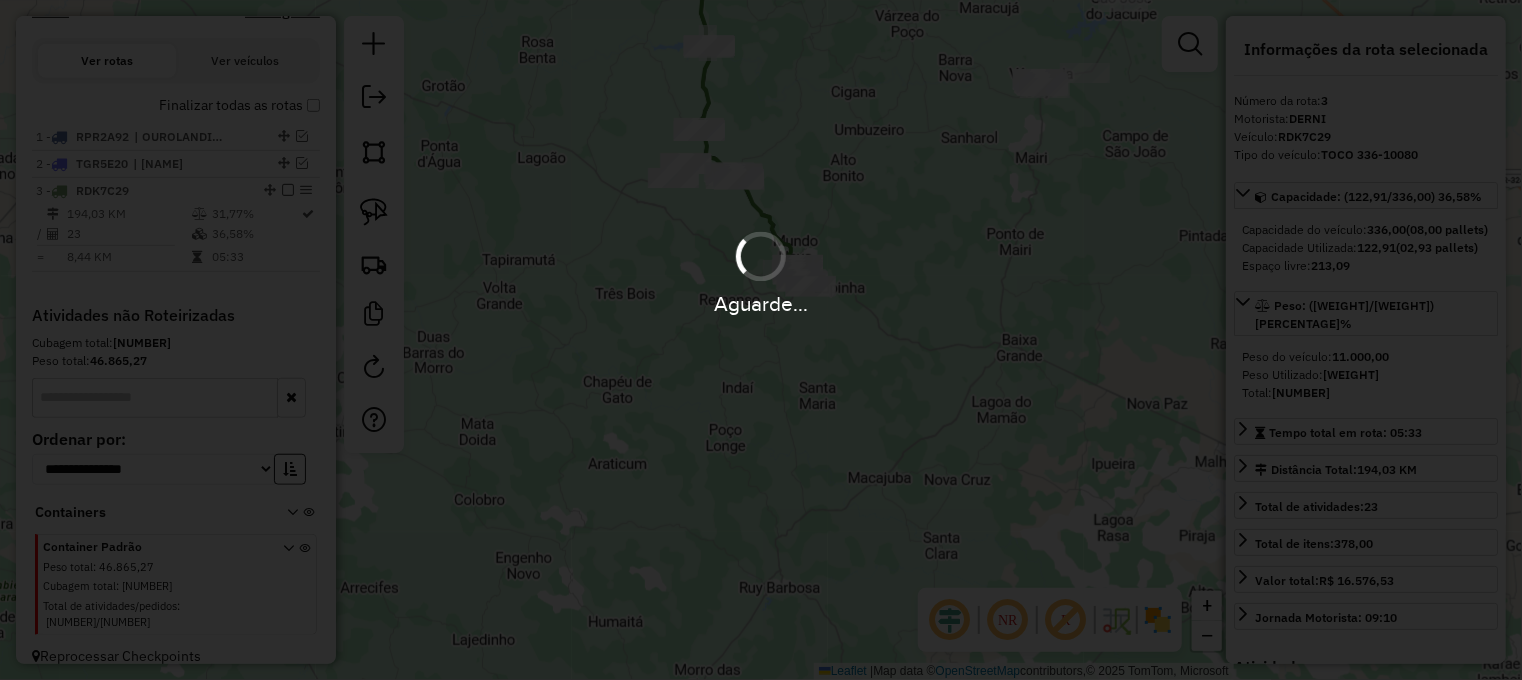 type 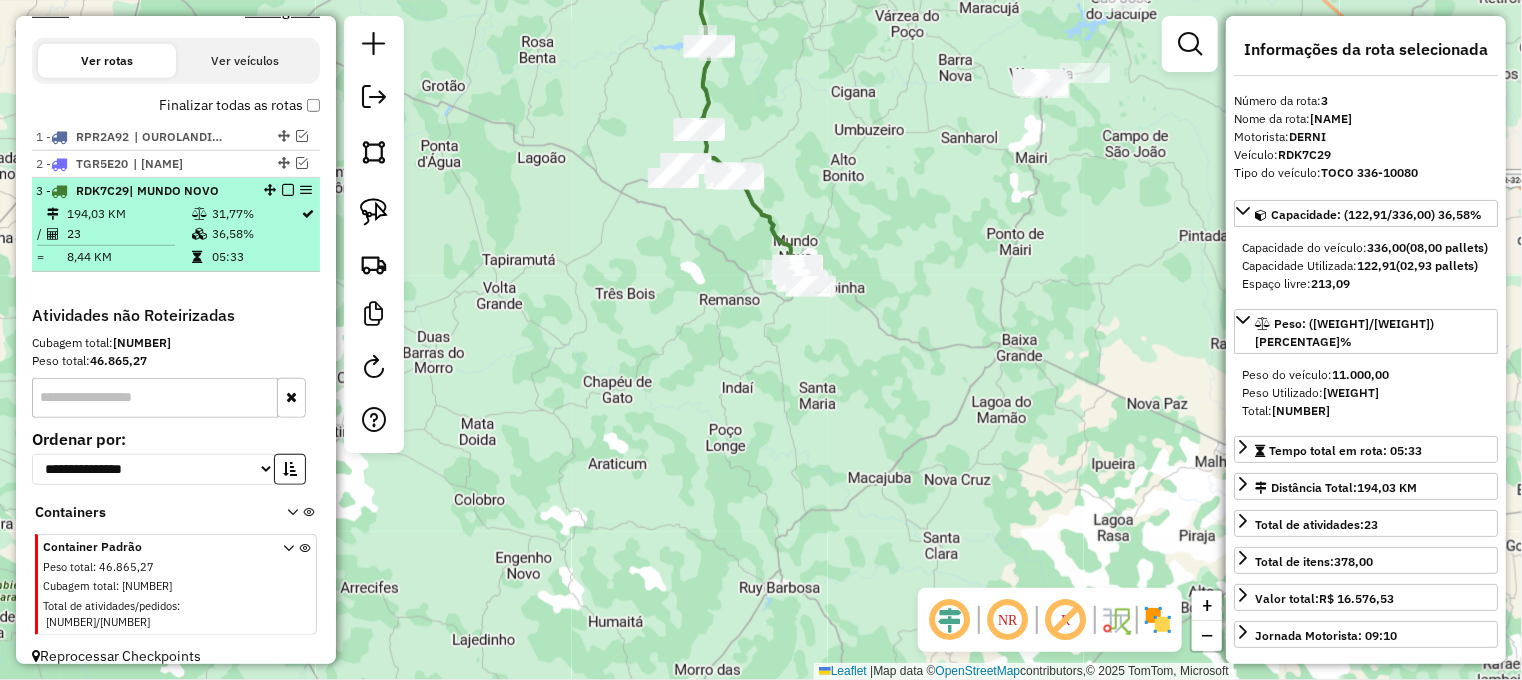 click at bounding box center (288, 190) 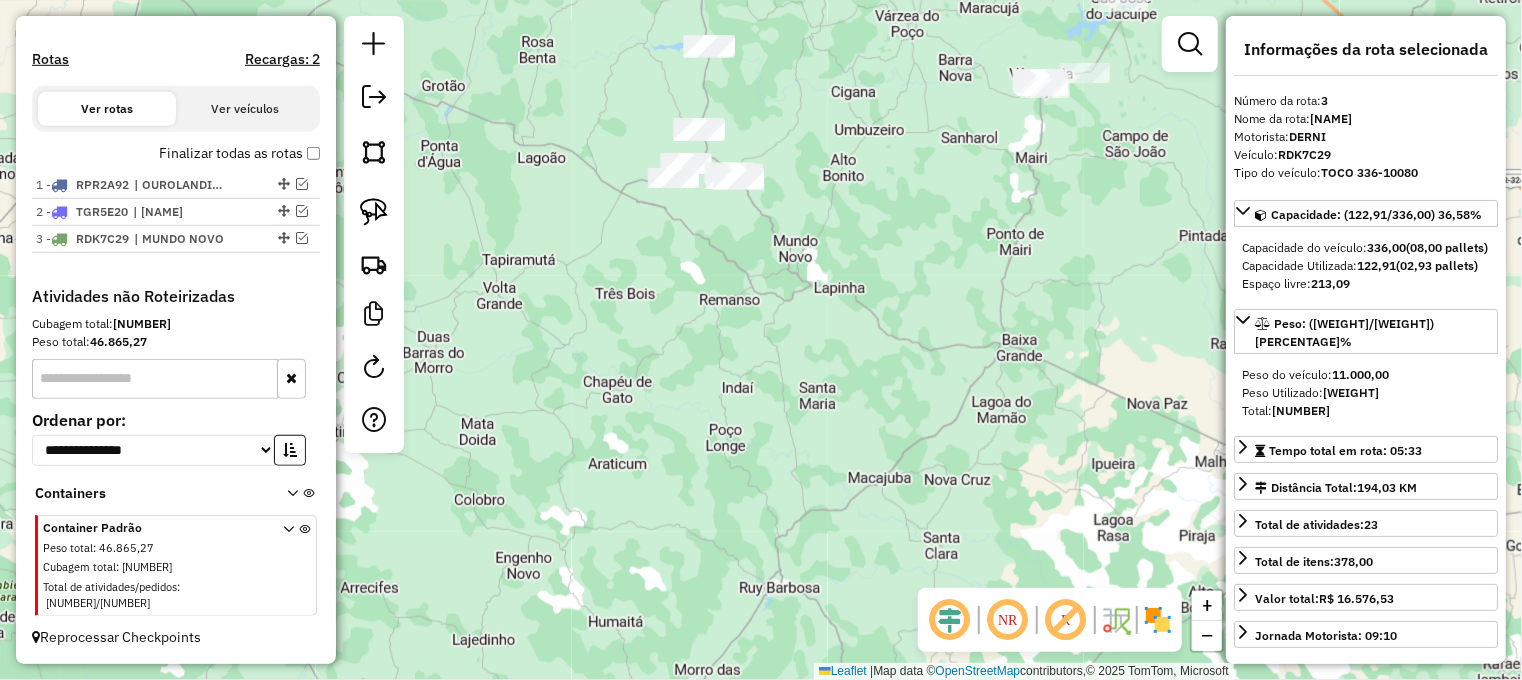 scroll, scrollTop: 599, scrollLeft: 0, axis: vertical 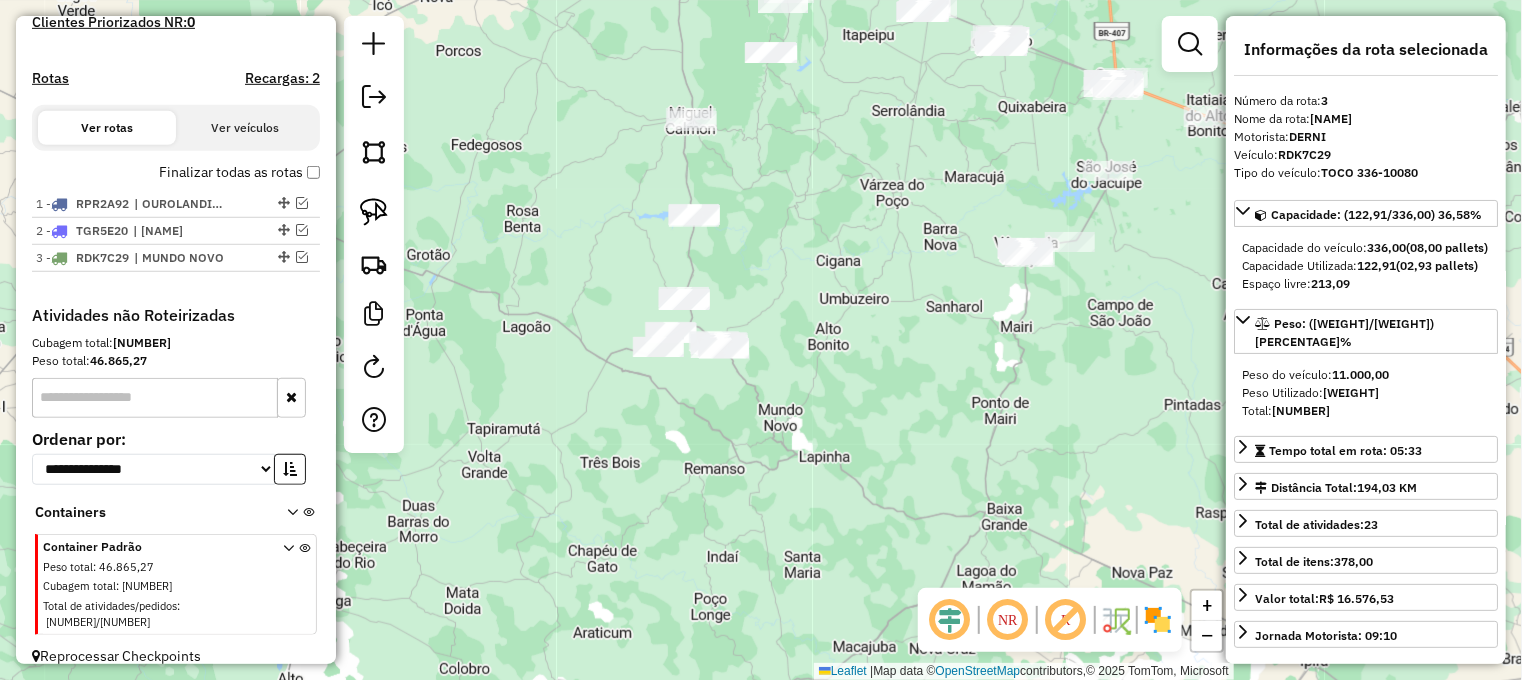 drag, startPoint x: 651, startPoint y: 254, endPoint x: 636, endPoint y: 424, distance: 170.66048 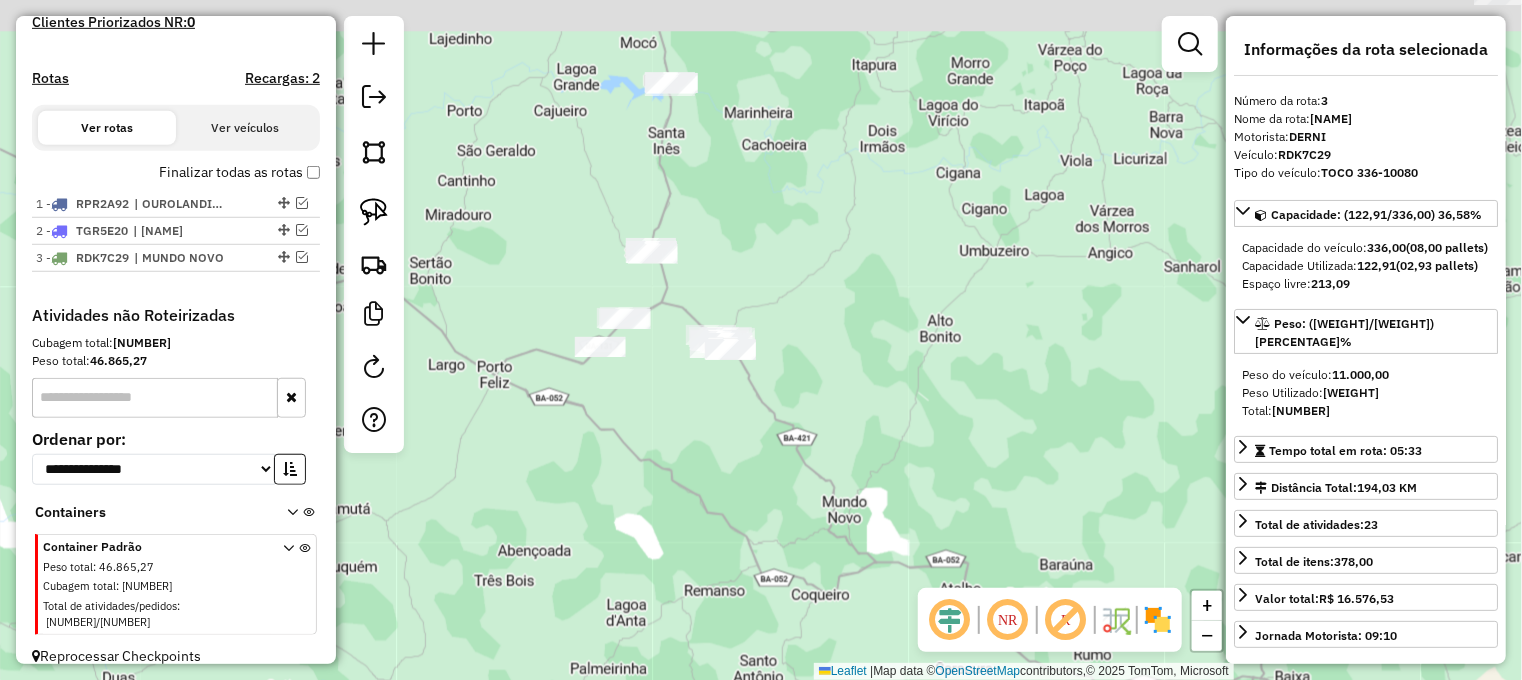drag, startPoint x: 711, startPoint y: 399, endPoint x: 725, endPoint y: 438, distance: 41.4367 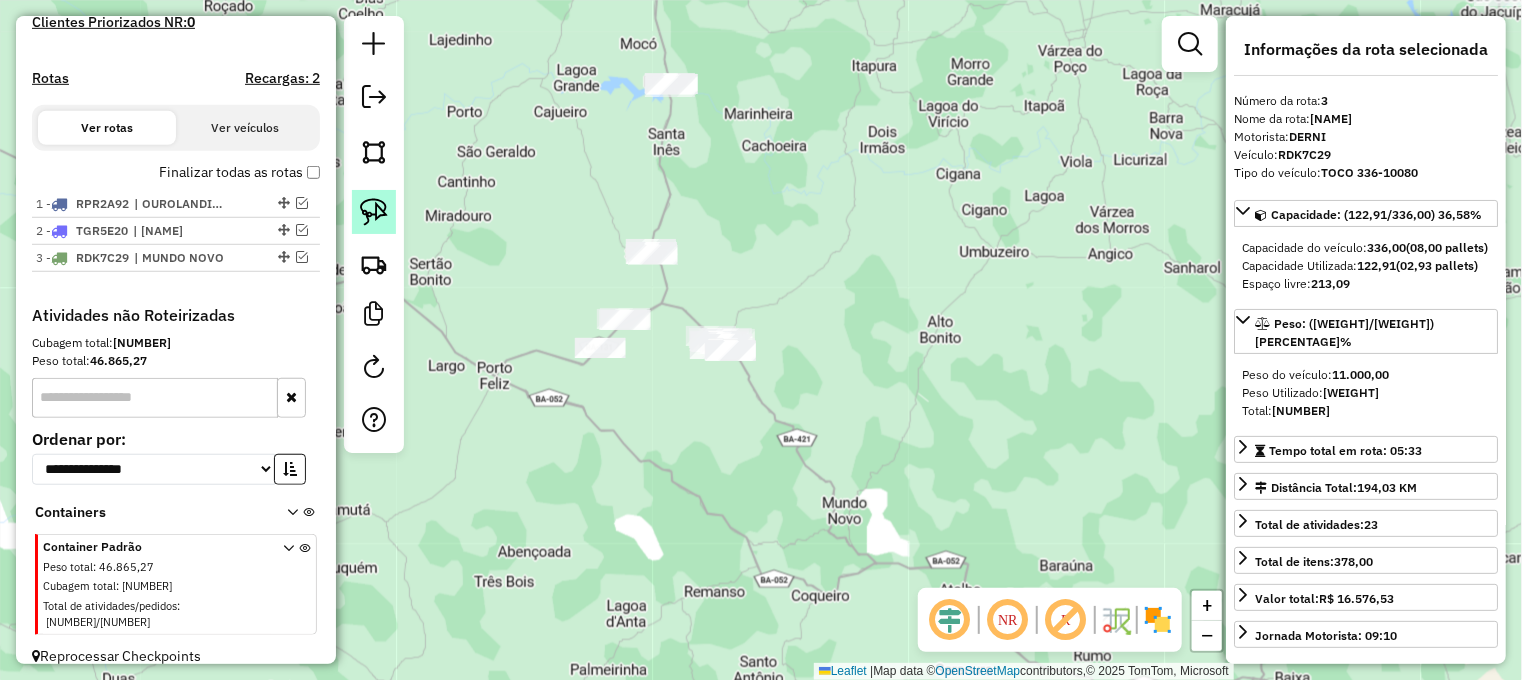 click 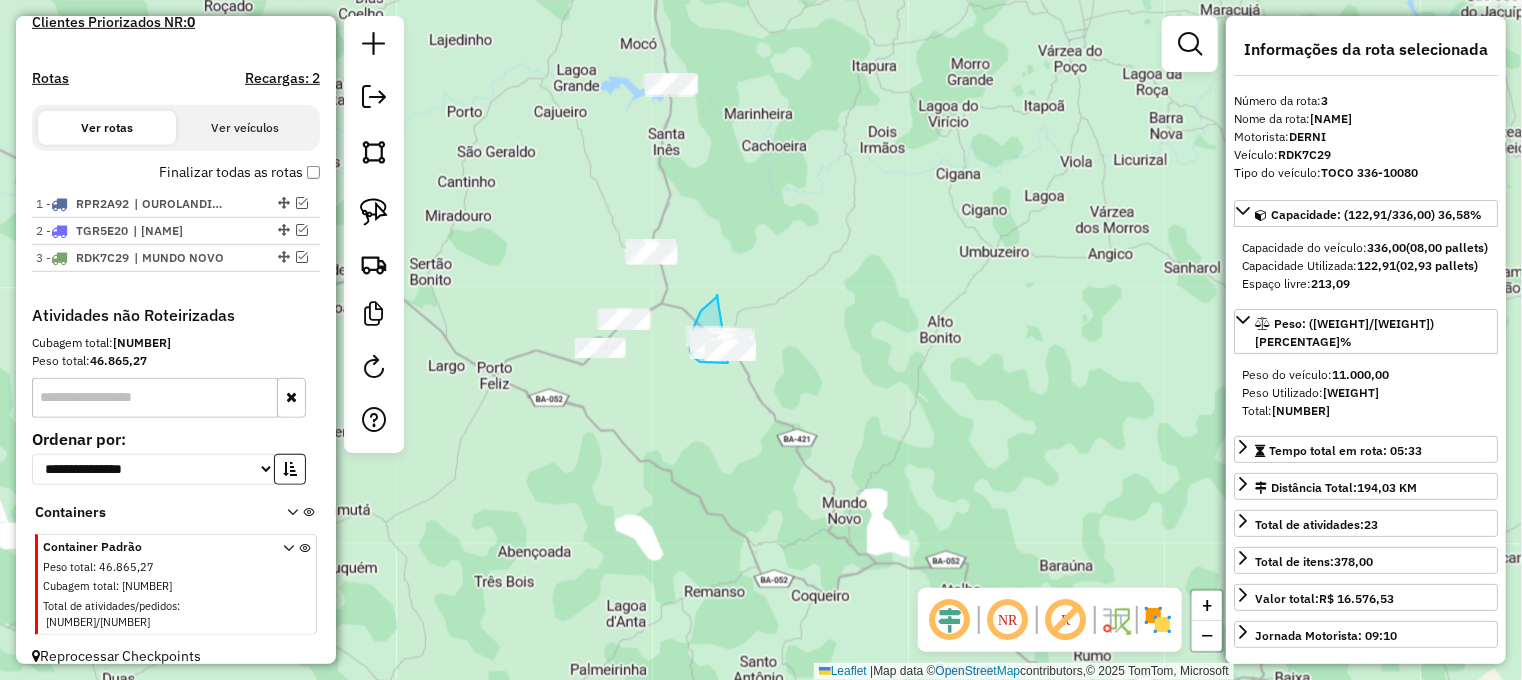 drag, startPoint x: 717, startPoint y: 295, endPoint x: 779, endPoint y: 335, distance: 73.78347 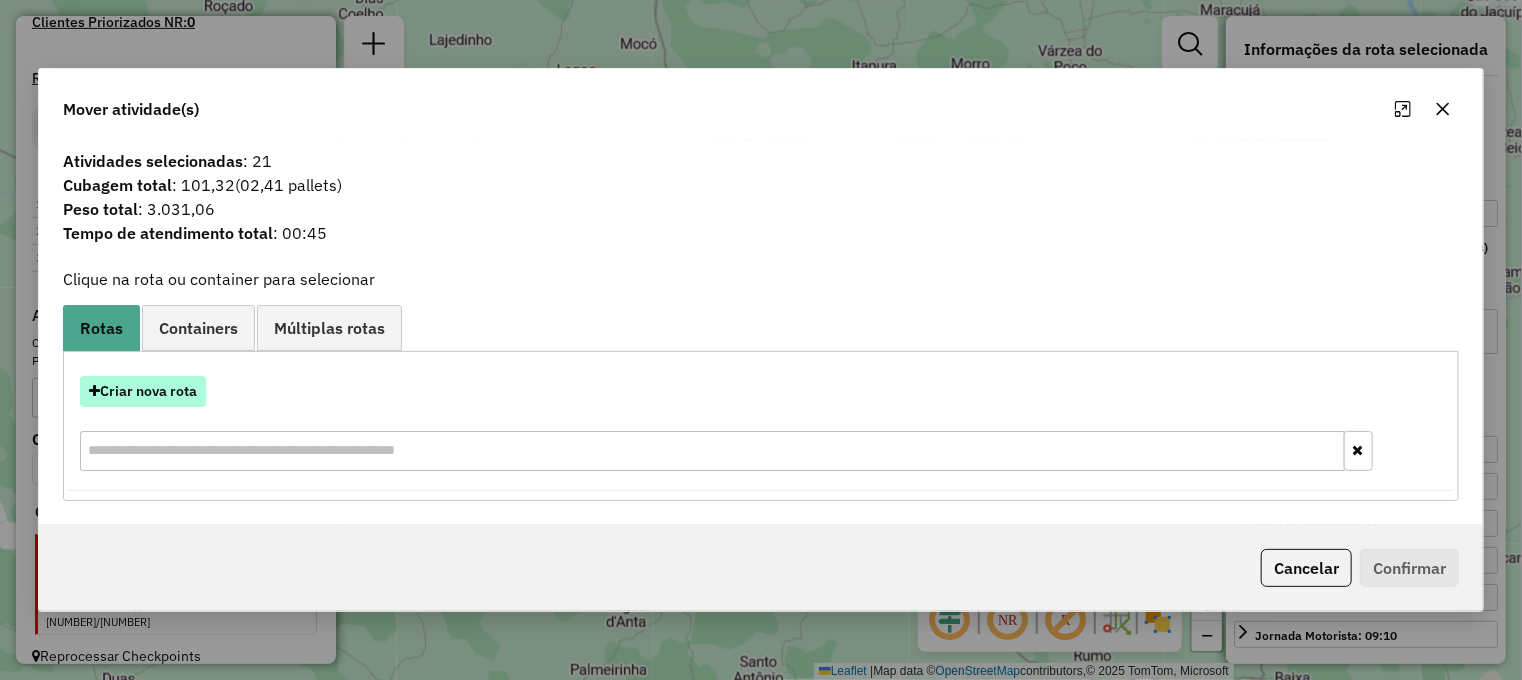 click on "Criar nova rota" at bounding box center (143, 391) 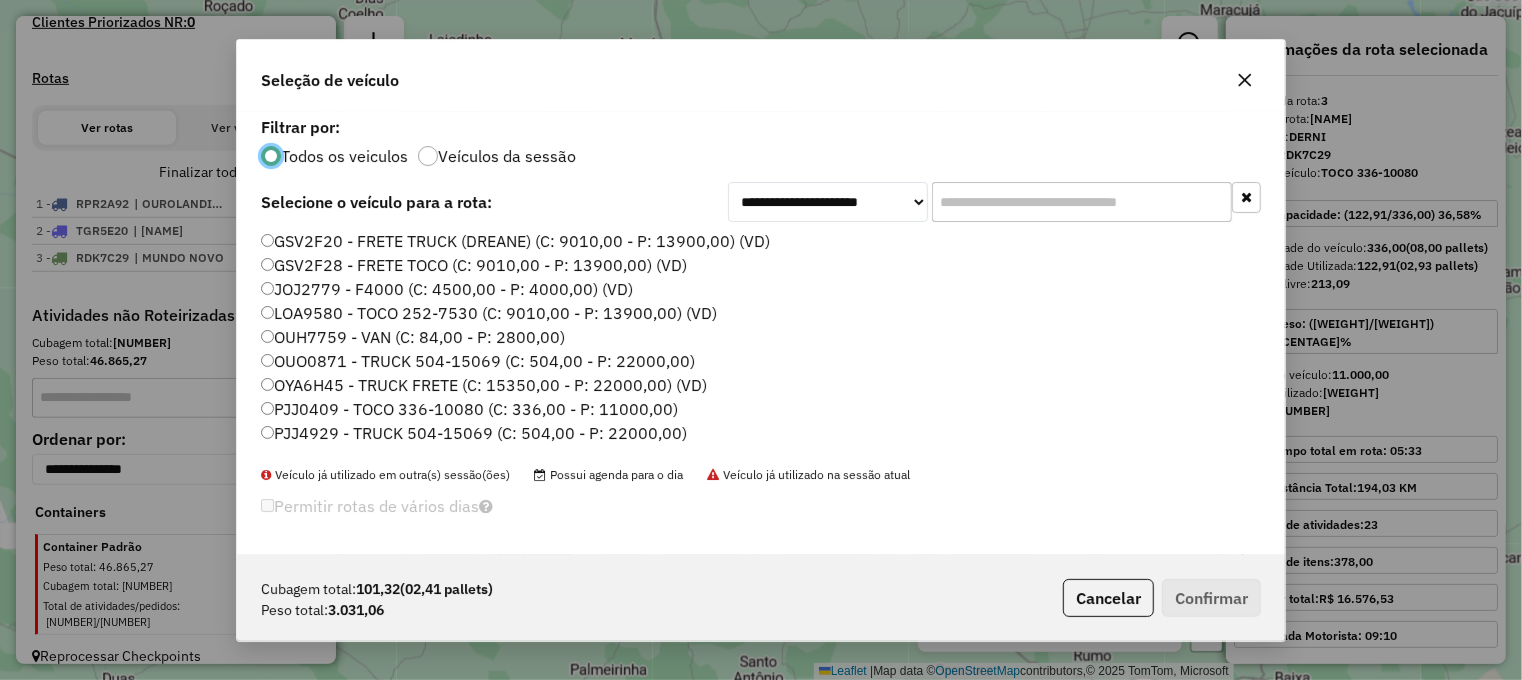 scroll, scrollTop: 10, scrollLeft: 6, axis: both 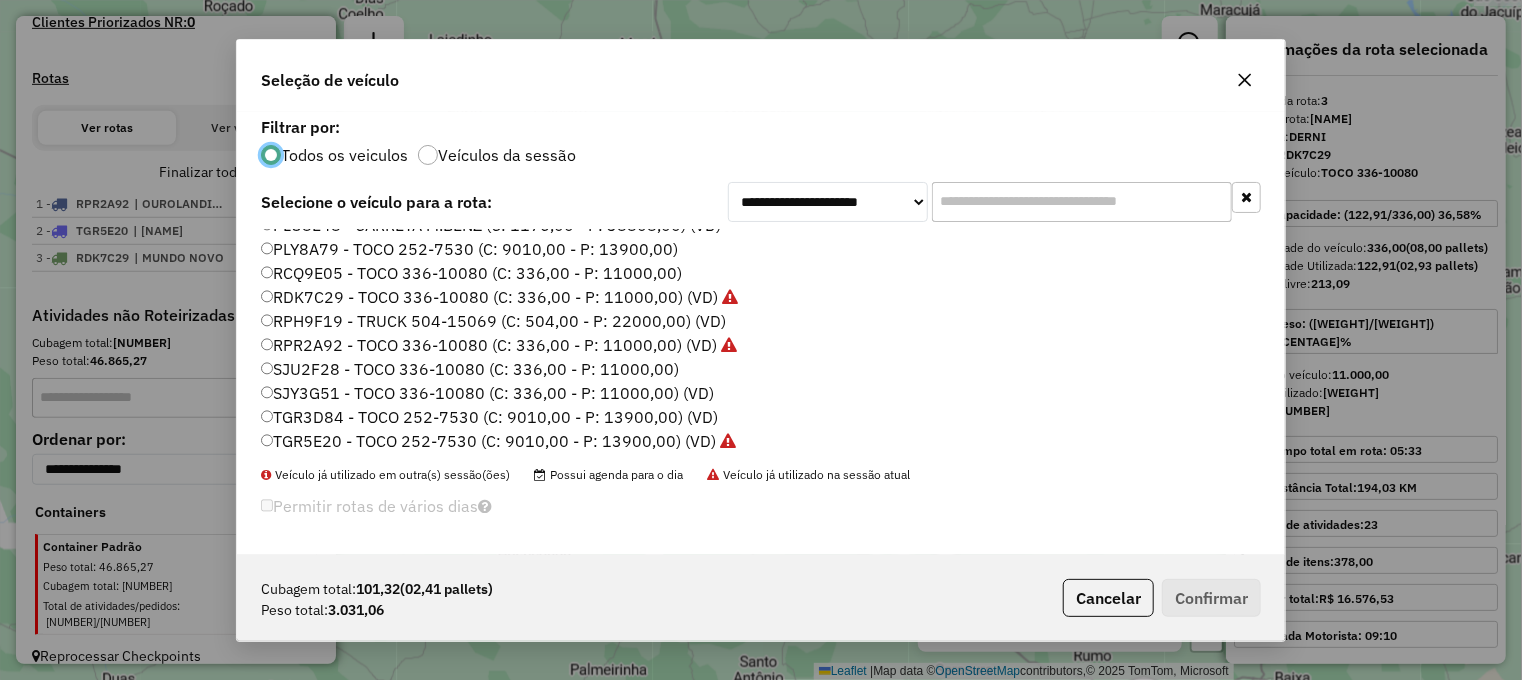 click on "TGR3D84 - TOCO 252-7530 (C: 9010,00 - P: 13900,00) (VD)" 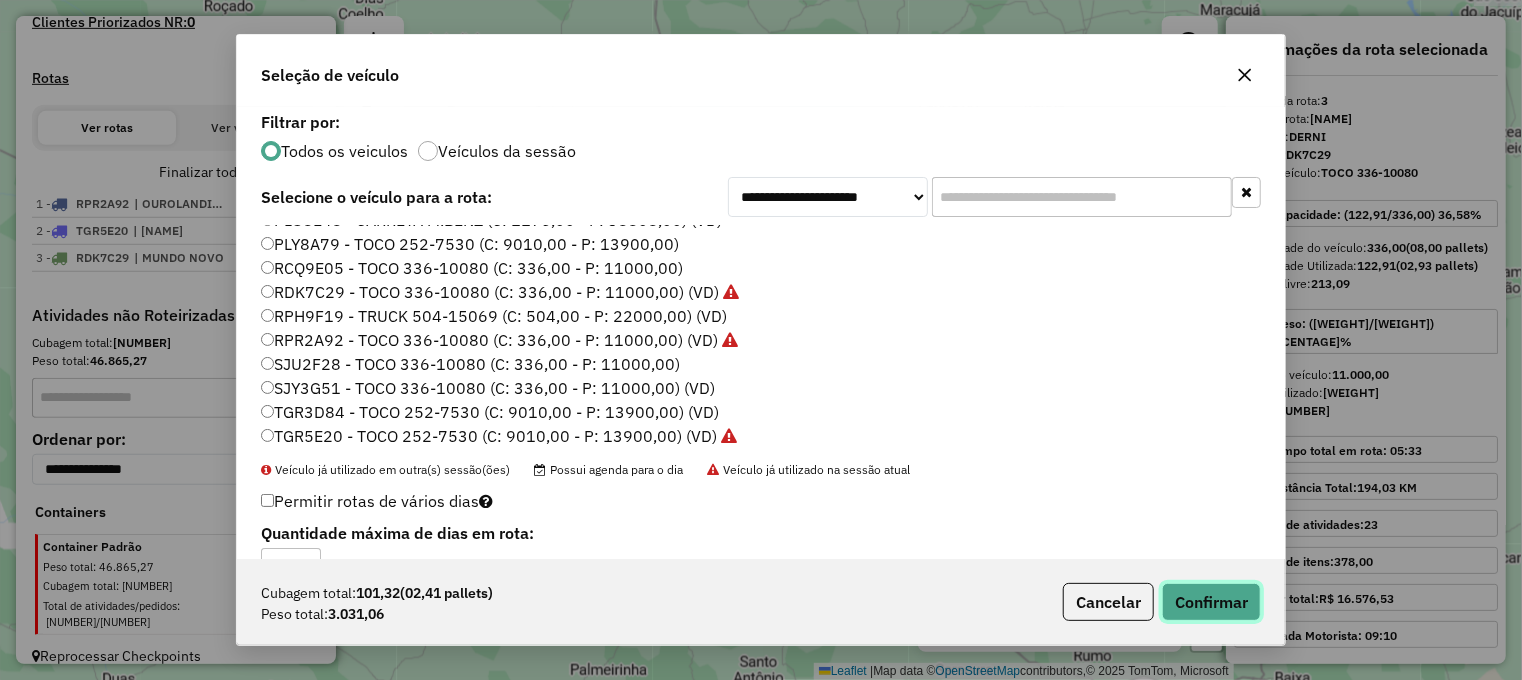 click on "Confirmar" 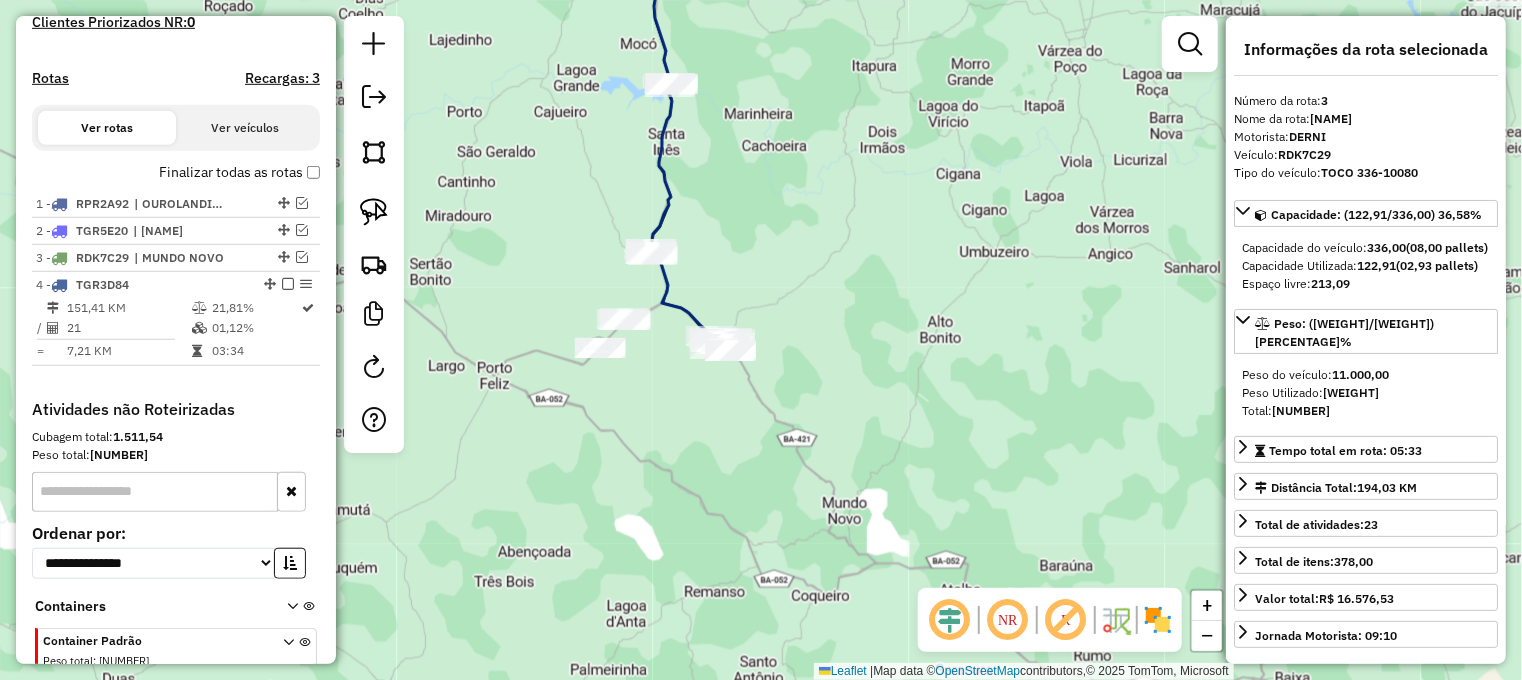 scroll, scrollTop: 692, scrollLeft: 0, axis: vertical 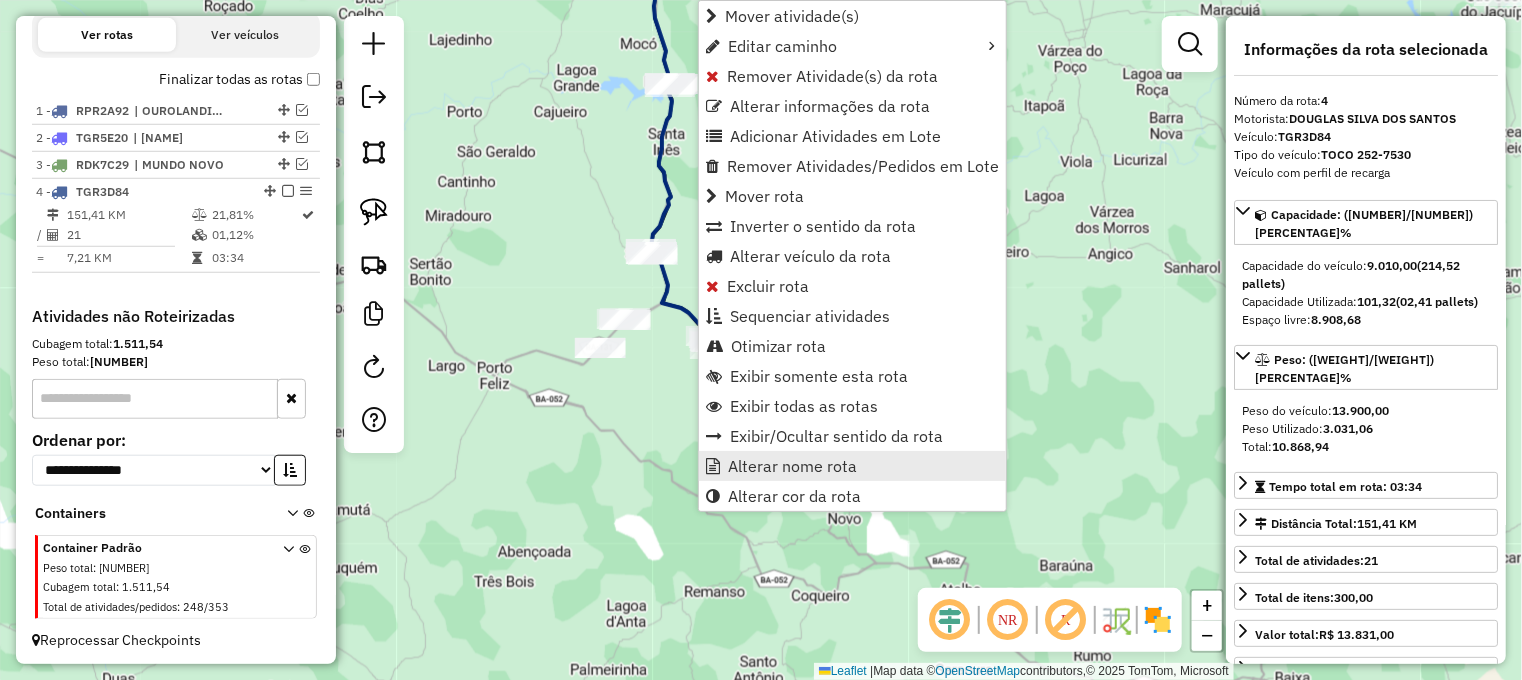 click on "Alterar nome rota" at bounding box center [792, 466] 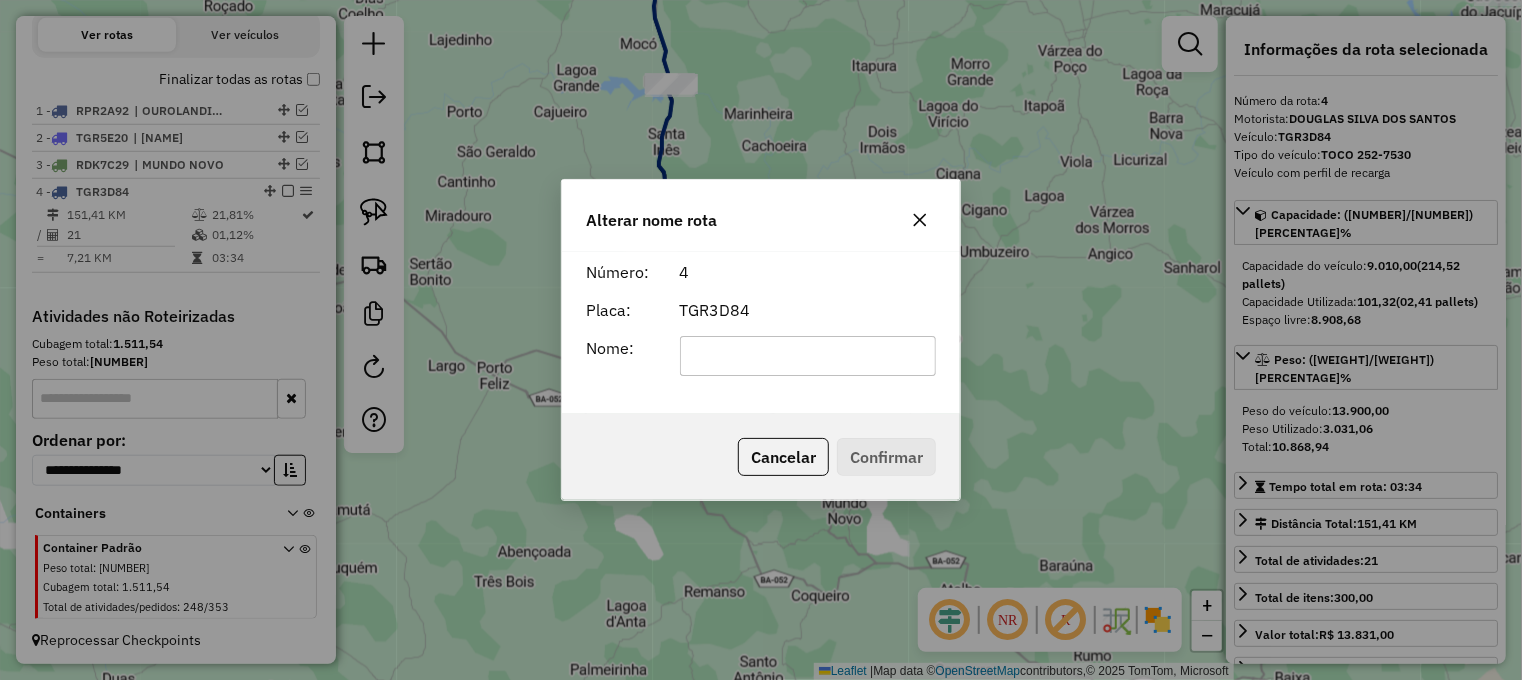 click 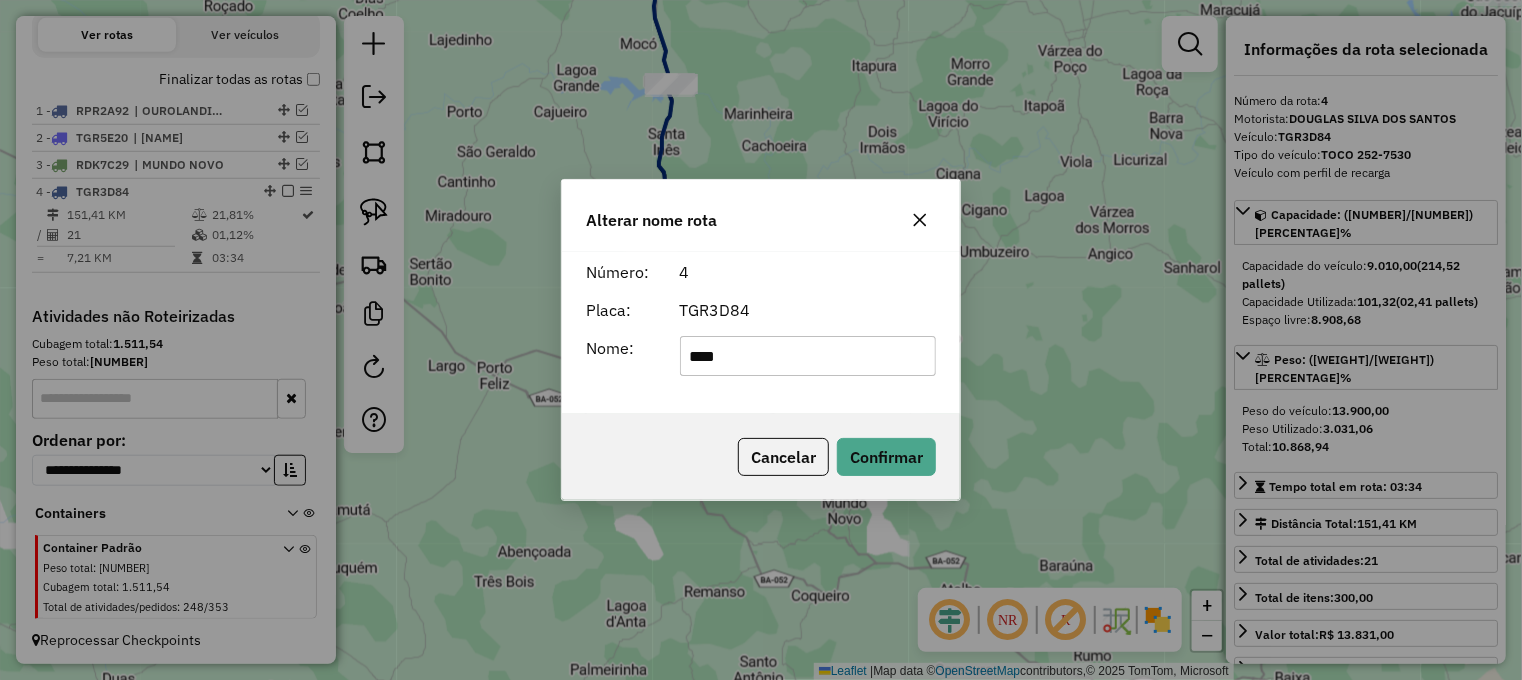 type on "********" 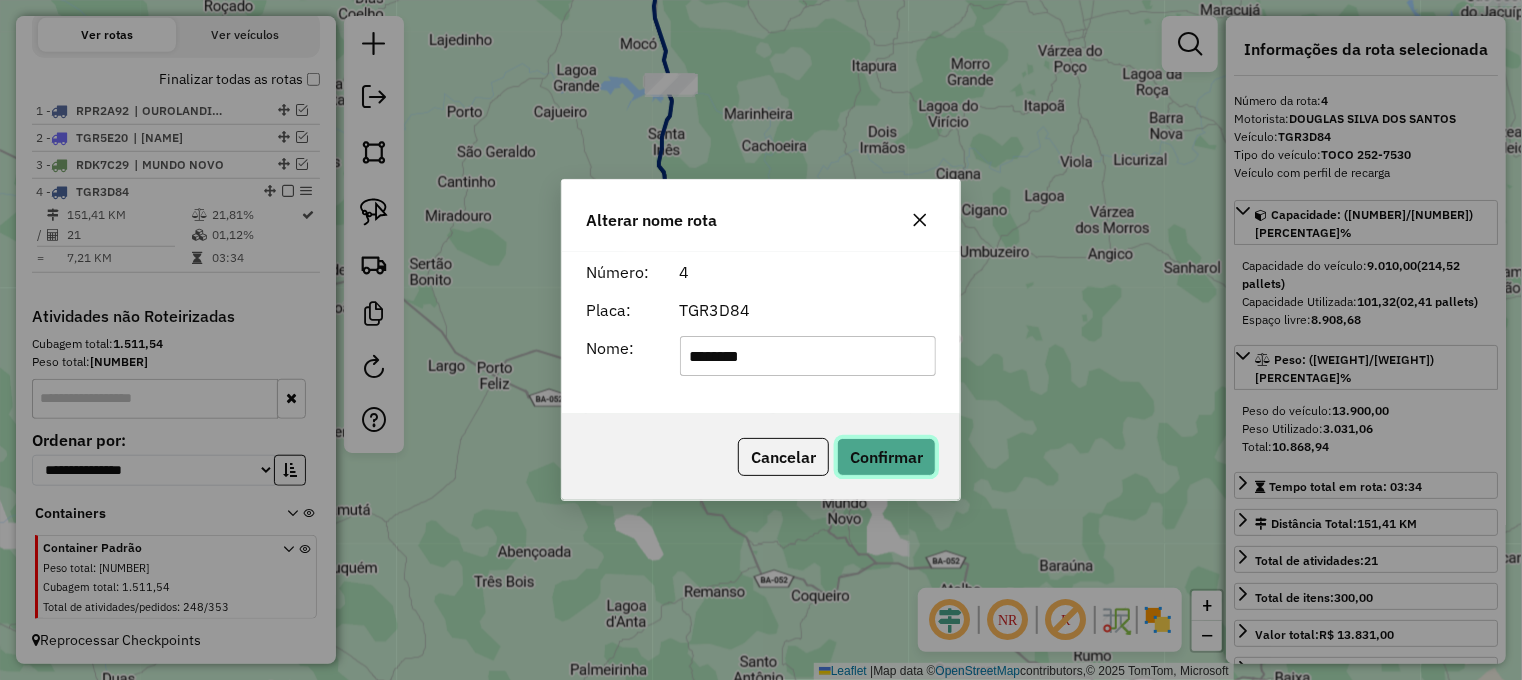 click on "Confirmar" 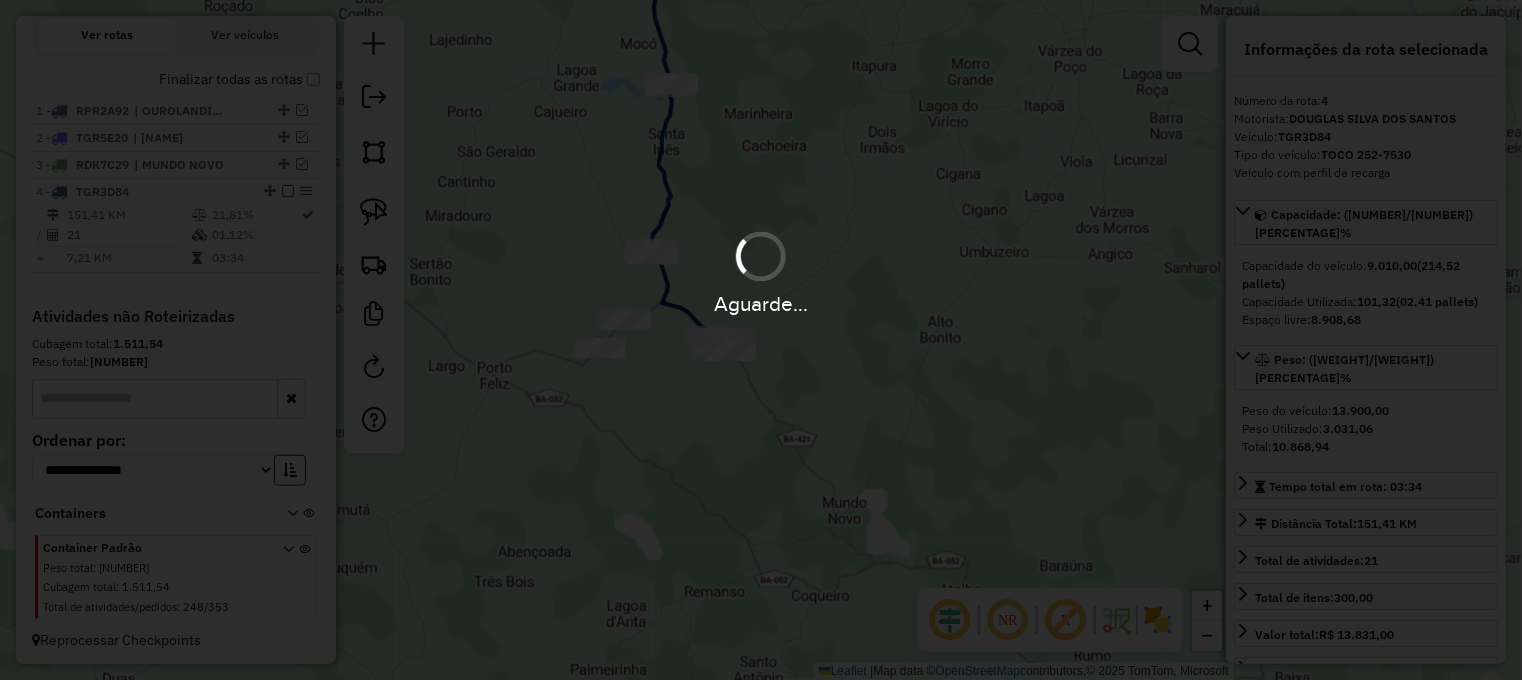 type 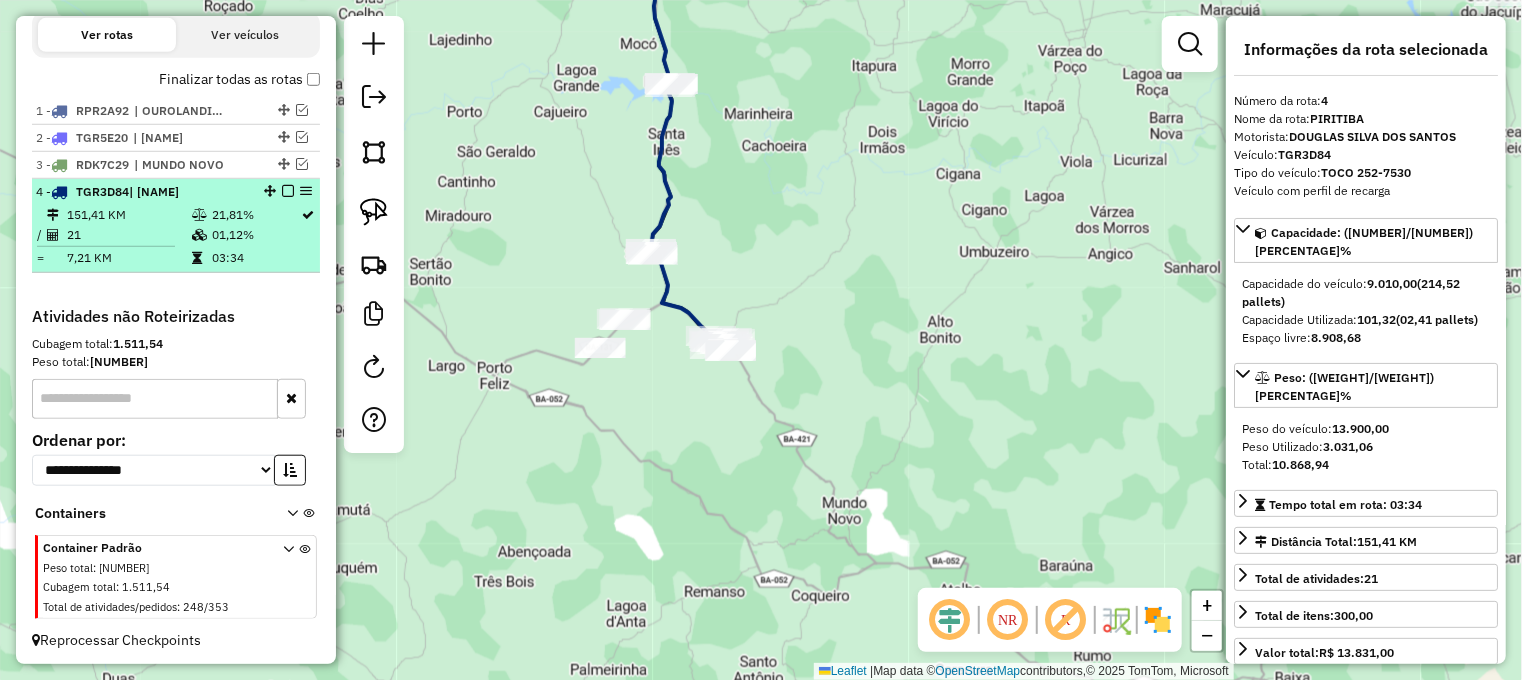 click at bounding box center (288, 191) 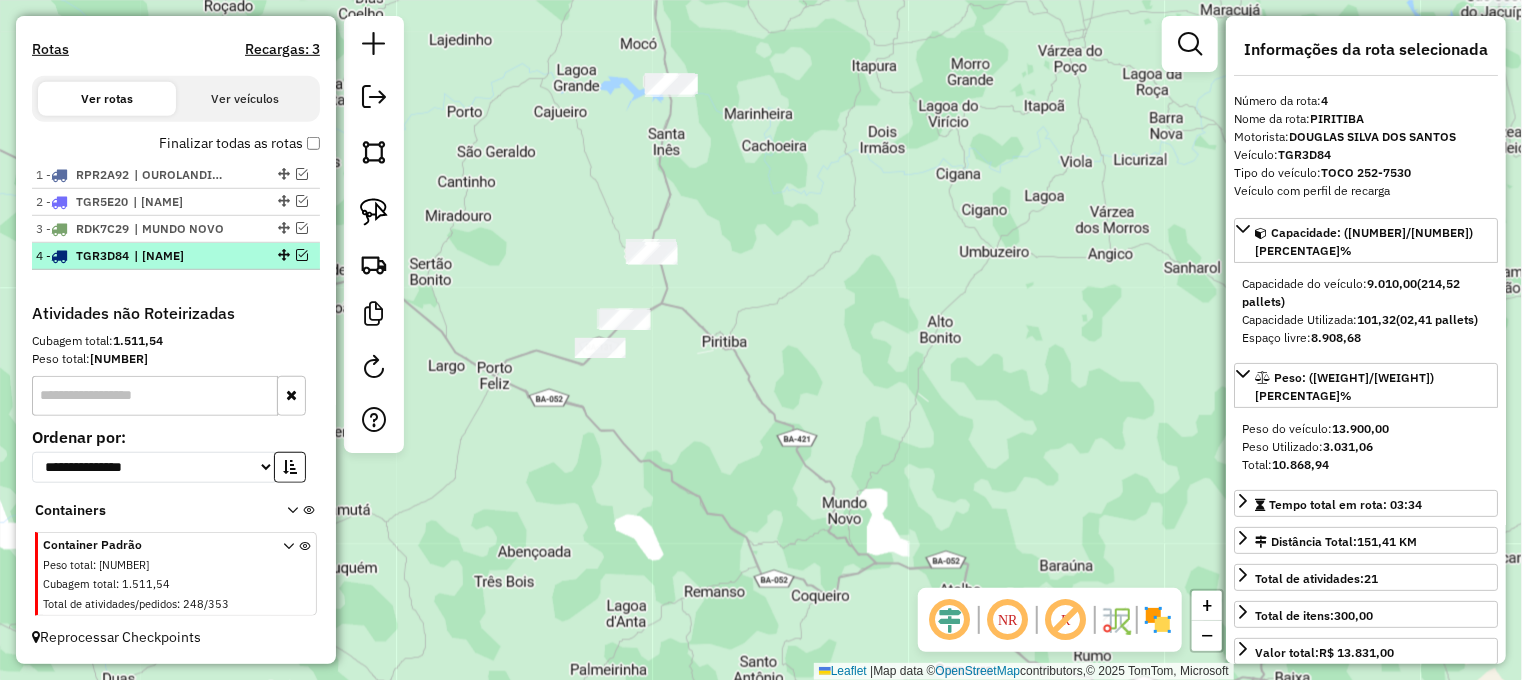 scroll, scrollTop: 626, scrollLeft: 0, axis: vertical 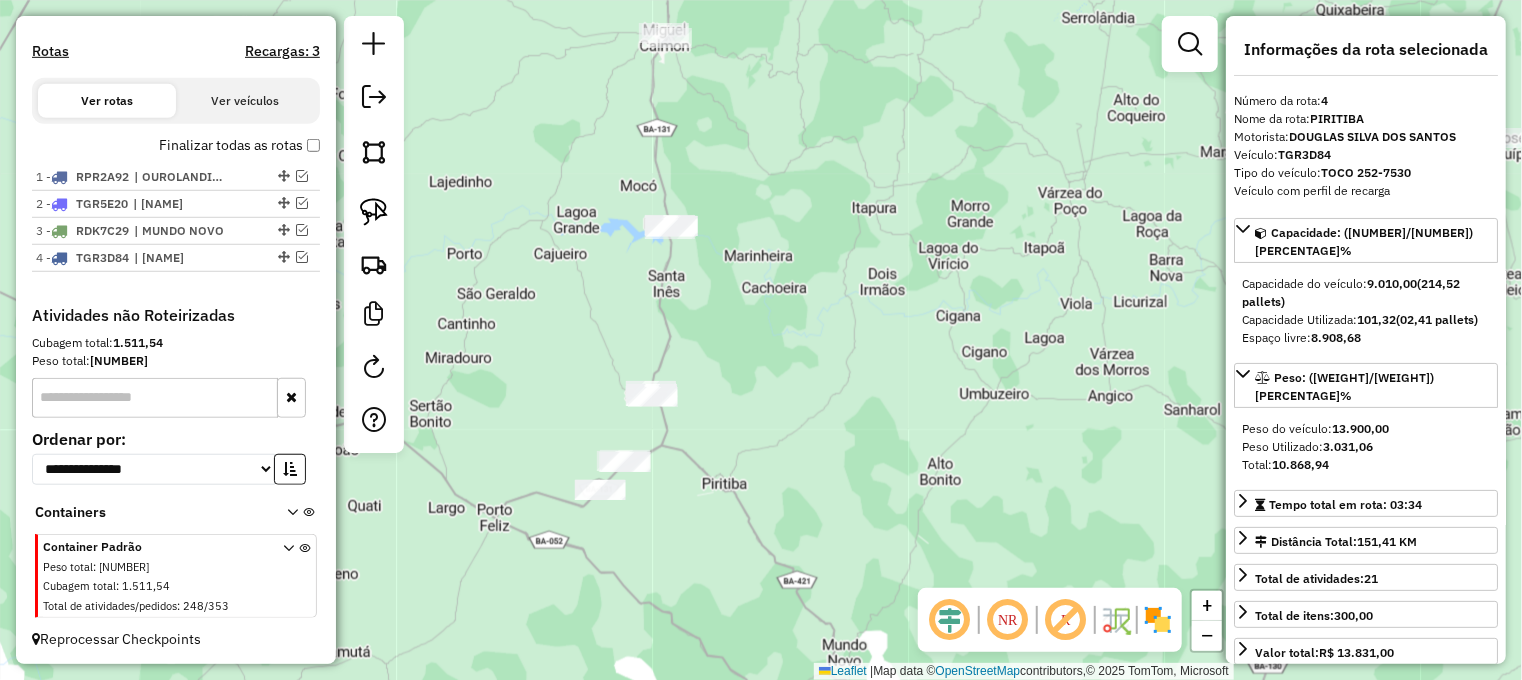 drag, startPoint x: 560, startPoint y: 171, endPoint x: 560, endPoint y: 313, distance: 142 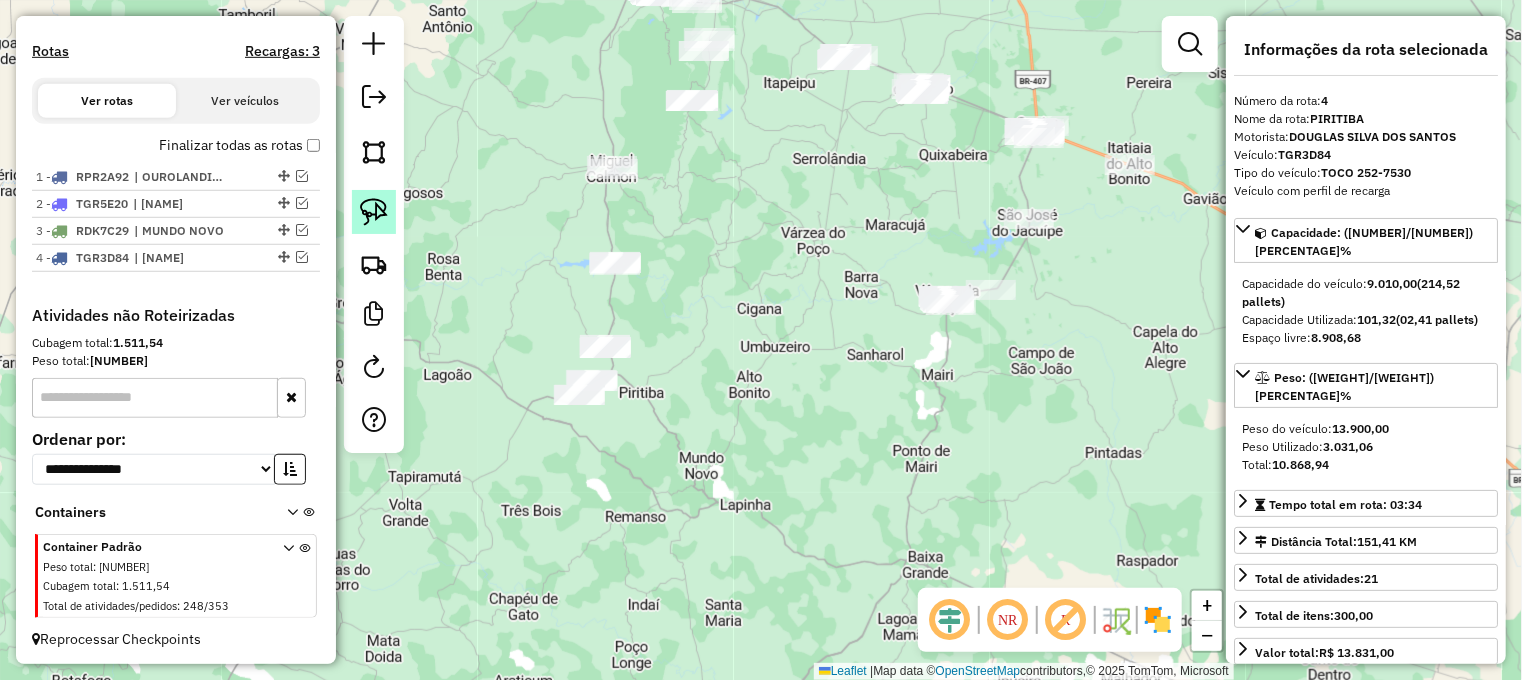 click 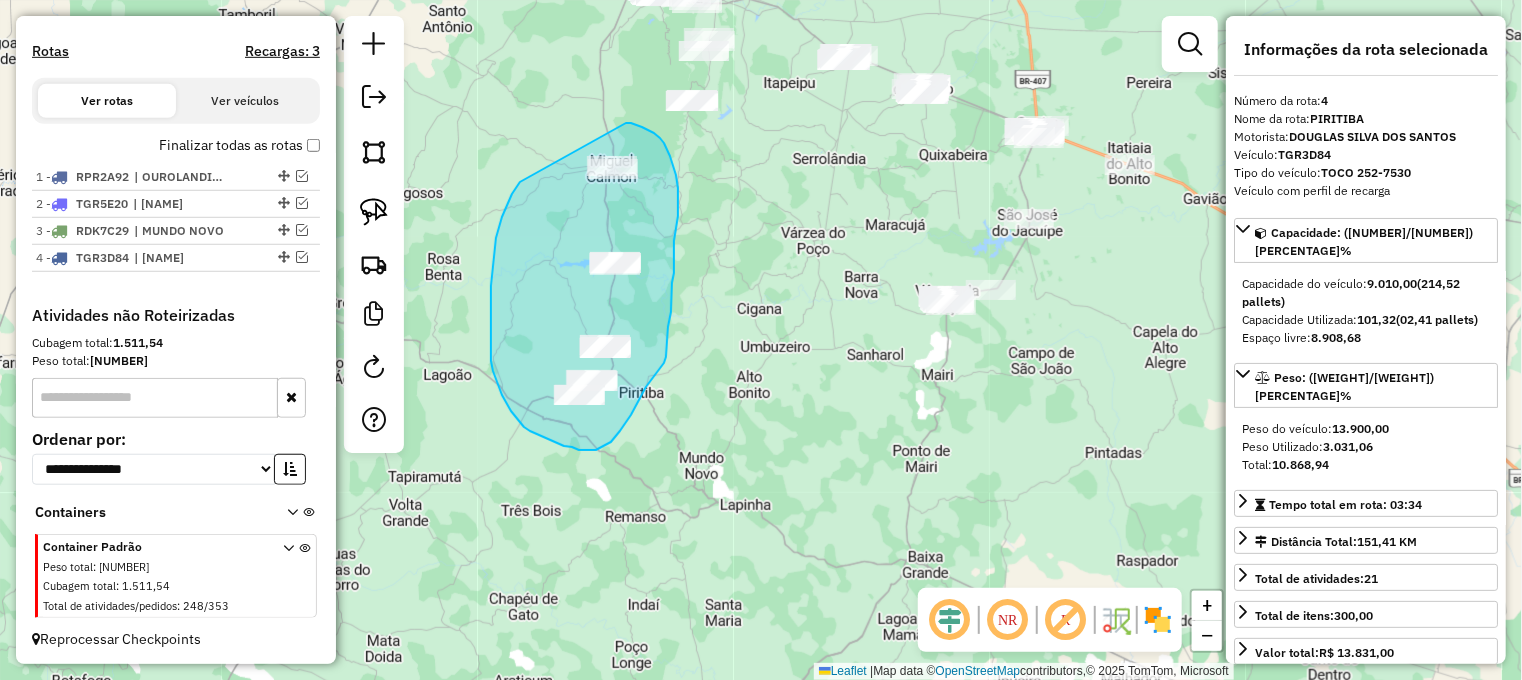 drag, startPoint x: 520, startPoint y: 182, endPoint x: 626, endPoint y: 123, distance: 121.313644 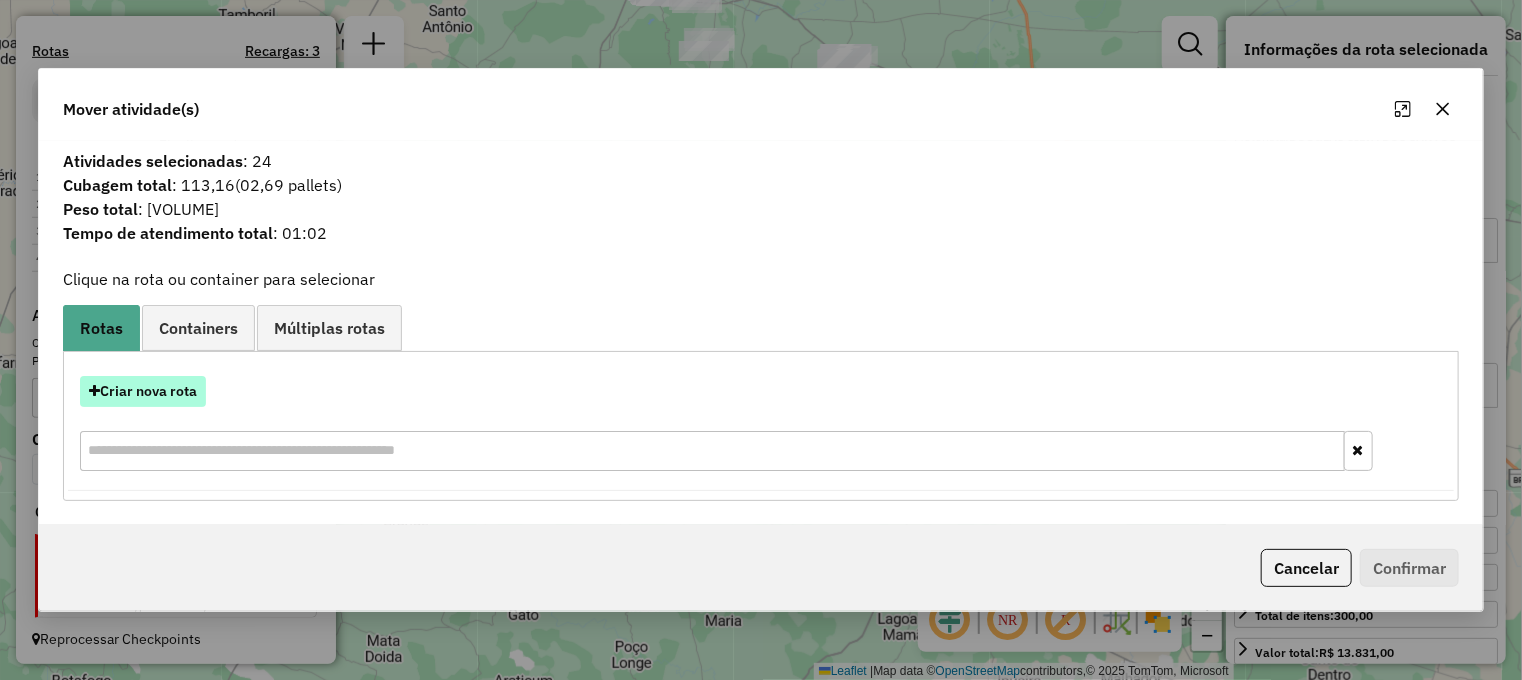 click on "Criar nova rota" at bounding box center [143, 391] 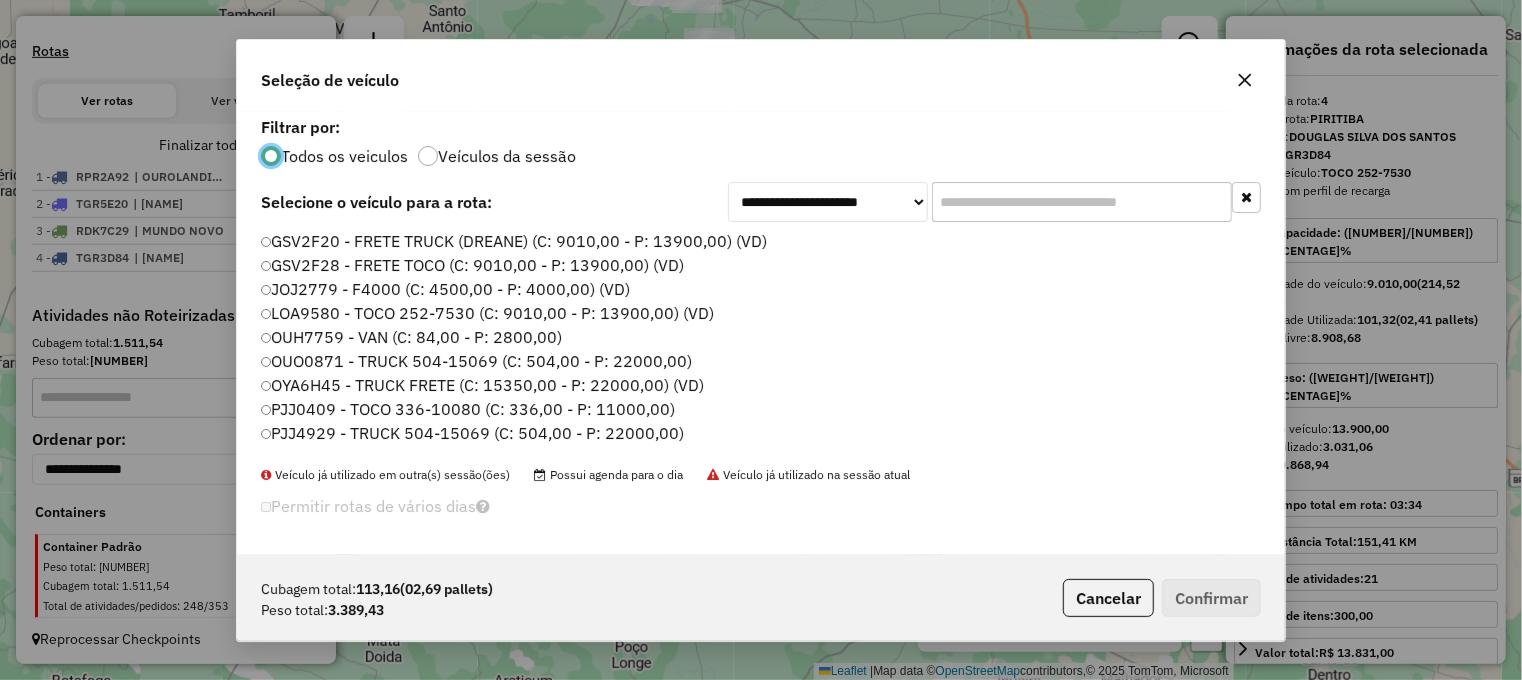 scroll, scrollTop: 10, scrollLeft: 6, axis: both 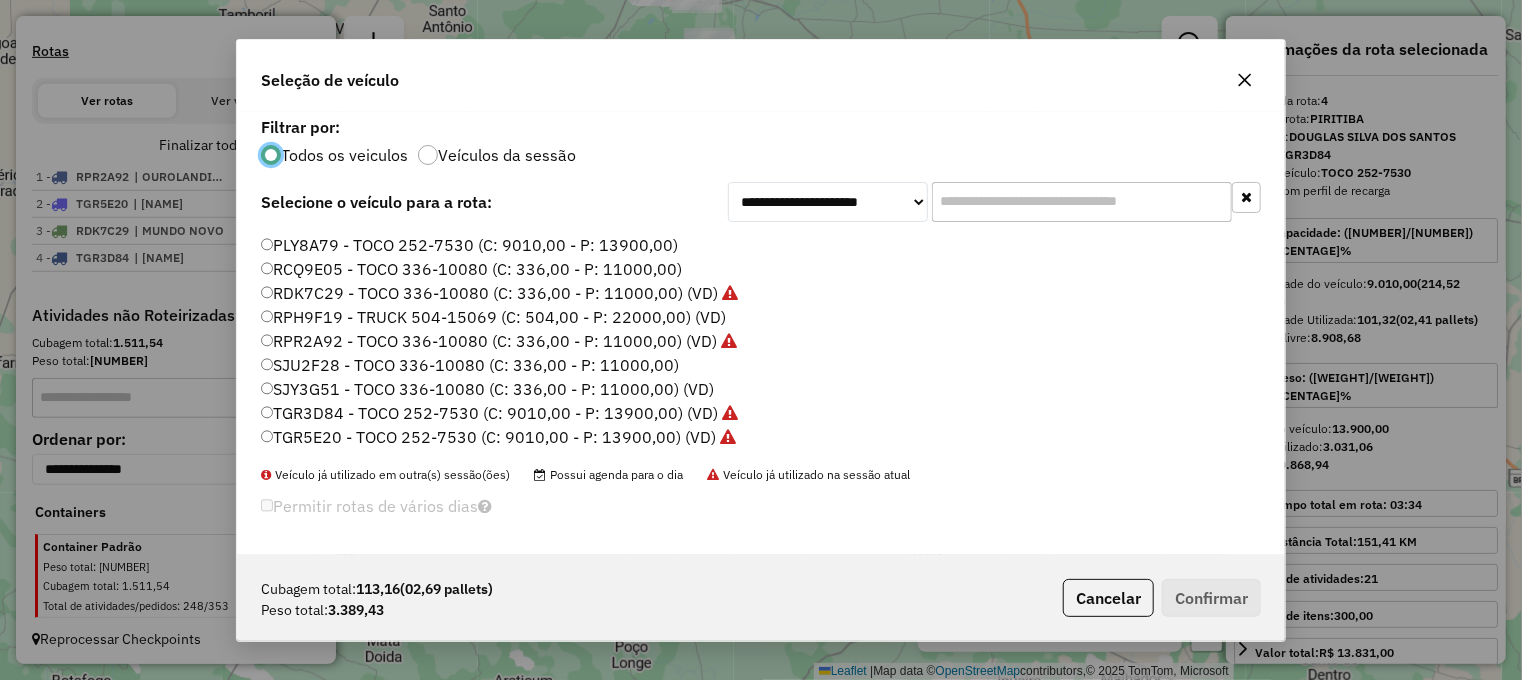 click on "SJY3G51 - TOCO 336-10080 (C: 336,00 - P: 11000,00) (VD)" 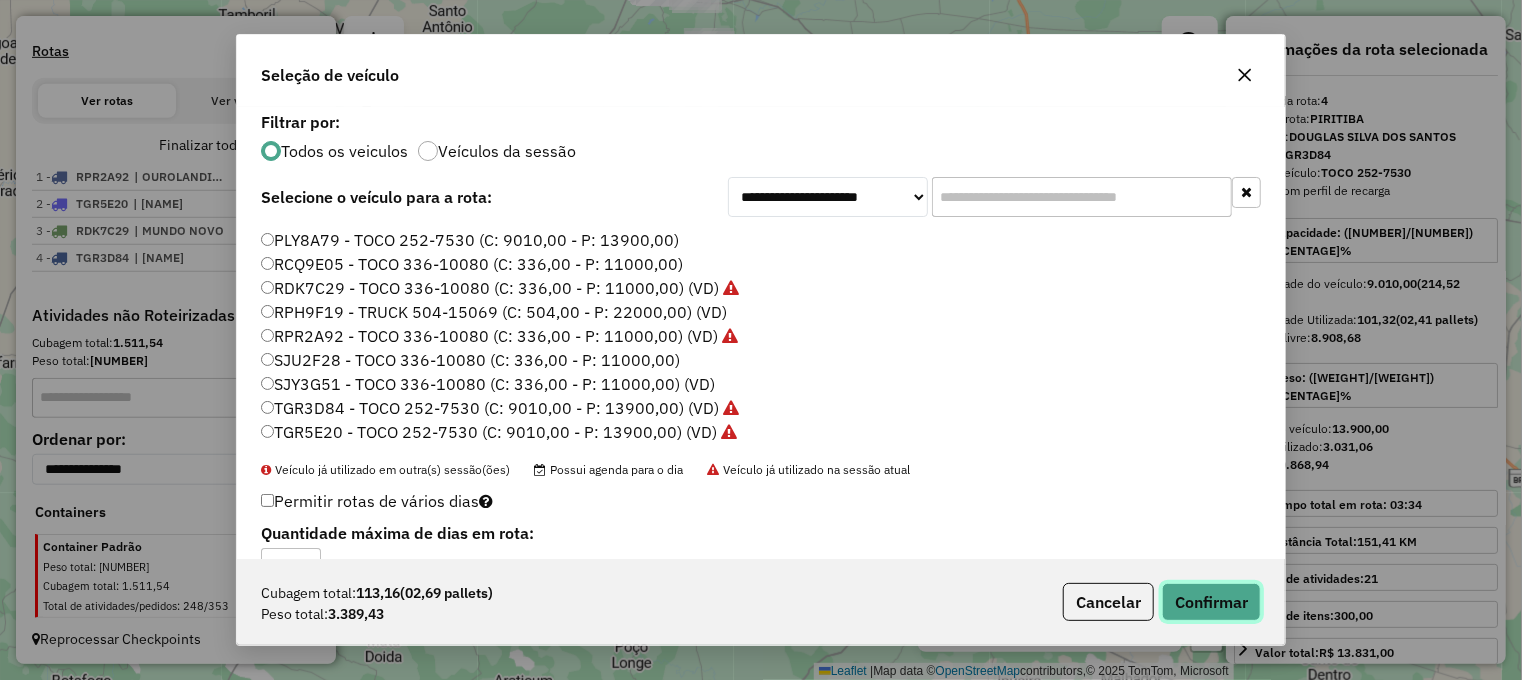 click on "Confirmar" 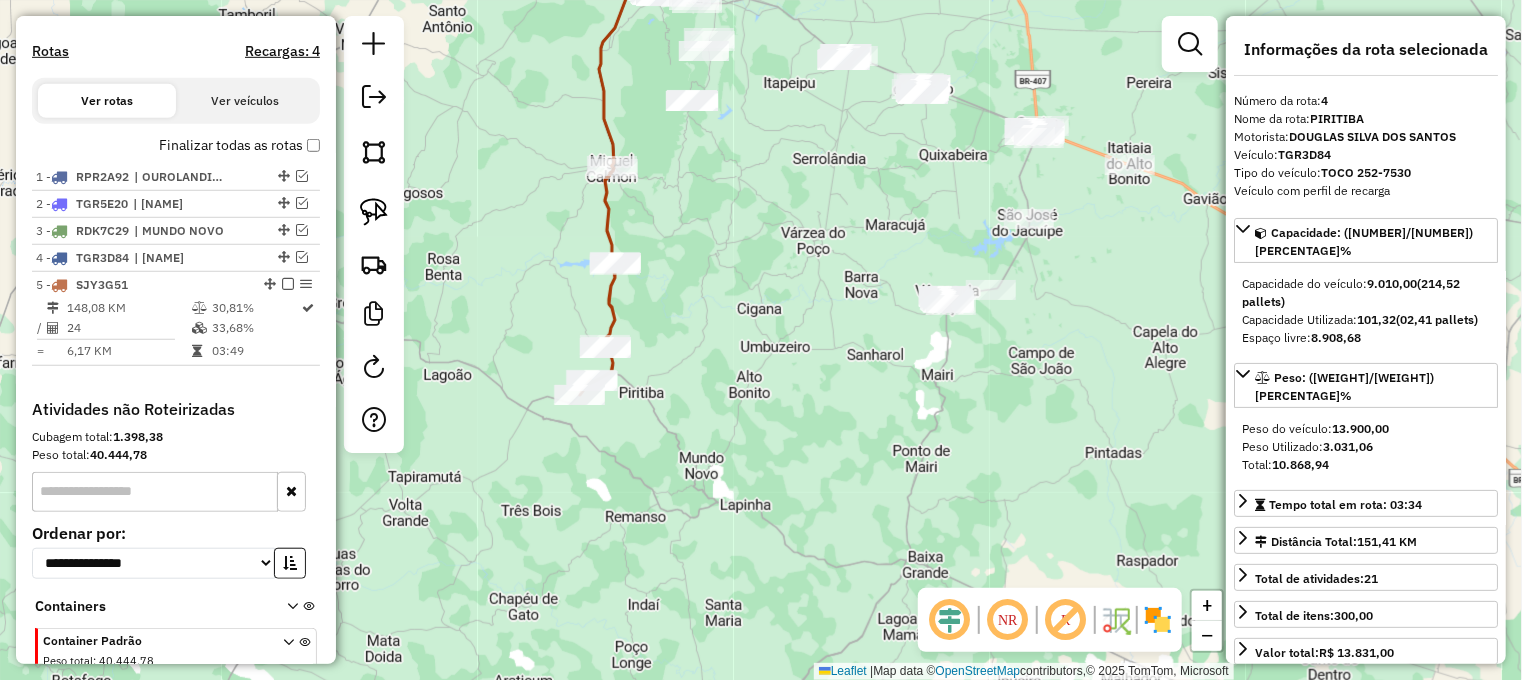 scroll, scrollTop: 720, scrollLeft: 0, axis: vertical 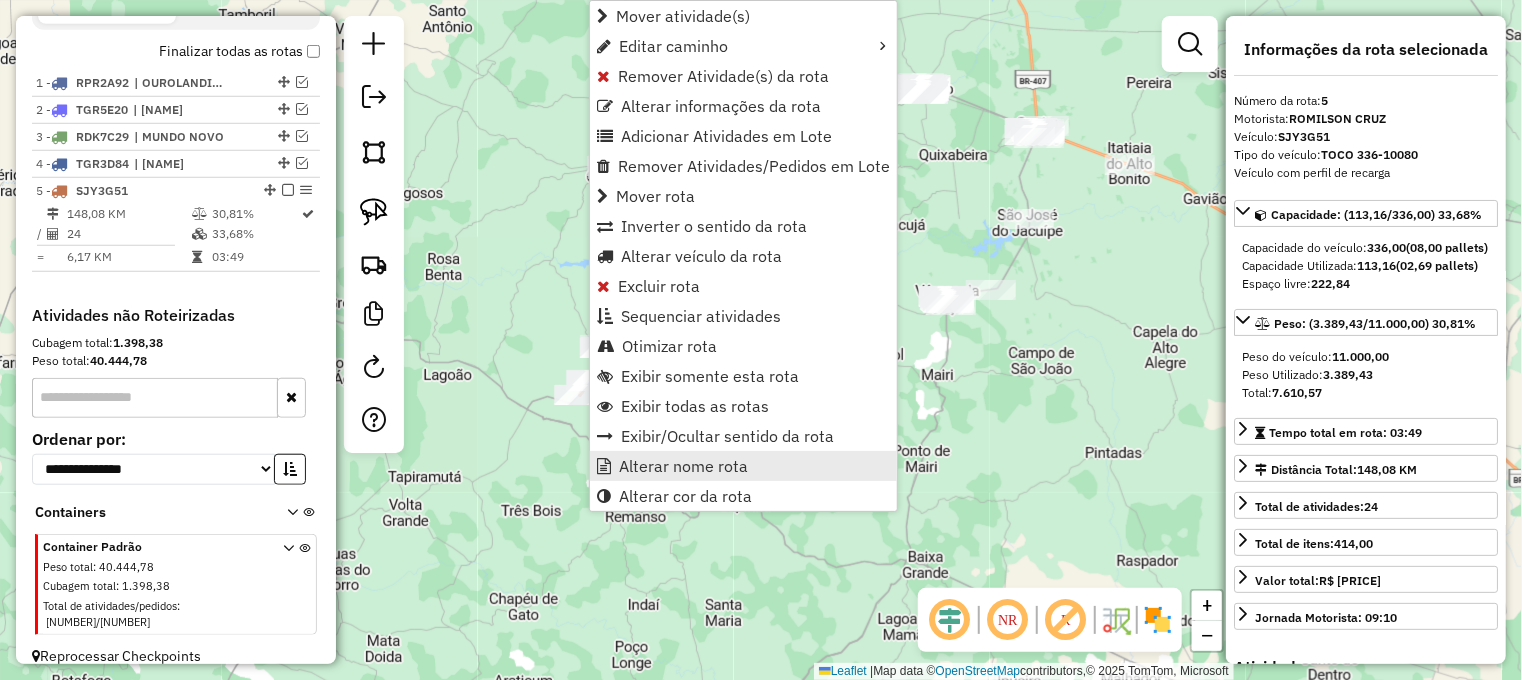 click on "Alterar nome rota" at bounding box center [683, 466] 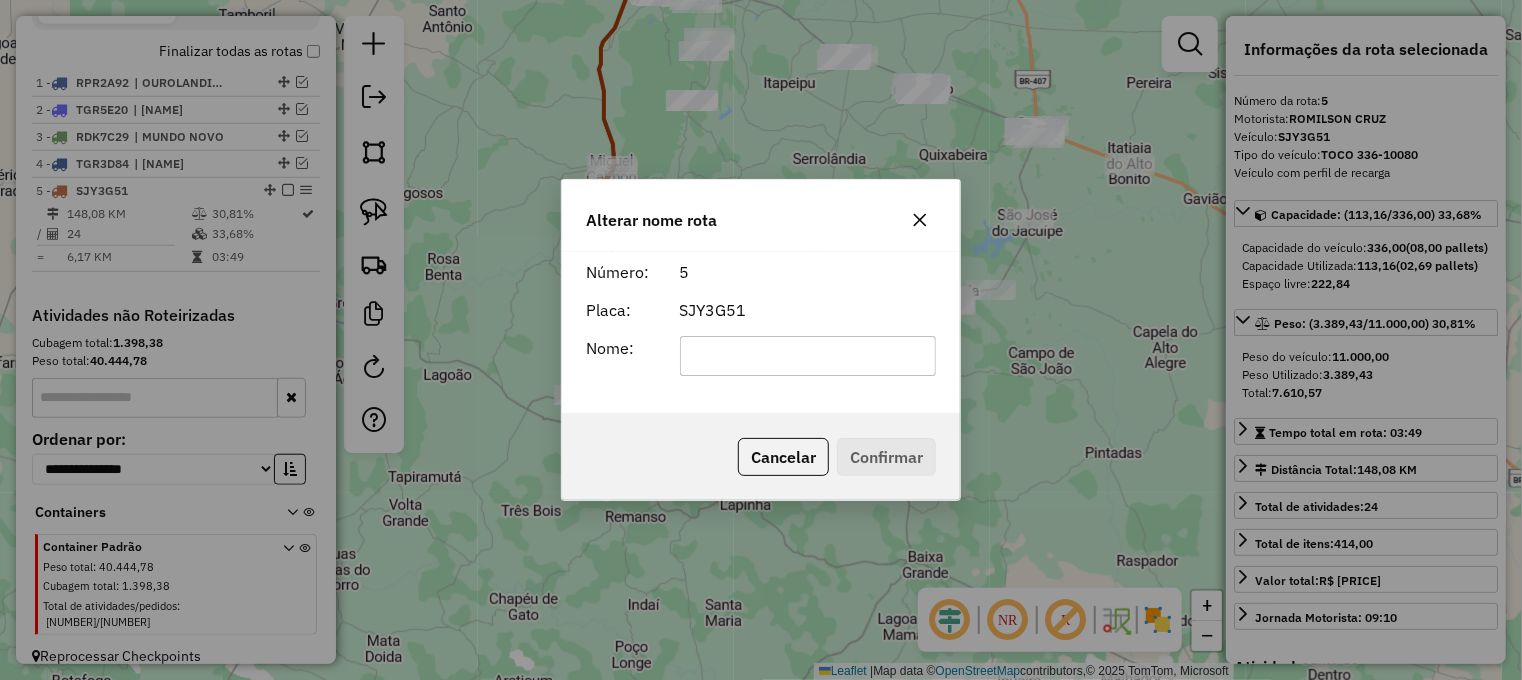 click 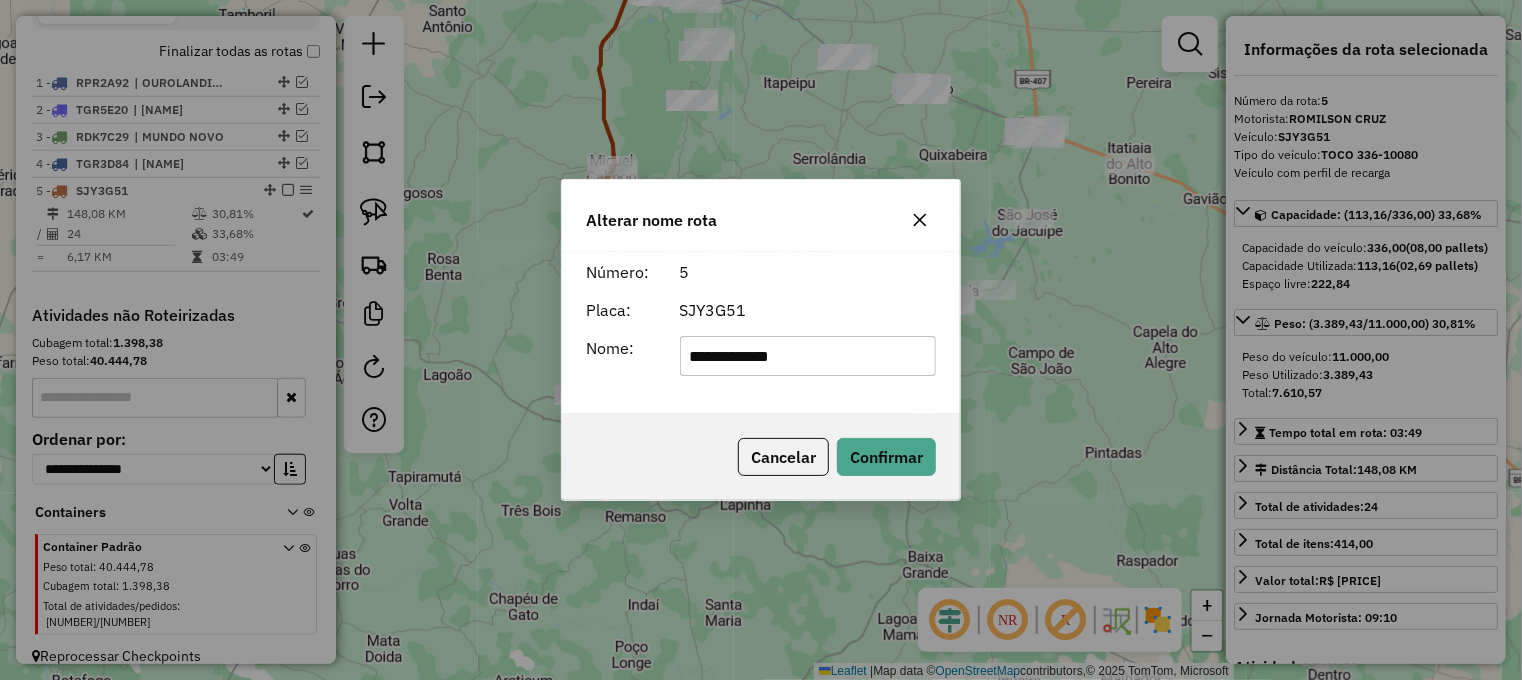 click on "**********" 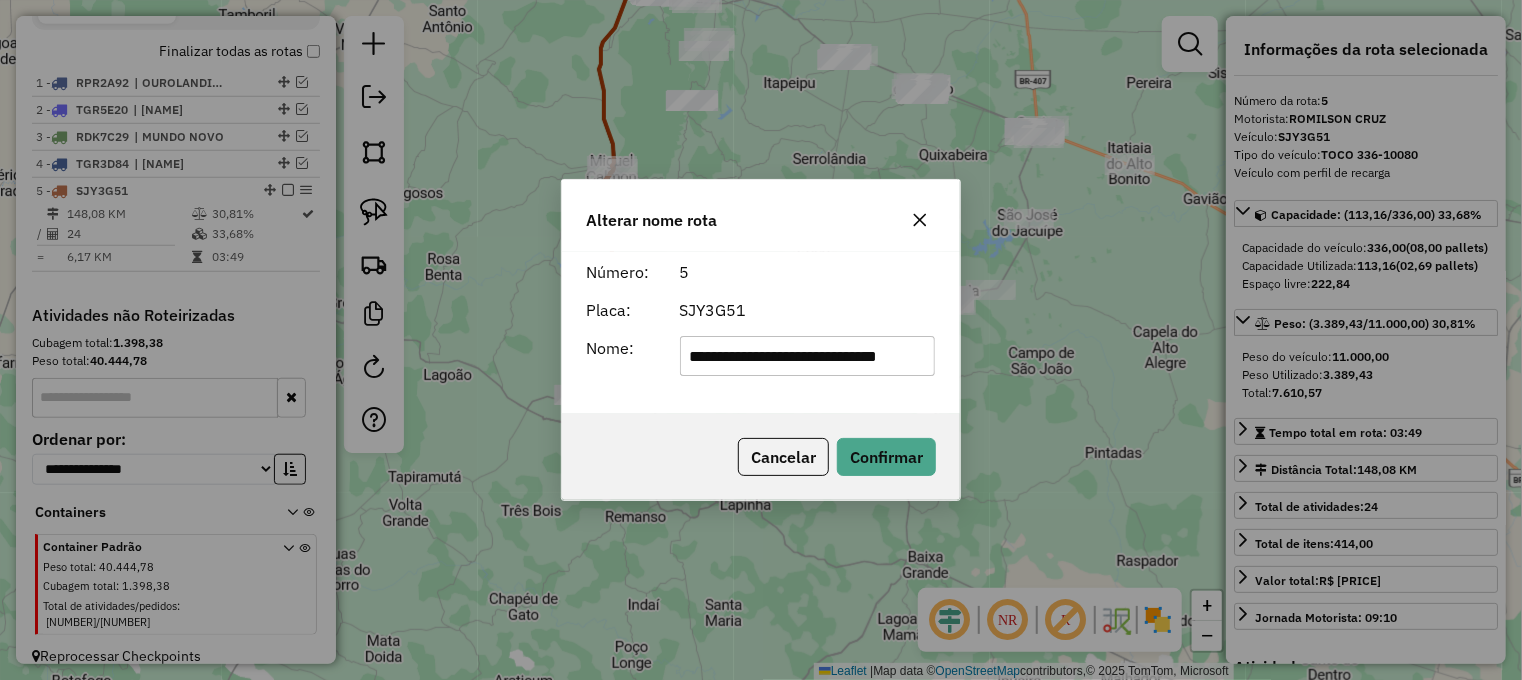scroll, scrollTop: 0, scrollLeft: 41, axis: horizontal 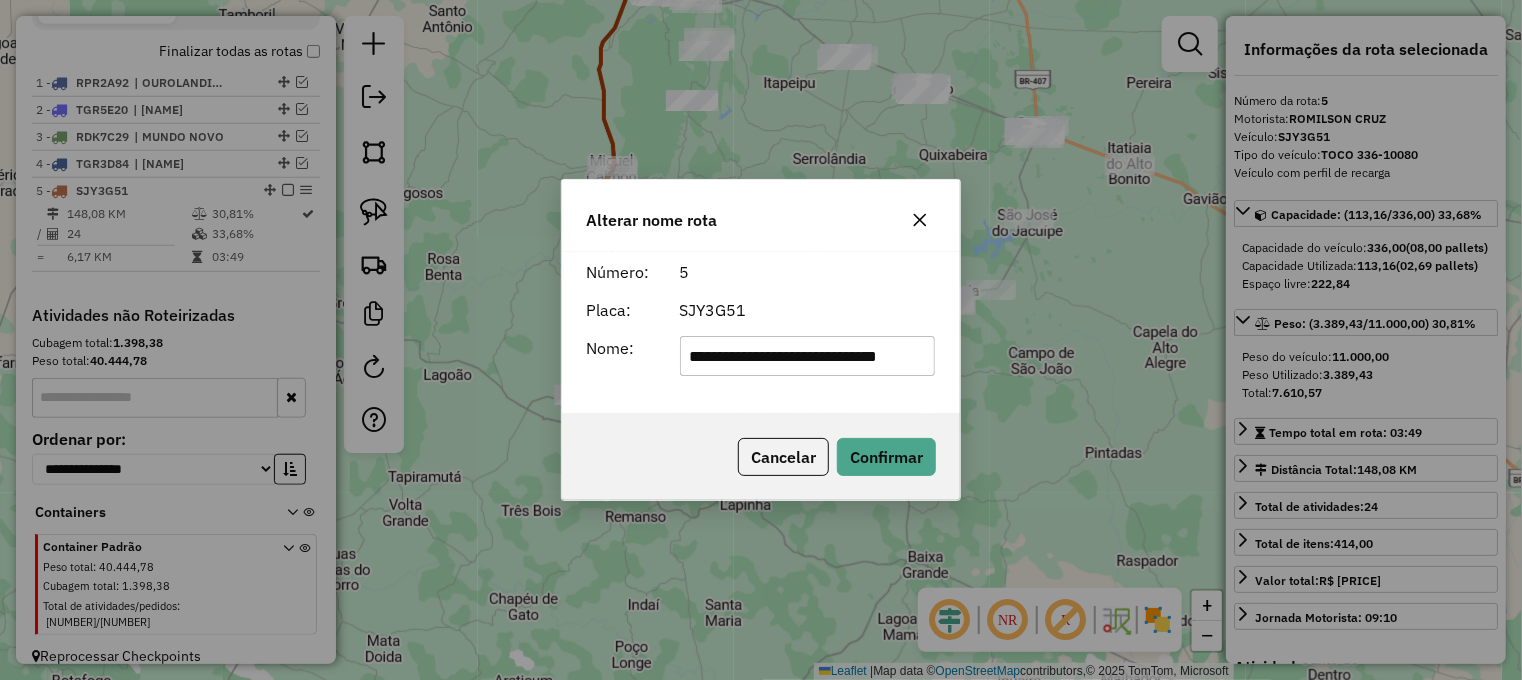 type on "**********" 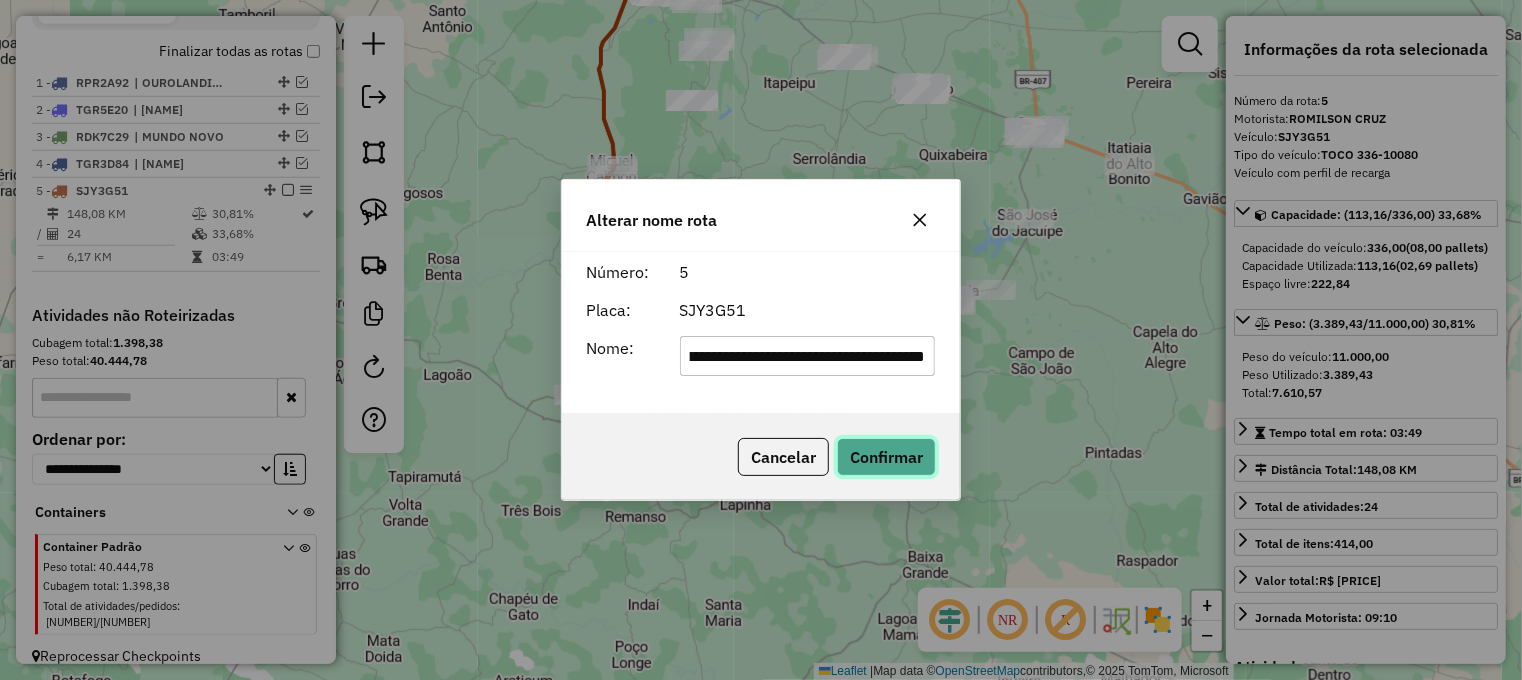 click on "Confirmar" 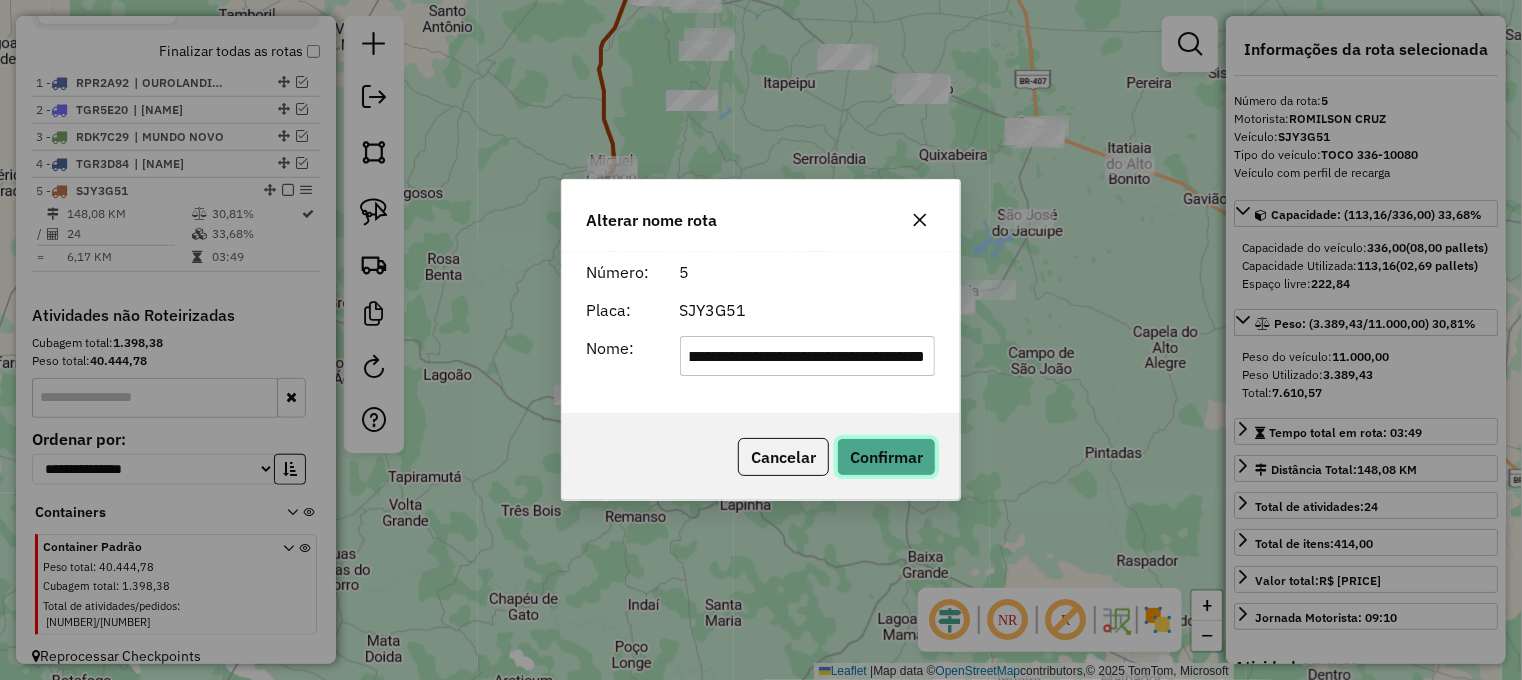 scroll, scrollTop: 0, scrollLeft: 0, axis: both 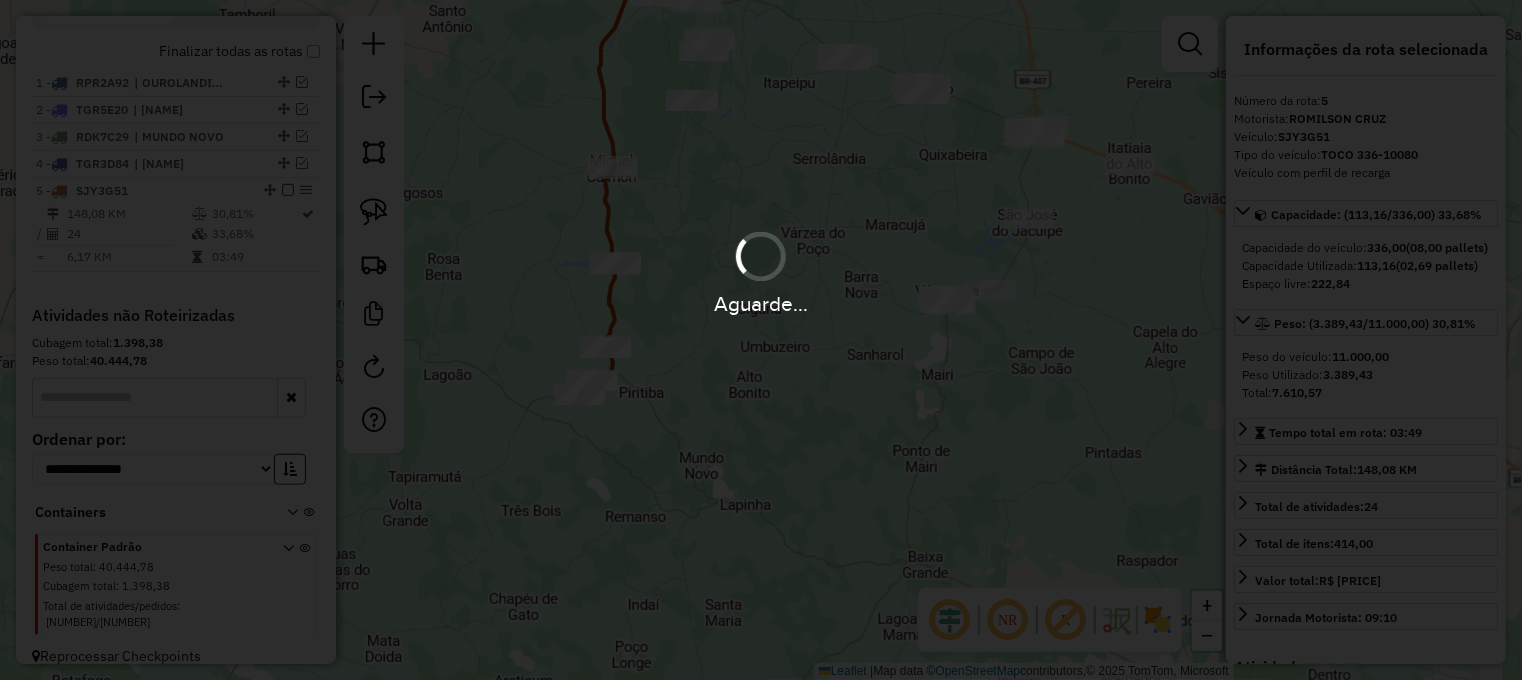 type 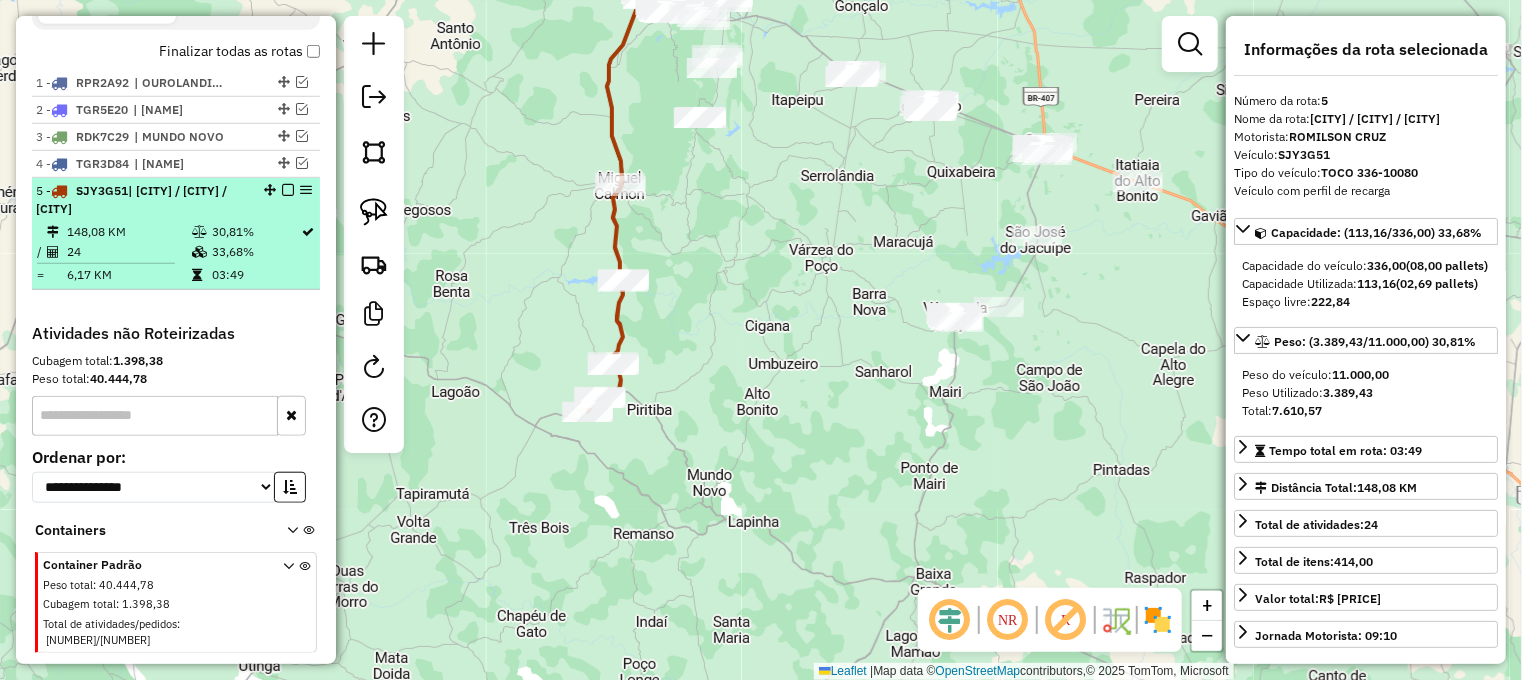 click at bounding box center (288, 190) 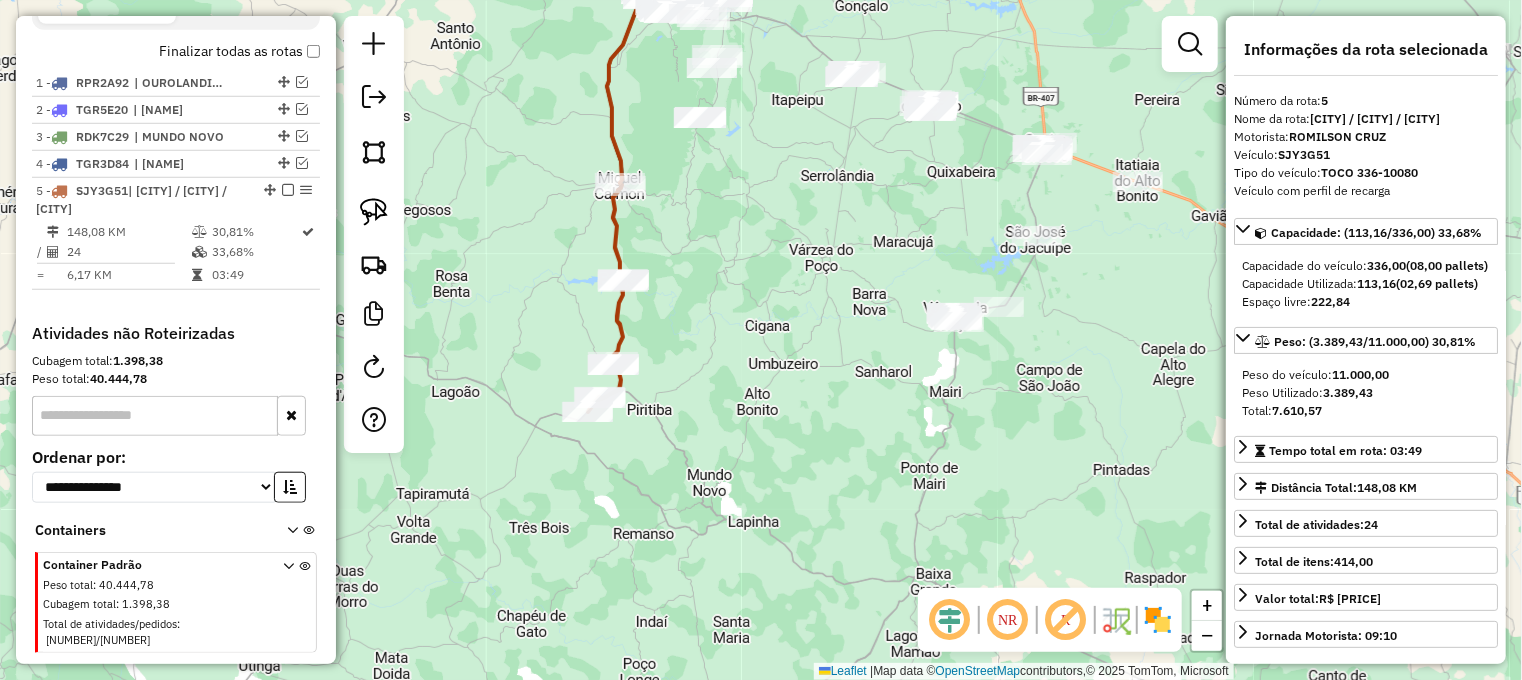 scroll, scrollTop: 652, scrollLeft: 0, axis: vertical 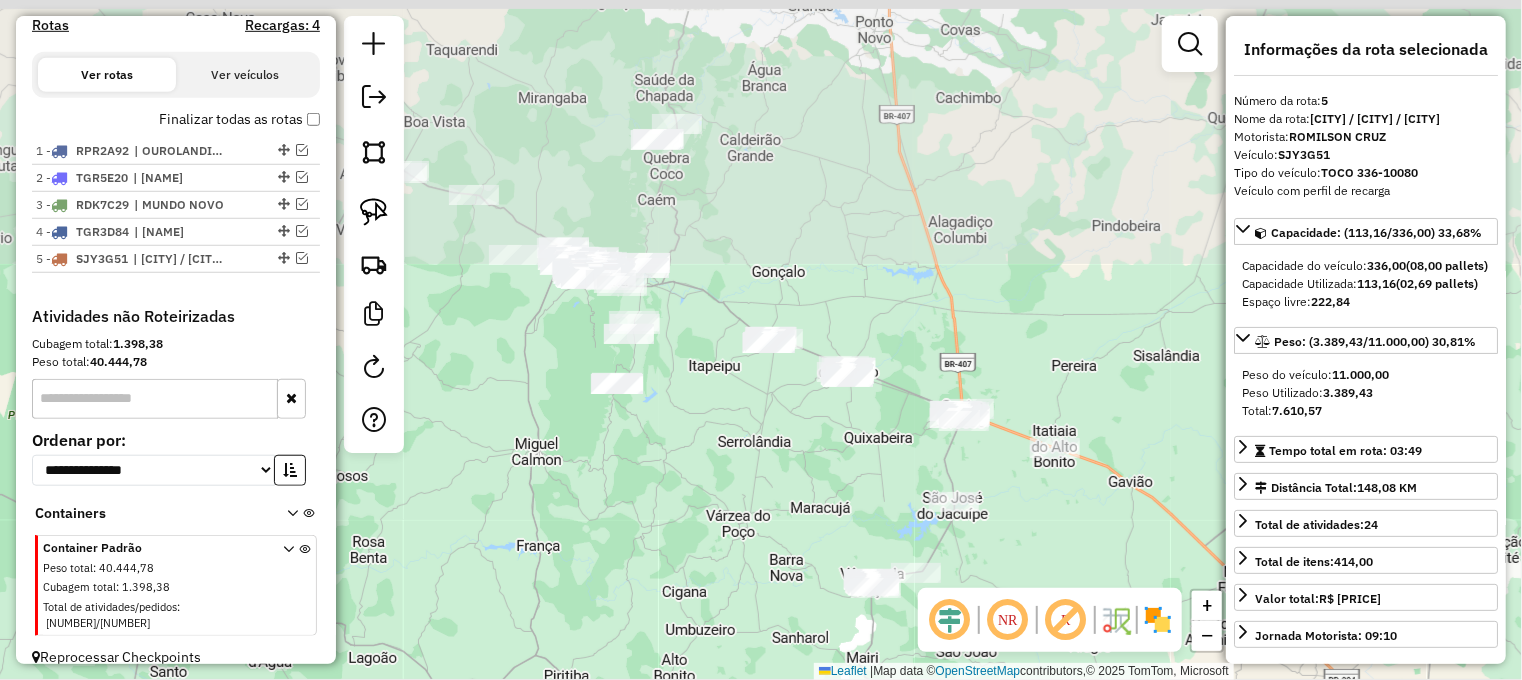 drag, startPoint x: 687, startPoint y: 253, endPoint x: 643, endPoint y: 507, distance: 257.78287 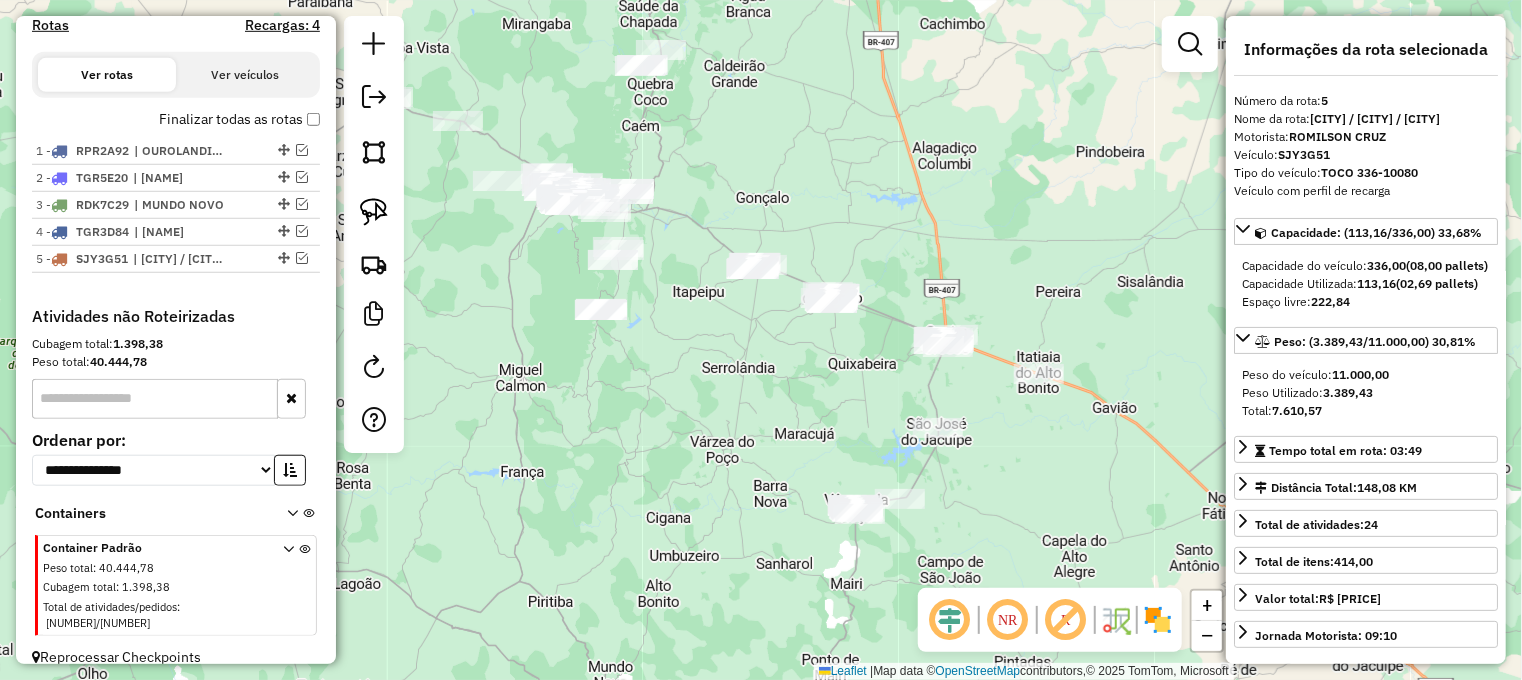drag, startPoint x: 724, startPoint y: 493, endPoint x: 699, endPoint y: 391, distance: 105.01904 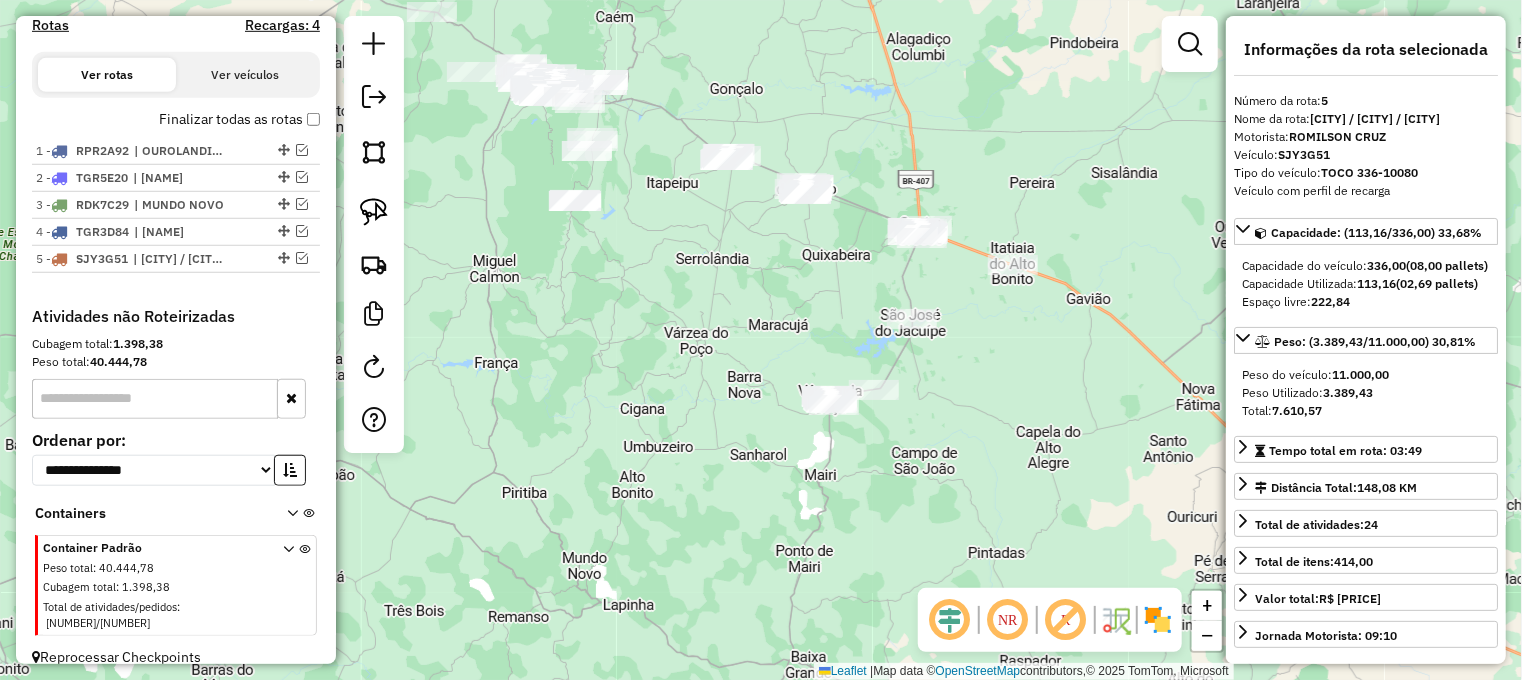 drag, startPoint x: 1004, startPoint y: 366, endPoint x: 988, endPoint y: 408, distance: 44.94441 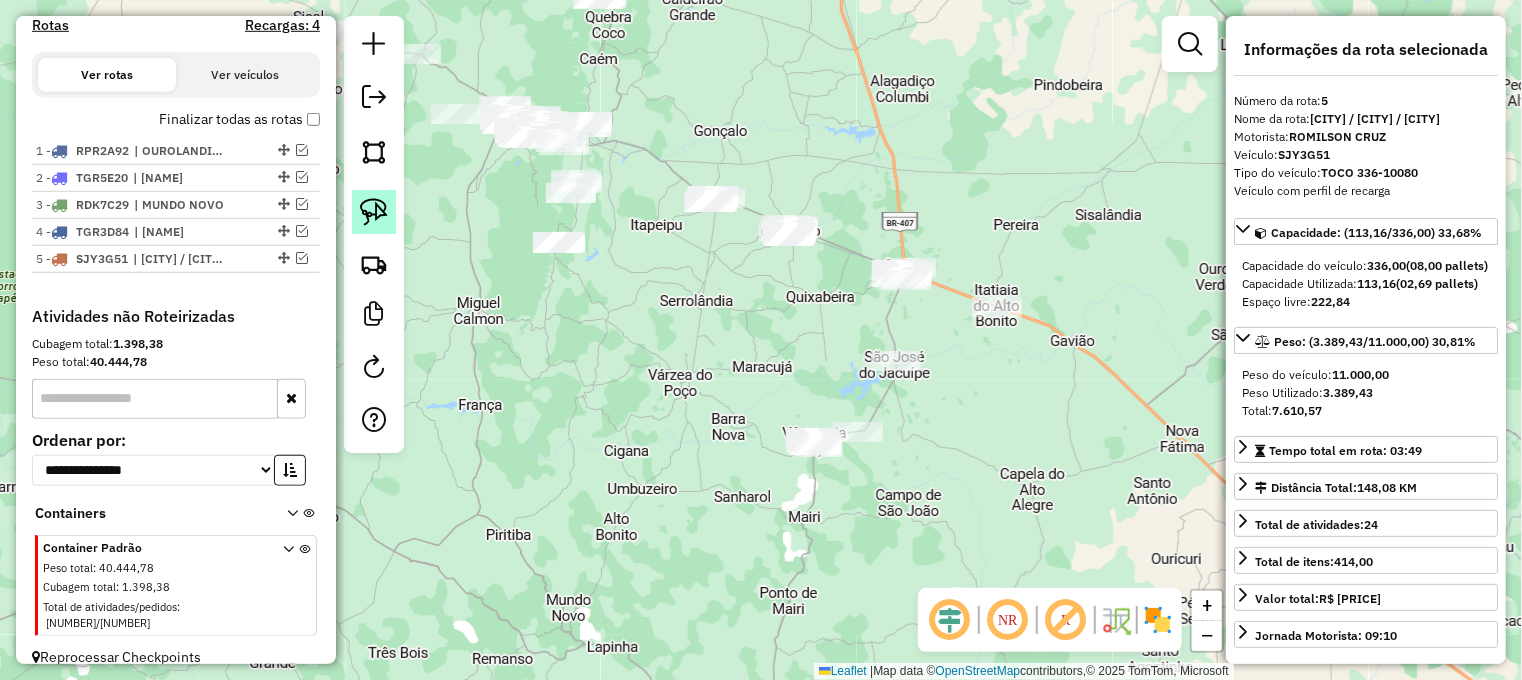click 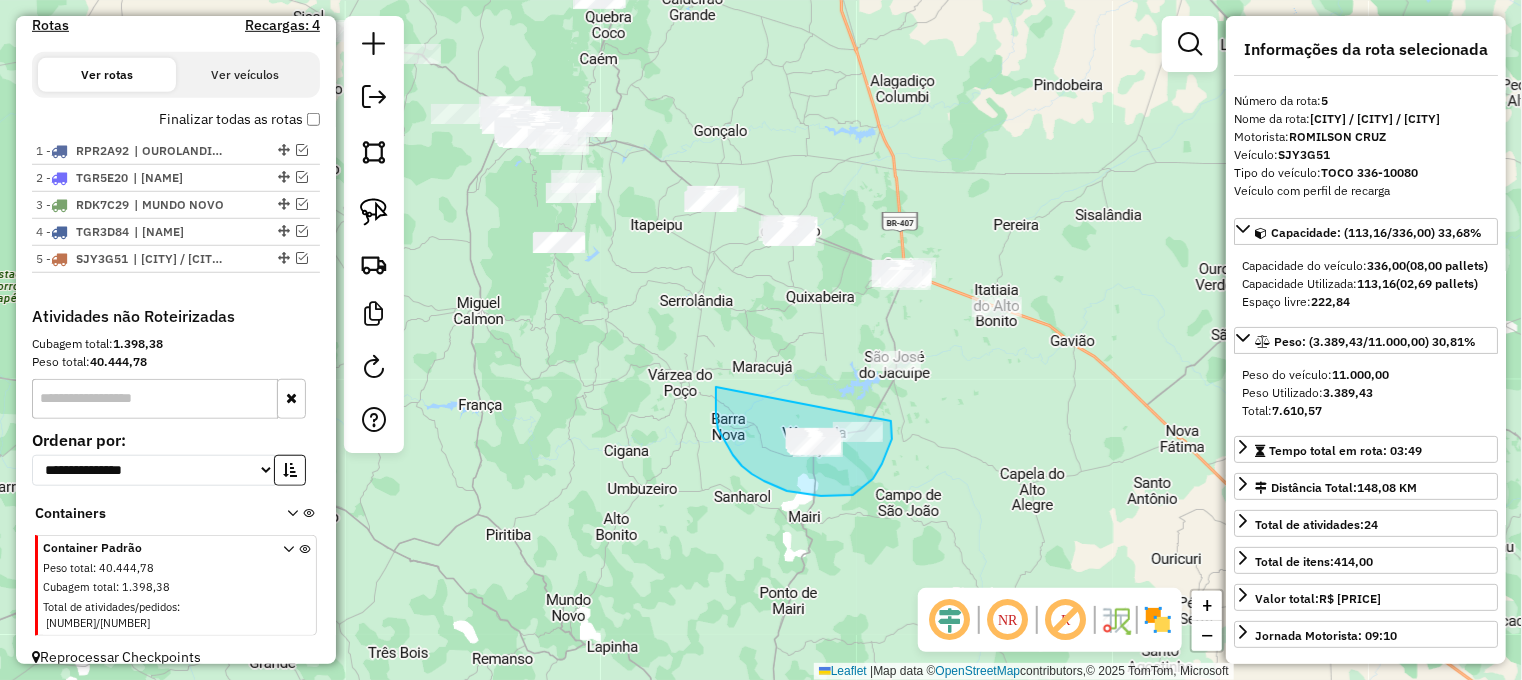 drag, startPoint x: 716, startPoint y: 393, endPoint x: 869, endPoint y: 411, distance: 154.05519 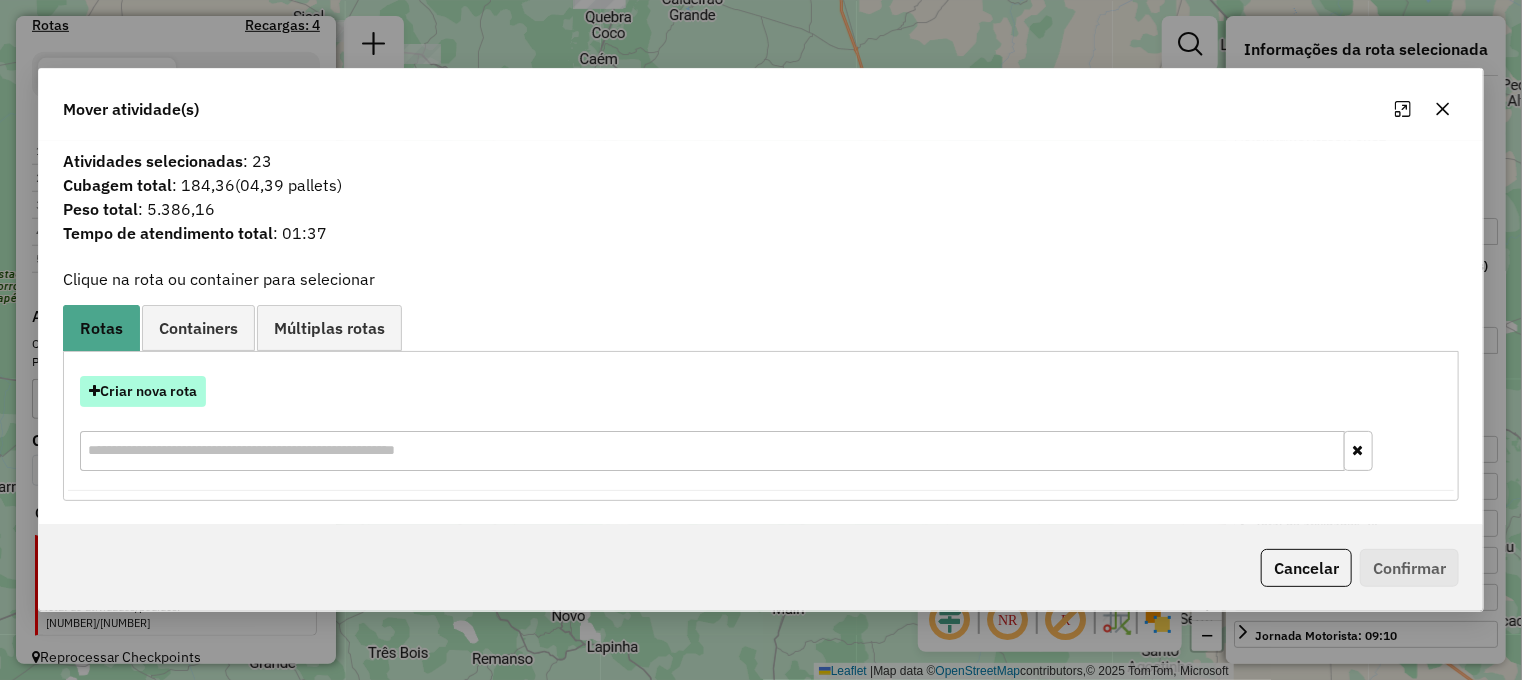 click on "Criar nova rota" at bounding box center (143, 391) 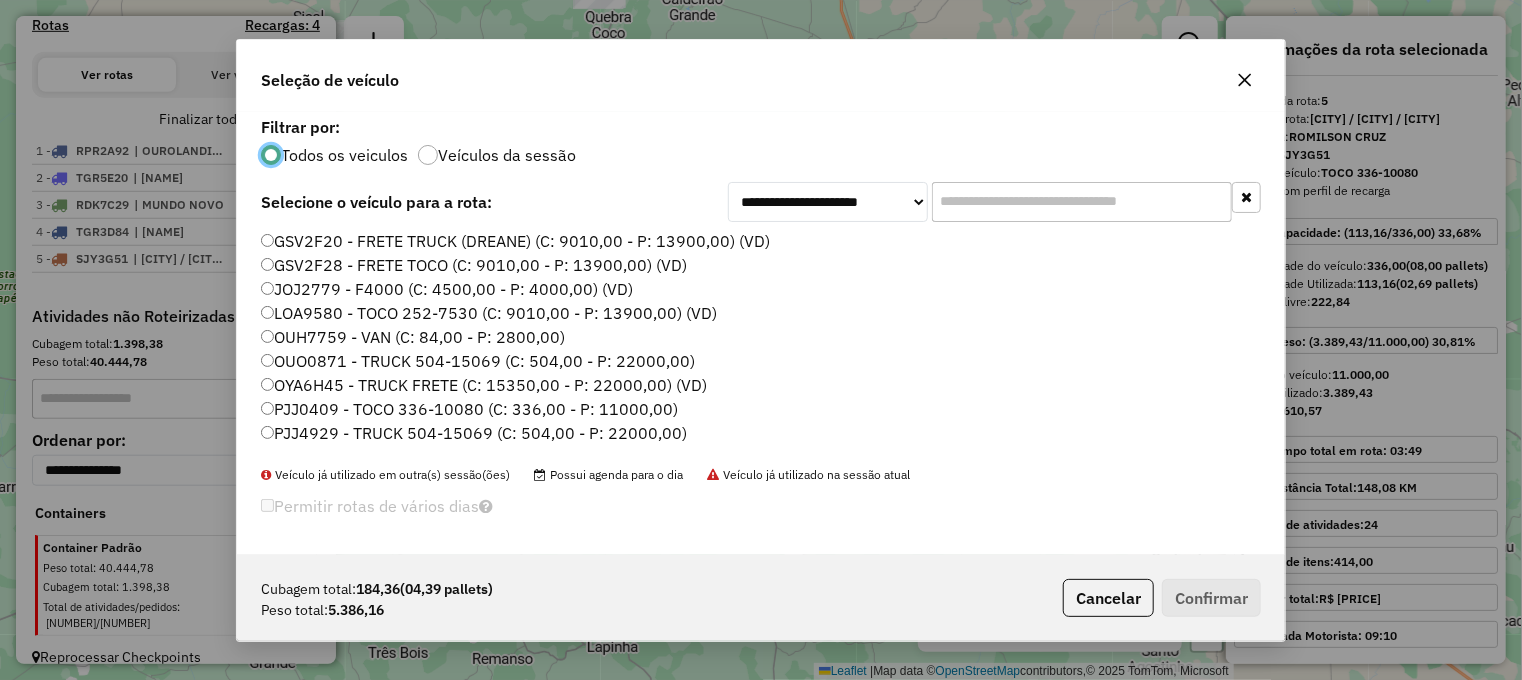 scroll, scrollTop: 10, scrollLeft: 6, axis: both 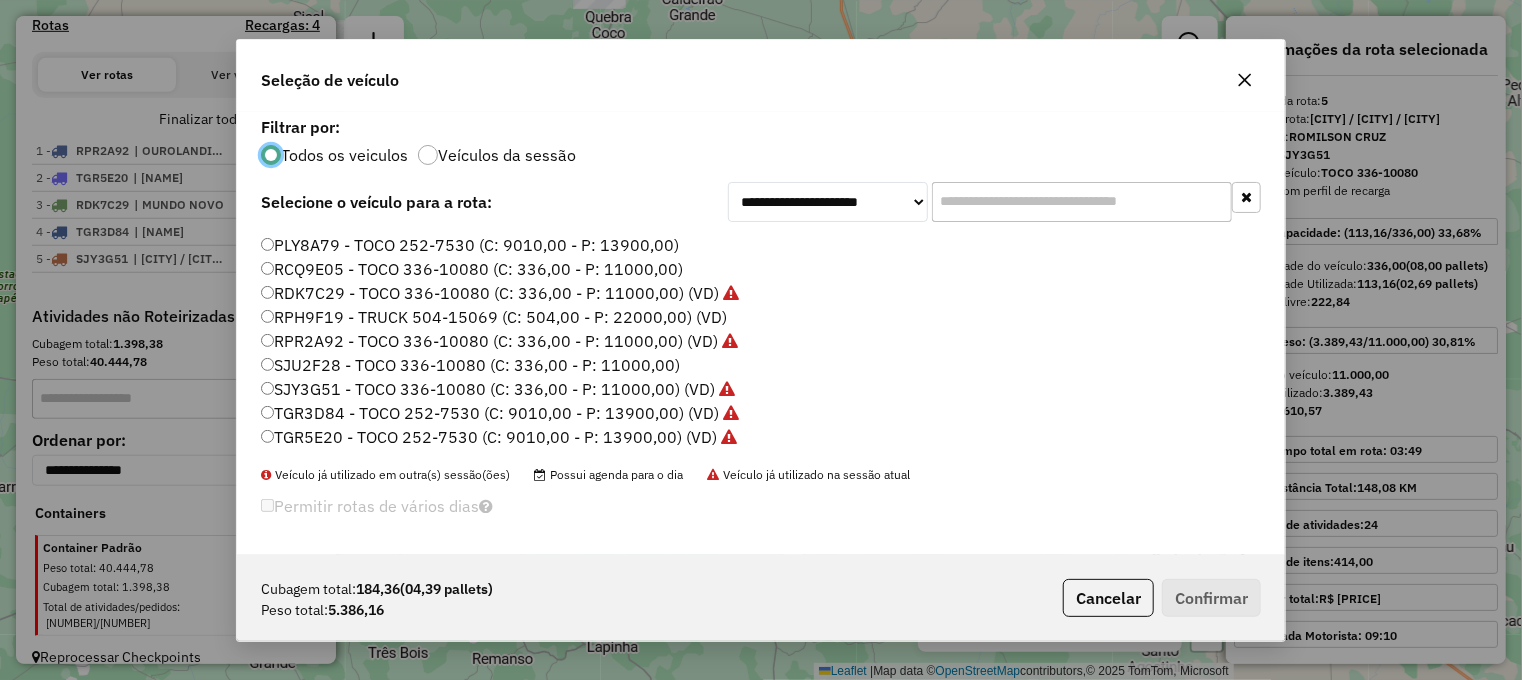 click on "RPH9F19 - TRUCK 504-15069 (C: 504,00 - P: 22000,00) (VD)" 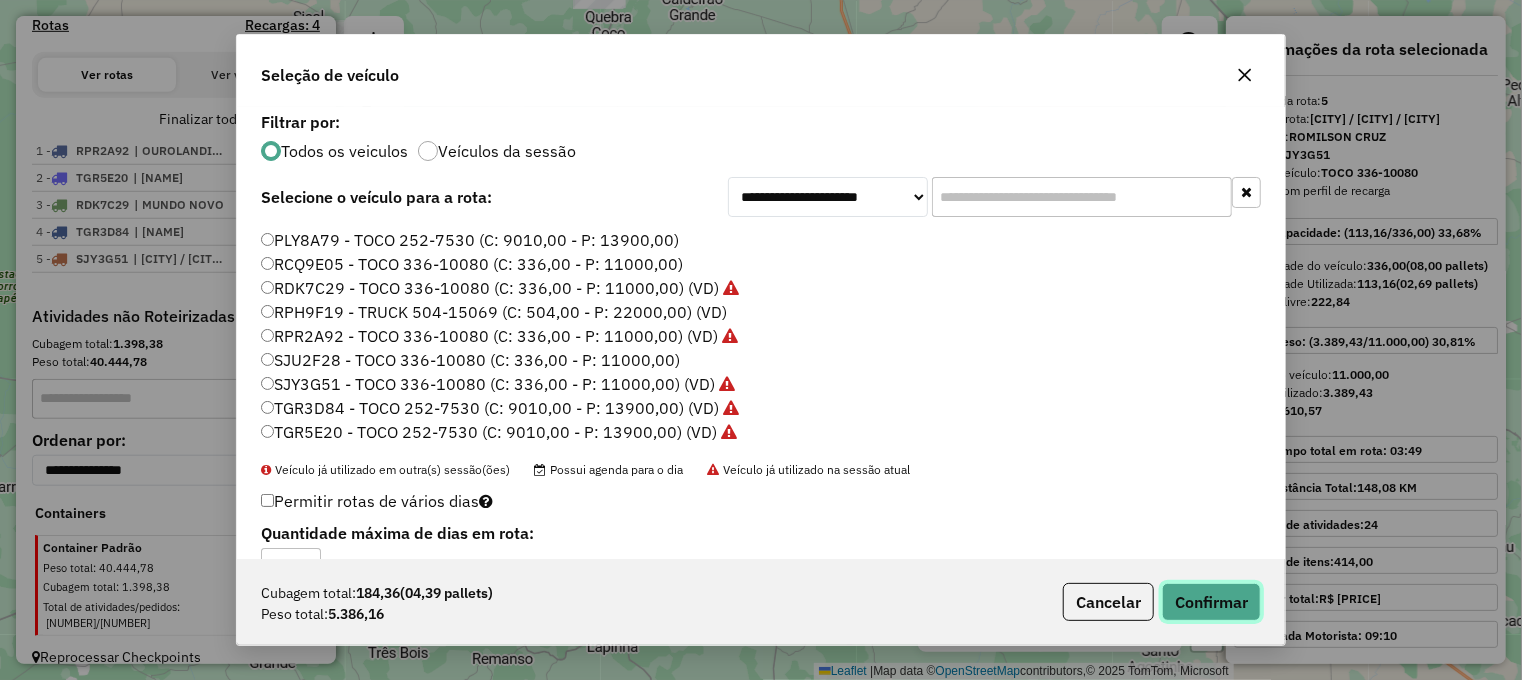 click on "Confirmar" 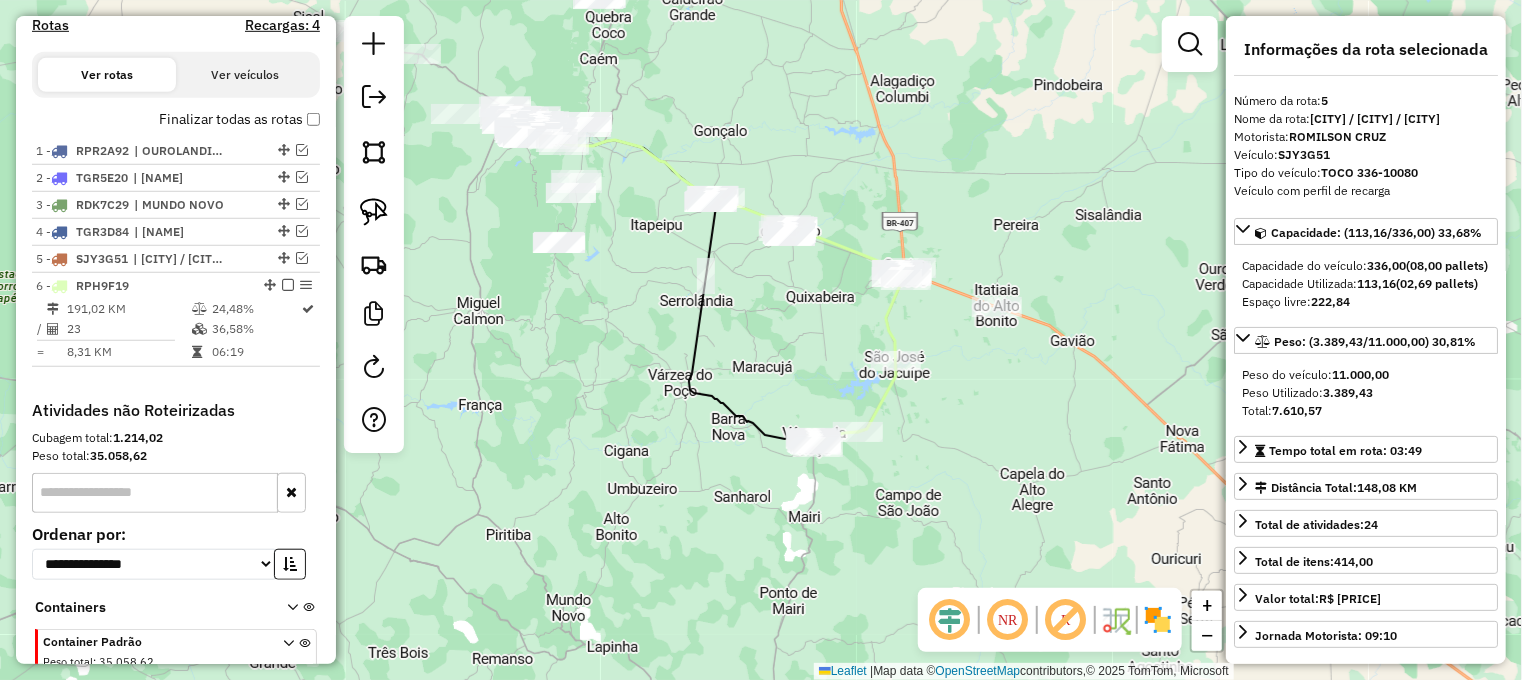 scroll, scrollTop: 746, scrollLeft: 0, axis: vertical 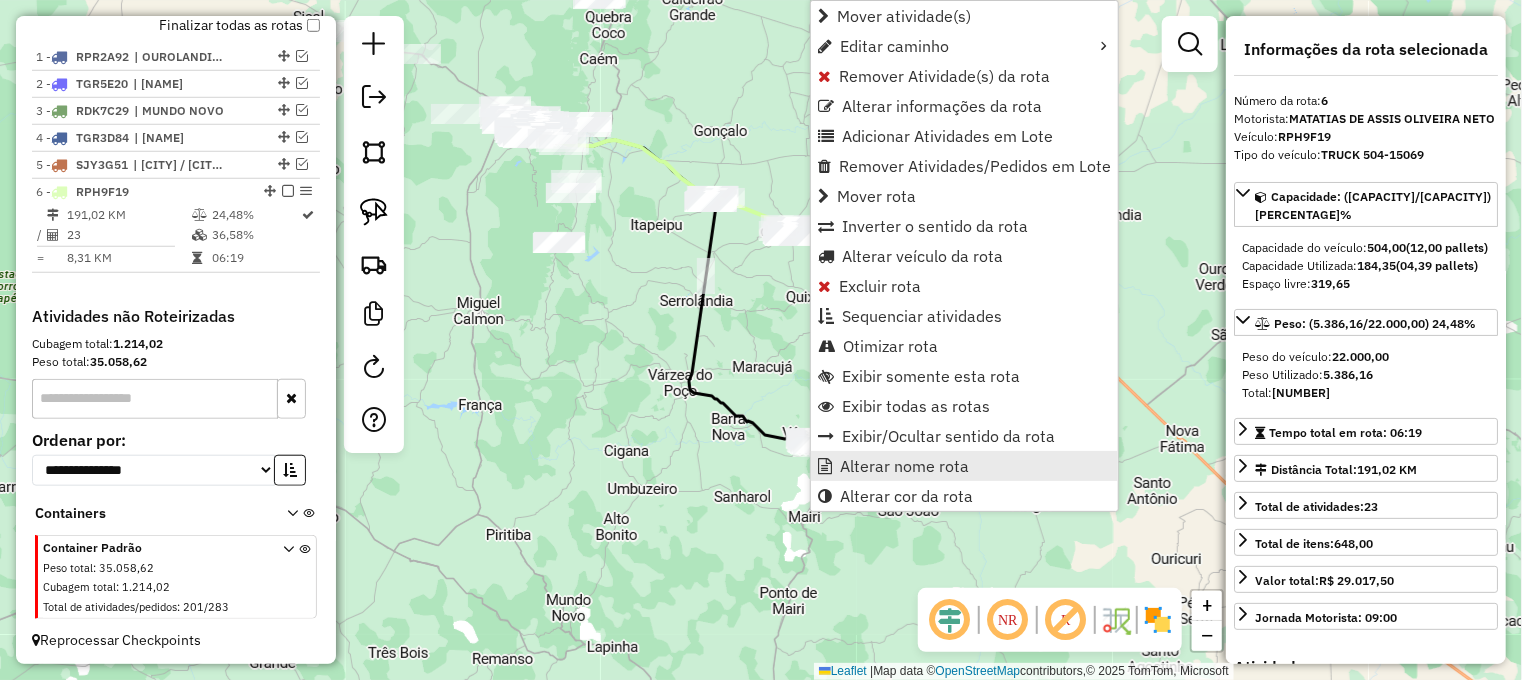 click on "Alterar nome rota" at bounding box center (904, 466) 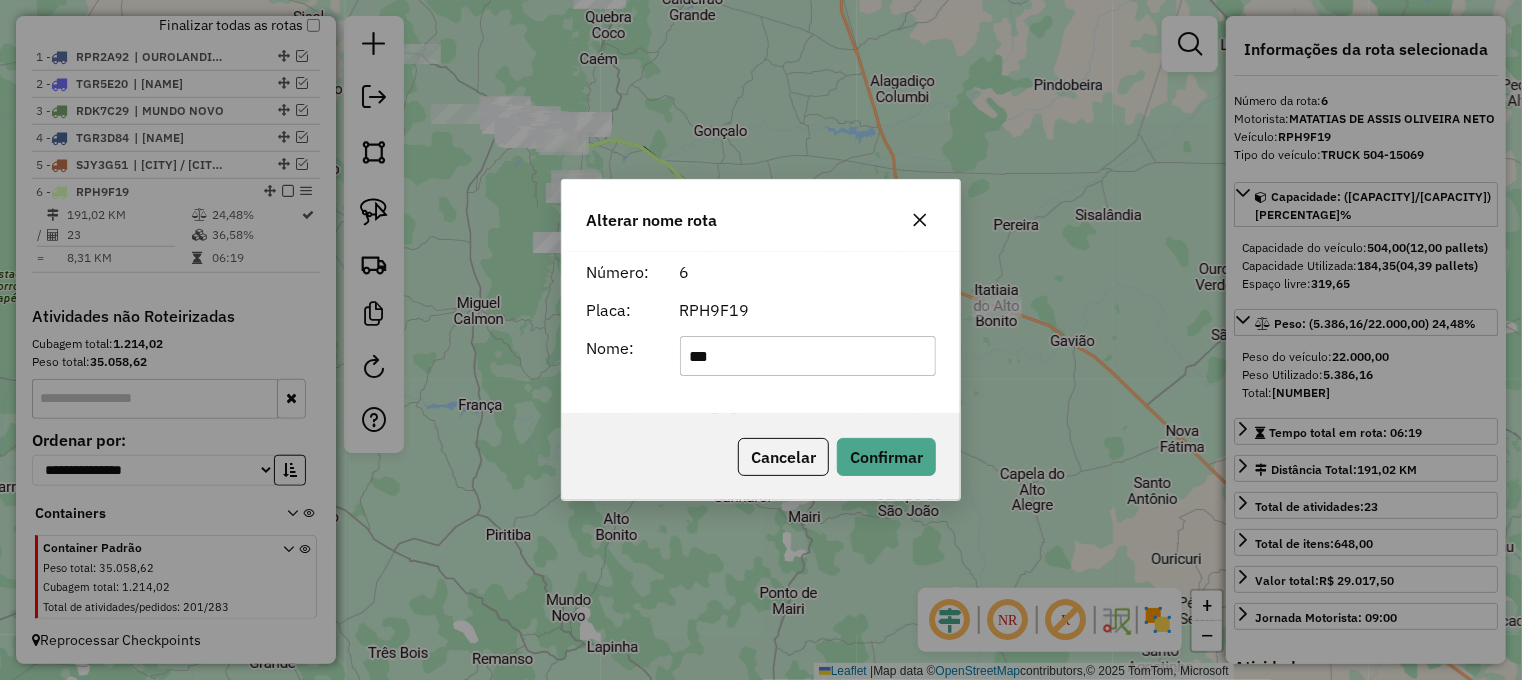 type on "**********" 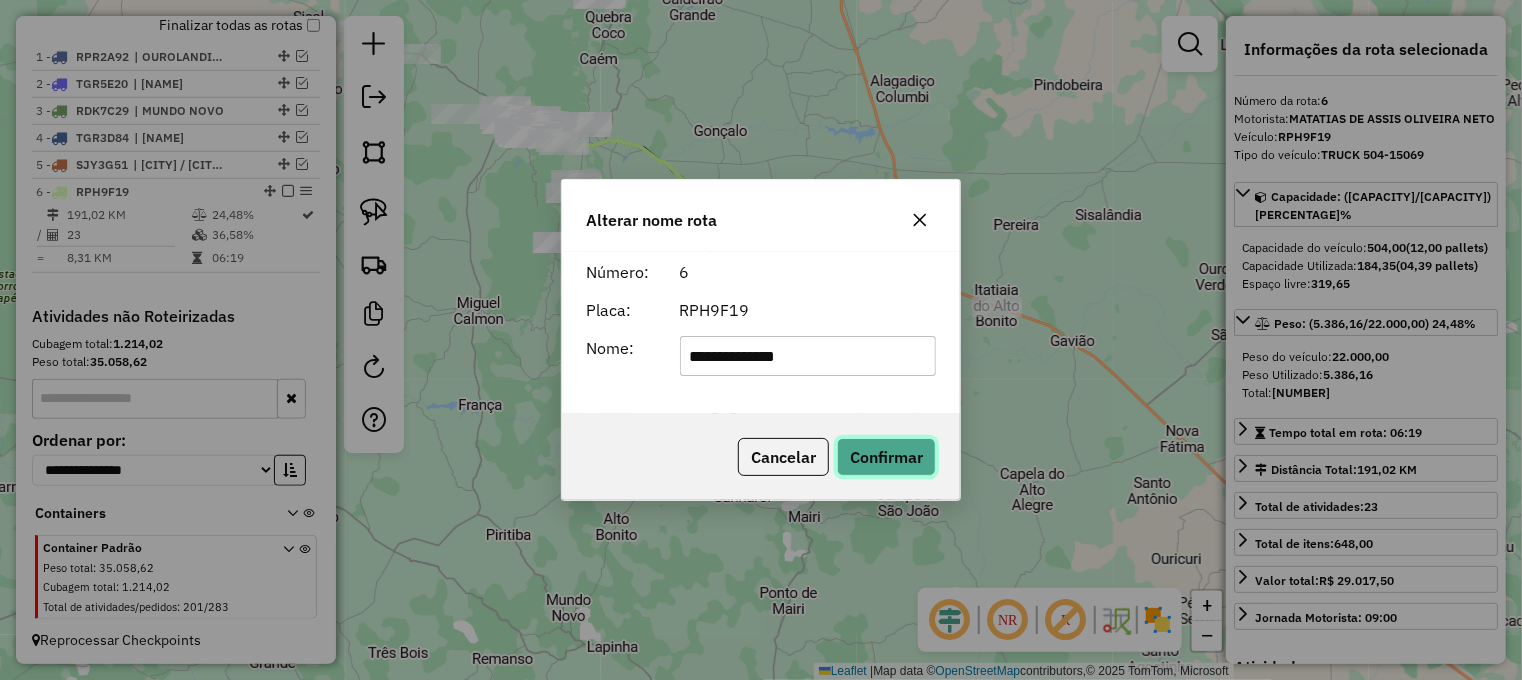 click on "Confirmar" 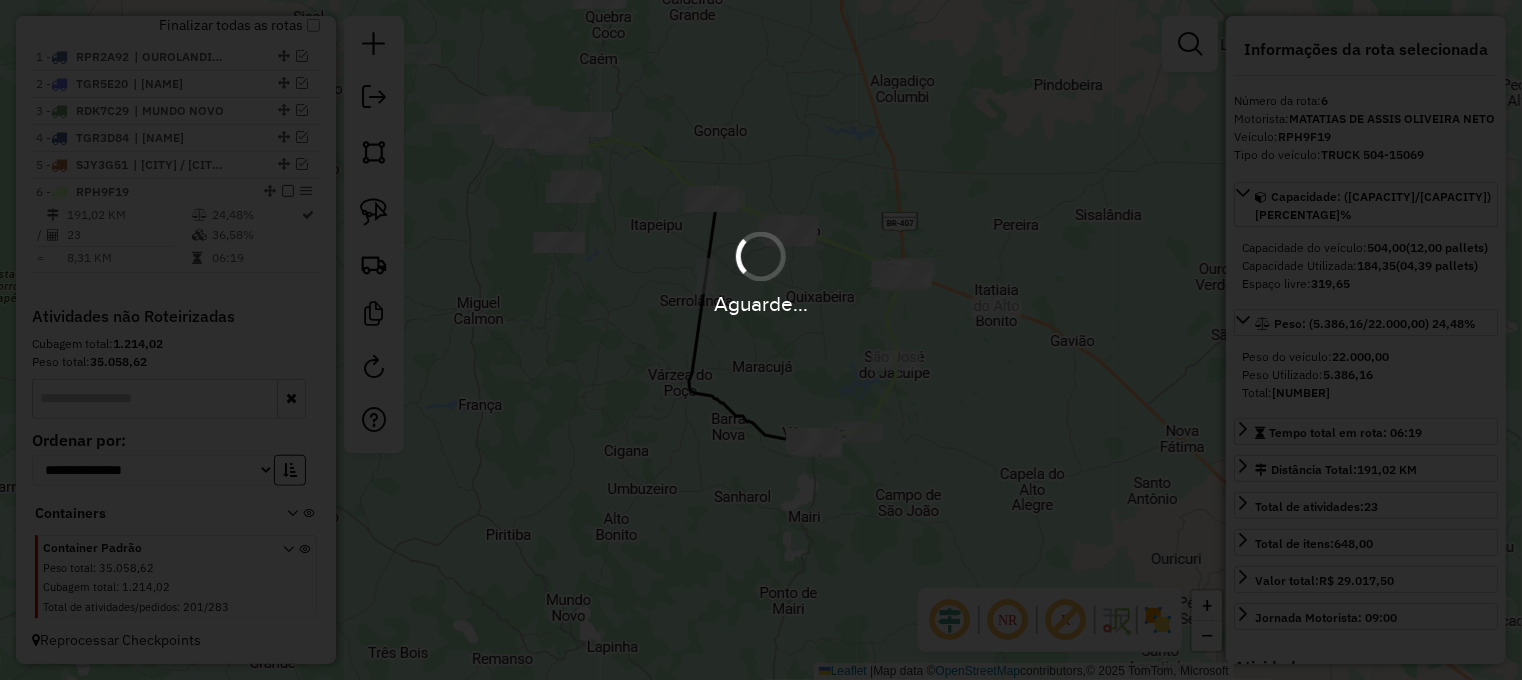 type 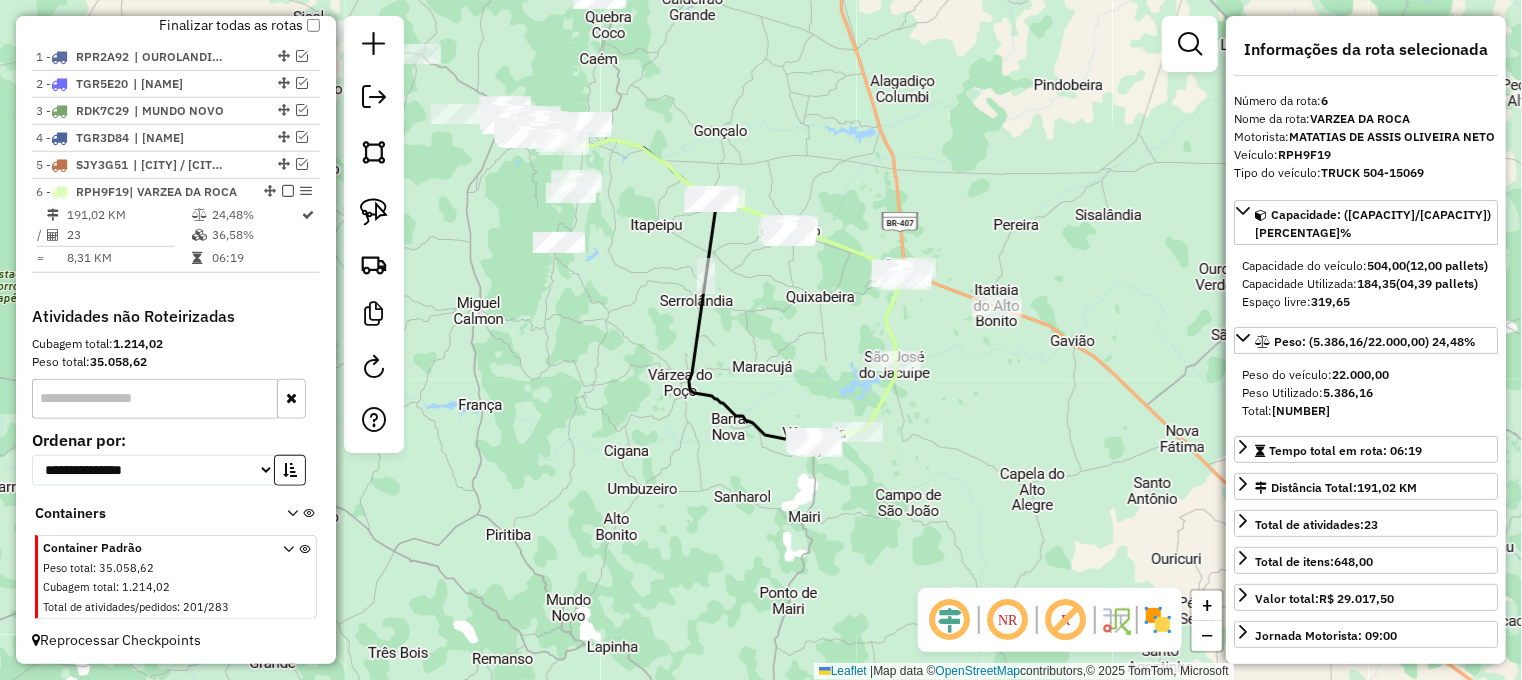 click at bounding box center [288, 191] 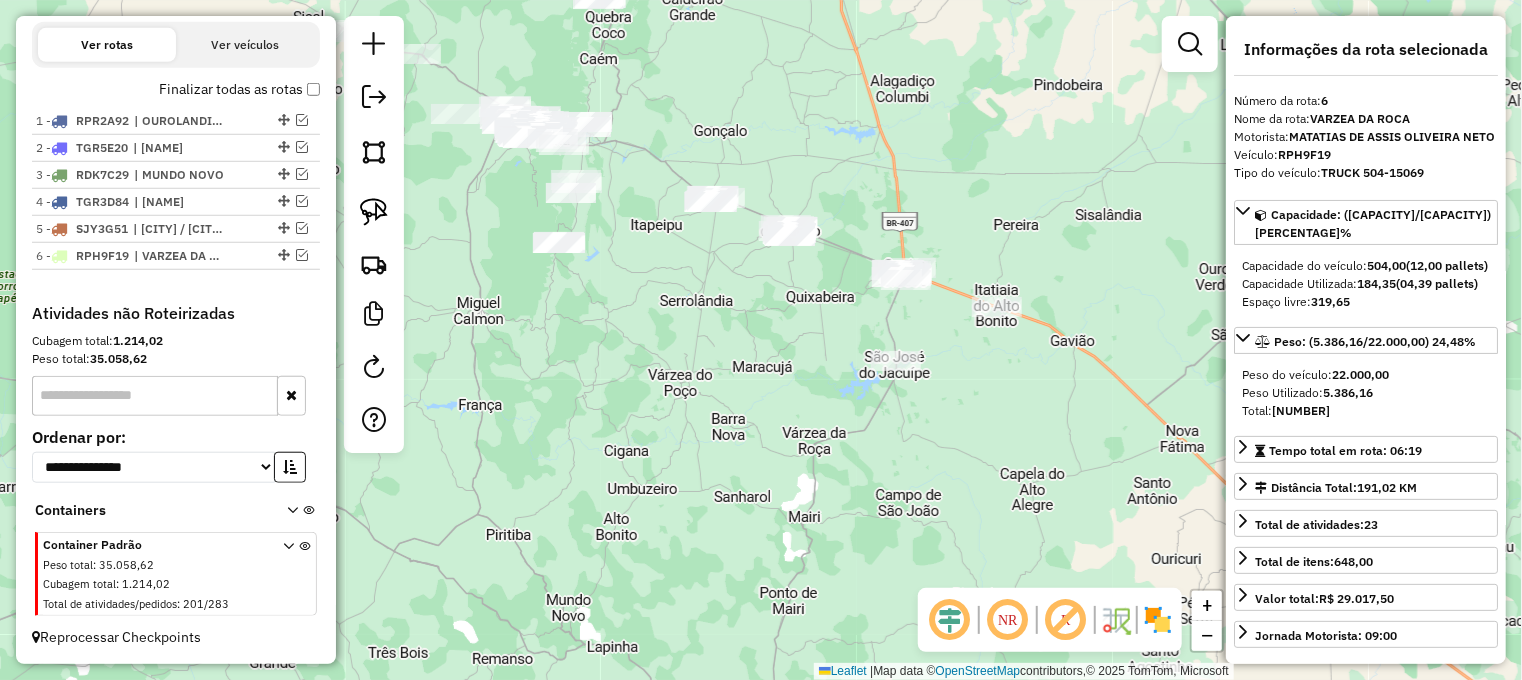 scroll, scrollTop: 680, scrollLeft: 0, axis: vertical 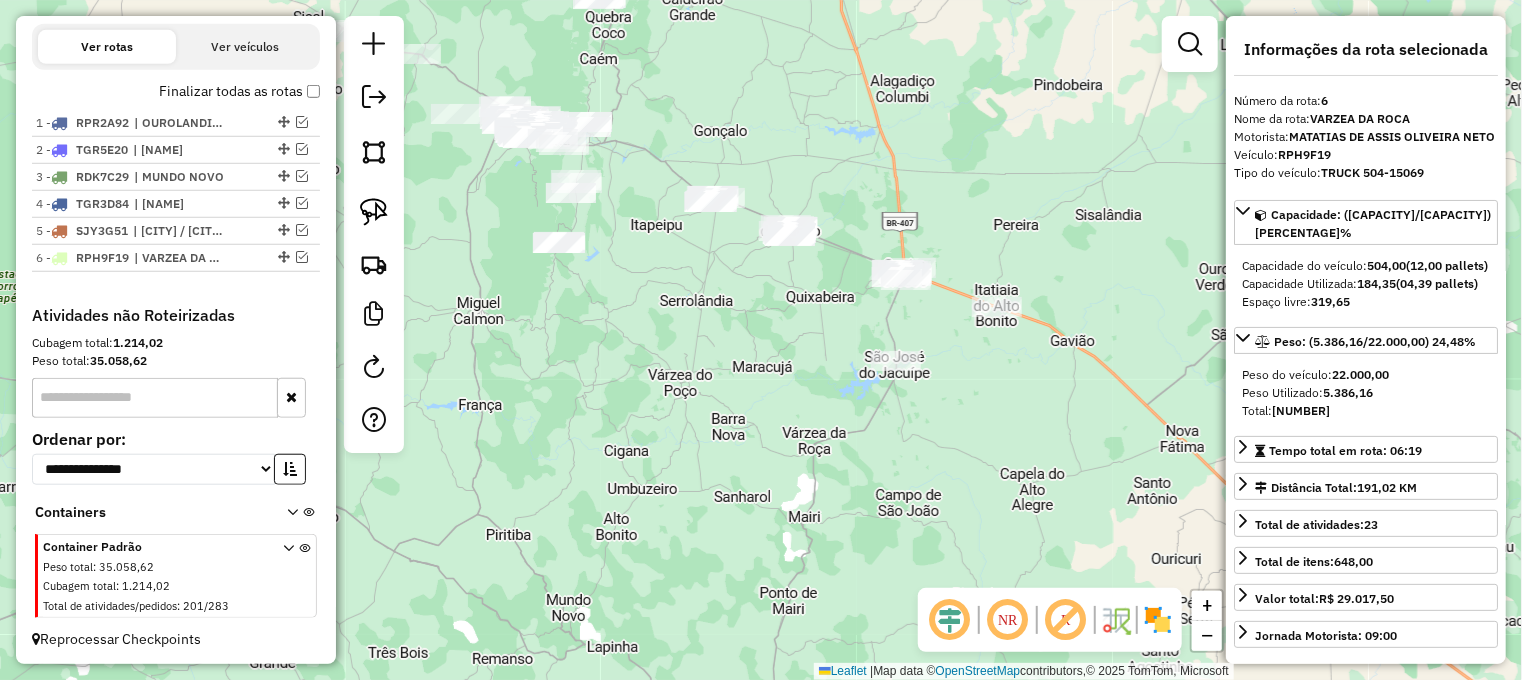 drag, startPoint x: 832, startPoint y: 350, endPoint x: 739, endPoint y: 427, distance: 120.73939 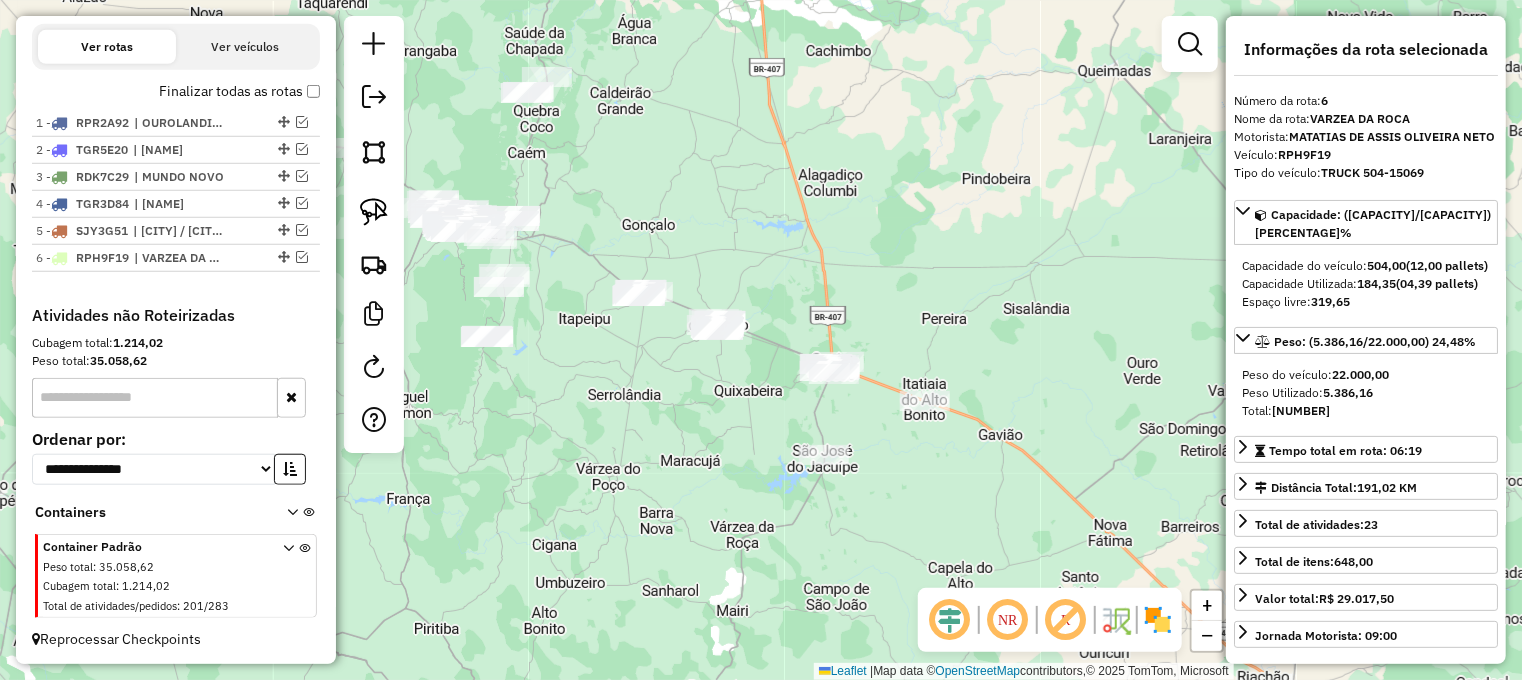 drag, startPoint x: 907, startPoint y: 423, endPoint x: 964, endPoint y: 432, distance: 57.706154 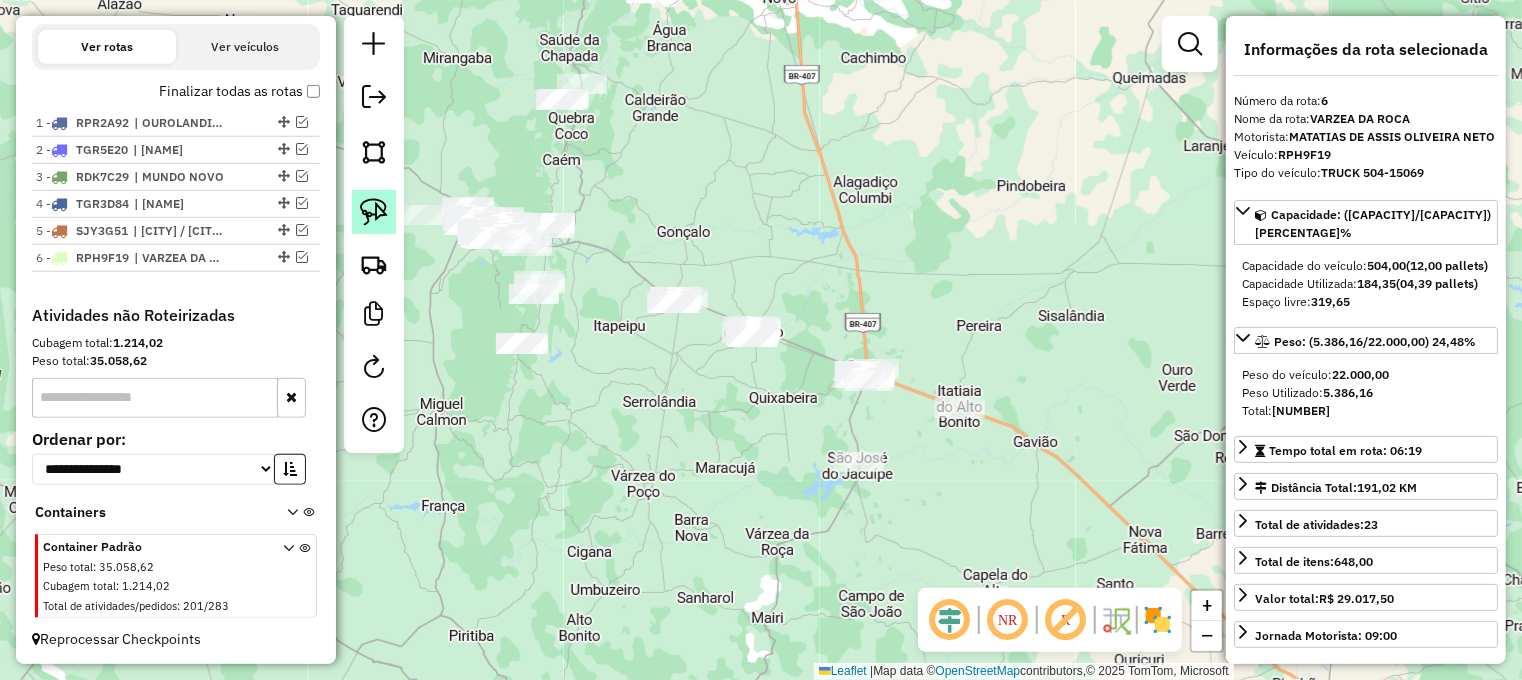 click 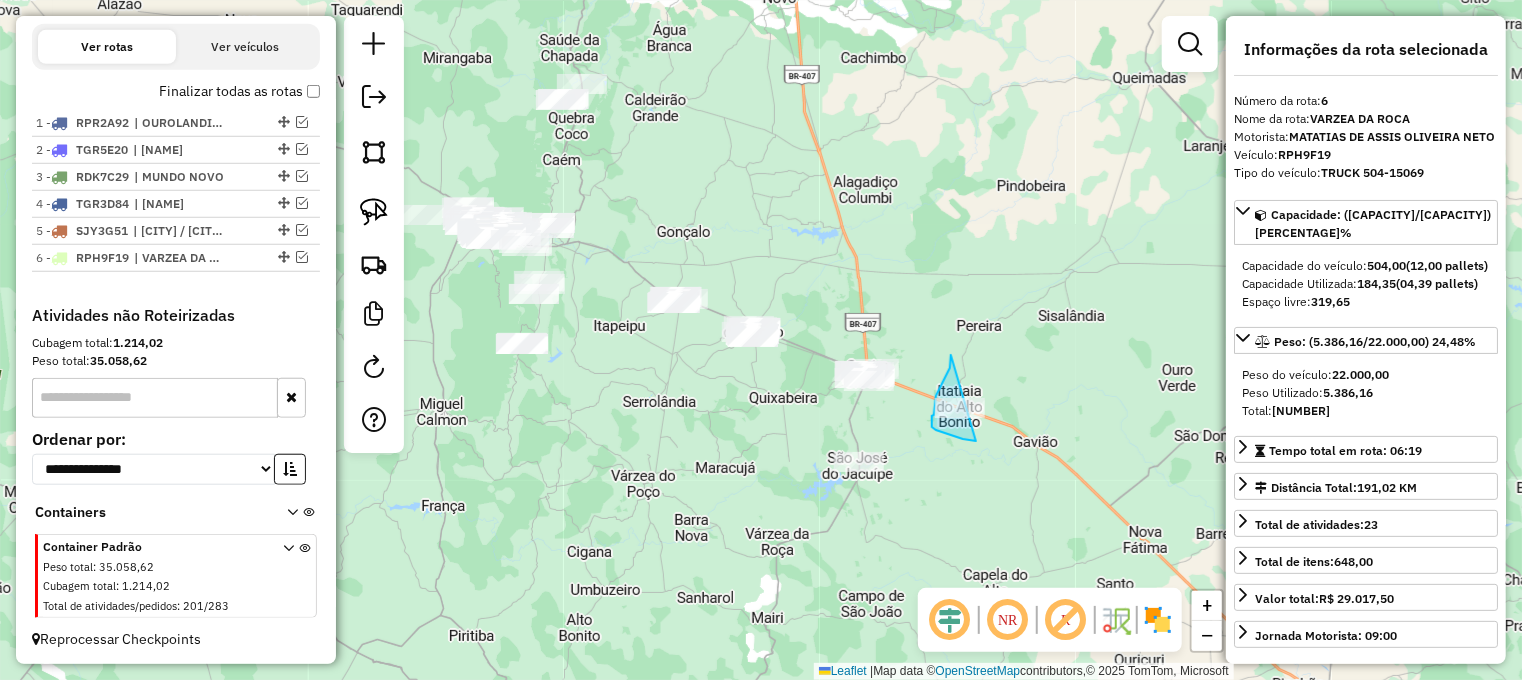drag, startPoint x: 936, startPoint y: 396, endPoint x: 1036, endPoint y: 399, distance: 100.04499 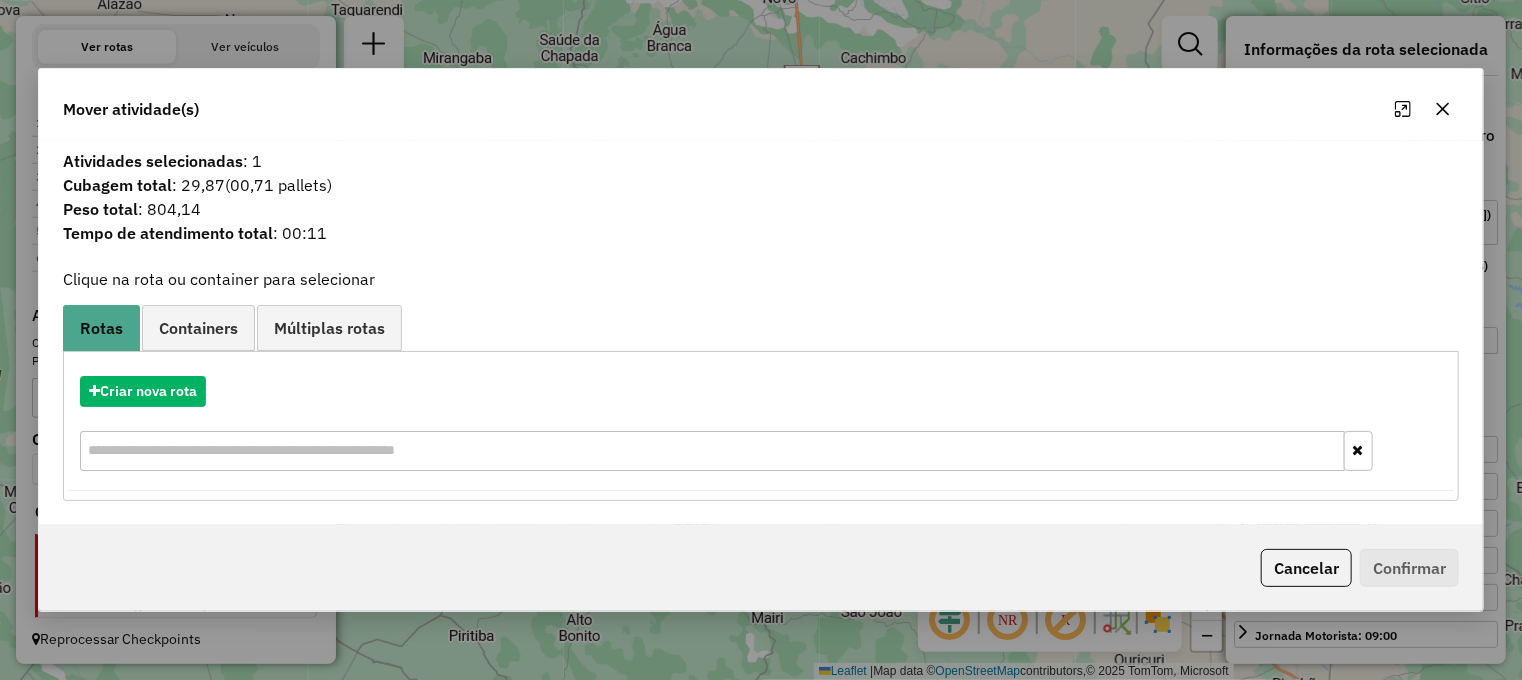 click 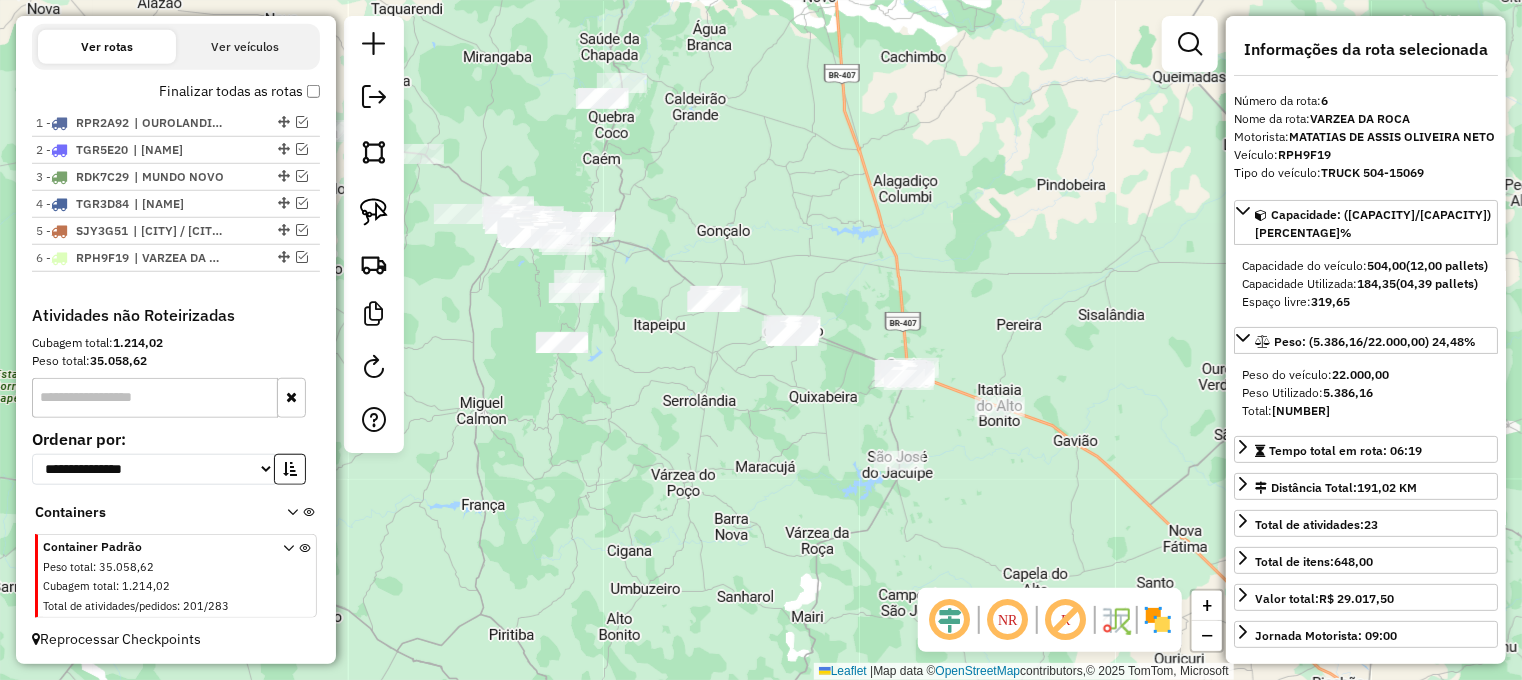 drag, startPoint x: 894, startPoint y: 283, endPoint x: 909, endPoint y: 240, distance: 45.54119 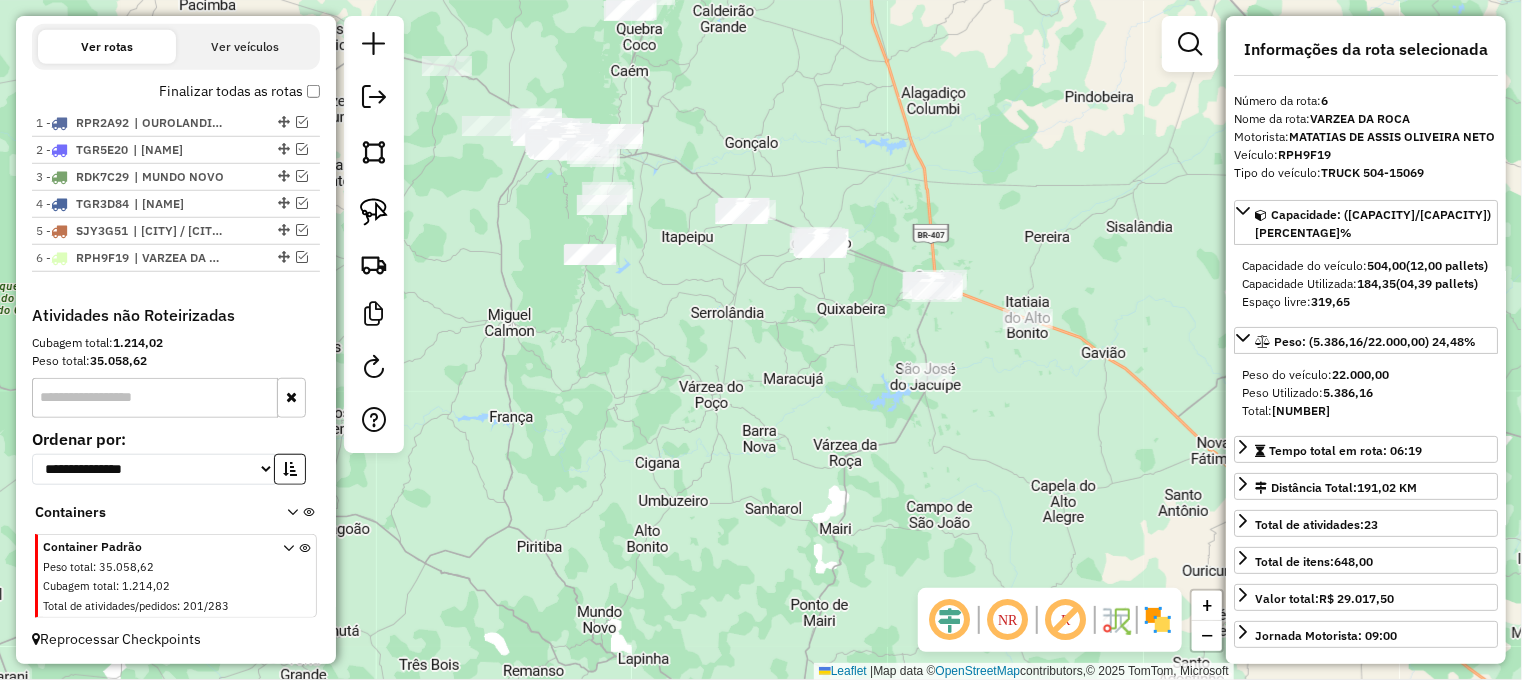 drag, startPoint x: 968, startPoint y: 267, endPoint x: 931, endPoint y: 223, distance: 57.48913 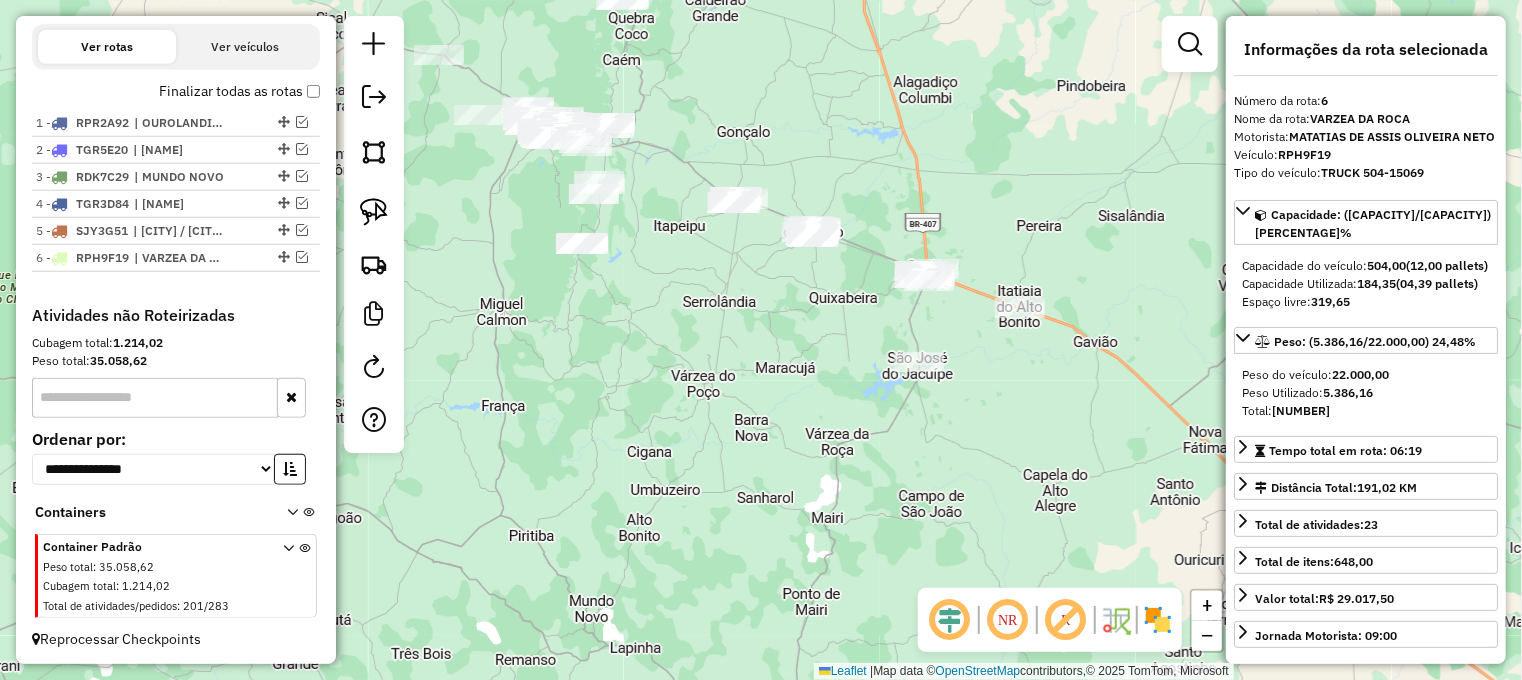 drag, startPoint x: 920, startPoint y: 187, endPoint x: 888, endPoint y: 211, distance: 40 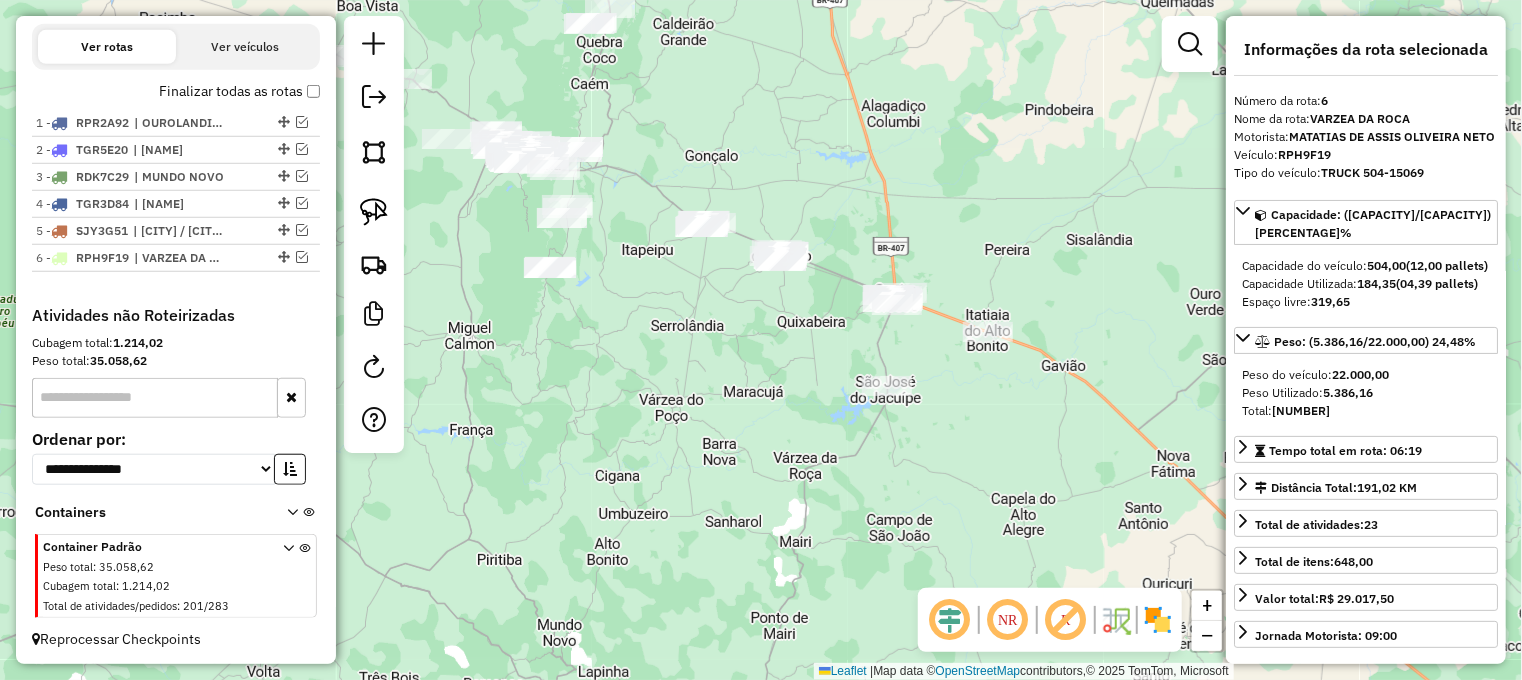 drag, startPoint x: 953, startPoint y: 222, endPoint x: 927, endPoint y: 184, distance: 46.043457 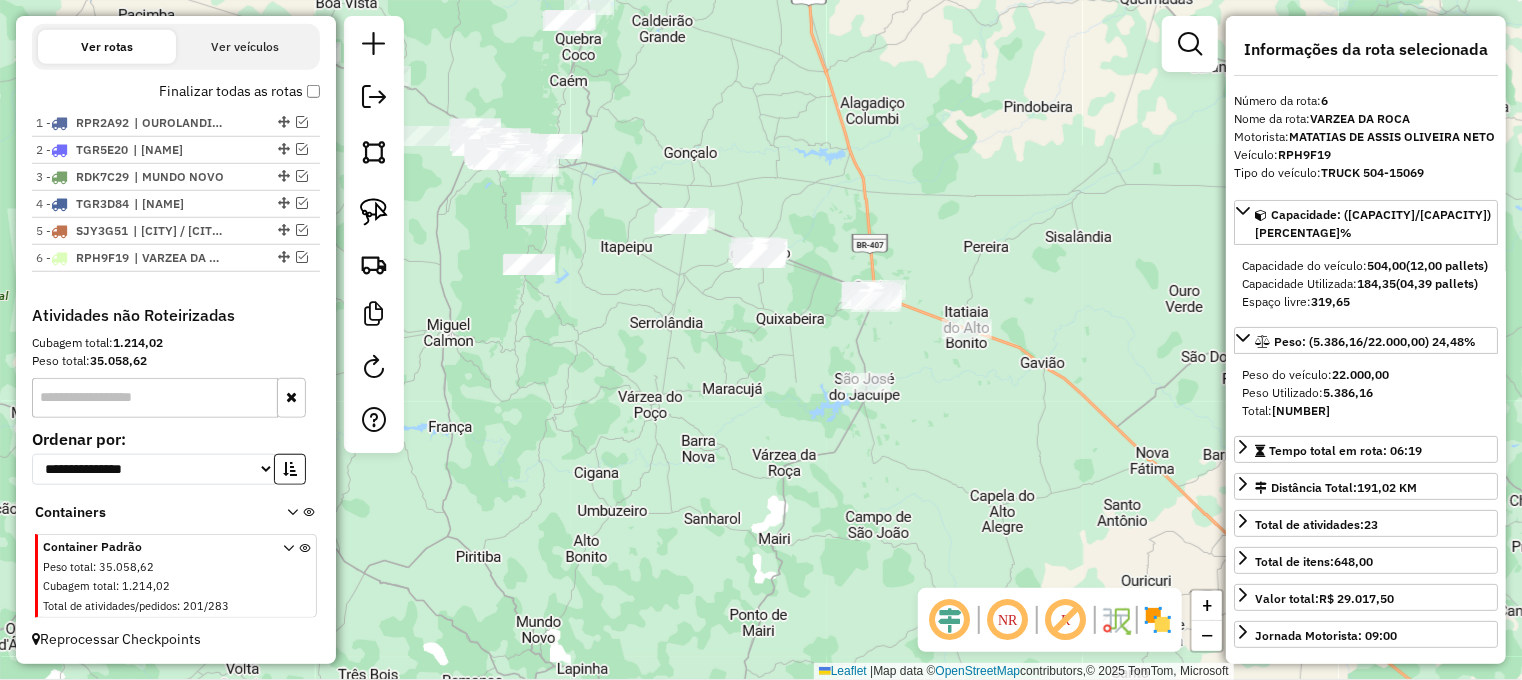 drag, startPoint x: 906, startPoint y: 226, endPoint x: 920, endPoint y: 258, distance: 34.928497 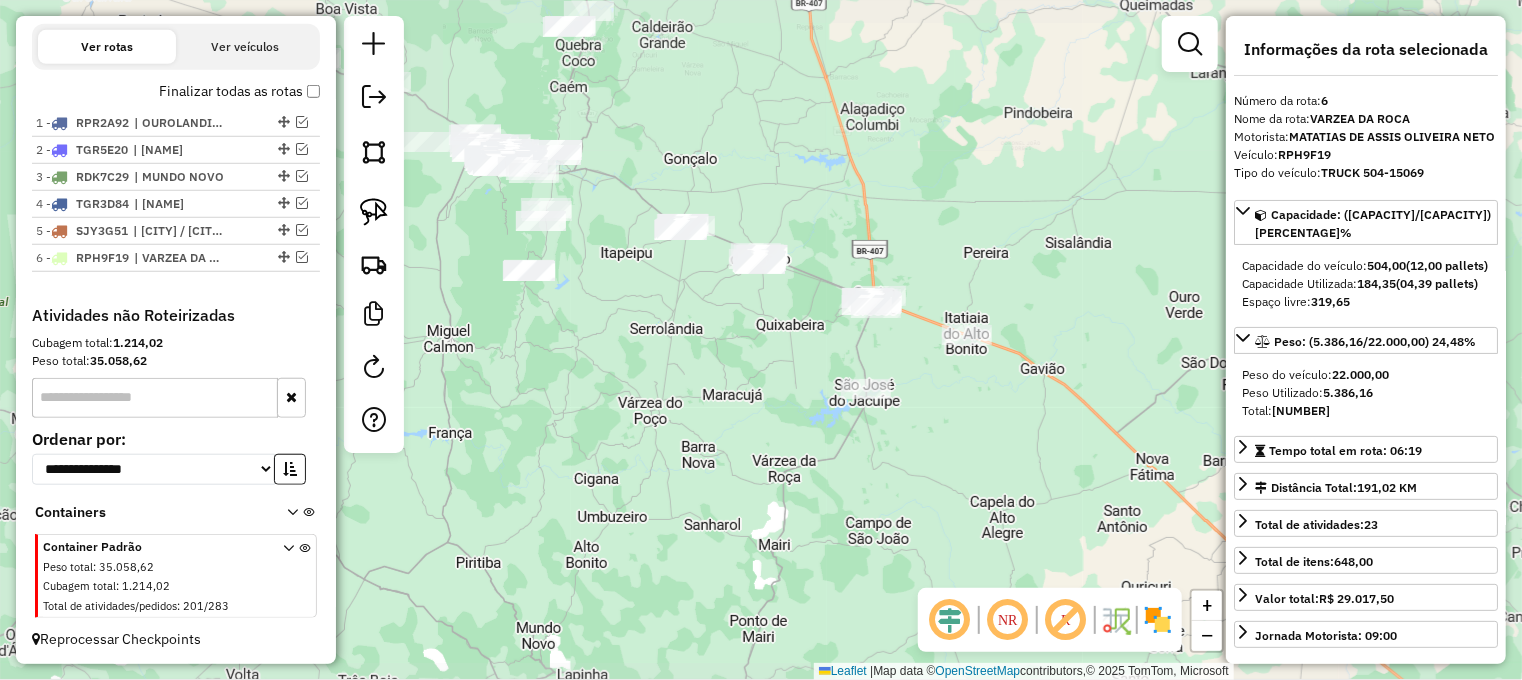 drag, startPoint x: 947, startPoint y: 250, endPoint x: 933, endPoint y: 271, distance: 25.23886 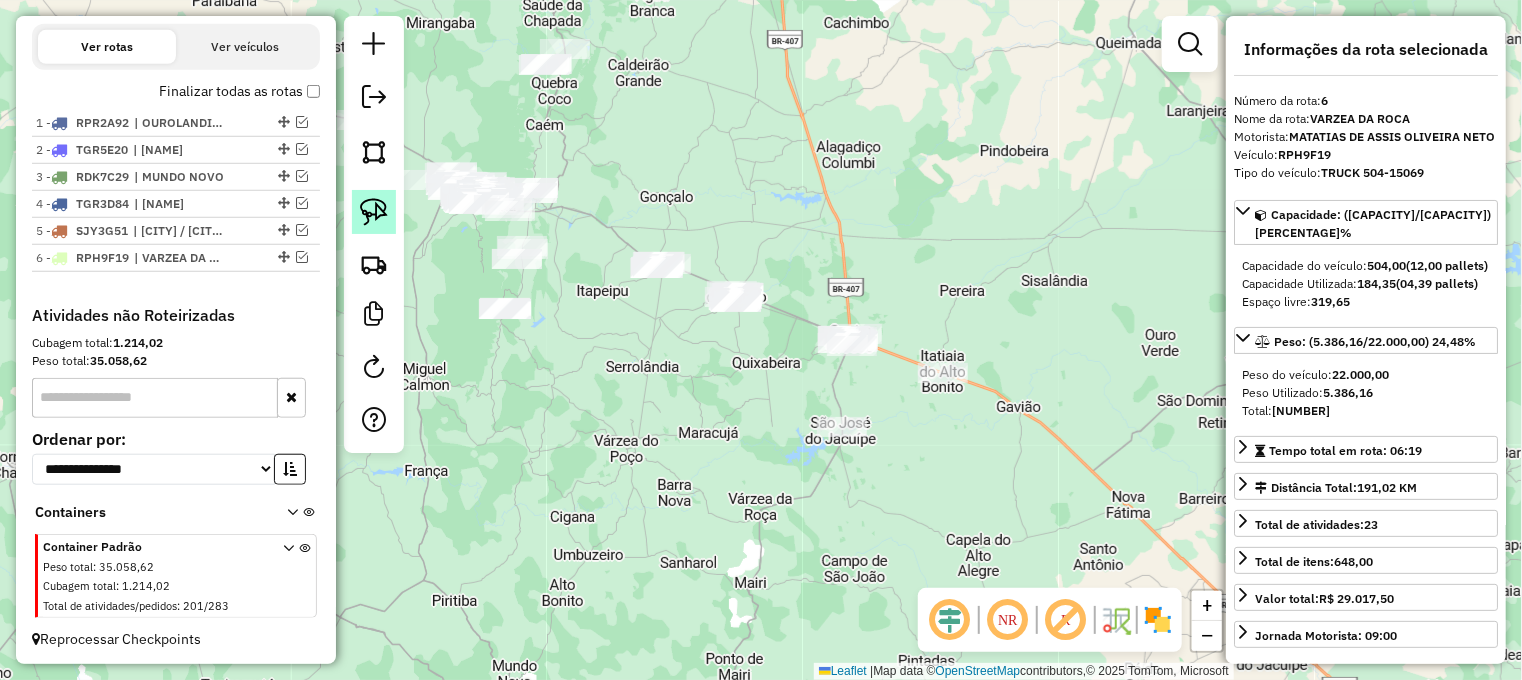 click 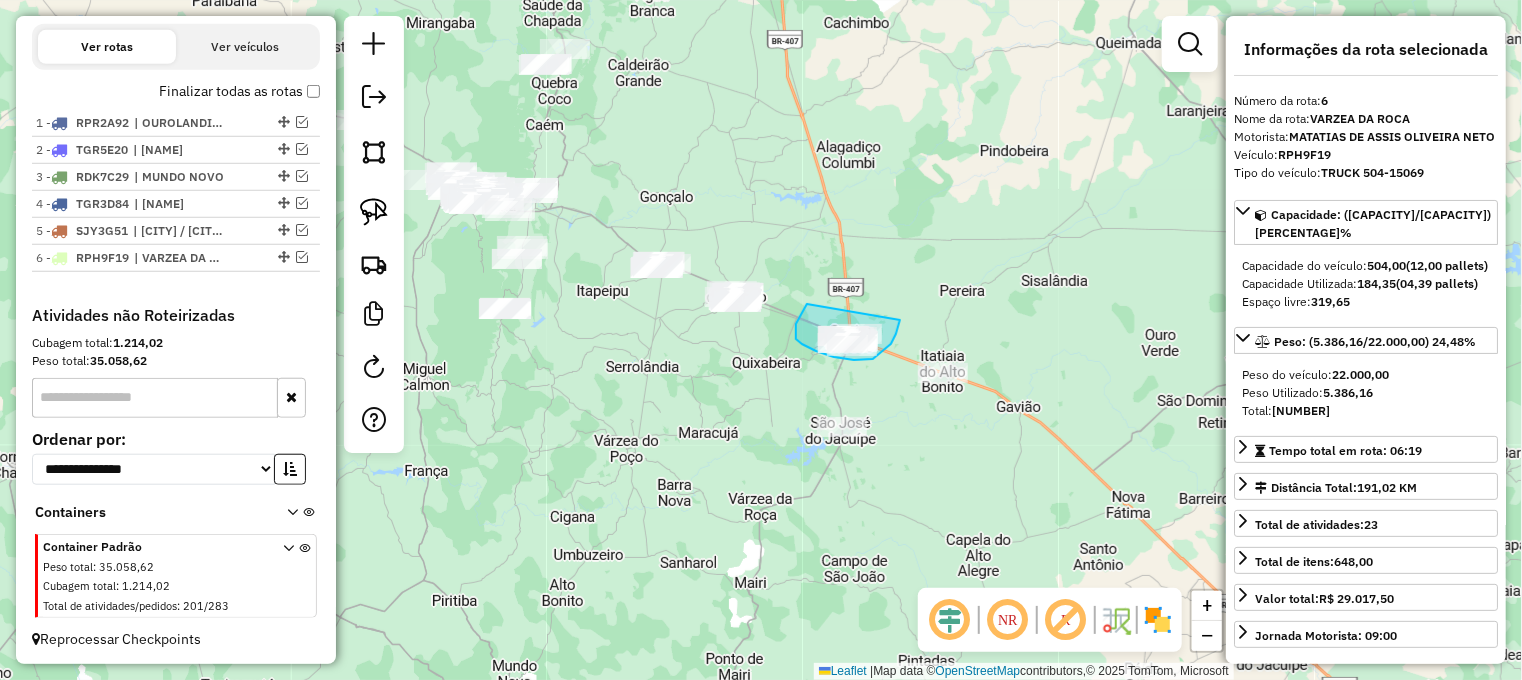 drag, startPoint x: 807, startPoint y: 304, endPoint x: 900, endPoint y: 320, distance: 94.36631 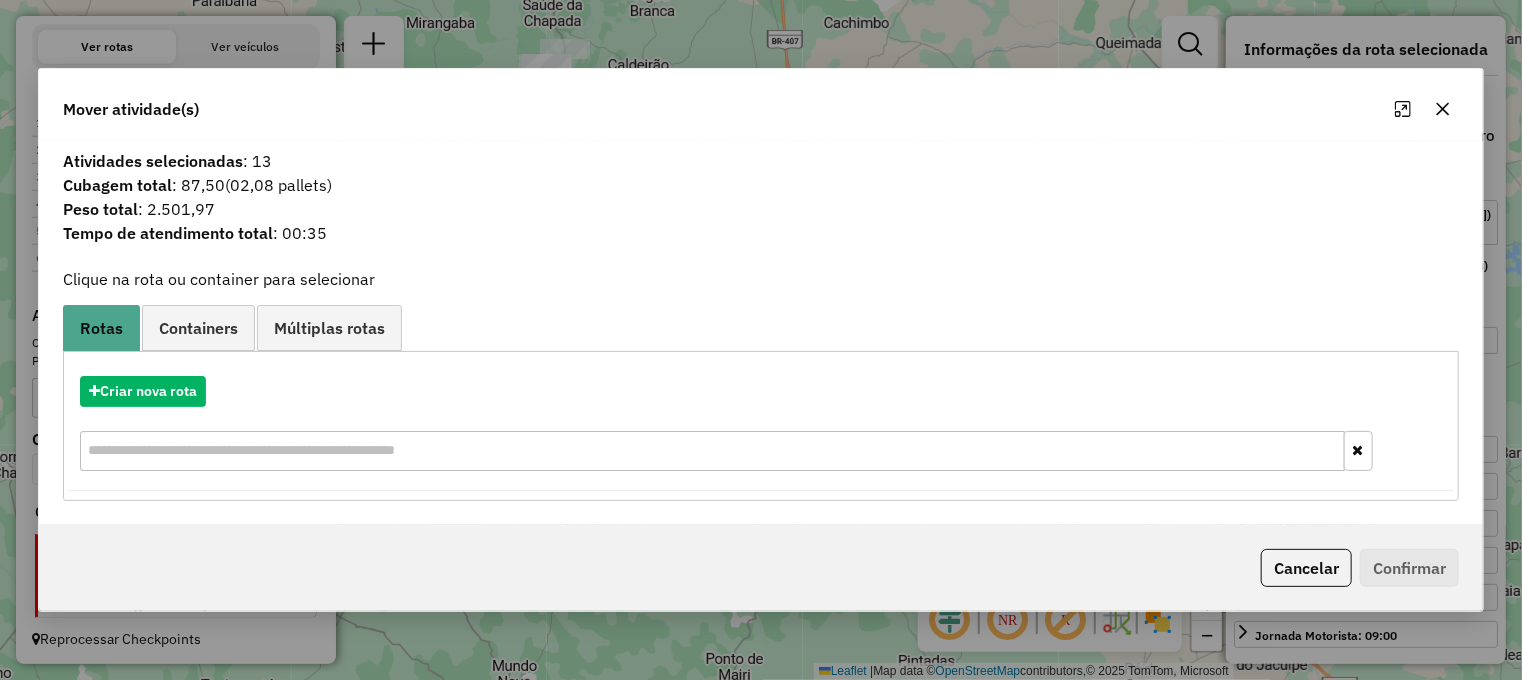 click 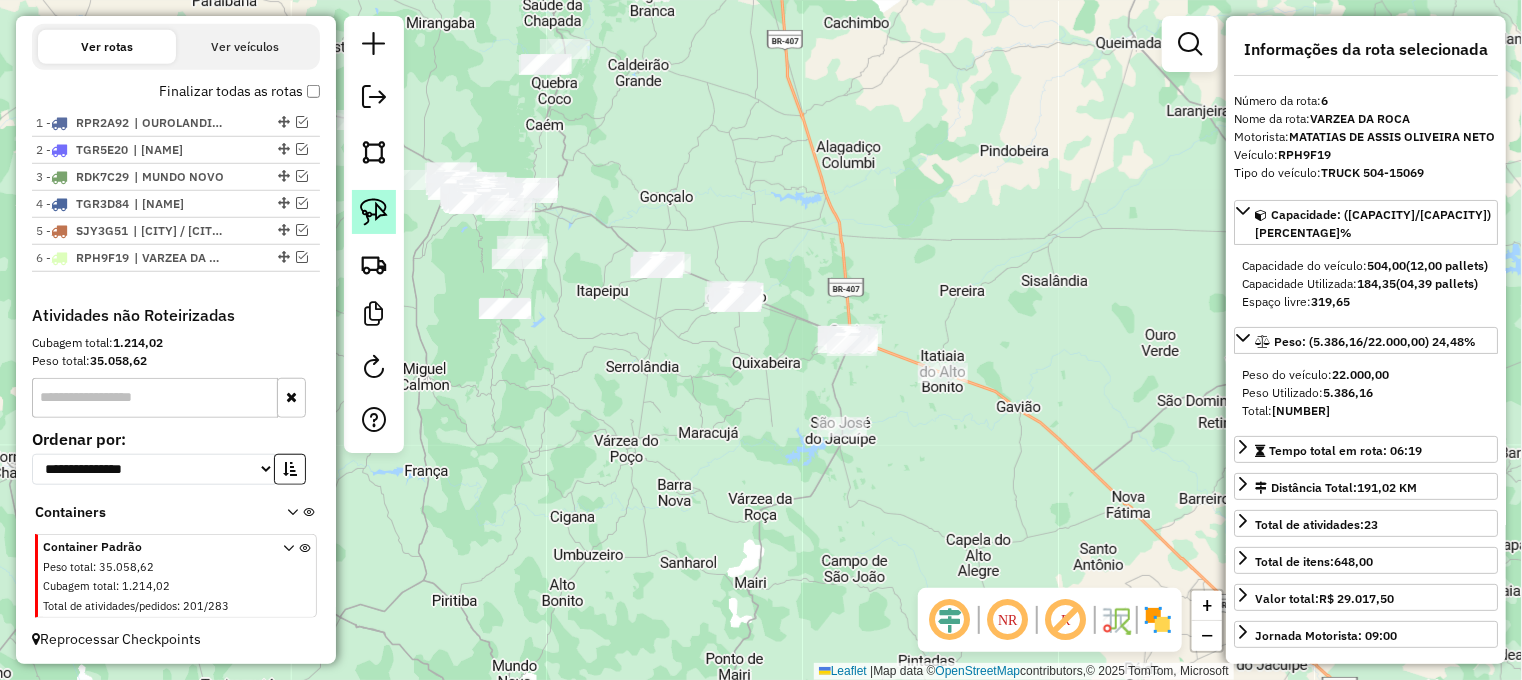 click 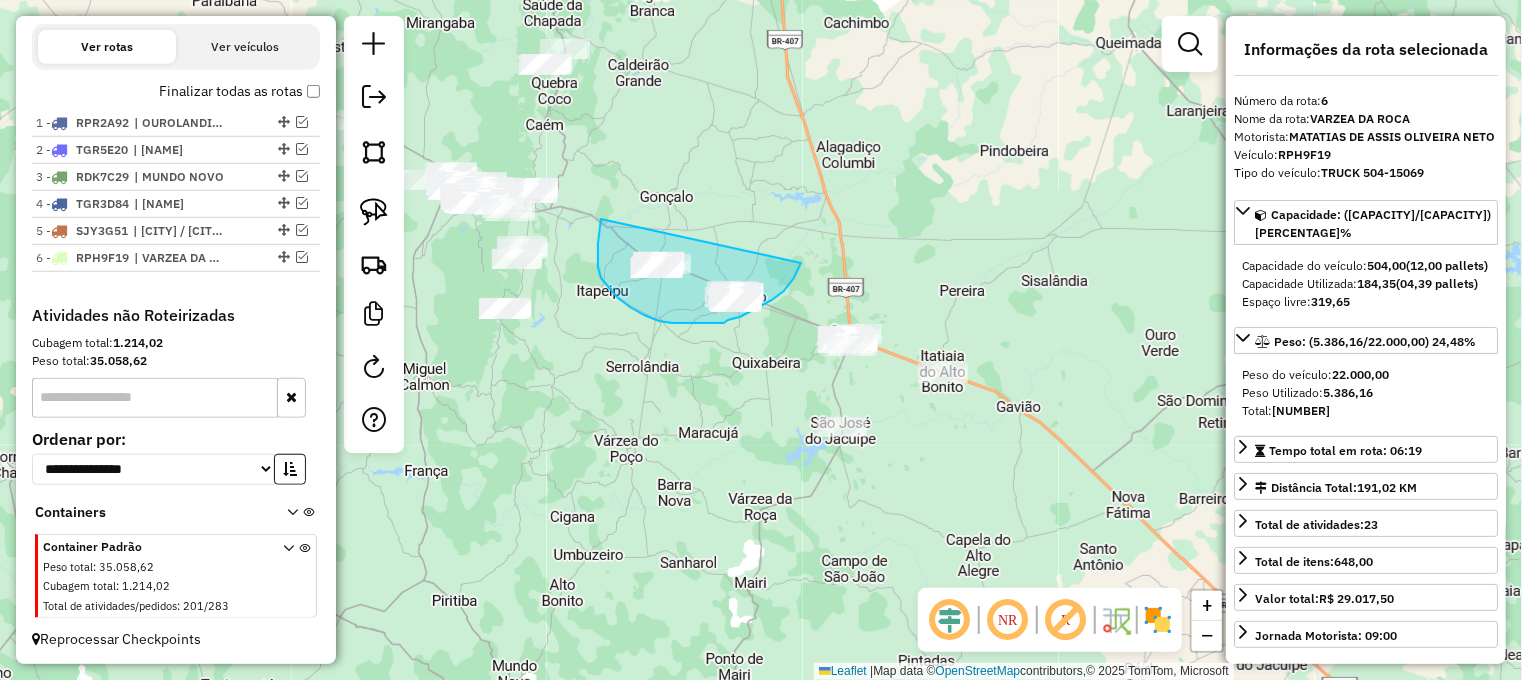 drag, startPoint x: 601, startPoint y: 219, endPoint x: 801, endPoint y: 263, distance: 204.7828 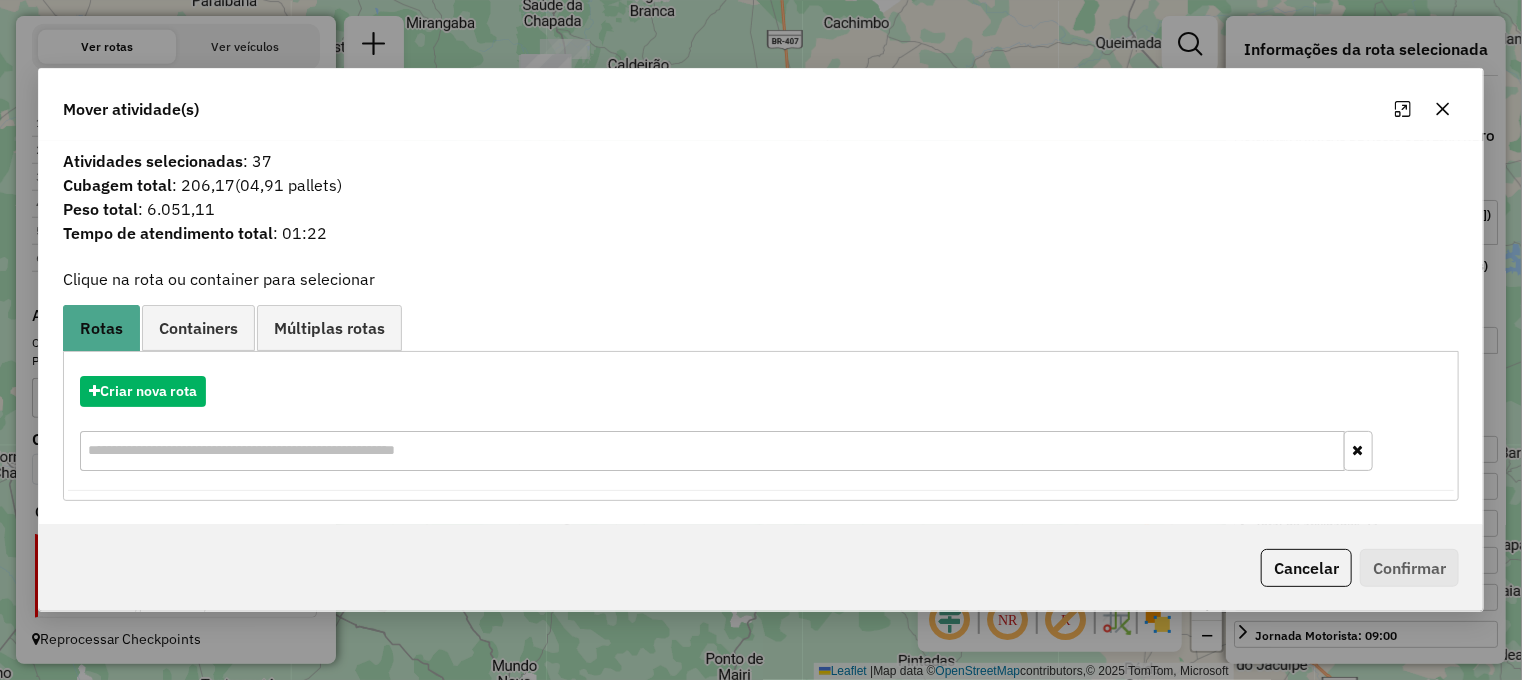 click 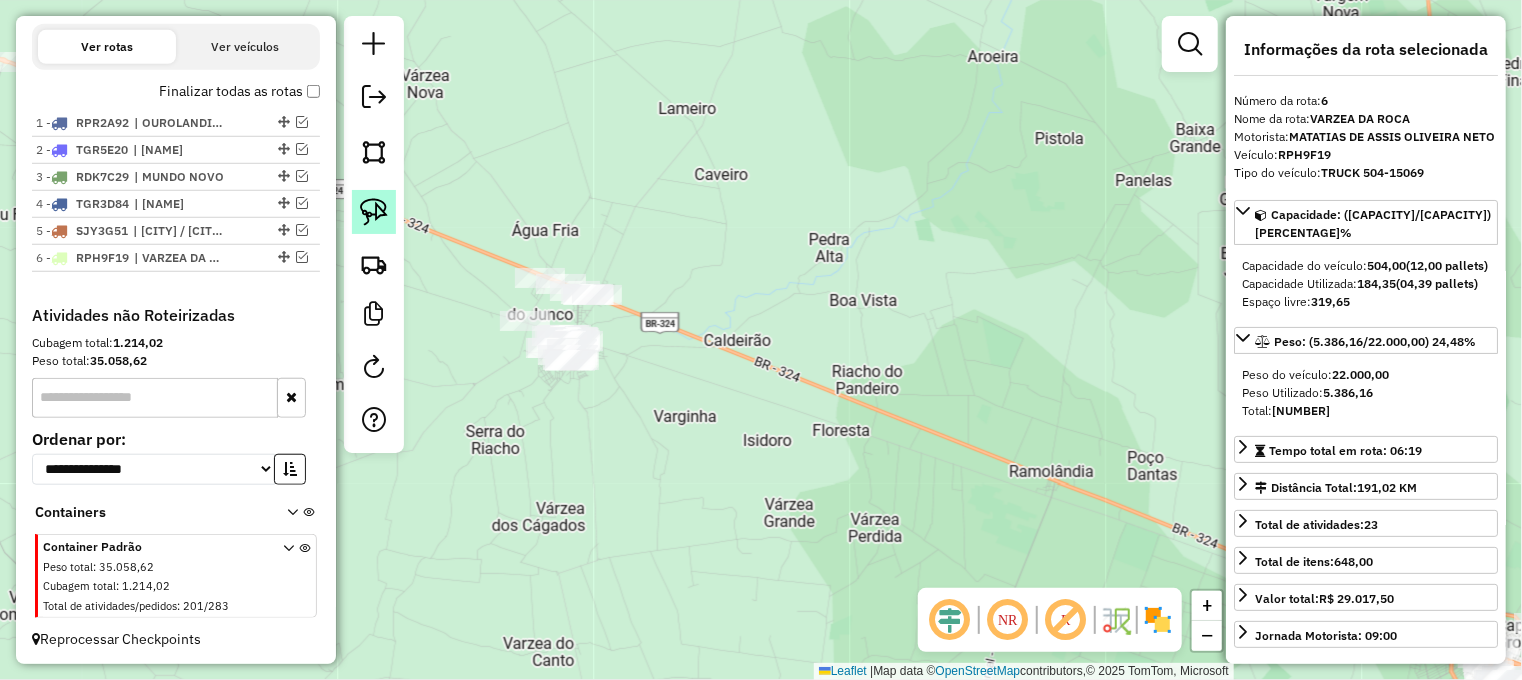 click 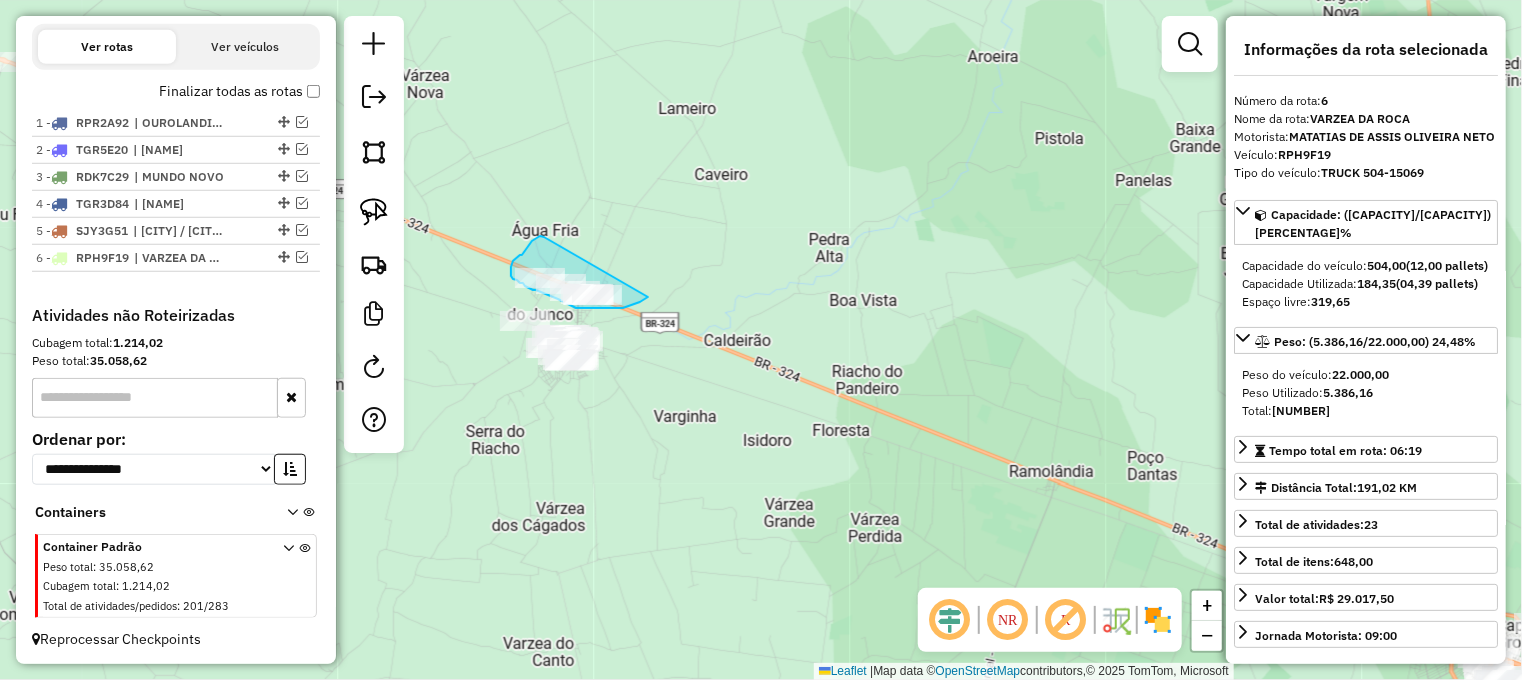 drag, startPoint x: 544, startPoint y: 237, endPoint x: 655, endPoint y: 294, distance: 124.77981 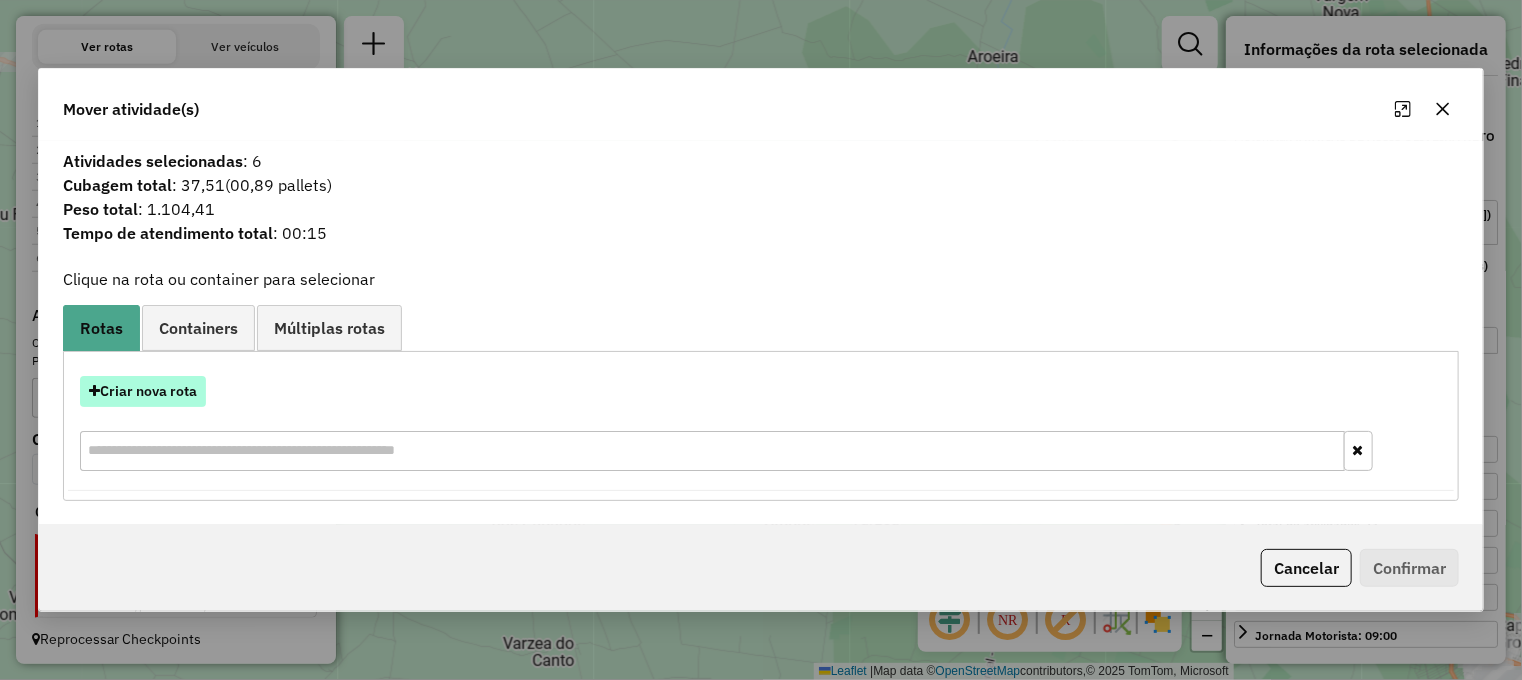 click on "Criar nova rota" at bounding box center (143, 391) 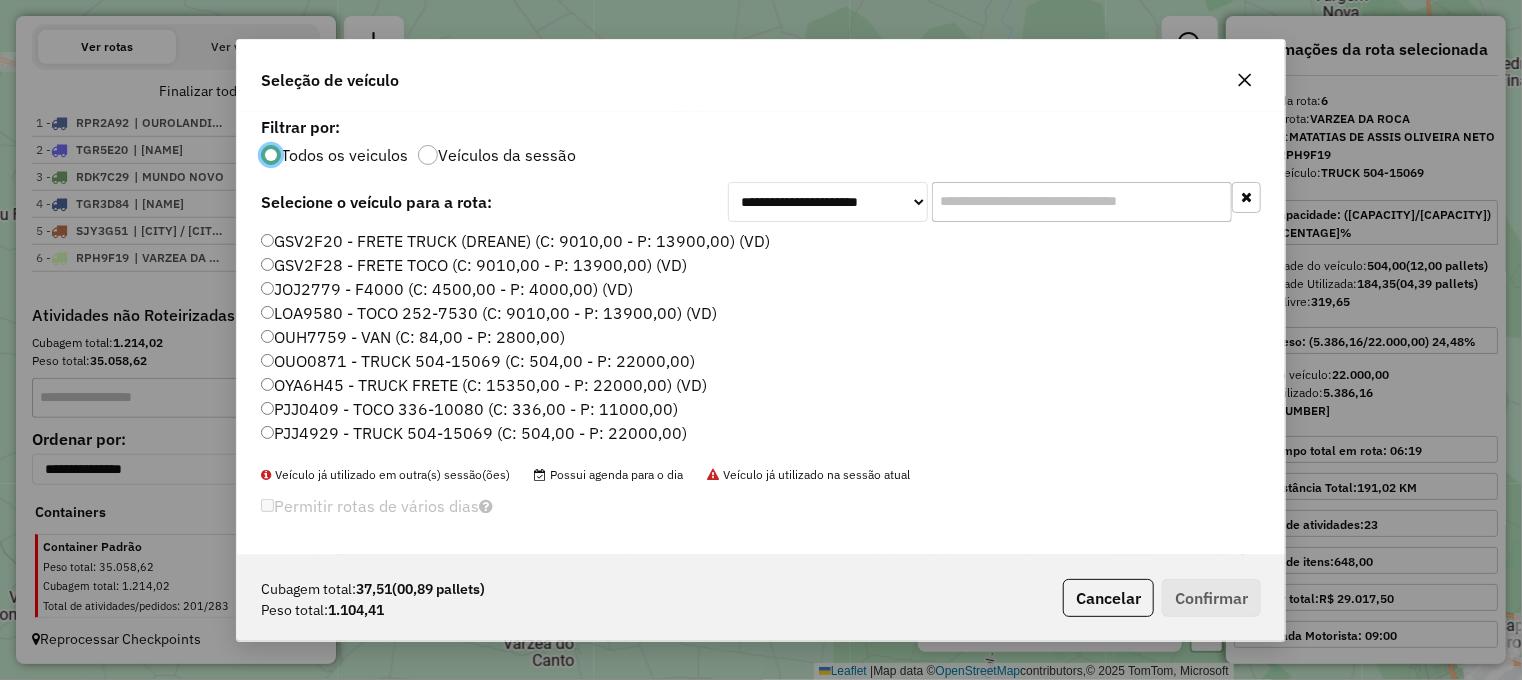 scroll, scrollTop: 10, scrollLeft: 6, axis: both 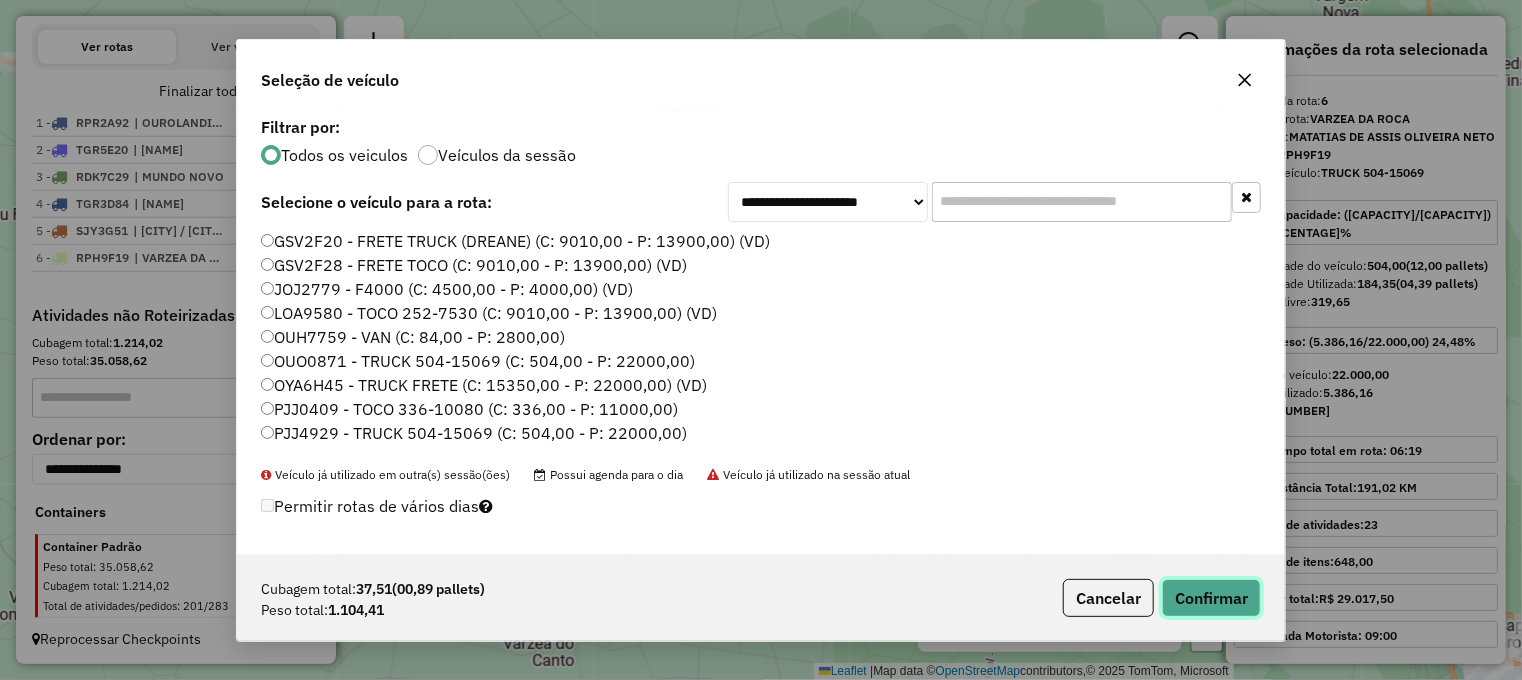 click on "Confirmar" 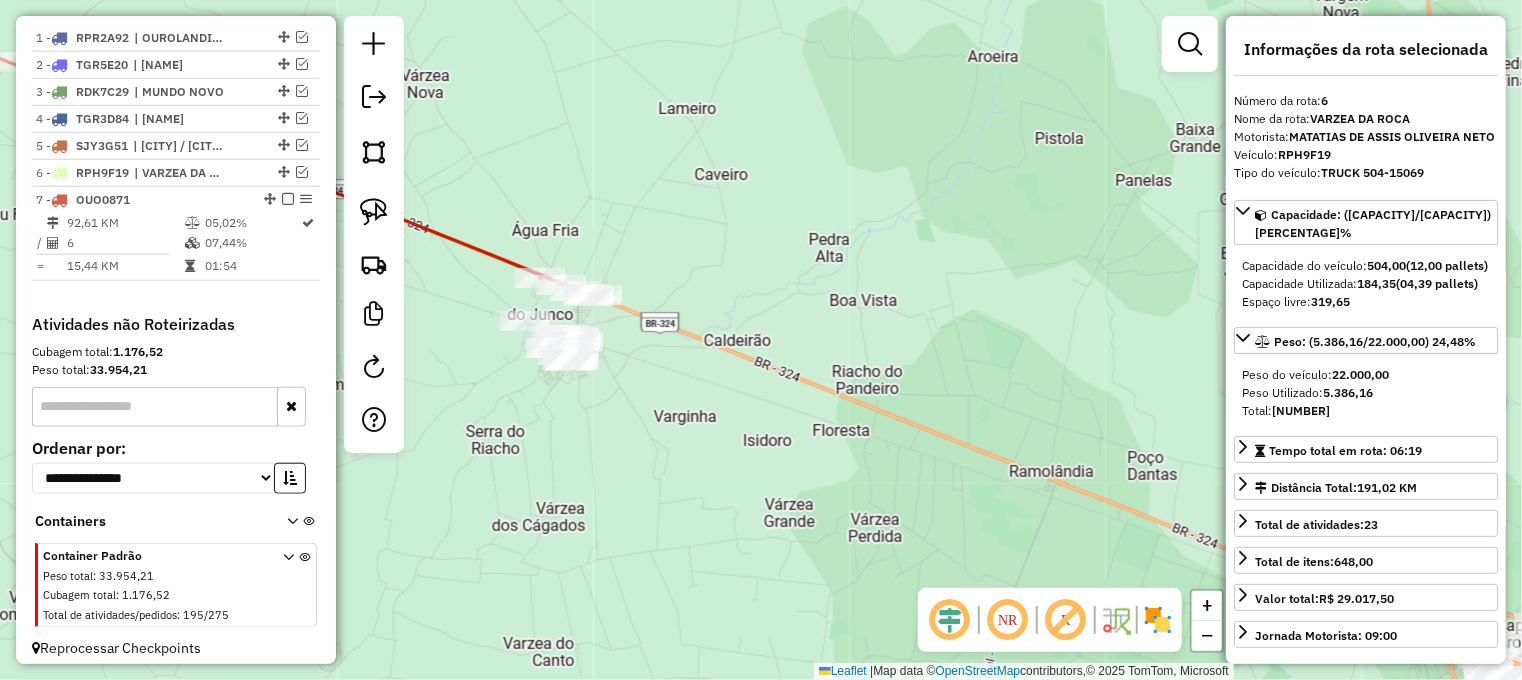 scroll, scrollTop: 773, scrollLeft: 0, axis: vertical 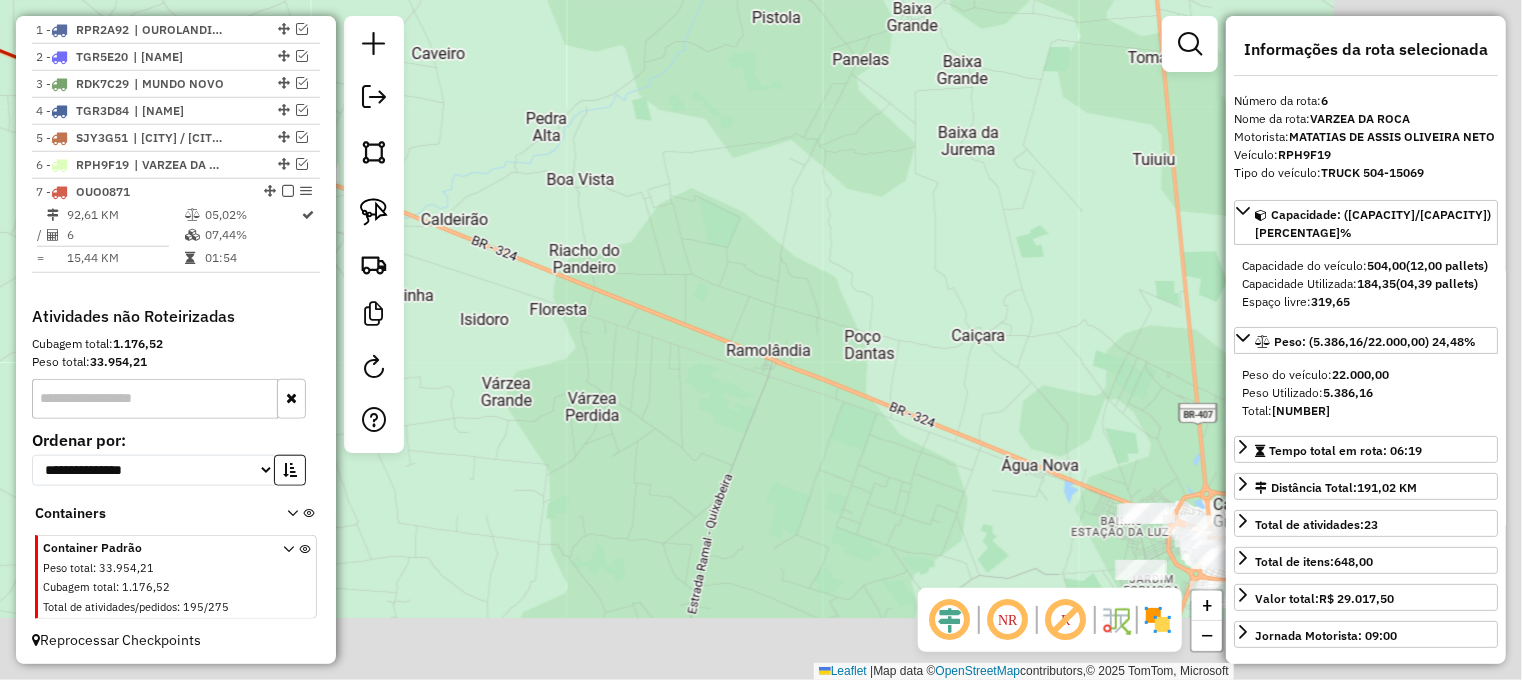 drag, startPoint x: 1071, startPoint y: 508, endPoint x: 769, endPoint y: 407, distance: 318.44153 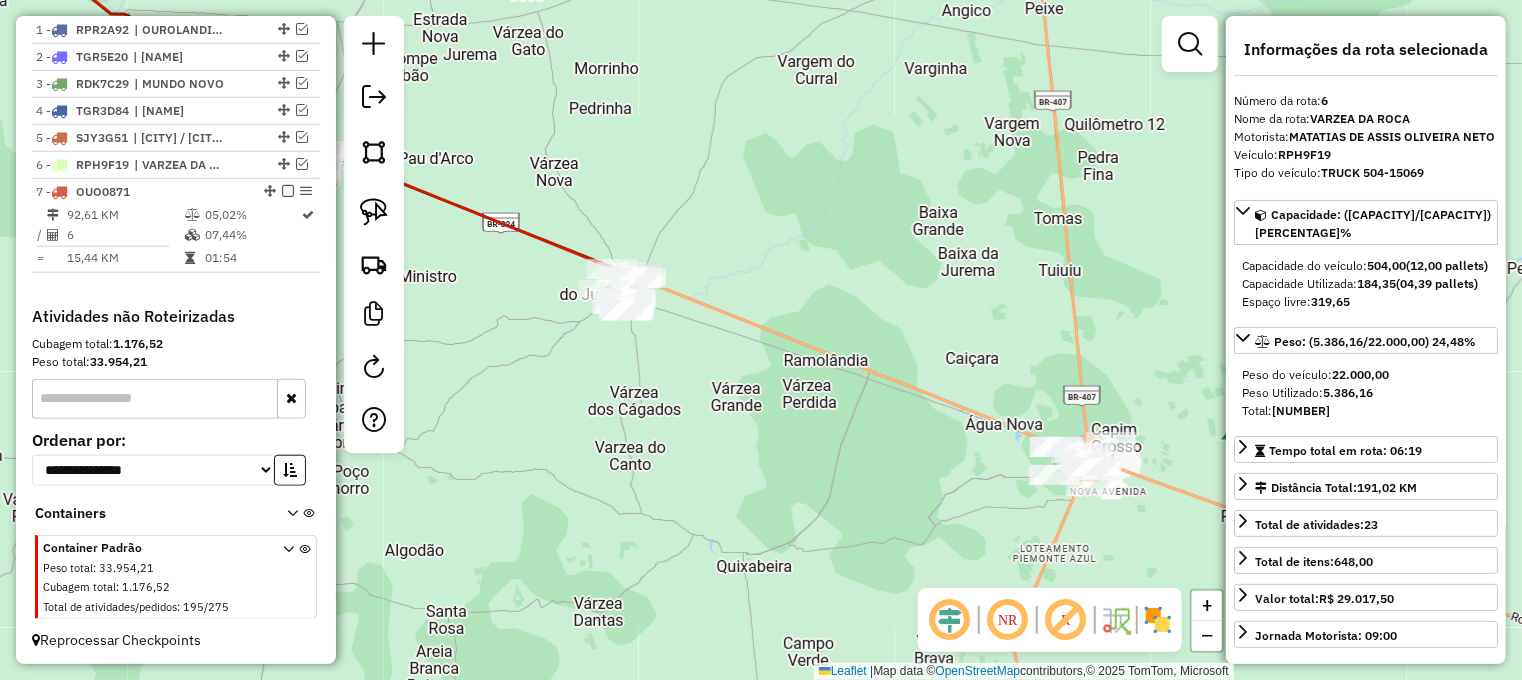 drag, startPoint x: 775, startPoint y: 447, endPoint x: 927, endPoint y: 417, distance: 154.93224 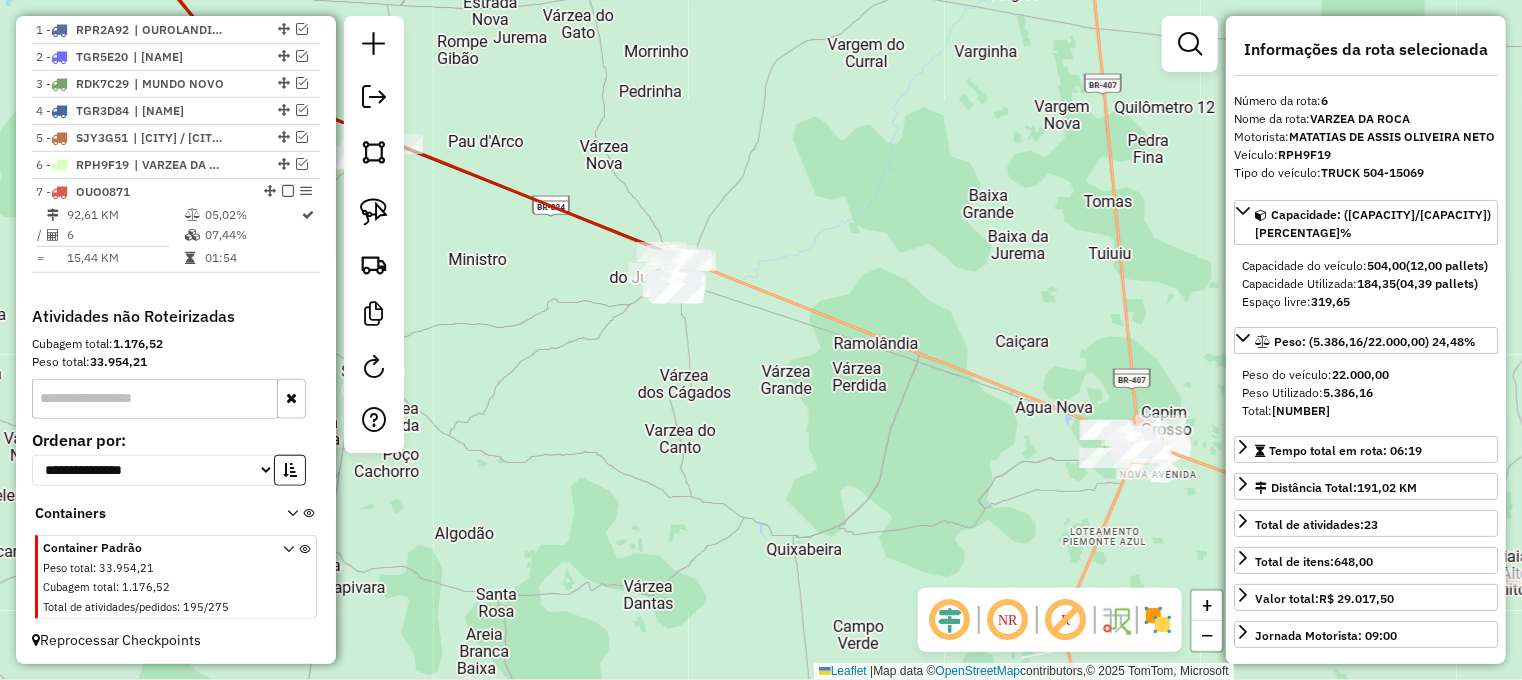 drag, startPoint x: 970, startPoint y: 424, endPoint x: 780, endPoint y: 333, distance: 210.66798 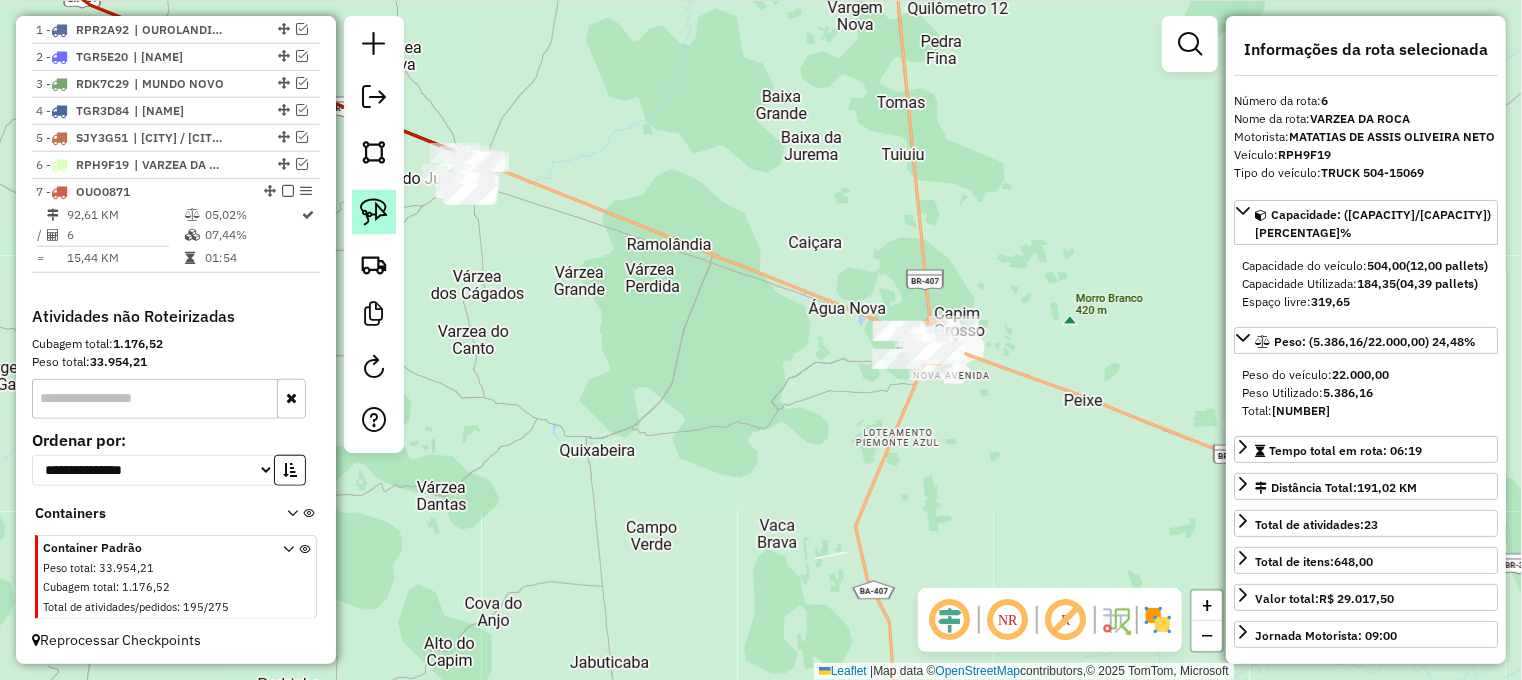 click 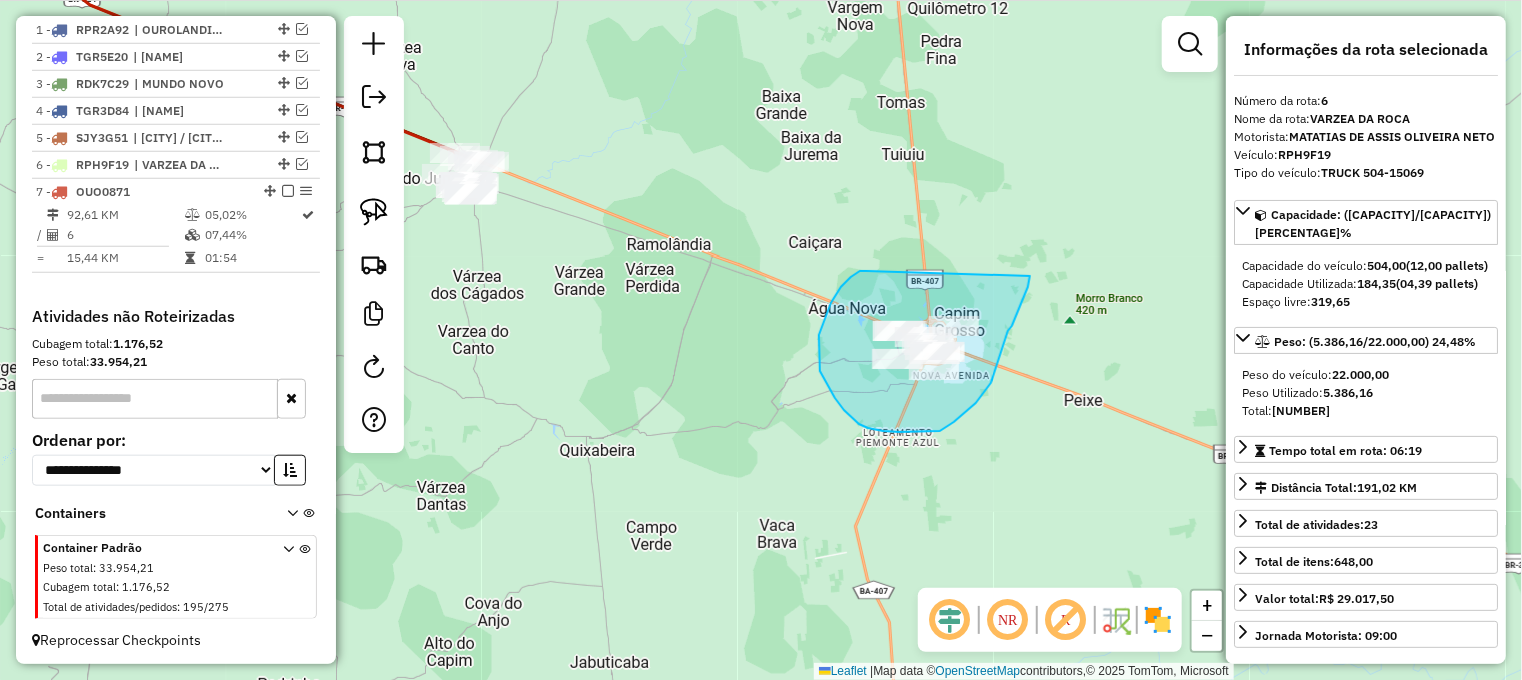 drag, startPoint x: 860, startPoint y: 271, endPoint x: 1030, endPoint y: 271, distance: 170 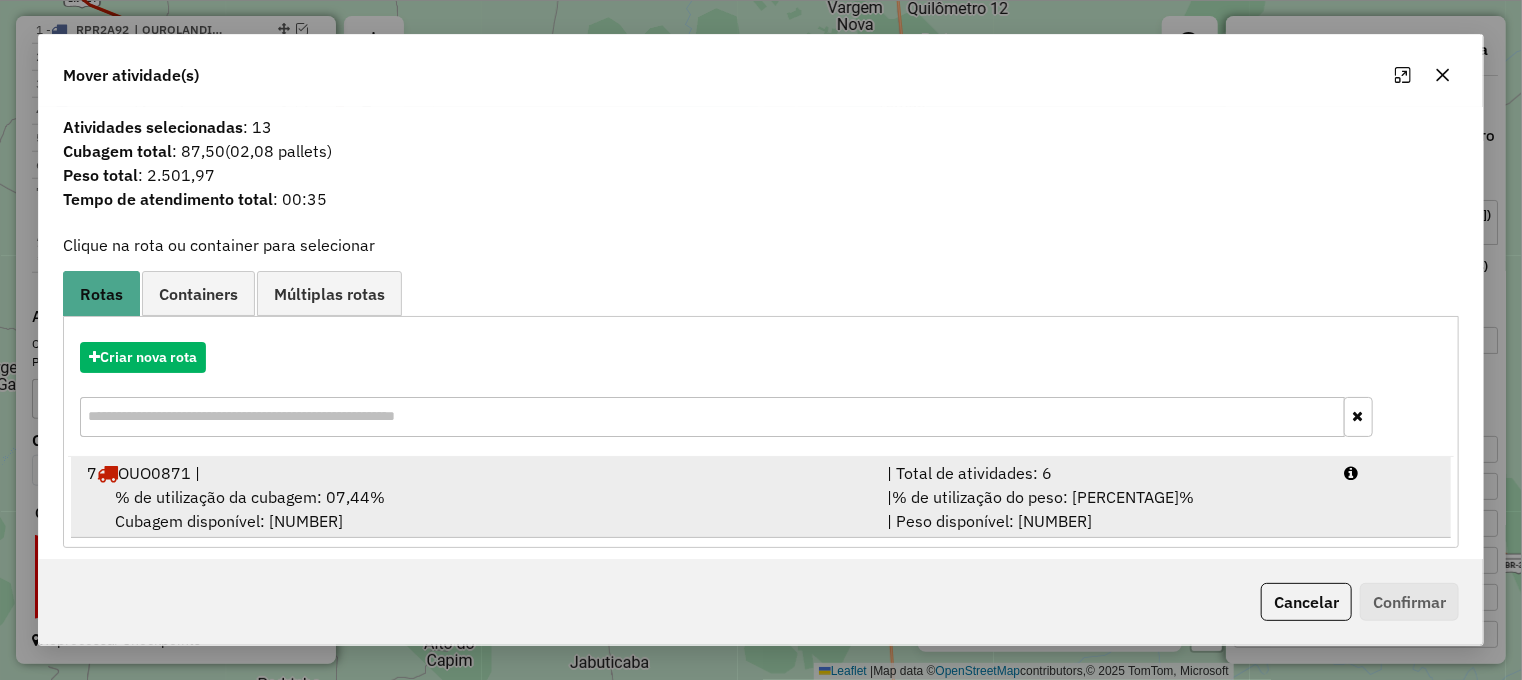 click on "[NUMBER] [PLATE] |" at bounding box center [475, 473] 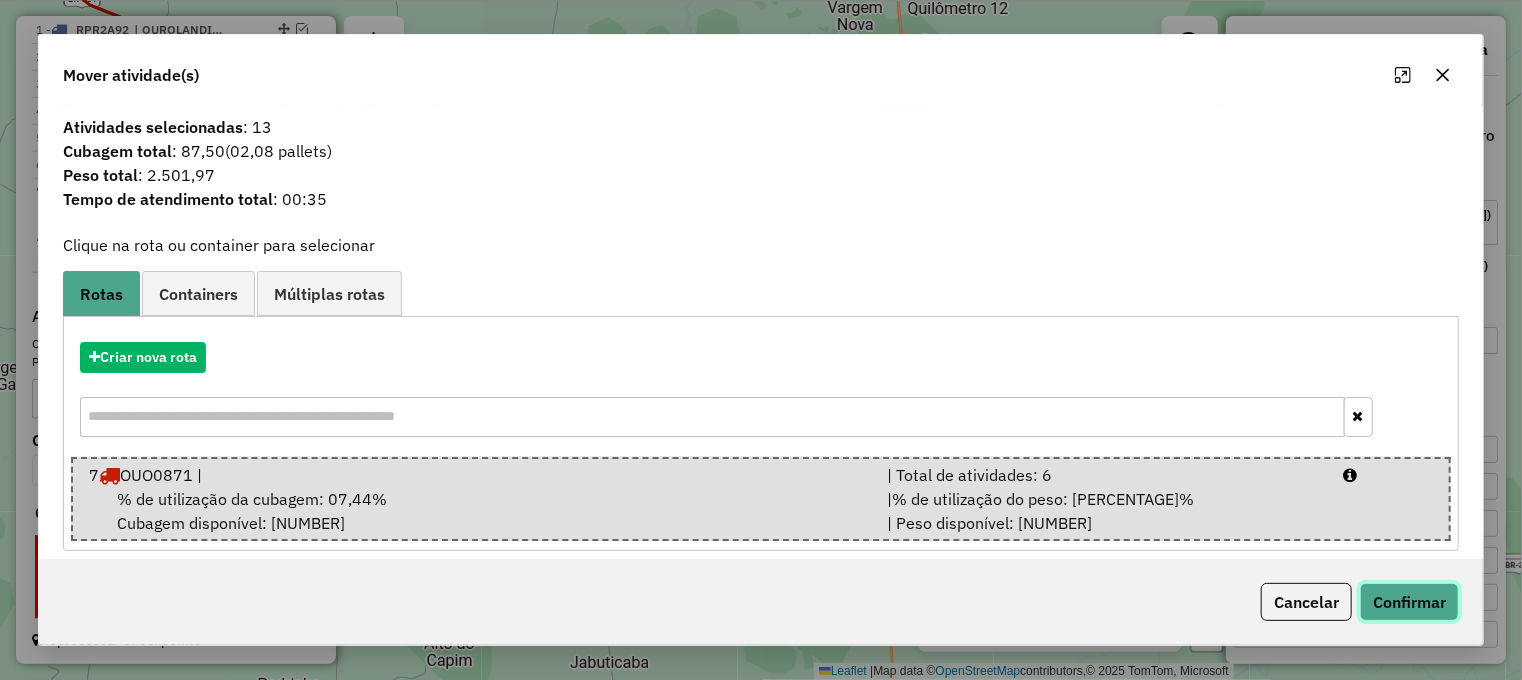click on "Confirmar" 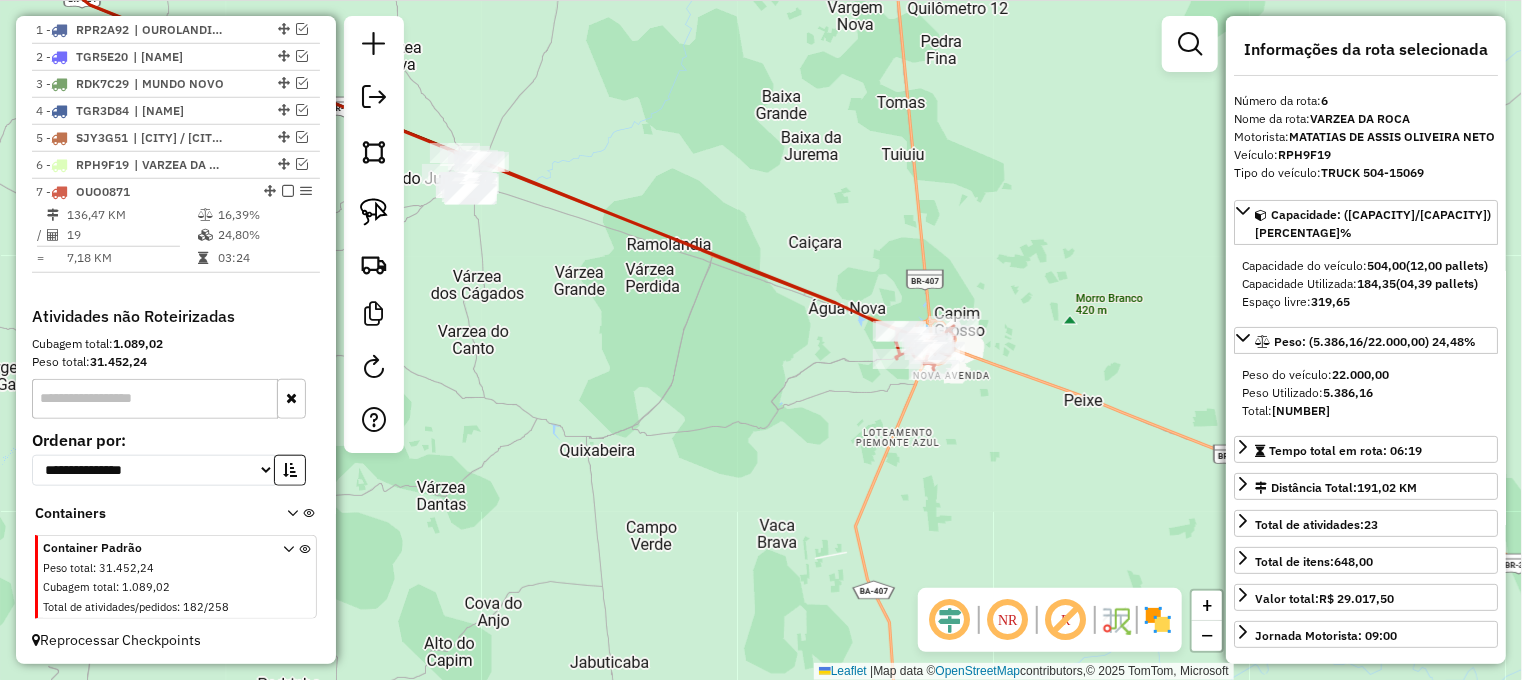 drag, startPoint x: 693, startPoint y: 354, endPoint x: 733, endPoint y: 357, distance: 40.112343 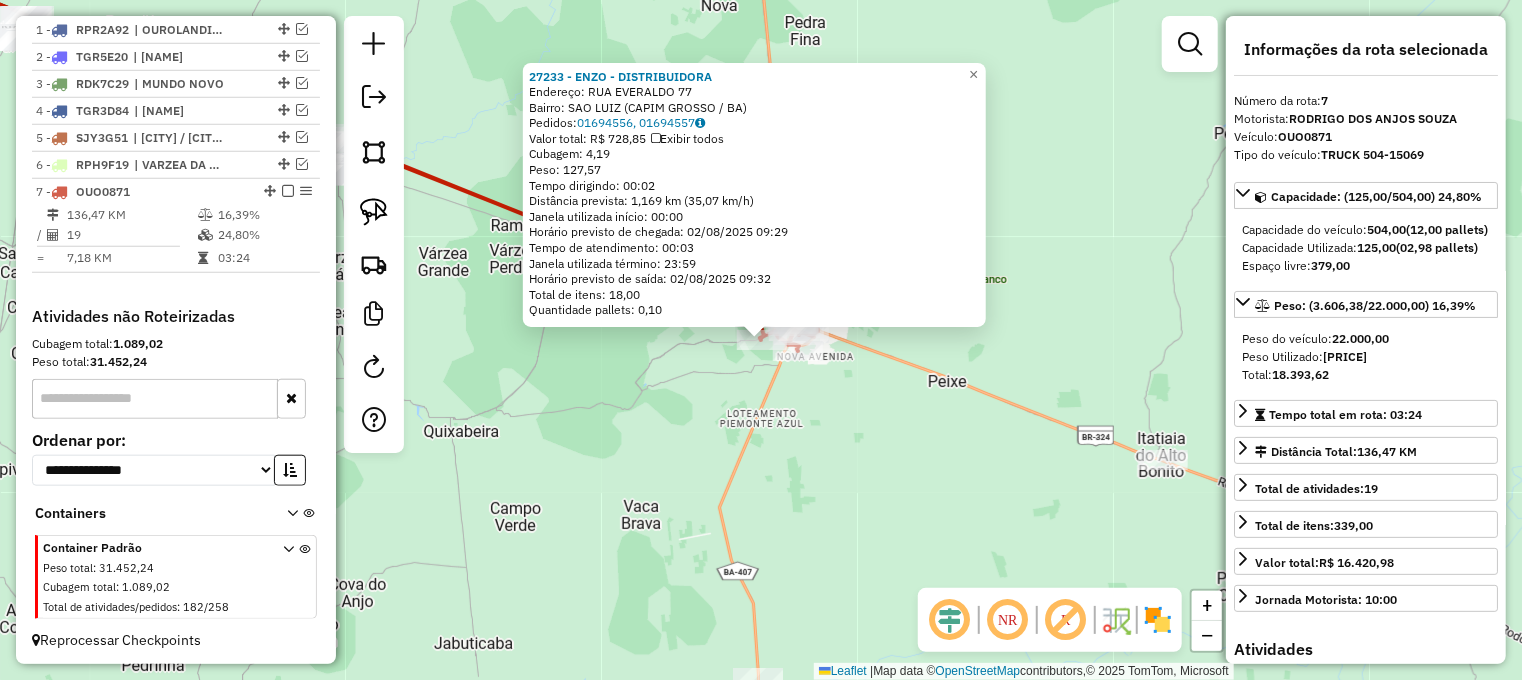 click on "Rota 7 - Placa [PLATE] [NUMBER] - [LAST_NAME] [LAST_NAME] [BUSINESS_NAME]  Endereço:  RUA EVERALDO [NUMBER]   Bairro: [NEIGHBORHOOD] ([CITY] / [STATE])   Pedidos:  [ORDER_ID], [ORDER_ID]   Valor total: R$ [PRICE]   Exibir todos   Cubagem: [CUBAGE]  Peso: [WEIGHT]  Tempo dirigindo: [TIME]   Distância prevista: [DISTANCE] km ([SPEED] km/h)   Janela utilizada início: [TIME]   Horário previsto de chegada: [DATE] [TIME]   Tempo de atendimento: [TIME]   Janela utilizada término: [TIME]   Horário previsto de saída: [DATE] [TIME]   Total de itens: [ITEMS]   Quantidade pallets: [PALLETS]  × Janela de atendimento Grade de atendimento Capacidade Transportadoras Veículos Cliente Pedidos  Rotas Selecione os dias de semana para filtrar as janelas de atendimento  Seg   Ter   Qua   Qui   Sex   Sáb   Dom  Informe o período da janela de atendimento: De: Até:  Filtrar exatamente a janela do cliente  Considerar janela de atendimento padrão  Selecione os dias de semana para filtrar as grades de atendimento  Seg   Ter   Qua   Qui   Sex   Sáb" 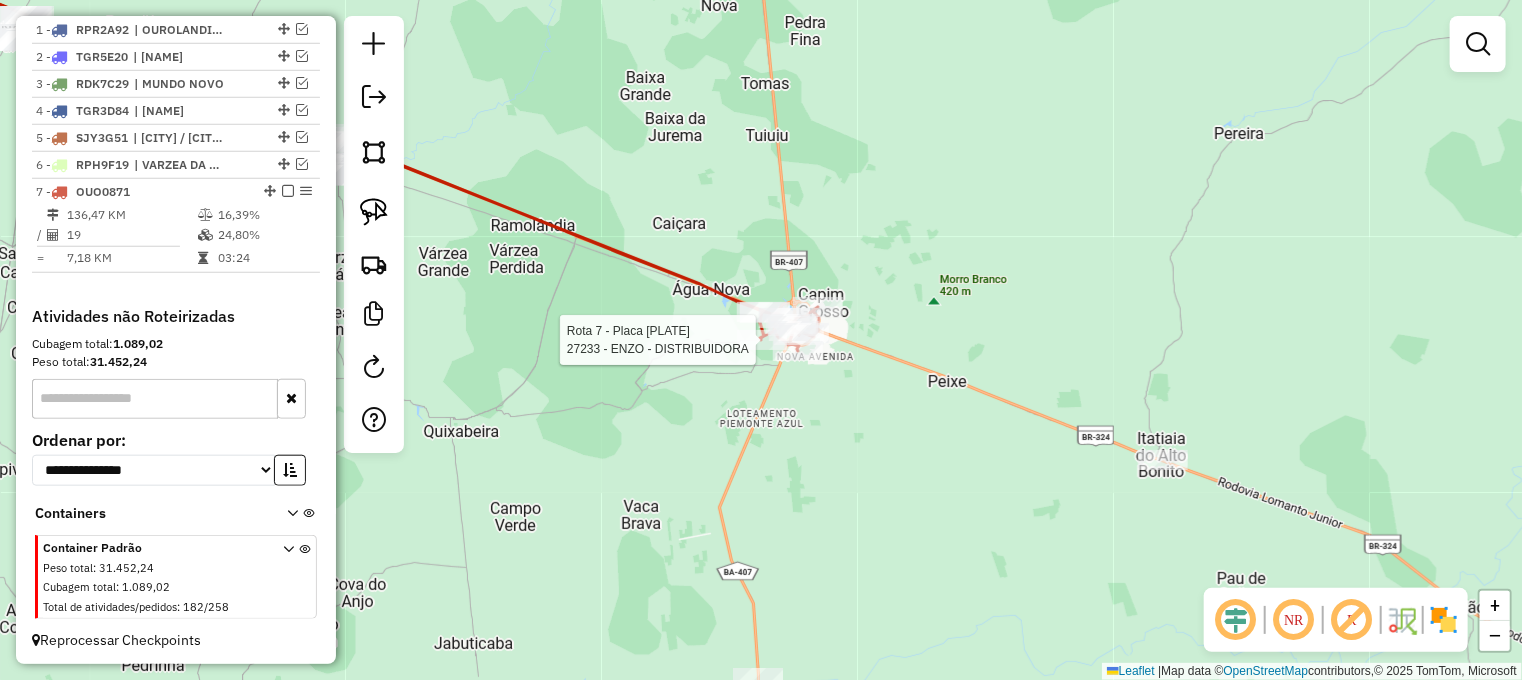 select on "**********" 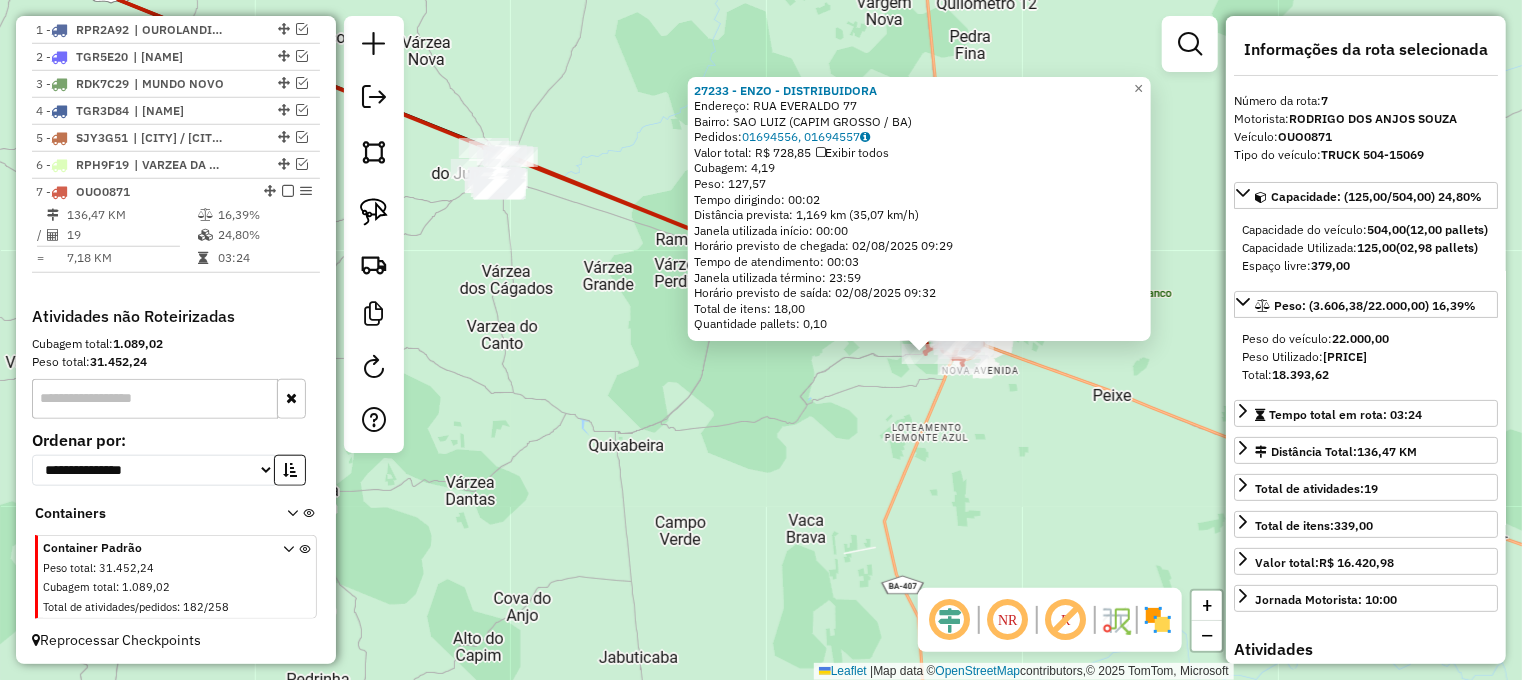 drag, startPoint x: 673, startPoint y: 404, endPoint x: 839, endPoint y: 418, distance: 166.58931 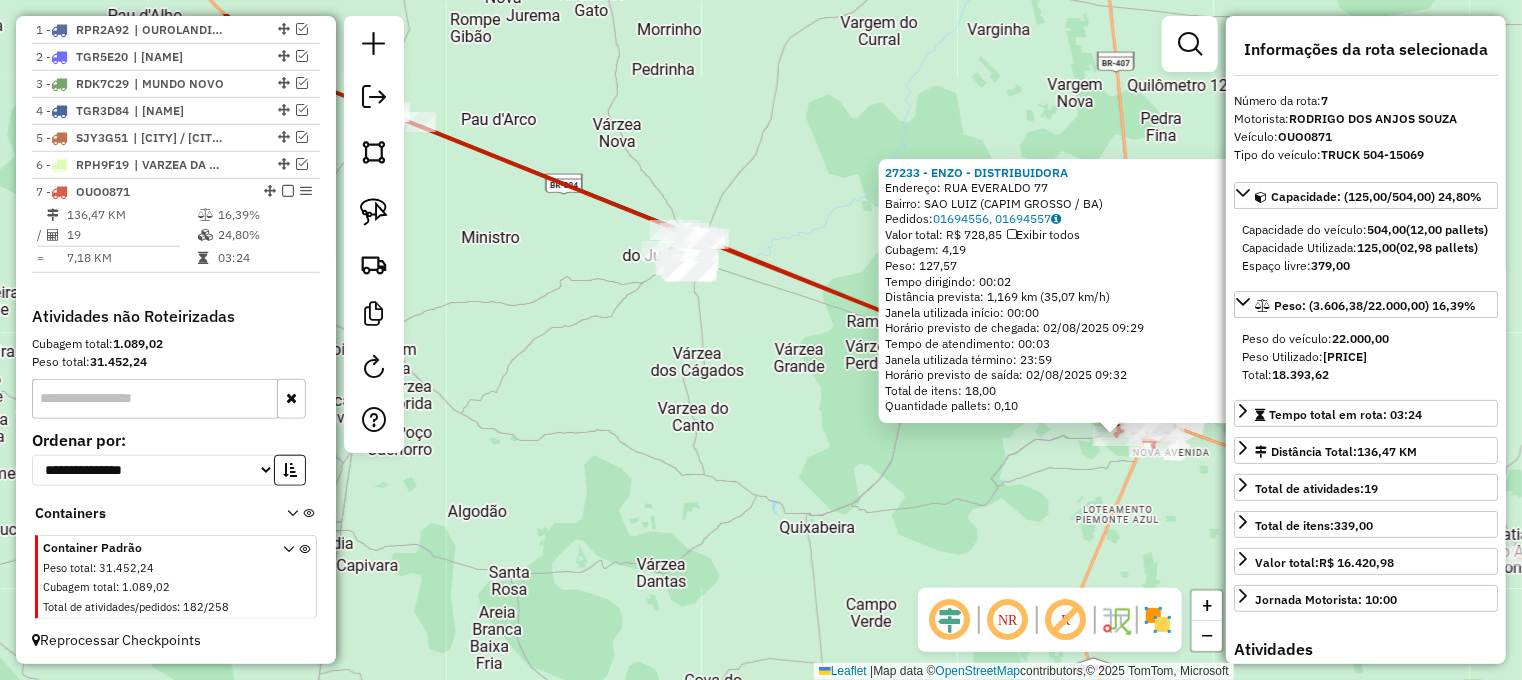 drag, startPoint x: 731, startPoint y: 453, endPoint x: 755, endPoint y: 447, distance: 24.738634 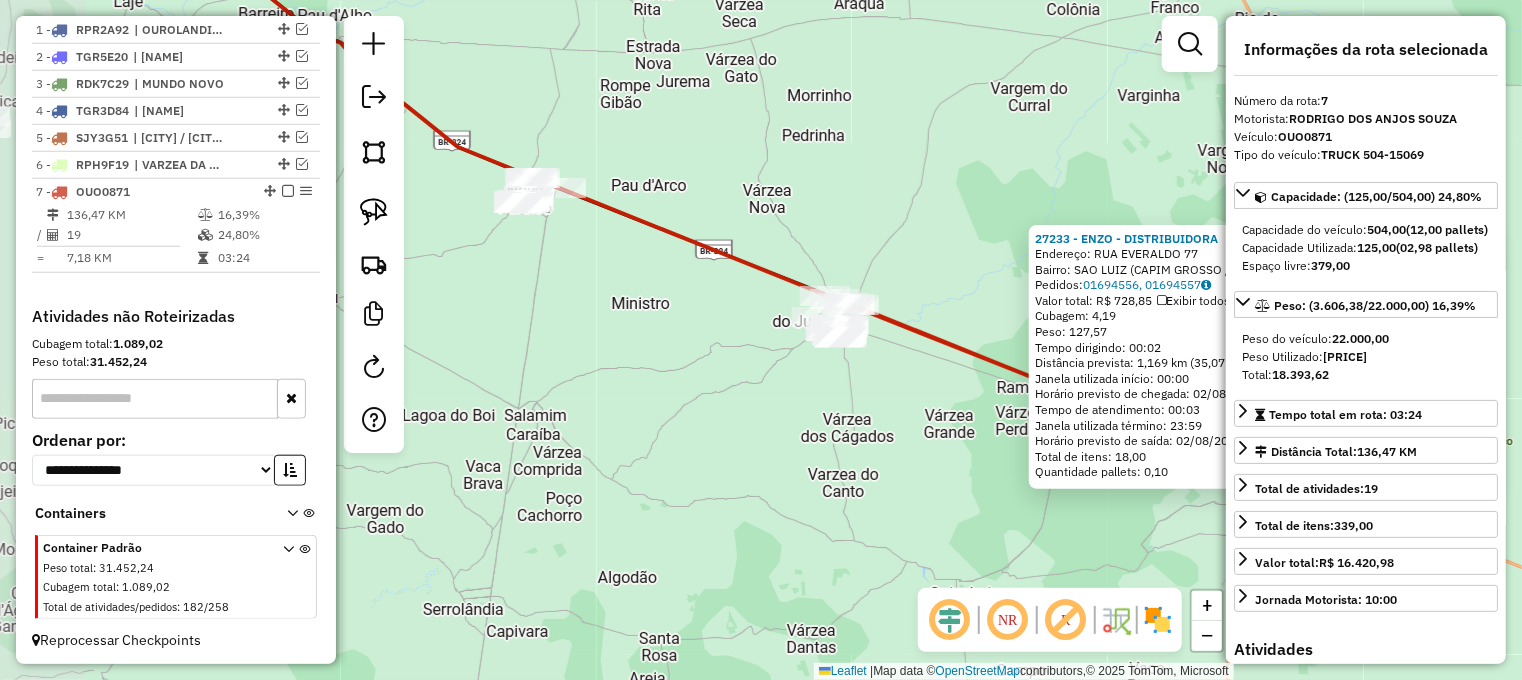 drag, startPoint x: 588, startPoint y: 328, endPoint x: 672, endPoint y: 379, distance: 98.270035 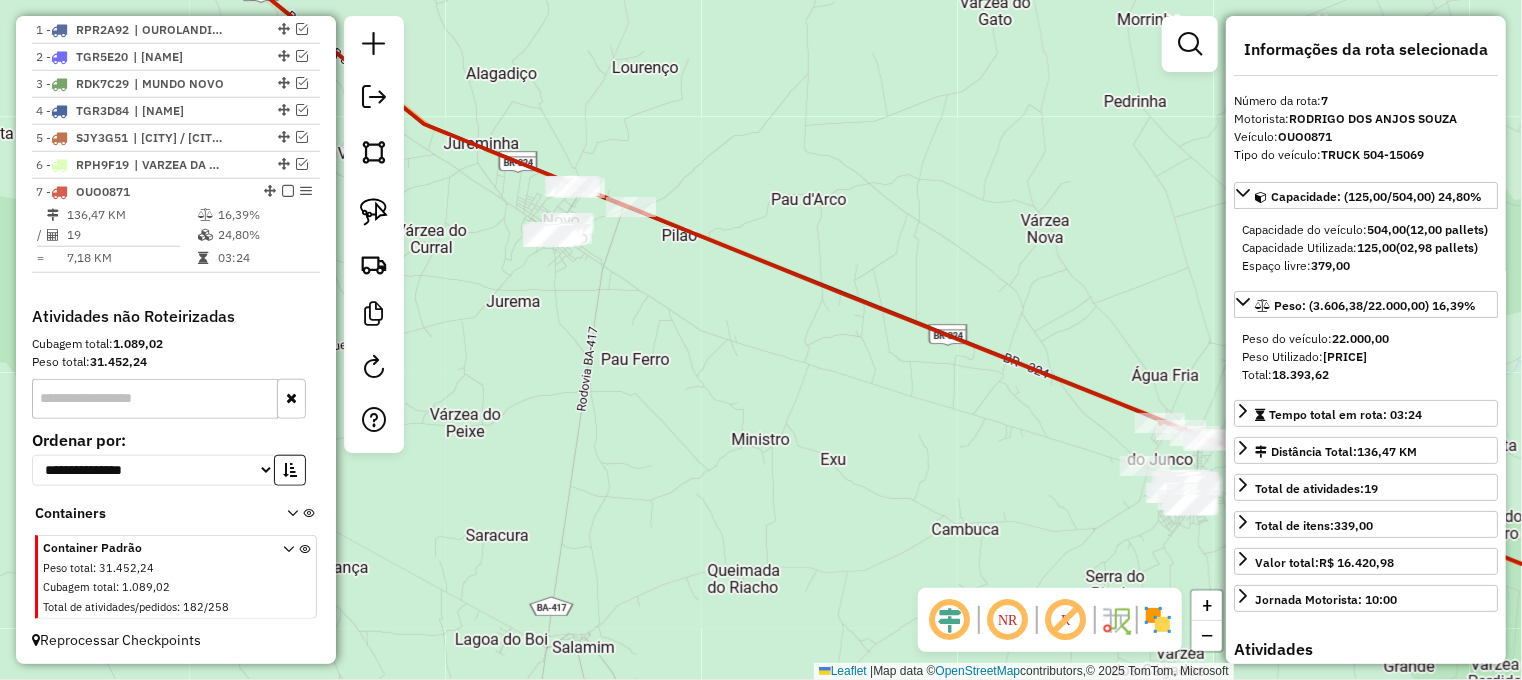 drag, startPoint x: 623, startPoint y: 322, endPoint x: 720, endPoint y: 334, distance: 97.73945 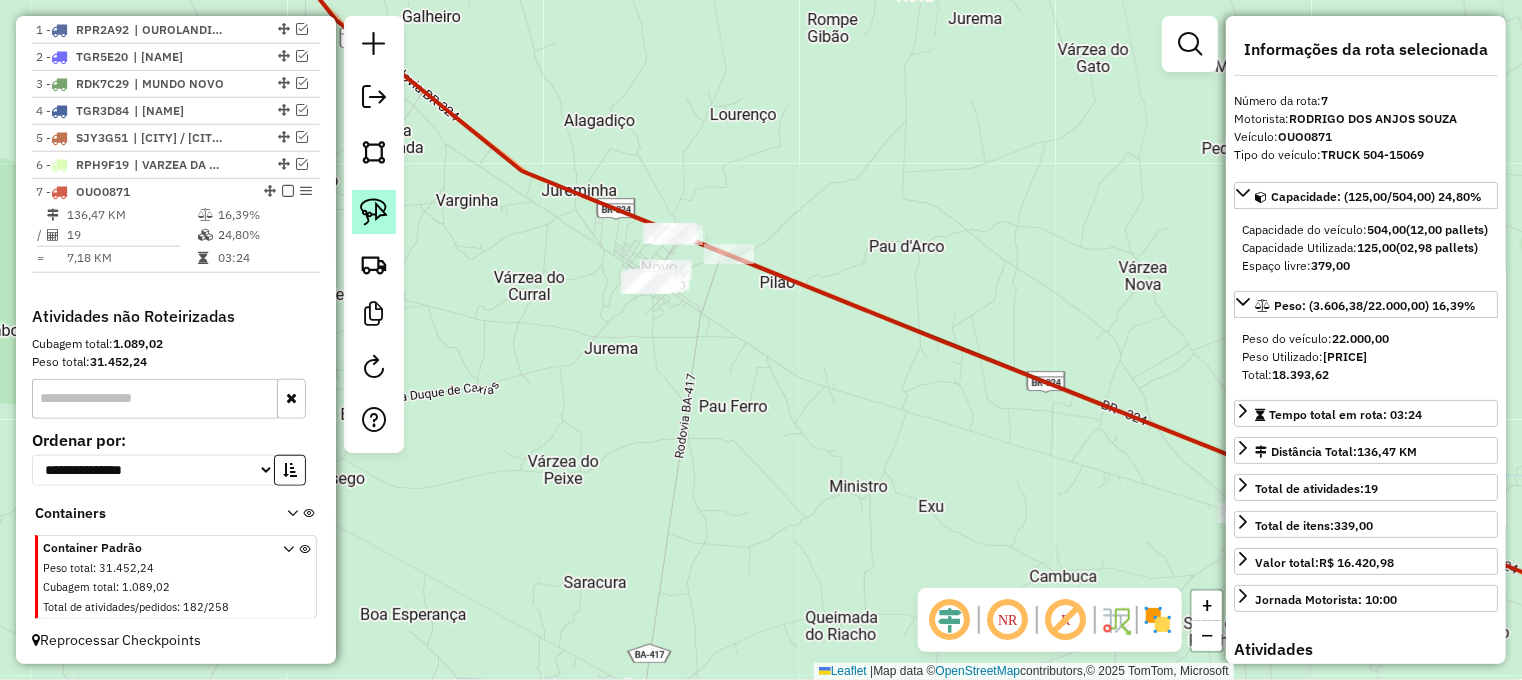 click 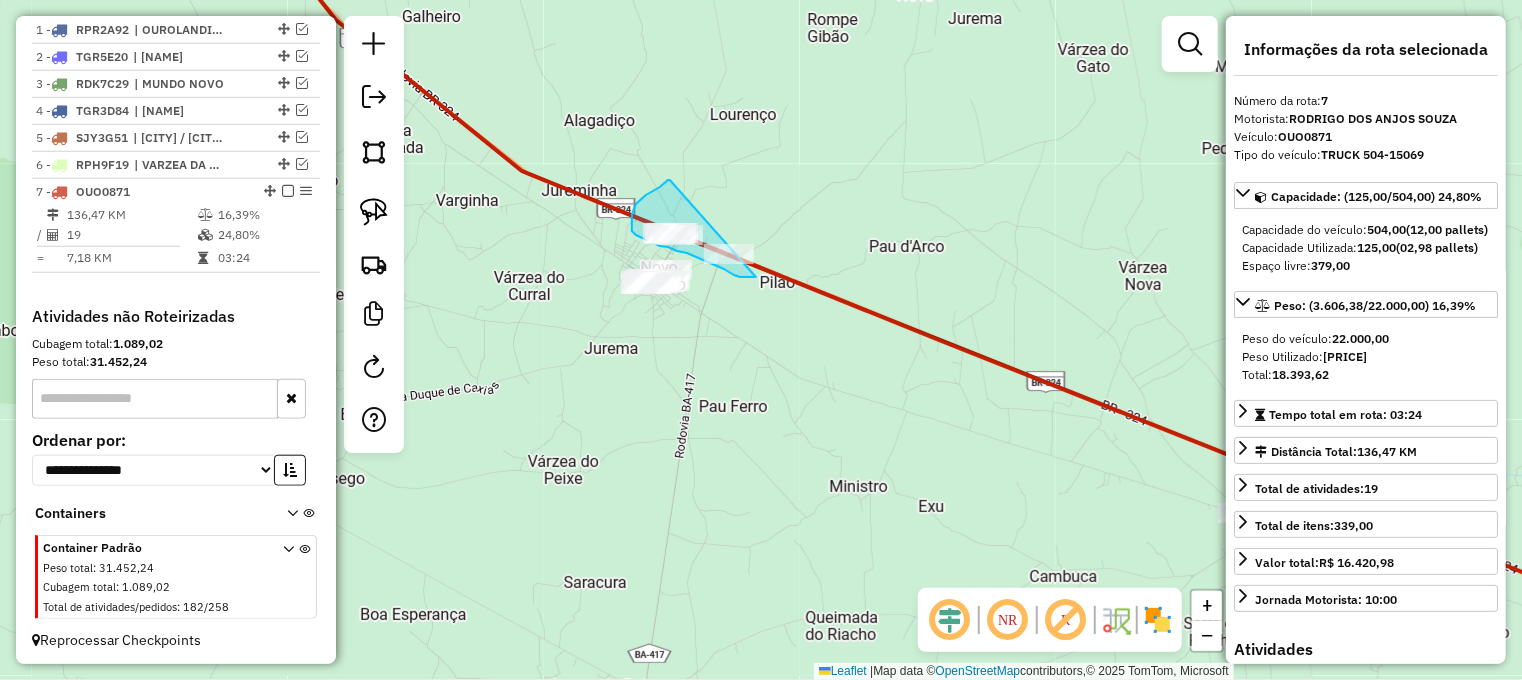 drag, startPoint x: 670, startPoint y: 180, endPoint x: 793, endPoint y: 243, distance: 138.19551 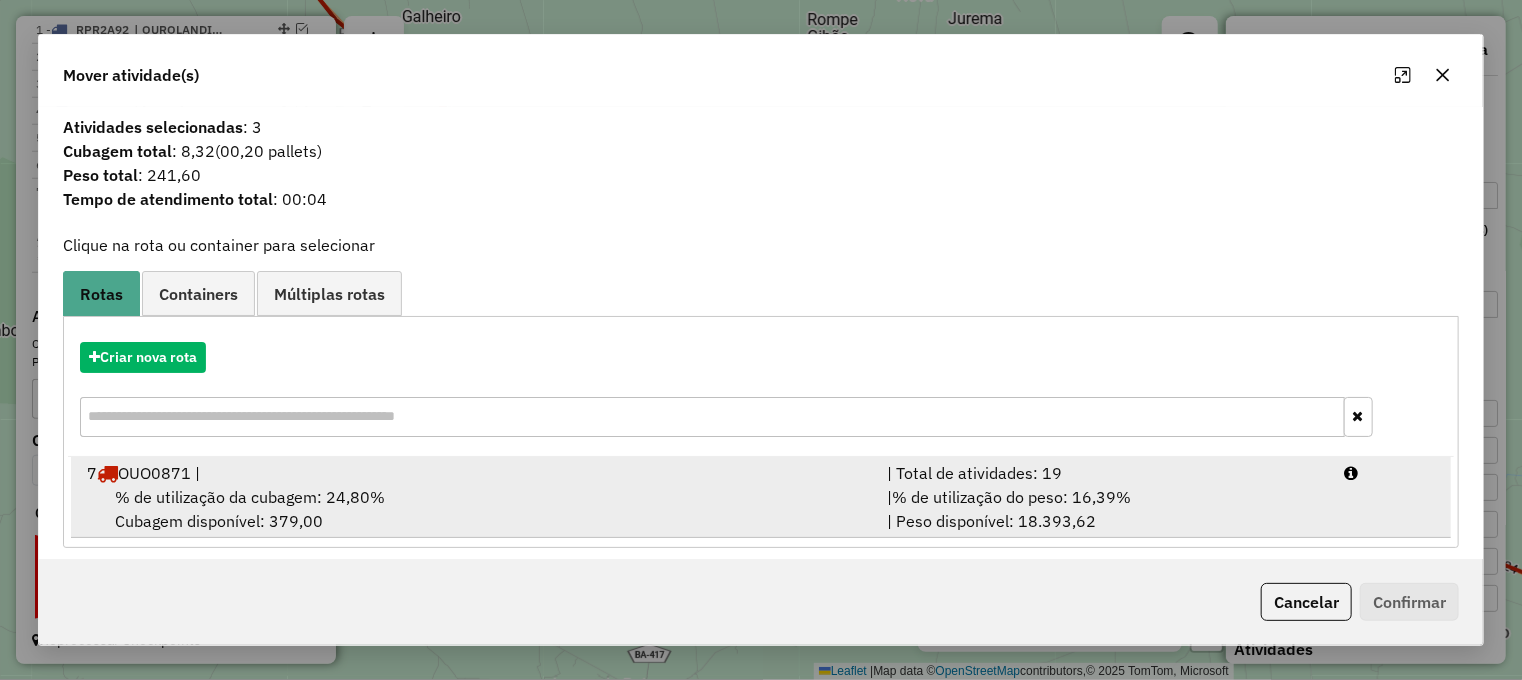 drag, startPoint x: 316, startPoint y: 510, endPoint x: 1155, endPoint y: 527, distance: 839.17224 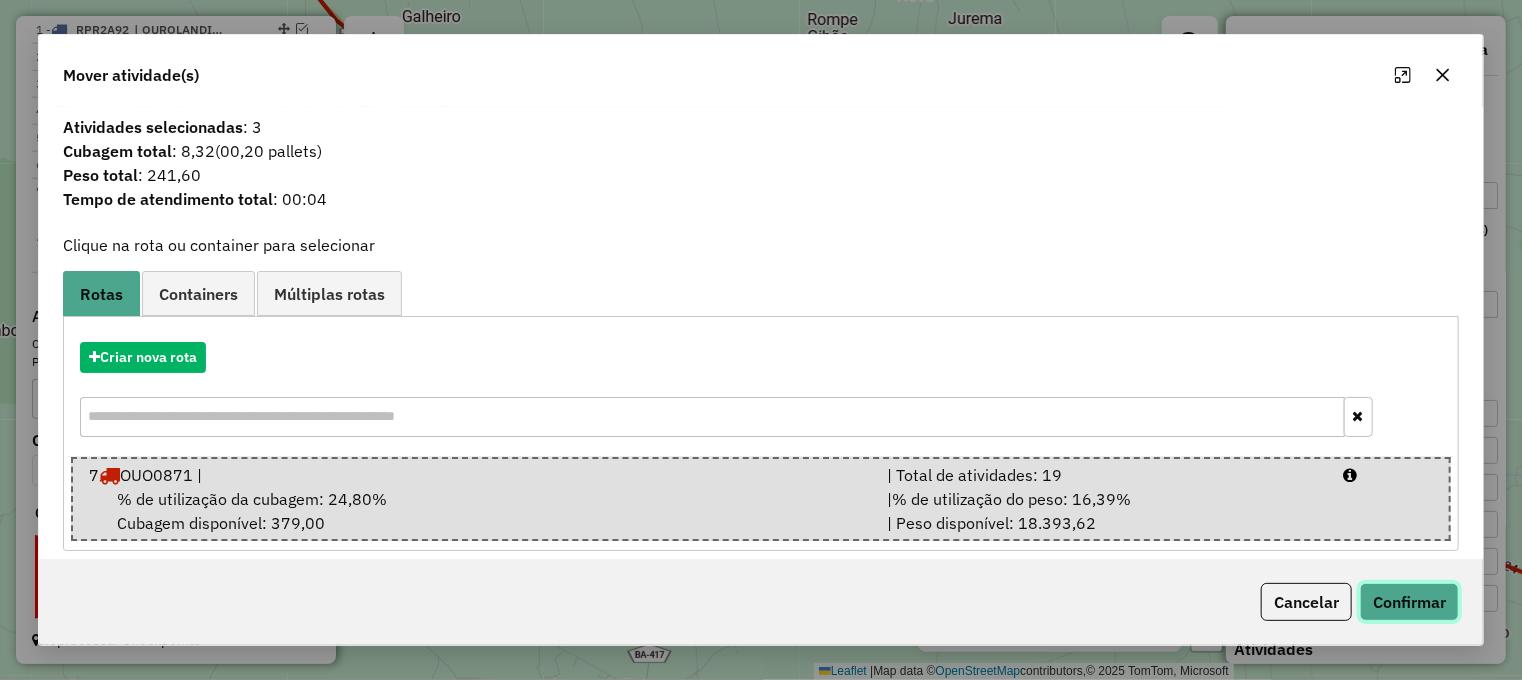 click on "Confirmar" 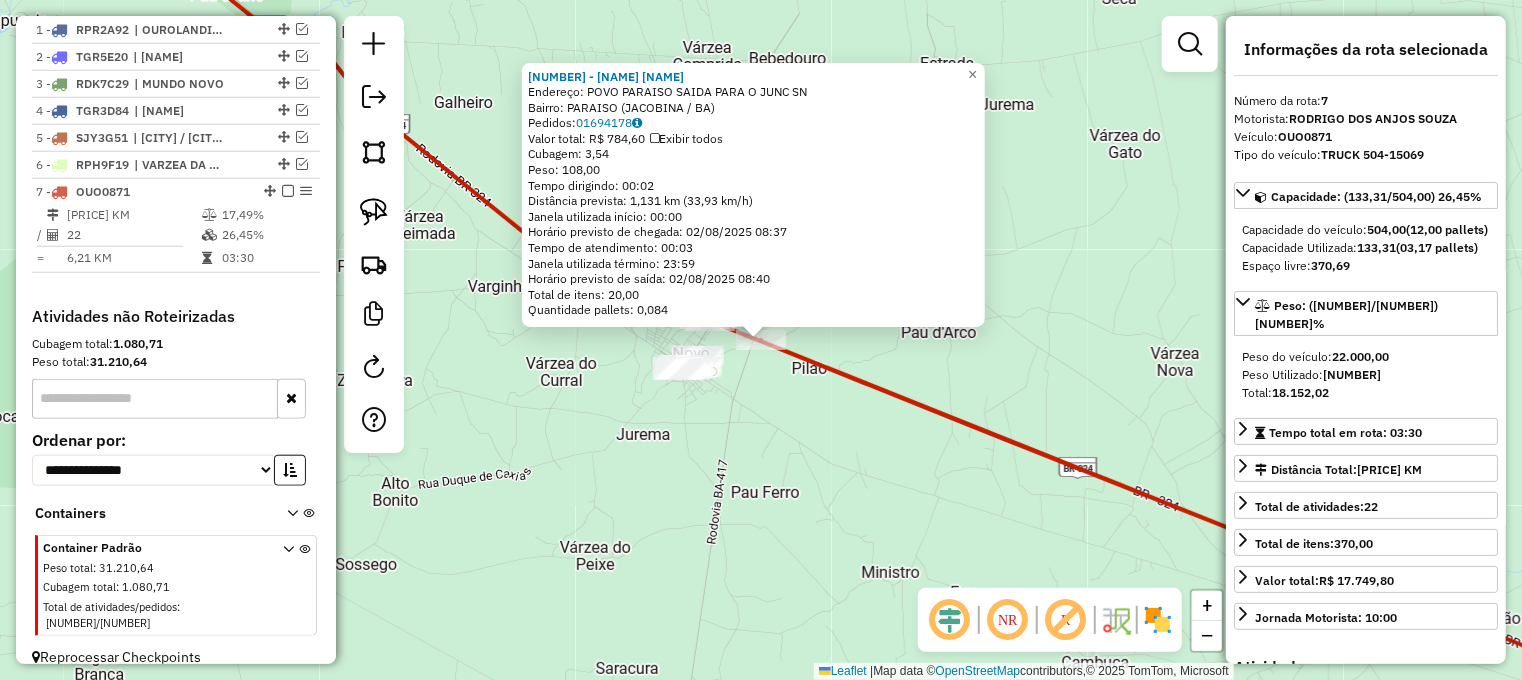 click on "Rota [NUMBER] - Placa [PLATE]  [NUMBER] - [NAME]  Endereço:  POVO PARAISO SAIDA PARA O JUNC SN   Bairro: [NAME] ([NAME] / [STATE])   Pedidos:  [NUMBER]   Valor total: R$ [NUMBER]   Exibir todos   Cubagem: [NUMBER]  Peso: [NUMBER]  Tempo dirigindo: [TIME]   Distância prevista: [NUMBER] km ([NUMBER] km/h)   Janela utilizada início: [TIME]   Horário previsto de chegada: [DATE] [TIME]   Tempo de atendimento: [TIME]   Janela utilizada término: [TIME]   Total de itens: [NUMBER]   Quantidade pallets: [NUMBER]  × Janela de atendimento Grade de atendimento Capacidade Transportadoras Veículos Cliente Pedidos  Rotas Selecione os dias de semana para filtrar as janelas de atendimento  Seg   Ter   Qua   Qui   Sex   Sáb   Dom  Informe o período da janela de atendimento: De: Até:  Filtrar exatamente a janela do cliente  Considerar janela de atendimento padrão  Selecione os dias de semana para filtrar as grades de atendimento  Seg   Ter   Qua   Qui   Sex   Sáb   Dom   Peso mínimo:   Peso máximo:   De:  De:" 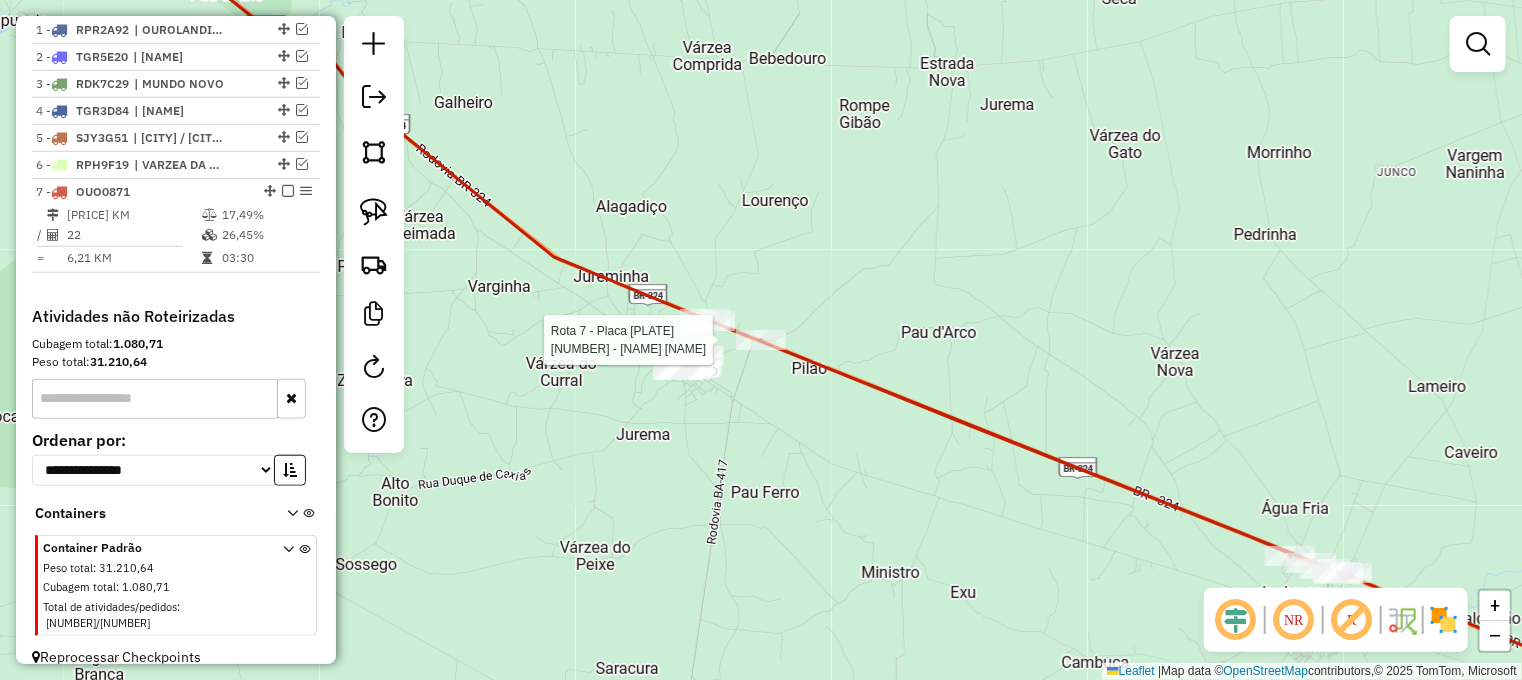 select on "**********" 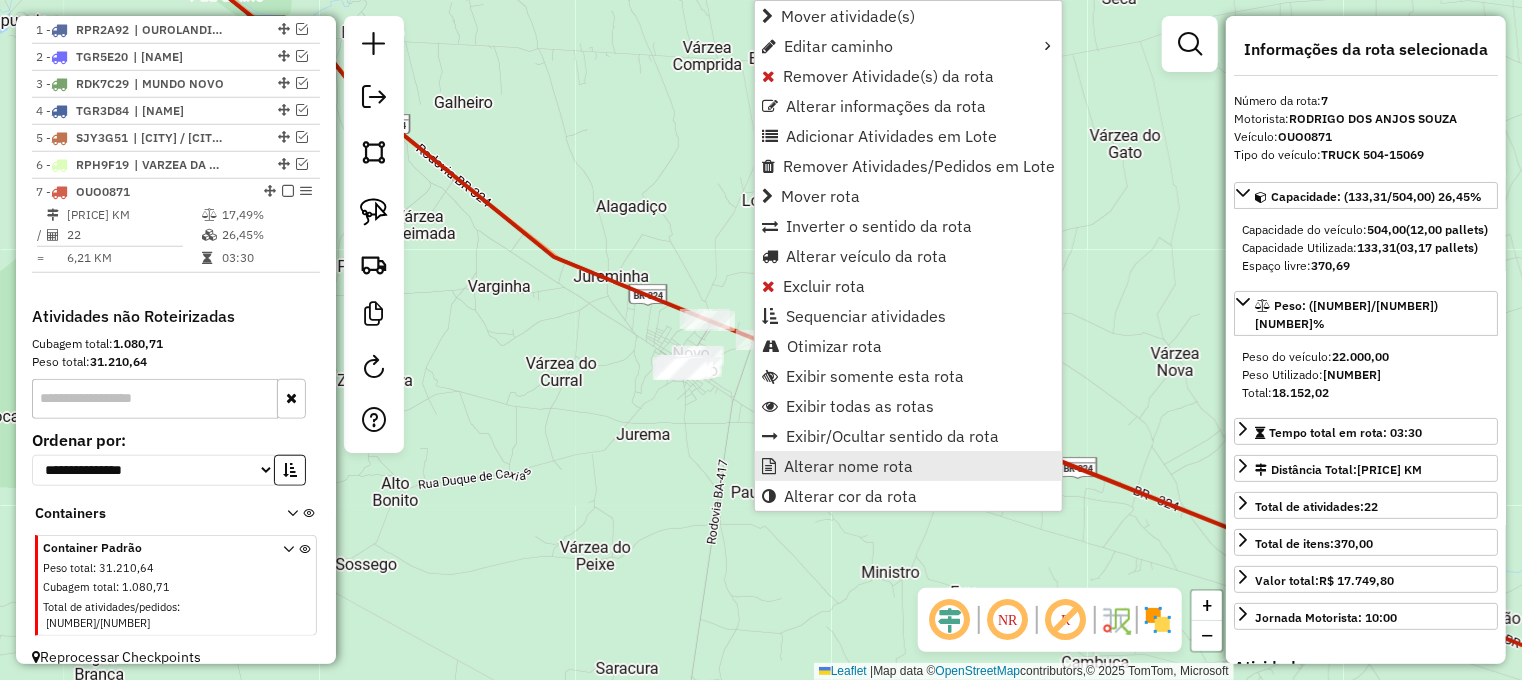 click on "Alterar nome rota" at bounding box center (848, 466) 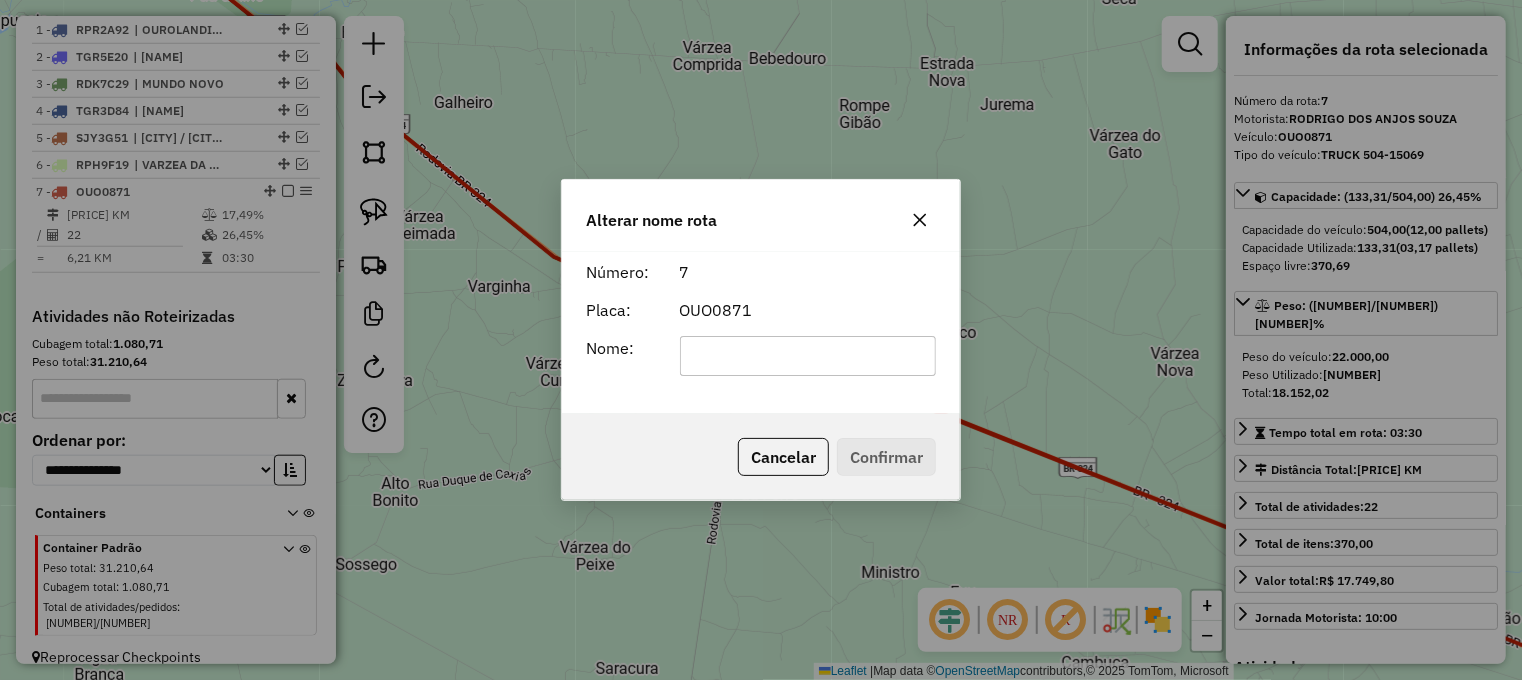click 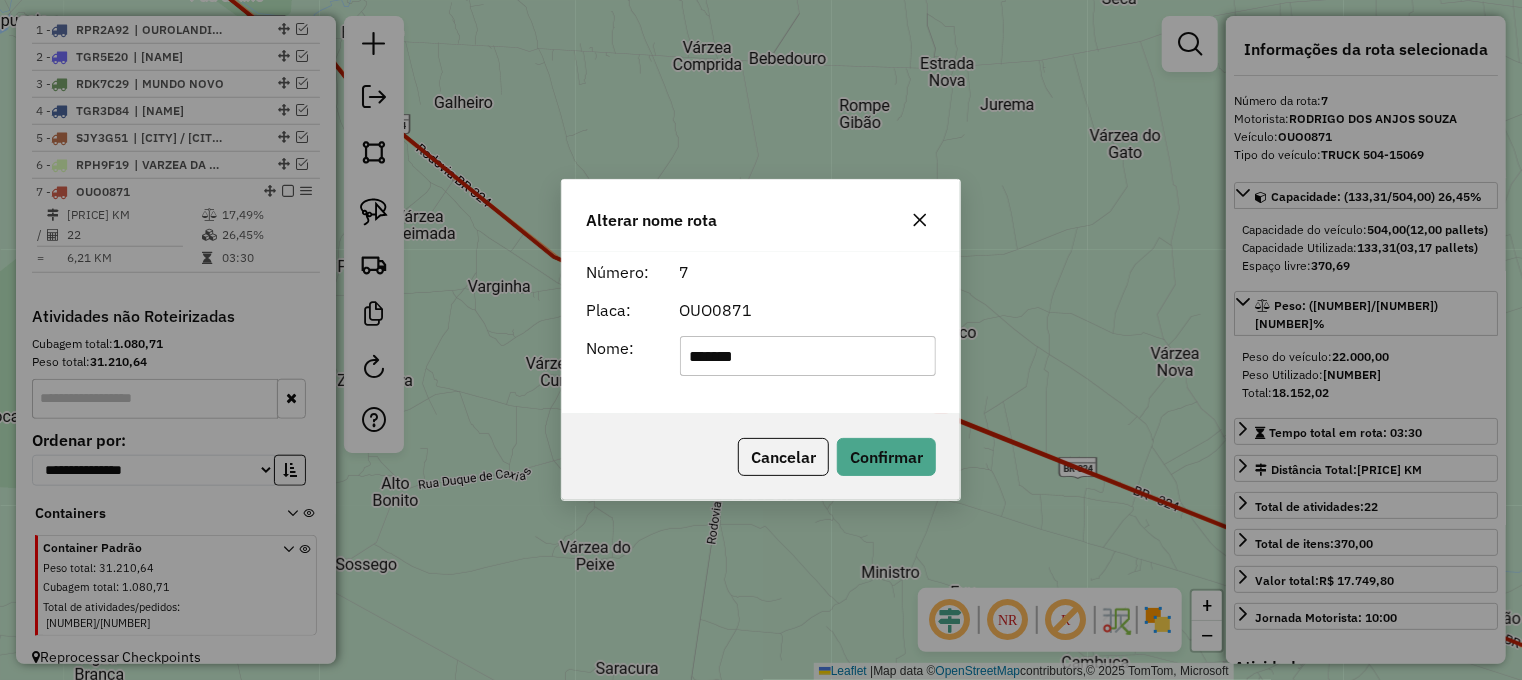 type on "**********" 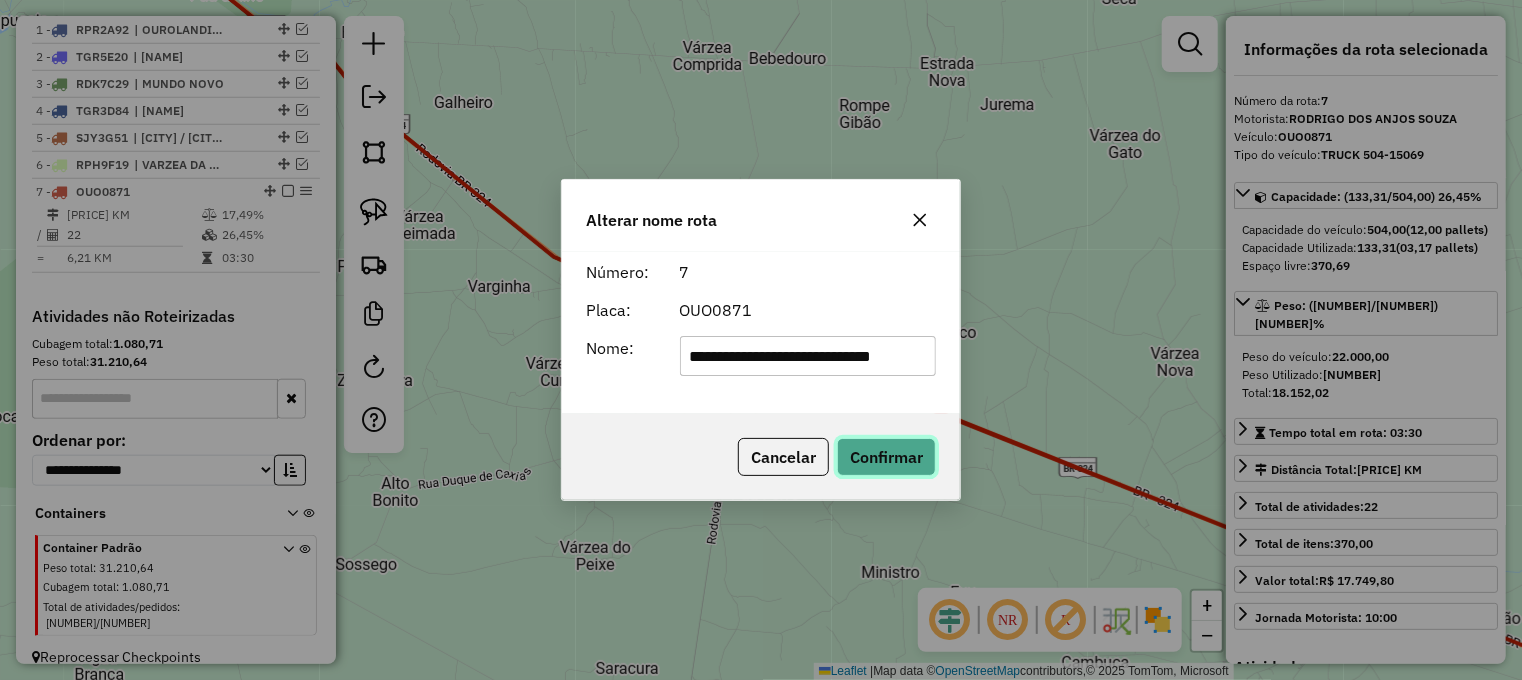 click on "Confirmar" 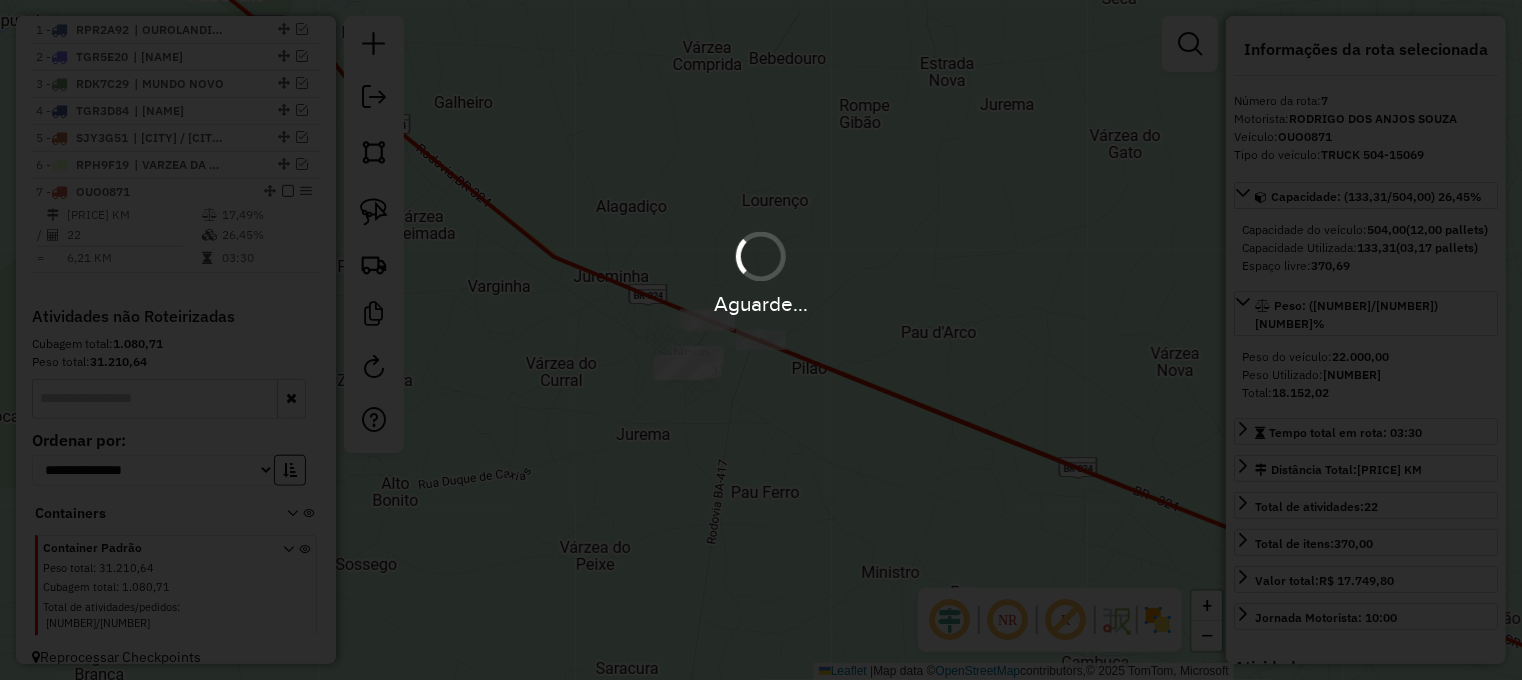 type 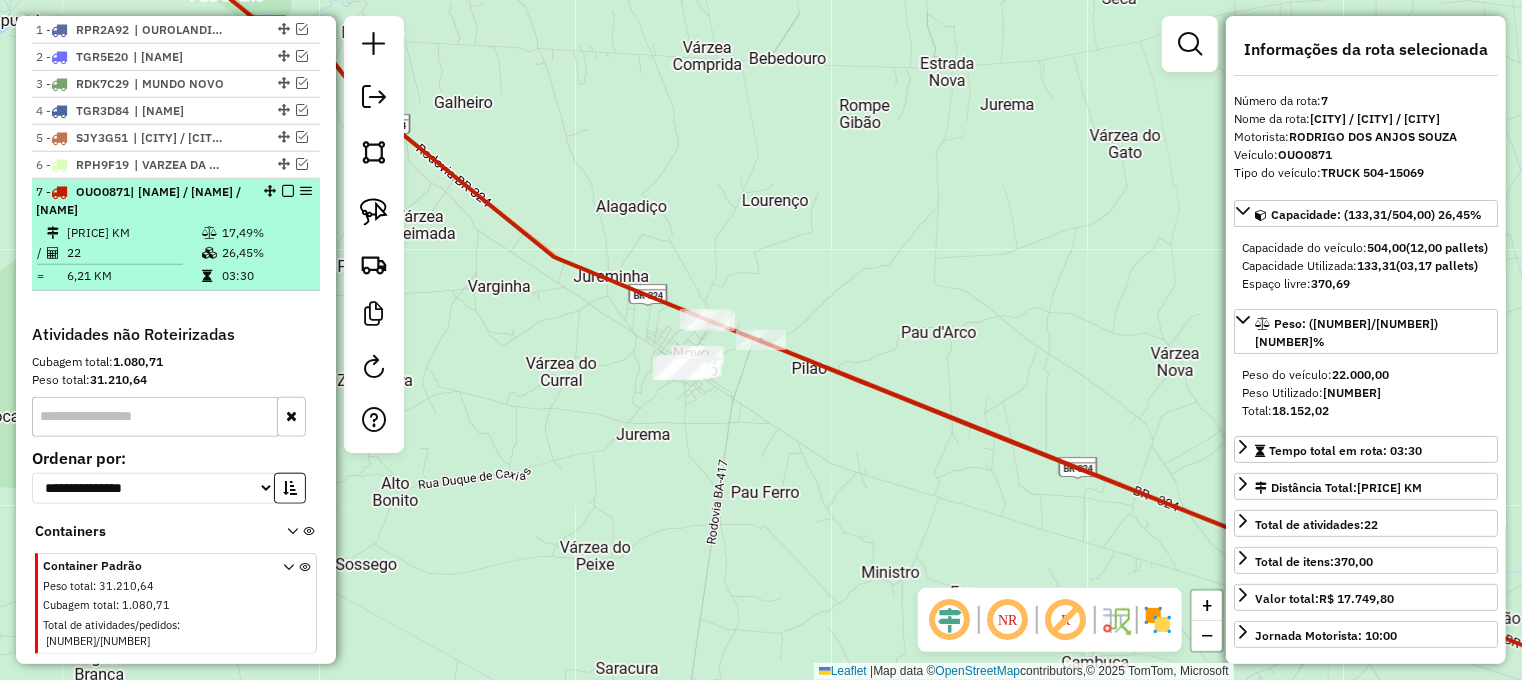click at bounding box center [288, 191] 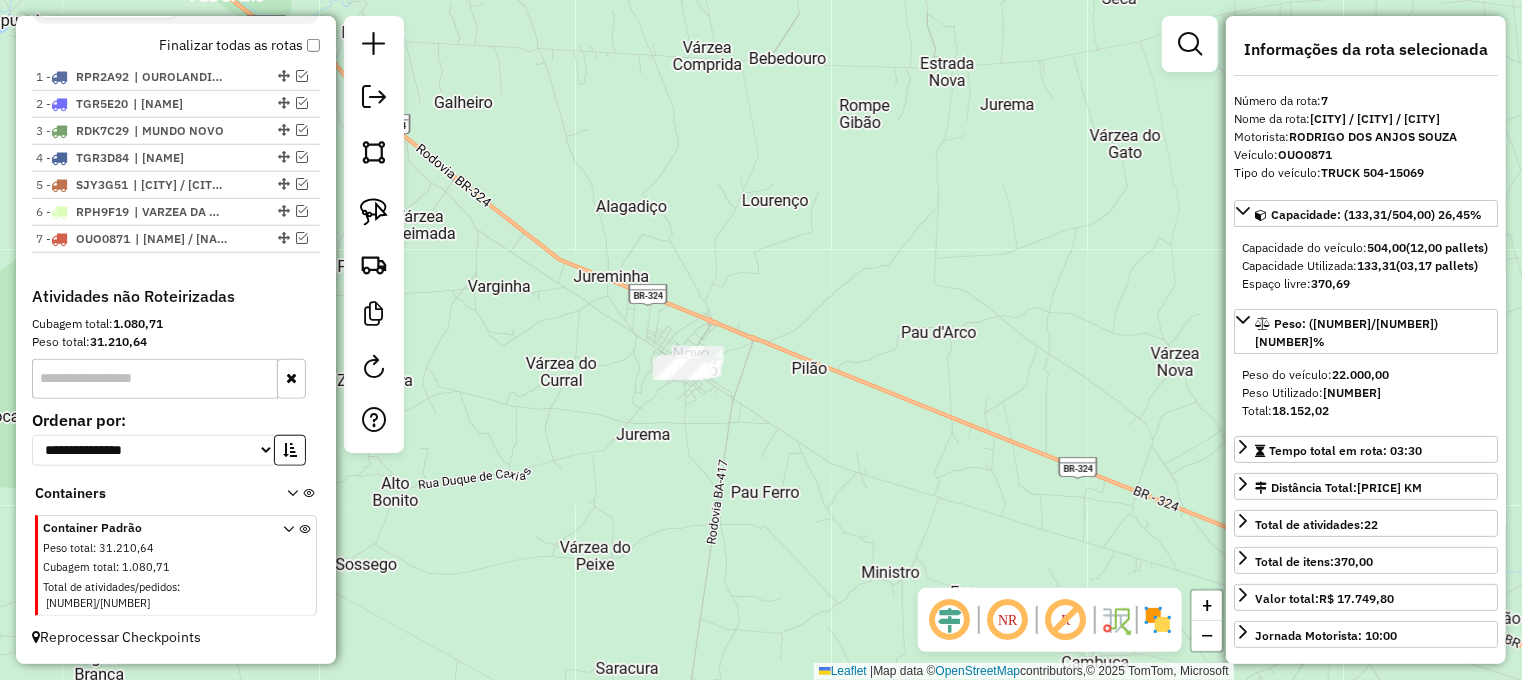 scroll, scrollTop: 706, scrollLeft: 0, axis: vertical 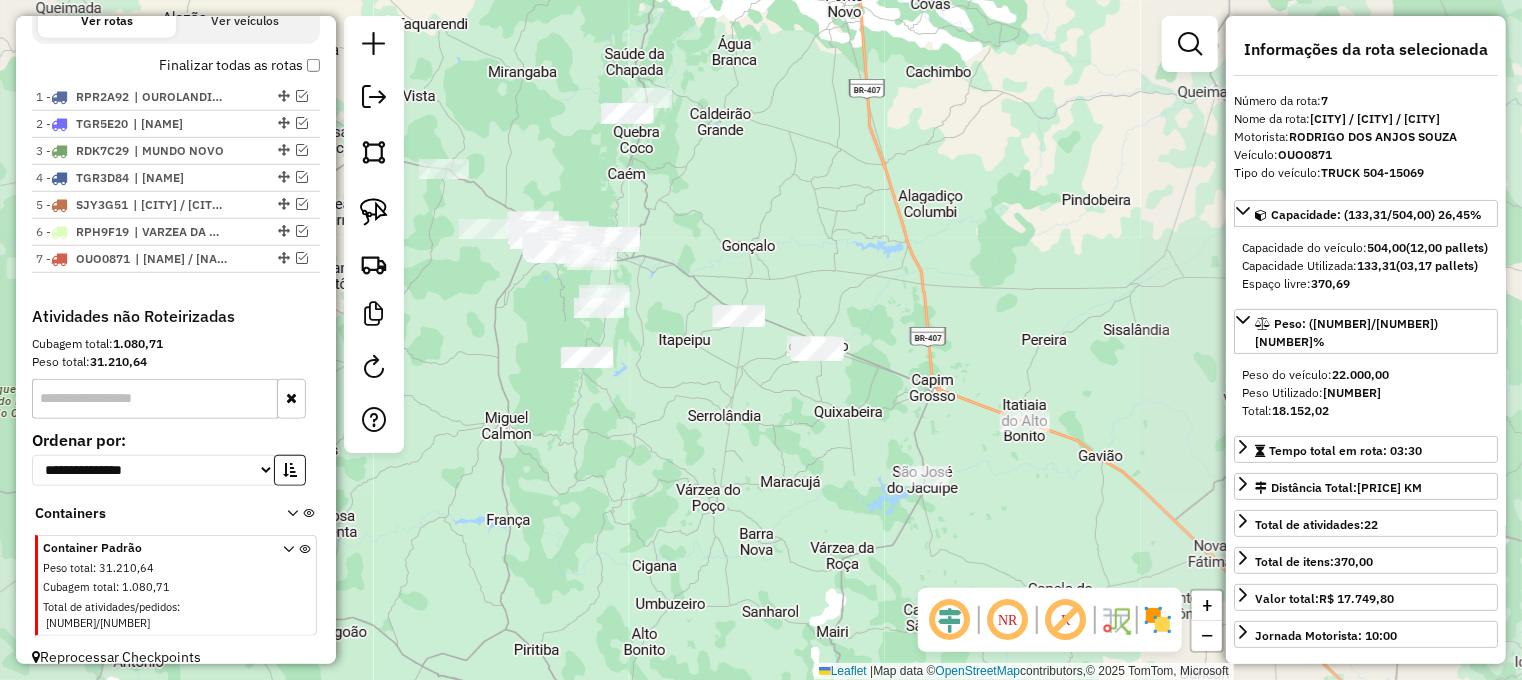 drag, startPoint x: 777, startPoint y: 385, endPoint x: 616, endPoint y: 299, distance: 182.52945 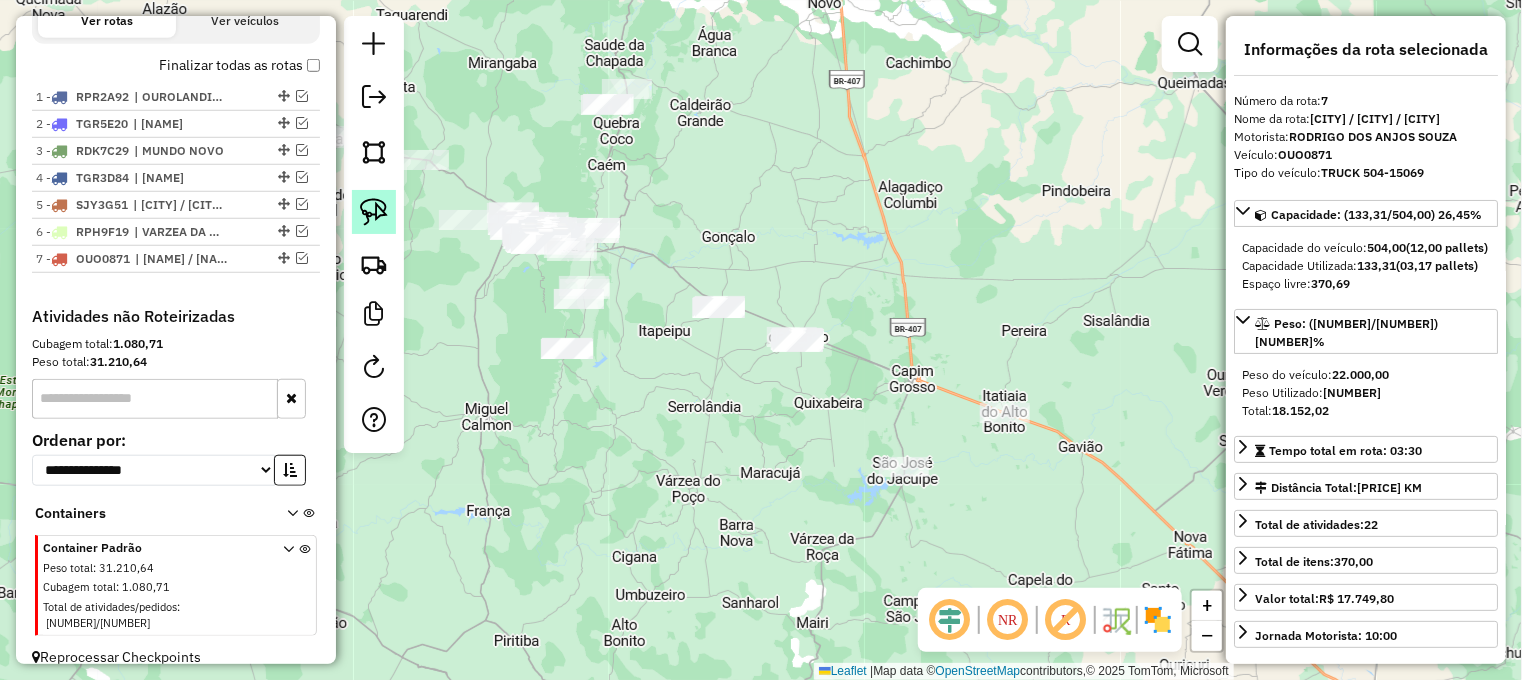 click 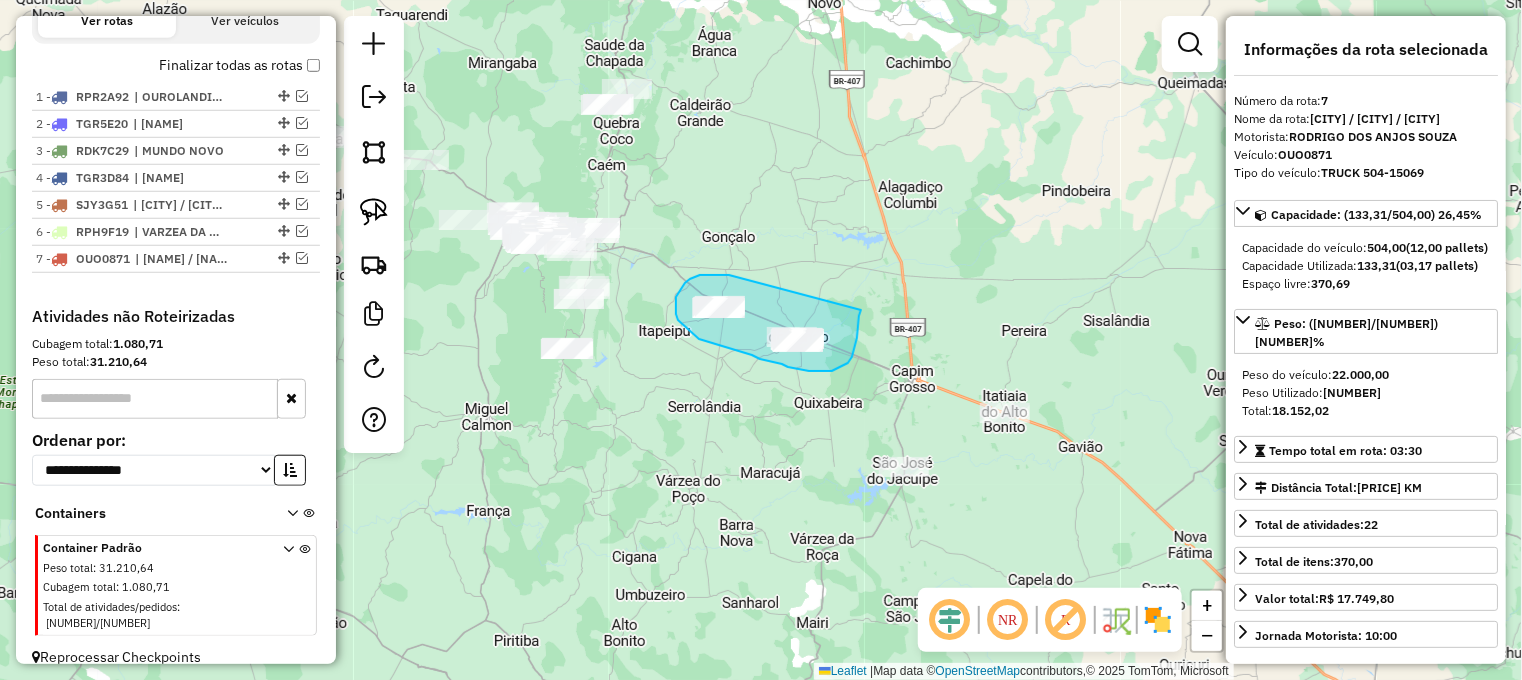 drag, startPoint x: 703, startPoint y: 275, endPoint x: 862, endPoint y: 306, distance: 161.99382 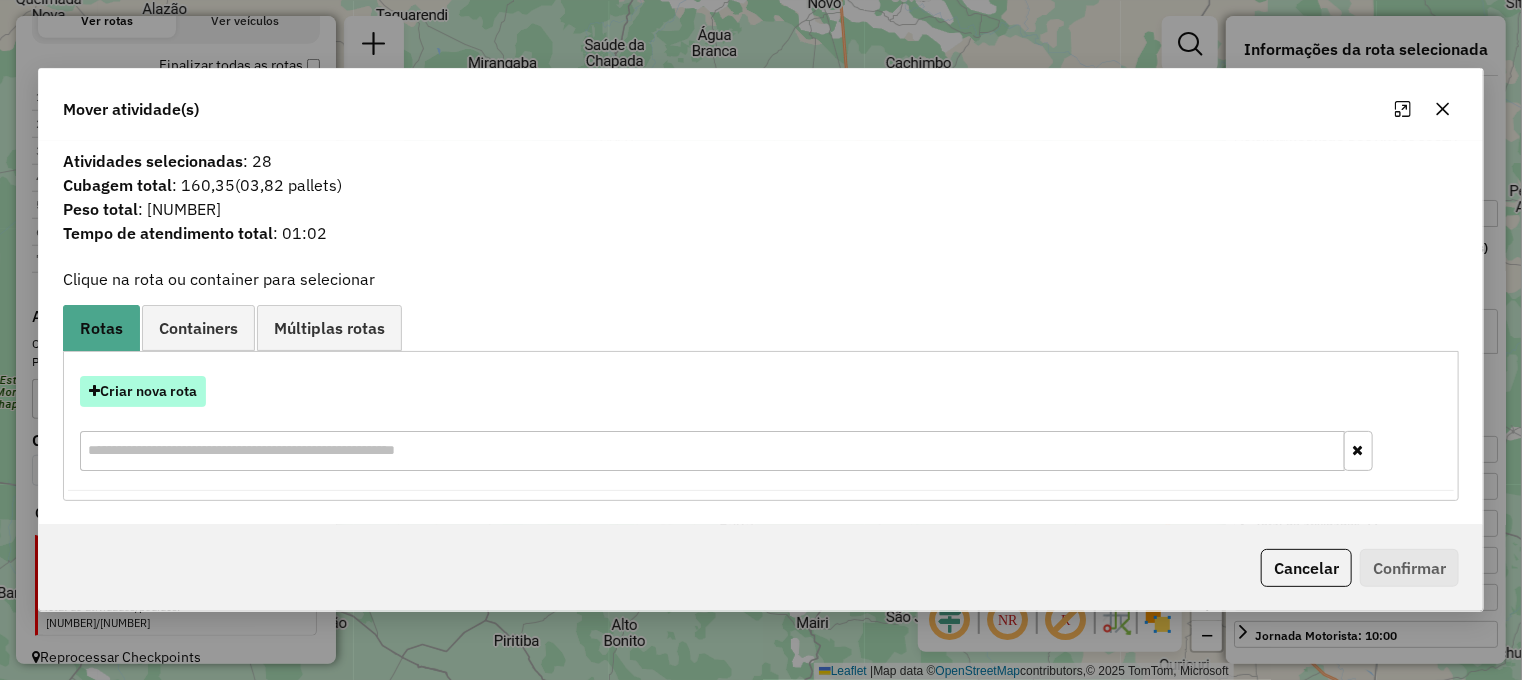 click on "Criar nova rota" at bounding box center (143, 391) 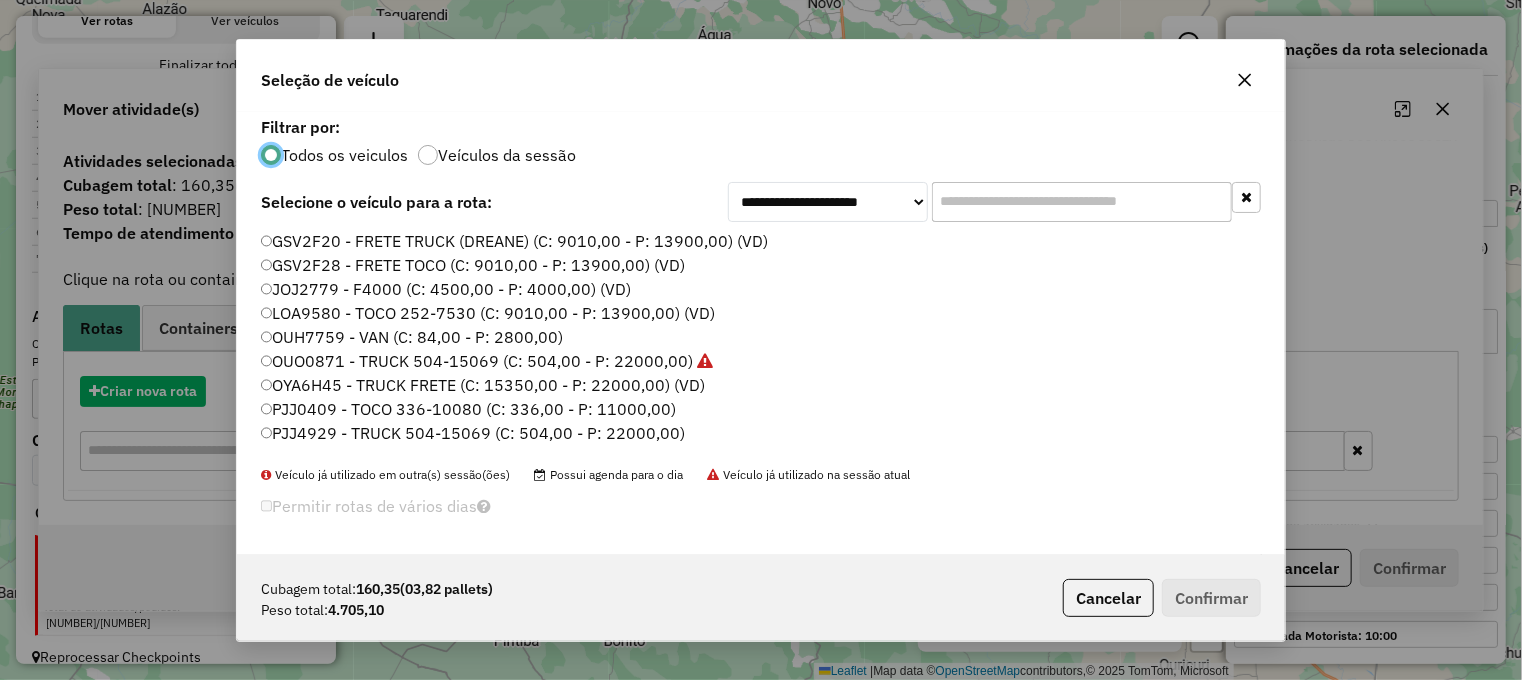 scroll, scrollTop: 10, scrollLeft: 6, axis: both 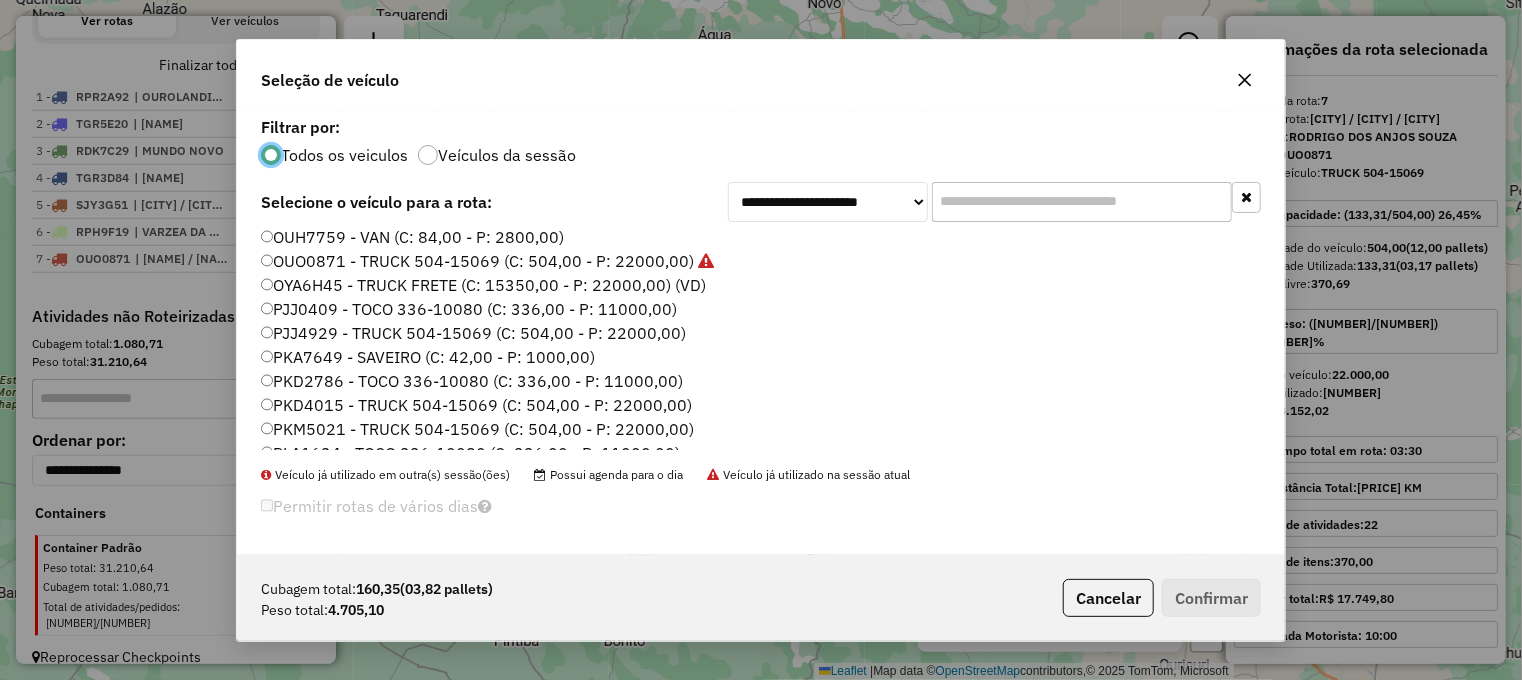 click on "PKD2786 - TOCO 336-10080 (C: 336,00 - P: 11000,00)" 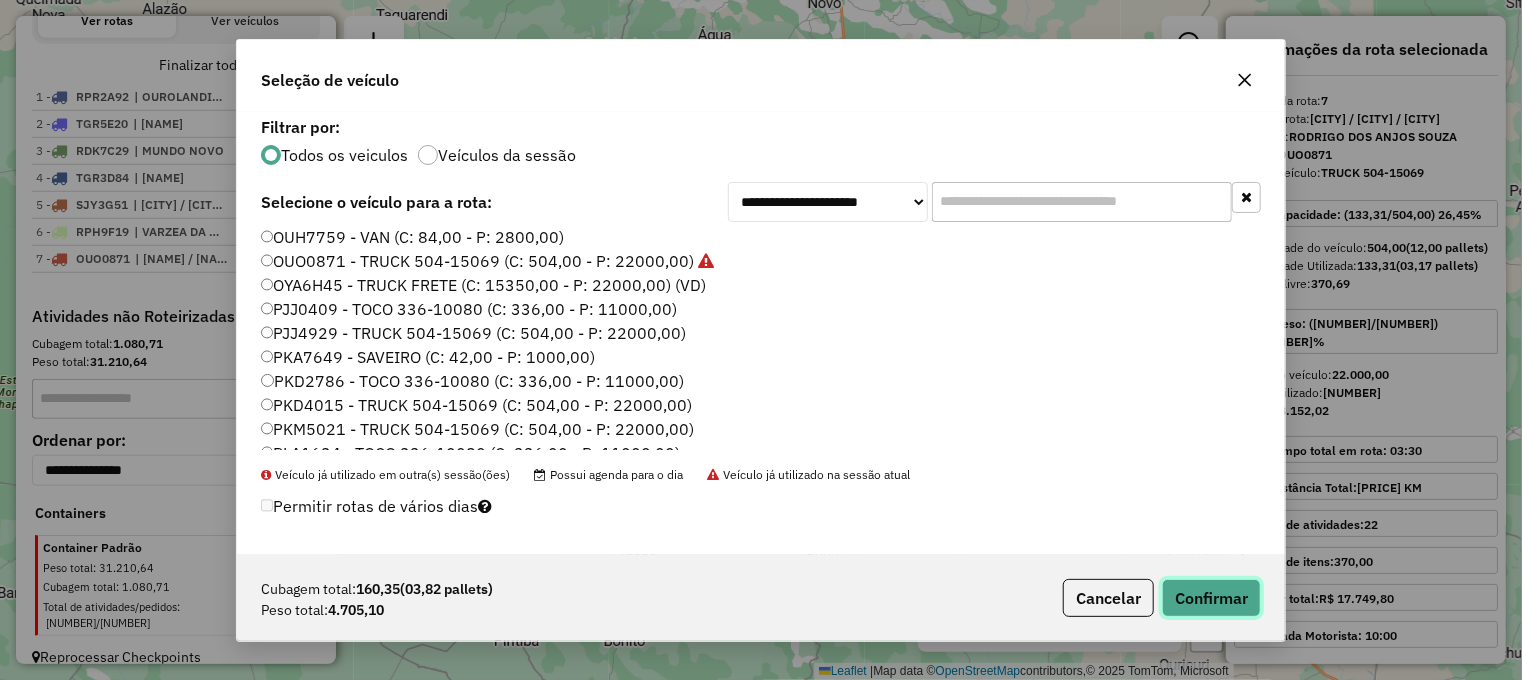 click on "Confirmar" 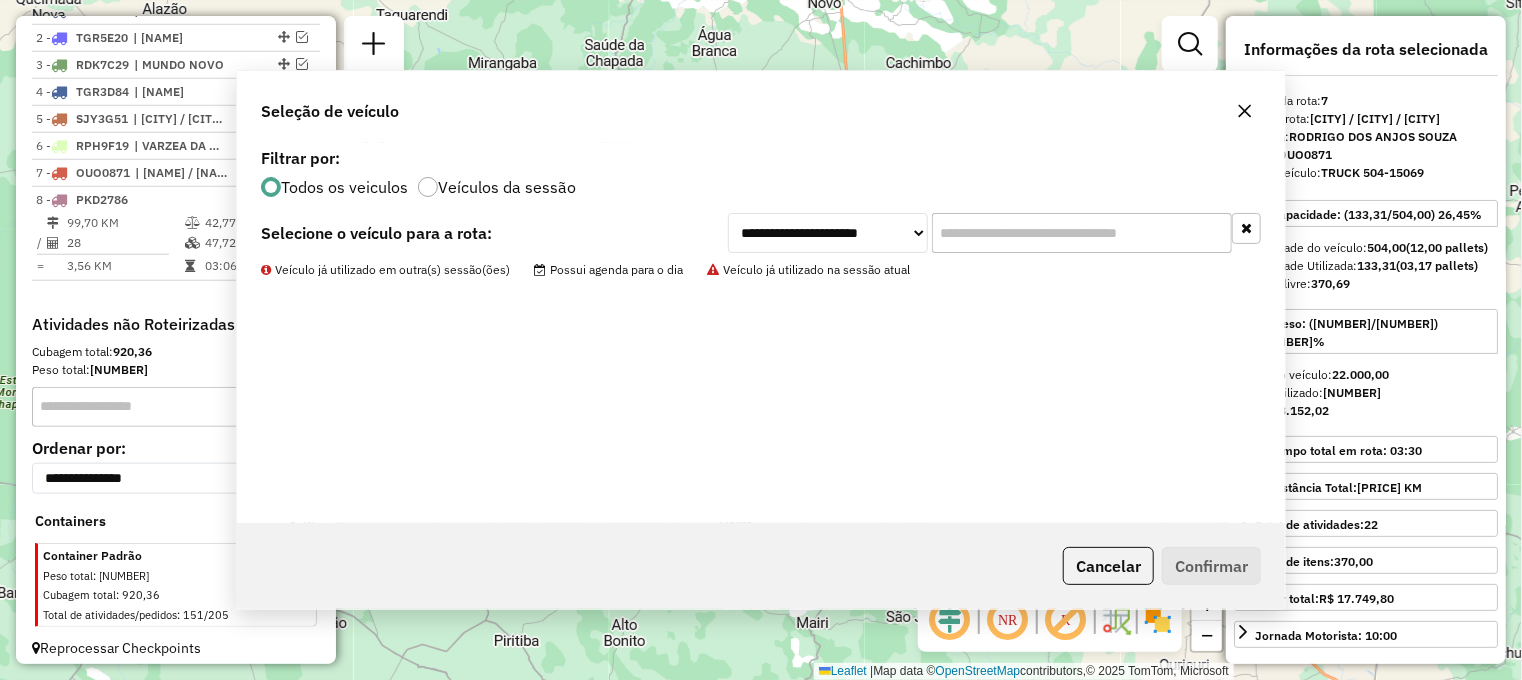 scroll, scrollTop: 800, scrollLeft: 0, axis: vertical 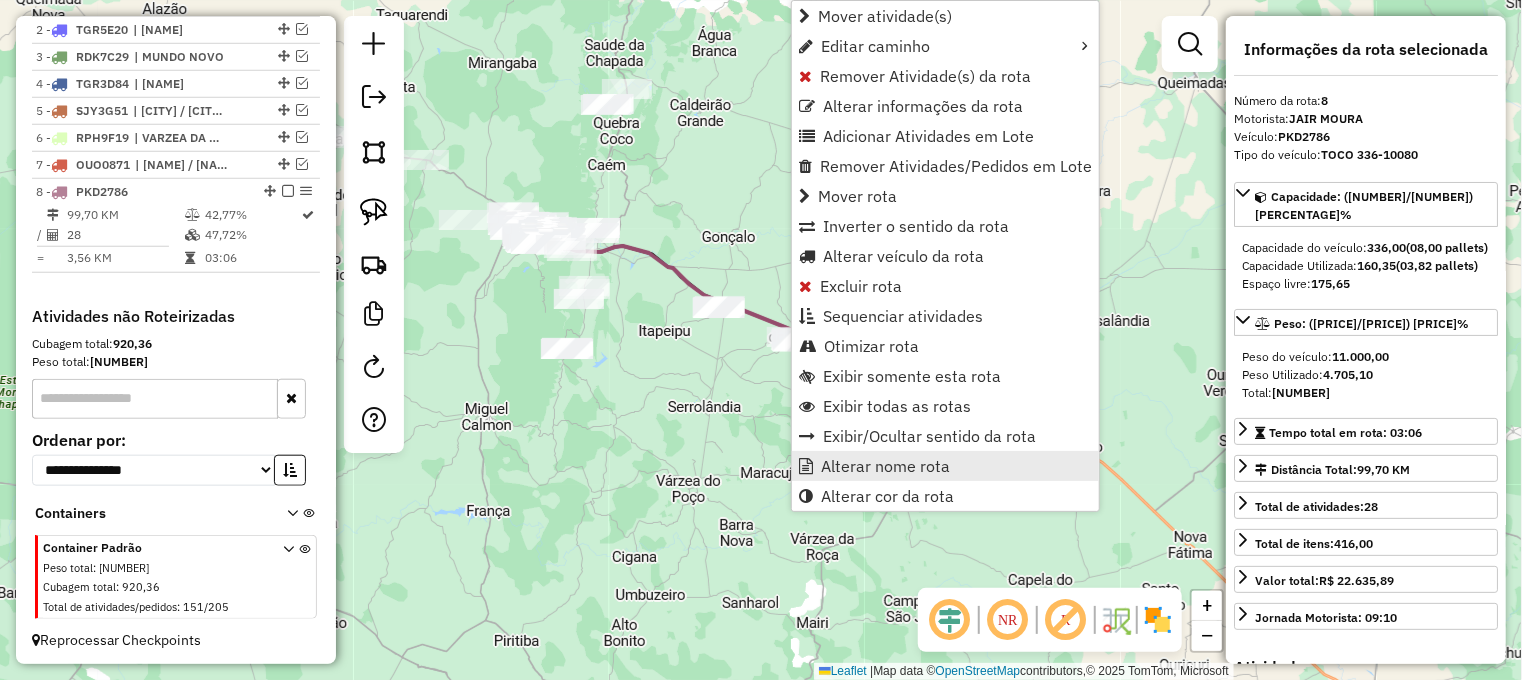 click on "Alterar nome rota" at bounding box center [885, 466] 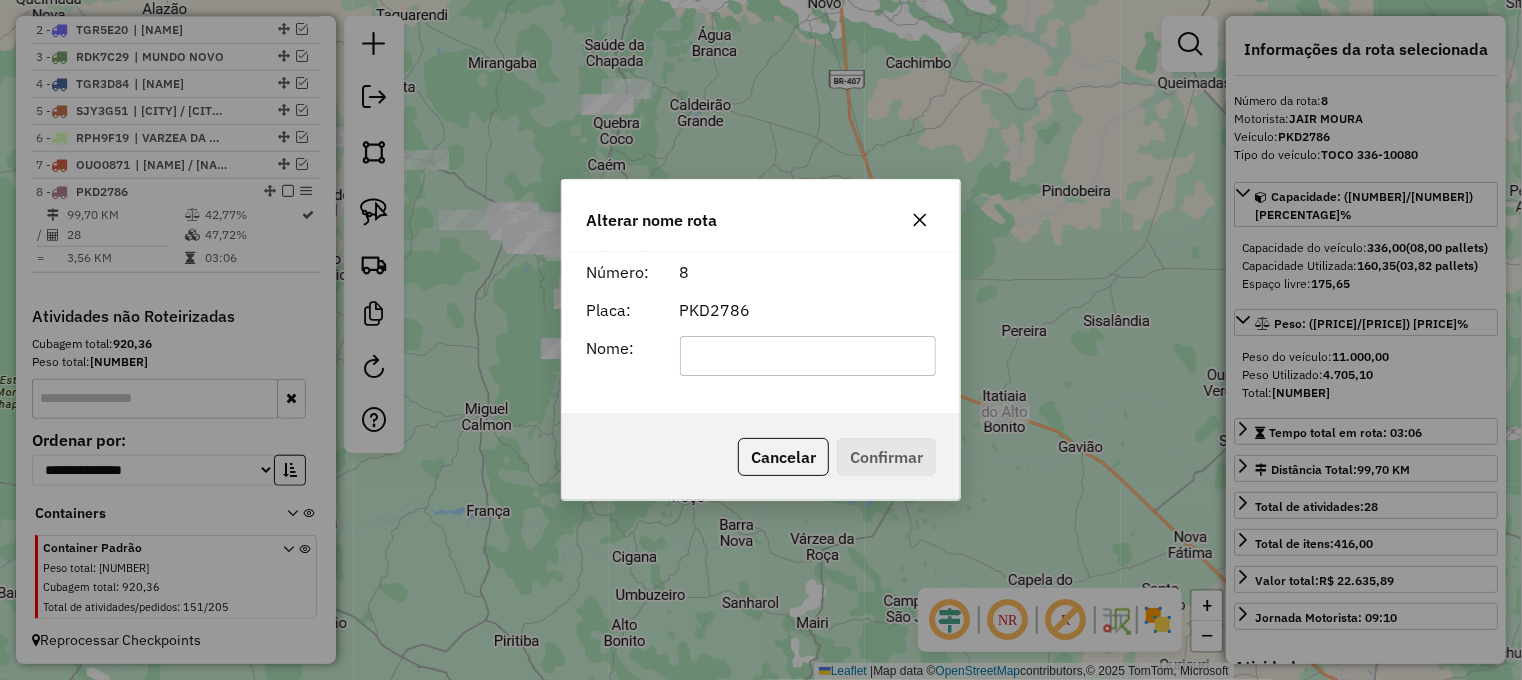 click 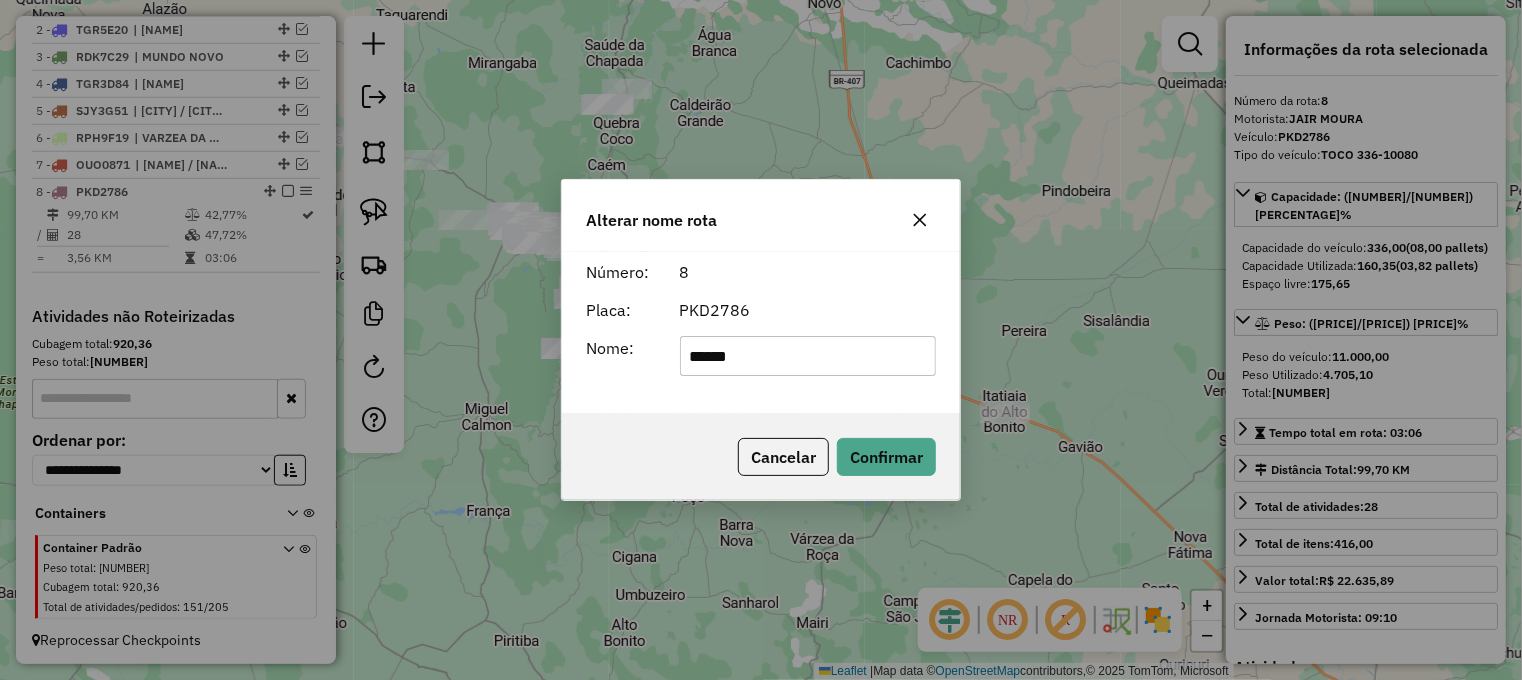 type on "**********" 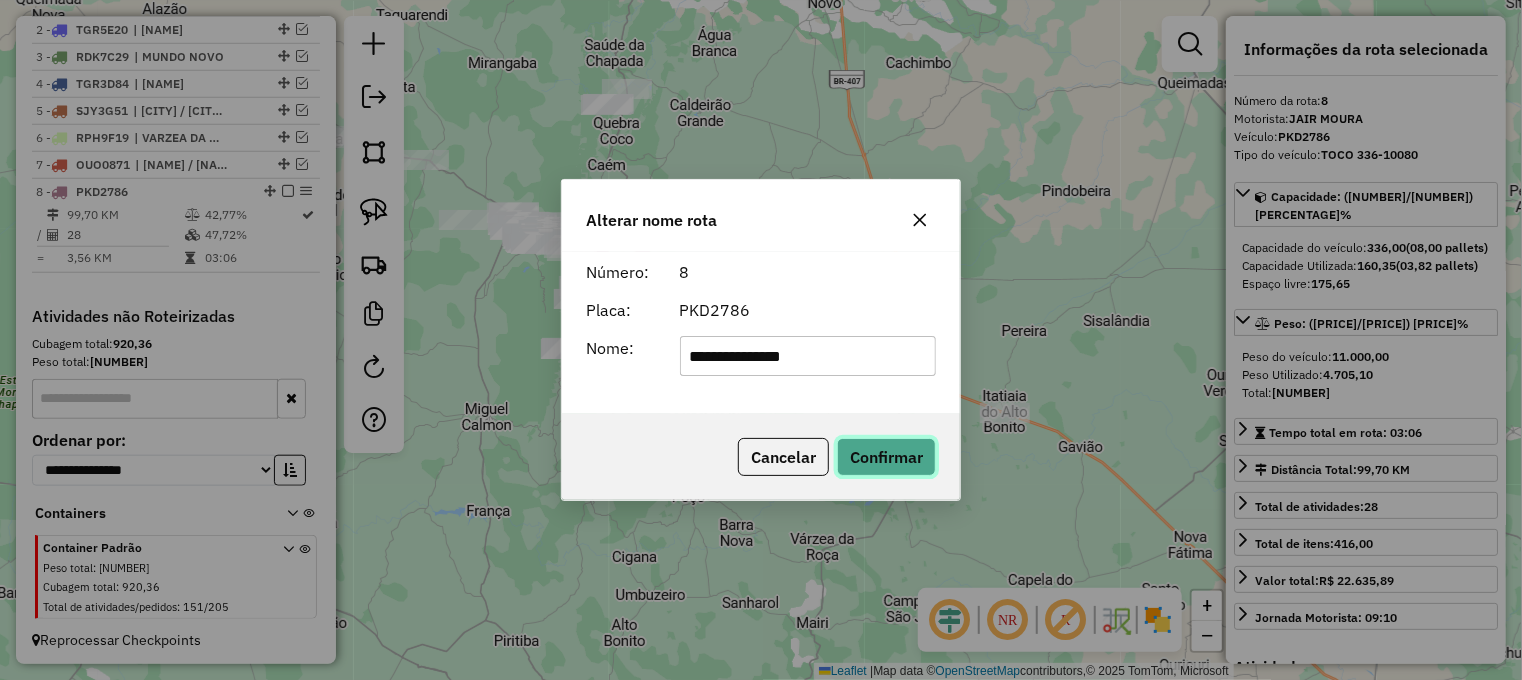 click on "Confirmar" 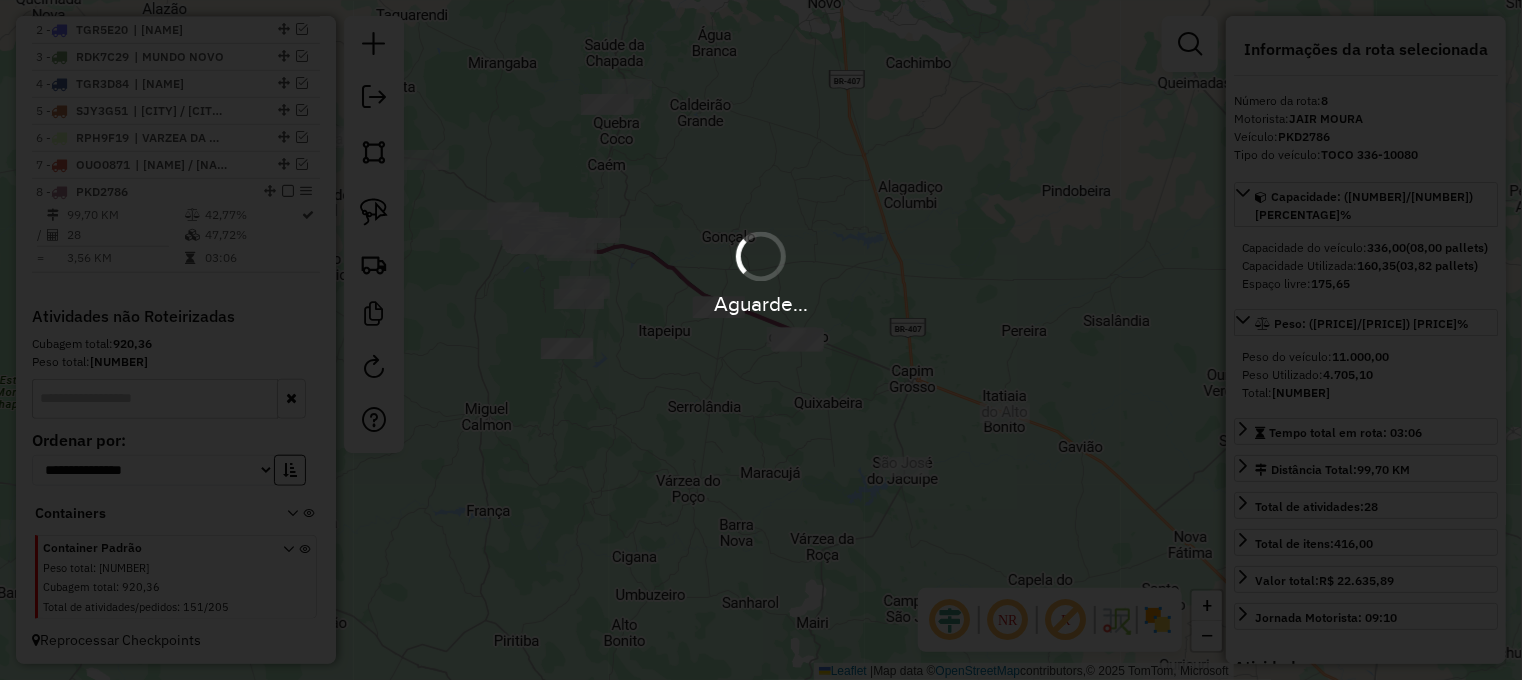 type 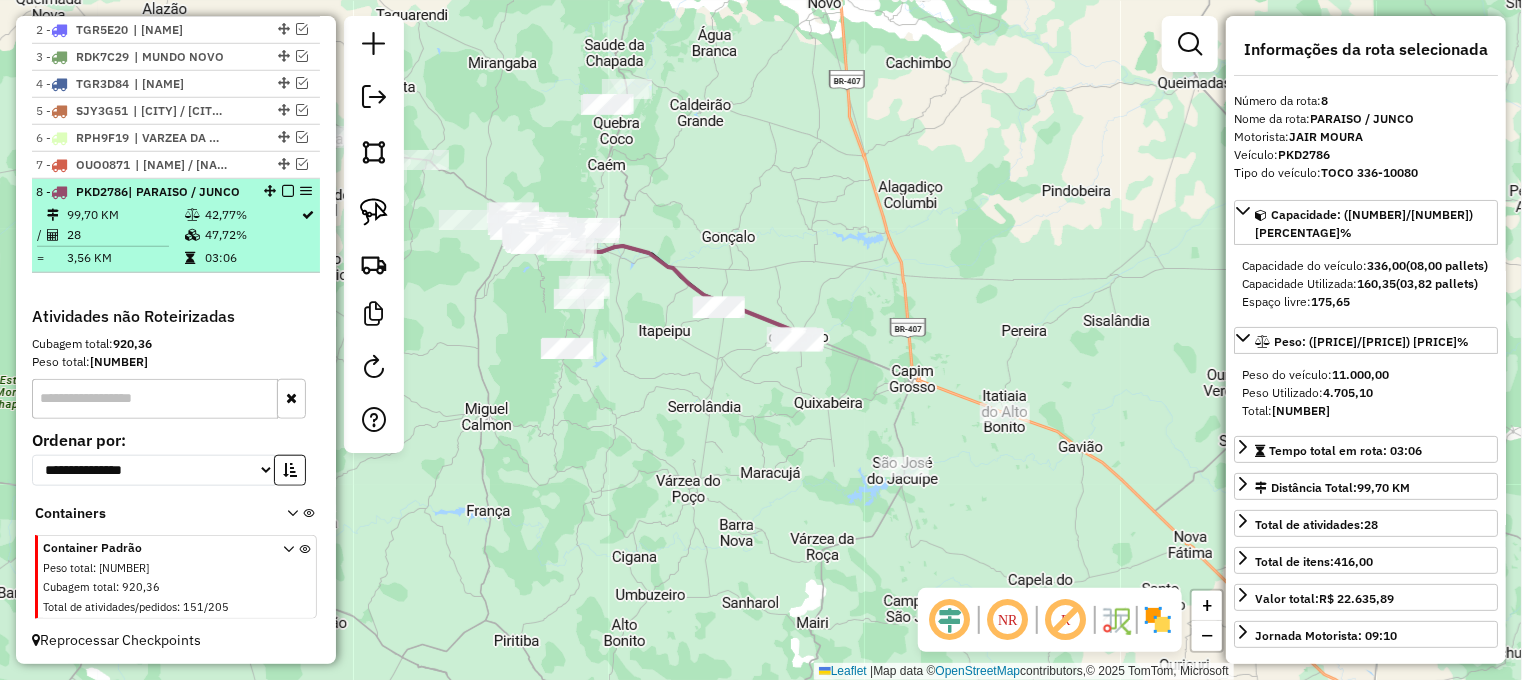 click at bounding box center (288, 191) 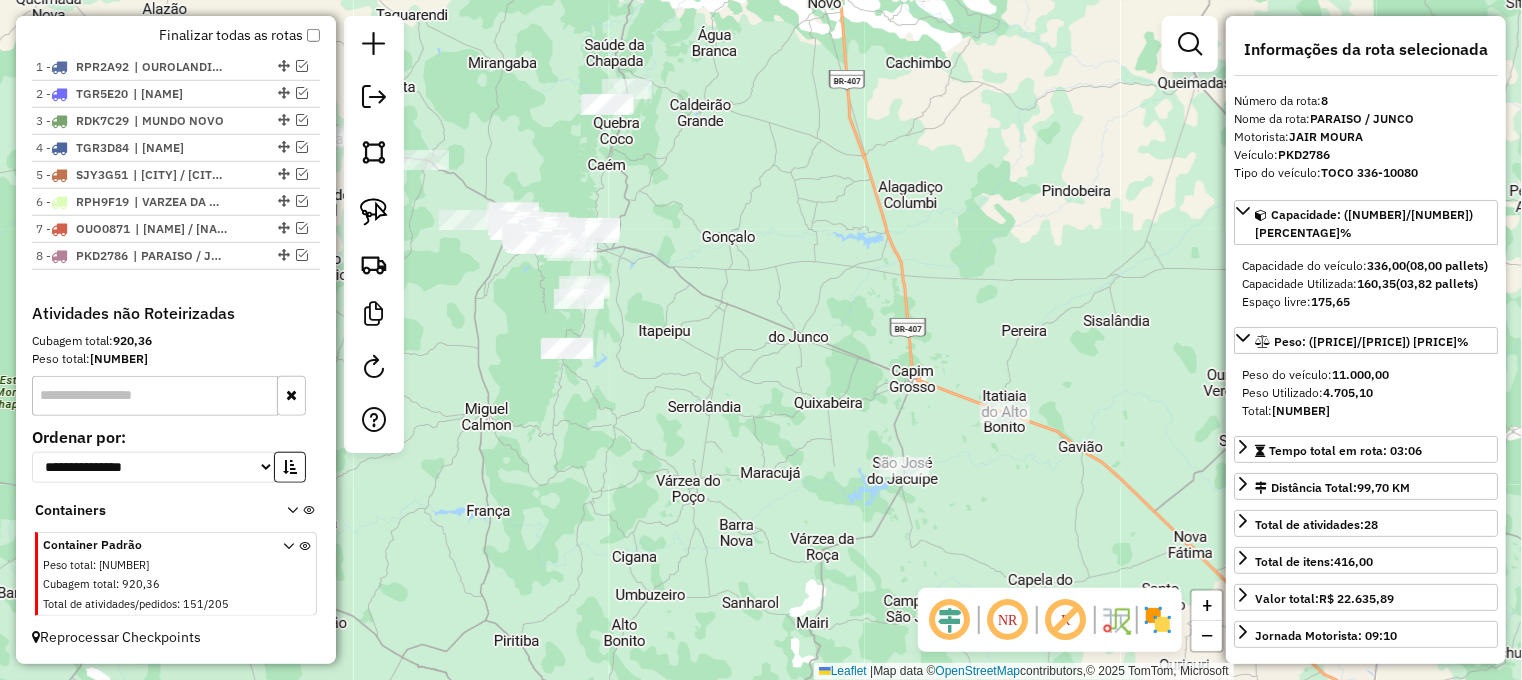 scroll, scrollTop: 733, scrollLeft: 0, axis: vertical 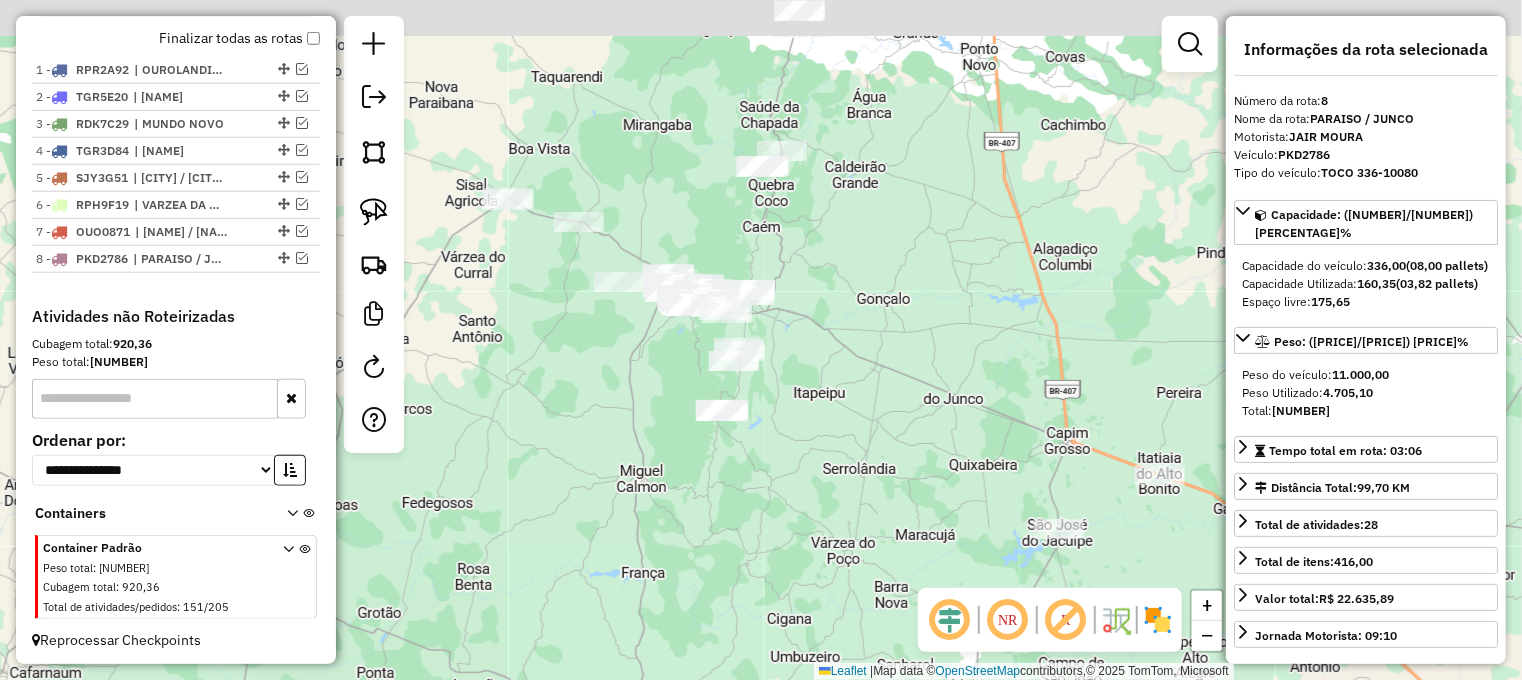 drag, startPoint x: 689, startPoint y: 345, endPoint x: 844, endPoint y: 407, distance: 166.94011 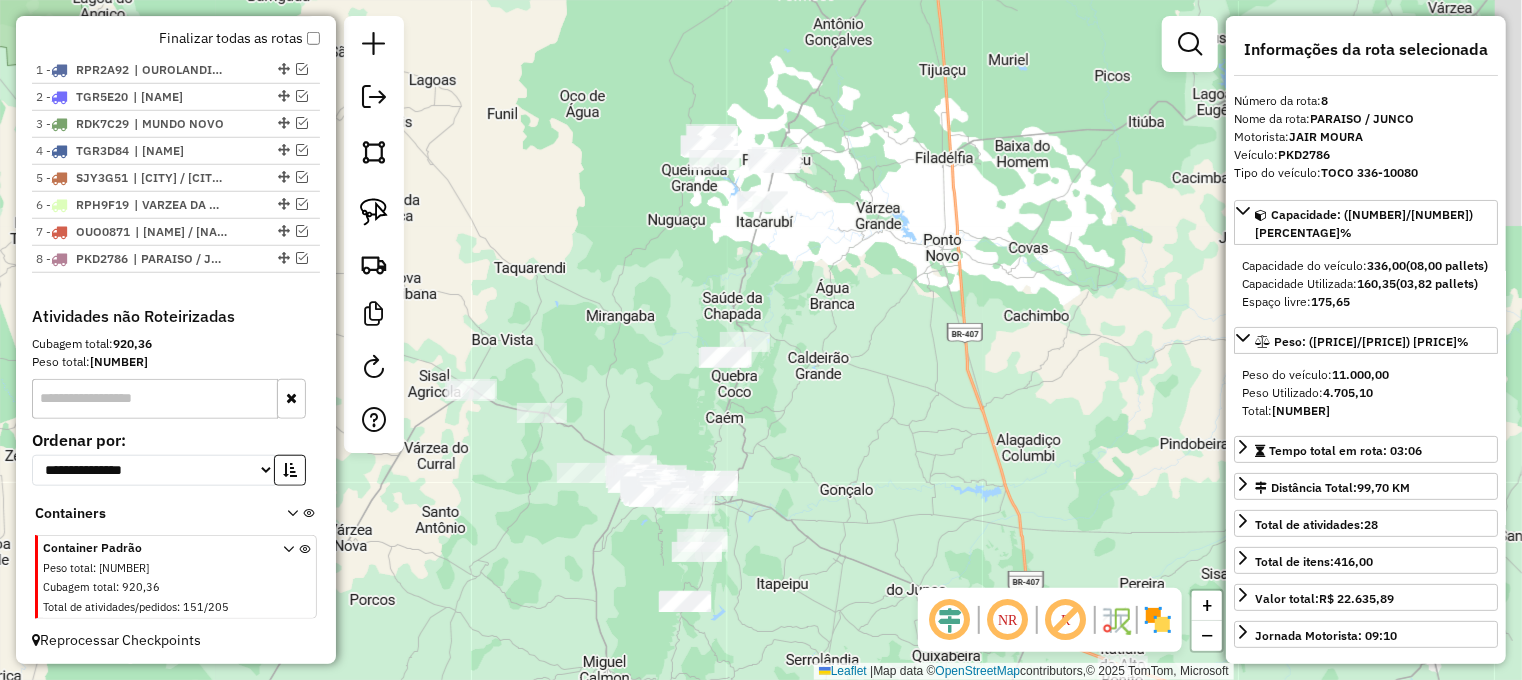 drag, startPoint x: 803, startPoint y: 320, endPoint x: 874, endPoint y: 331, distance: 71.84706 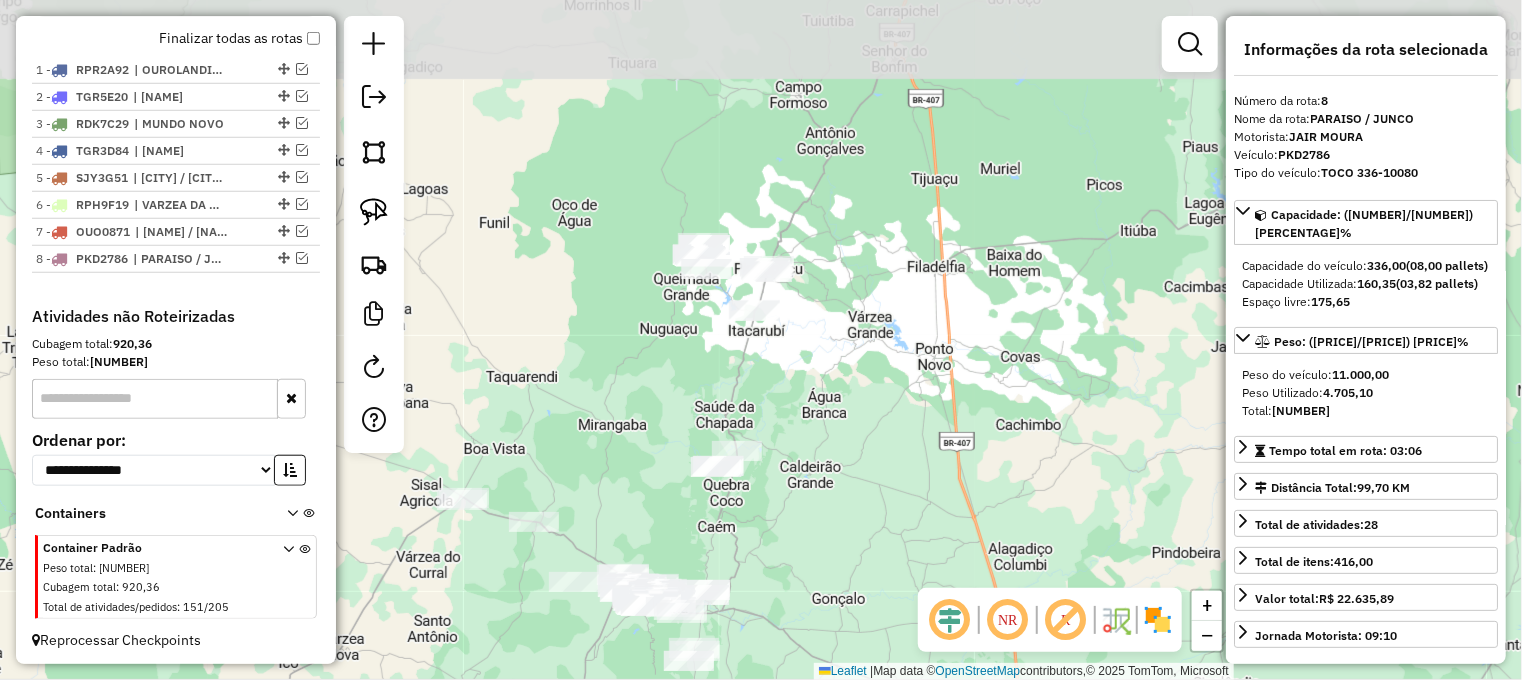 drag, startPoint x: 884, startPoint y: 279, endPoint x: 881, endPoint y: 367, distance: 88.051125 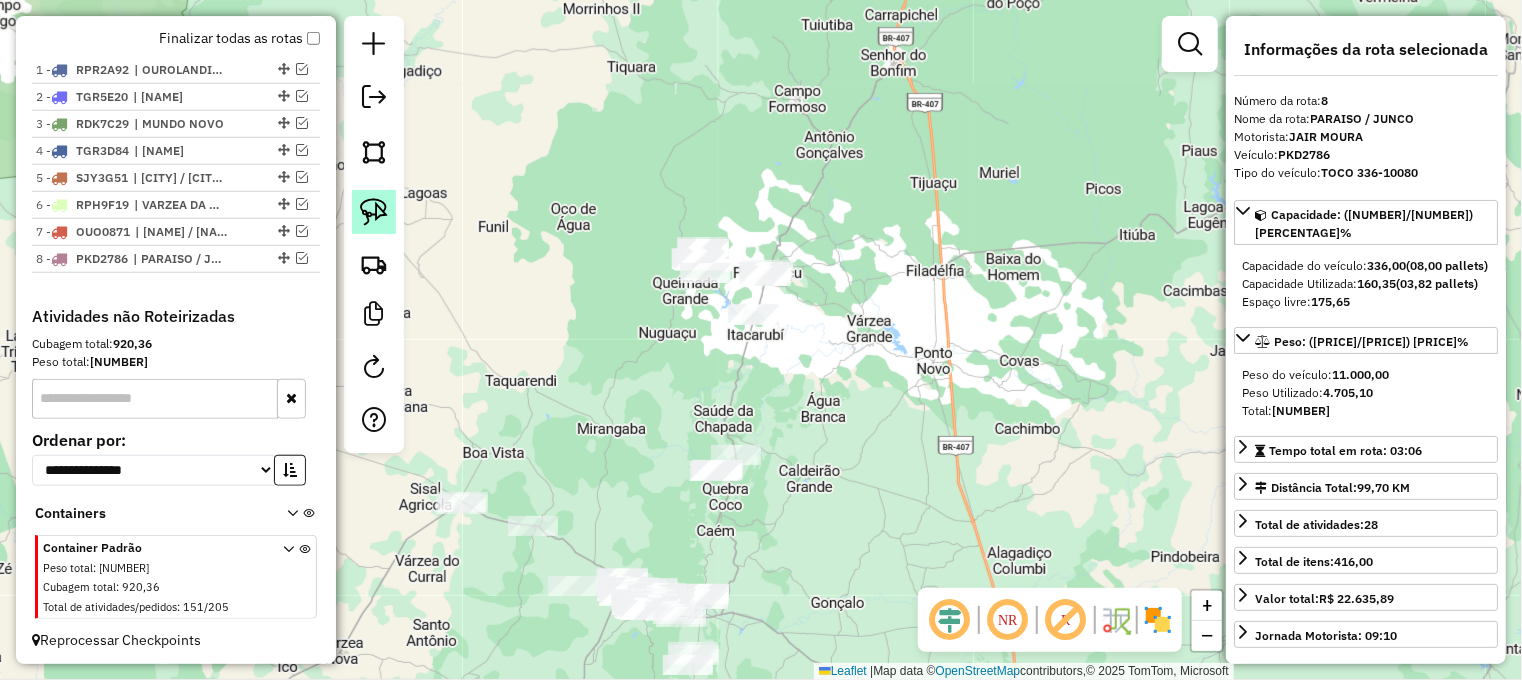 click 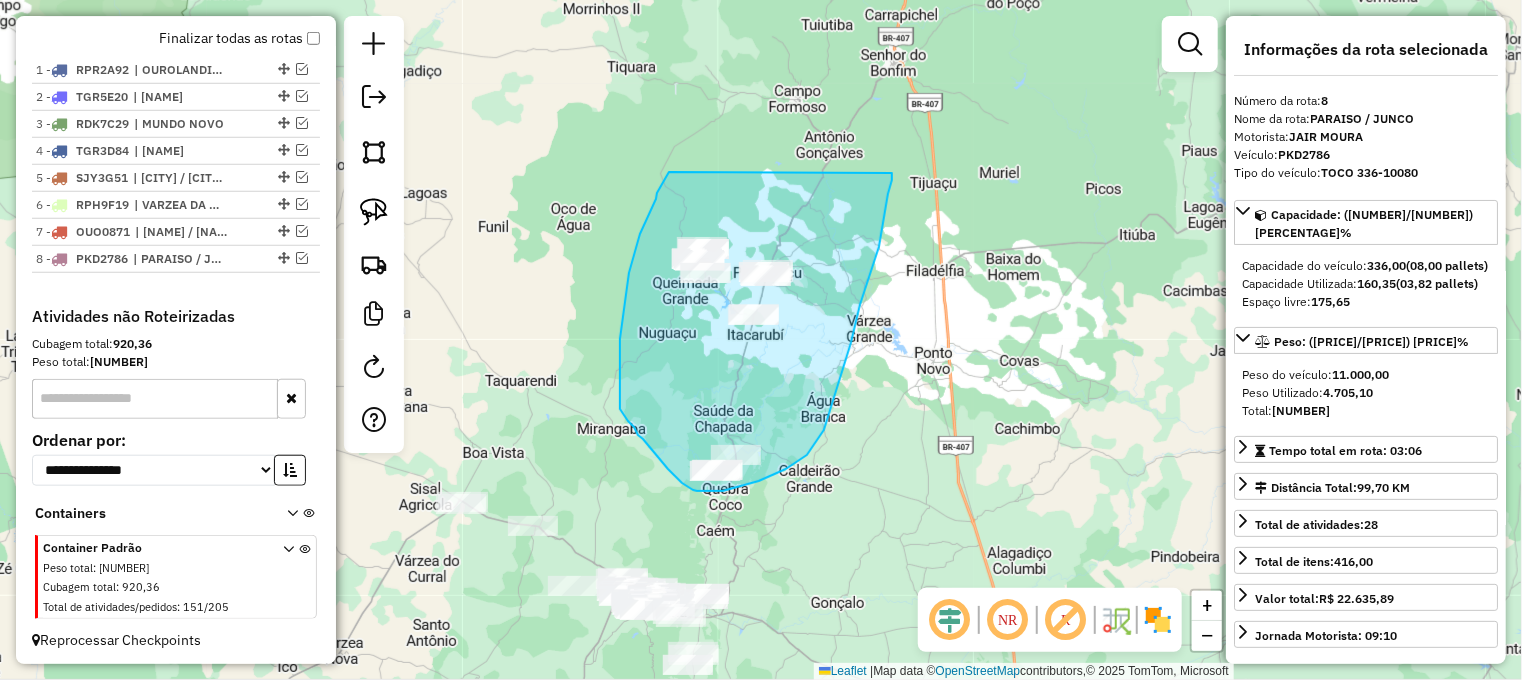 drag, startPoint x: 669, startPoint y: 172, endPoint x: 892, endPoint y: 173, distance: 223.00224 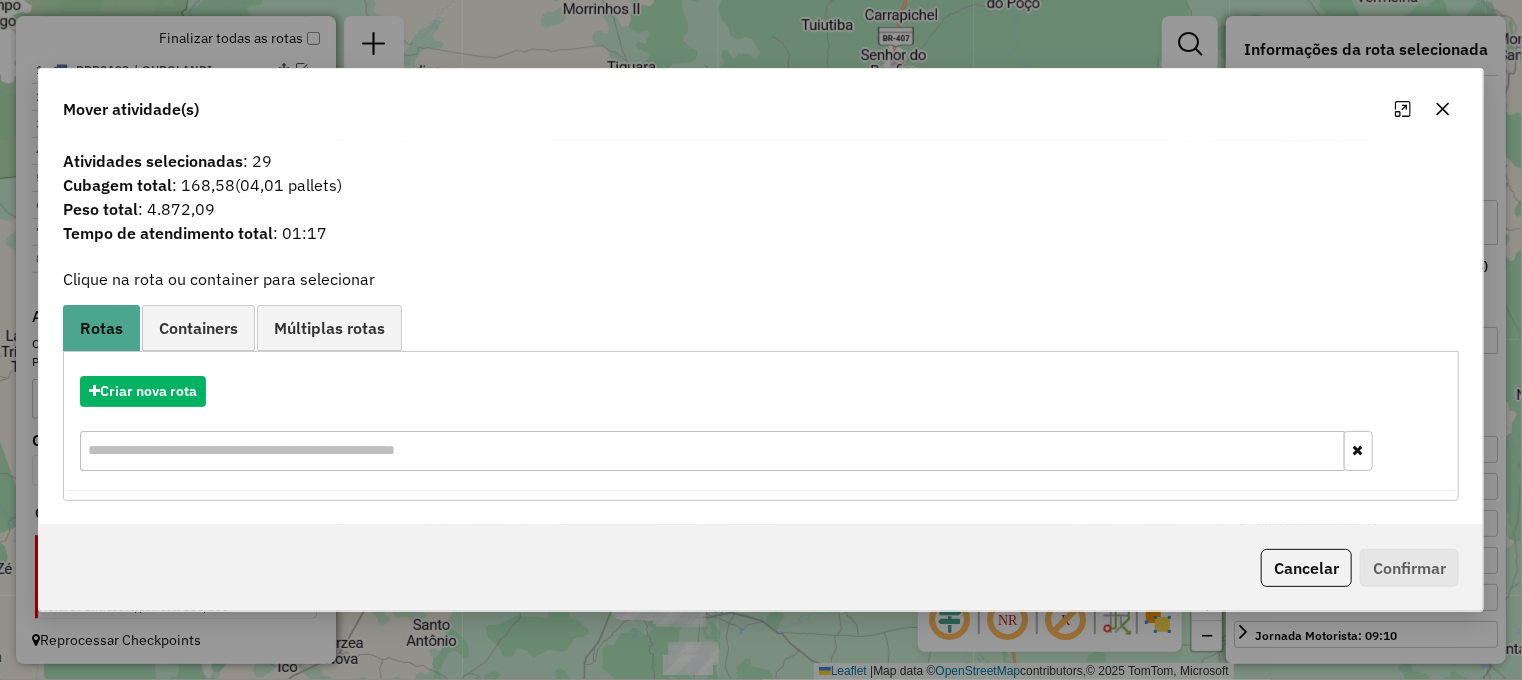 click 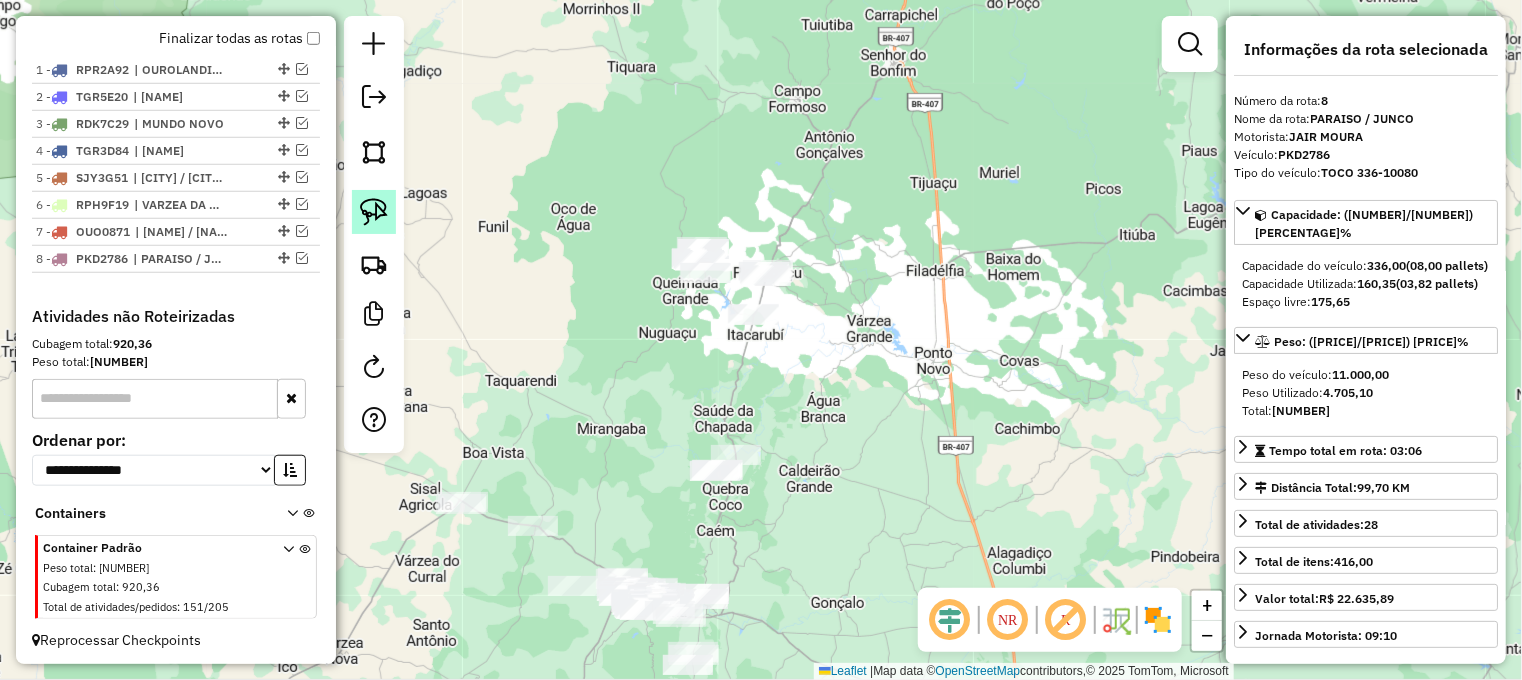 click 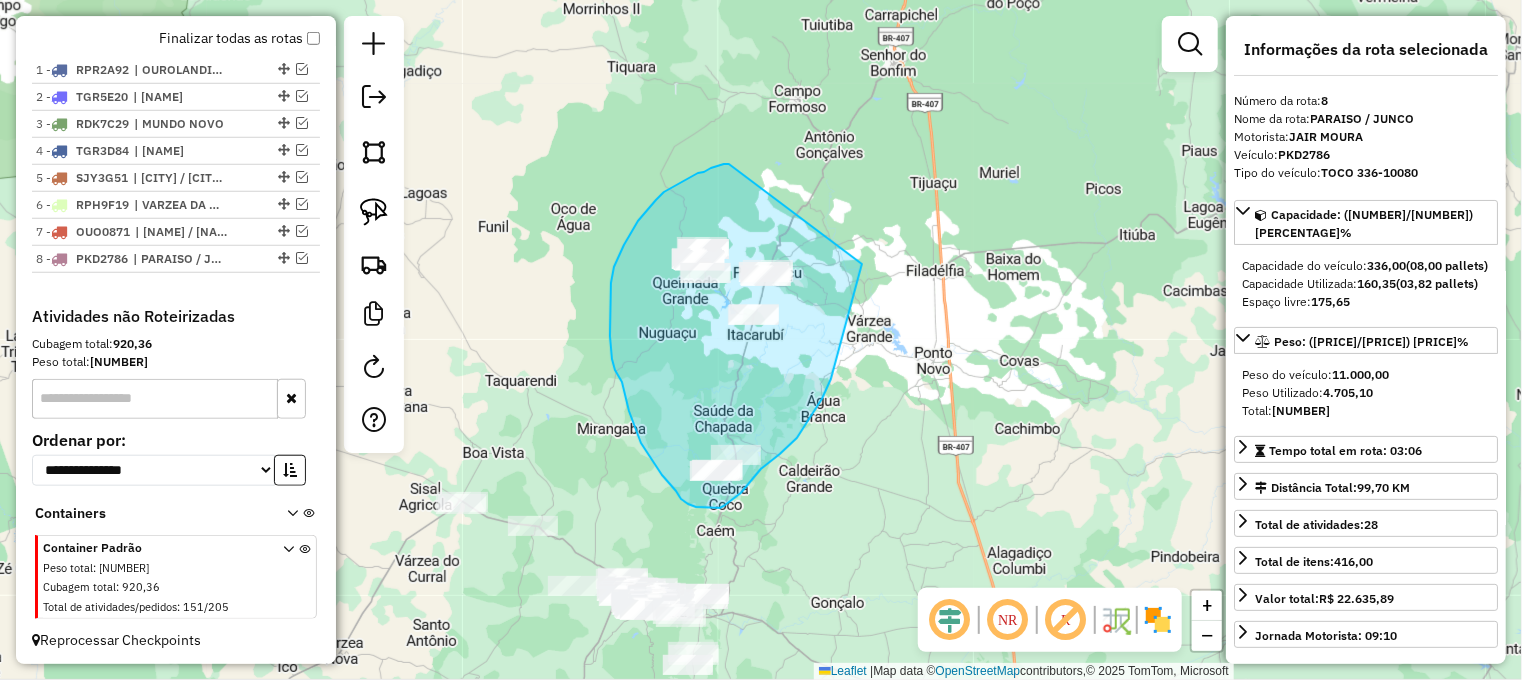 drag, startPoint x: 664, startPoint y: 192, endPoint x: 862, endPoint y: 258, distance: 208.71033 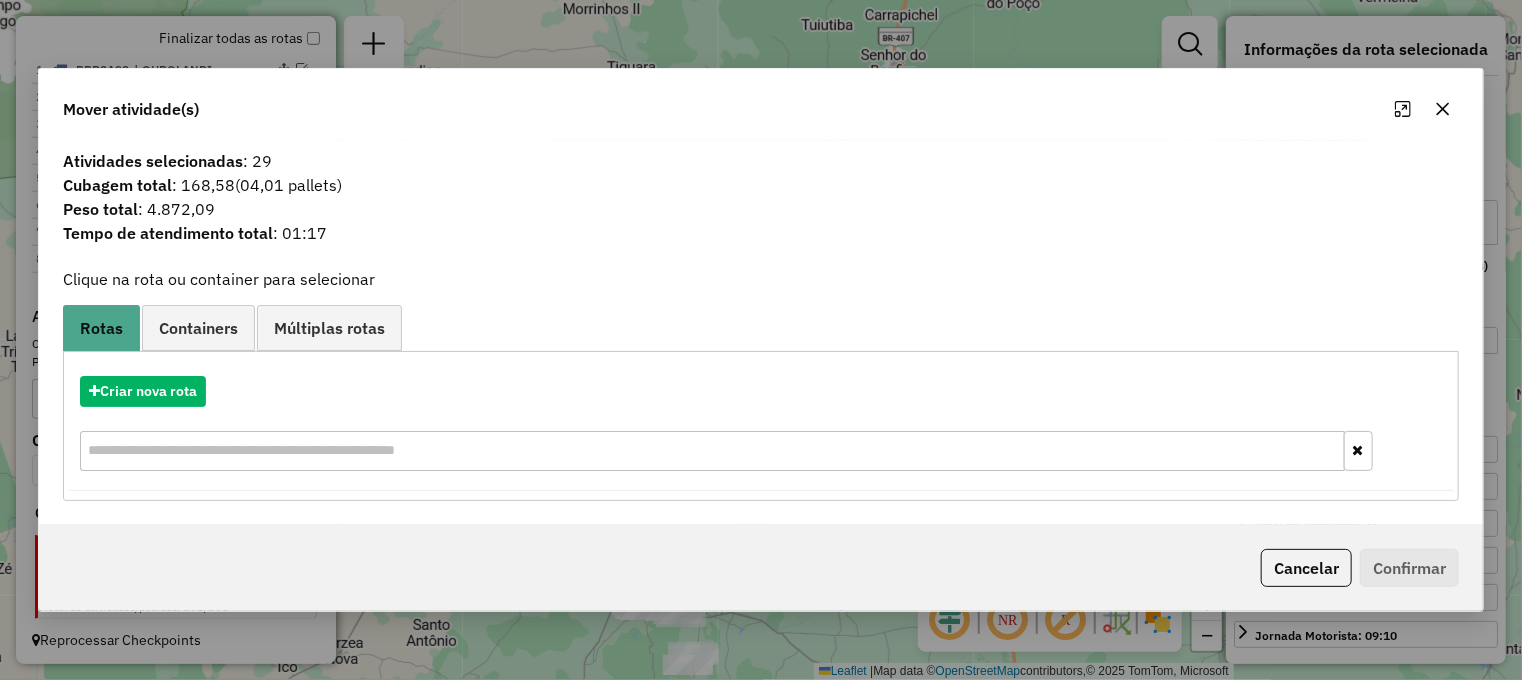 click 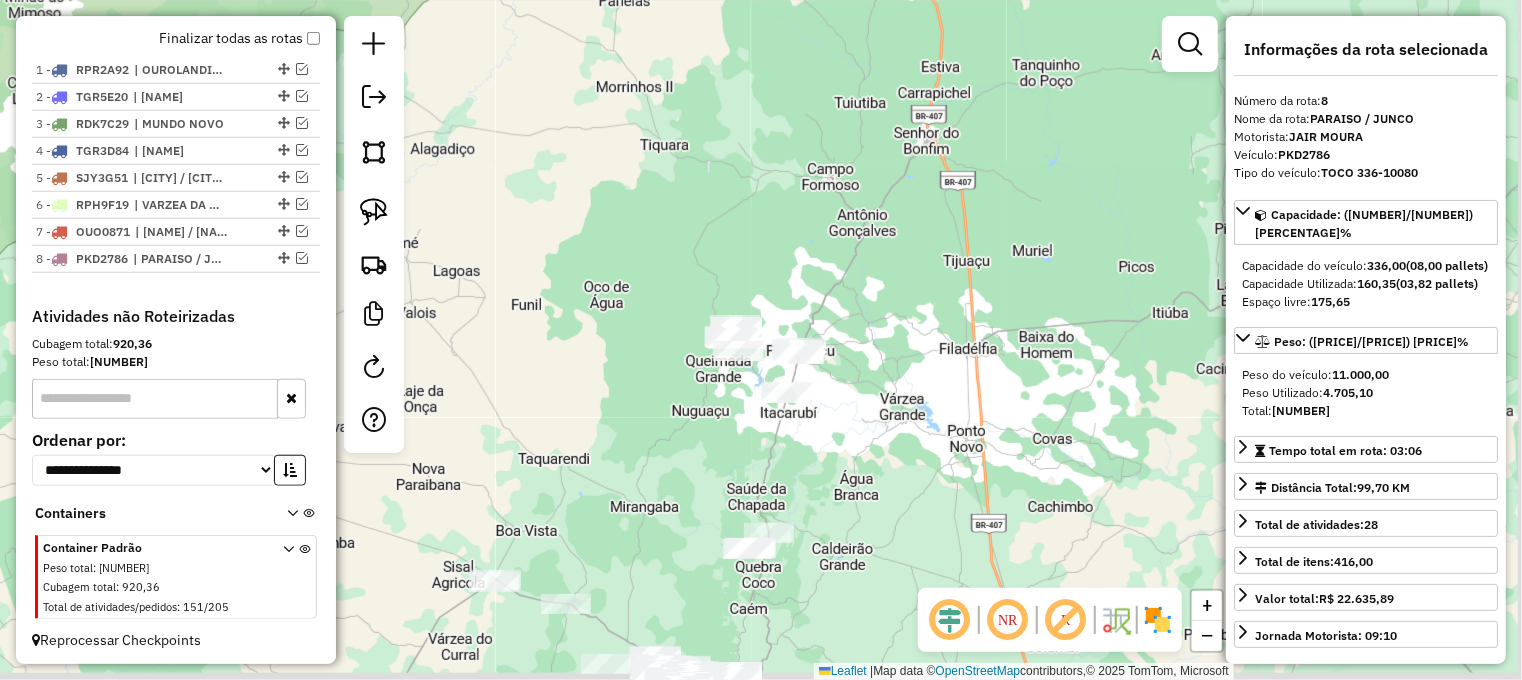 drag, startPoint x: 632, startPoint y: 455, endPoint x: 590, endPoint y: 384, distance: 82.492424 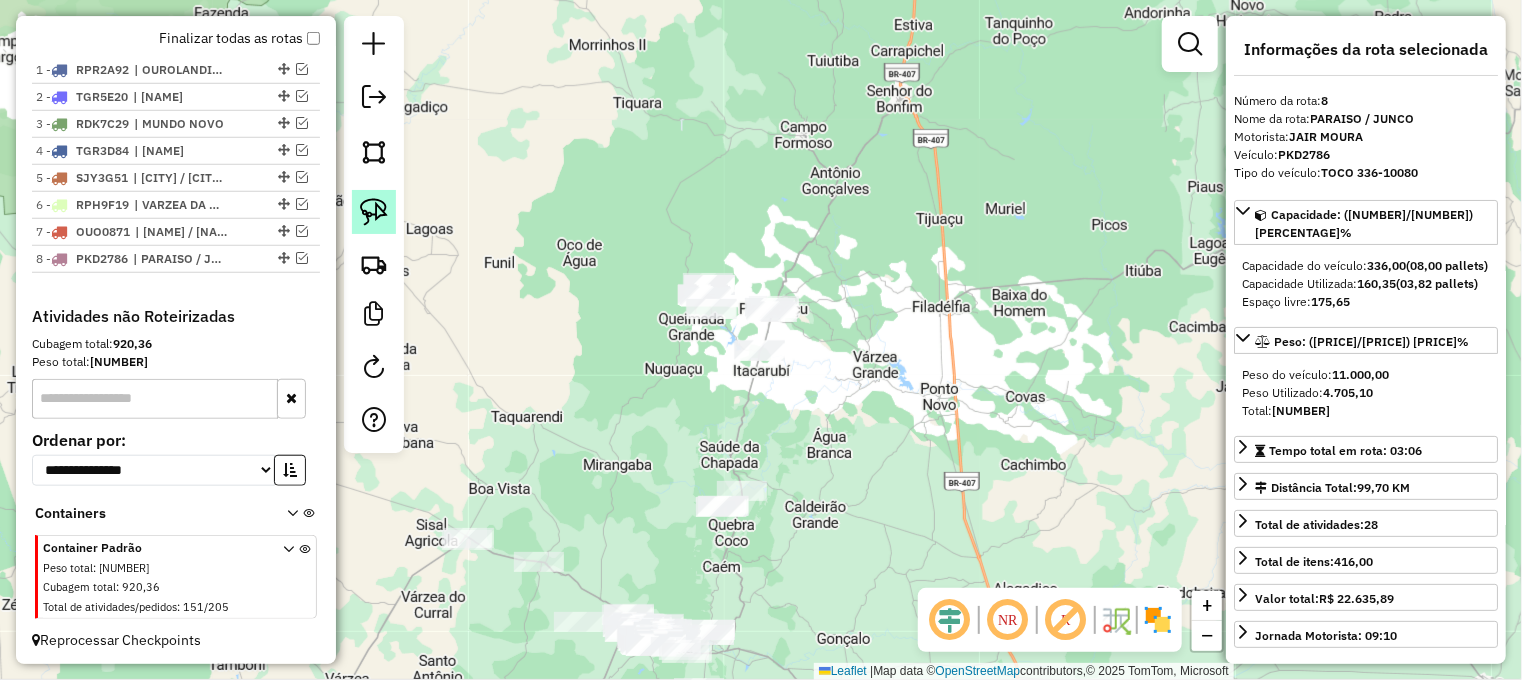 click 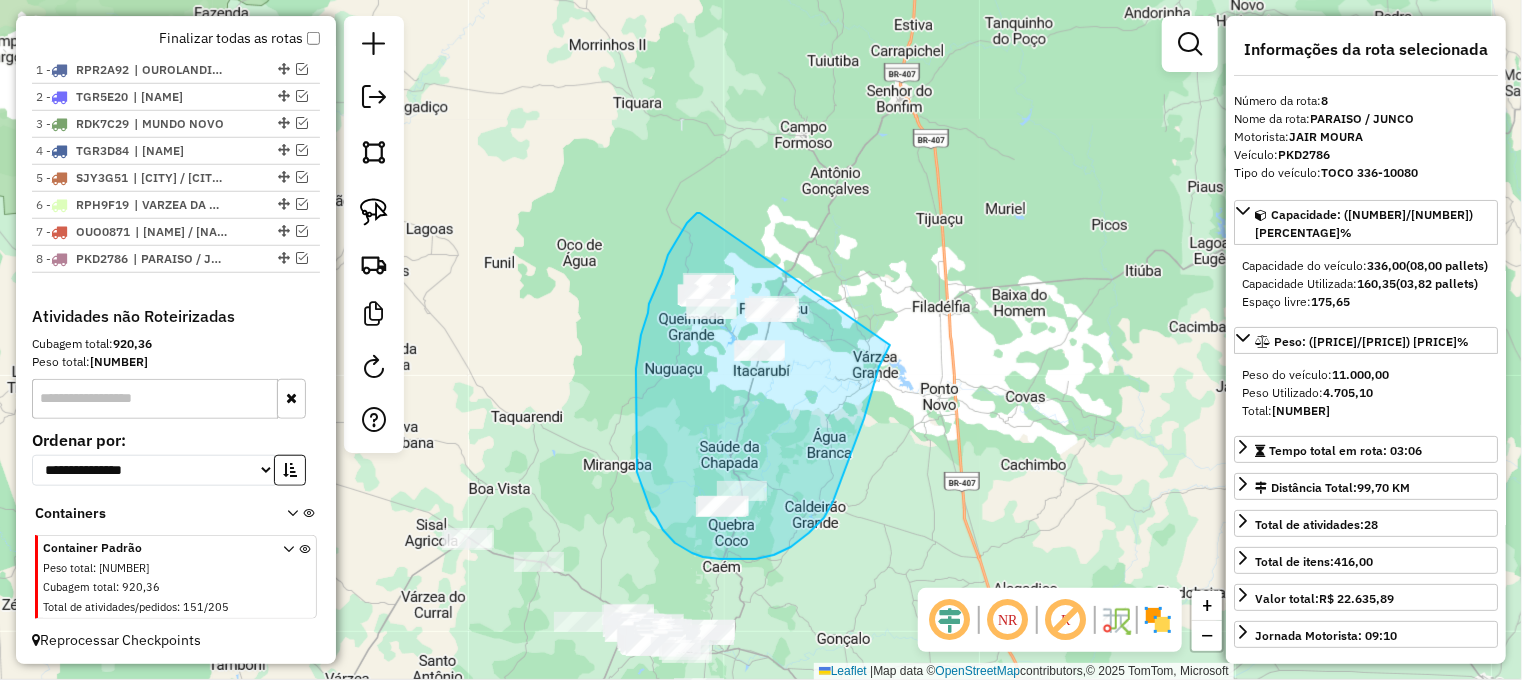 drag, startPoint x: 700, startPoint y: 213, endPoint x: 912, endPoint y: 295, distance: 227.30595 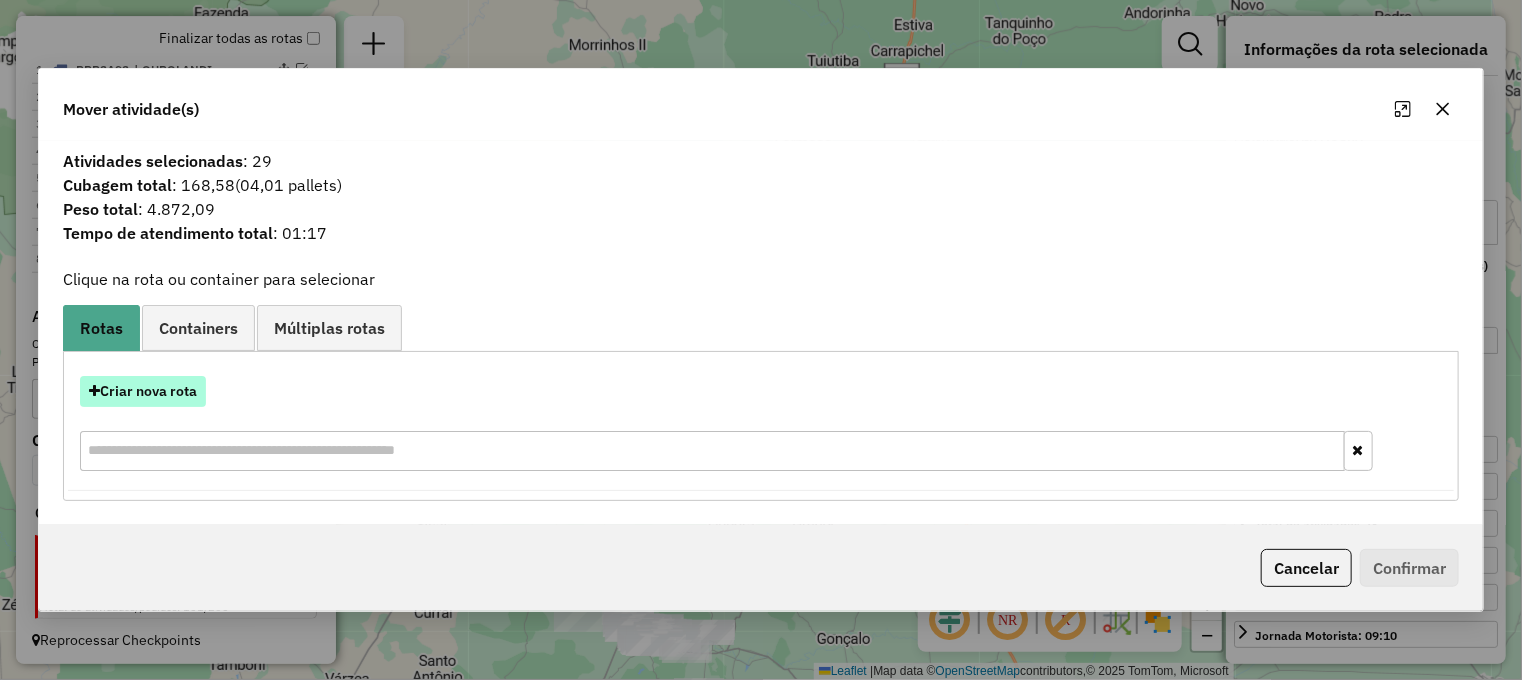 click on "Criar nova rota" at bounding box center (143, 391) 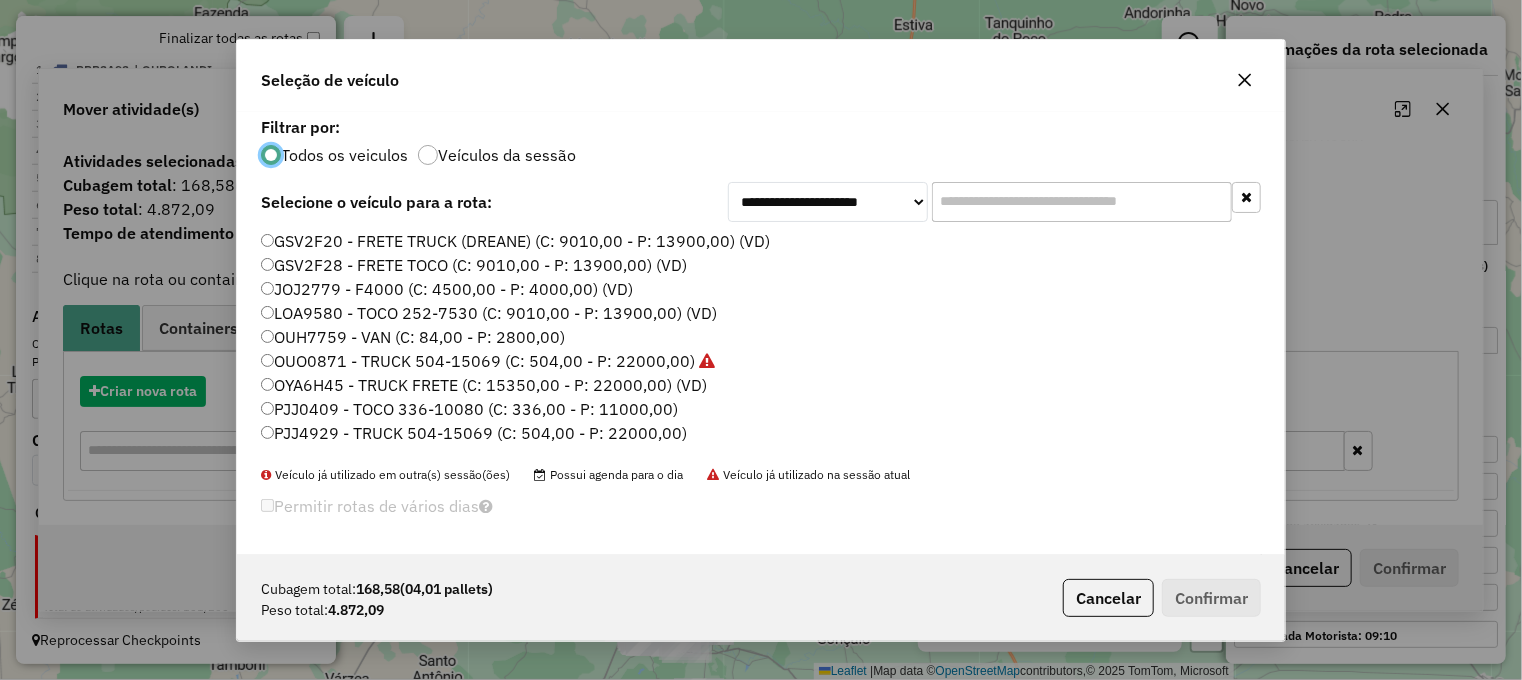 scroll, scrollTop: 10, scrollLeft: 6, axis: both 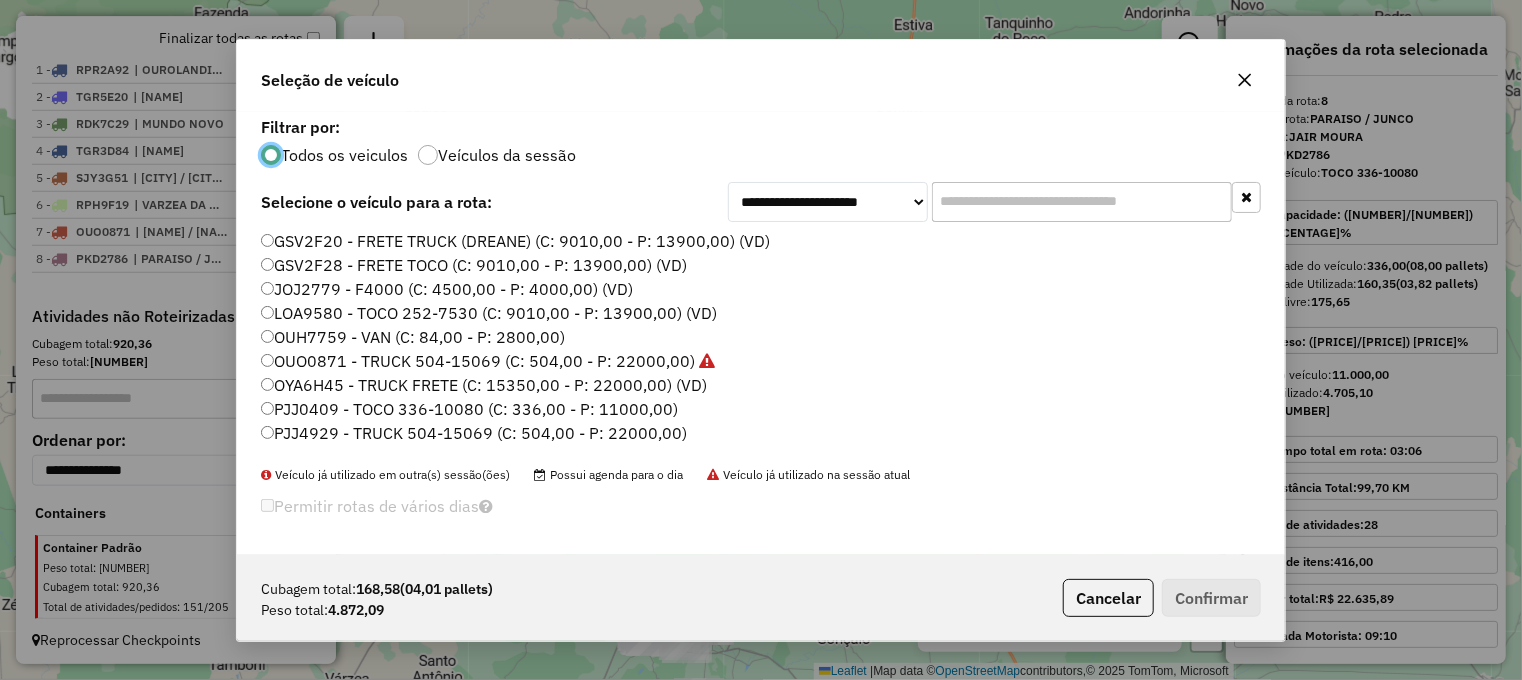 click 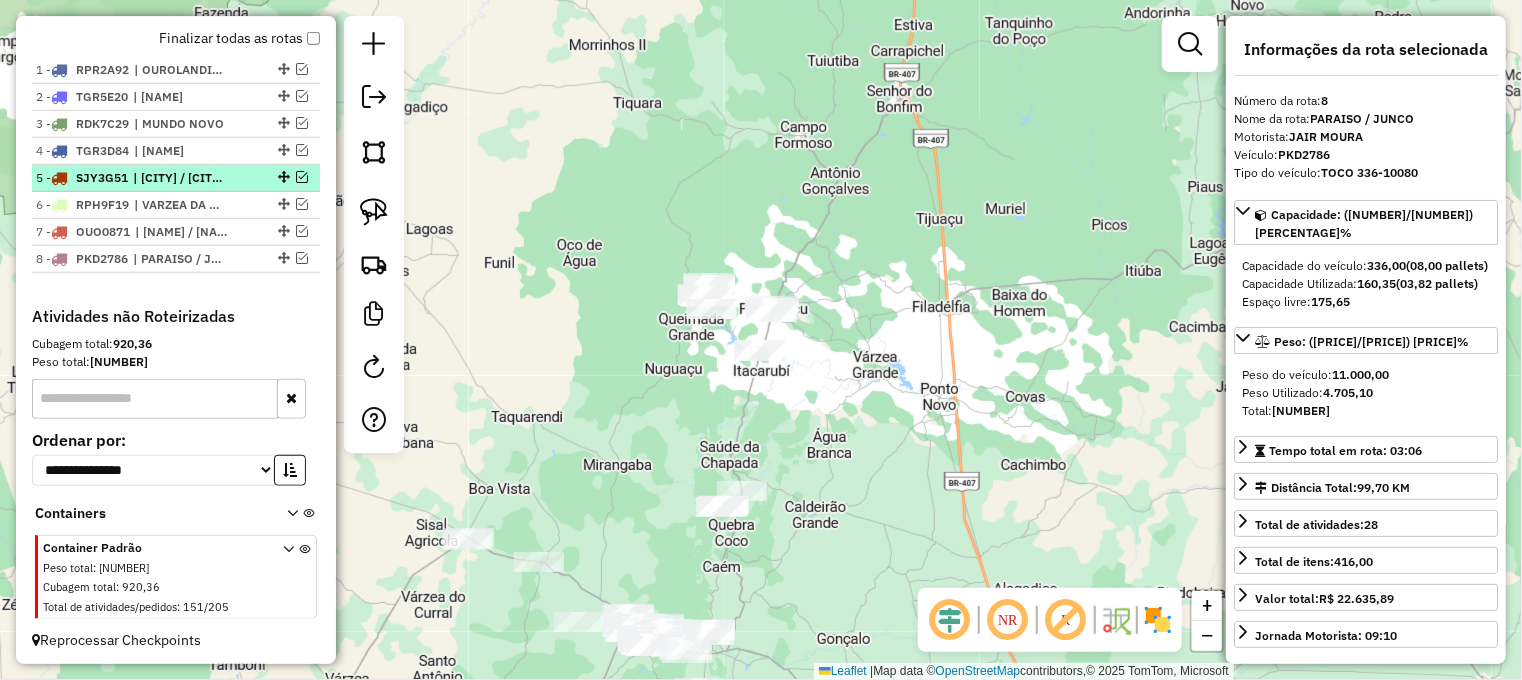 click at bounding box center (302, 177) 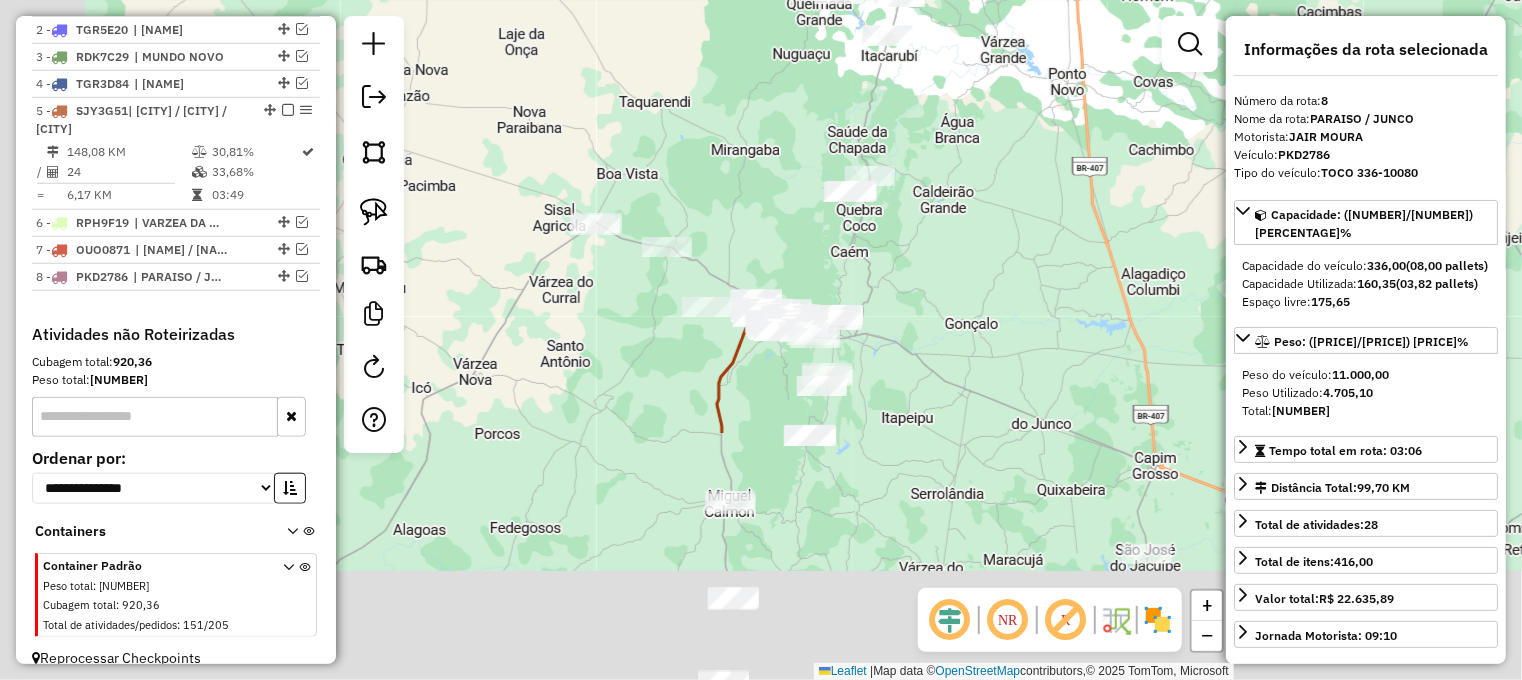 drag, startPoint x: 596, startPoint y: 407, endPoint x: 683, endPoint y: 183, distance: 240.3019 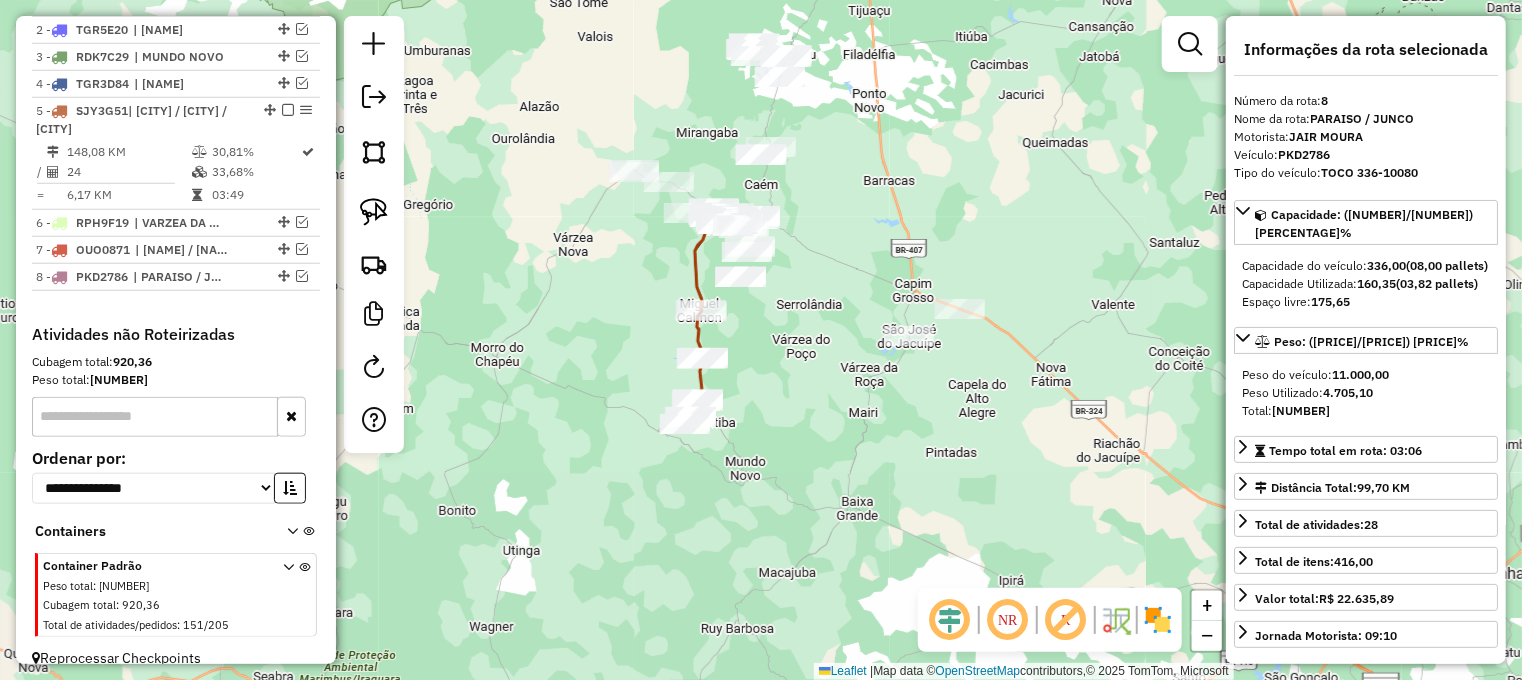 drag, startPoint x: 571, startPoint y: 467, endPoint x: 604, endPoint y: 344, distance: 127.349915 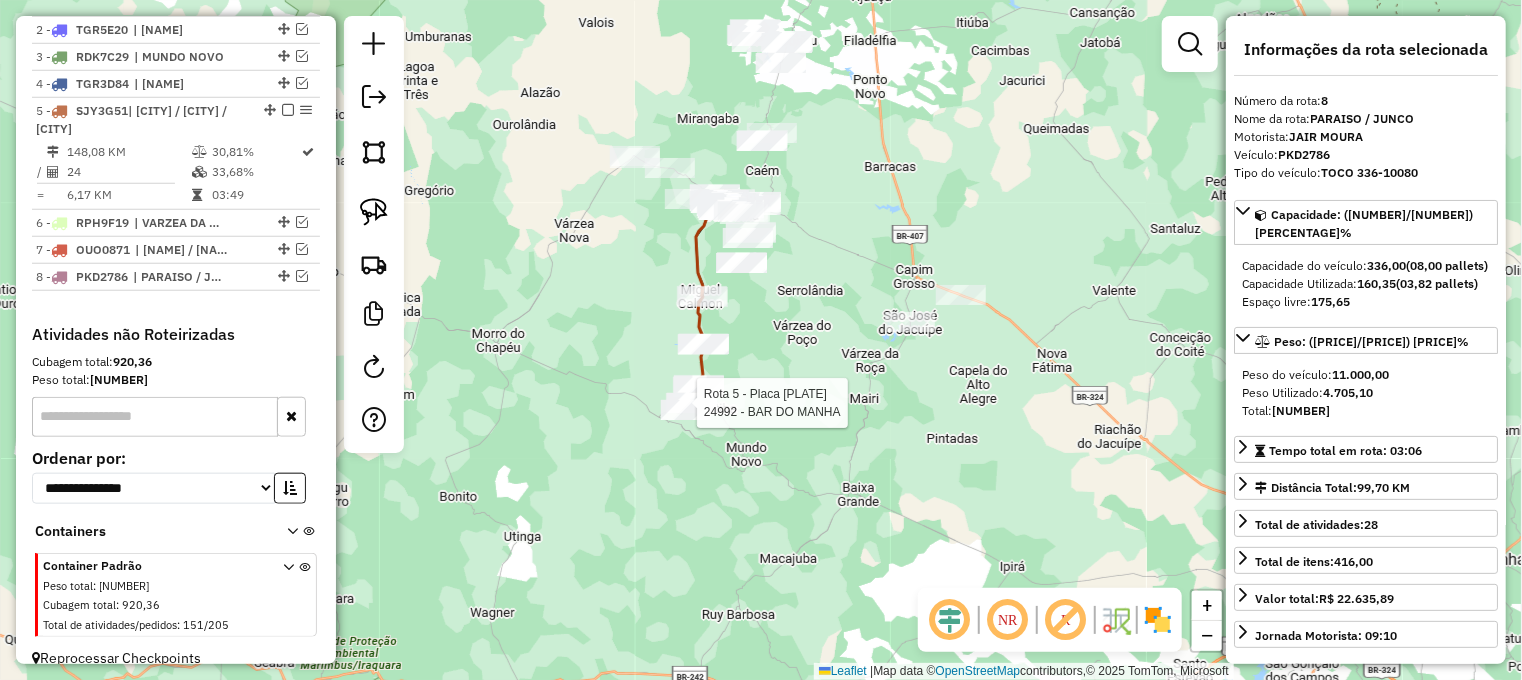 scroll, scrollTop: 818, scrollLeft: 0, axis: vertical 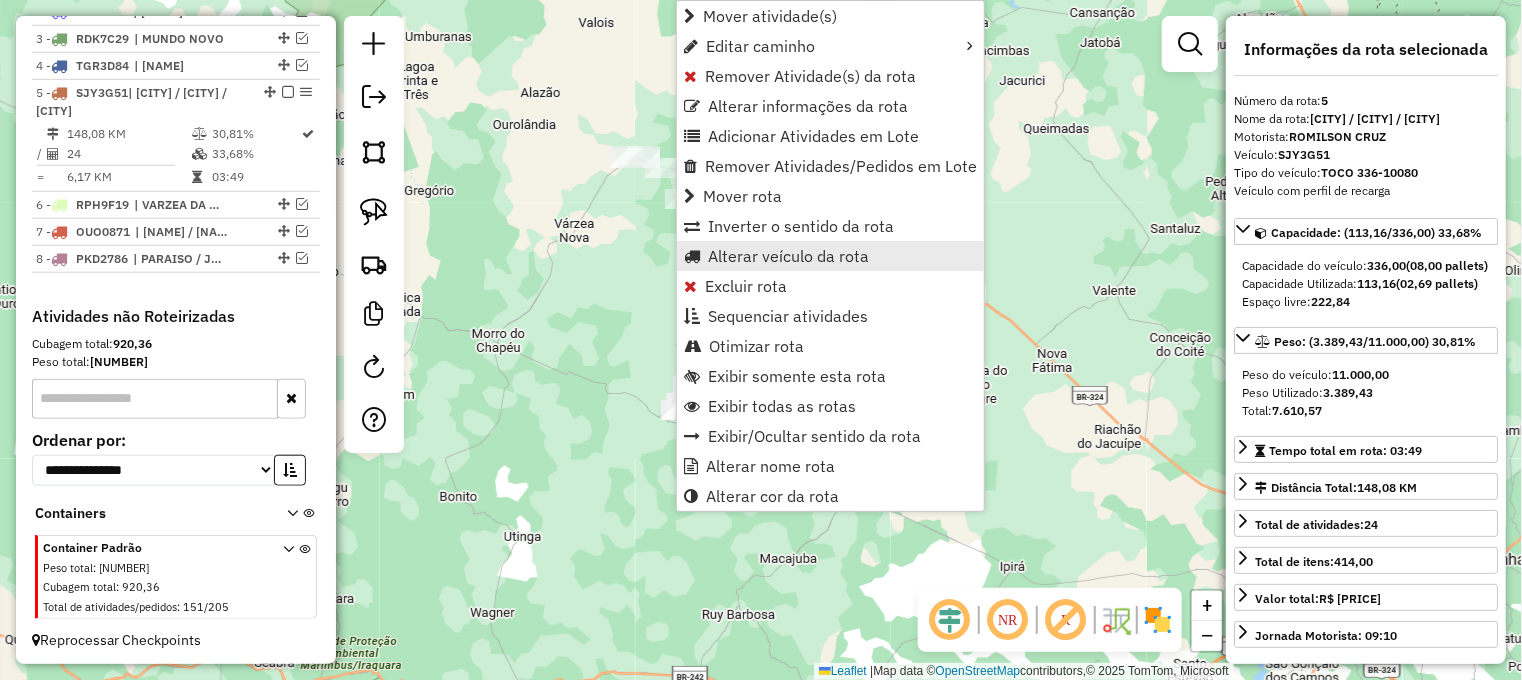 click on "Alterar veículo da rota" at bounding box center [788, 256] 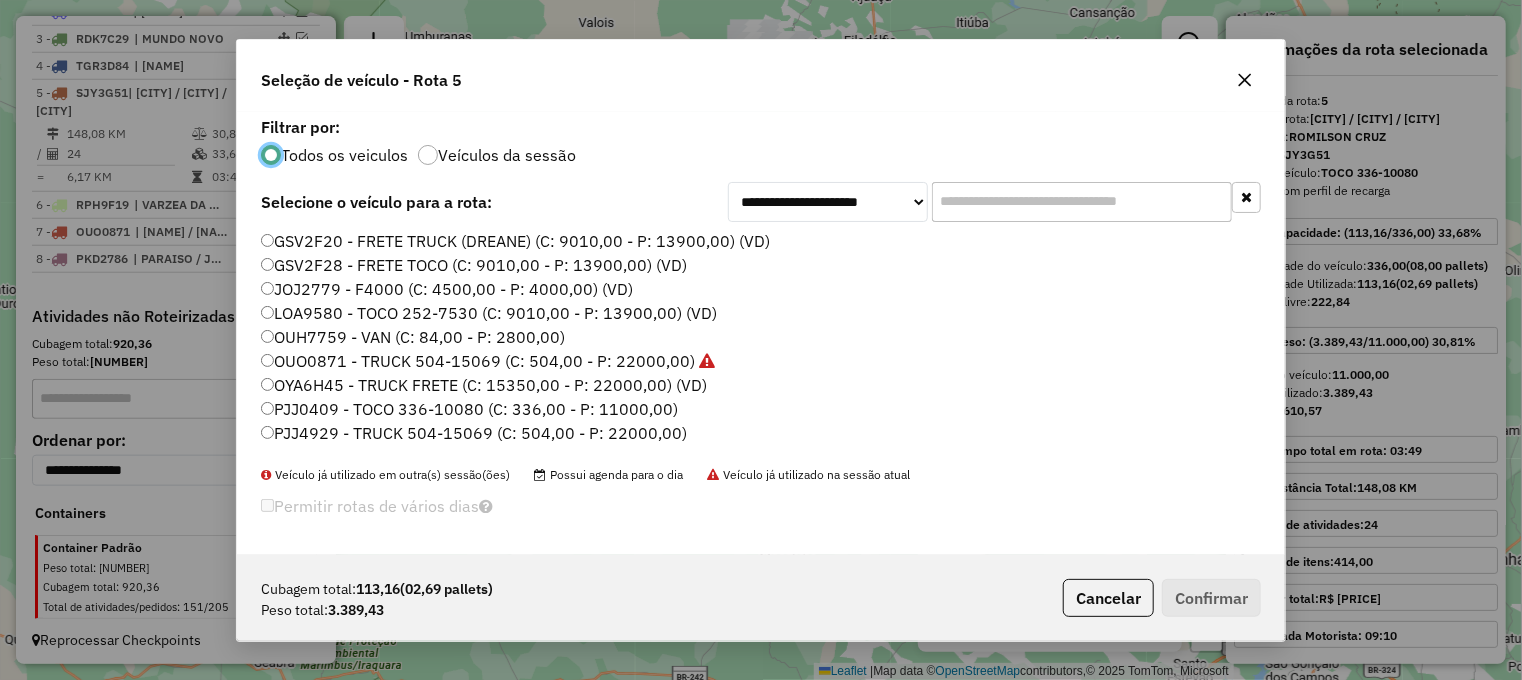 scroll, scrollTop: 10, scrollLeft: 6, axis: both 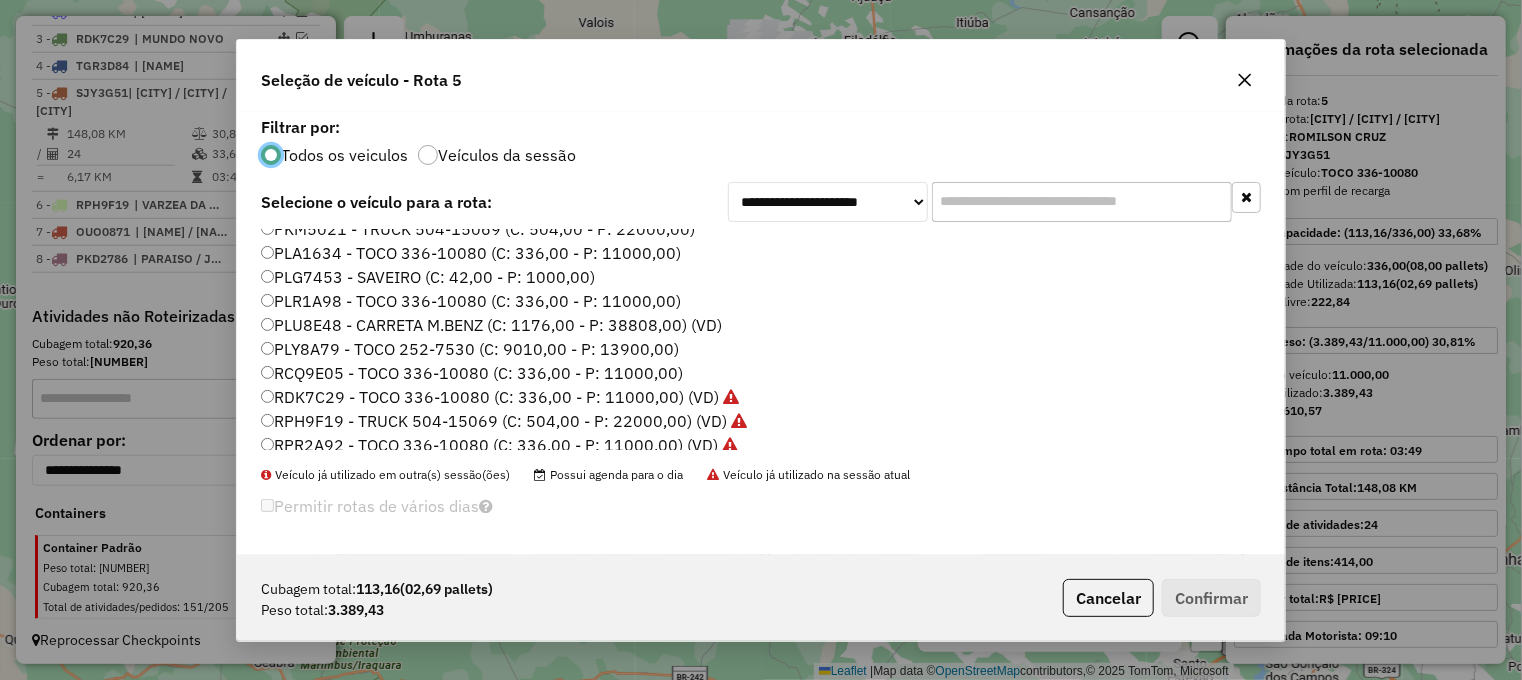 click on "RCQ9E05 - TOCO 336-10080 (C: 336,00 - P: 11000,00)" 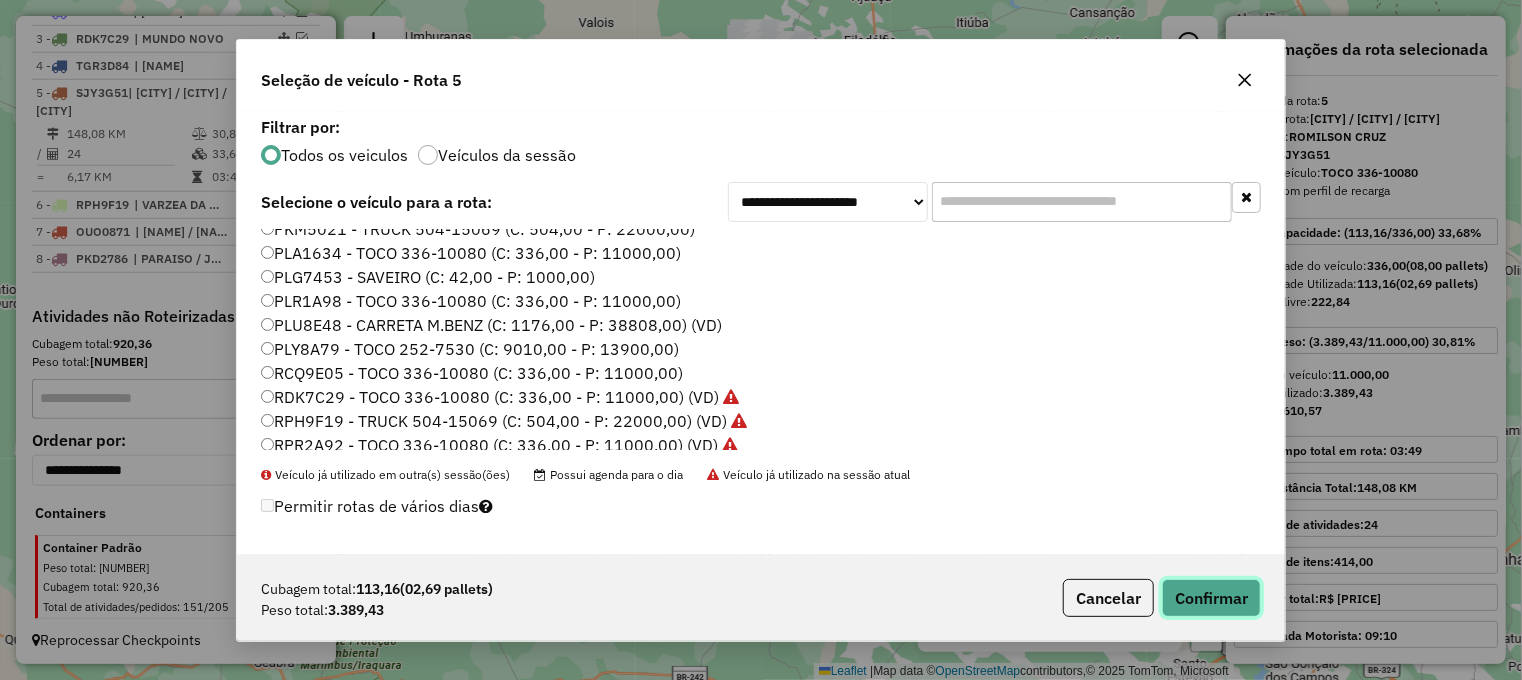 click on "Confirmar" 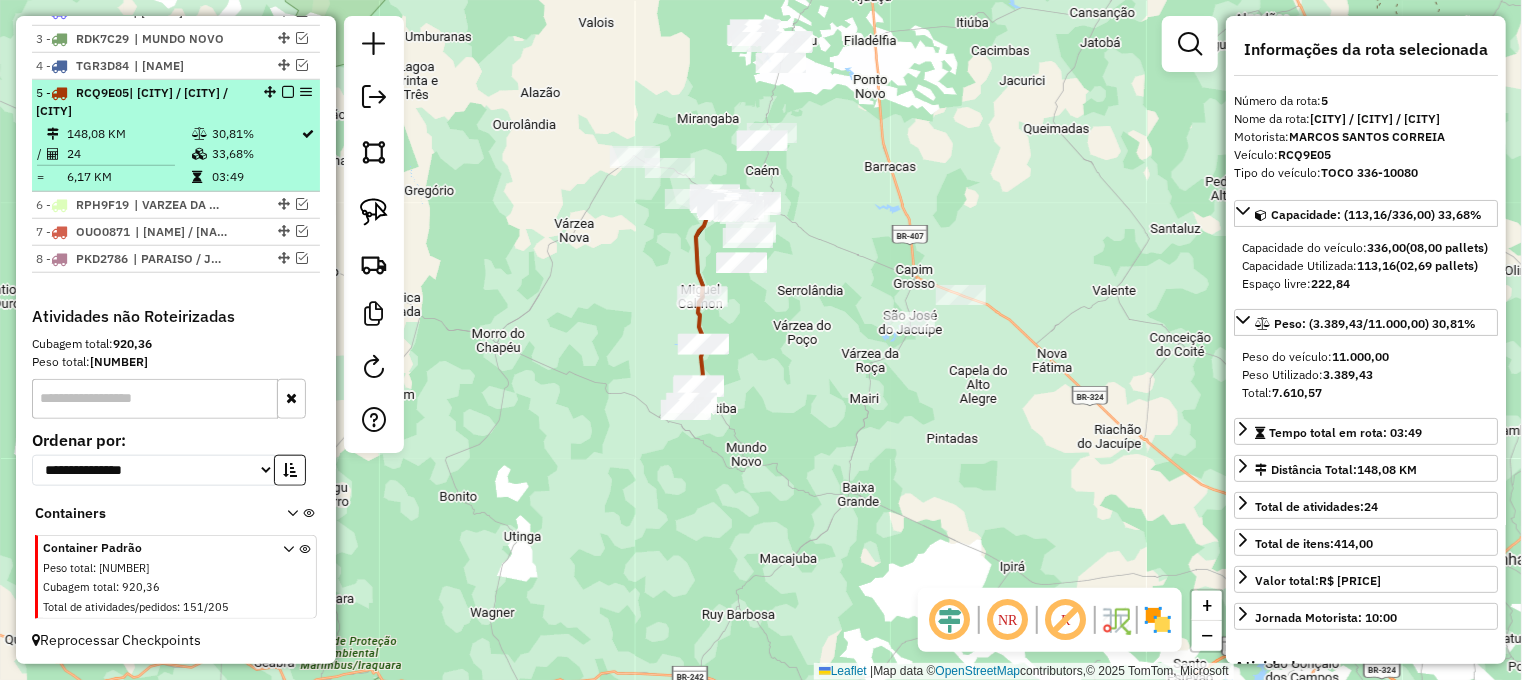 click at bounding box center [288, 92] 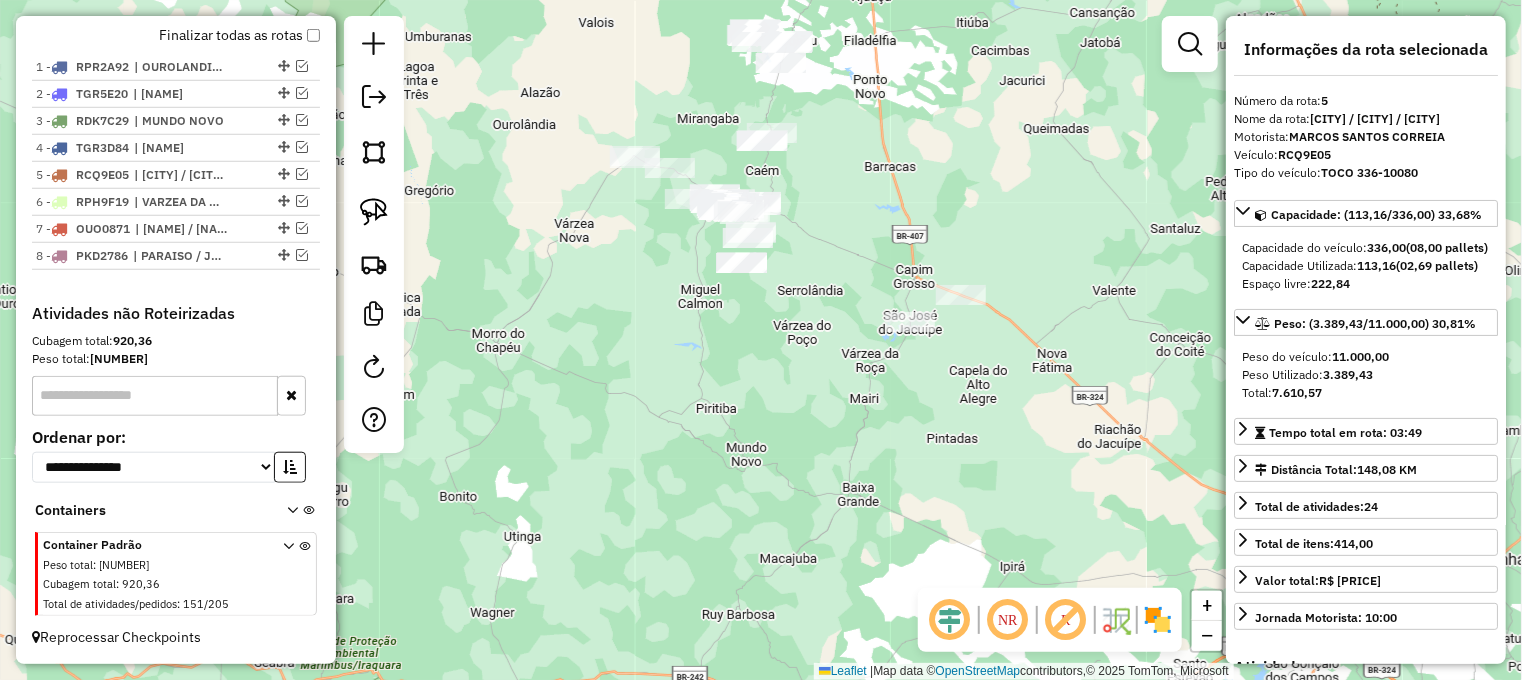 scroll, scrollTop: 733, scrollLeft: 0, axis: vertical 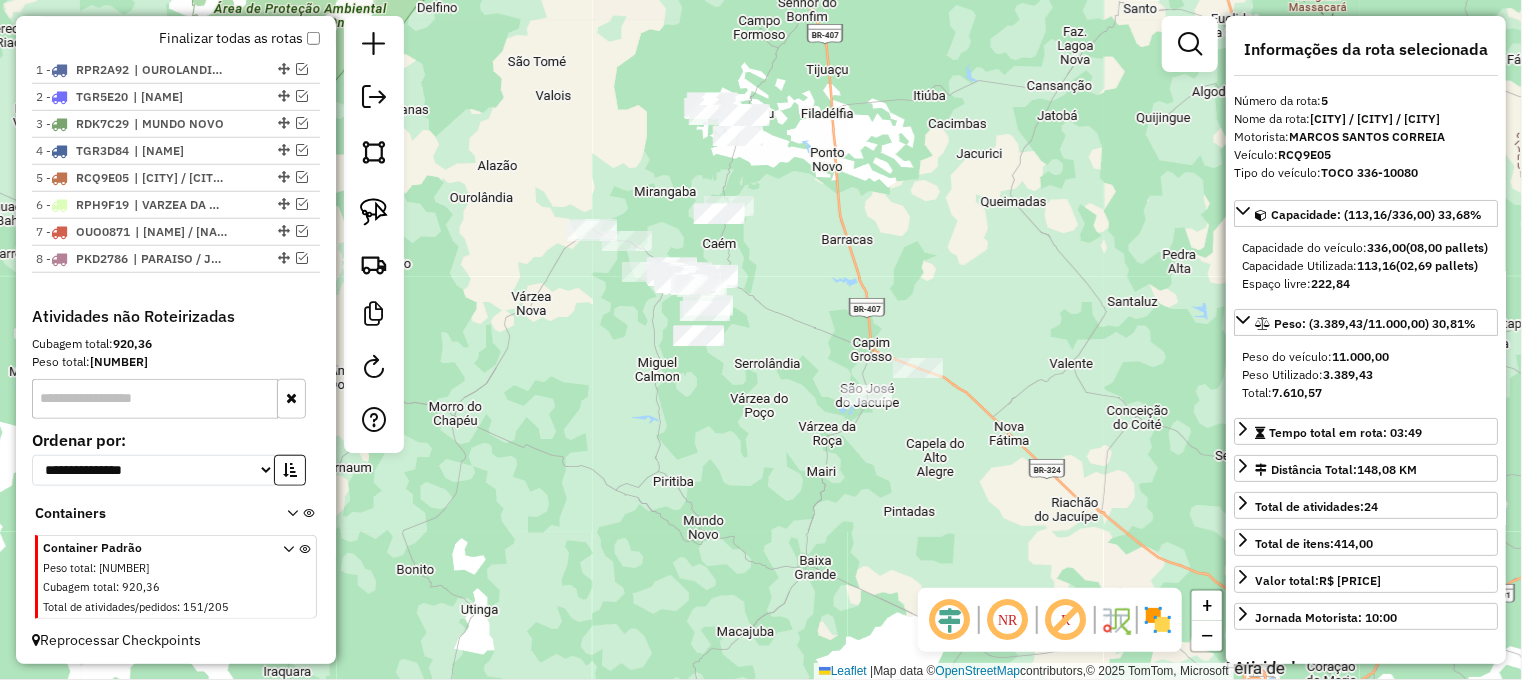 drag, startPoint x: 541, startPoint y: 275, endPoint x: 509, endPoint y: 399, distance: 128.06248 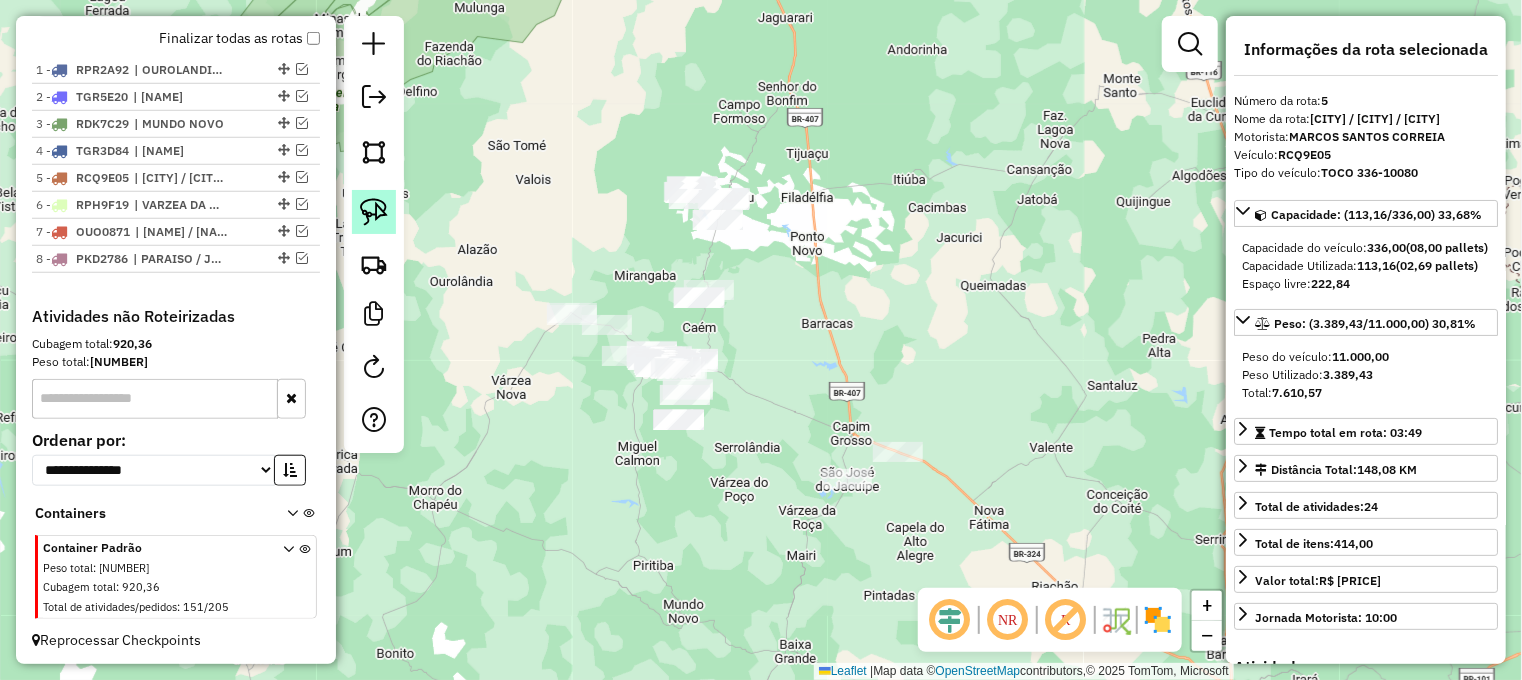 click 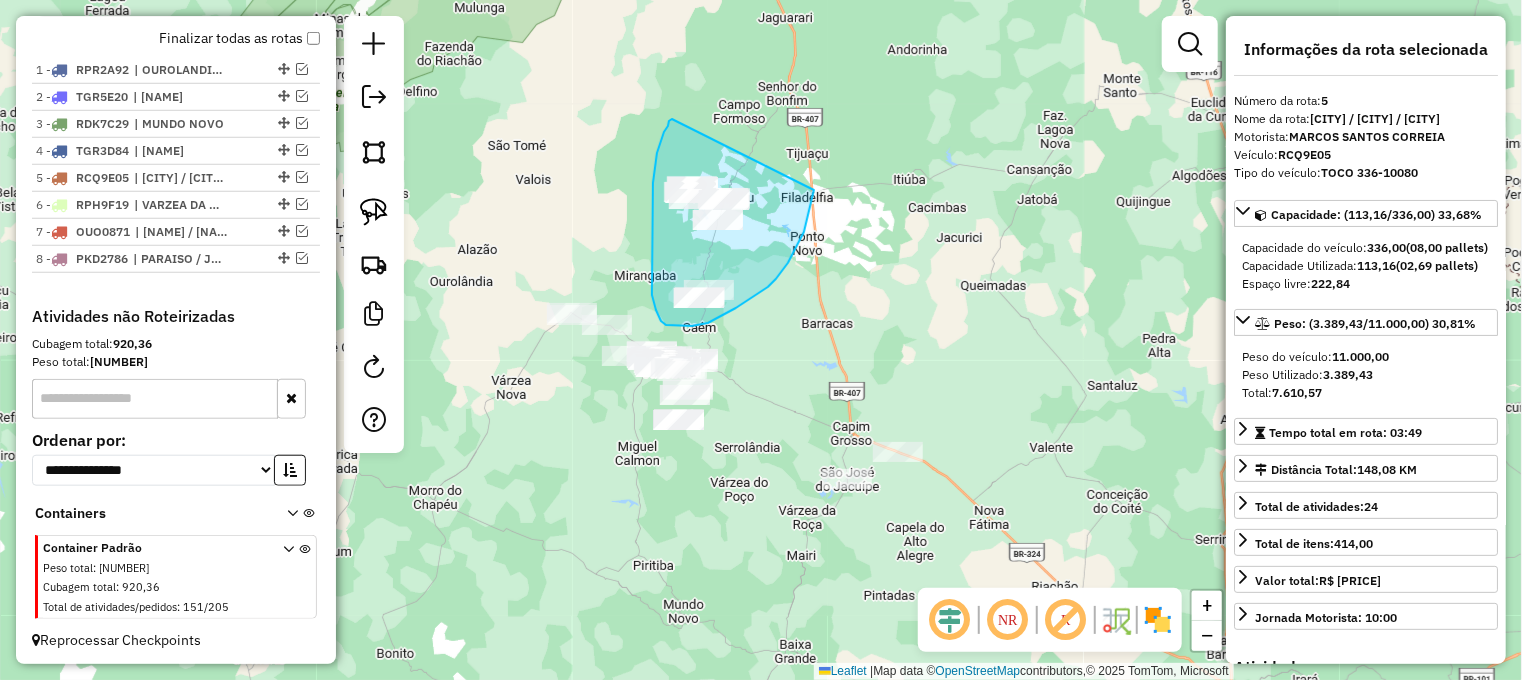 drag, startPoint x: 672, startPoint y: 119, endPoint x: 816, endPoint y: 155, distance: 148.43181 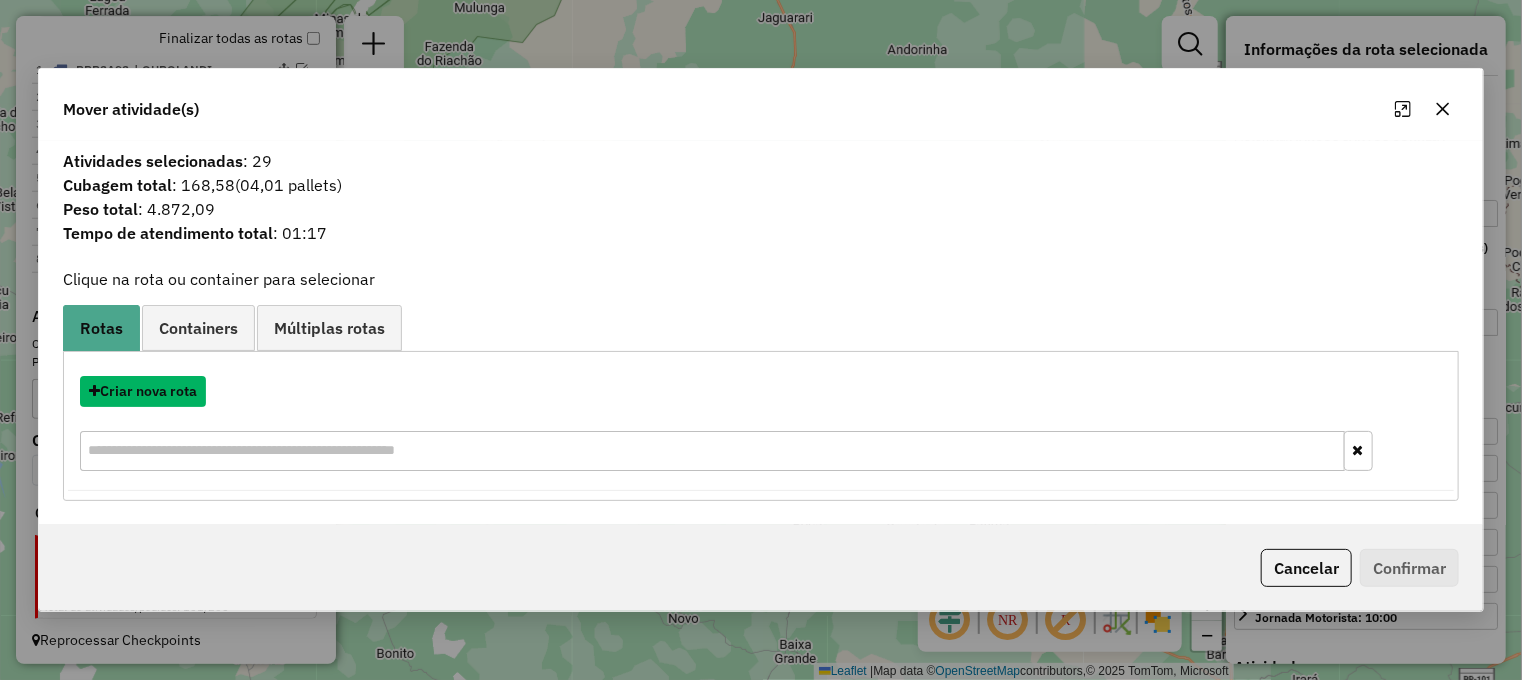 click on "Criar nova rota" at bounding box center [143, 391] 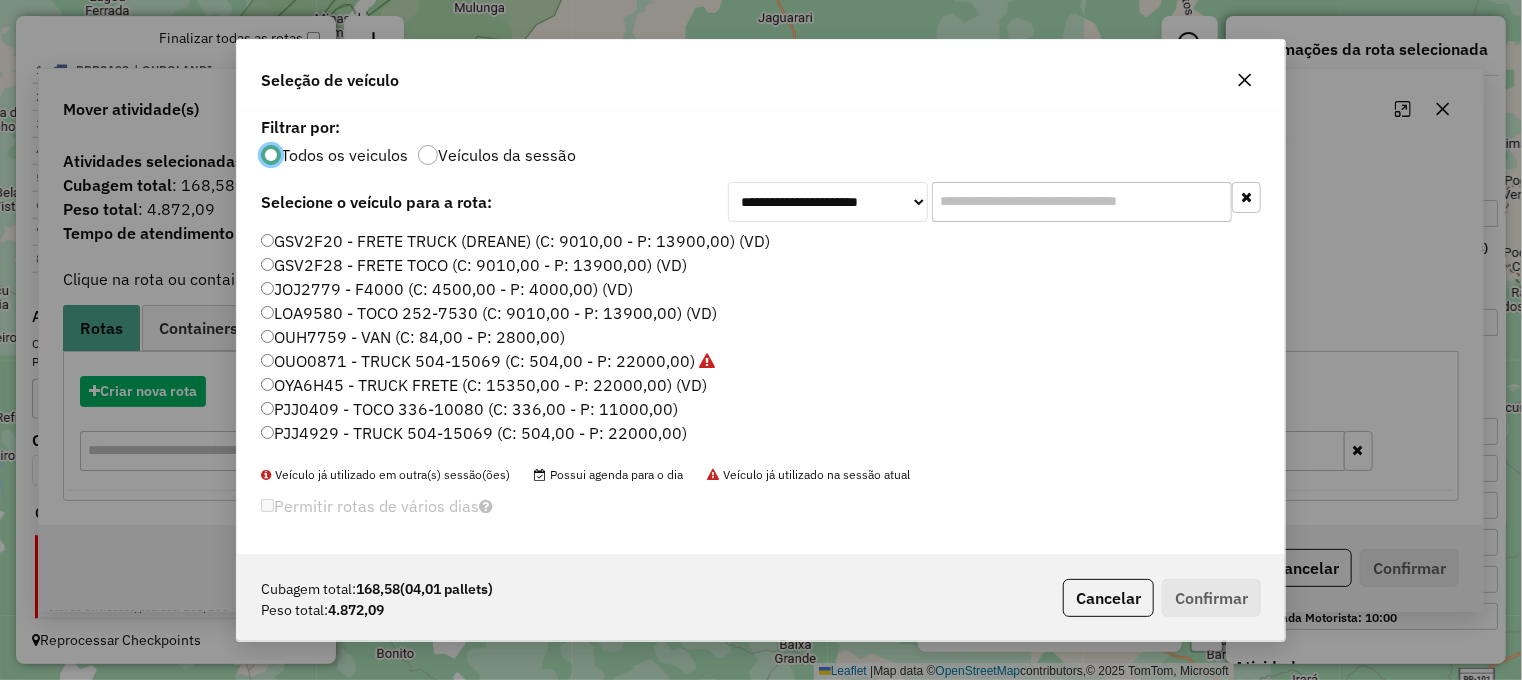 scroll, scrollTop: 10, scrollLeft: 6, axis: both 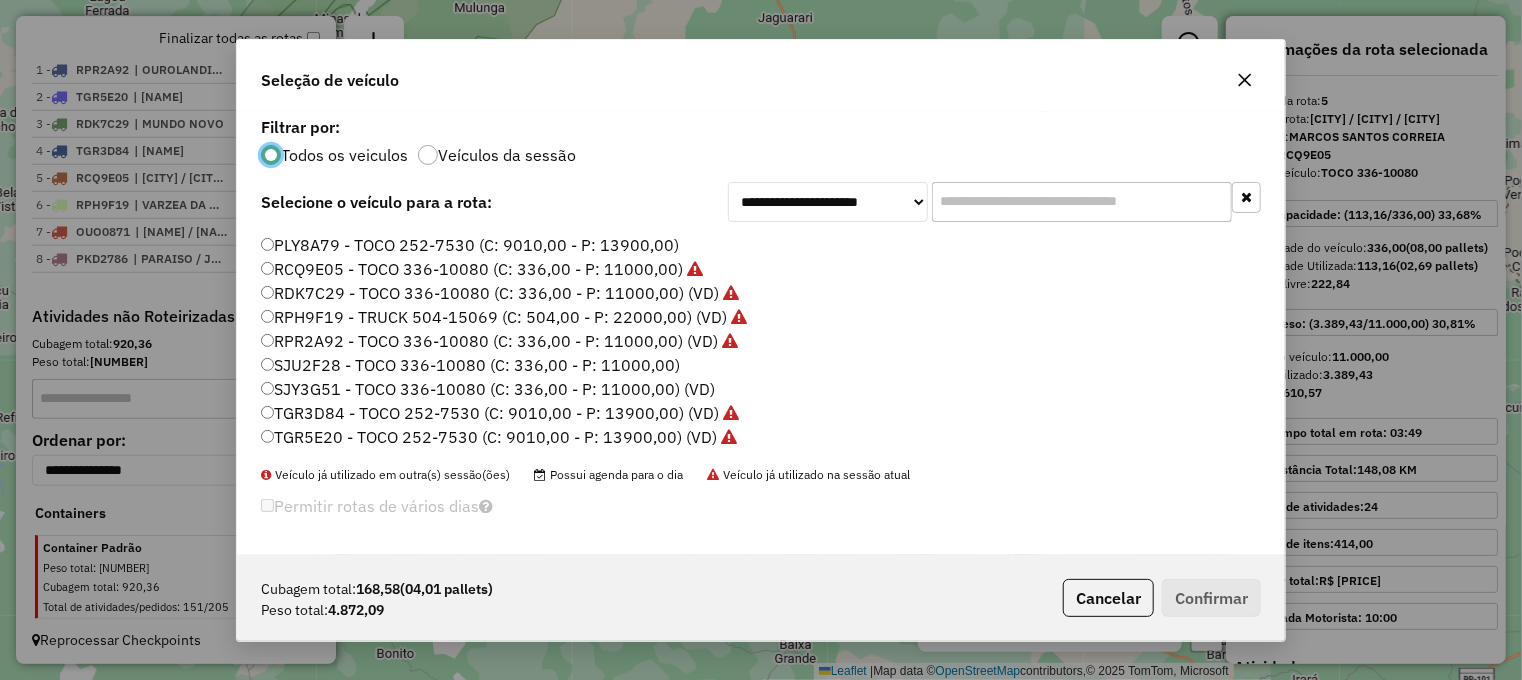 click on "SJY3G51 - TOCO 336-10080 (C: 336,00 - P: 11000,00) (VD)" 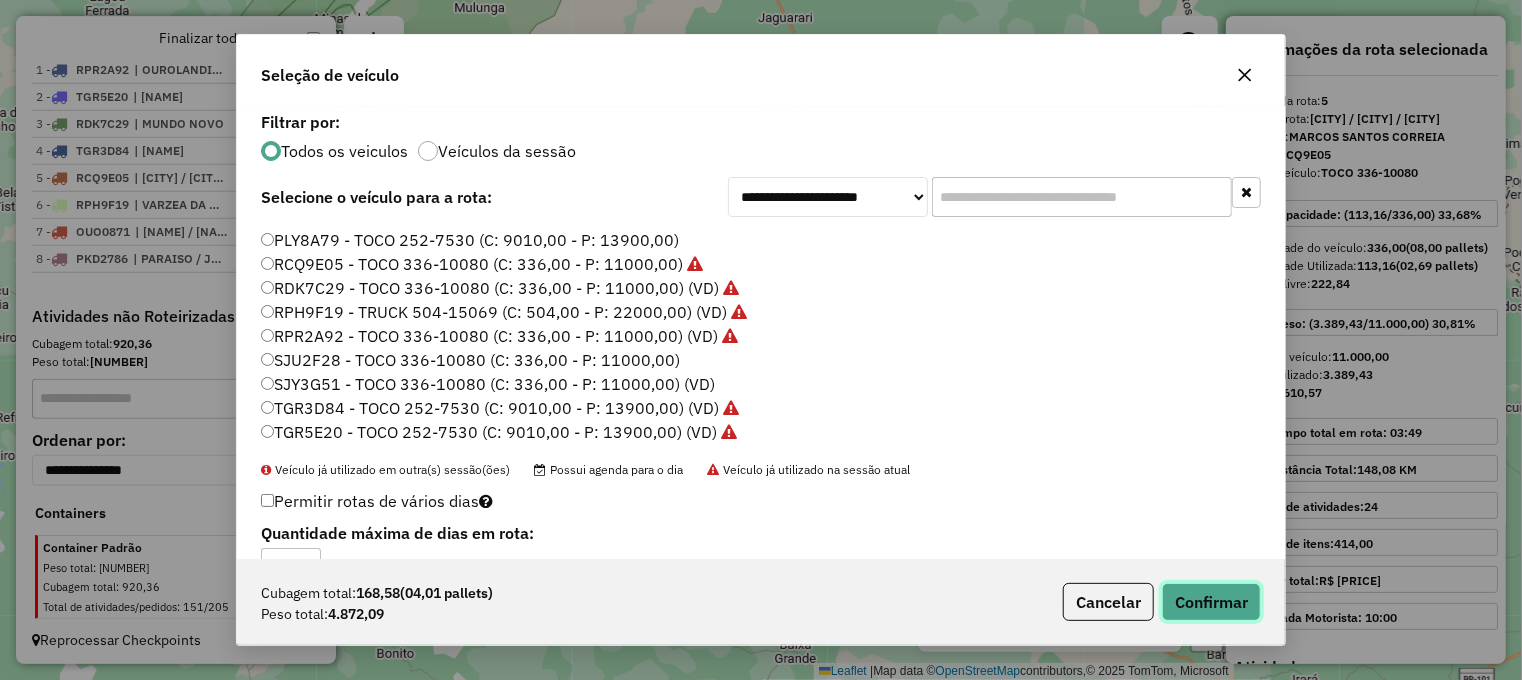 click on "Confirmar" 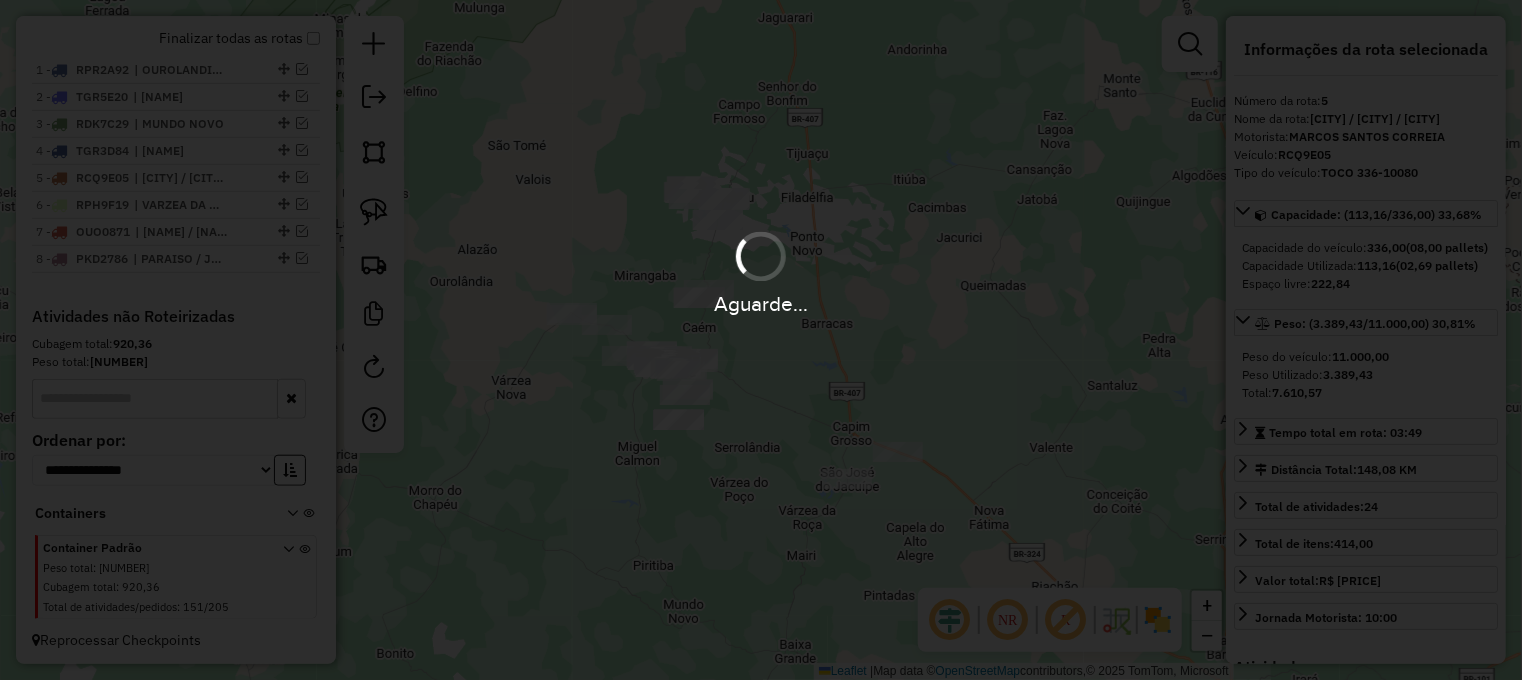 scroll, scrollTop: 827, scrollLeft: 0, axis: vertical 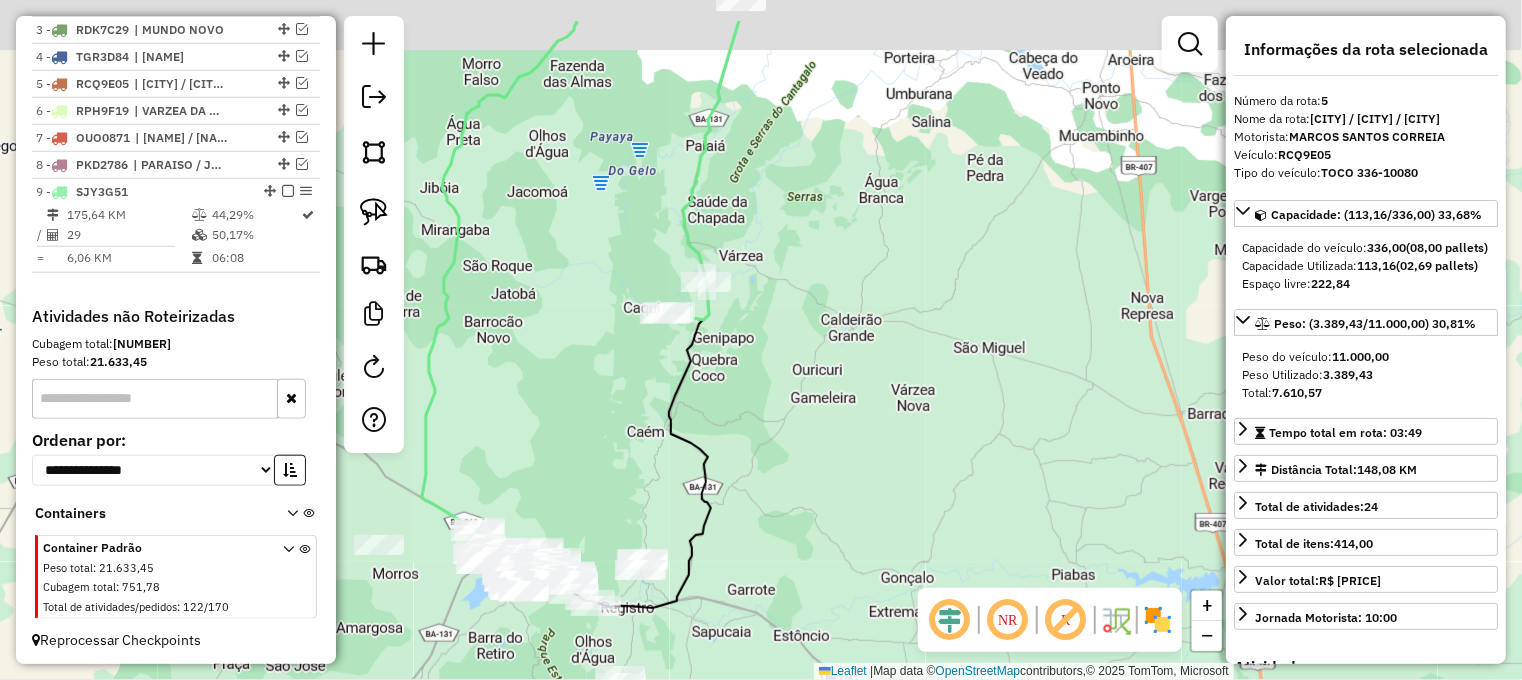 drag, startPoint x: 623, startPoint y: 271, endPoint x: 723, endPoint y: 360, distance: 133.86934 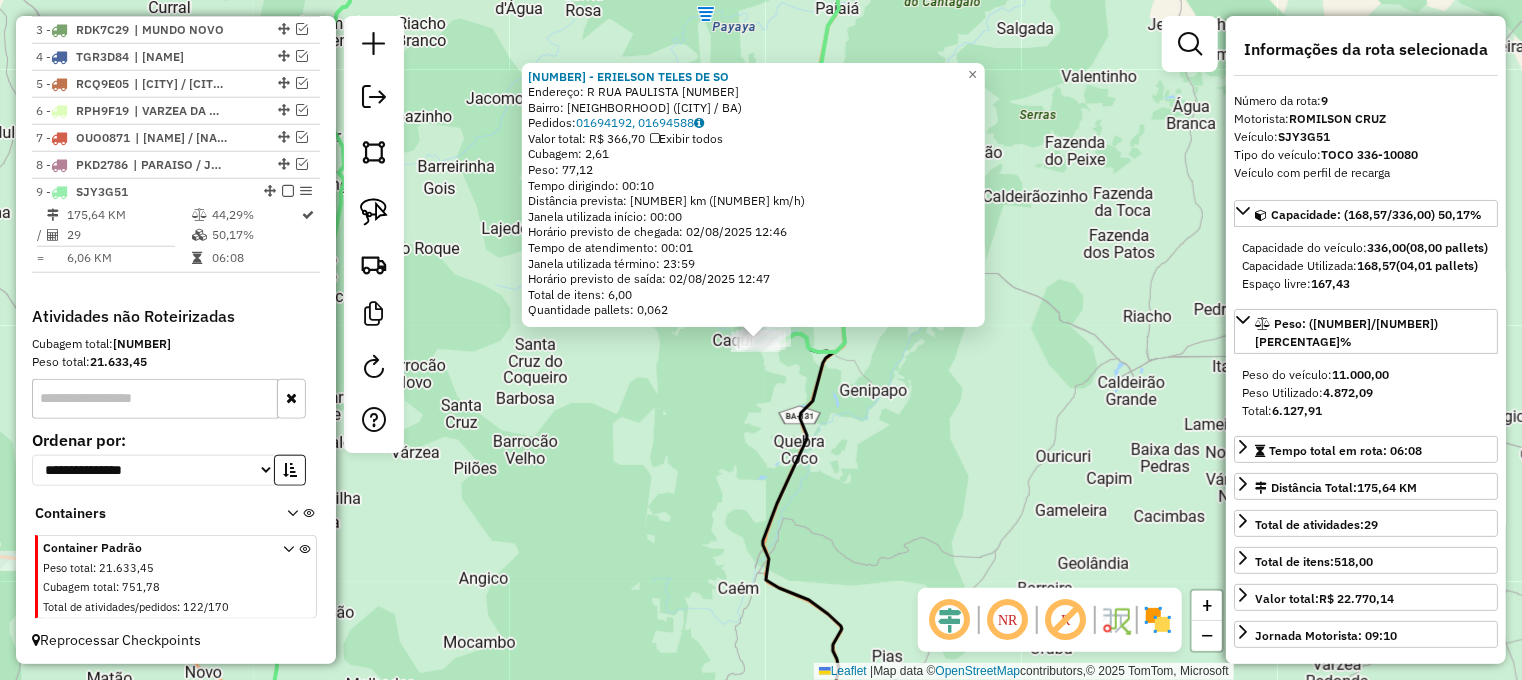 click on "[NUMBER] - [FIRST] [LAST] DE SO Endereço: R [STREET] [NUMBER] Bairro: [NEIGHBORHOOD] ([CITY] / BA) Pedidos: [NUMBER], [NUMBER] Valor total: R$ [PRICE] Exibir todos Cubagem: [CUBAGE] Peso: [WEIGHT] Tempo dirigindo: [TIME] Distância prevista: [DISTANCE] km ([SPEED] km/h) Janela utilizada início: [TIME] Horário previsto de chegada: [DATE] [TIME] Tempo de atendimento: [TIME] Janela utilizada término: [TIME] Horário previsto de saída: [DATE] [TIME] Total de itens: [ITEMS] Quantidade pallets: [PALLETS] × Janela de atendimento Grade de atendimento Capacidade Transportadoras Veículos Cliente Pedidos Rotas Selecione os dias de semana para filtrar as janelas de atendimento Seg Ter Qua Qui Sex Sáb Dom Informe o período da janela de atendimento: De: Até: Filtrar exatamente a janela do cliente Considerar janela de atendimento padrão Selecione os dias de semana para filtrar as grades de atendimento Seg Ter Qua Qui Sex Sáb Dom Peso mínimo: De: +" 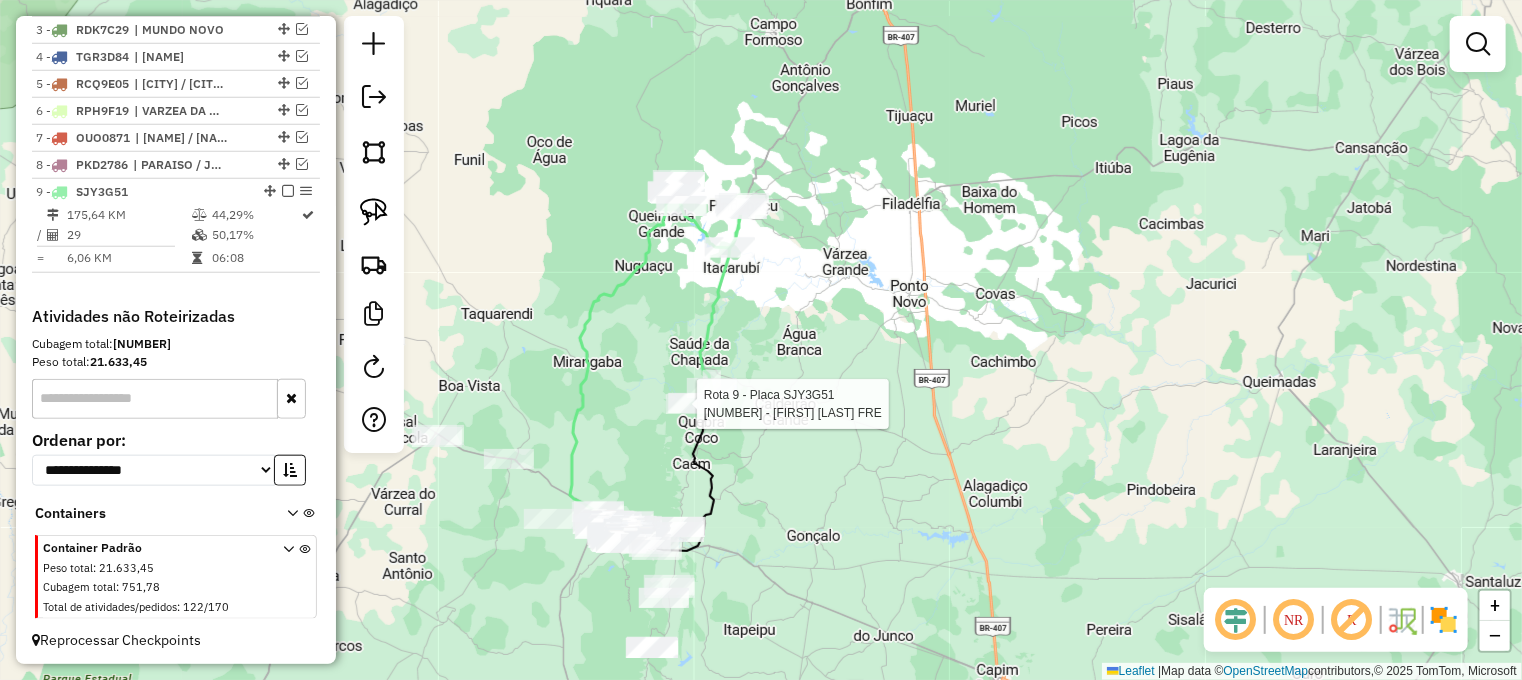 select on "**********" 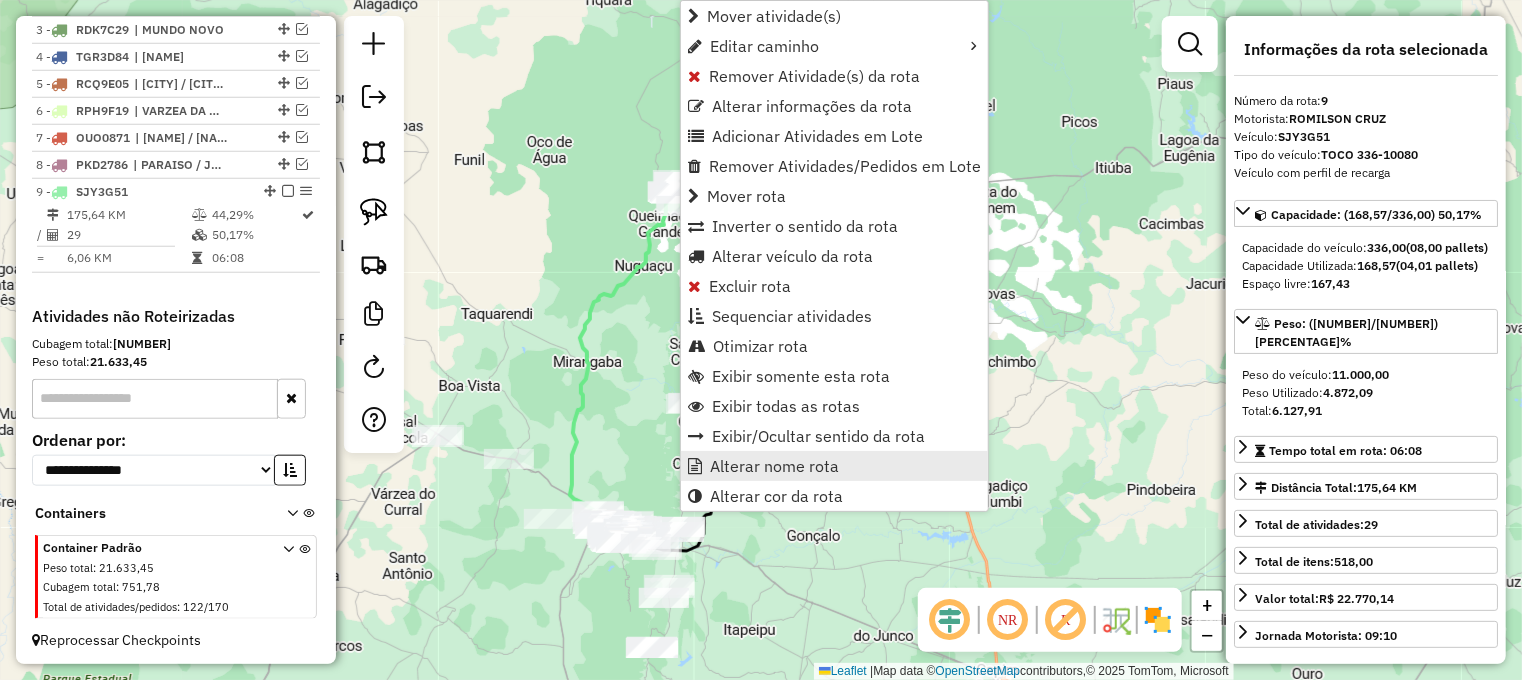 click on "Alterar nome rota" at bounding box center [774, 466] 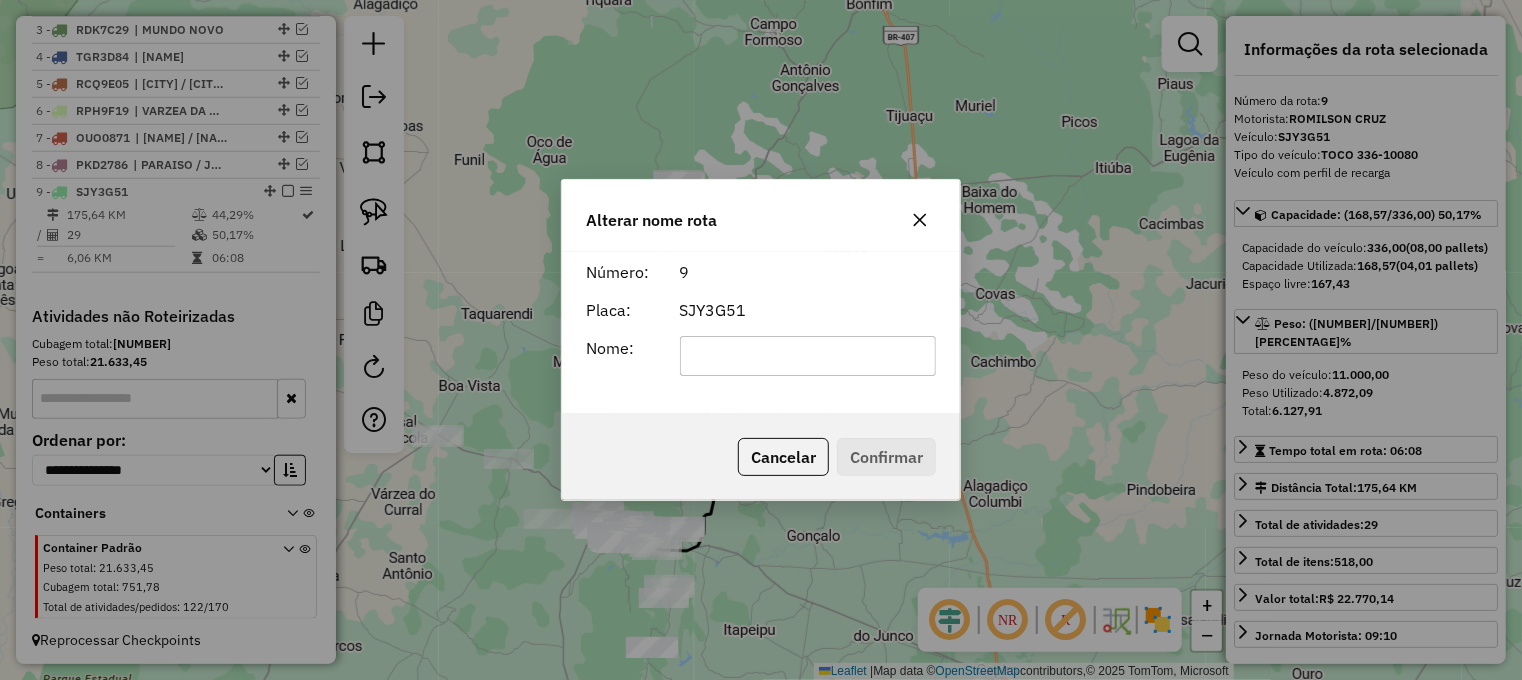 click 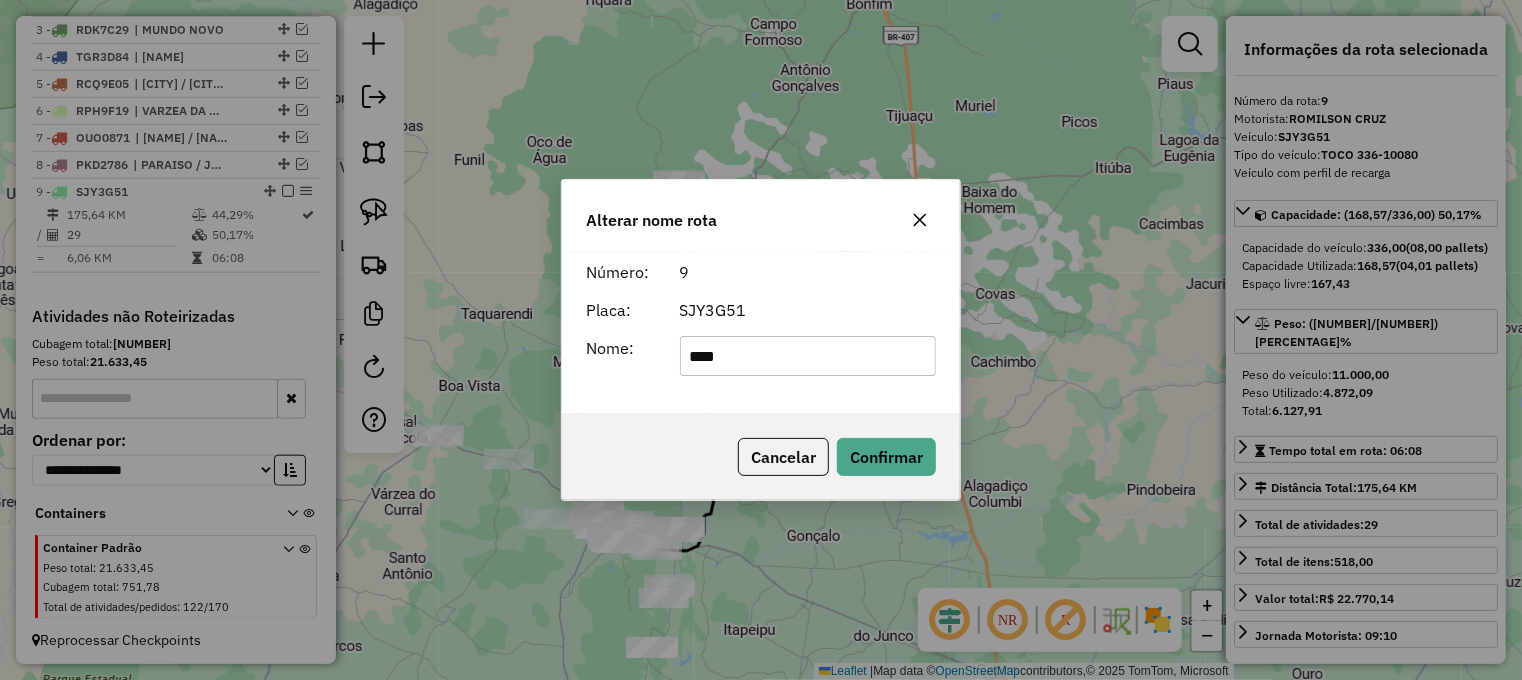 click on "****" 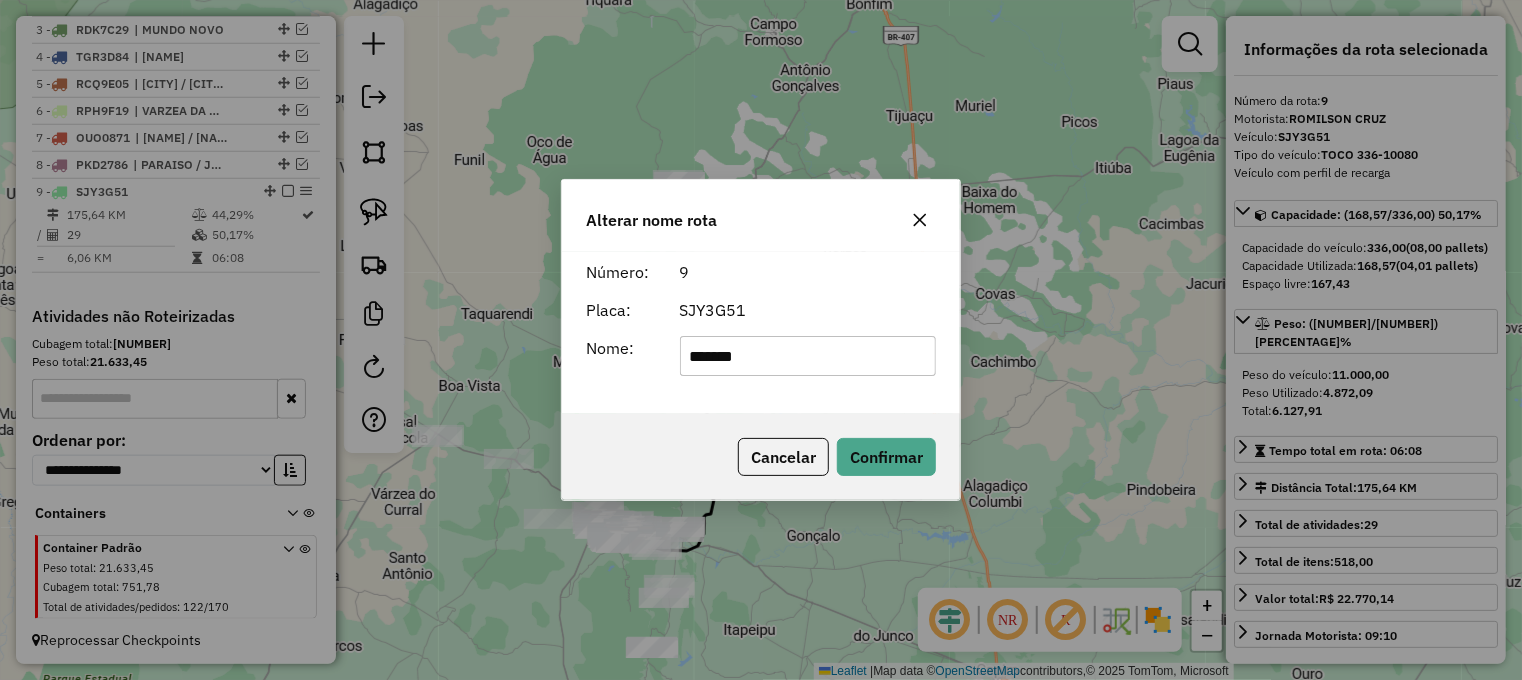 type on "**********" 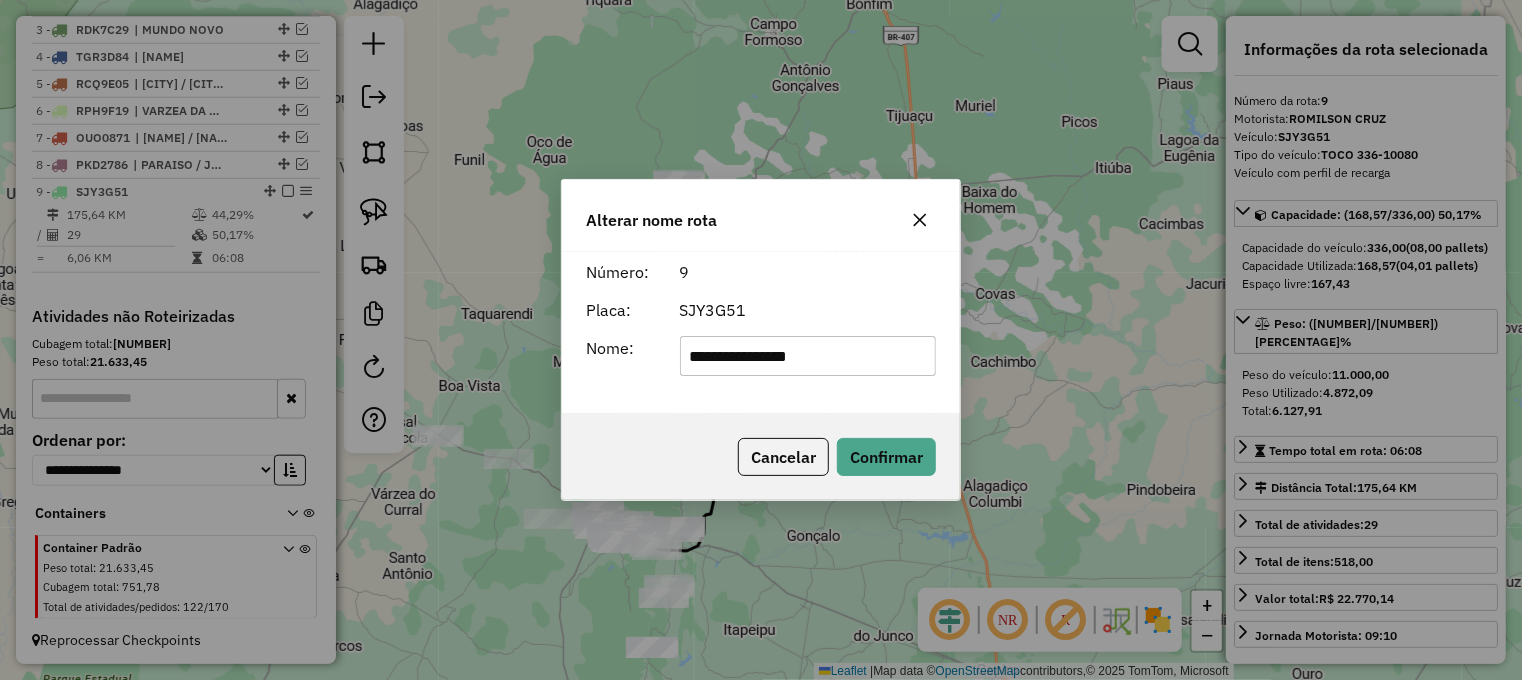 click 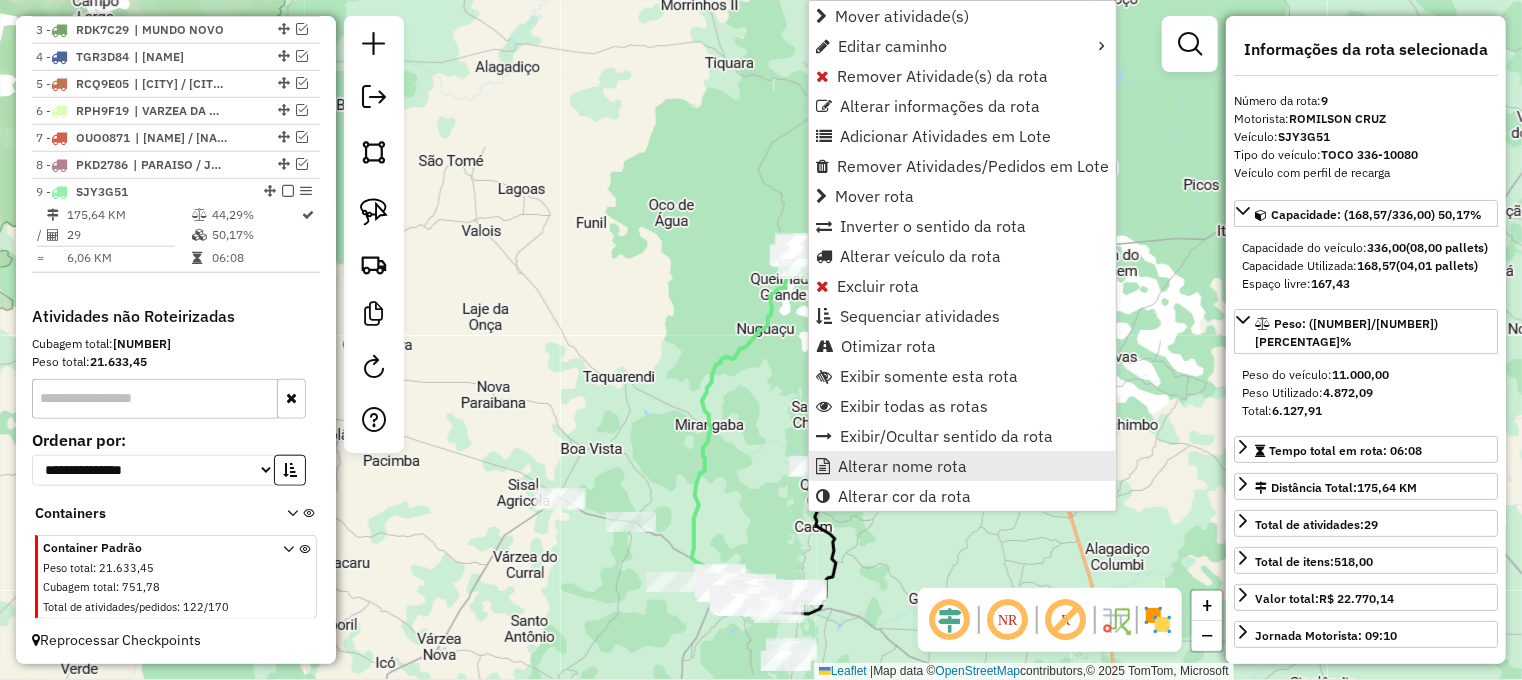 click on "Alterar nome rota" at bounding box center [902, 466] 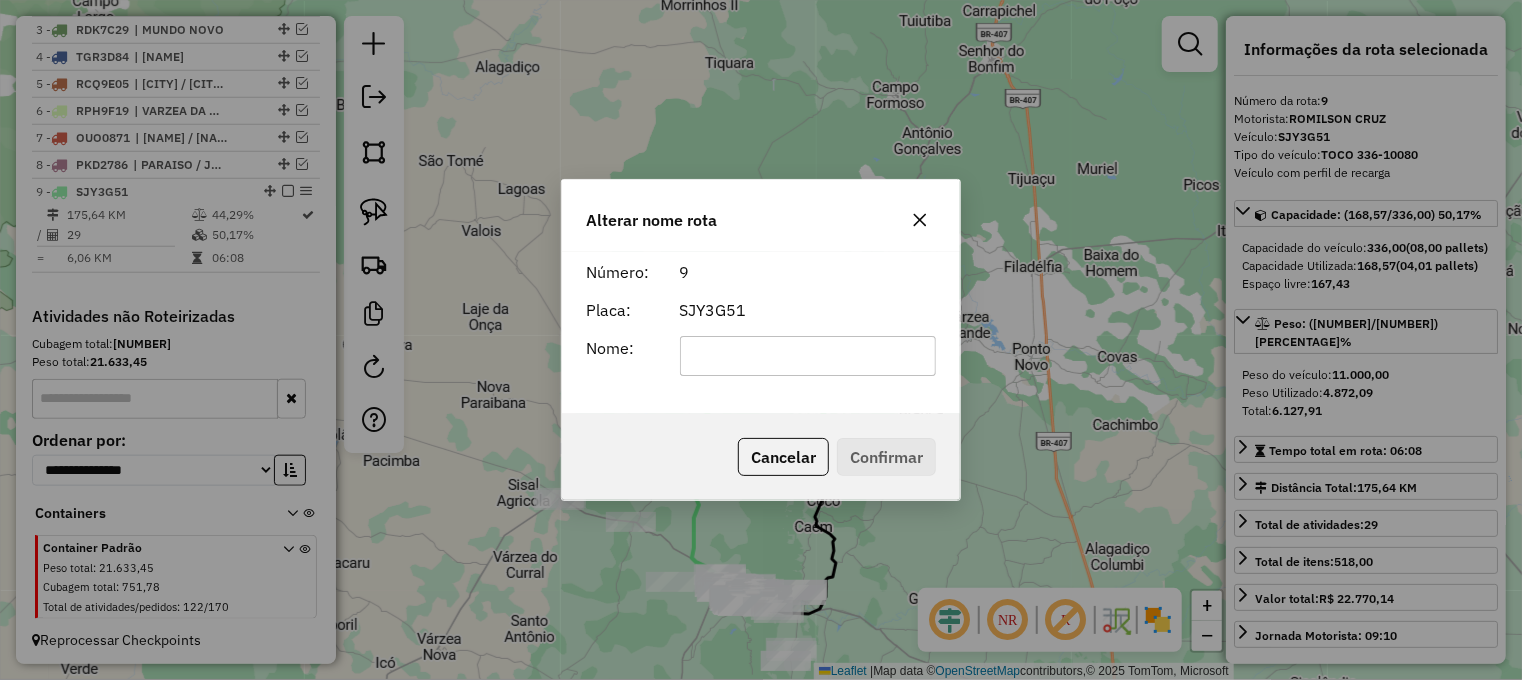 click 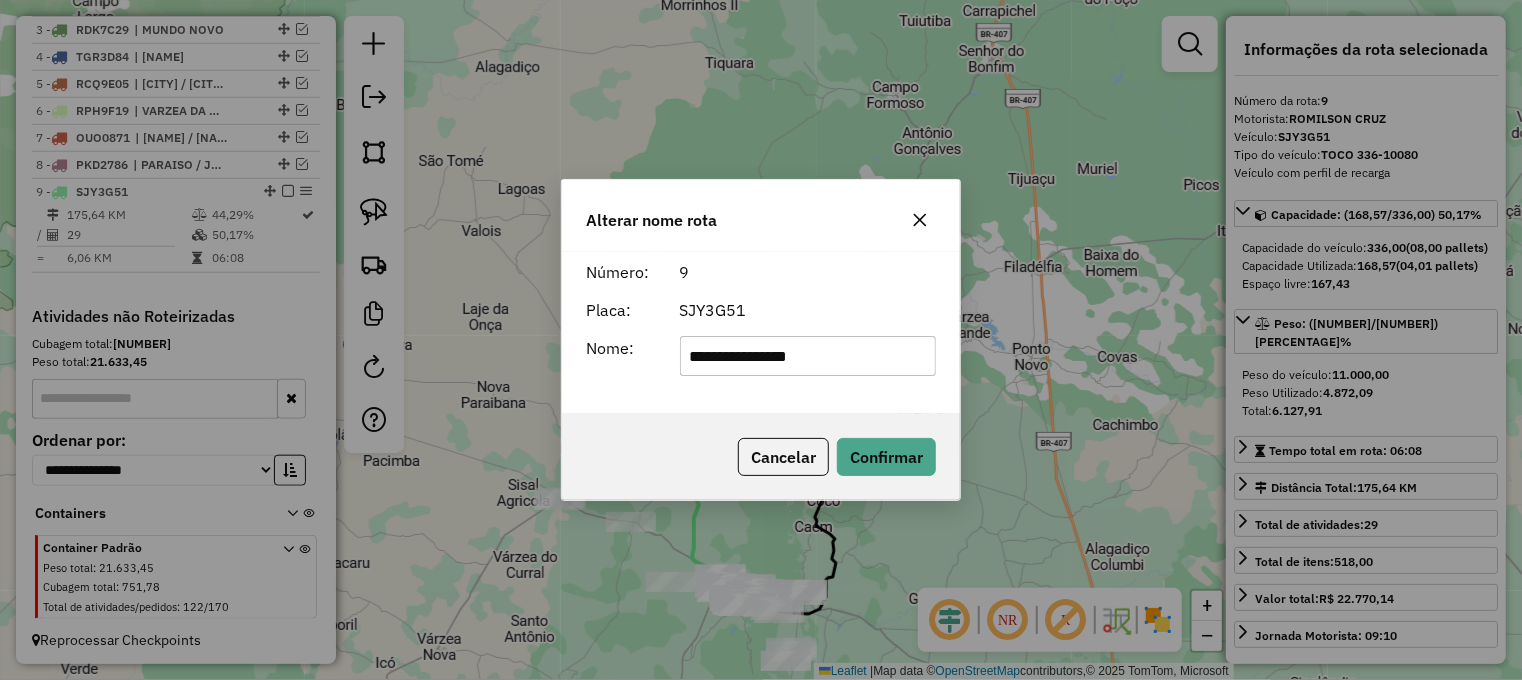 click on "**********" 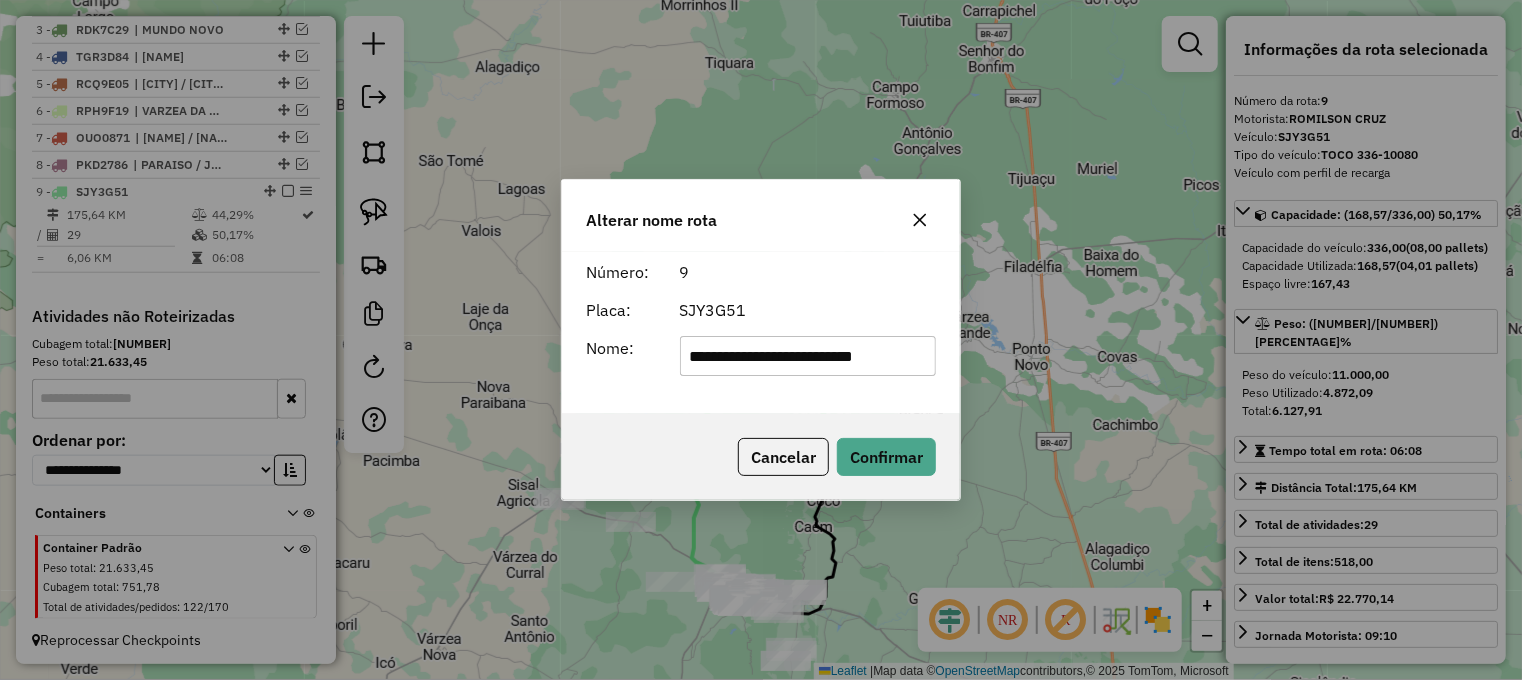scroll, scrollTop: 0, scrollLeft: 3, axis: horizontal 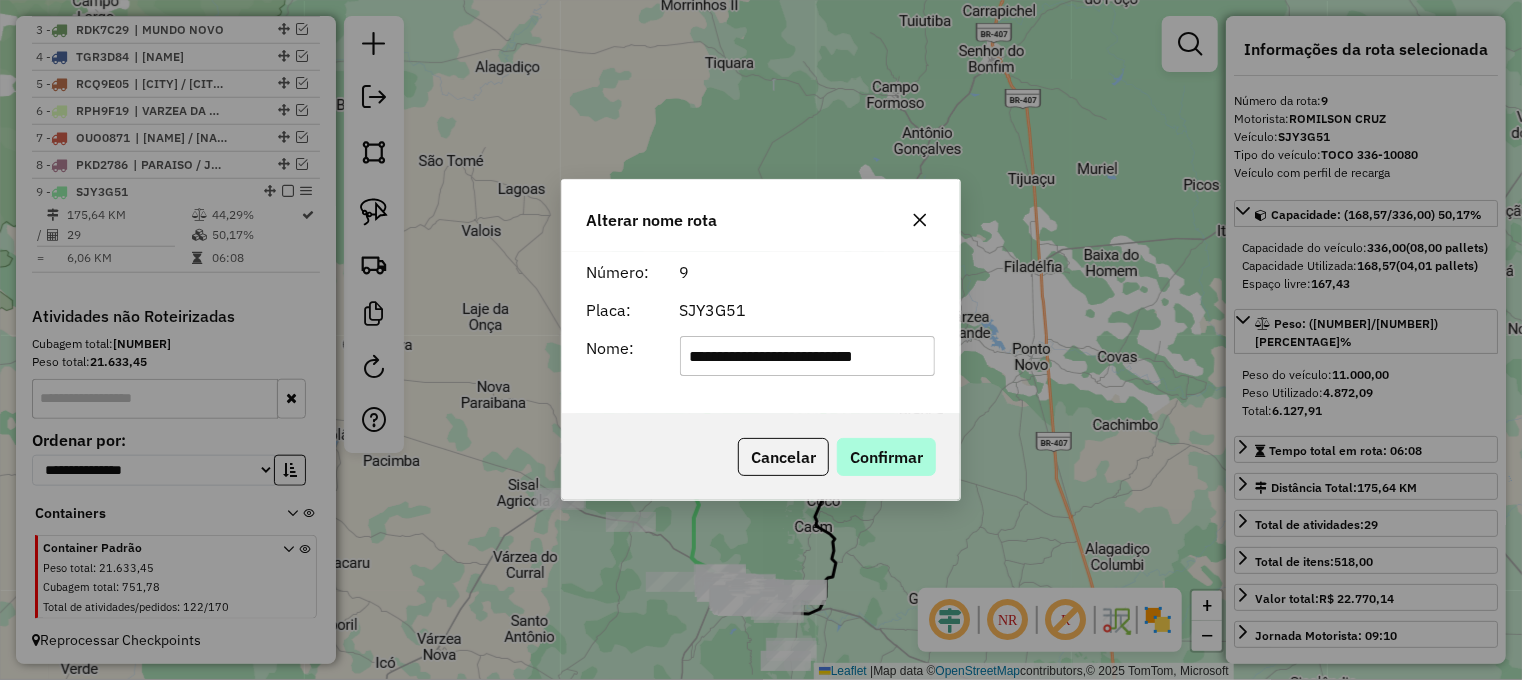 type on "**********" 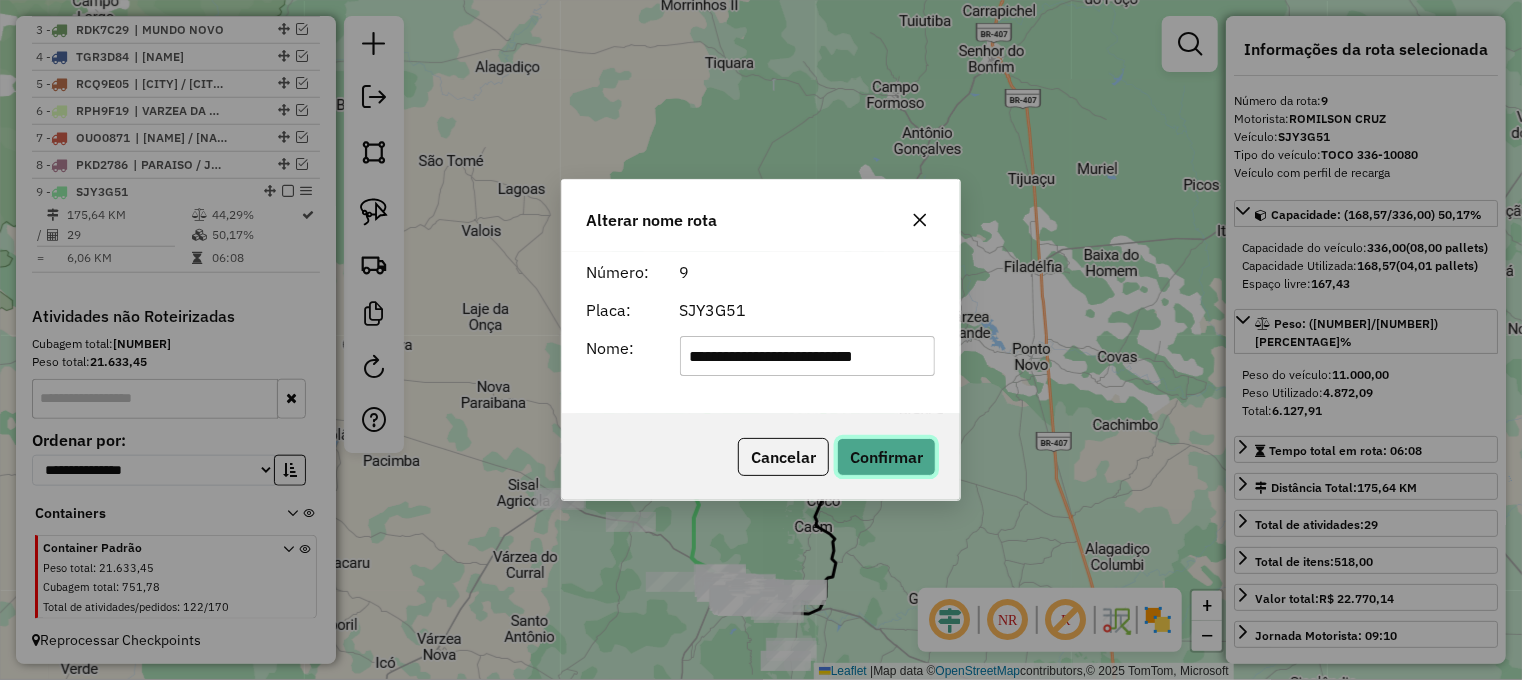 click on "Confirmar" 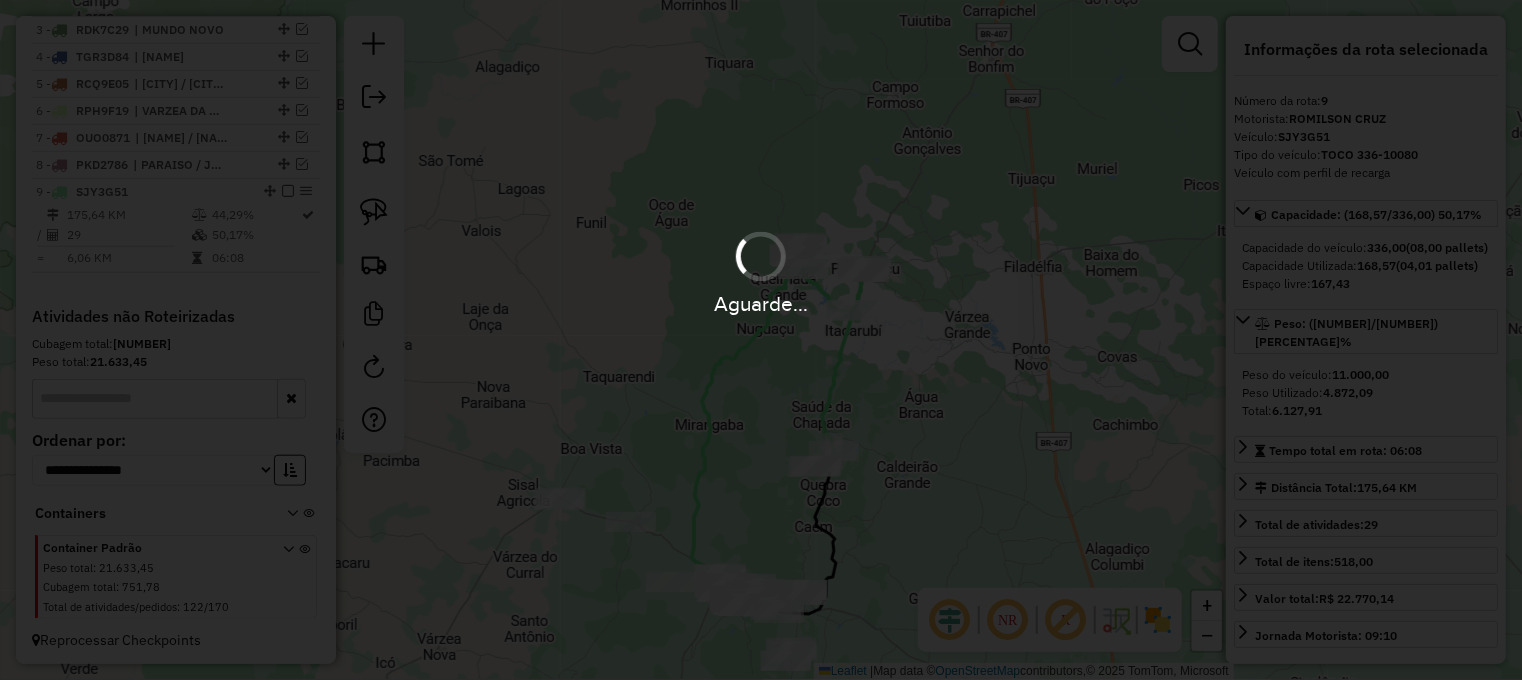 type 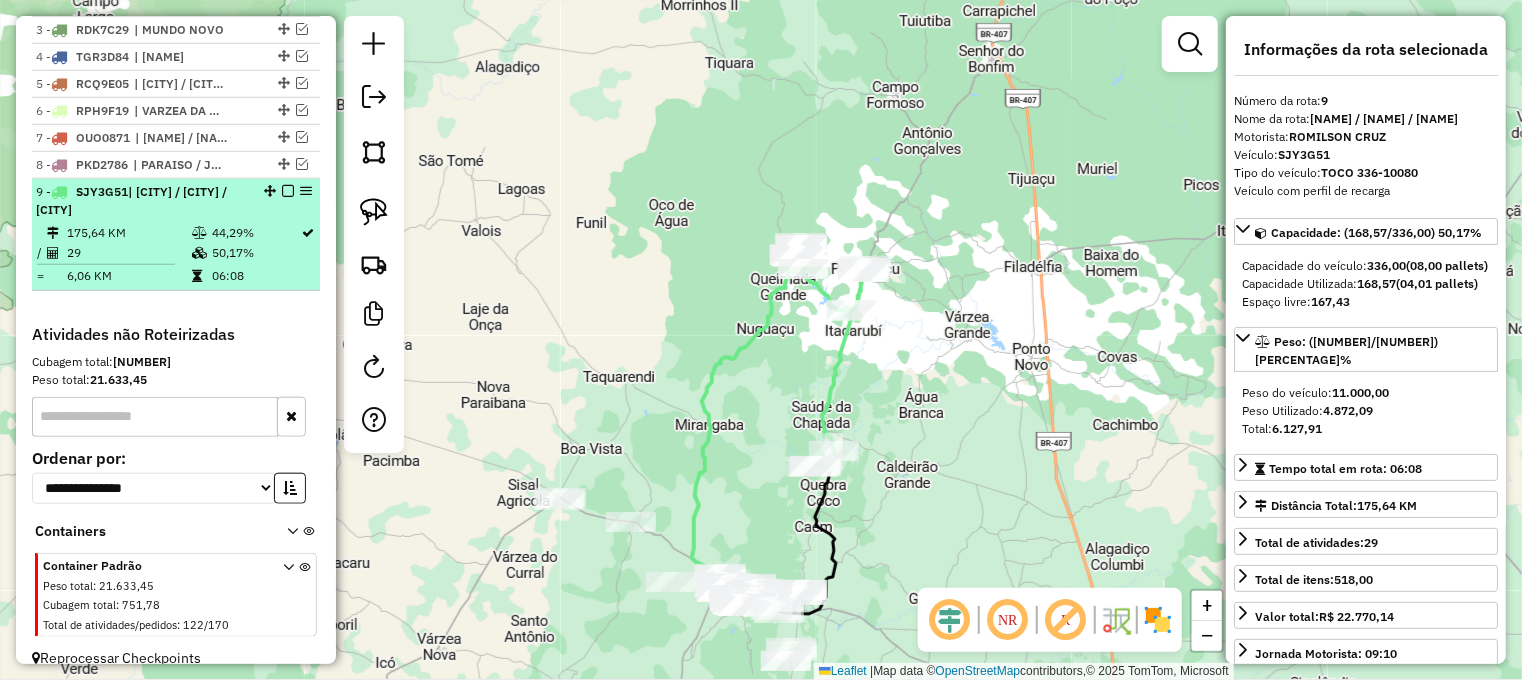 click on "[NUMBER] [PLATE] | [CITY] / [CITY] / [CITY]" at bounding box center (176, 201) 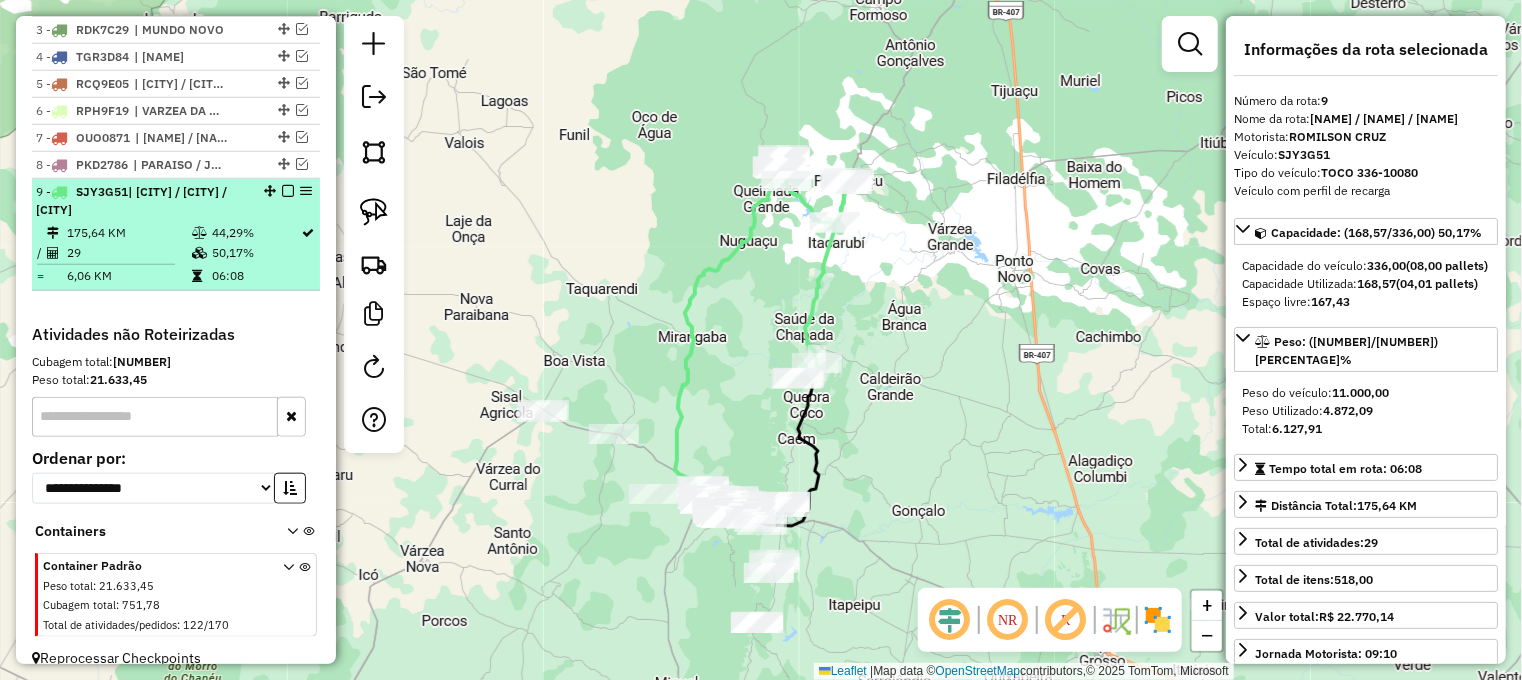 click at bounding box center (288, 191) 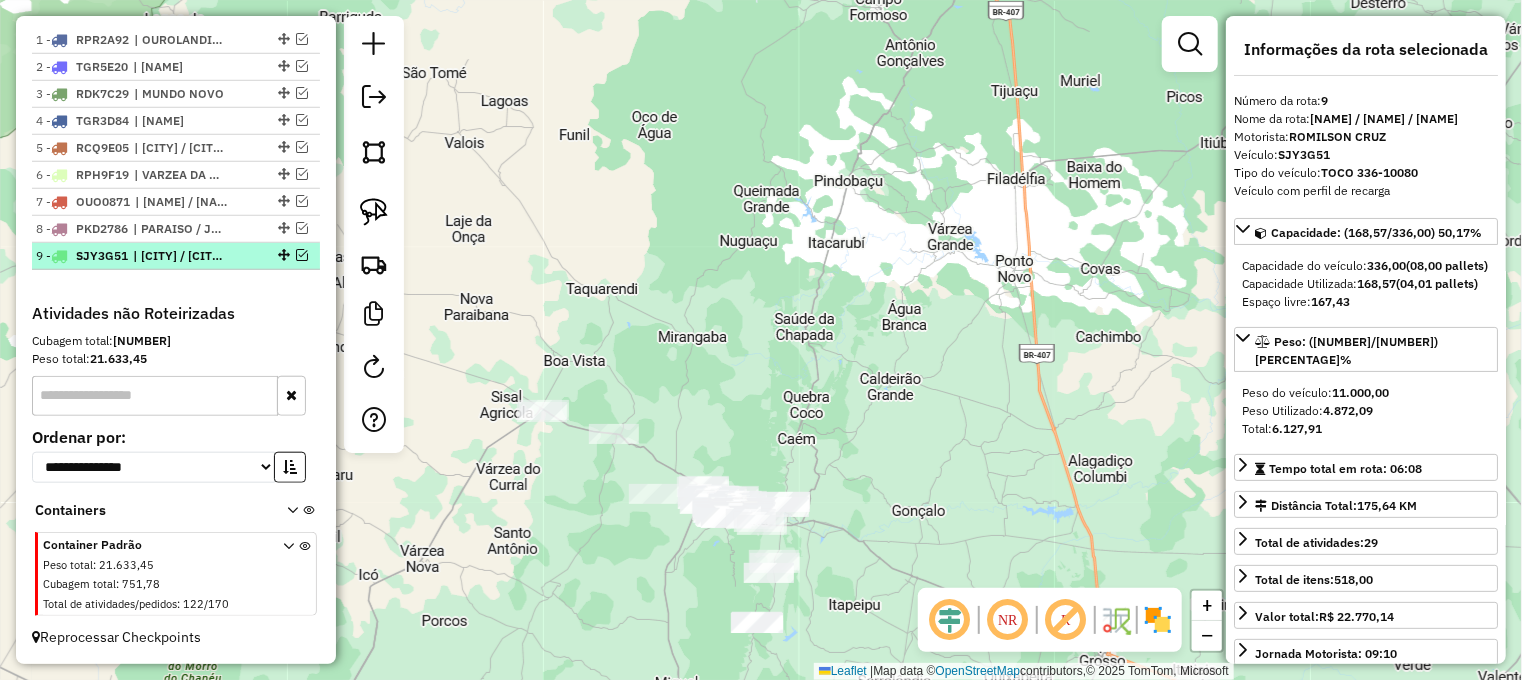 scroll, scrollTop: 760, scrollLeft: 0, axis: vertical 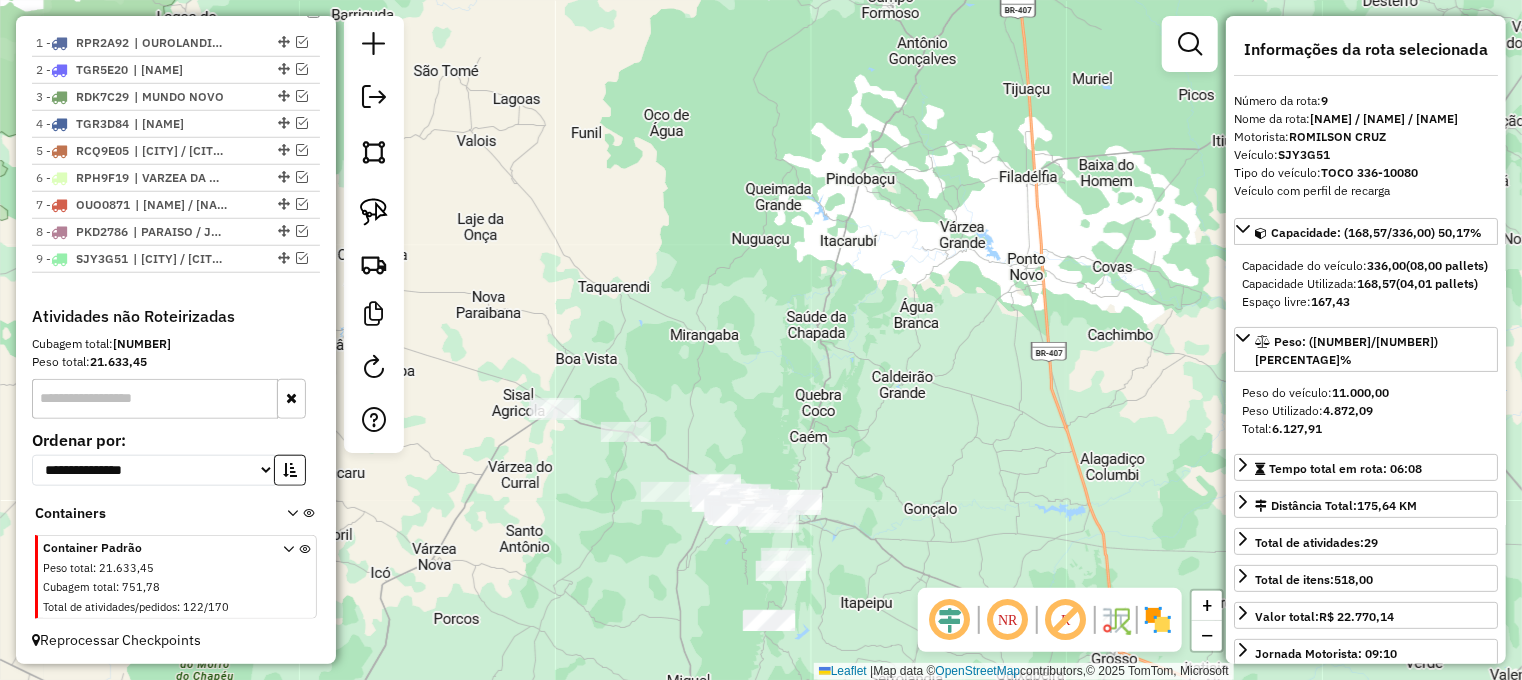 drag, startPoint x: 749, startPoint y: 268, endPoint x: 812, endPoint y: 168, distance: 118.19052 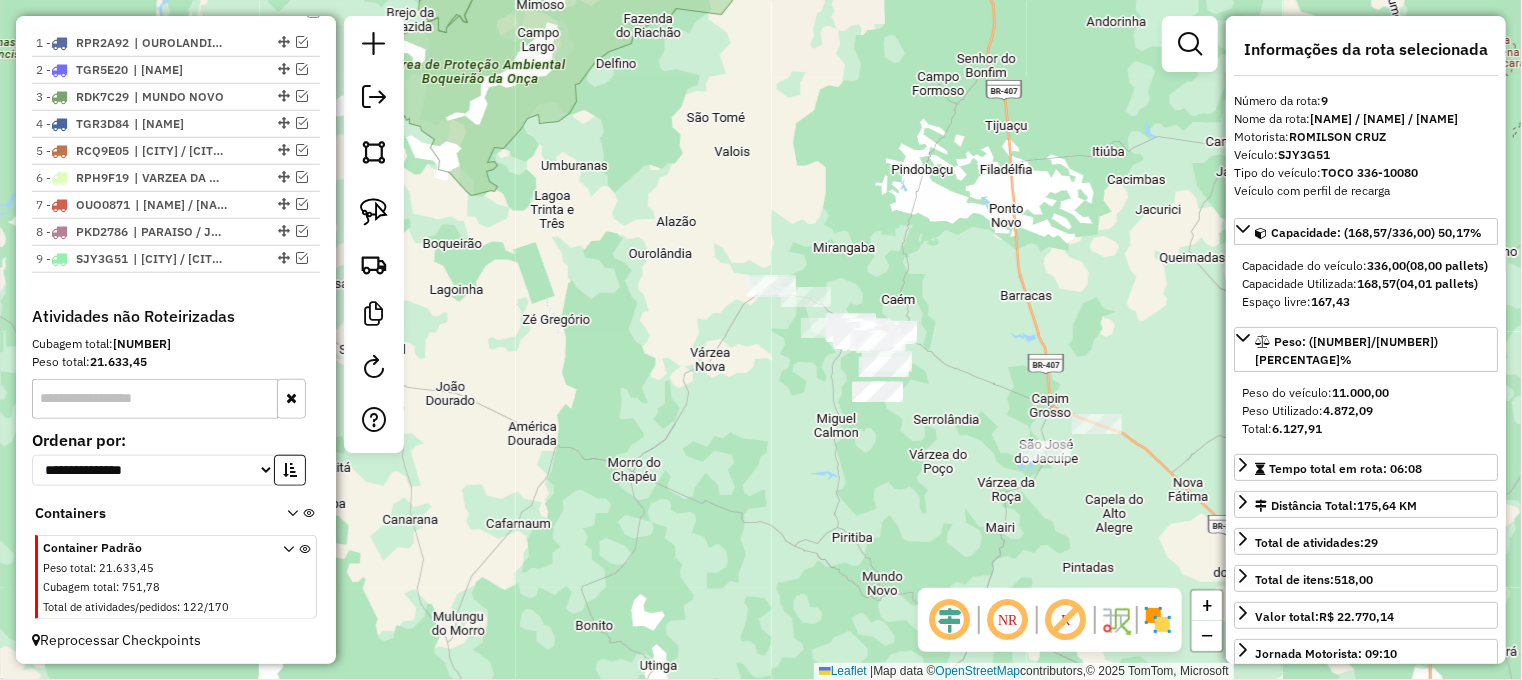 drag, startPoint x: 1011, startPoint y: 418, endPoint x: 928, endPoint y: 319, distance: 129.18979 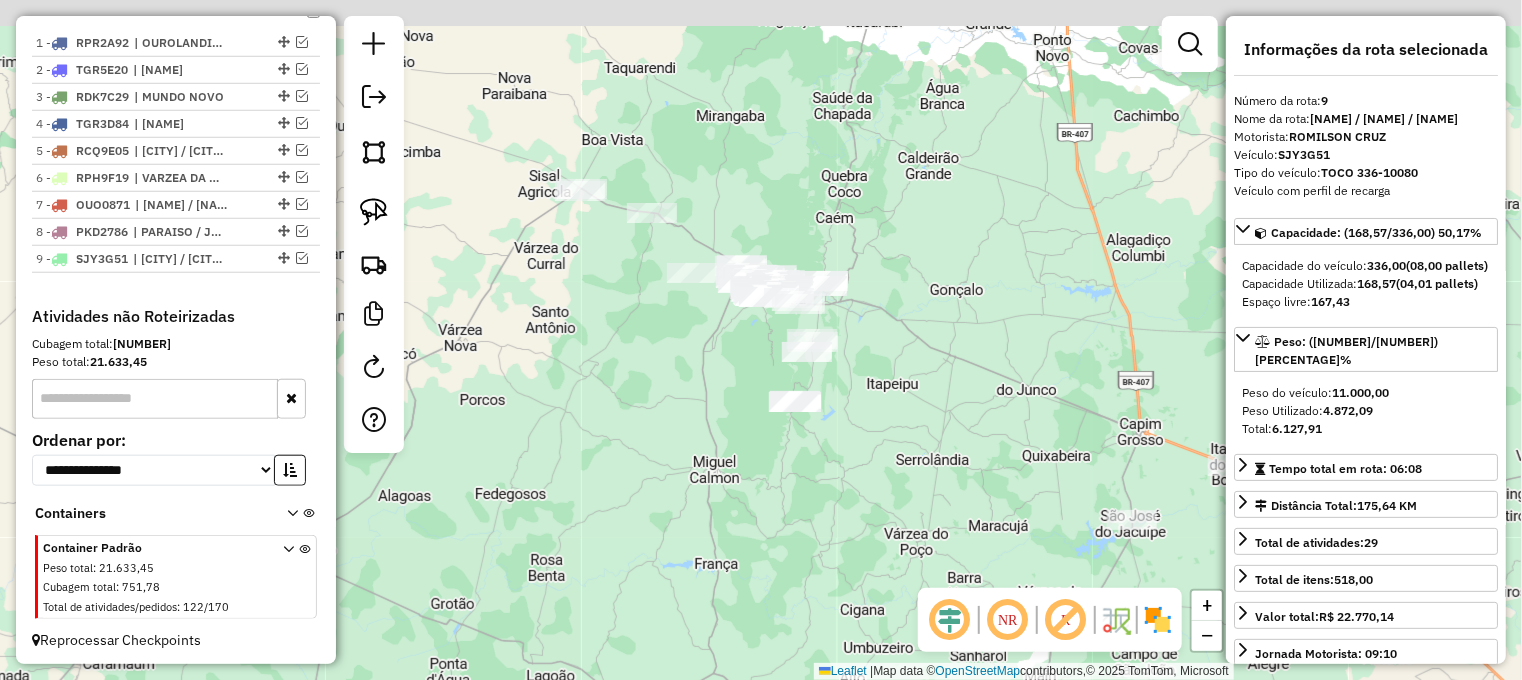drag, startPoint x: 928, startPoint y: 301, endPoint x: 829, endPoint y: 379, distance: 126.035706 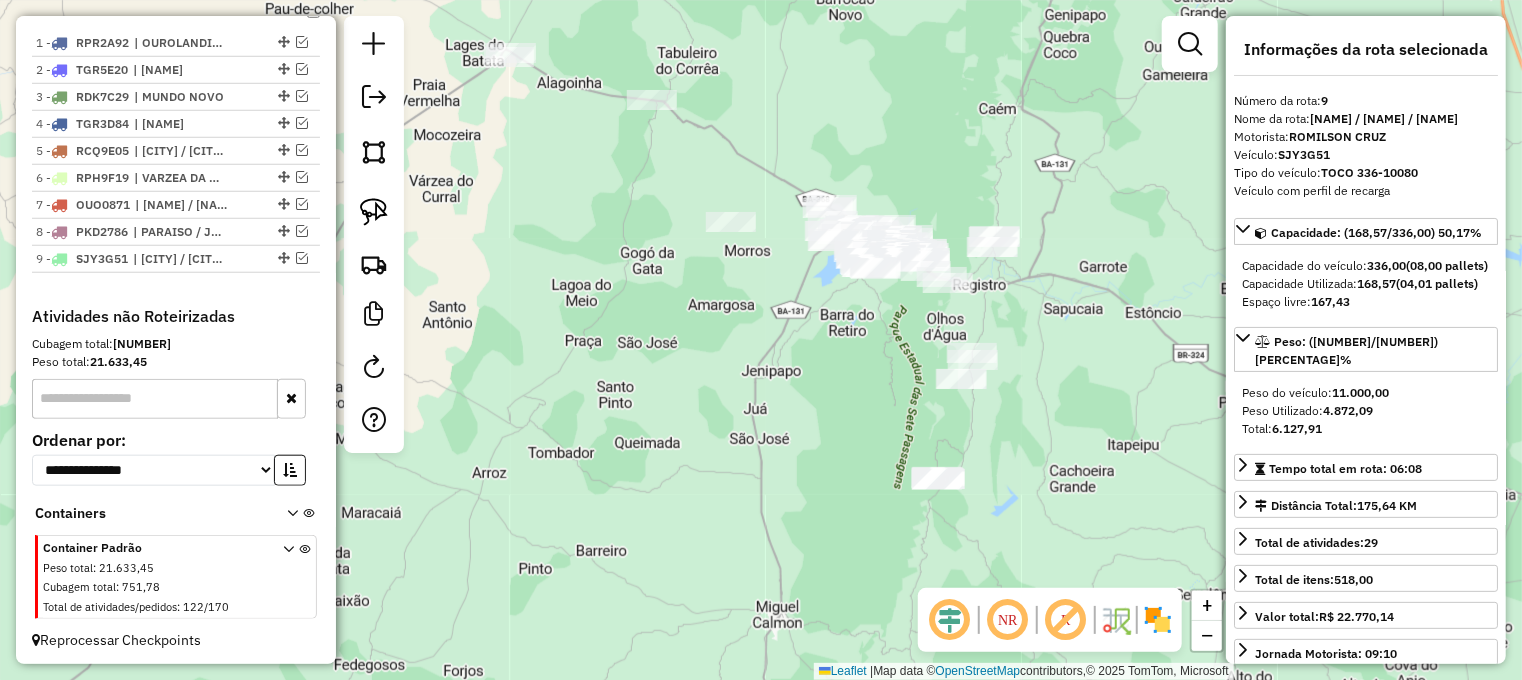 drag, startPoint x: 957, startPoint y: 346, endPoint x: 1087, endPoint y: 332, distance: 130.75168 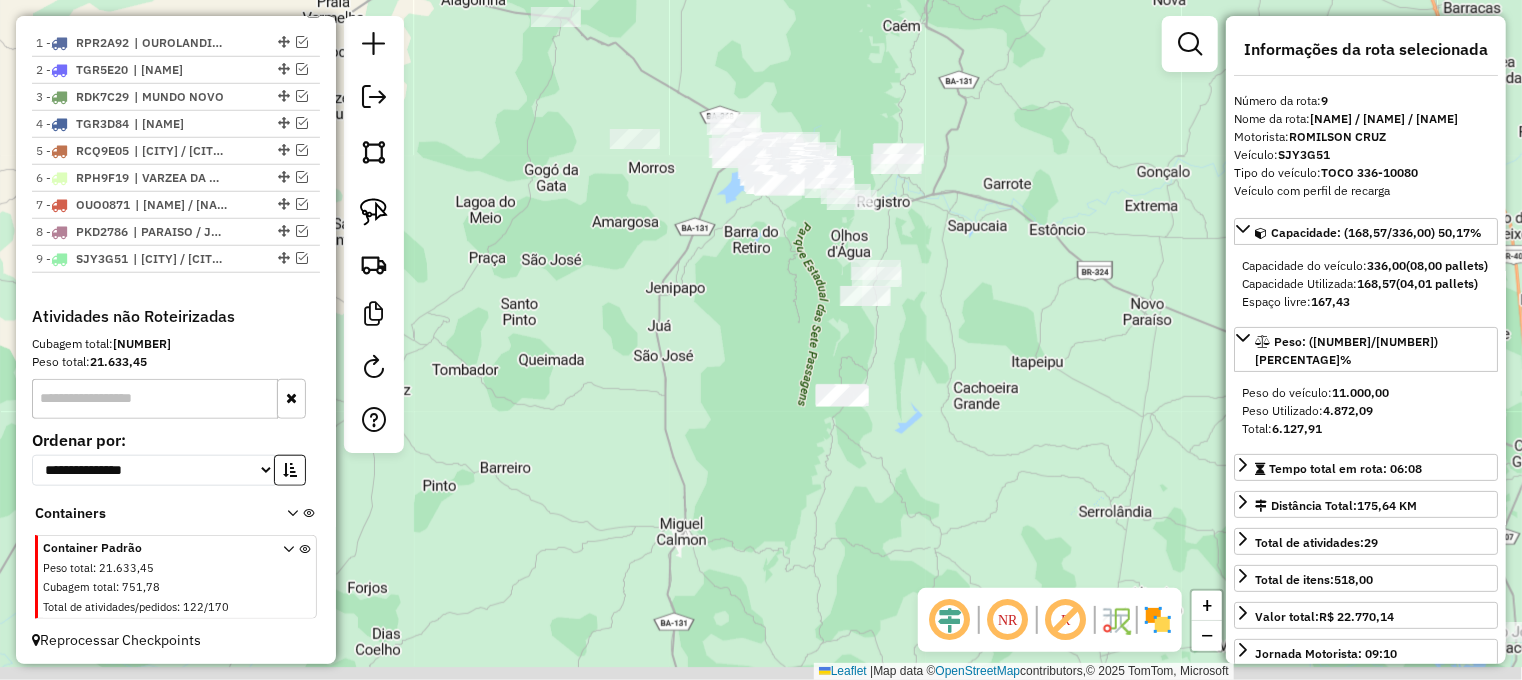 drag, startPoint x: 680, startPoint y: 318, endPoint x: 573, endPoint y: 227, distance: 140.46352 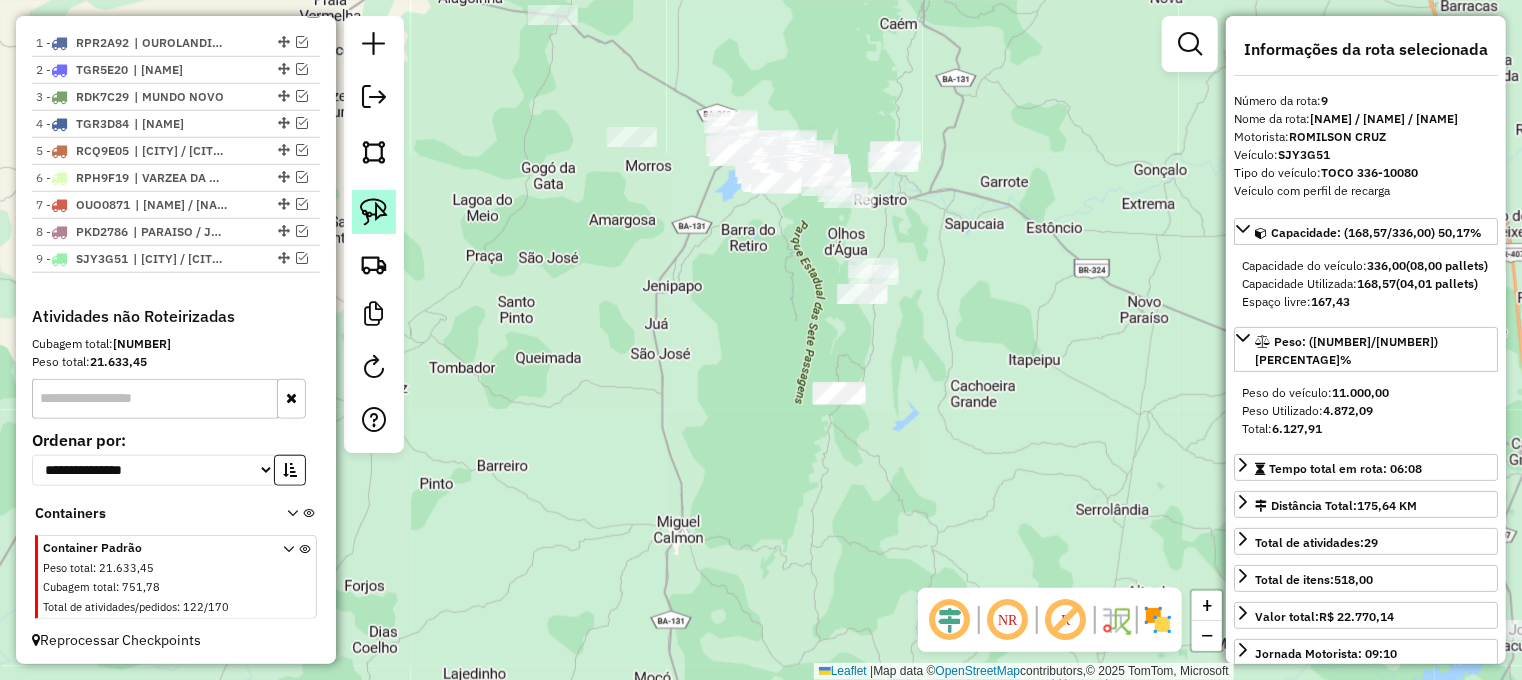 click 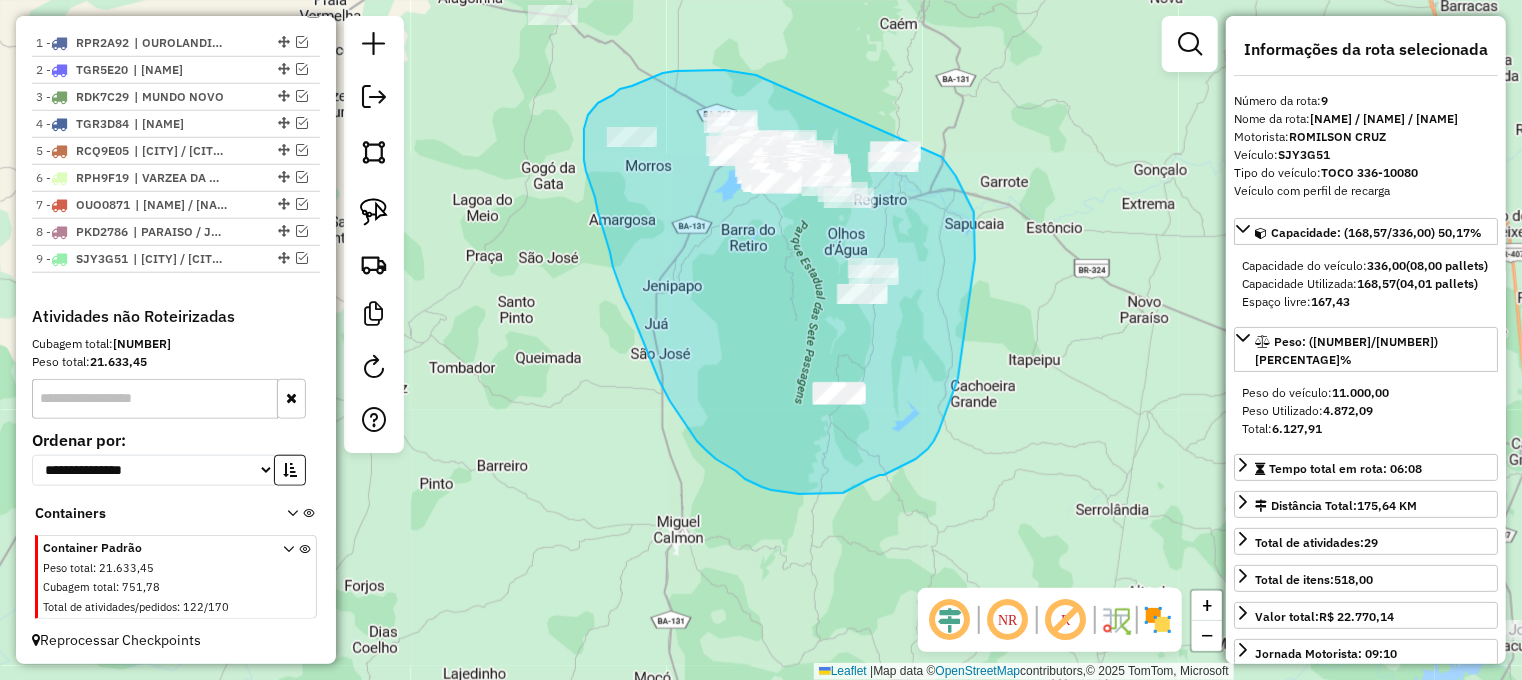 drag, startPoint x: 756, startPoint y: 75, endPoint x: 904, endPoint y: 106, distance: 151.21178 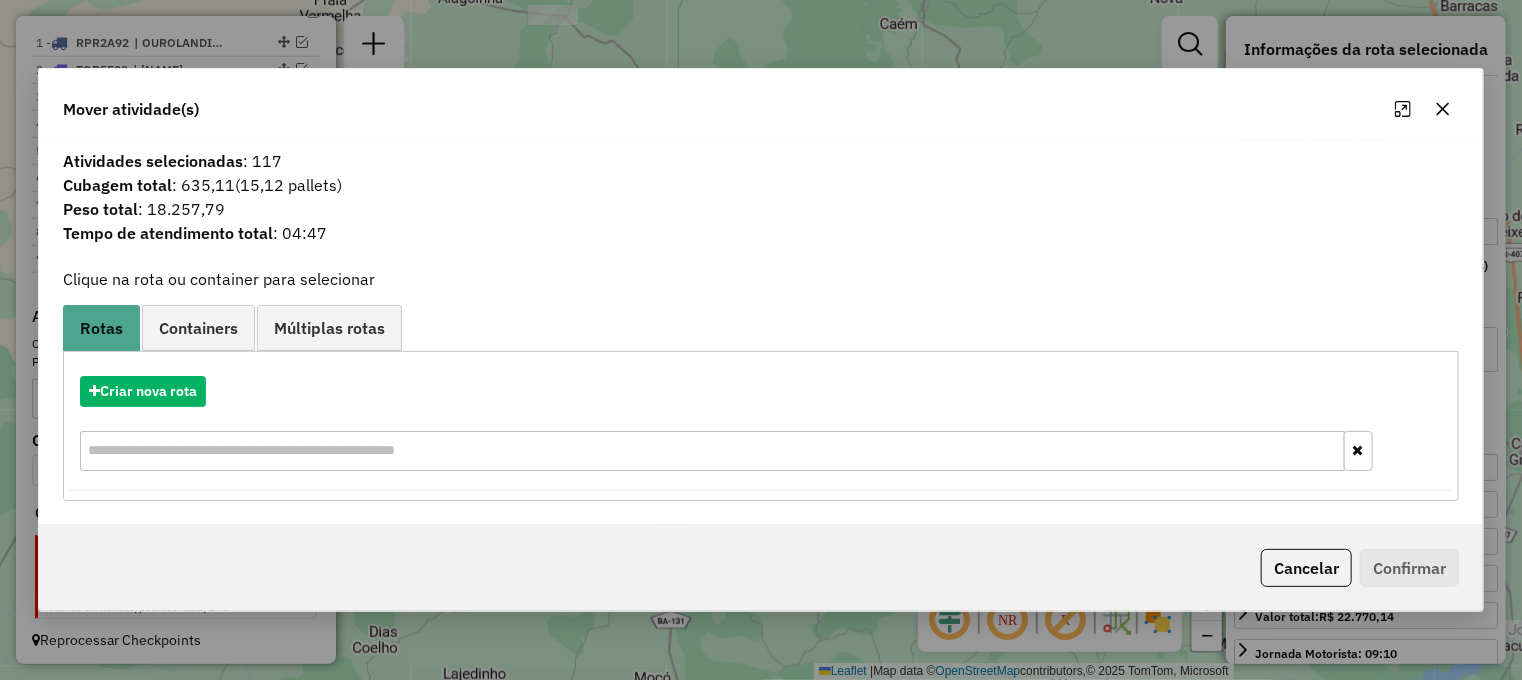 click 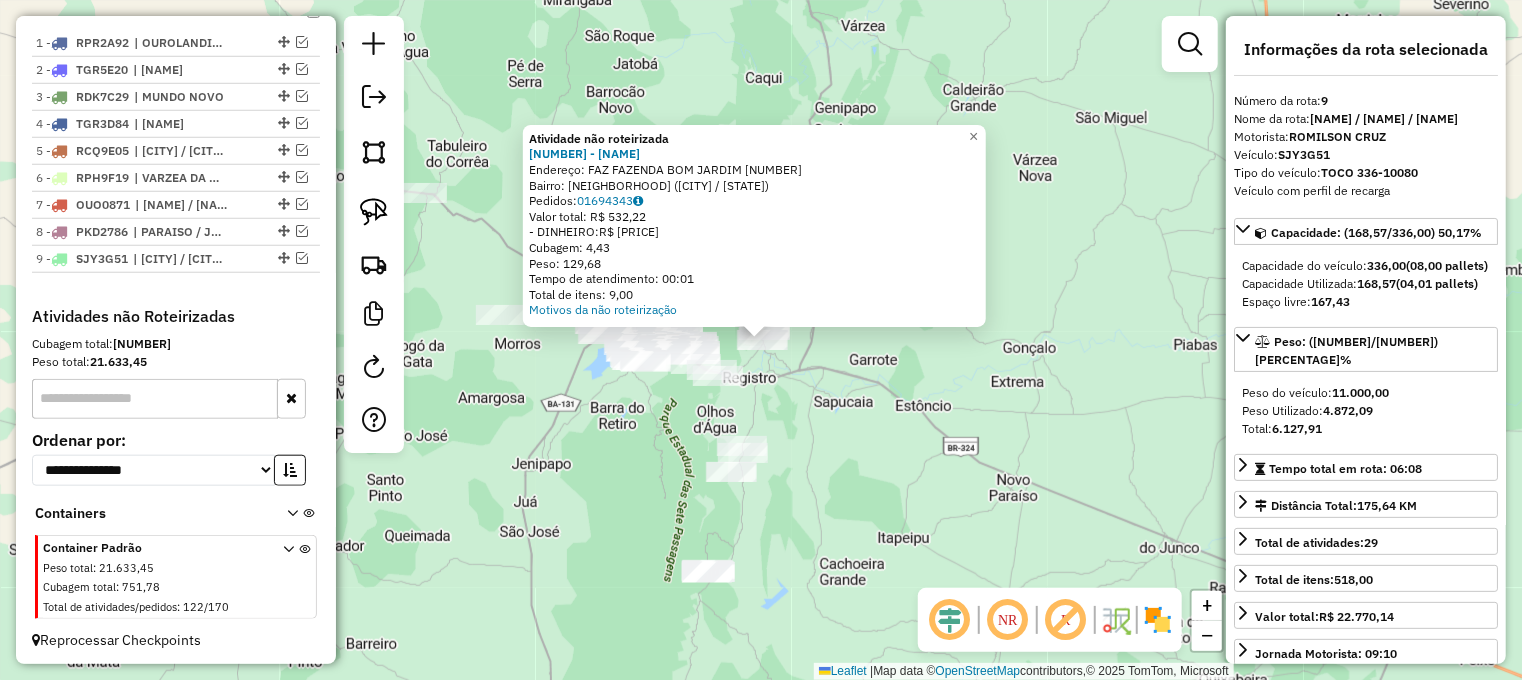 click on "Atividade não roteirizada [NUMBER] - [FIRST] [LAST] [LAST] Endereço: FAZ FAZENDA BOM JARDIM [NUMBER] Bairro: [NEIGHBORHOOD] ([CITY] / [STATE]) Pedidos: [NUMBER] Valor total: R$ [AMOUNT] - DINHEIRO: R$ [AMOUNT] Cubagem: [NUMBER] Peso: [NUMBER] Tempo de atendimento: [TIME] Total de itens: [NUMBER] Motivos da não roteirização × Janela de atendimento Grade de atendimento Capacidade Transportadoras Veículos Cliente Pedidos Rotas Selecione os dias de semana para filtrar as janelas de atendimento Seg Ter Qua Qui Sex Sáb Dom Informe o período da janela de atendimento: De: Até: Filtrar exatamente a janela do cliente Considerar janela de atendimento padrão Seg Ter Qua Qui Sex Sáb Dom Considerar clientes sem dia de atendimento cadastrado Clientes fora do dia de atendimento selecionado Filtrar as atividades entre os valores definidos abaixo: Peso mínimo: Peso máximo: Cubagem mínima: Cubagem máxima: +" 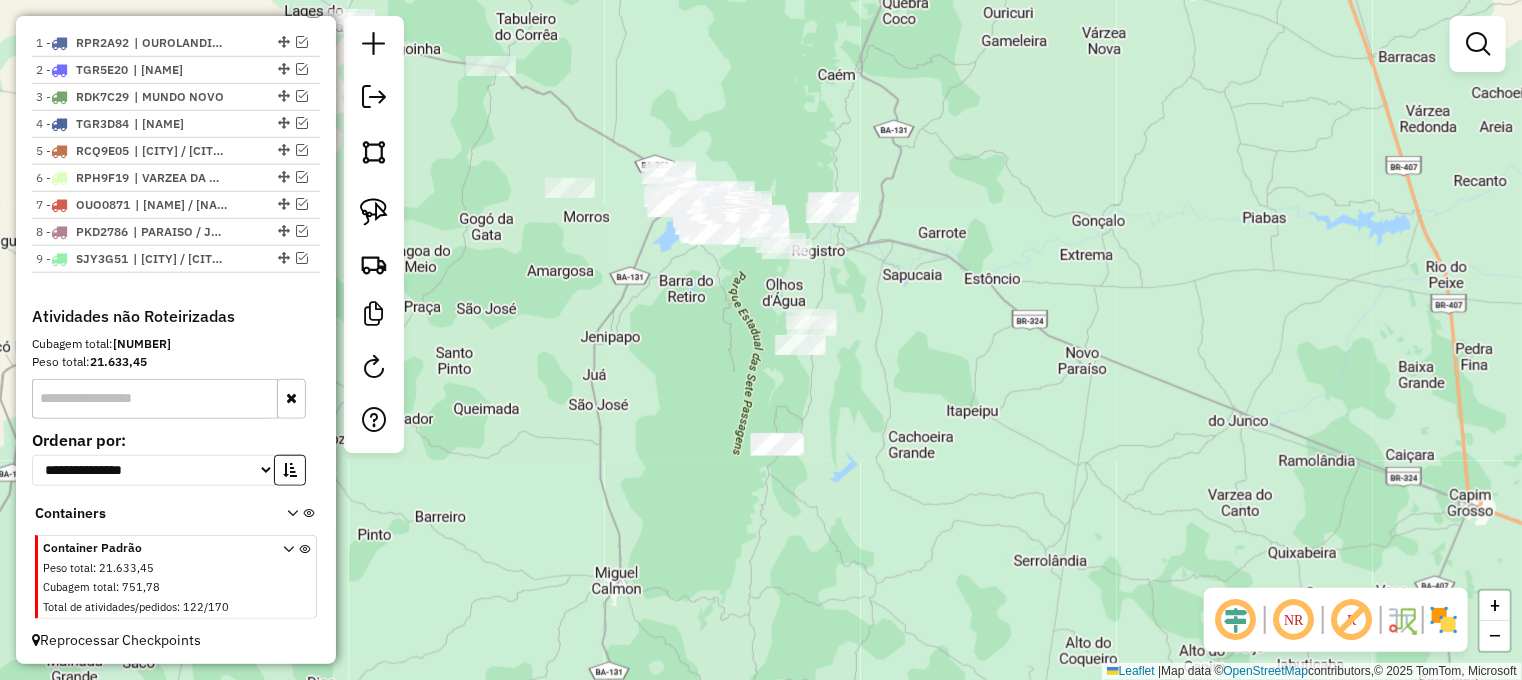 drag, startPoint x: 888, startPoint y: 527, endPoint x: 960, endPoint y: 318, distance: 221.05429 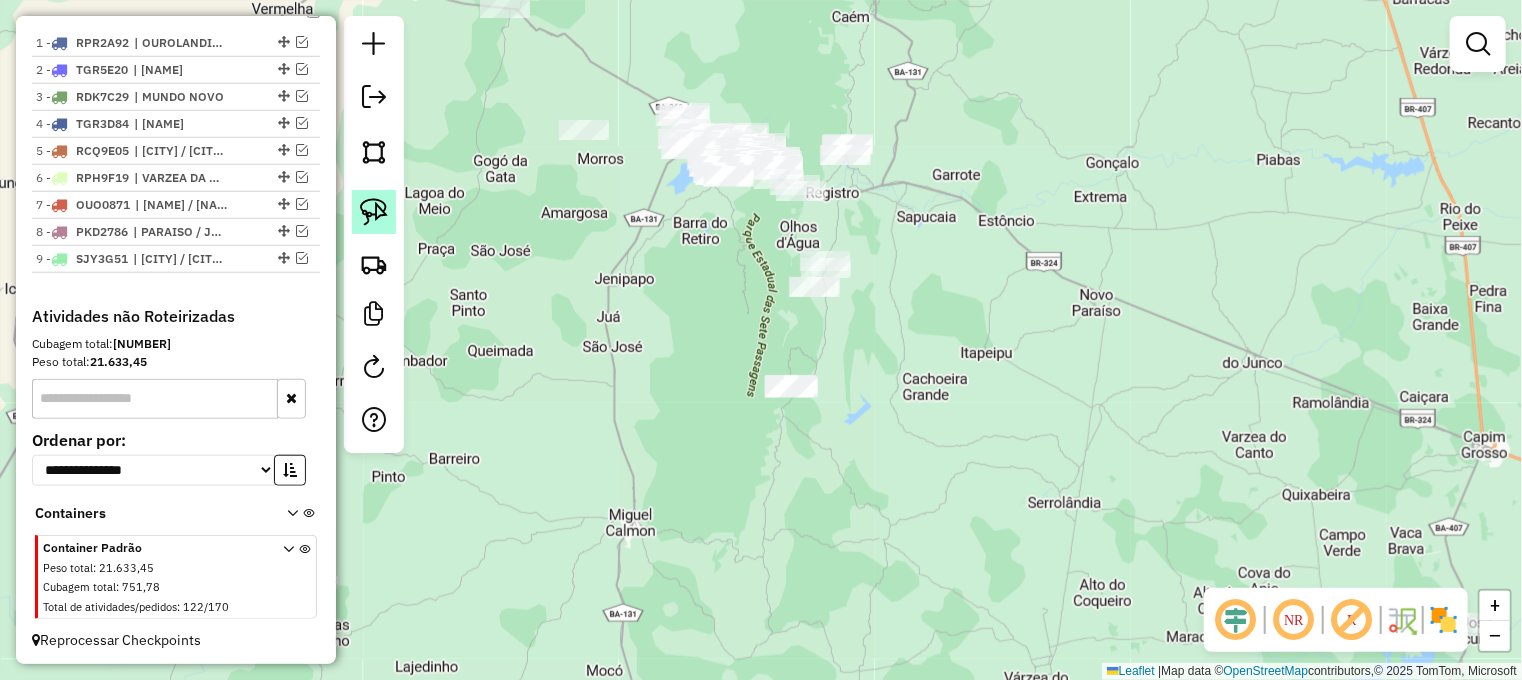 click 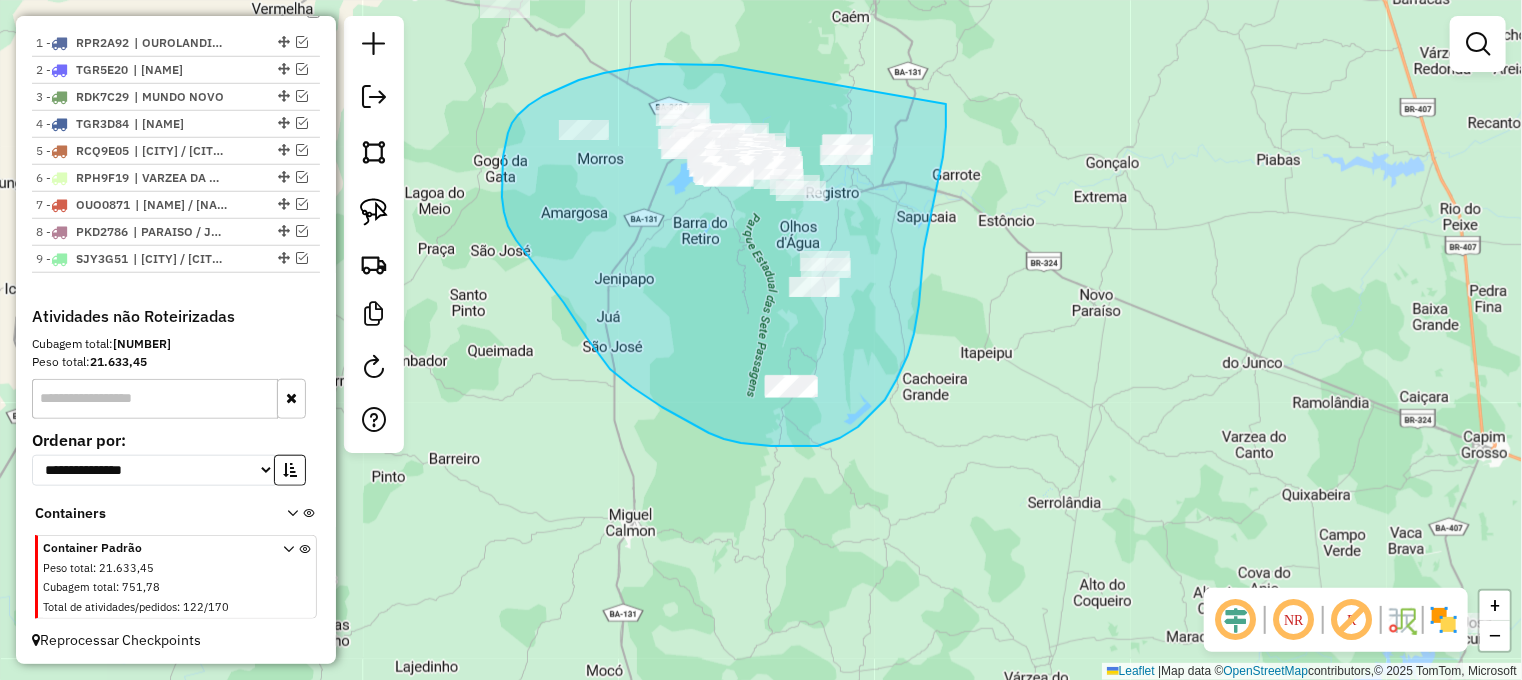 drag, startPoint x: 722, startPoint y: 65, endPoint x: 942, endPoint y: 80, distance: 220.51077 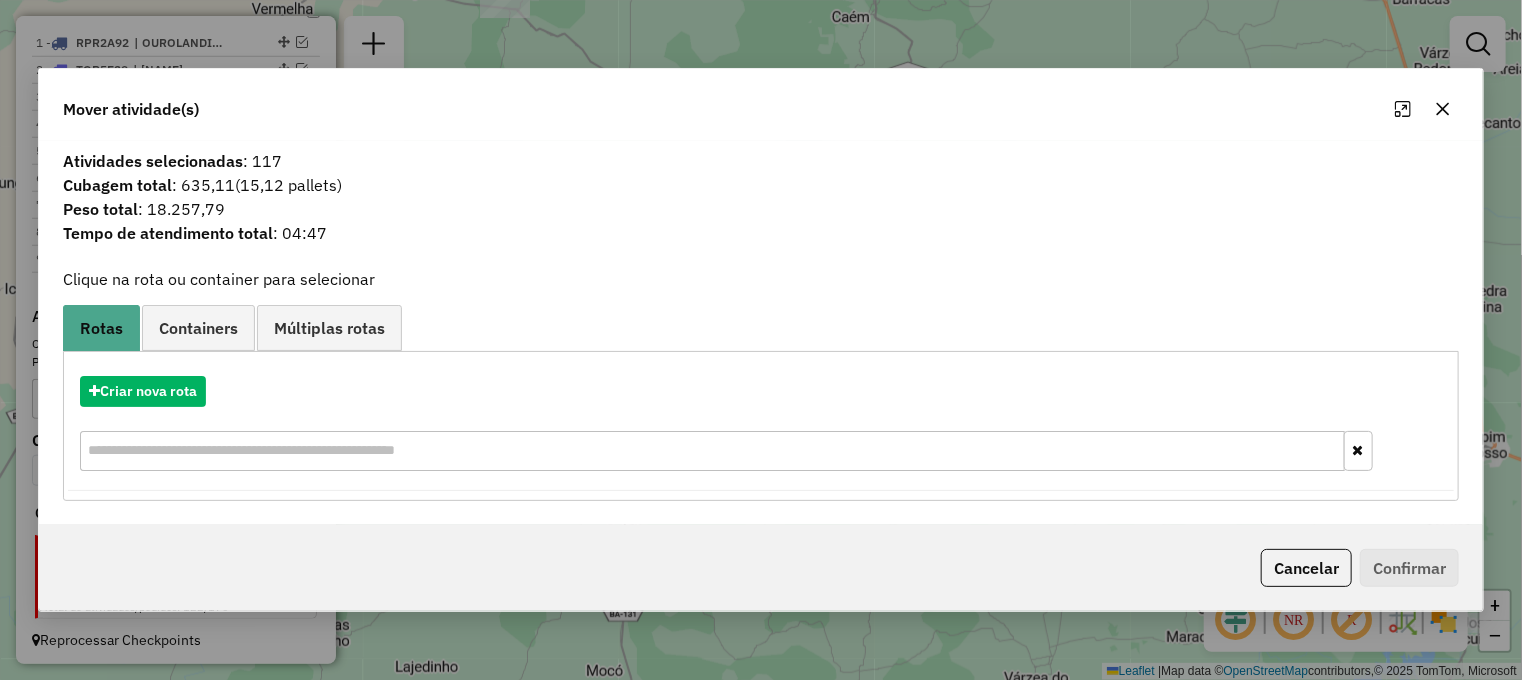 click 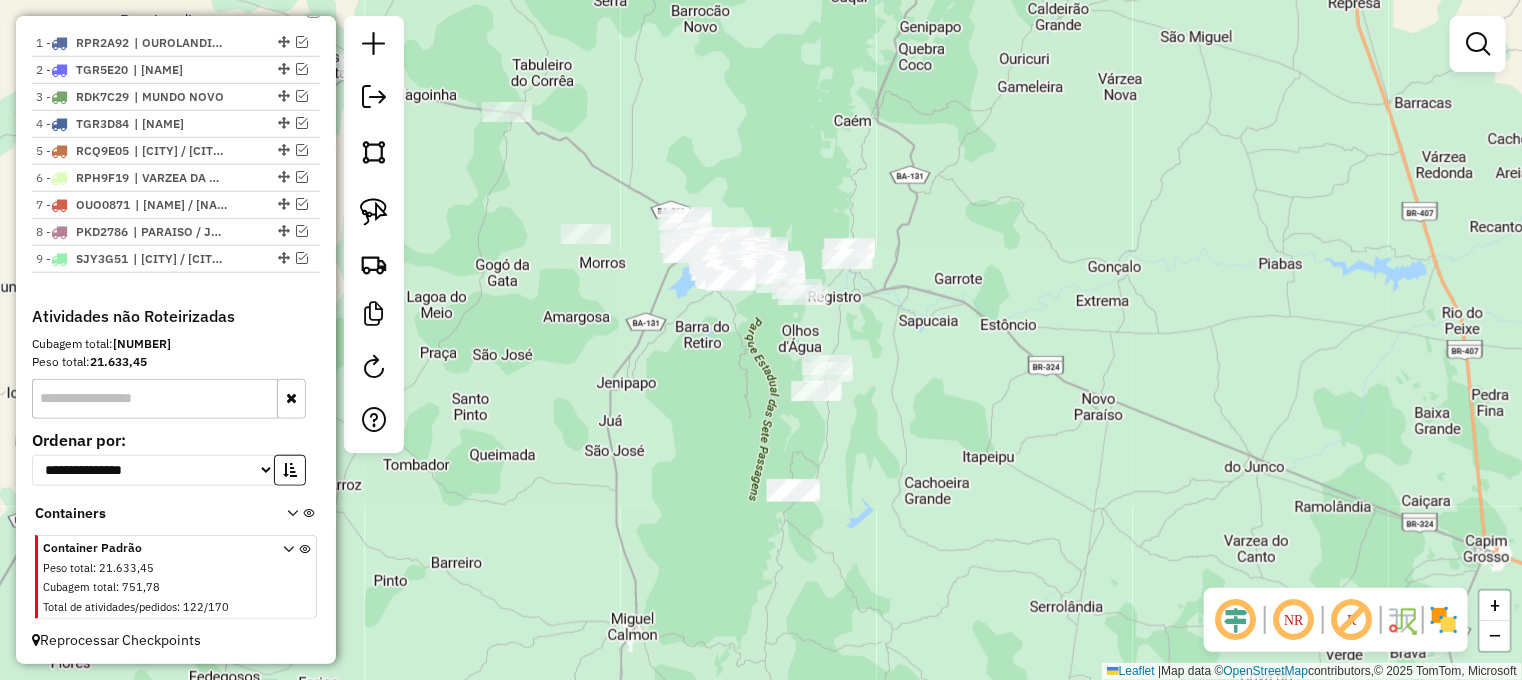 drag, startPoint x: 668, startPoint y: 271, endPoint x: 670, endPoint y: 352, distance: 81.02469 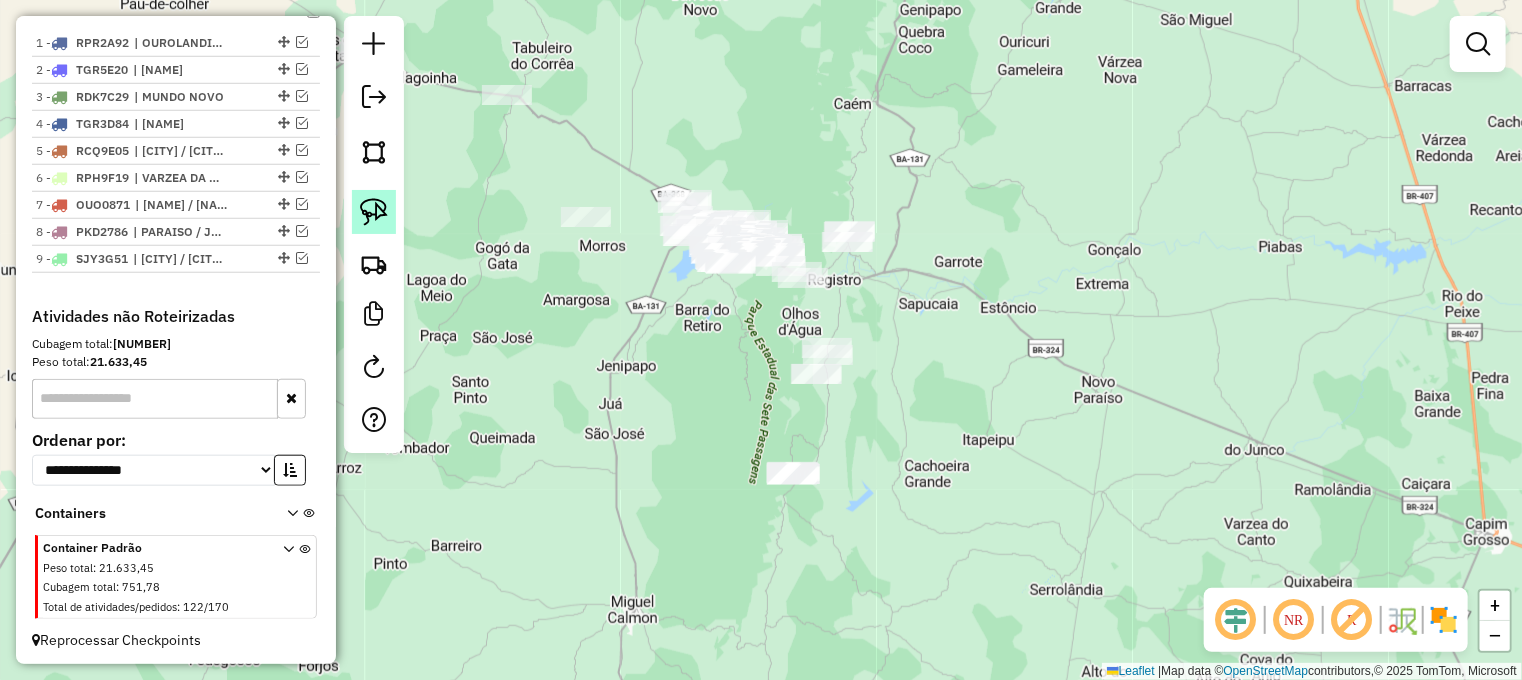 click 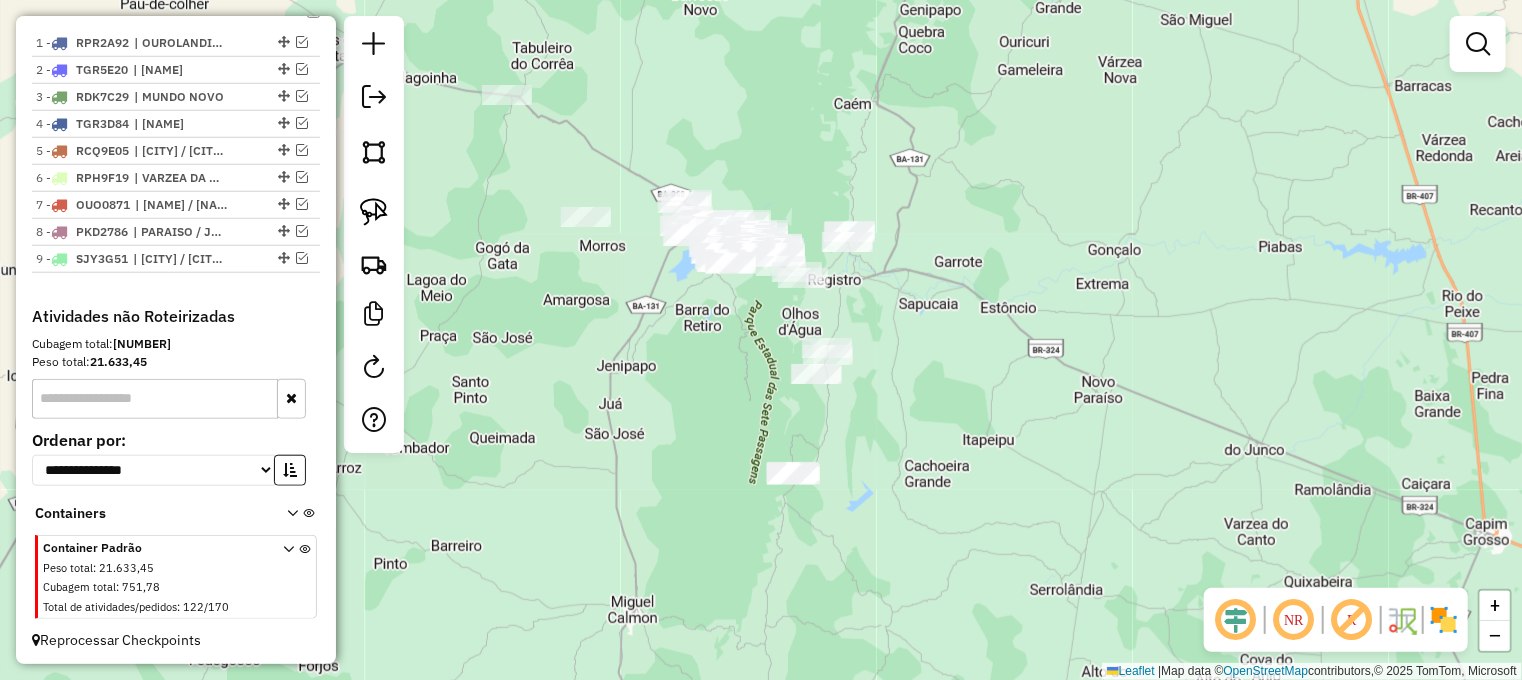 drag, startPoint x: 722, startPoint y: 406, endPoint x: 700, endPoint y: 376, distance: 37.202152 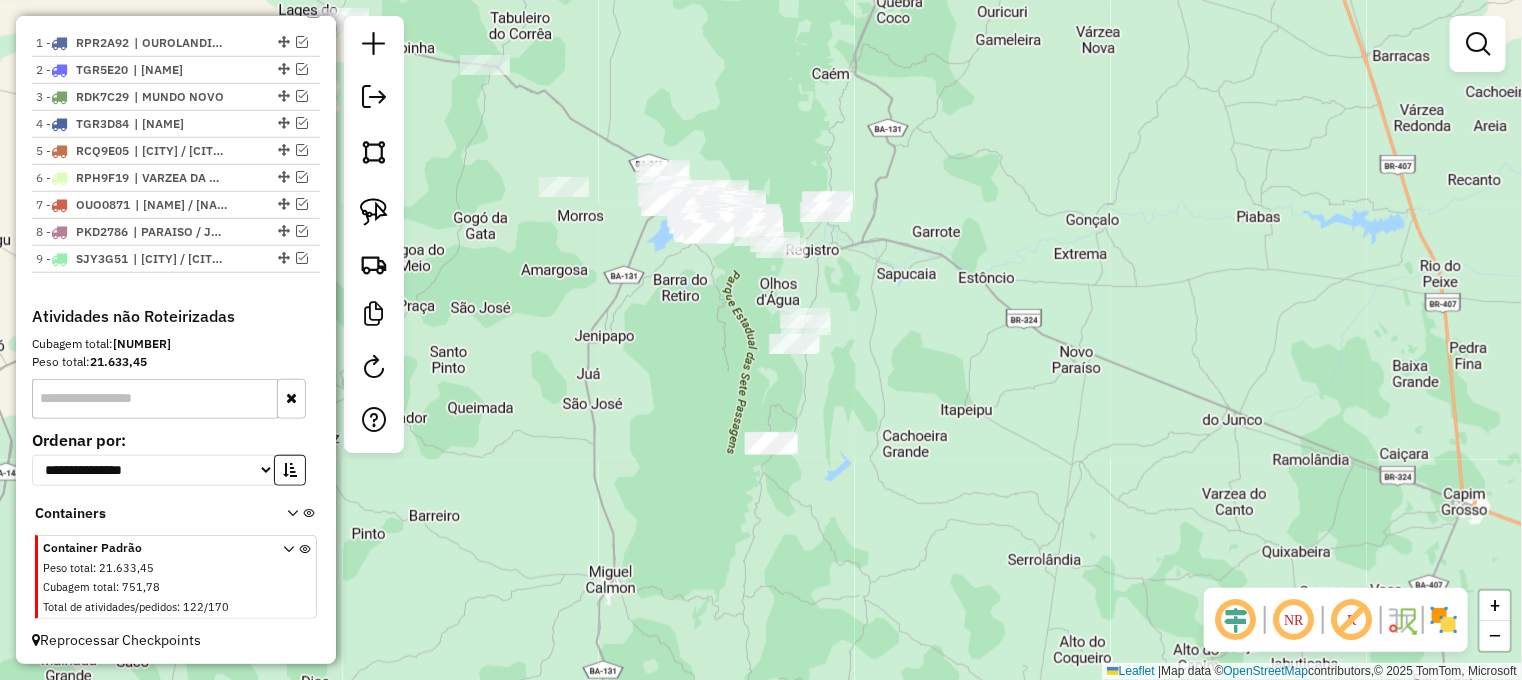 drag, startPoint x: 671, startPoint y: 343, endPoint x: 671, endPoint y: 368, distance: 25 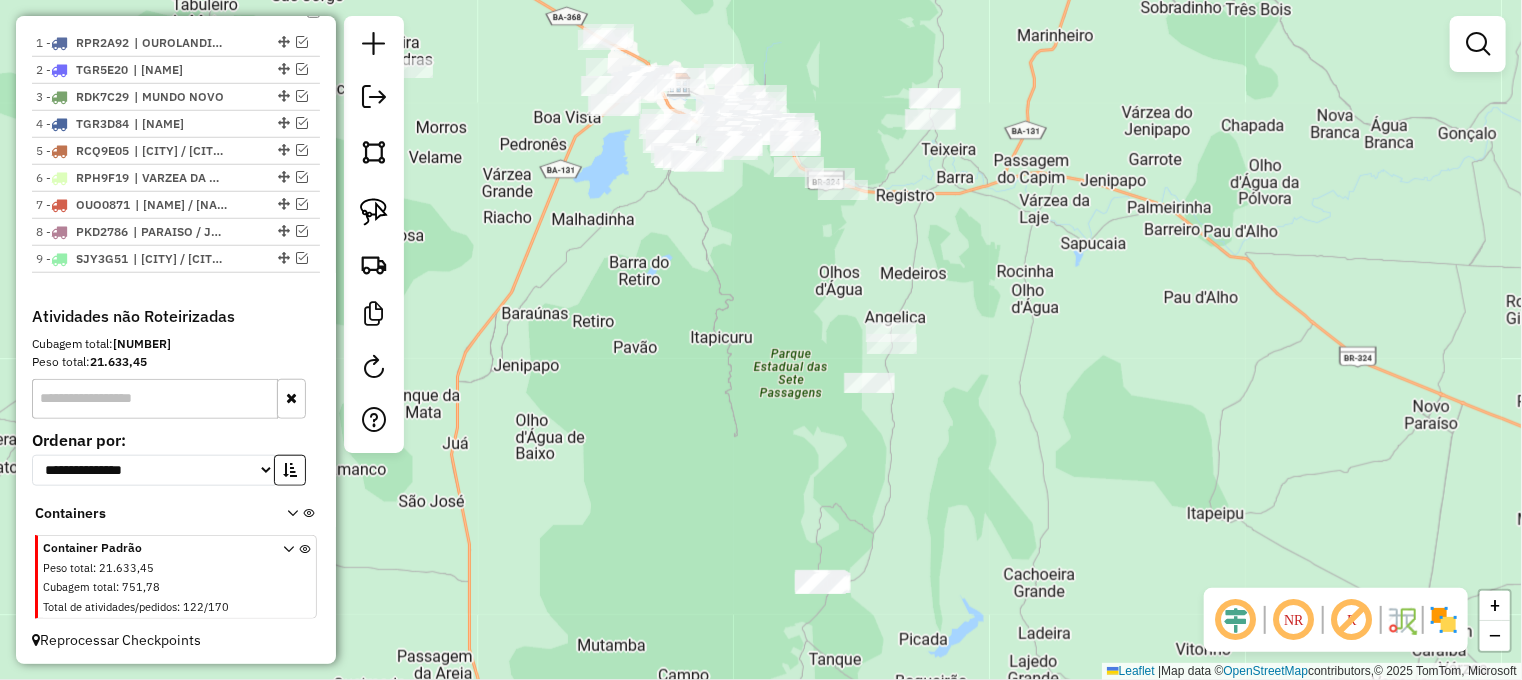drag, startPoint x: 722, startPoint y: 413, endPoint x: 689, endPoint y: 367, distance: 56.61272 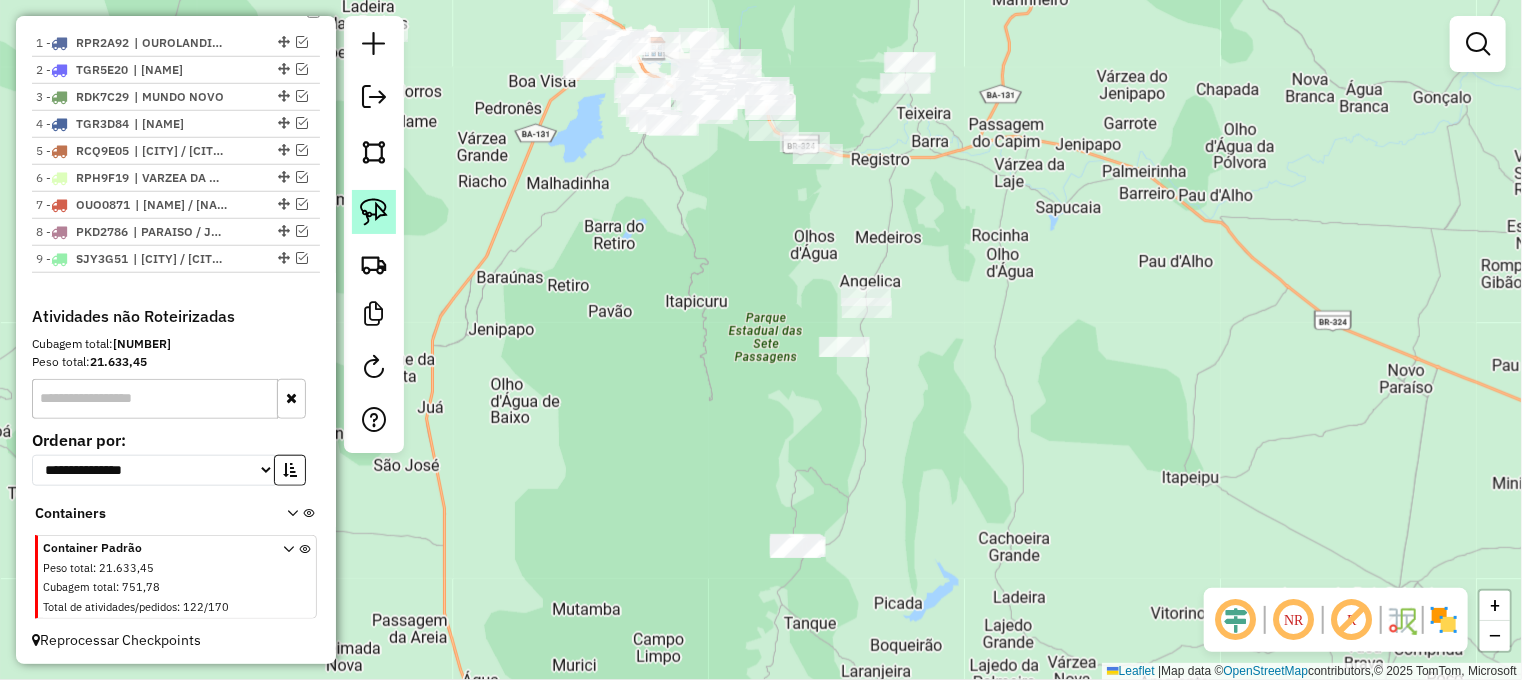 click 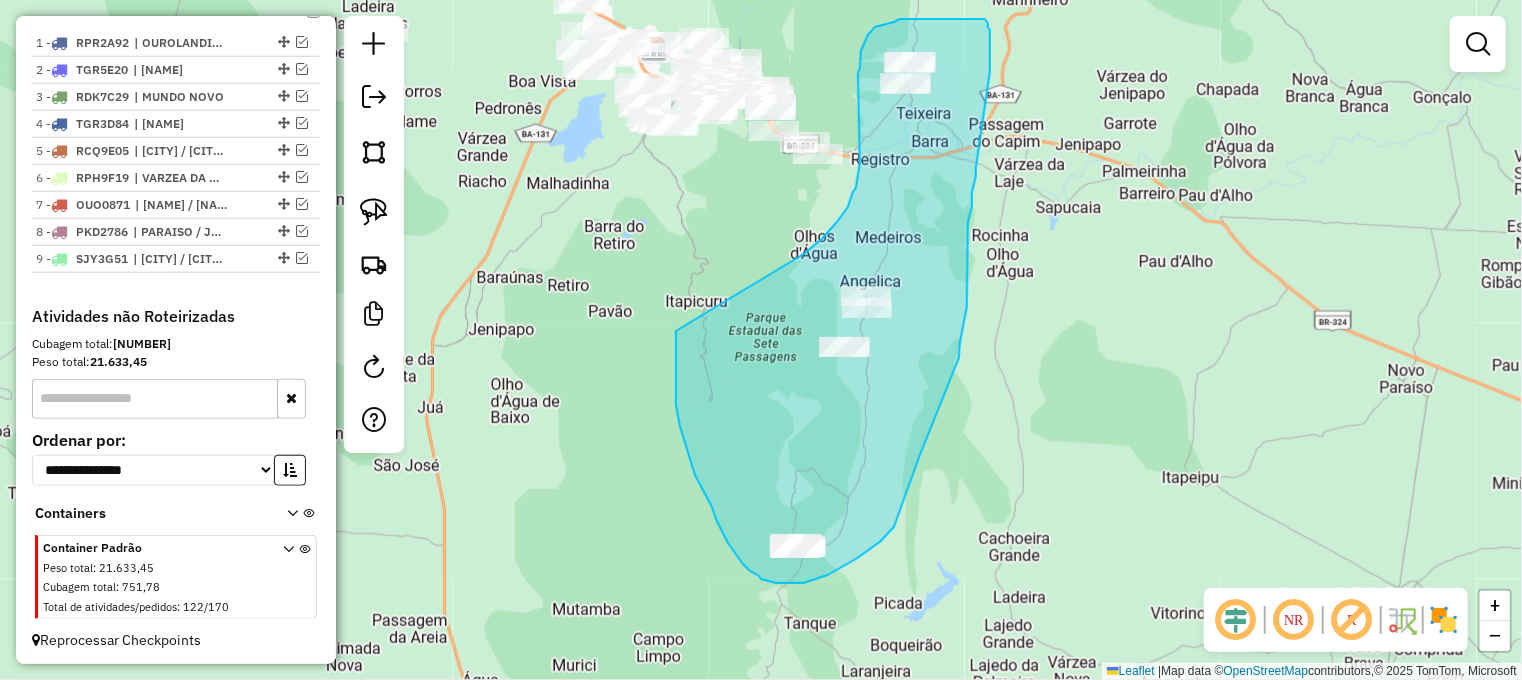 drag, startPoint x: 680, startPoint y: 426, endPoint x: 746, endPoint y: 268, distance: 171.23083 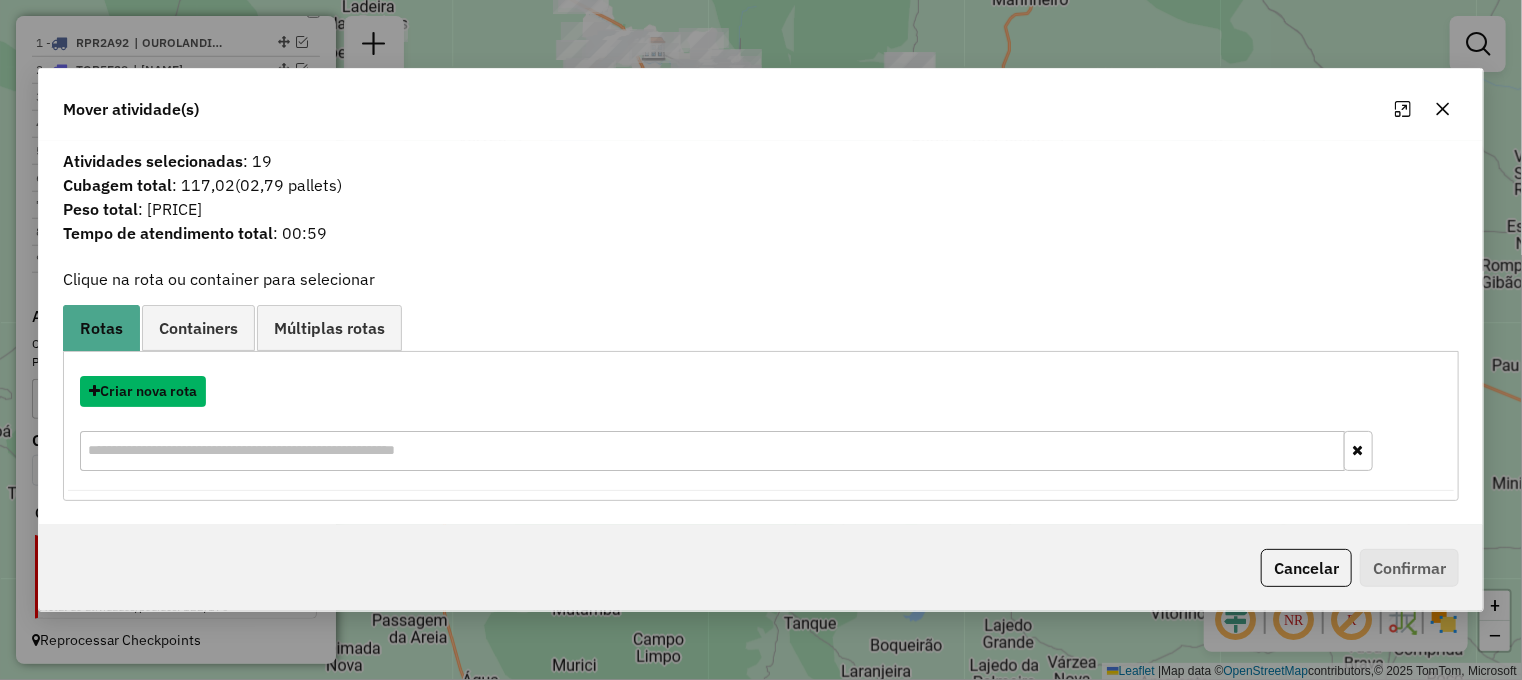 click on "Criar nova rota" at bounding box center (143, 391) 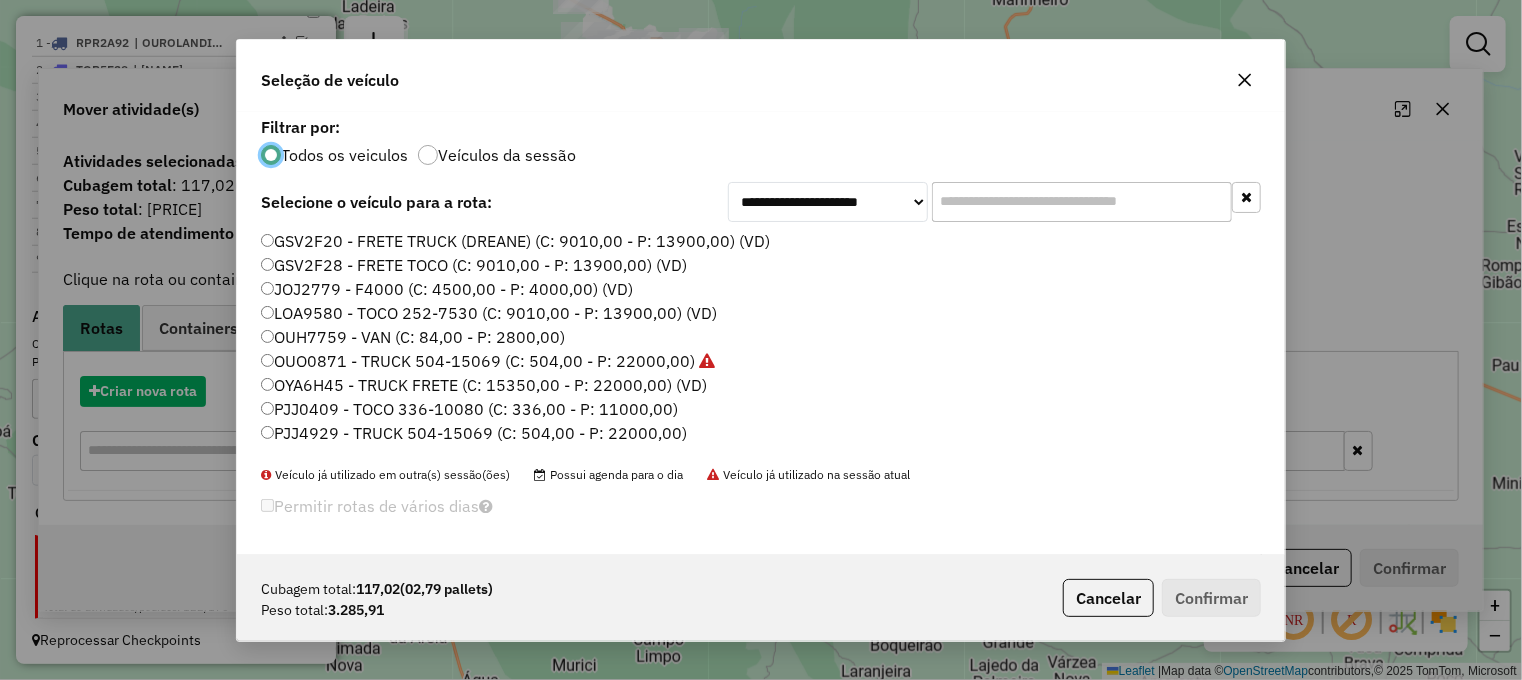 scroll, scrollTop: 10, scrollLeft: 6, axis: both 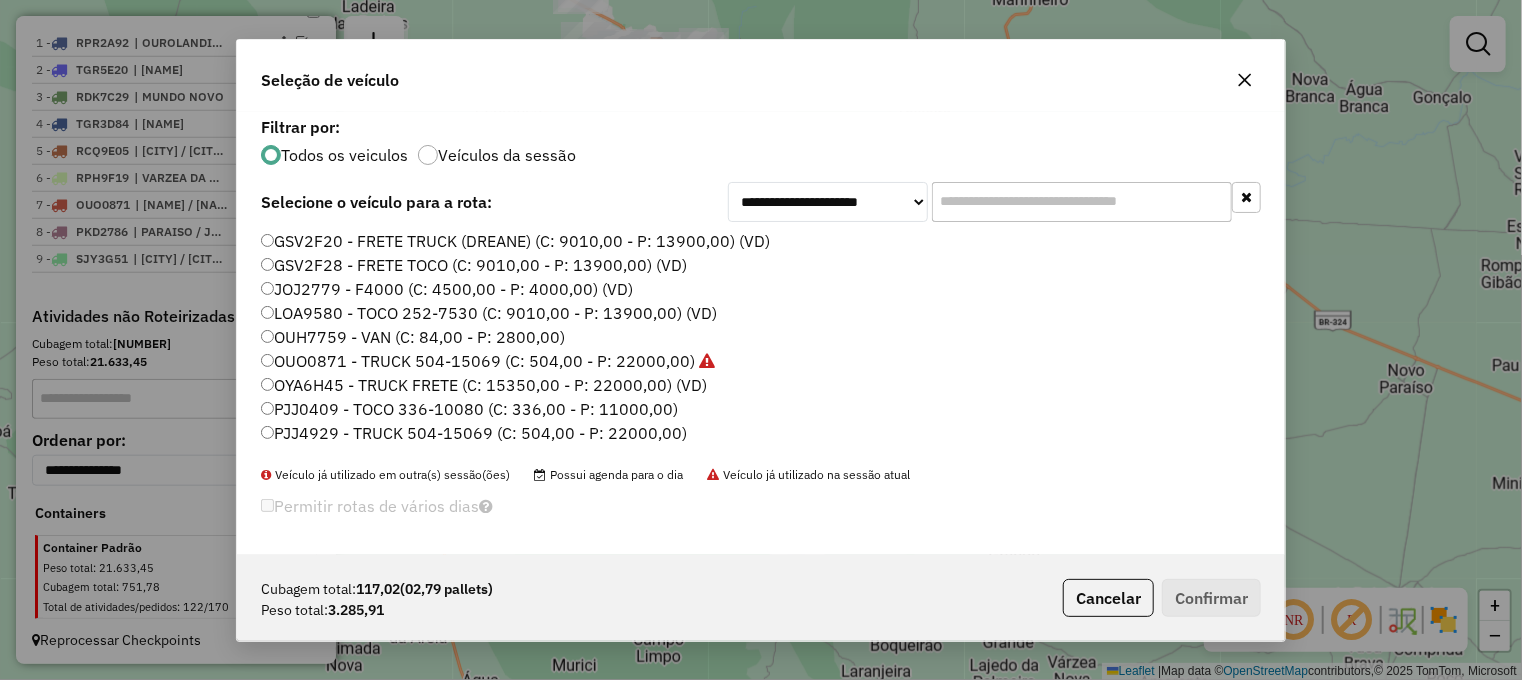 click on "PJJ0409 - TOCO 336-10080 (C: 336,00 - P: 11000,00)" 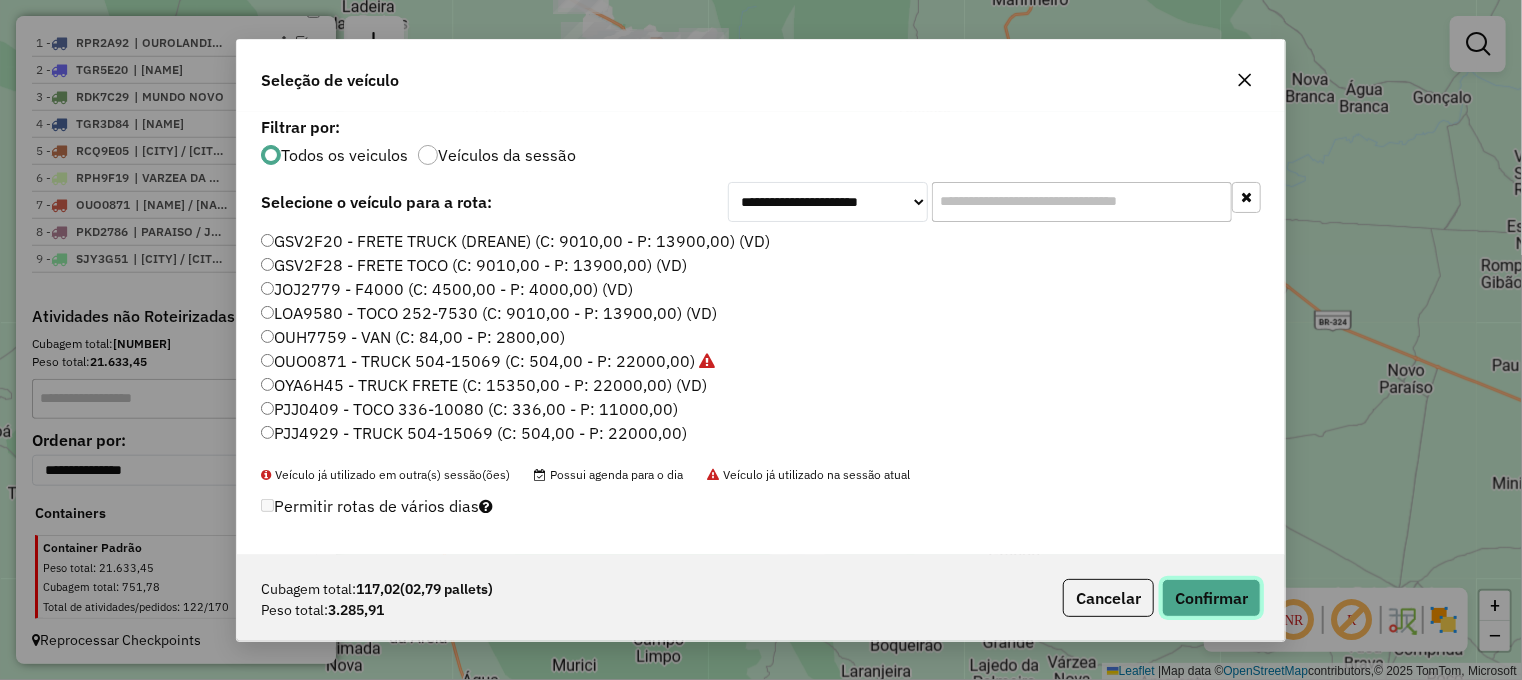 click on "Confirmar" 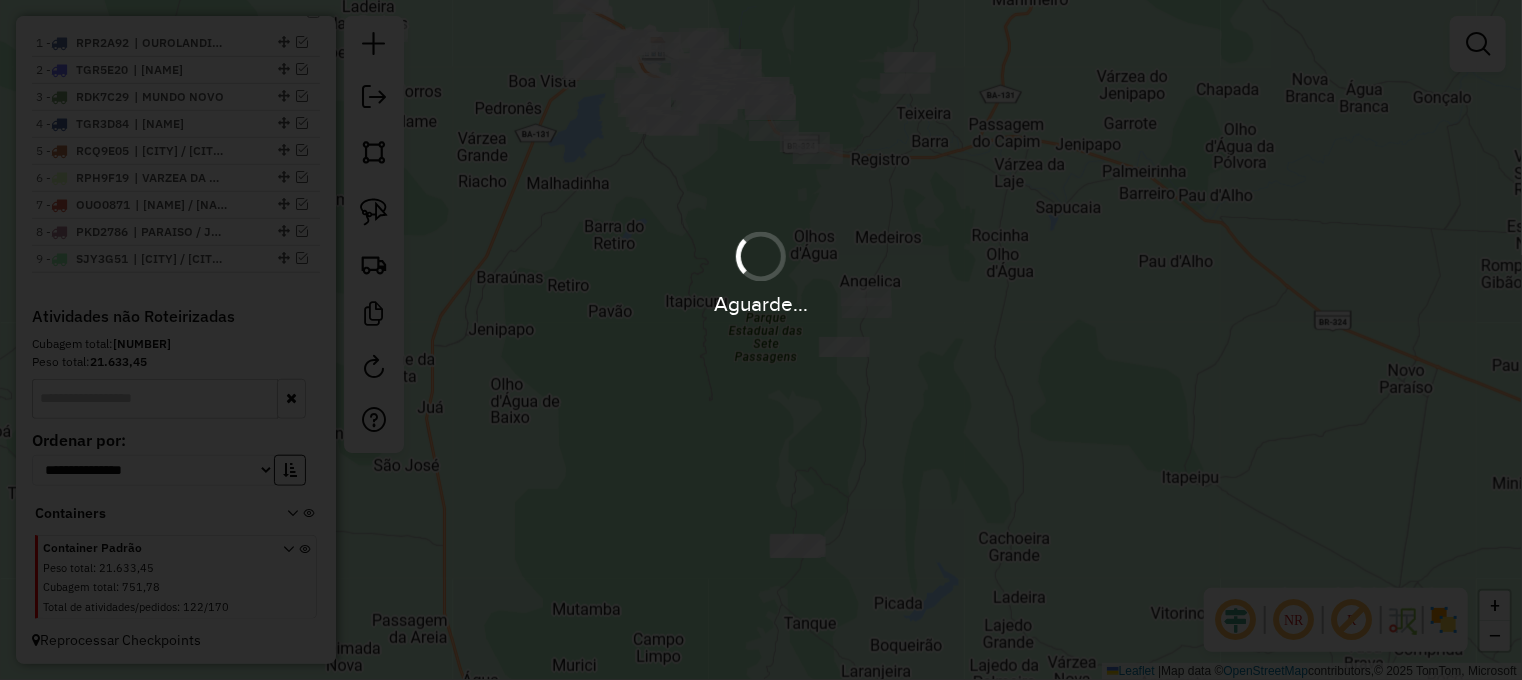 scroll, scrollTop: 827, scrollLeft: 0, axis: vertical 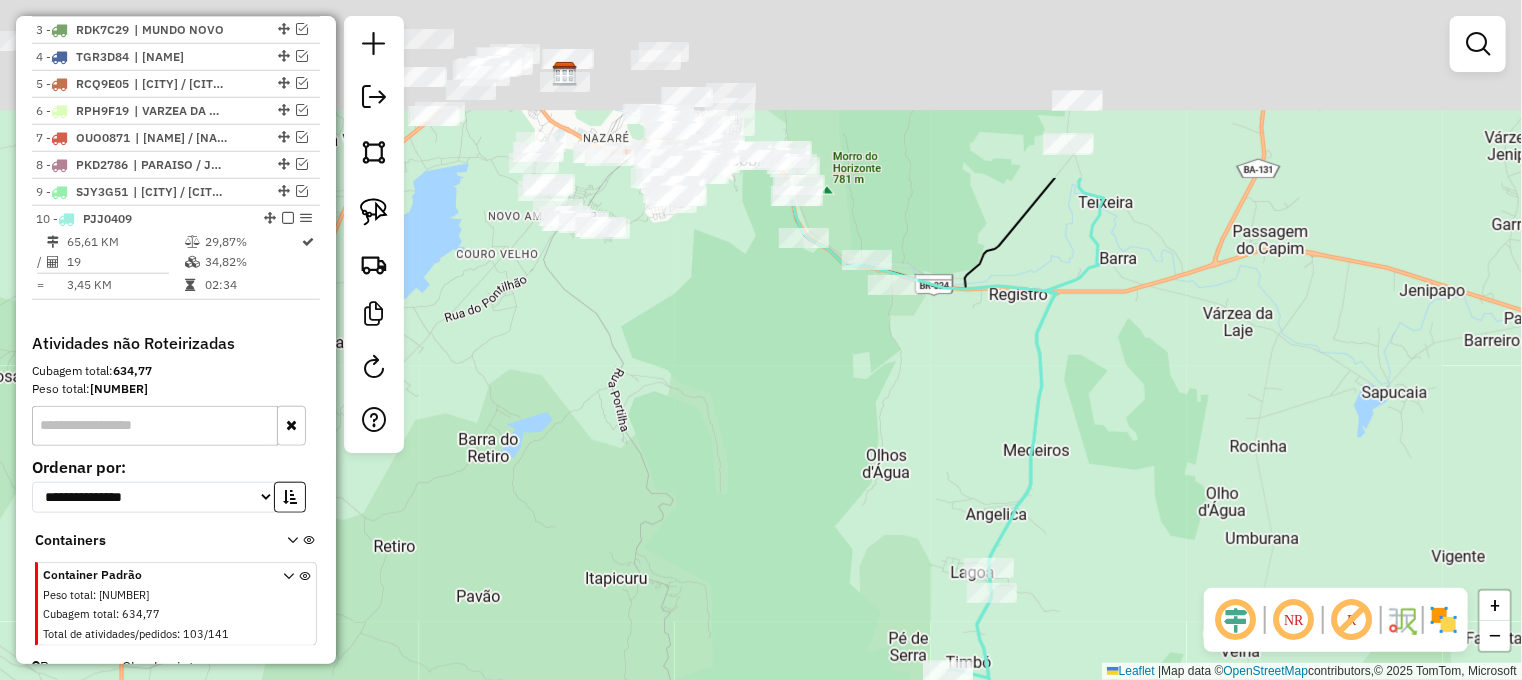 drag, startPoint x: 736, startPoint y: 171, endPoint x: 736, endPoint y: 527, distance: 356 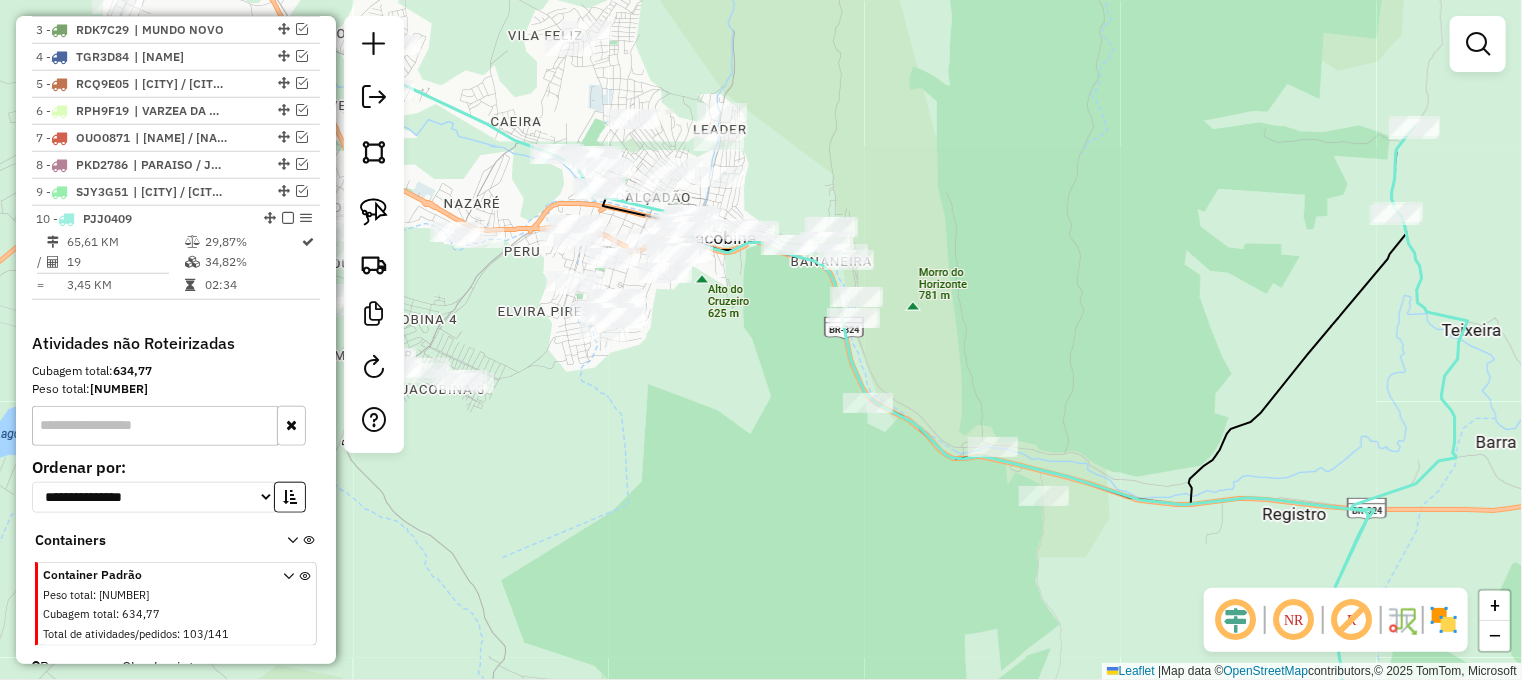 drag, startPoint x: 752, startPoint y: 404, endPoint x: 702, endPoint y: 531, distance: 136.4881 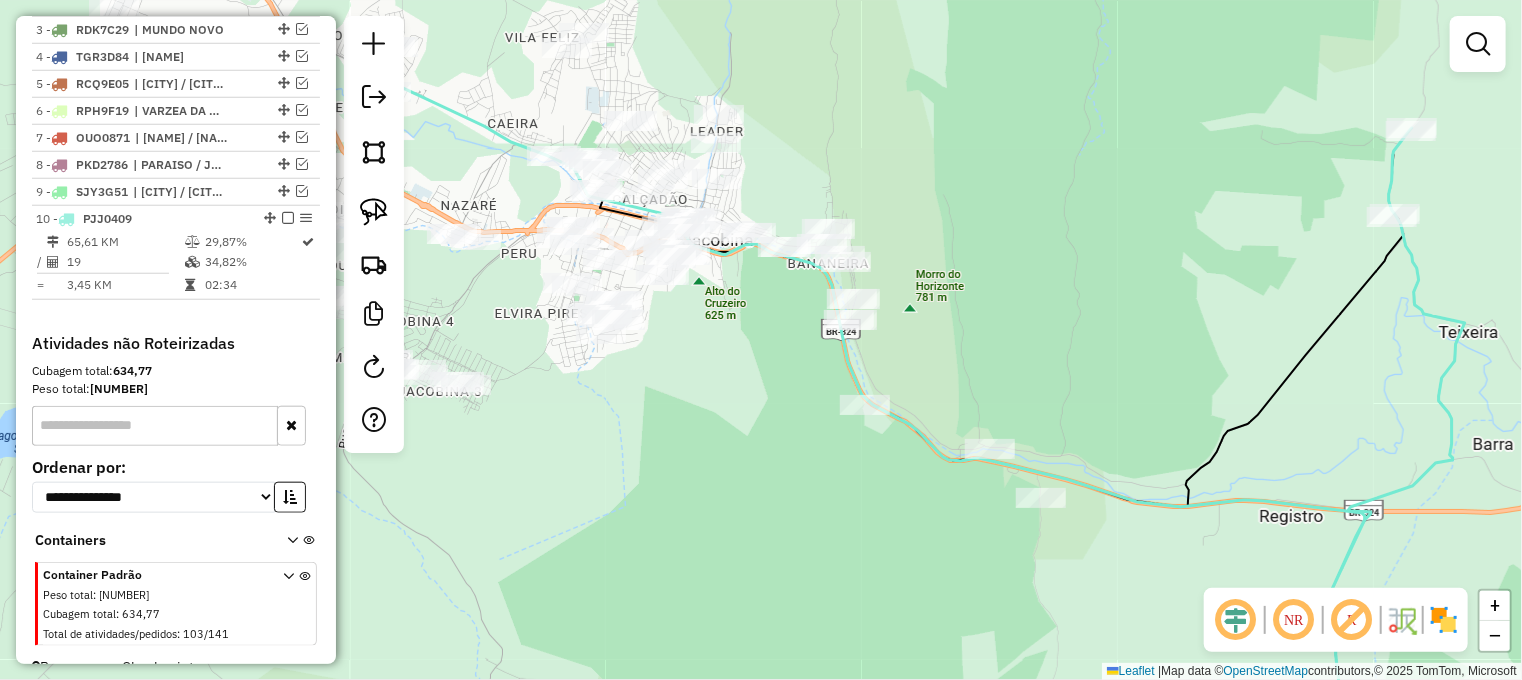 drag, startPoint x: 792, startPoint y: 390, endPoint x: 671, endPoint y: 336, distance: 132.50282 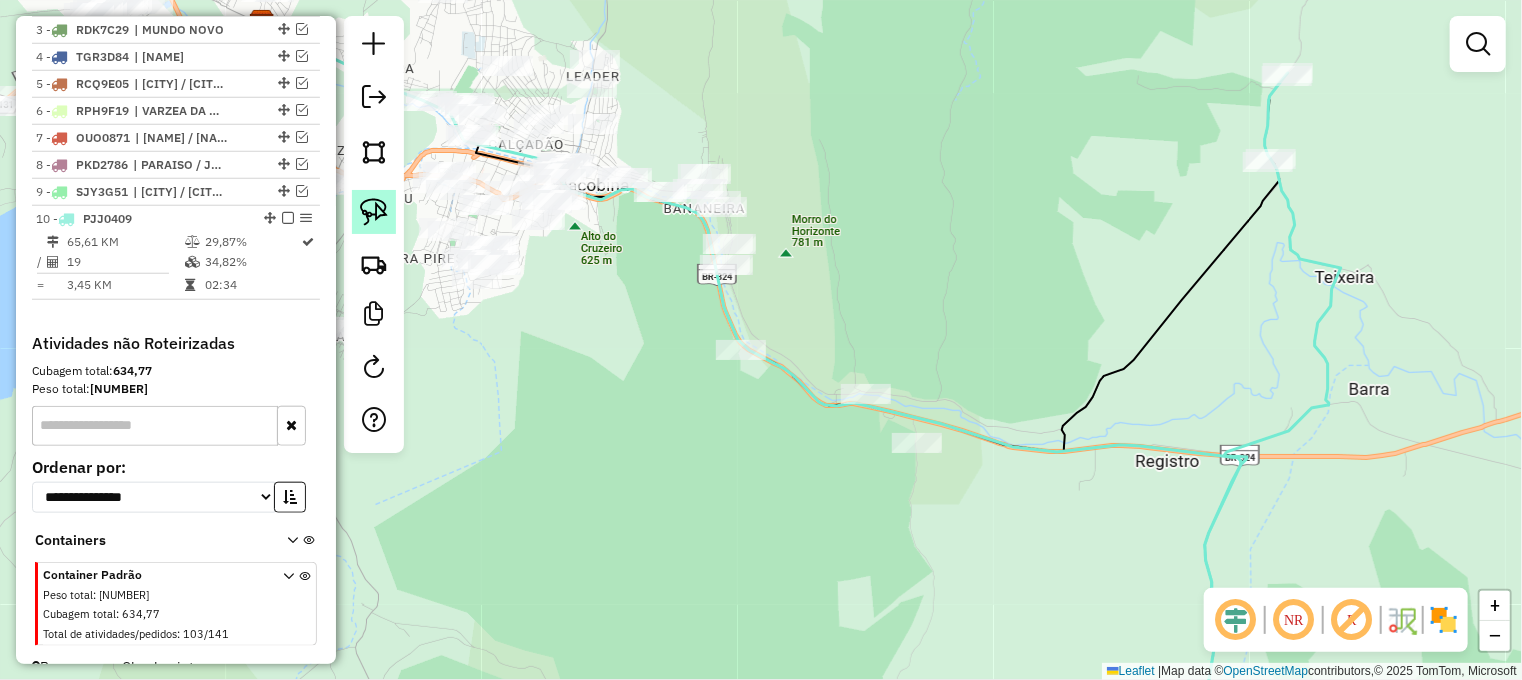 click 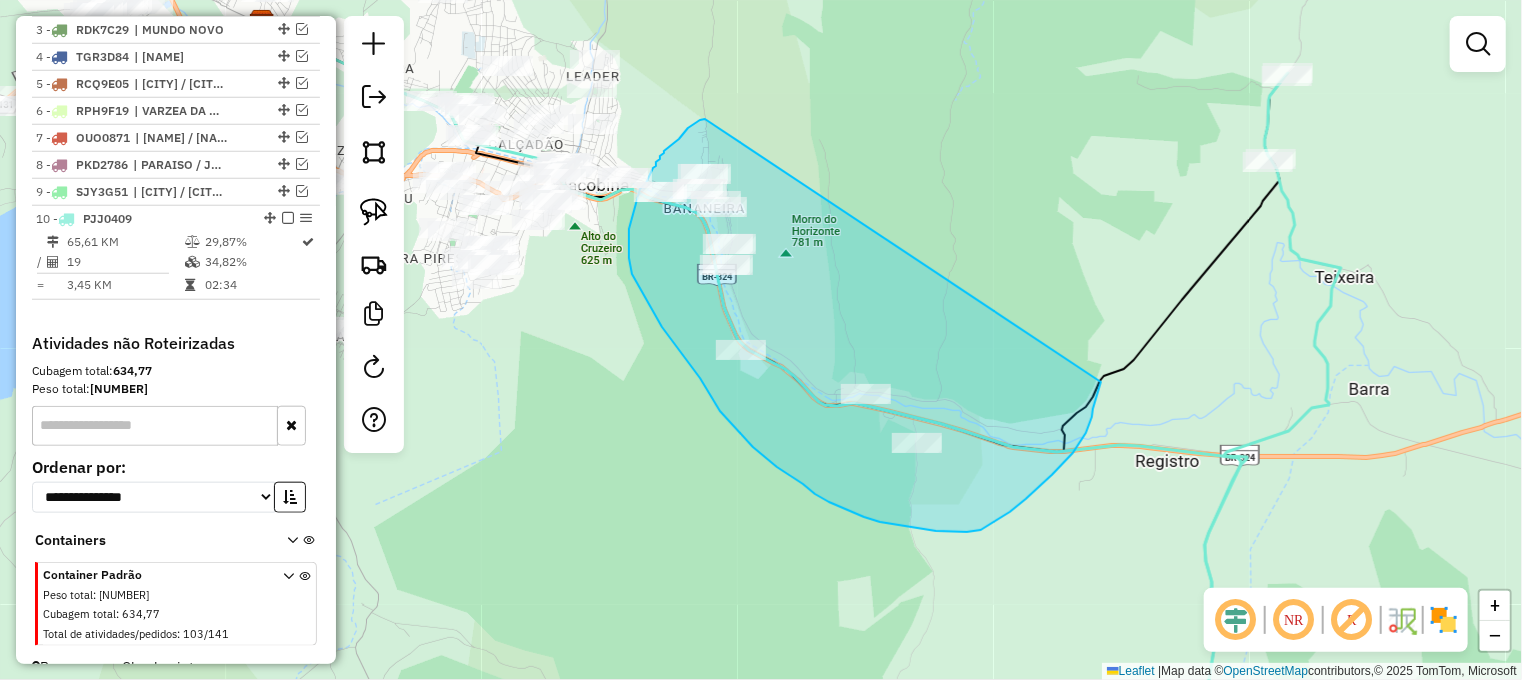 drag, startPoint x: 705, startPoint y: 119, endPoint x: 1101, endPoint y: 382, distance: 475.37878 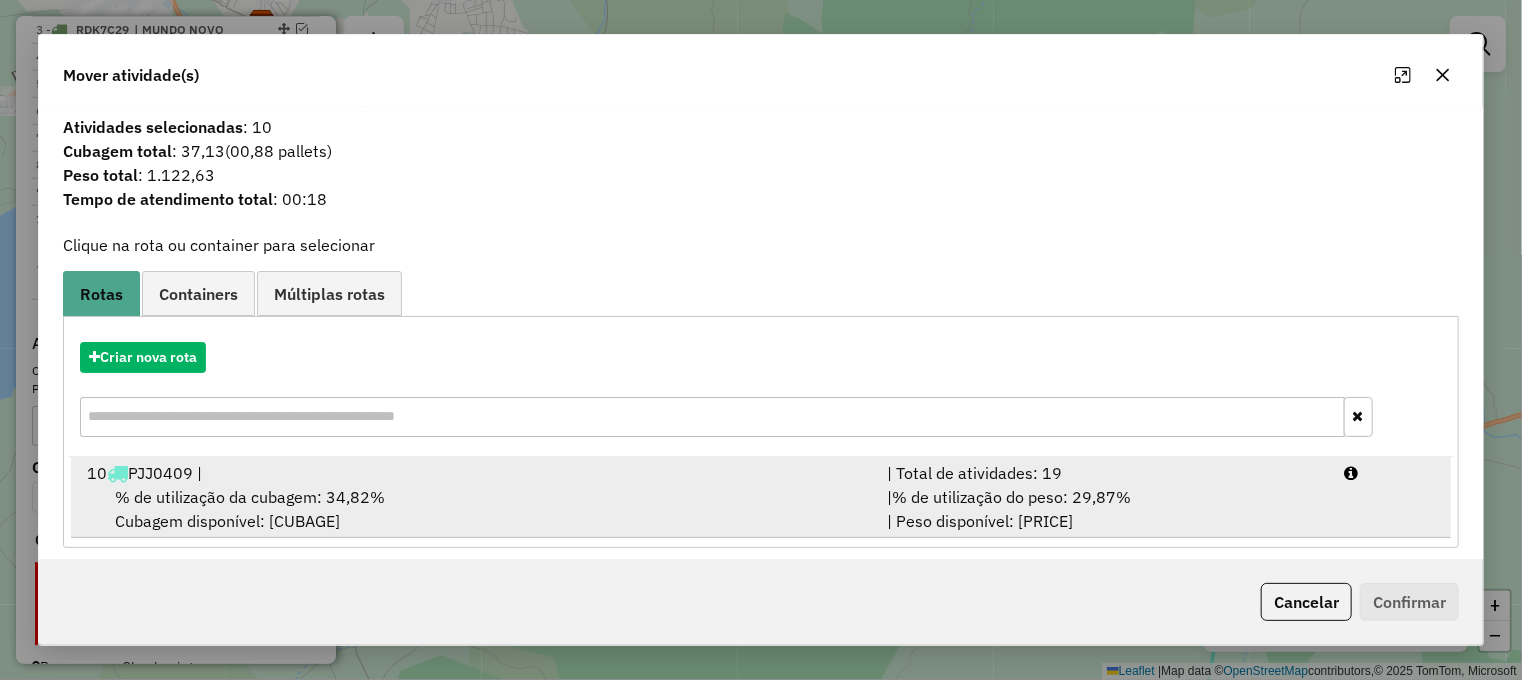 click on "% de utilização da cubagem: 34,82%  Cubagem disponível: 218,99" at bounding box center [475, 509] 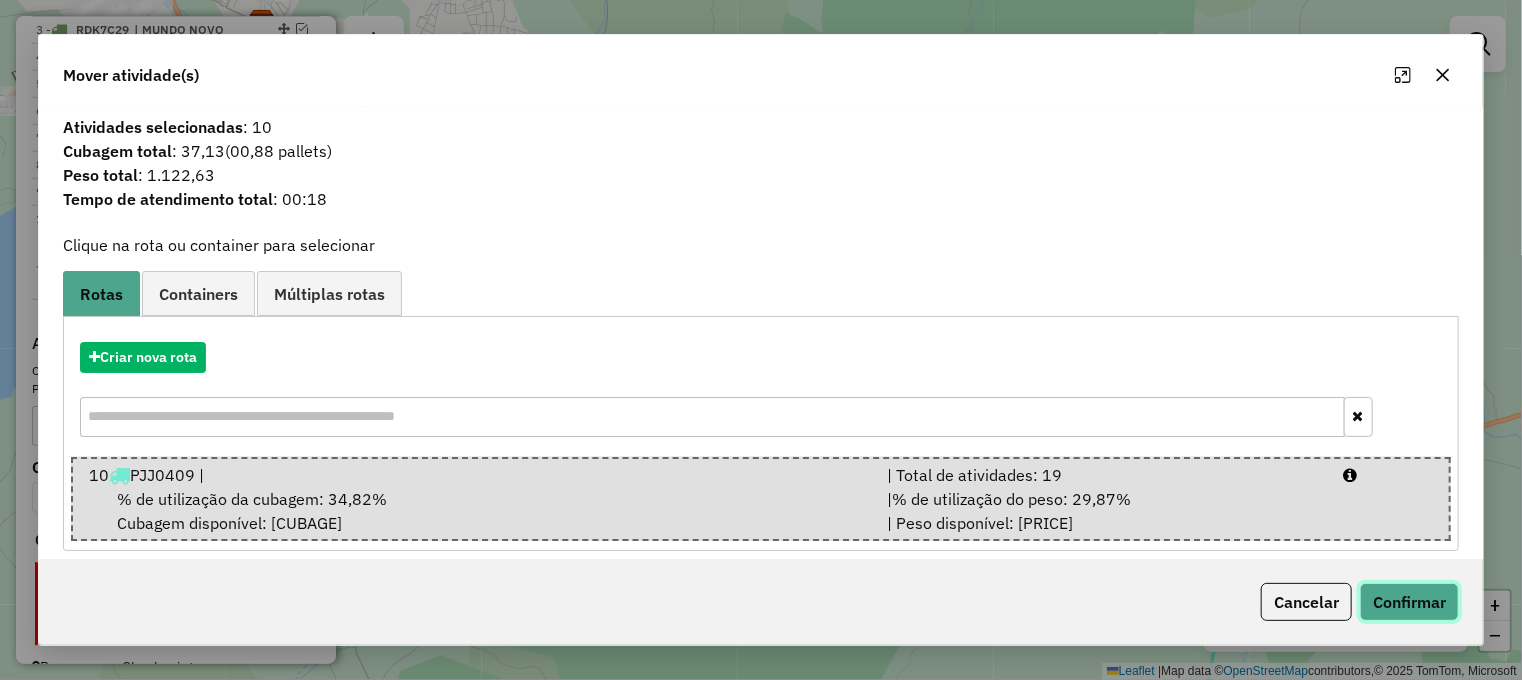 click on "Confirmar" 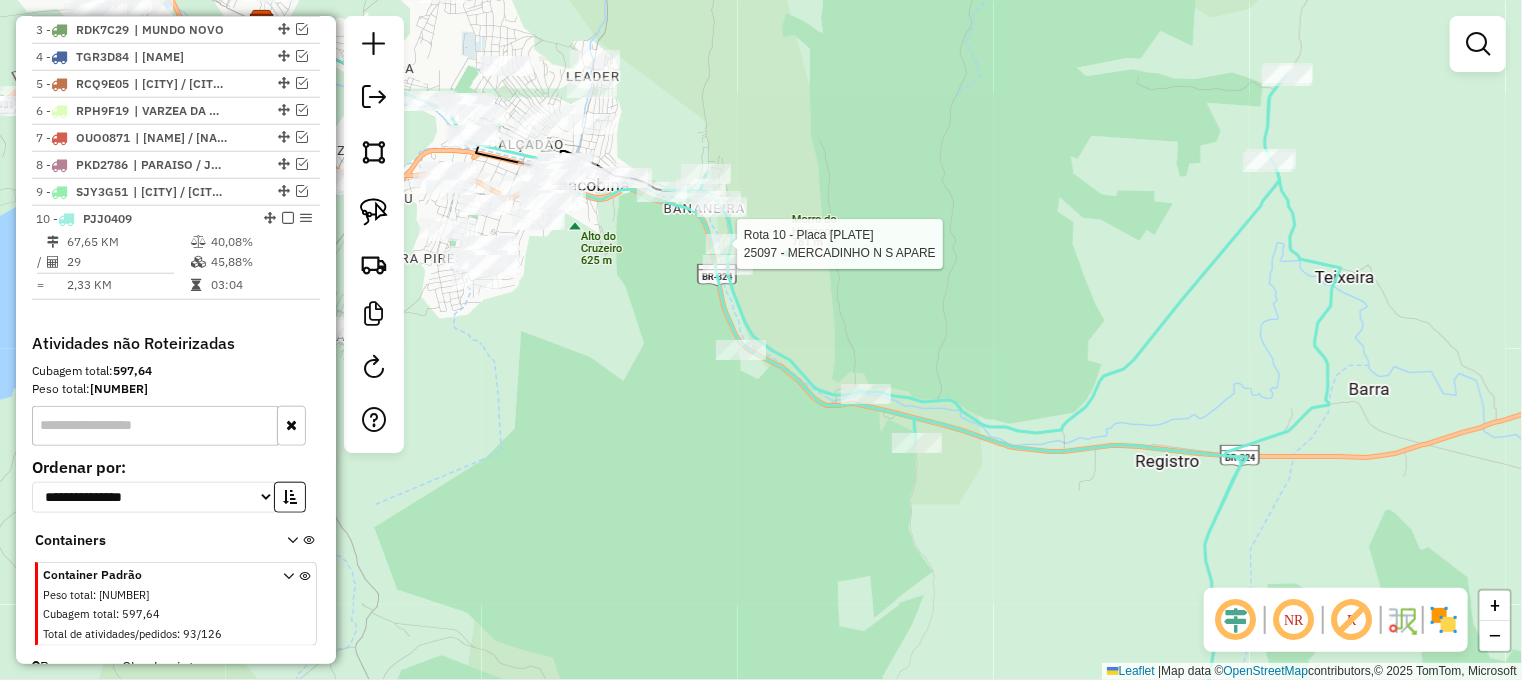 click 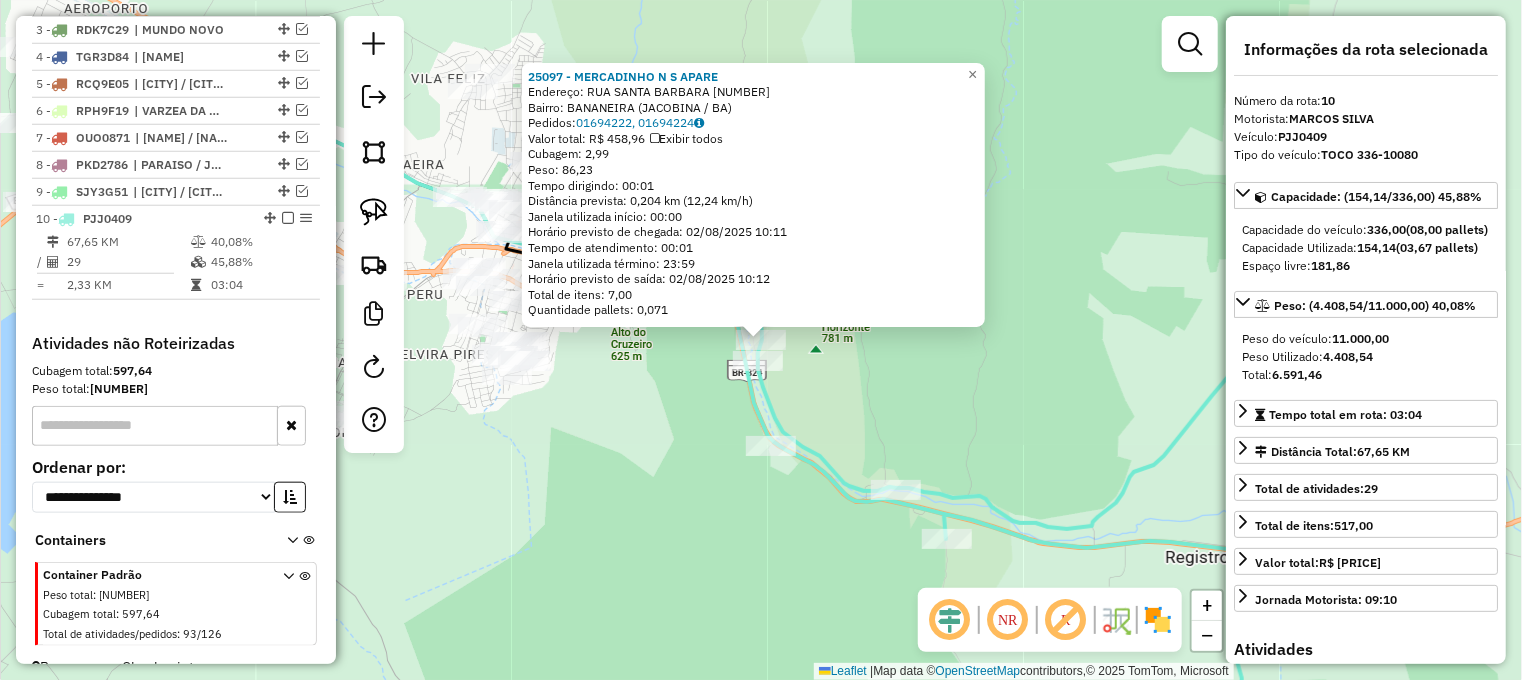 scroll, scrollTop: 853, scrollLeft: 0, axis: vertical 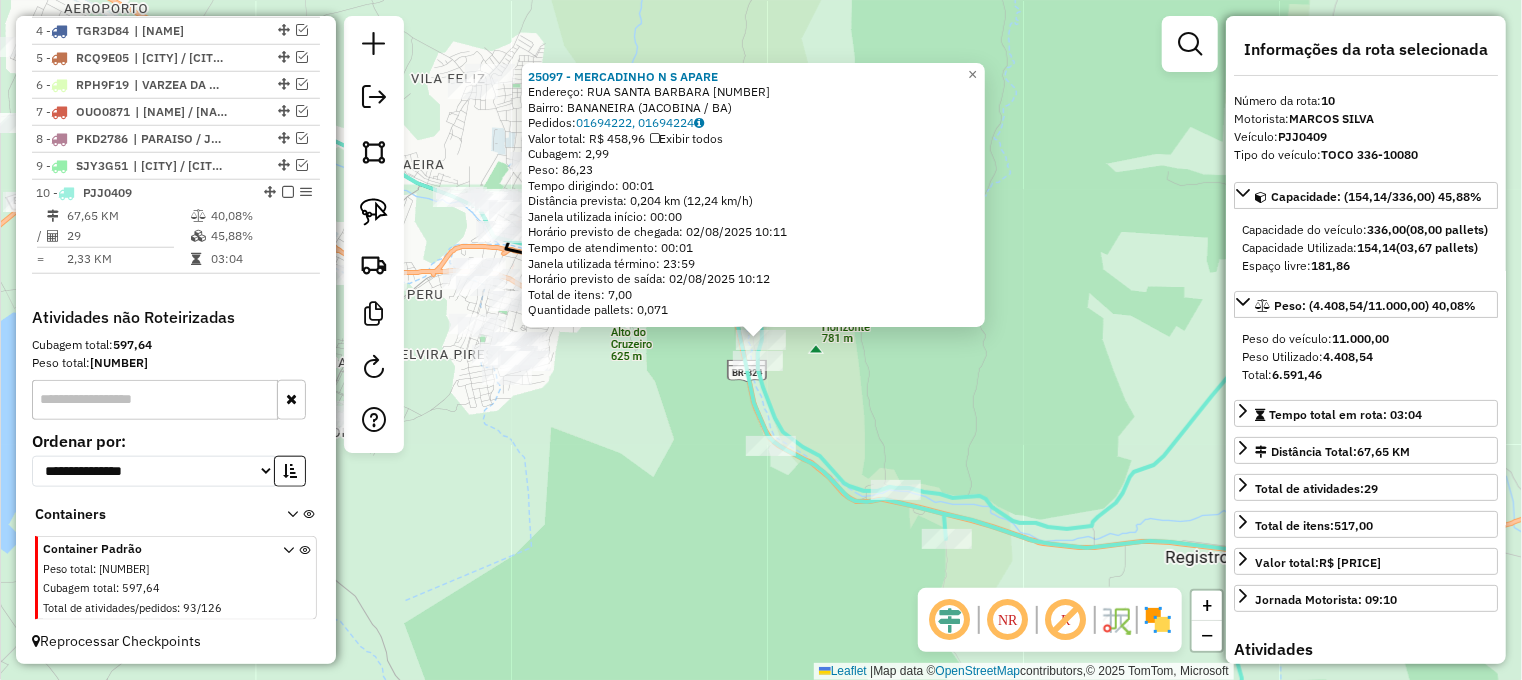click on "[NUMBER] - MERCADINHO N S APARE Endereço: RUA SANTA BARBARA [NUMBER] Bairro: BANANEIRA ([STATE]) Pedidos: [NUMBER], [NUMBER] Valor total: R$ [PRICE] Exibir todos Cubagem: [PRICE] Peso: [PRICE] Tempo dirigindo: [TIME] Distância prevista: [PRICE] km ([PRICE] km/h) Janela utilizada início: [TIME] Horário previsto de chegada: [DATE] [TIME] Tempo de atendimento: [TIME] Janela utilizada término: [TIME] Horário previsto de saída: [DATE] [TIME] Total de itens: [PRICE] Quantidade pallets: [PRICE] × Janela de atendimento Grade de atendimento Capacidade Transportadoras Veículos Cliente Pedidos Rotas Selecione os dias de semana para filtrar as janelas de atendimento Seg Ter Qua Qui Sex Sáb Dom Informe o período da janela de atendimento: De: Até: Filtrar exatamente a janela do cliente Considerar janela de atendimento padrão Selecione os dias de semana para filtrar as grades de atendimento Seg Ter Qua Qui Sex Sáb Dom Peso mínimo: Peso máximo: De: De:" 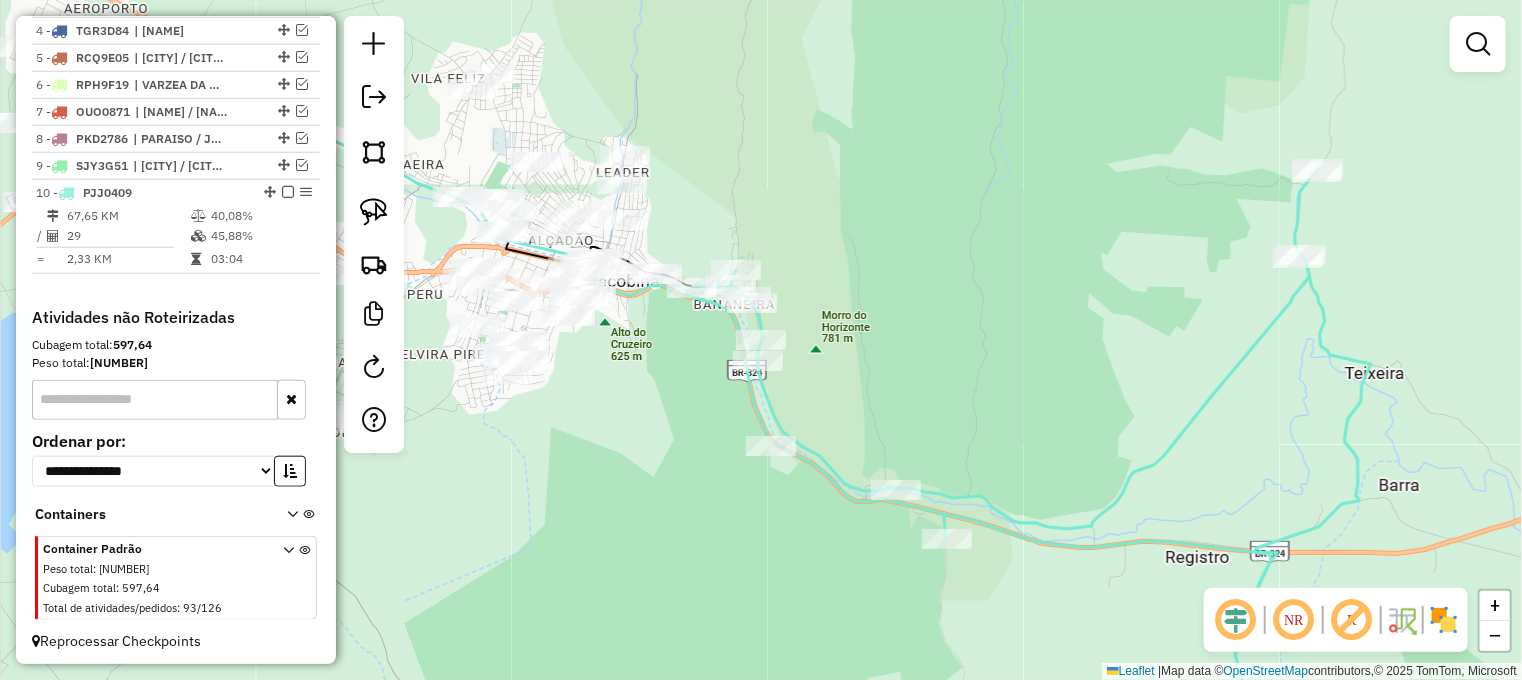 drag, startPoint x: 626, startPoint y: 366, endPoint x: 693, endPoint y: 413, distance: 81.84131 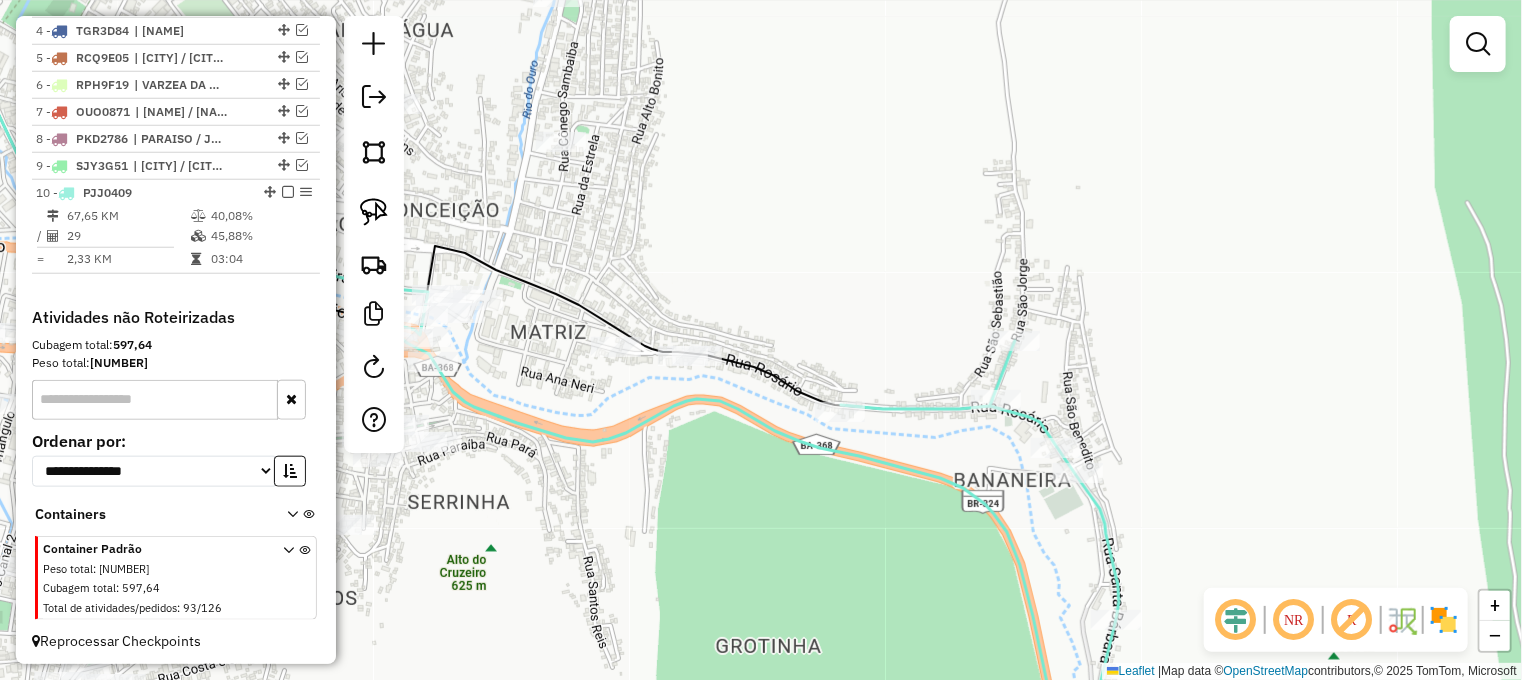 click 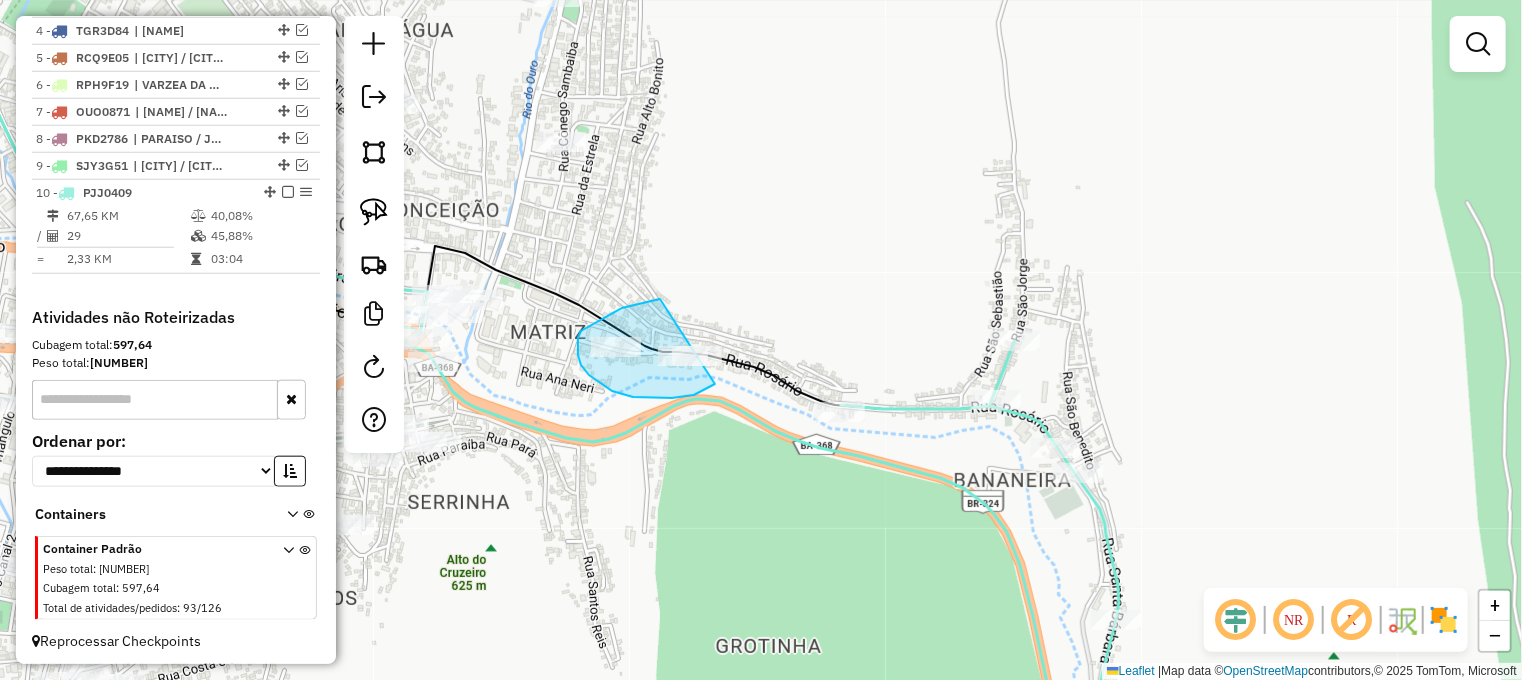 drag, startPoint x: 632, startPoint y: 305, endPoint x: 748, endPoint y: 333, distance: 119.331474 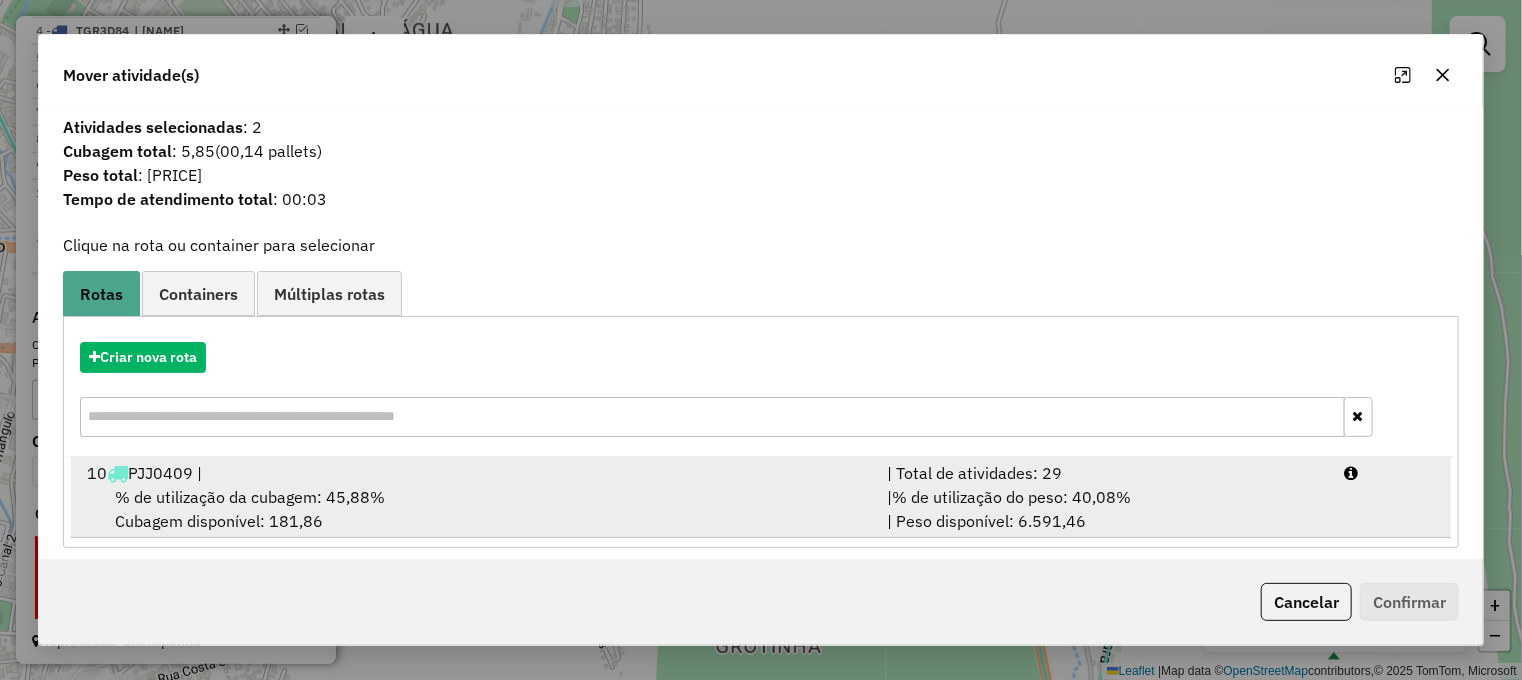 click on "% de utilização da cubagem: 45,88%" at bounding box center [250, 497] 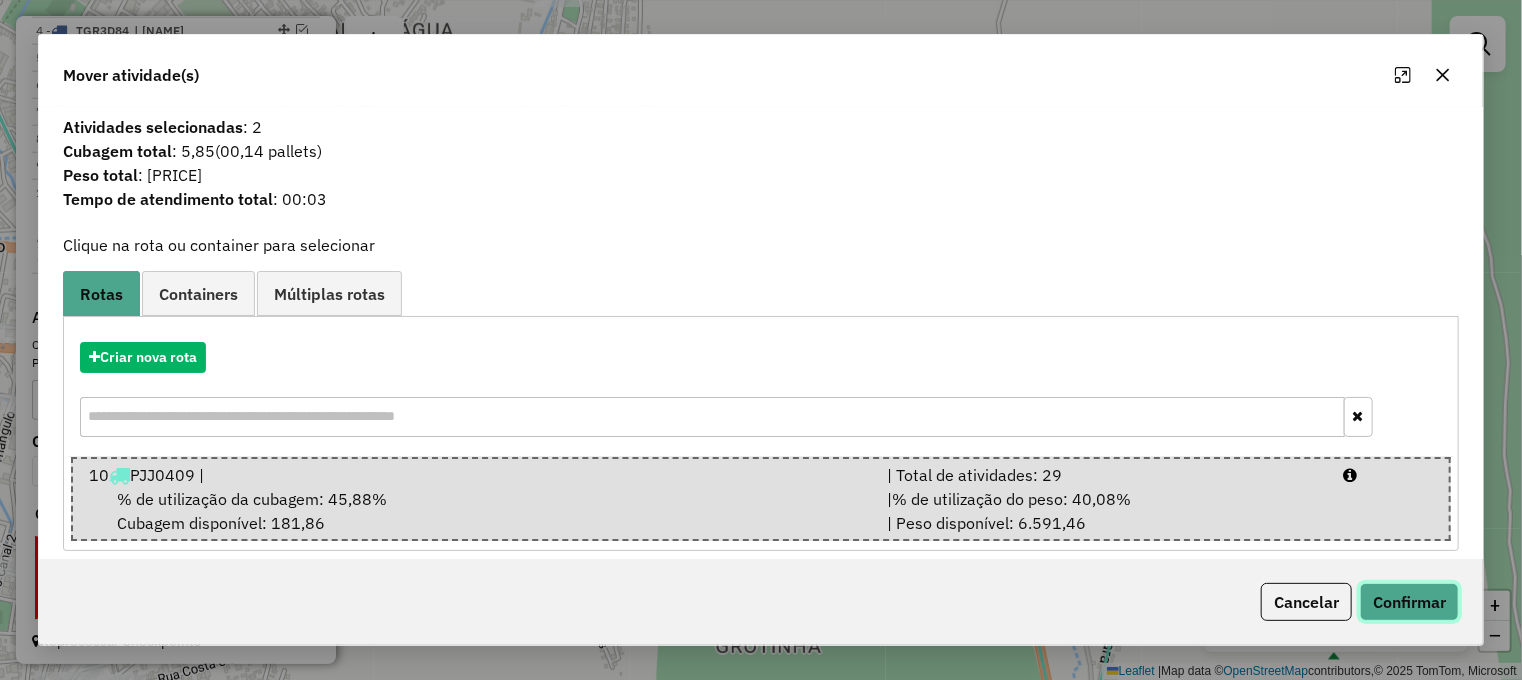 click on "Confirmar" 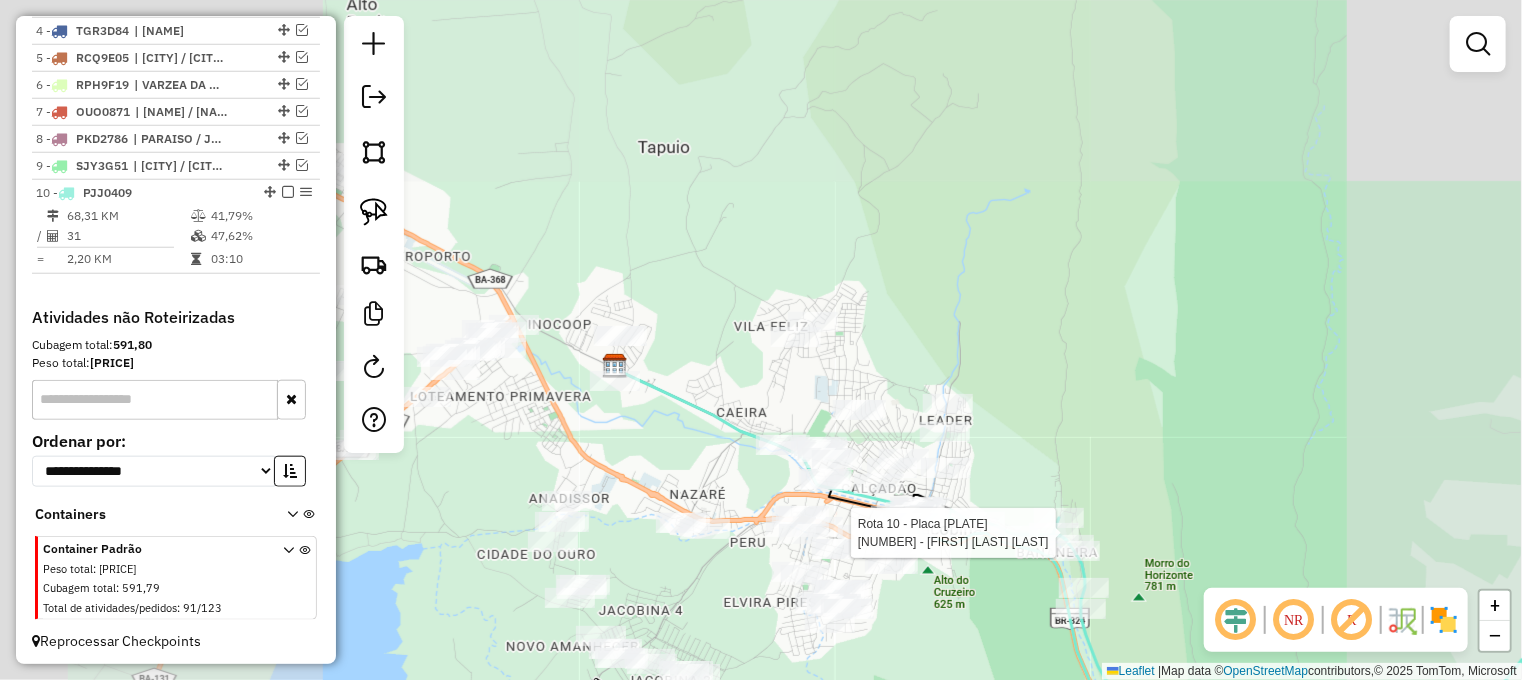 select on "**********" 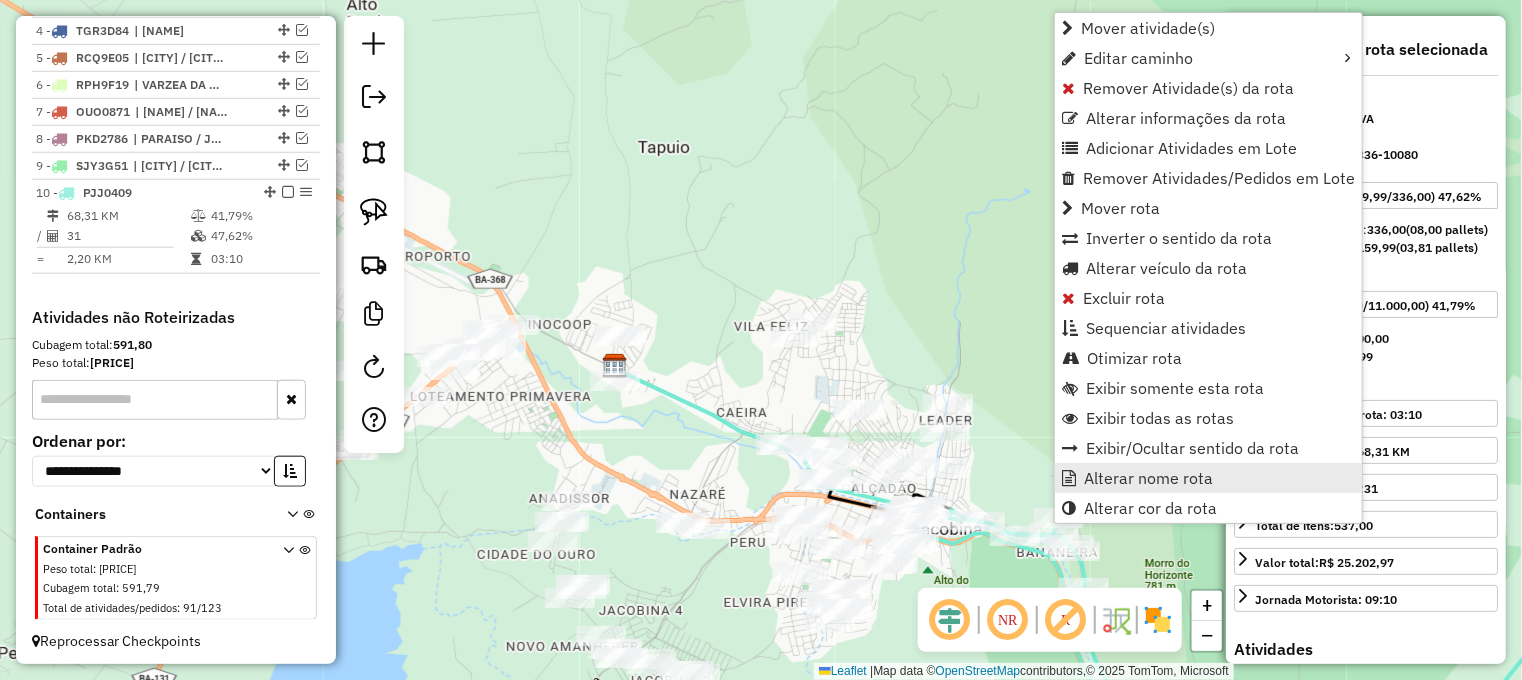 click on "Alterar nome rota" at bounding box center (1148, 478) 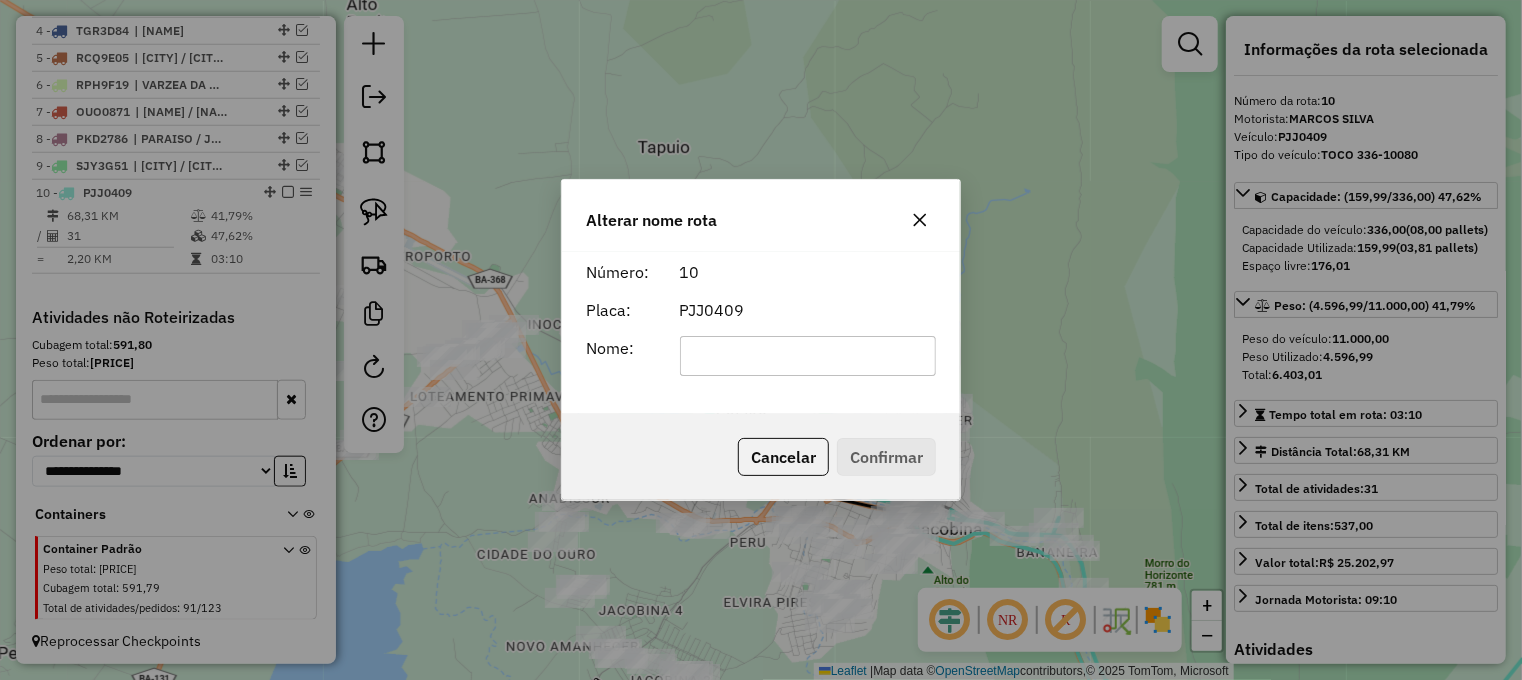 click 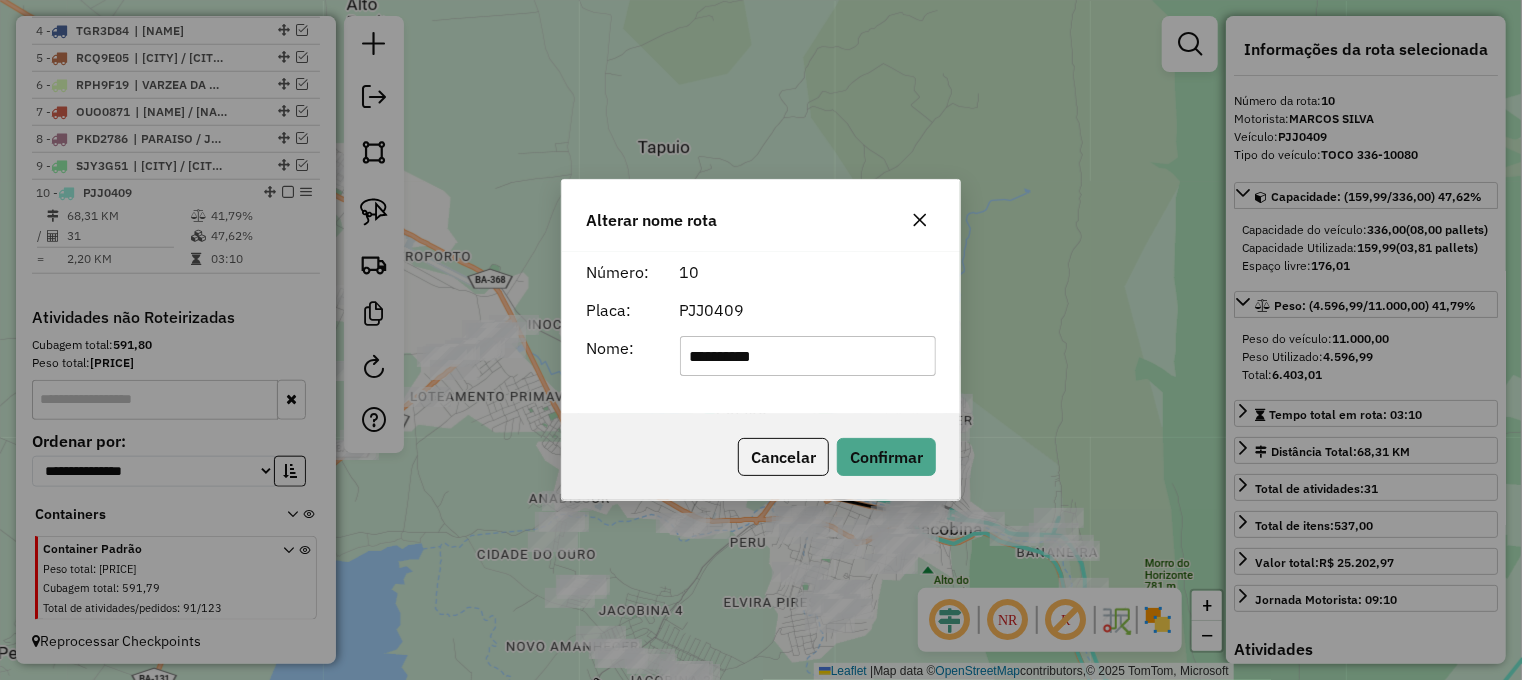 type on "**********" 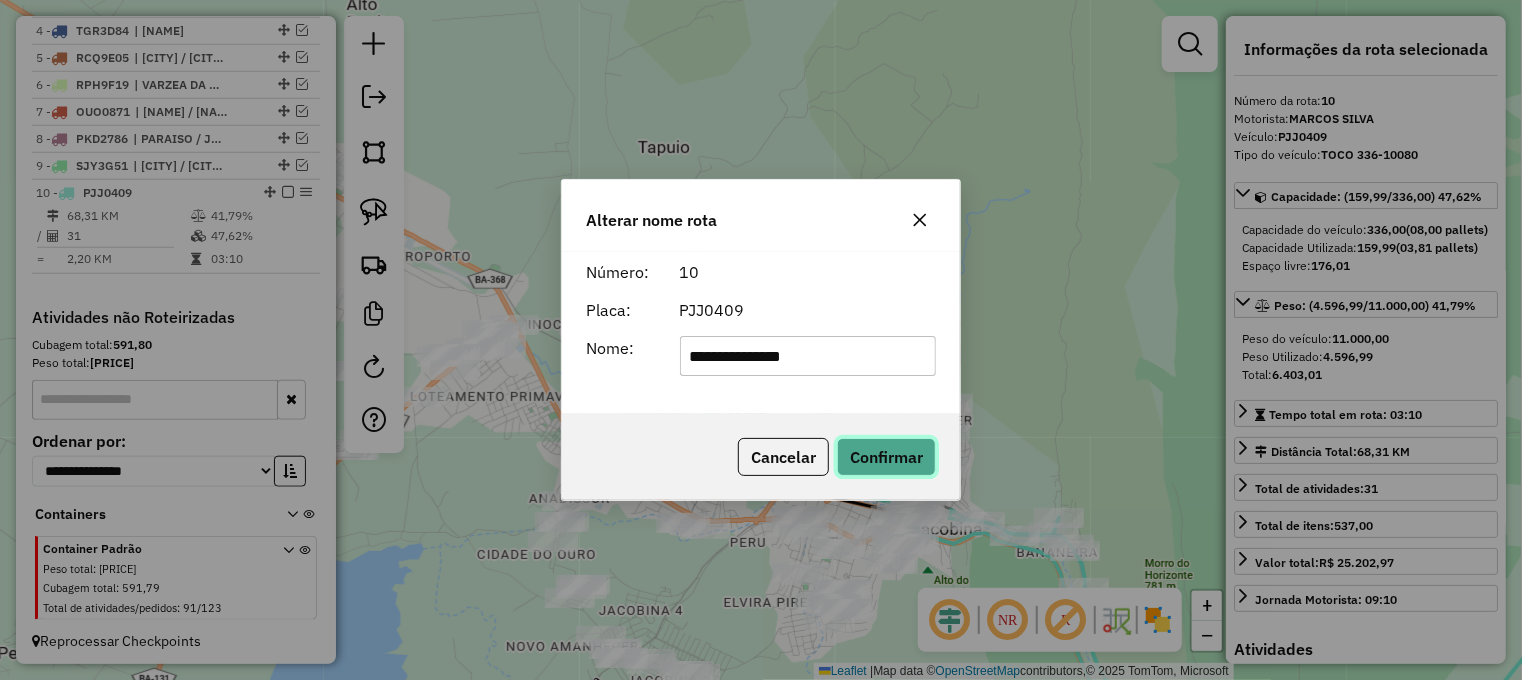 click on "Confirmar" 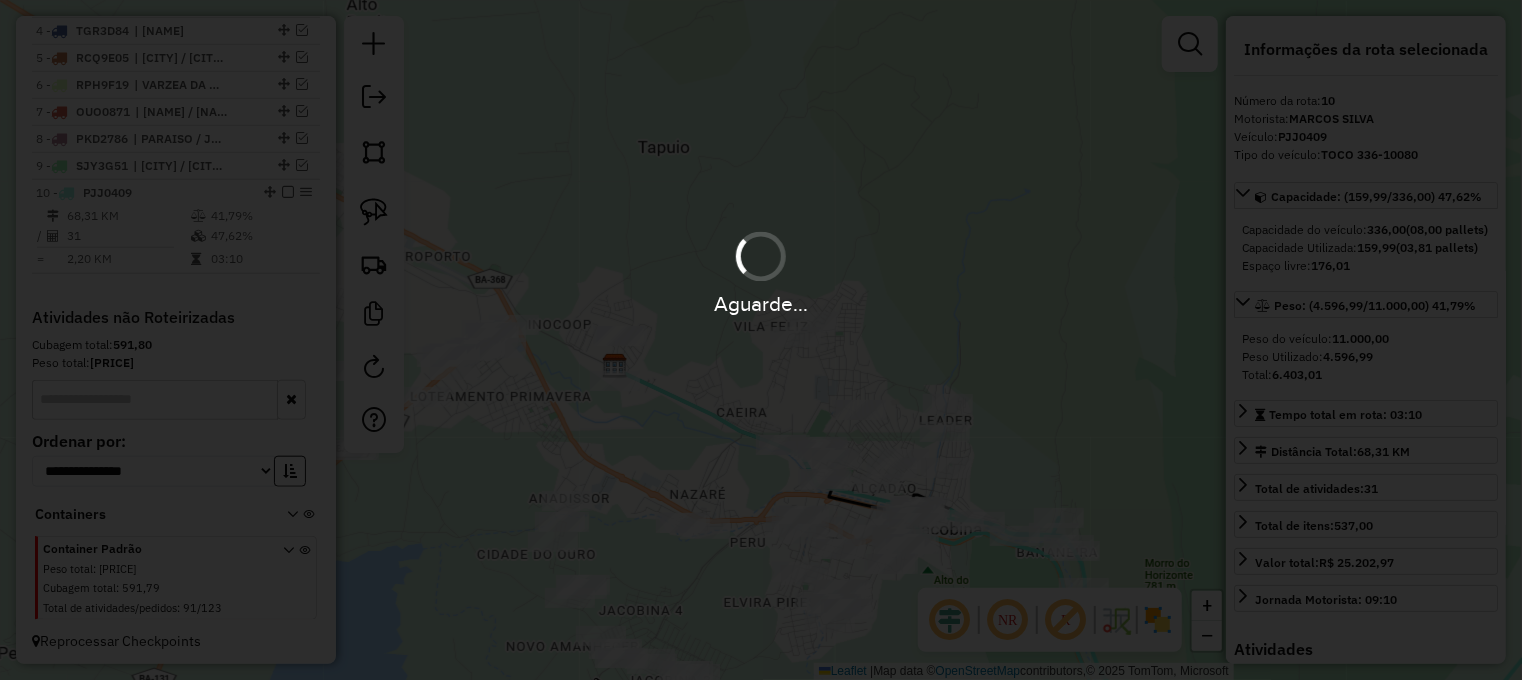 type 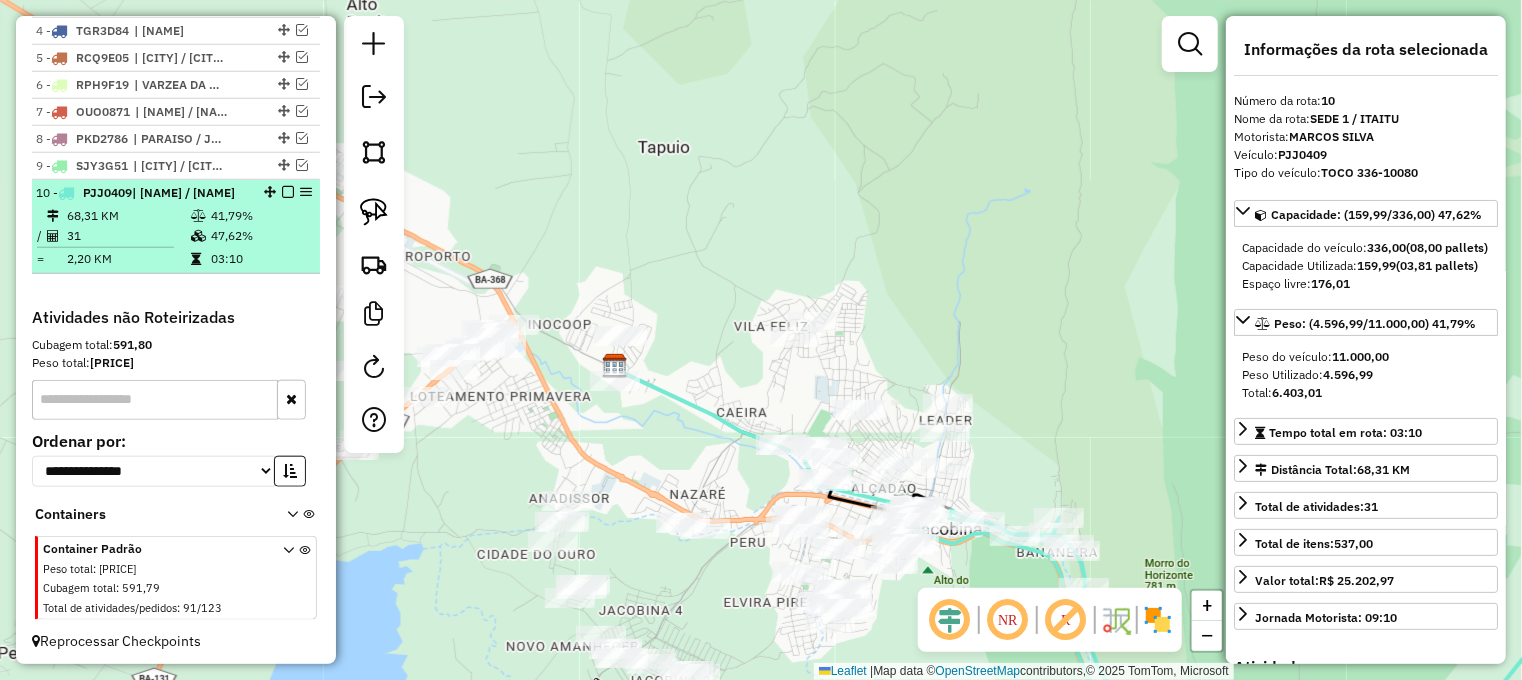 click at bounding box center [288, 192] 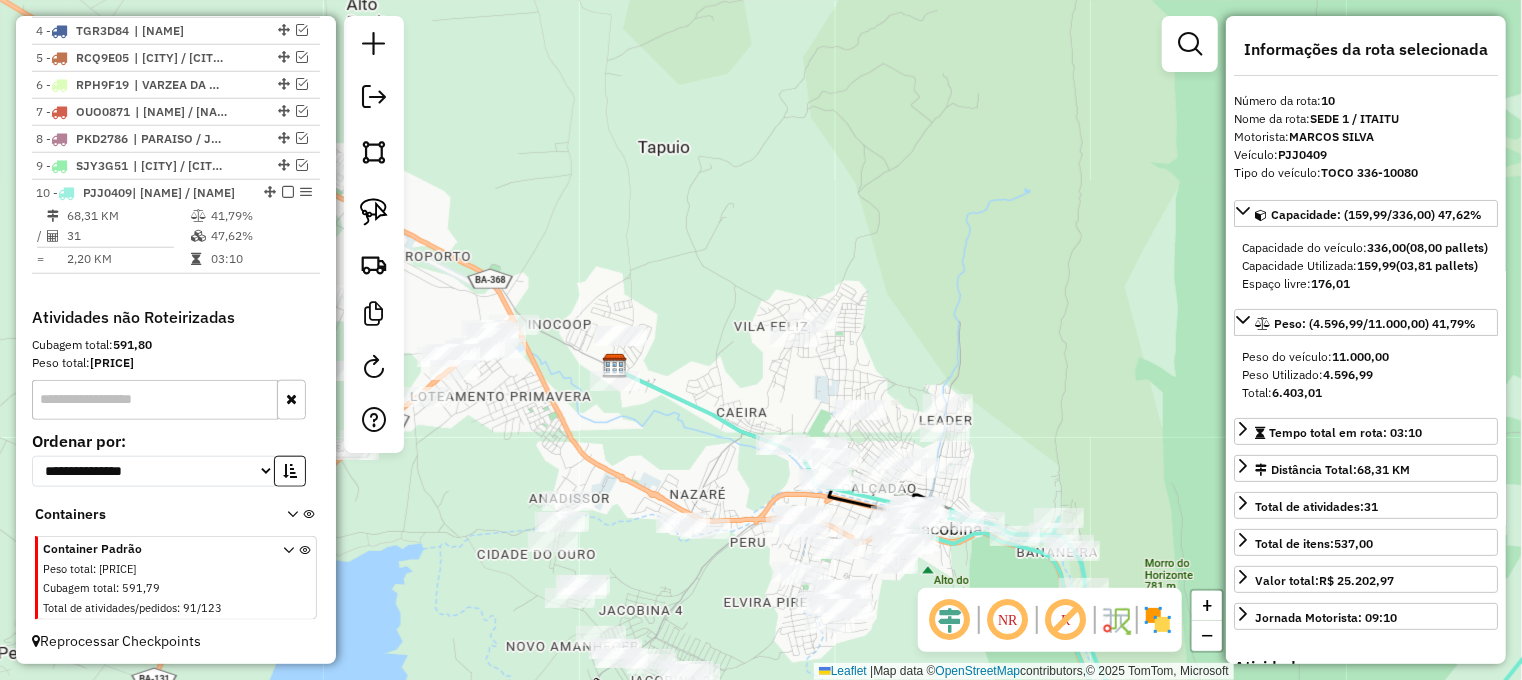 scroll, scrollTop: 787, scrollLeft: 0, axis: vertical 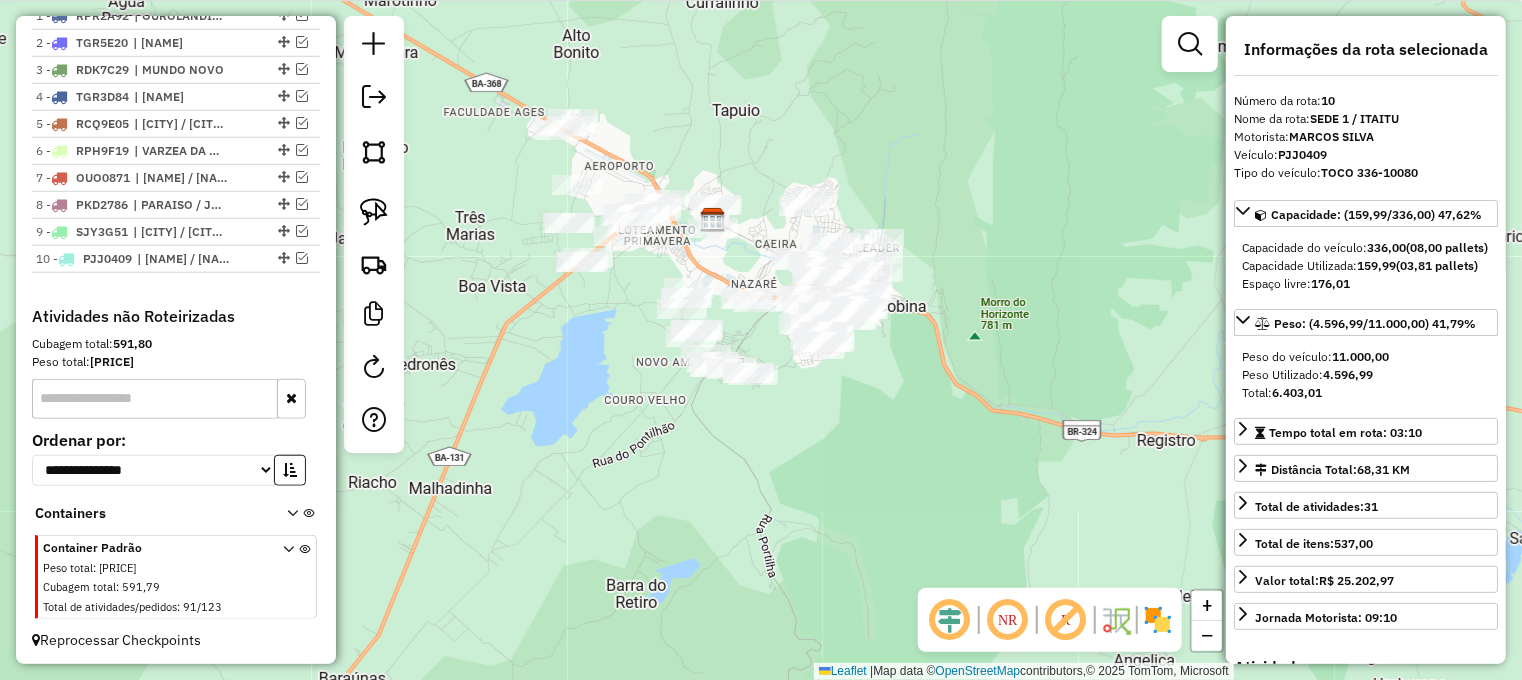 drag, startPoint x: 914, startPoint y: 498, endPoint x: 928, endPoint y: 403, distance: 96.02604 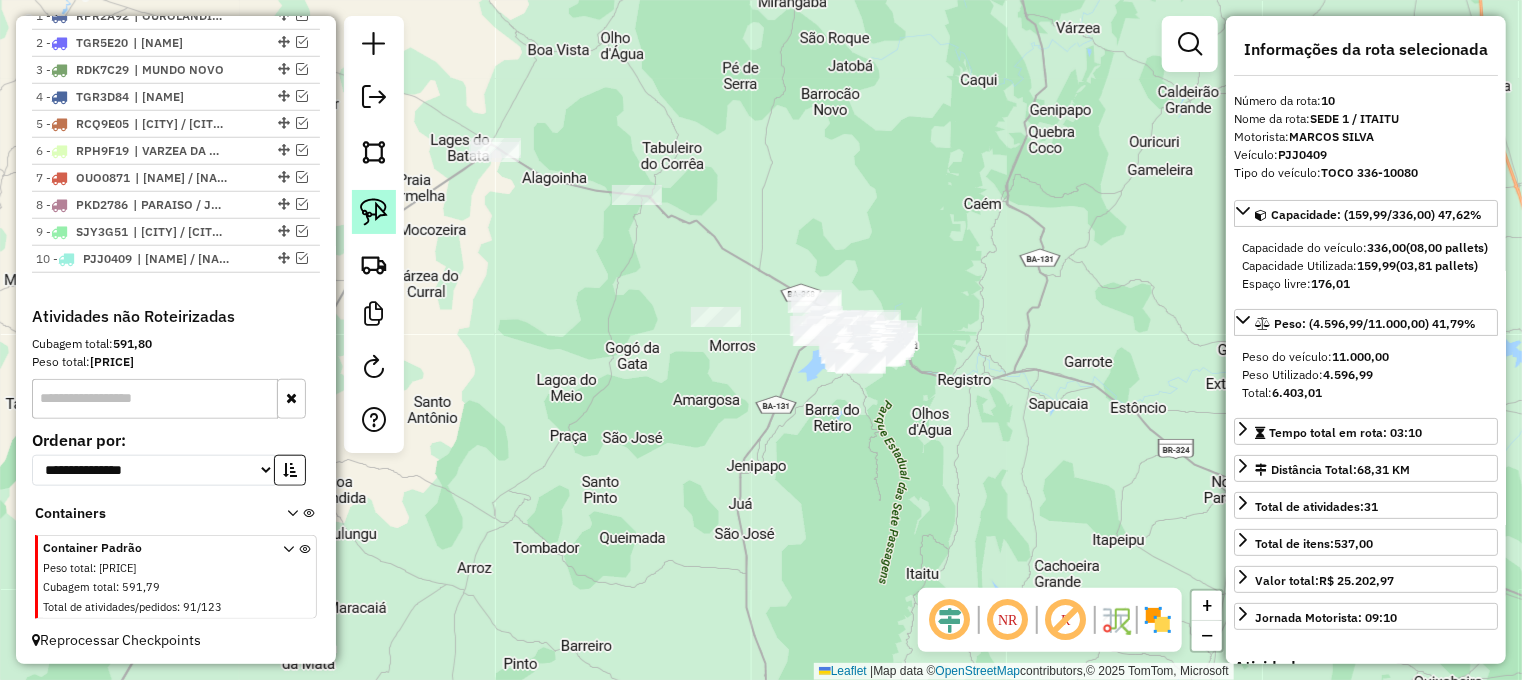 click 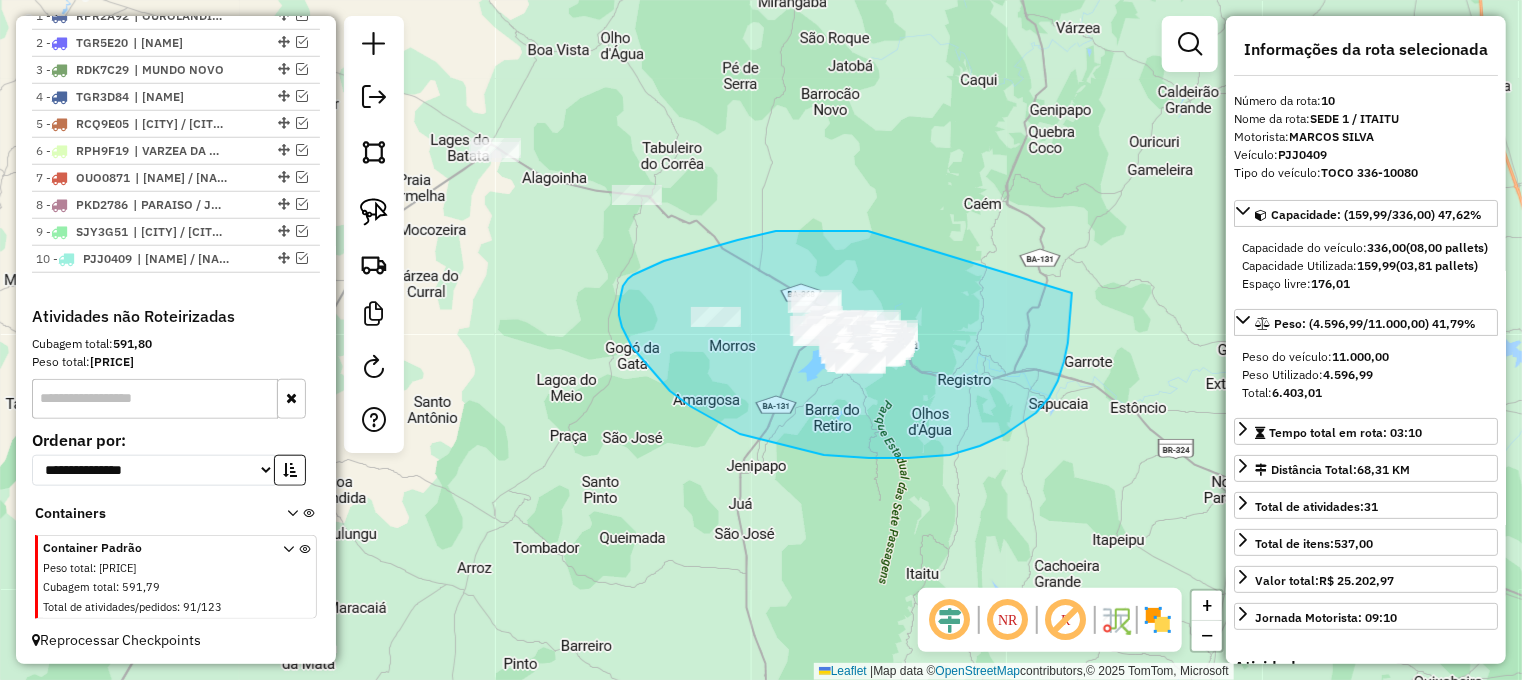 drag, startPoint x: 868, startPoint y: 231, endPoint x: 1072, endPoint y: 289, distance: 212.08488 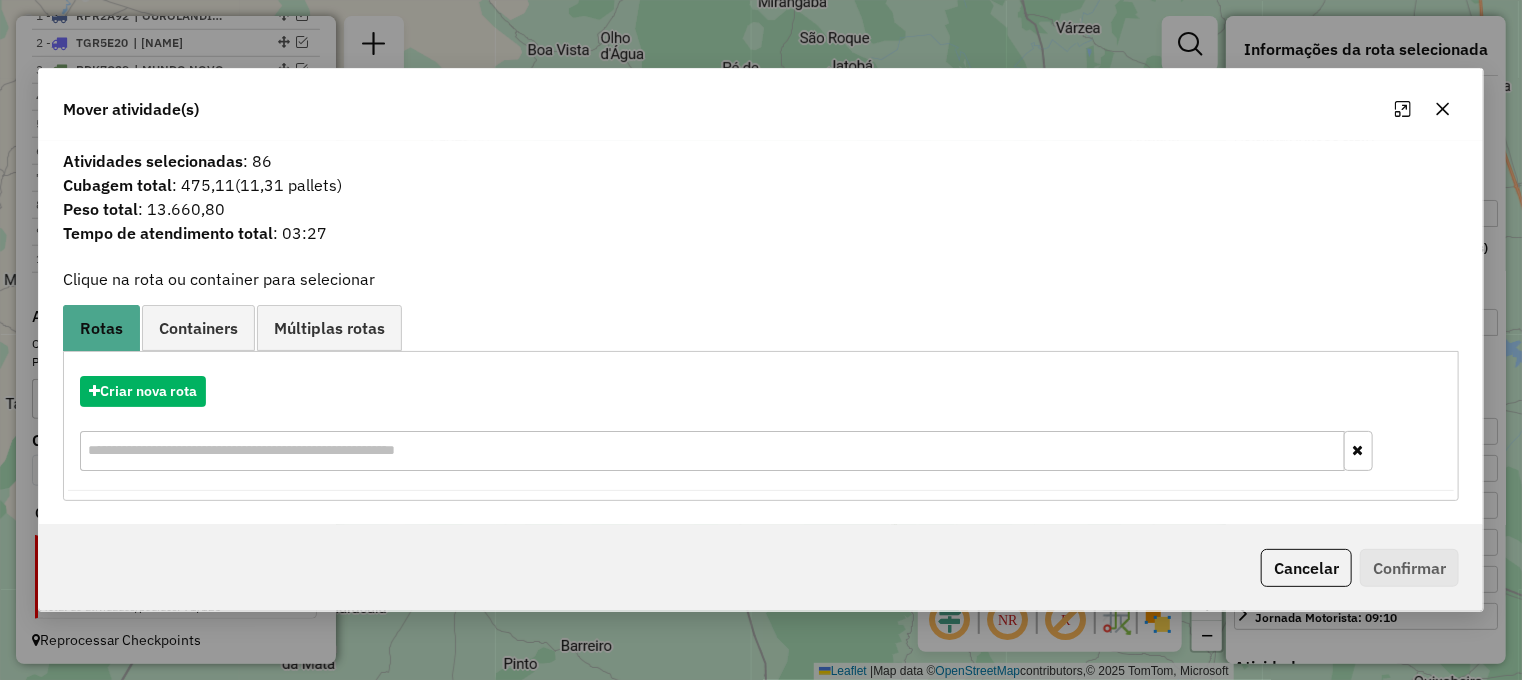 click 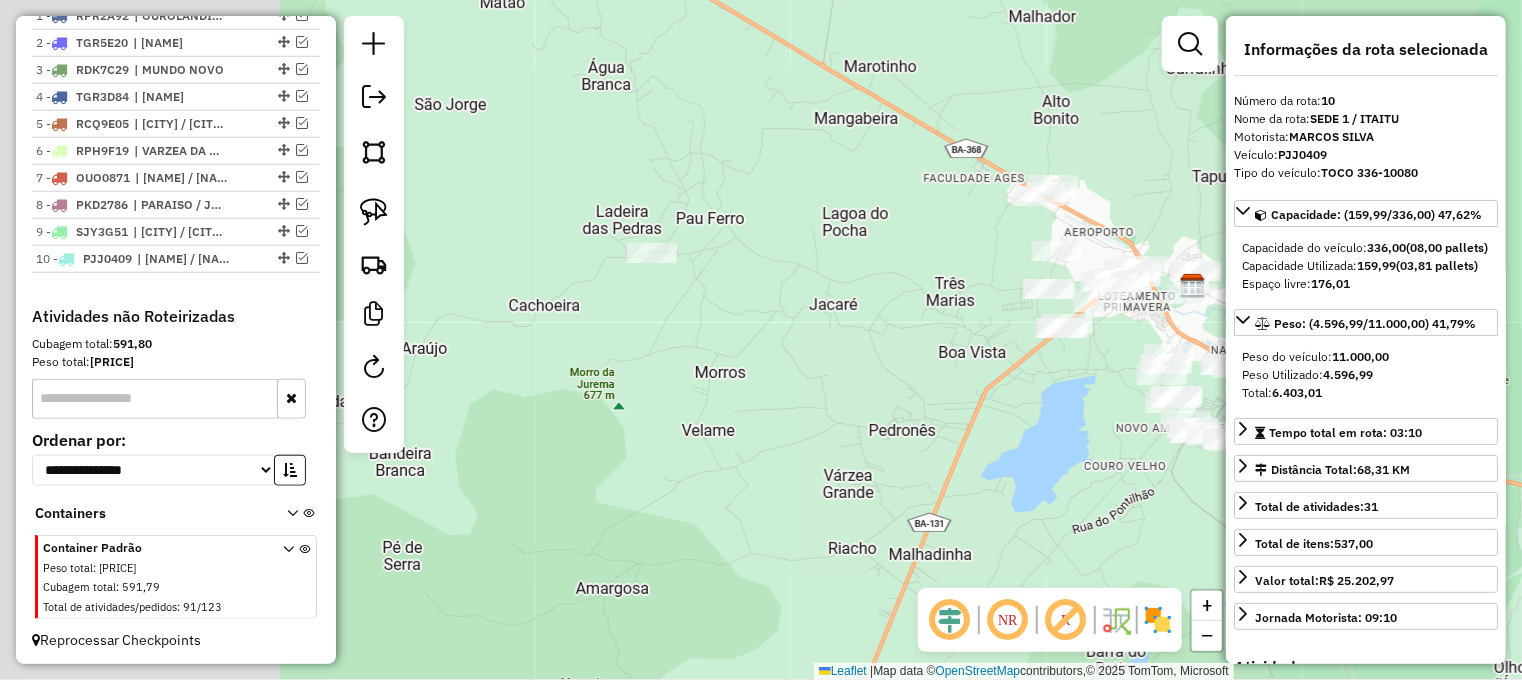 drag, startPoint x: 629, startPoint y: 447, endPoint x: 959, endPoint y: 435, distance: 330.2181 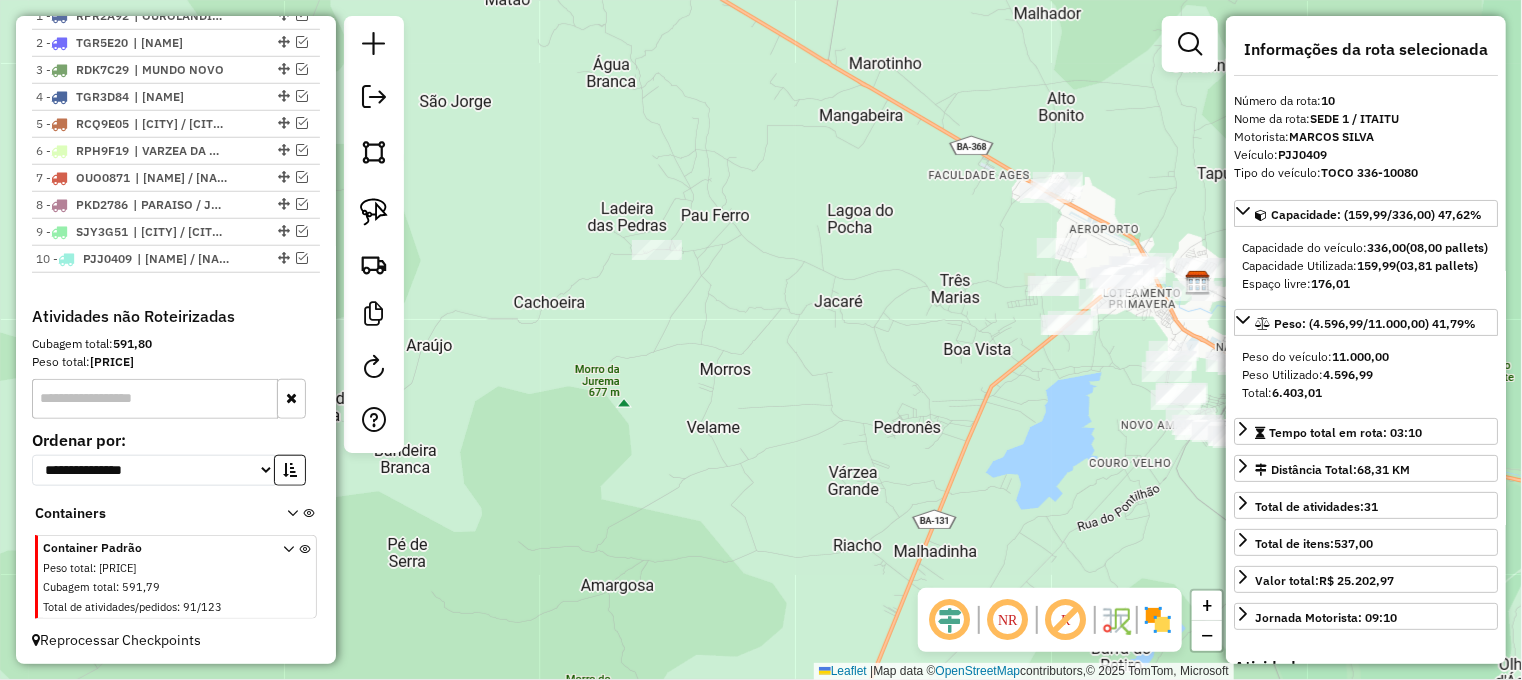 drag, startPoint x: 876, startPoint y: 367, endPoint x: 820, endPoint y: 406, distance: 68.24222 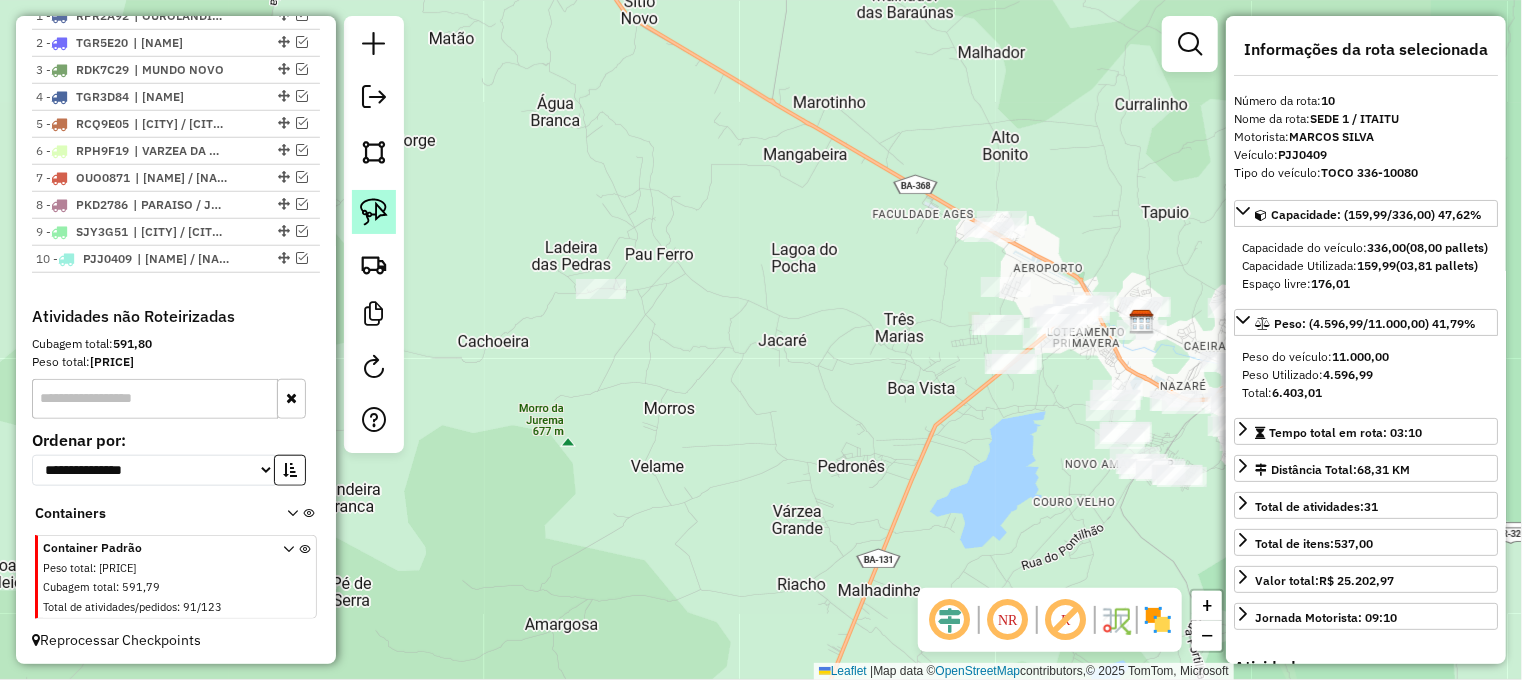 click 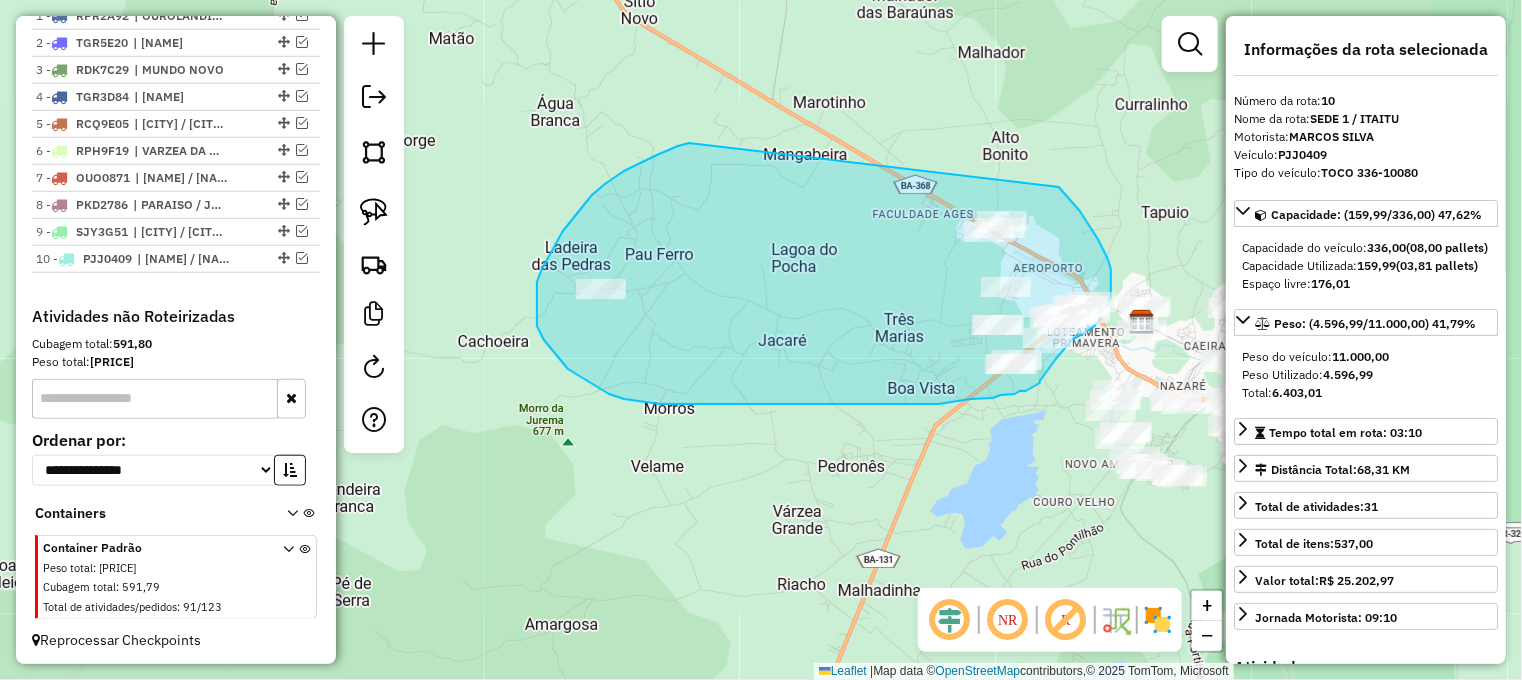 drag, startPoint x: 673, startPoint y: 149, endPoint x: 1032, endPoint y: 167, distance: 359.45096 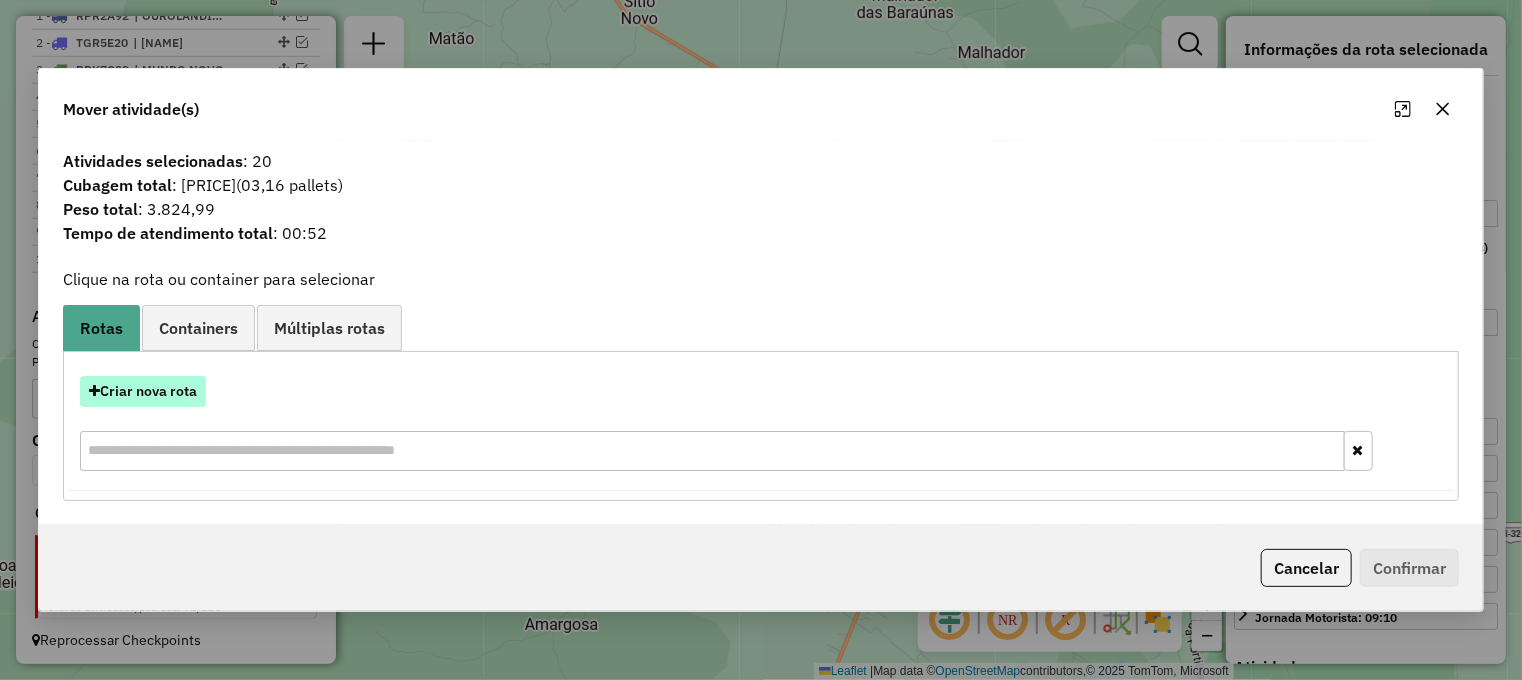 click on "Criar nova rota" at bounding box center [143, 391] 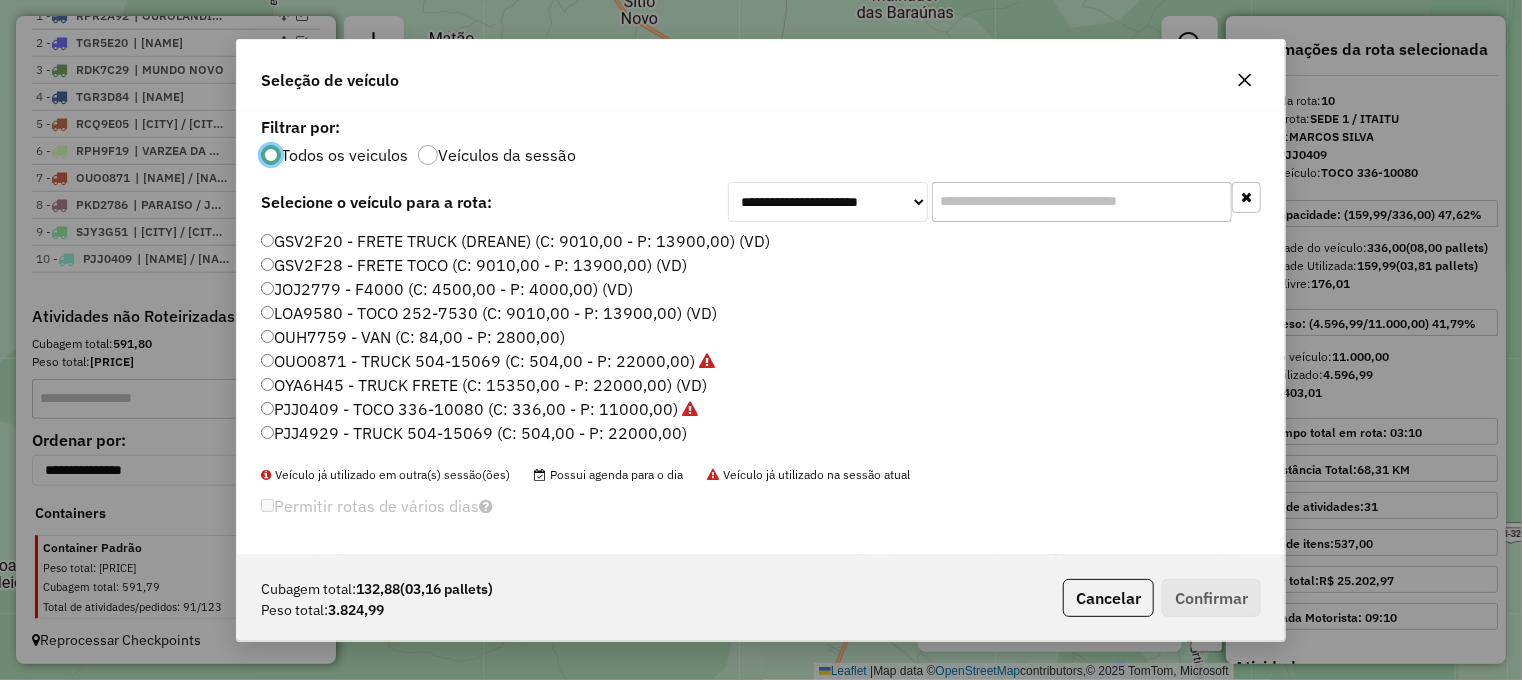scroll, scrollTop: 10, scrollLeft: 6, axis: both 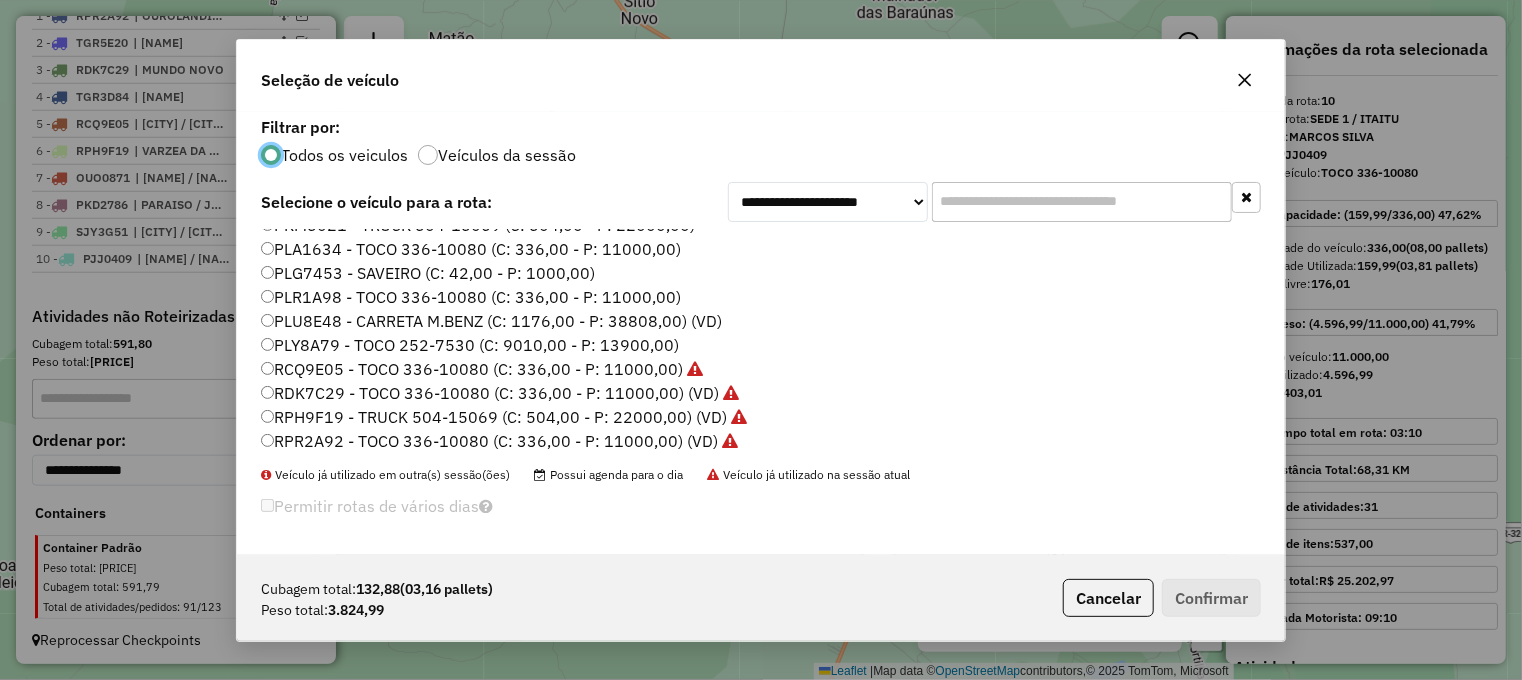 click on "PLA1634 - TOCO 336-10080 (C: 336,00 - P: 11000,00)" 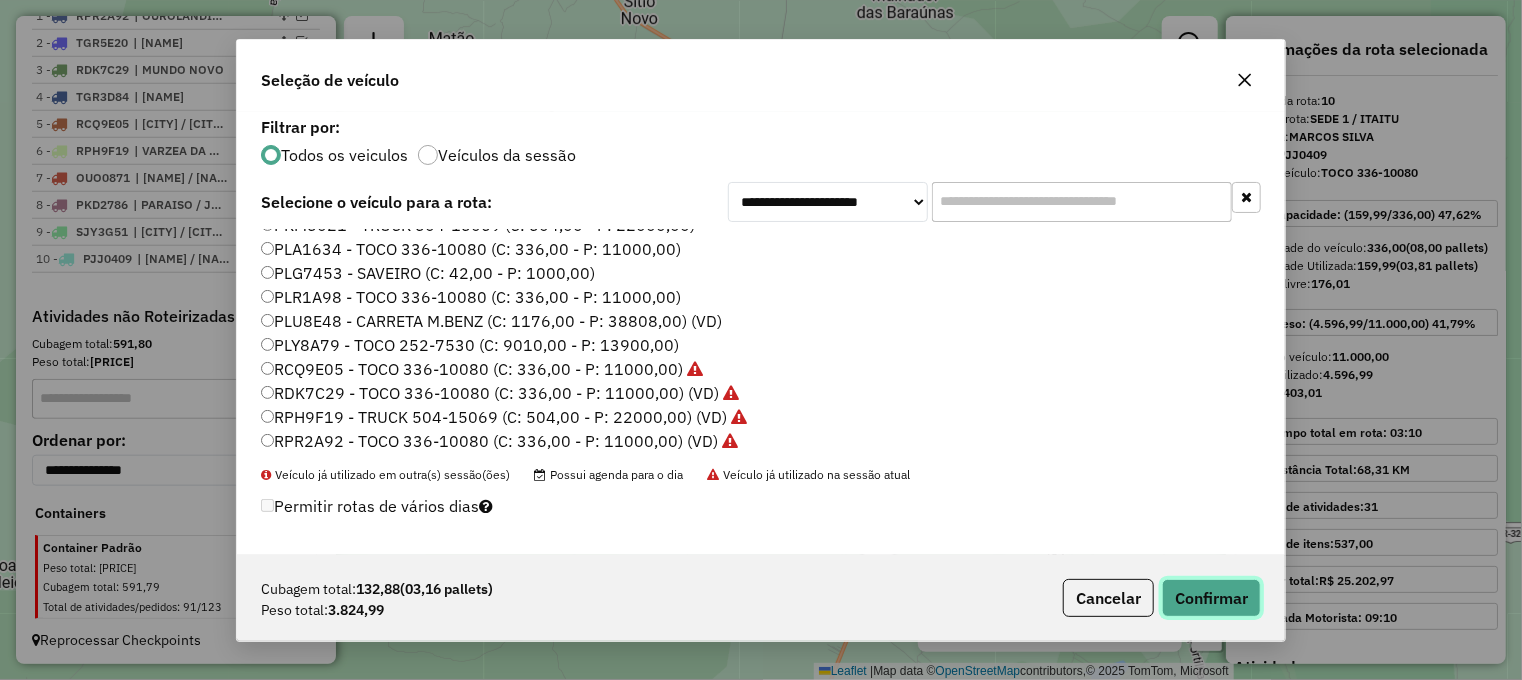 click on "Confirmar" 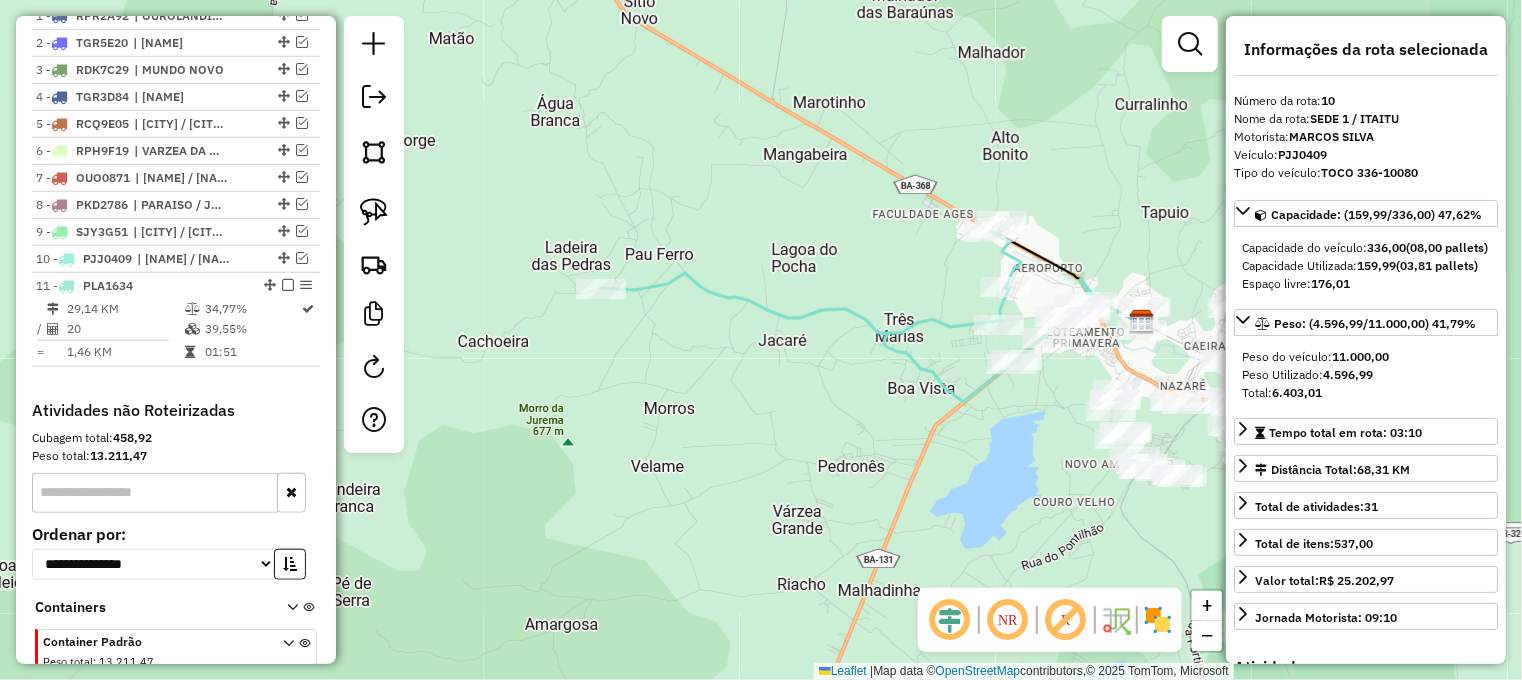 scroll, scrollTop: 880, scrollLeft: 0, axis: vertical 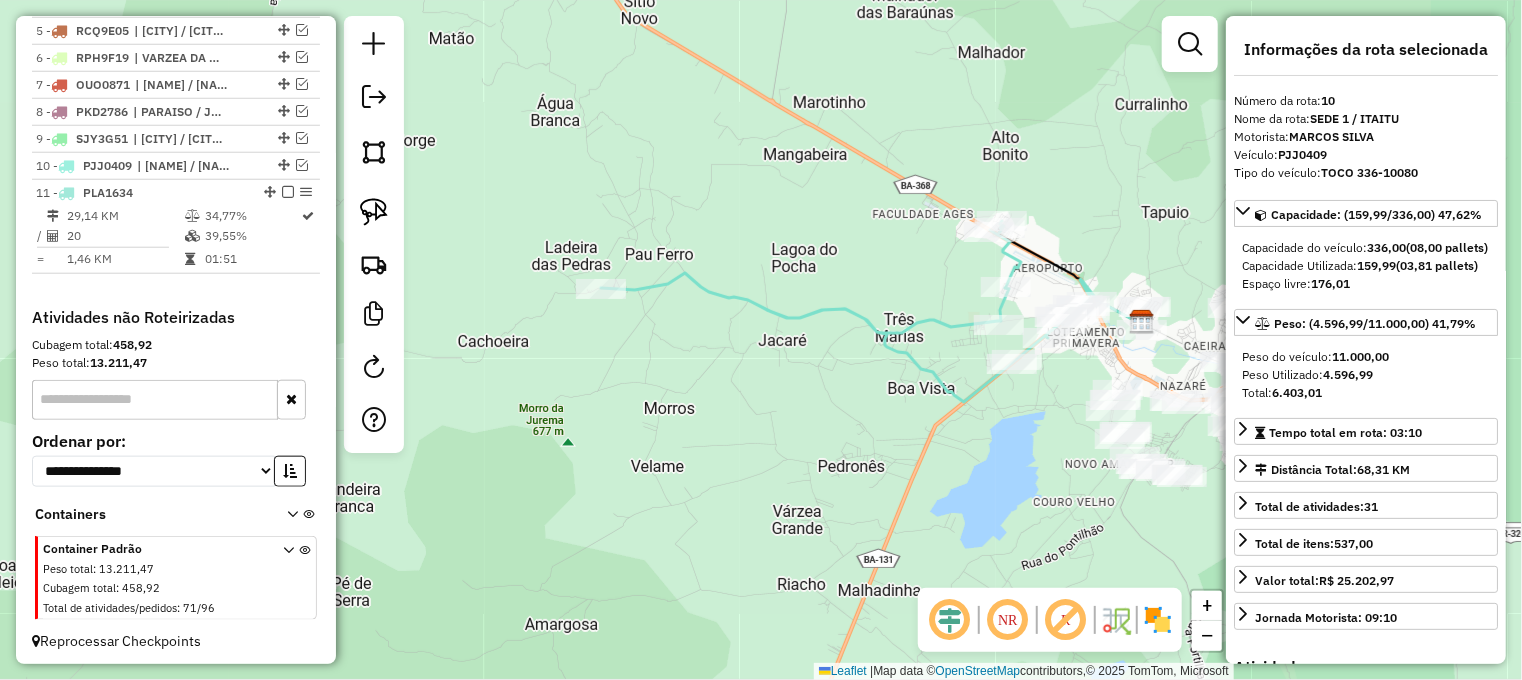 drag, startPoint x: 833, startPoint y: 329, endPoint x: 688, endPoint y: 346, distance: 145.99315 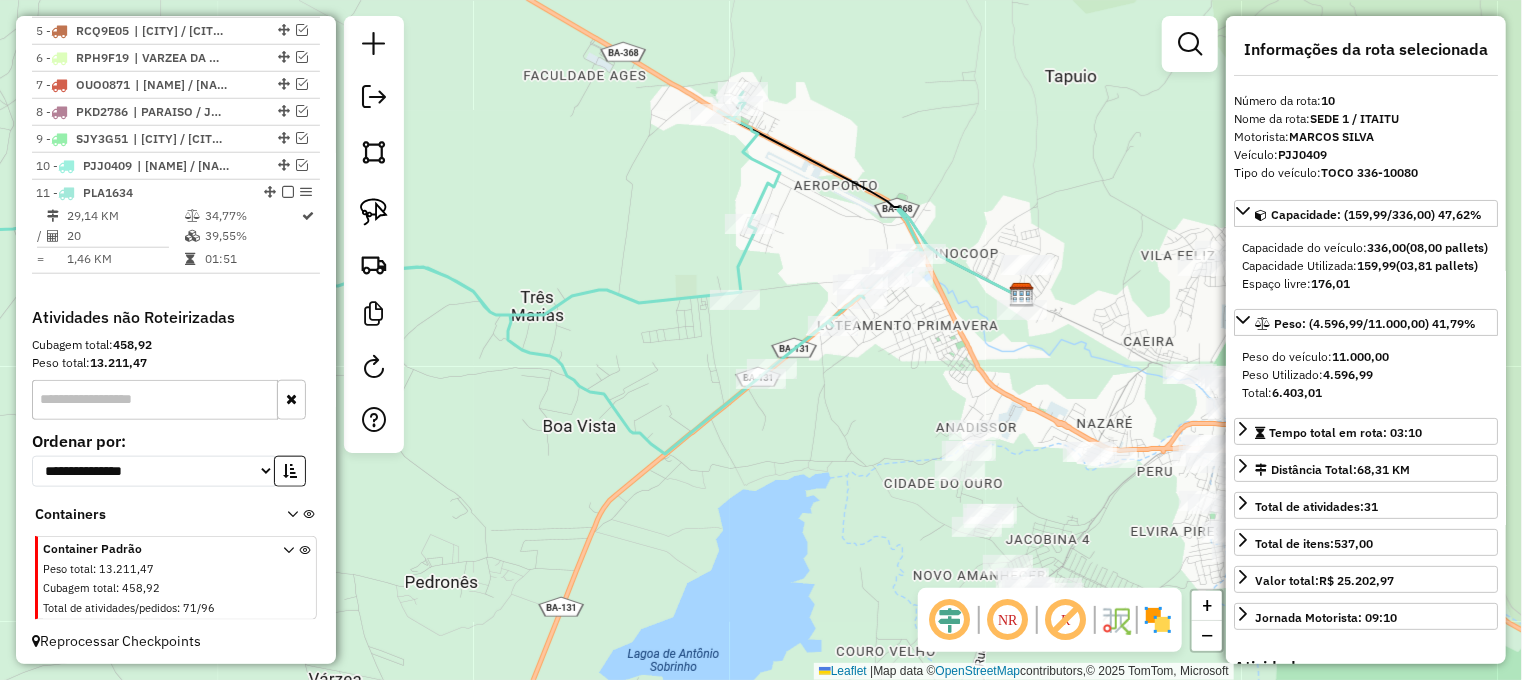 drag, startPoint x: 1008, startPoint y: 406, endPoint x: 896, endPoint y: 339, distance: 130.51053 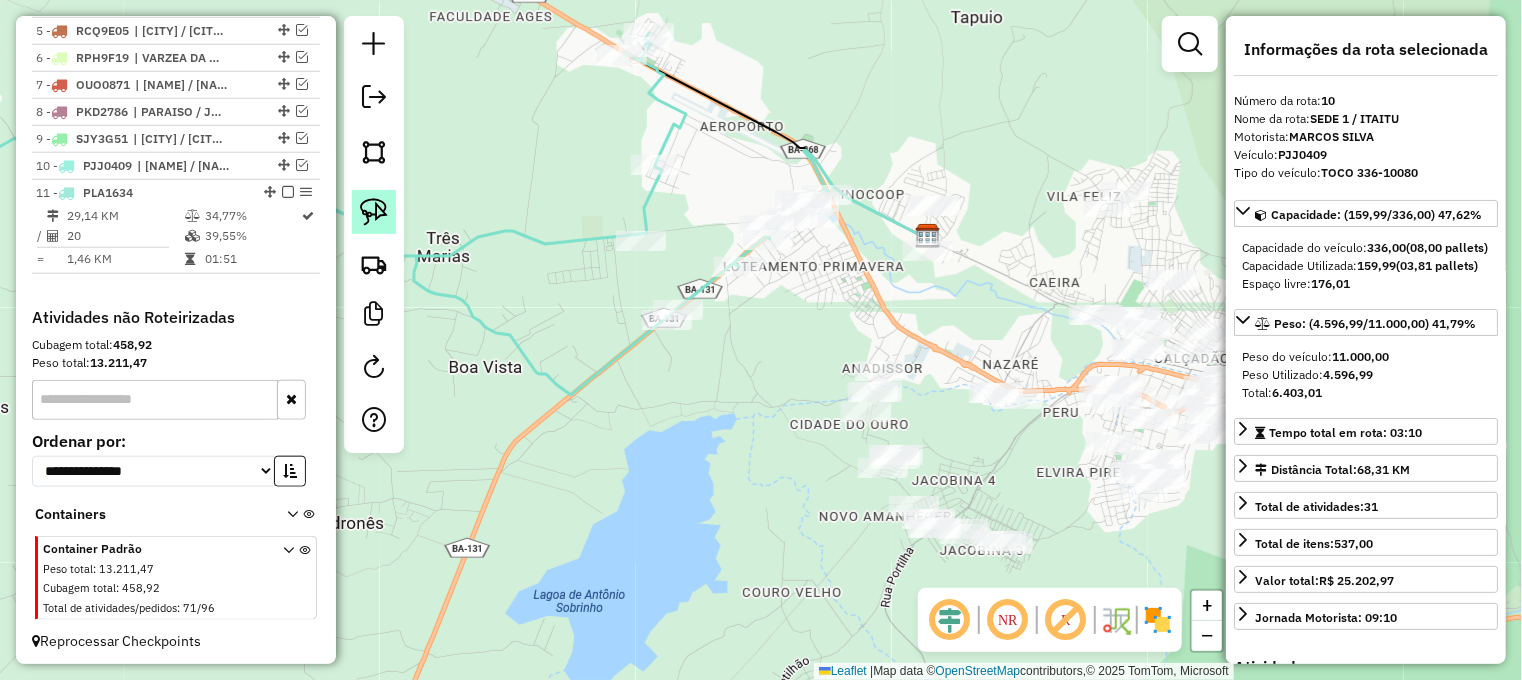 click 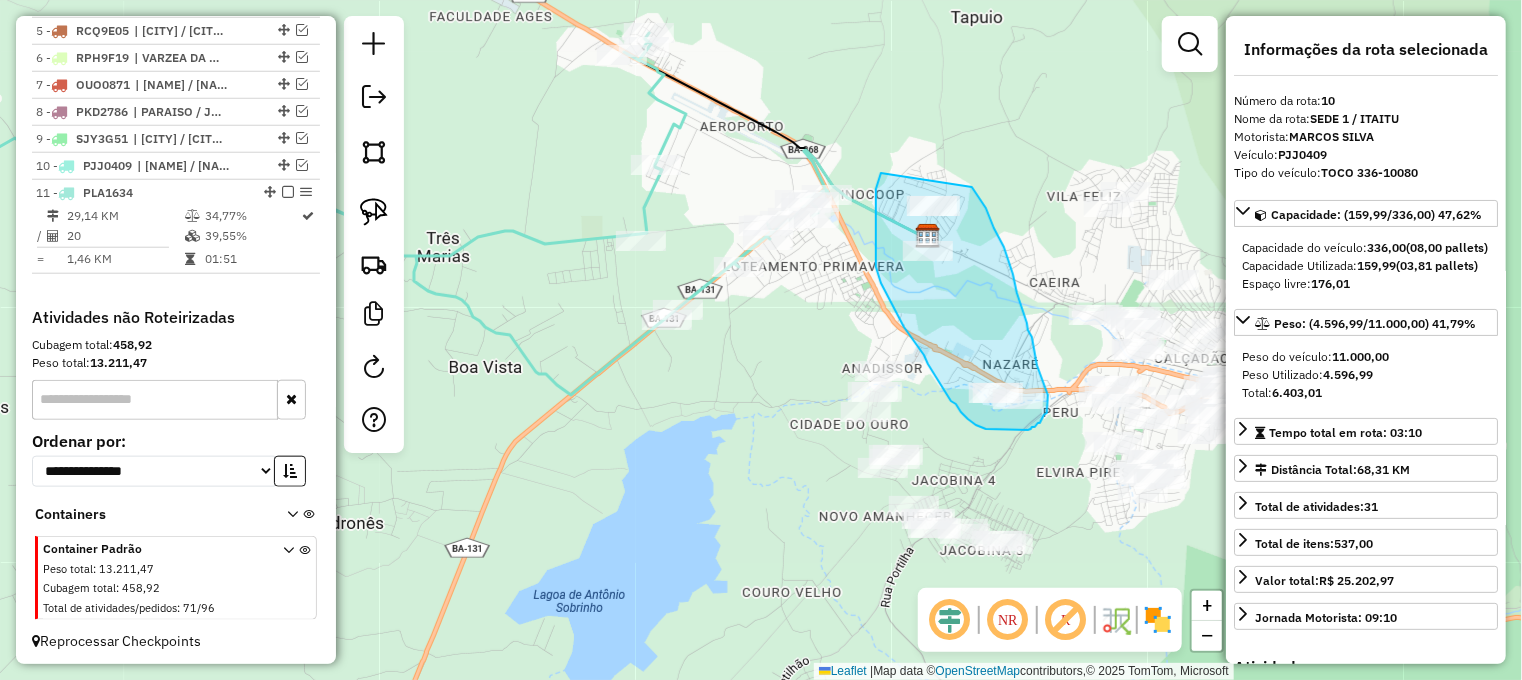 drag, startPoint x: 878, startPoint y: 182, endPoint x: 972, endPoint y: 187, distance: 94.13288 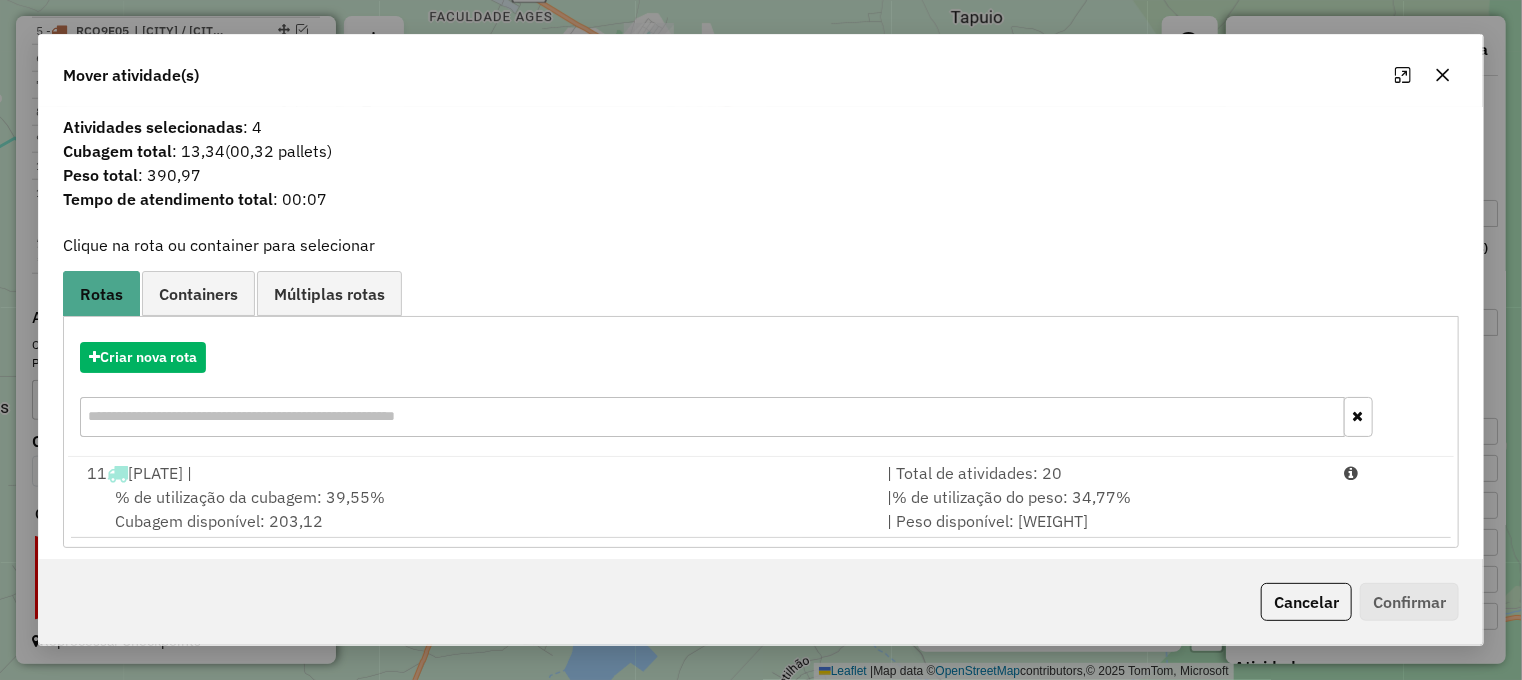 click on "% de utilização da cubagem: 39,55%  Cubagem disponível: 203,12" at bounding box center [475, 509] 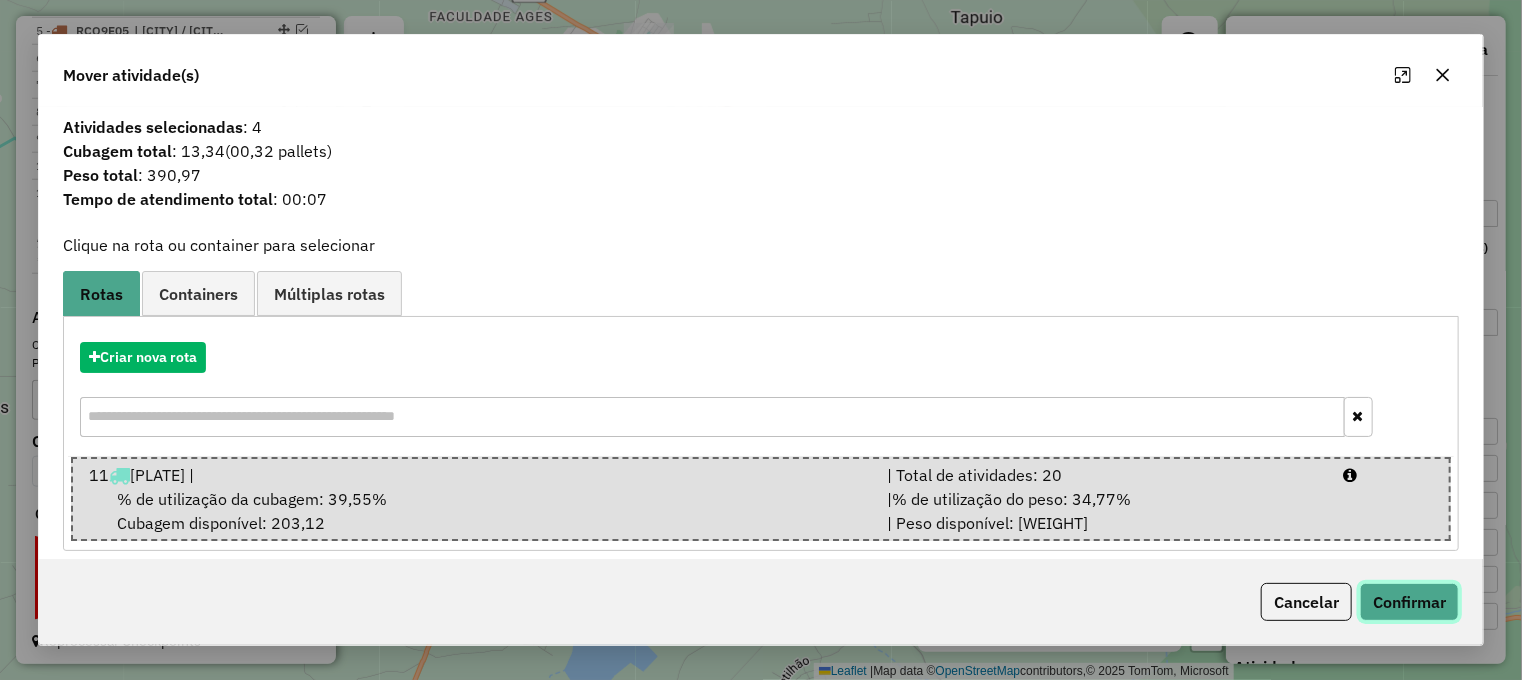 drag, startPoint x: 1408, startPoint y: 594, endPoint x: 1336, endPoint y: 580, distance: 73.34848 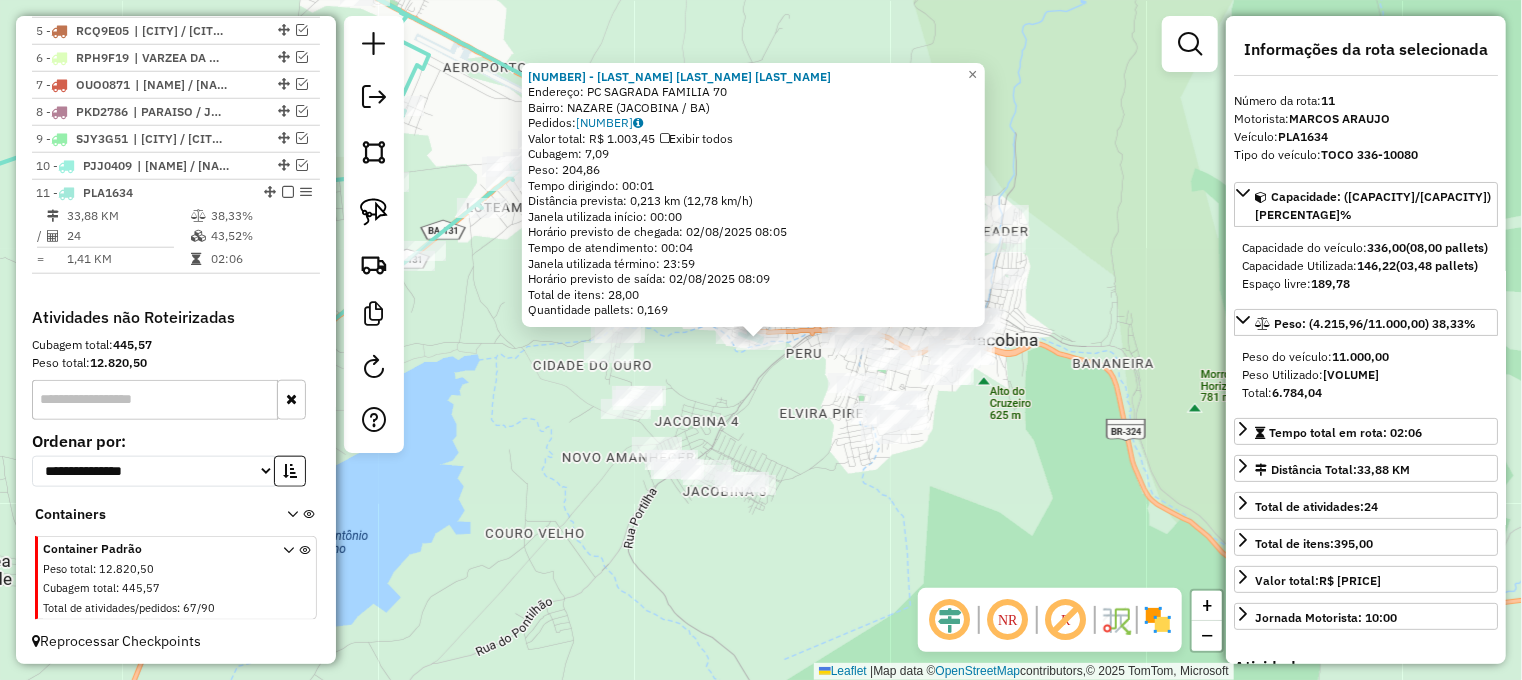 click on "[NUMBER] - [FIRST] [LAST] [LAST]  Endereço: PC  SAGRADA FAMILIA               [NUMBER]   Bairro: NAZARE ([STATE])   Pedidos:  [NUMBER]   Valor total: R$ [NUMBER]   Exibir todos   Cubagem: [NUMBER]  Peso: [NUMBER]  Tempo dirigindo: [TIME]   Distância prevista: [NUMBER] km ([NUMBER] km/h)   Janela utilizada início: [TIME]   Horário previsto de chegada: [DATE] [TIME]   Tempo de atendimento: [TIME]   Janela utilizada término: [TIME]   Horário previsto de saída: [DATE] [TIME]   Total de itens: [NUMBER]   Quantidade pallets: [NUMBER]  × Janela de atendimento Grade de atendimento Capacidade Transportadoras Veículos Cliente Pedidos  Rotas Selecione os dias de semana para filtrar as janelas de atendimento  Seg   Ter   Qua   Qui   Sex   Sáb   Dom  Informe o período da janela de atendimento: De: Até:  Filtrar exatamente a janela do cliente  Considerar janela de atendimento padrão  Selecione os dias de semana para filtrar as grades de atendimento  Seg   Ter   Qua   Qui   Sex   Sáb   Dom   Peso mínimo:   Peso máximo:   De:  +" 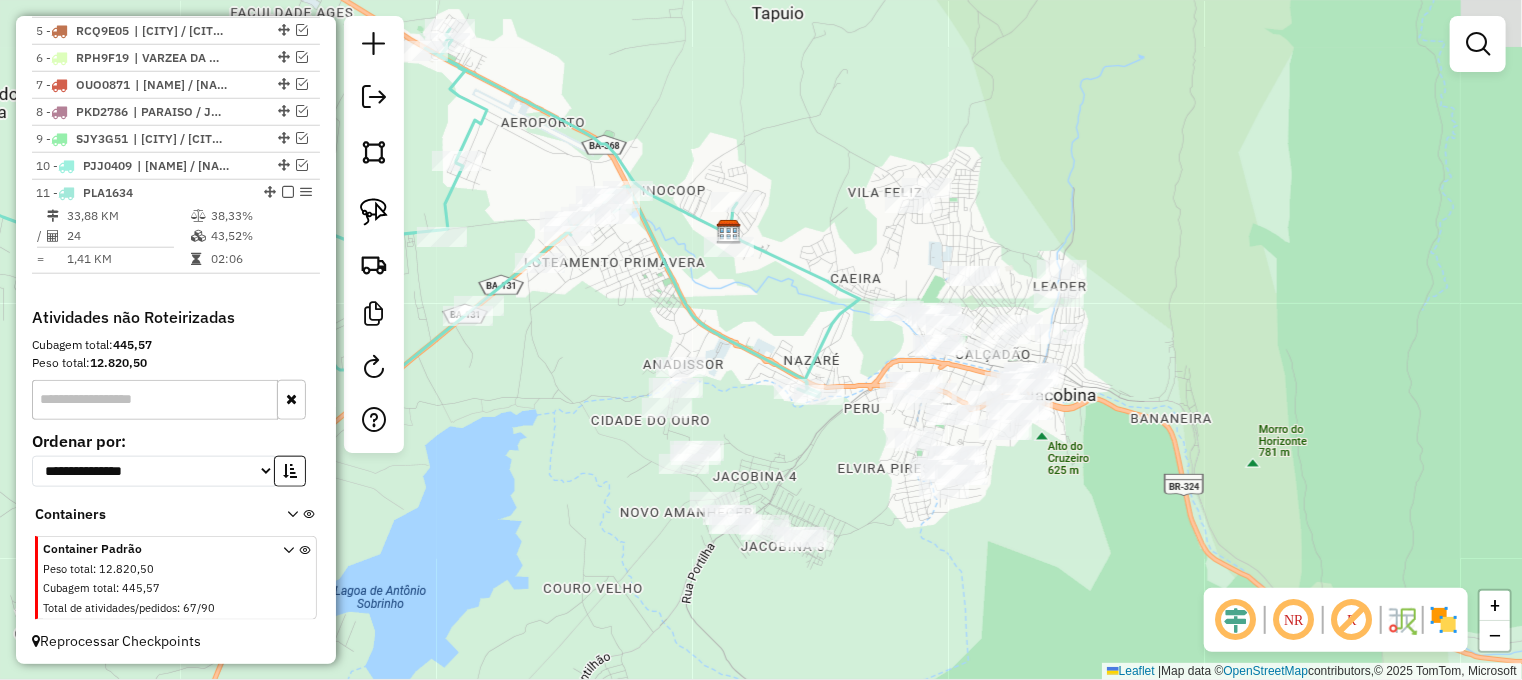 drag, startPoint x: 766, startPoint y: 407, endPoint x: 824, endPoint y: 462, distance: 79.93122 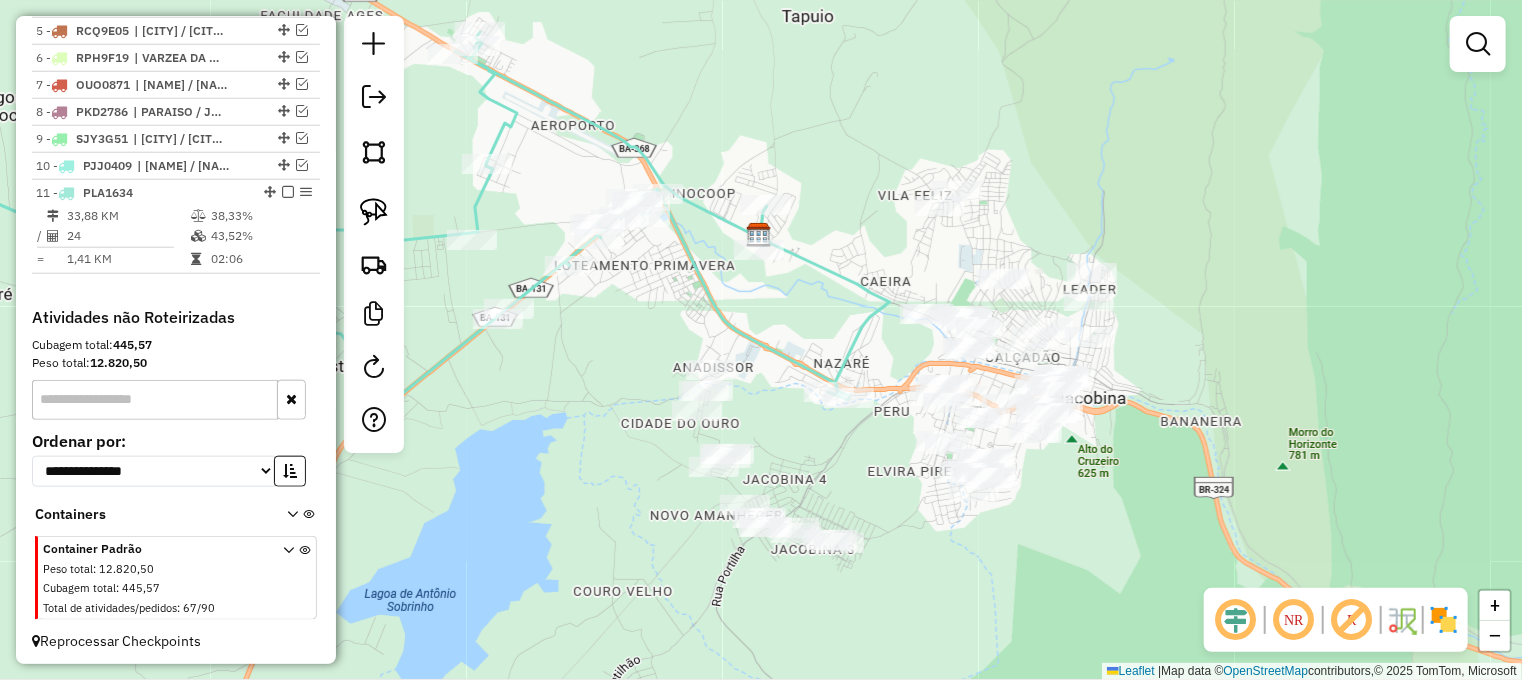drag, startPoint x: 831, startPoint y: 461, endPoint x: 863, endPoint y: 464, distance: 32.140316 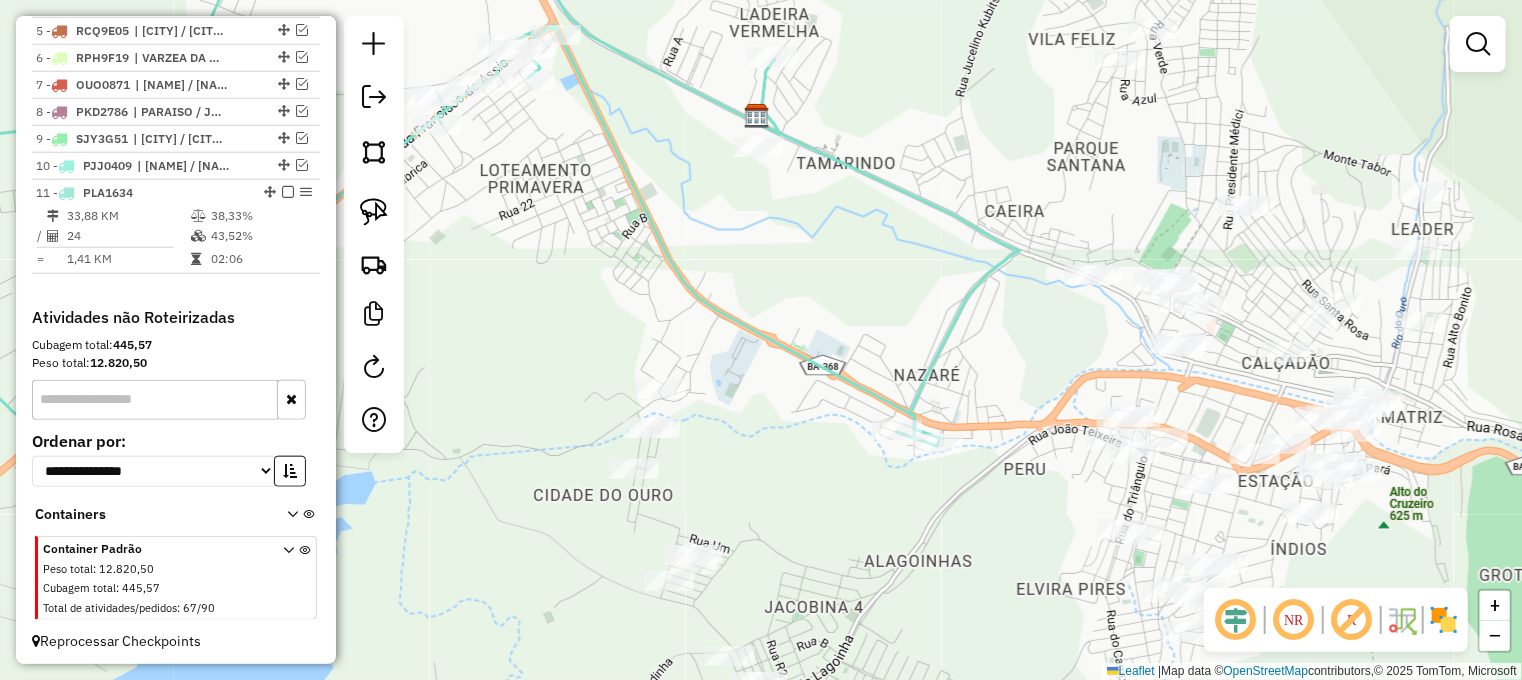 drag, startPoint x: 877, startPoint y: 331, endPoint x: 572, endPoint y: 368, distance: 307.23605 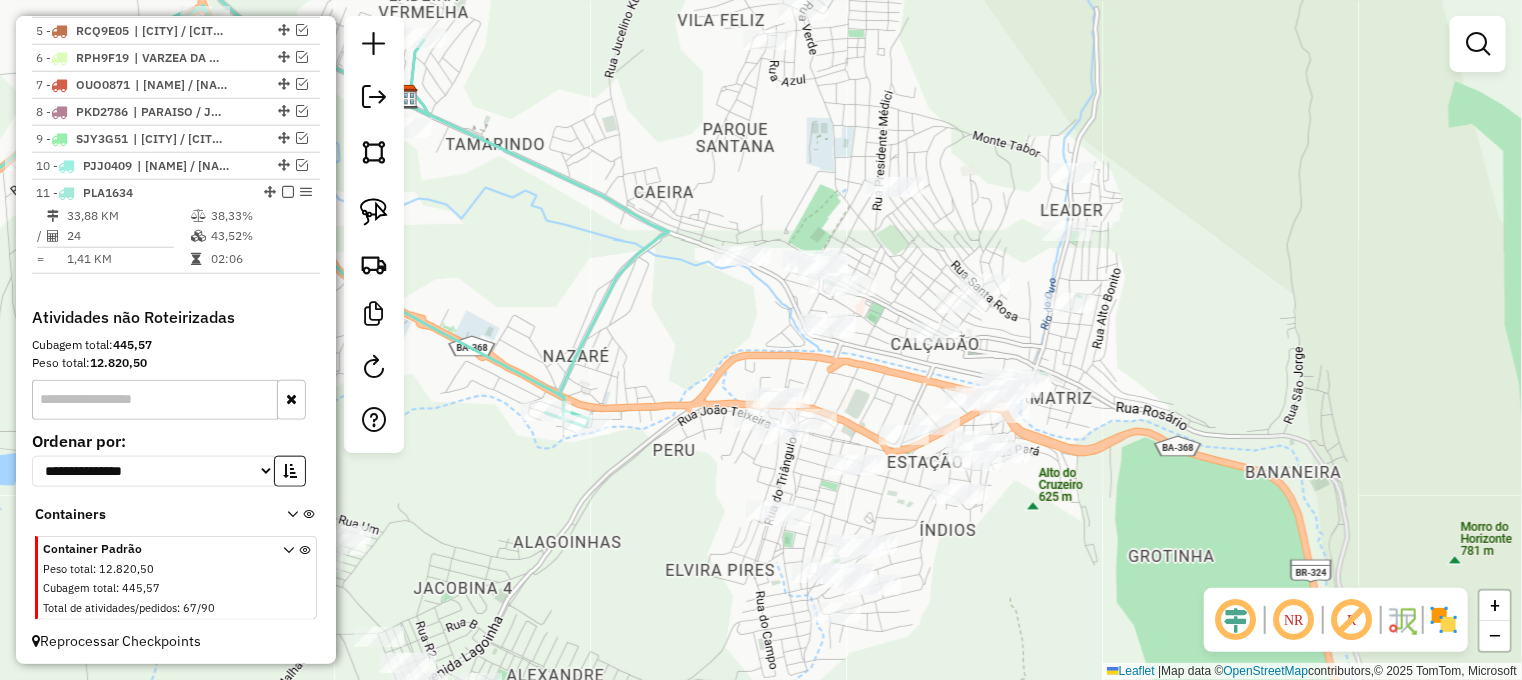drag, startPoint x: 681, startPoint y: 411, endPoint x: 657, endPoint y: 347, distance: 68.35203 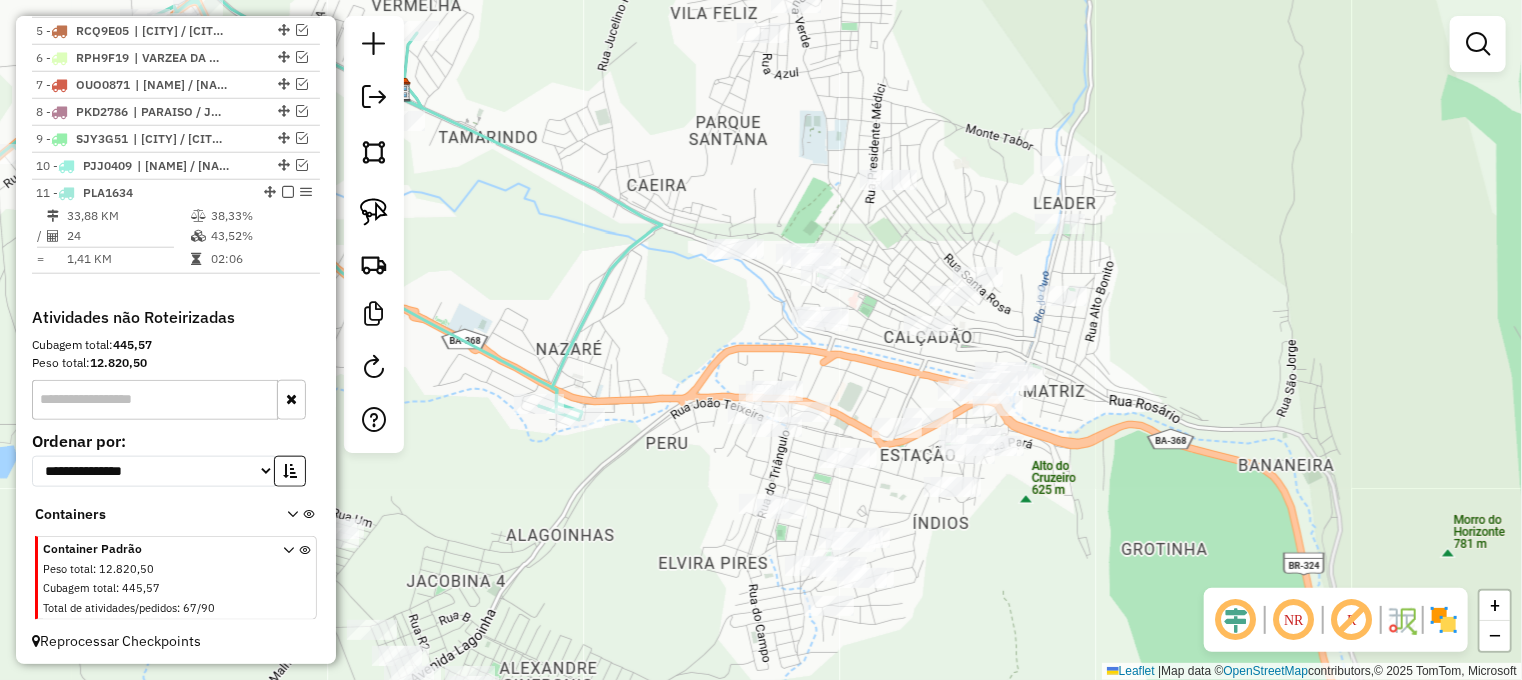 drag, startPoint x: 675, startPoint y: 291, endPoint x: 729, endPoint y: 373, distance: 98.1835 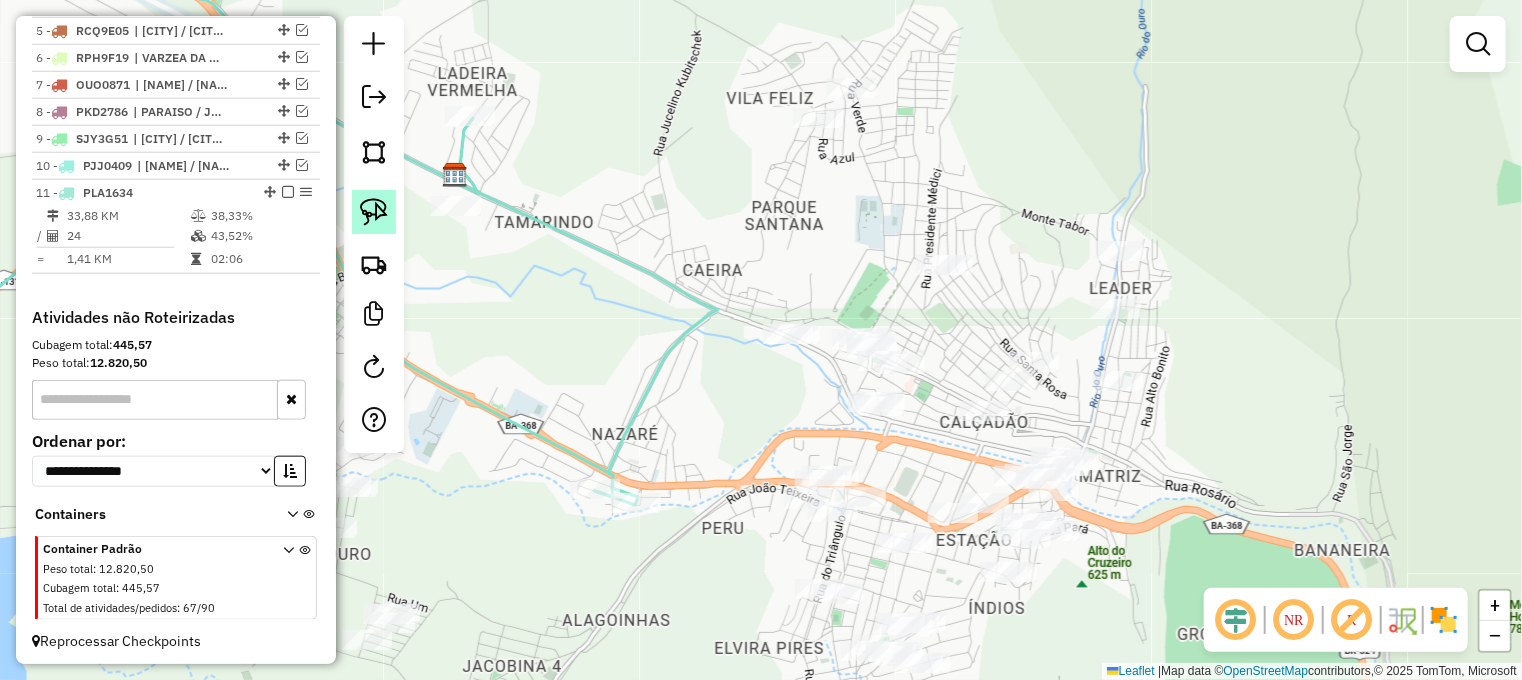 click 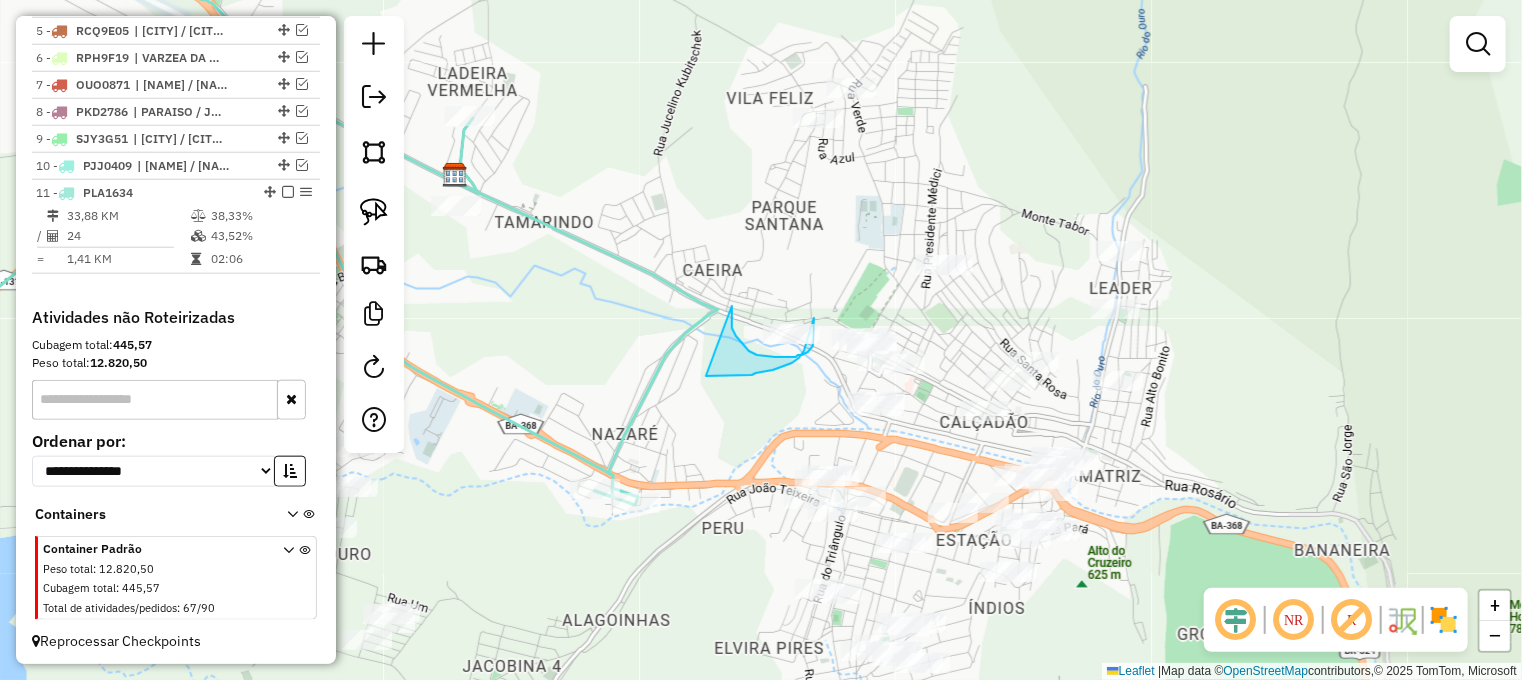 drag, startPoint x: 732, startPoint y: 306, endPoint x: 706, endPoint y: 376, distance: 74.672615 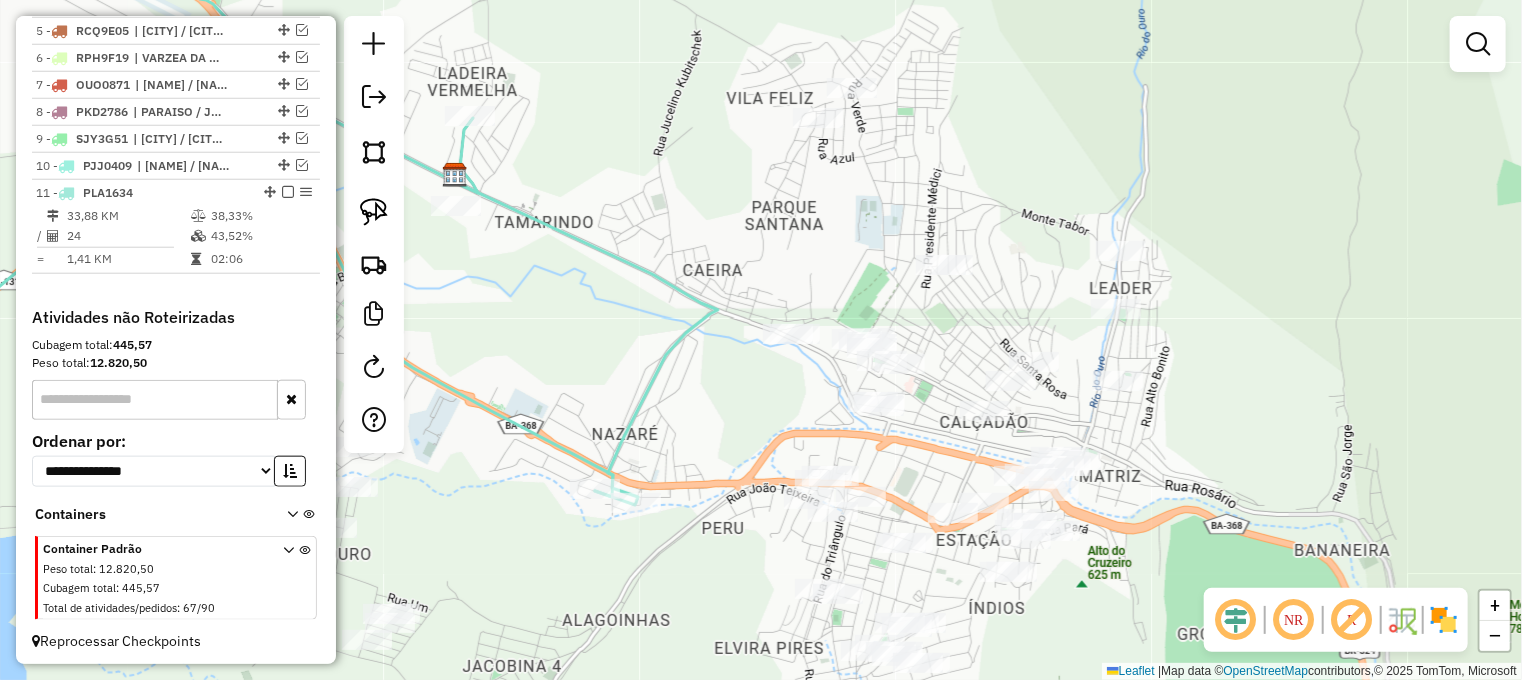click on "Janela de atendimento Grade de atendimento Capacidade Transportadoras Veículos Cliente Pedidos  Rotas Selecione os dias de semana para filtrar as janelas de atendimento  Seg   Ter   Qua   Qui   Sex   Sáb   Dom  Informe o período da janela de atendimento: De: Até:  Filtrar exatamente a janela do cliente  Considerar janela de atendimento padrão  Selecione os dias de semana para filtrar as grades de atendimento  Seg   Ter   Qua   Qui   Sex   Sáb   Dom   Considerar clientes sem dia de atendimento cadastrado  Clientes fora do dia de atendimento selecionado Filtrar as atividades entre os valores definidos abaixo:  Peso mínimo:   Peso máximo:   Cubagem mínima:   Cubagem máxima:   De:   Até:  Filtrar as atividades entre o tempo de atendimento definido abaixo:  De:   Até:   Considerar capacidade total dos clientes não roteirizados Transportadora: Selecione um ou mais itens Tipo de veículo: Selecione um ou mais itens Veículo: Selecione um ou mais itens Motorista: Selecione um ou mais itens Nome: Rótulo:" 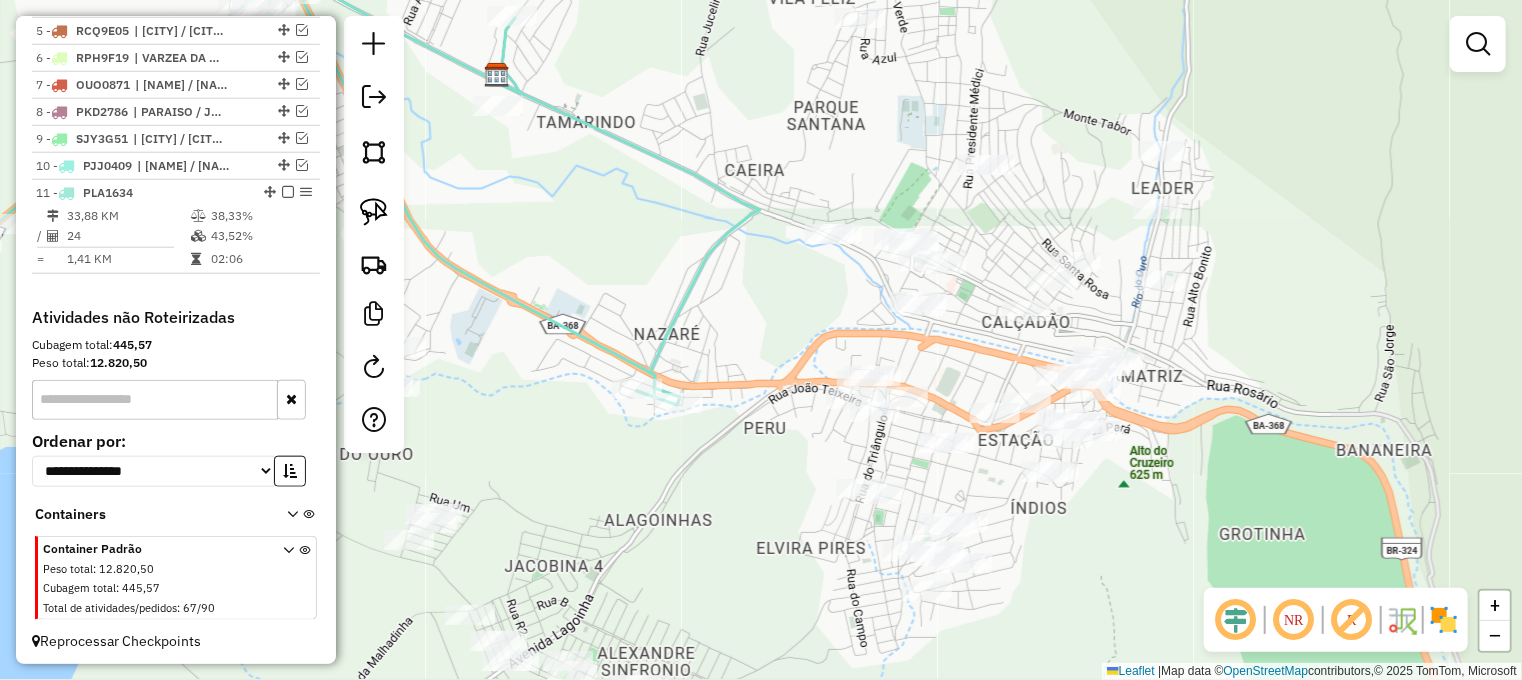 drag, startPoint x: 748, startPoint y: 423, endPoint x: 796, endPoint y: 323, distance: 110.92339 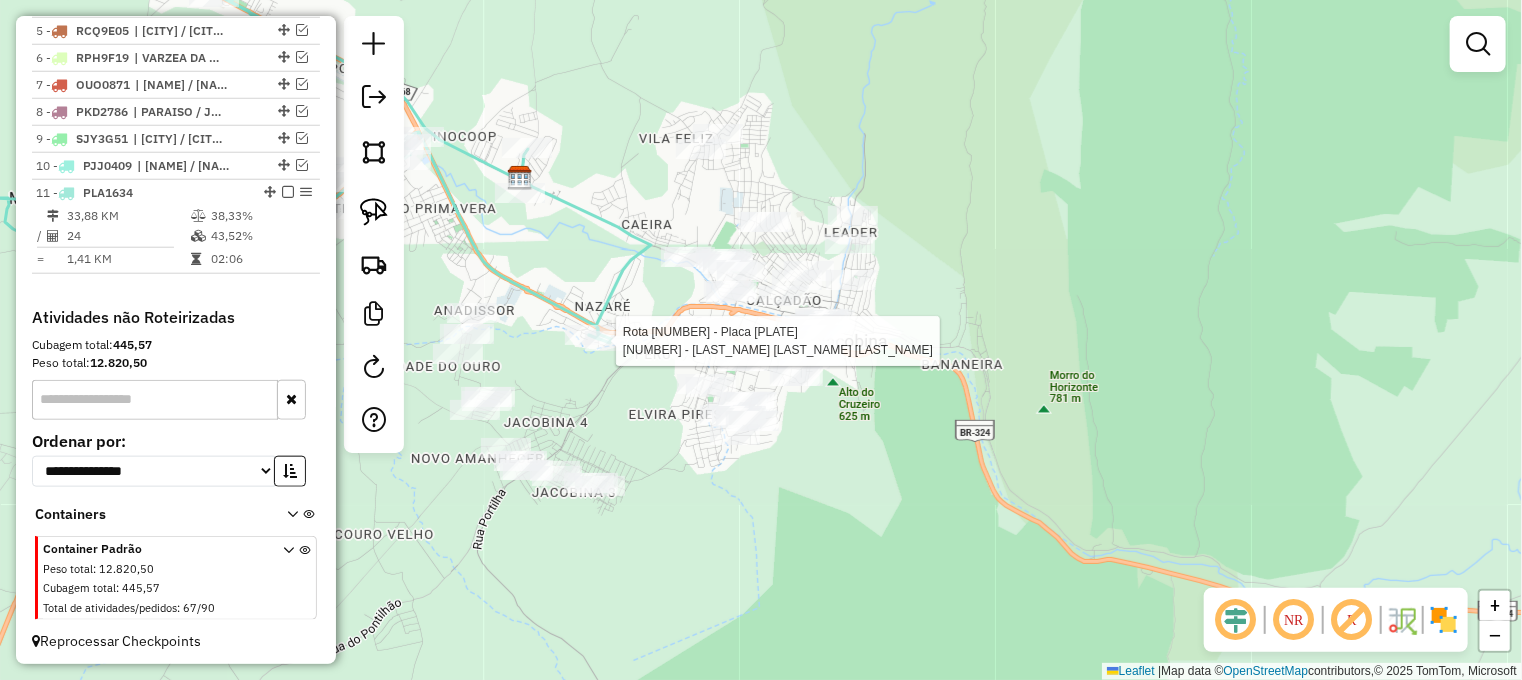 select on "**********" 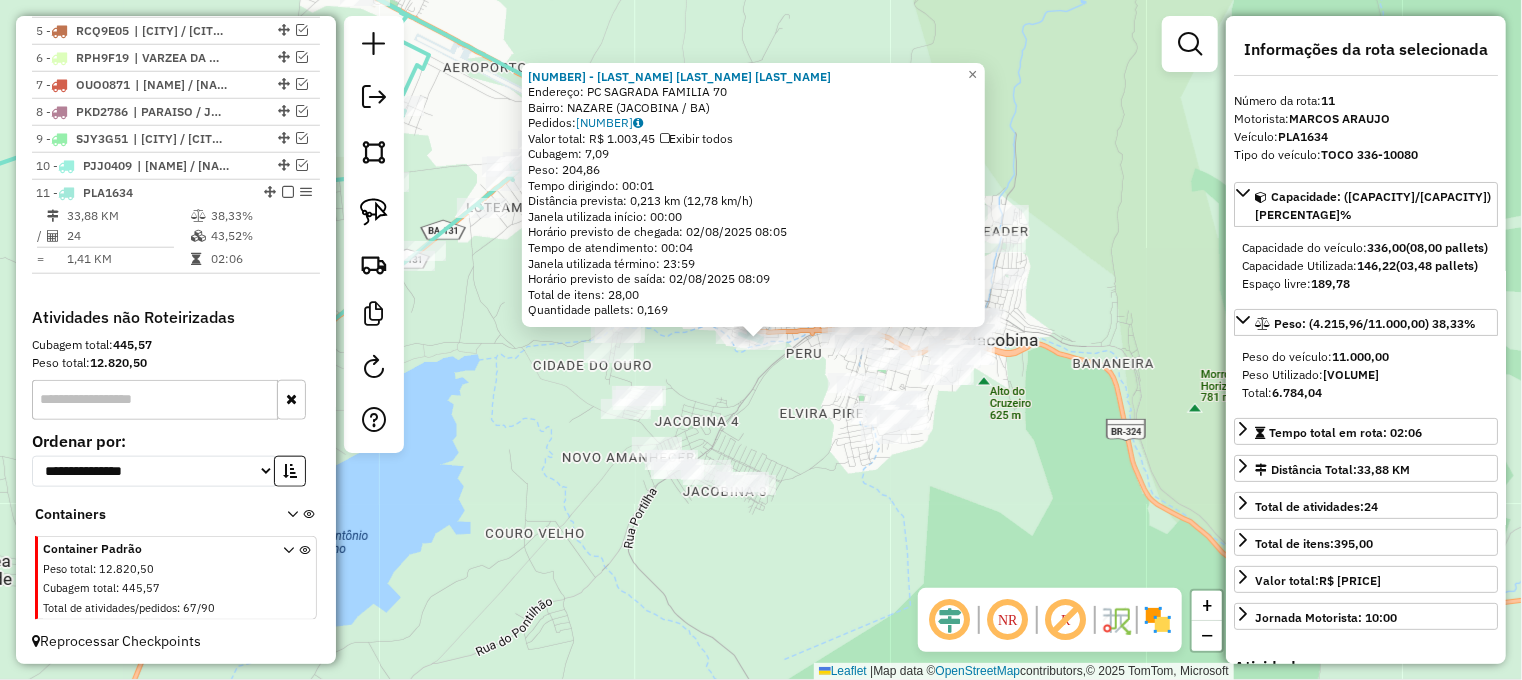 click on "[NUMBER] - [FIRST] [LAST] [LAST]  Endereço: PC  SAGRADA FAMILIA               [NUMBER]   Bairro: NAZARE ([STATE])   Pedidos:  [NUMBER]   Valor total: R$ [NUMBER]   Exibir todos   Cubagem: [NUMBER]  Peso: [NUMBER]  Tempo dirigindo: [TIME]   Distância prevista: [NUMBER] km ([NUMBER] km/h)   Janela utilizada início: [TIME]   Horário previsto de chegada: [DATE] [TIME]   Tempo de atendimento: [TIME]   Janela utilizada término: [TIME]   Horário previsto de saída: [DATE] [TIME]   Total de itens: [NUMBER]   Quantidade pallets: [NUMBER]  × Janela de atendimento Grade de atendimento Capacidade Transportadoras Veículos Cliente Pedidos  Rotas Selecione os dias de semana para filtrar as janelas de atendimento  Seg   Ter   Qua   Qui   Sex   Sáb   Dom  Informe o período da janela de atendimento: De: Até:  Filtrar exatamente a janela do cliente  Considerar janela de atendimento padrão  Selecione os dias de semana para filtrar as grades de atendimento  Seg   Ter   Qua   Qui   Sex   Sáb   Dom   Peso mínimo:   Peso máximo:   De:  +" 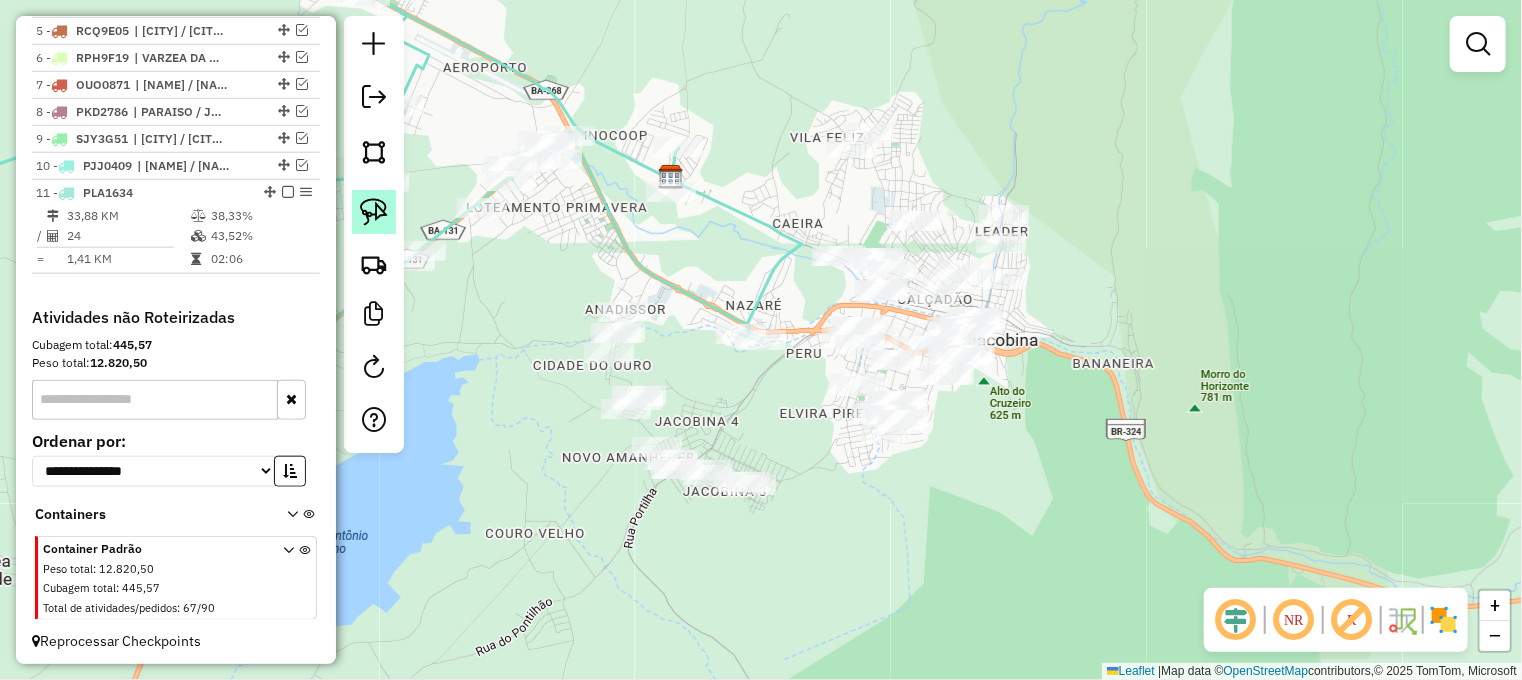 click 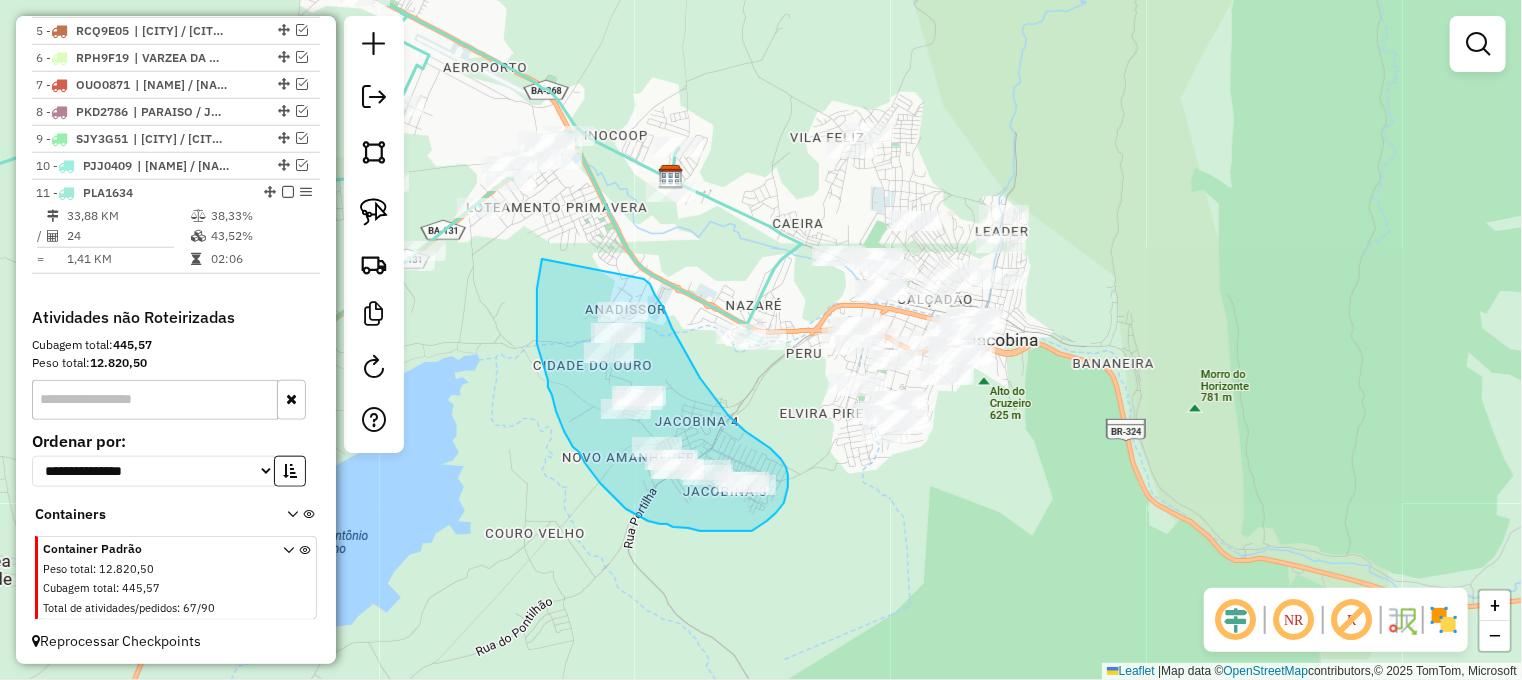 drag, startPoint x: 542, startPoint y: 259, endPoint x: 644, endPoint y: 279, distance: 103.94229 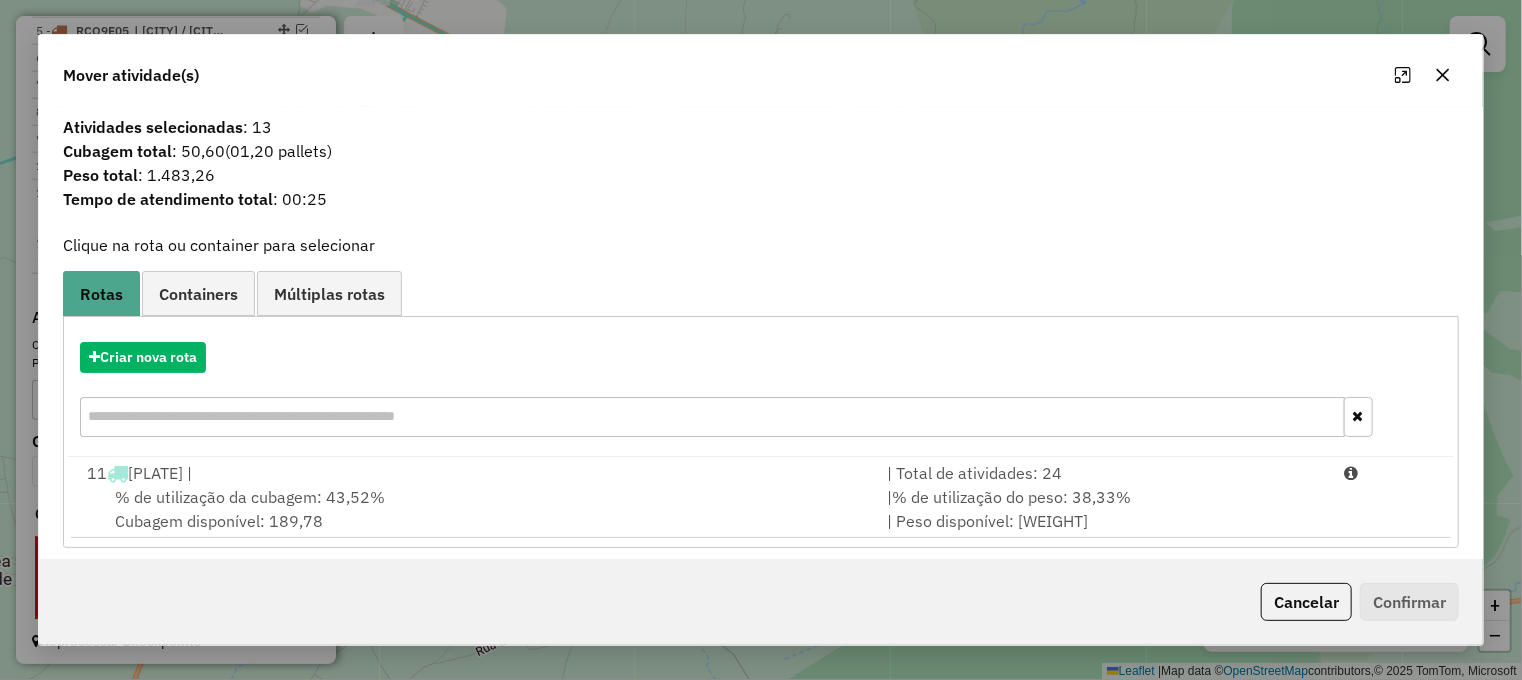 click on "% de utilização da cubagem: 43,52%" at bounding box center [250, 497] 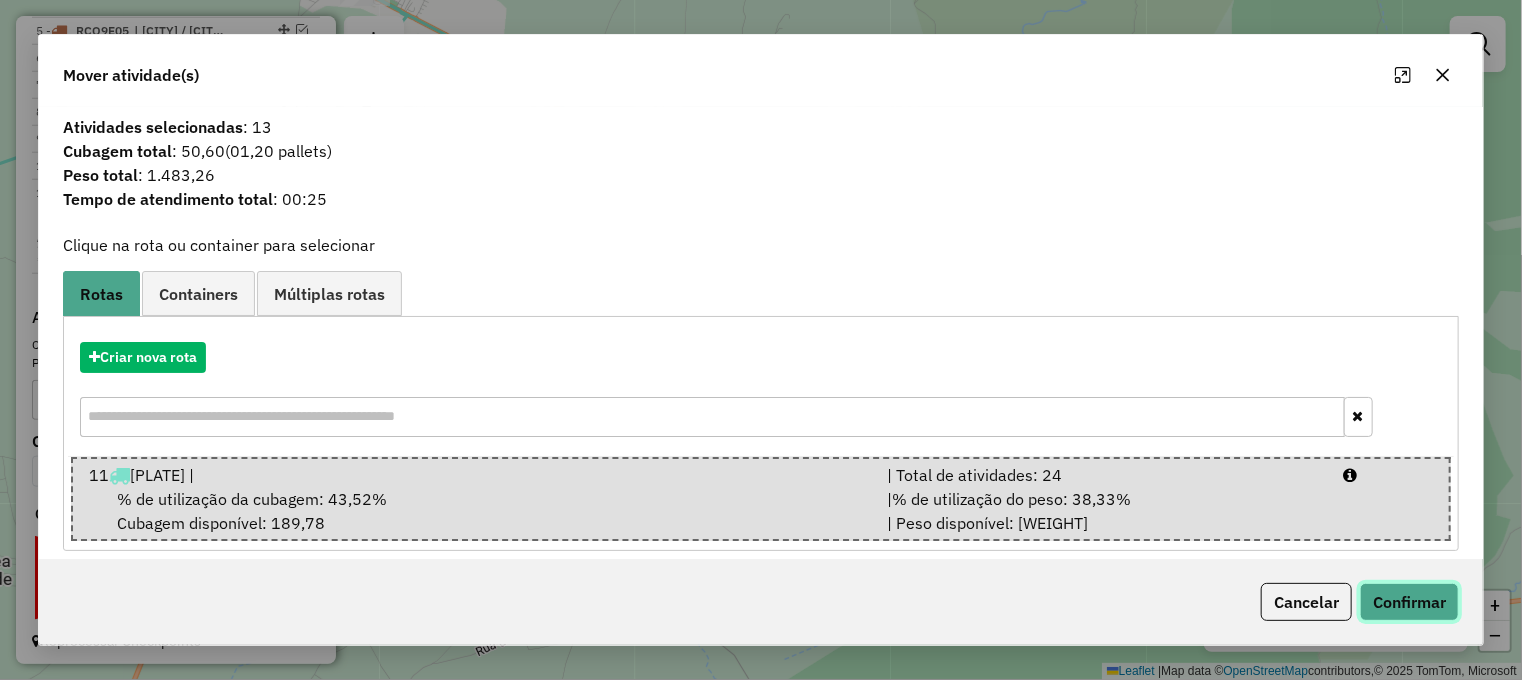 click on "Confirmar" 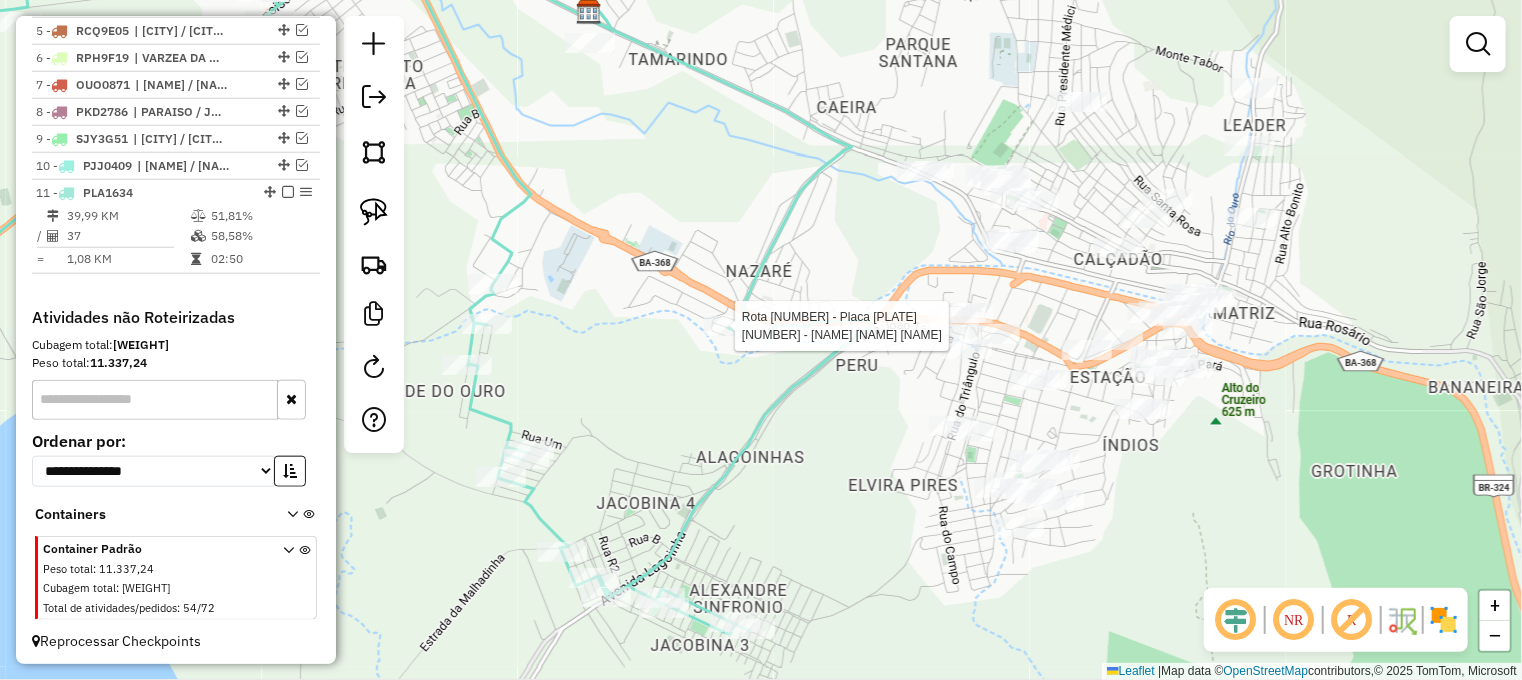 select on "**********" 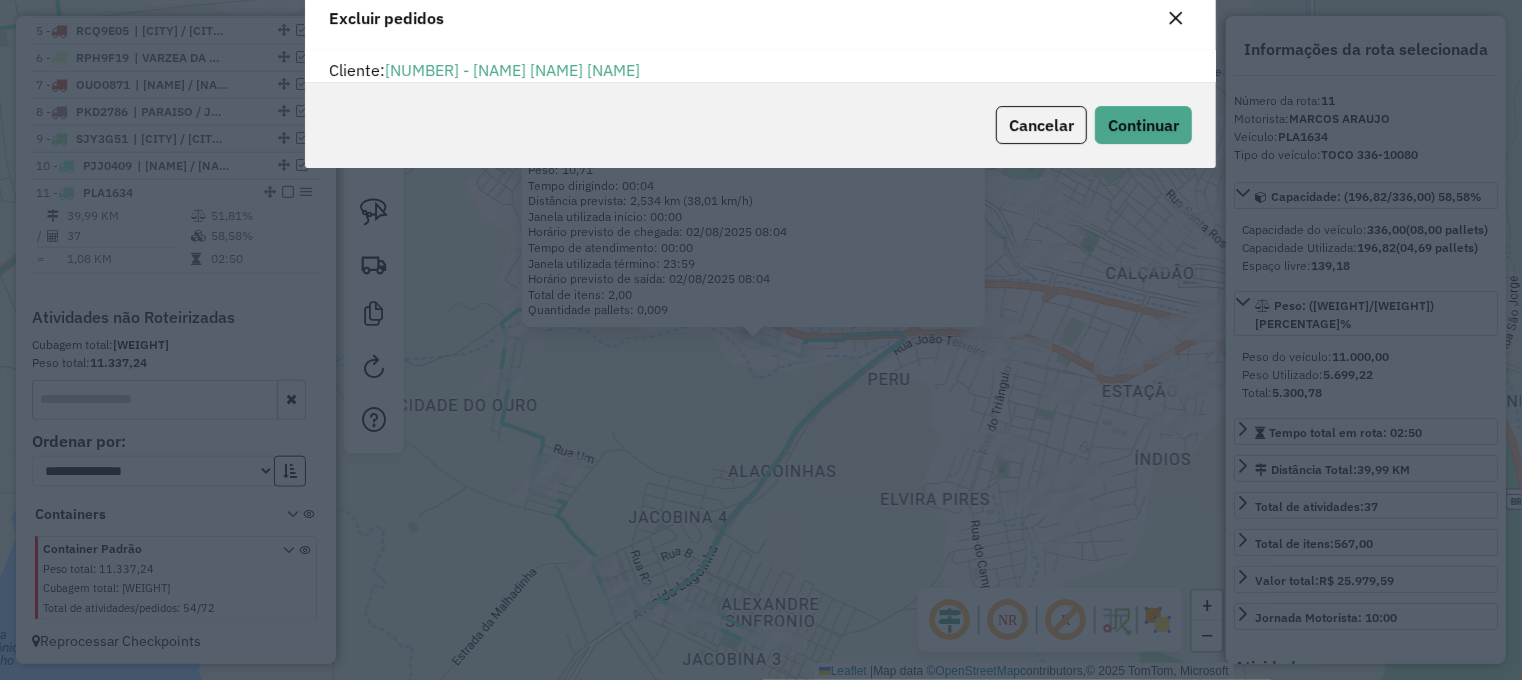 scroll, scrollTop: 10, scrollLeft: 6, axis: both 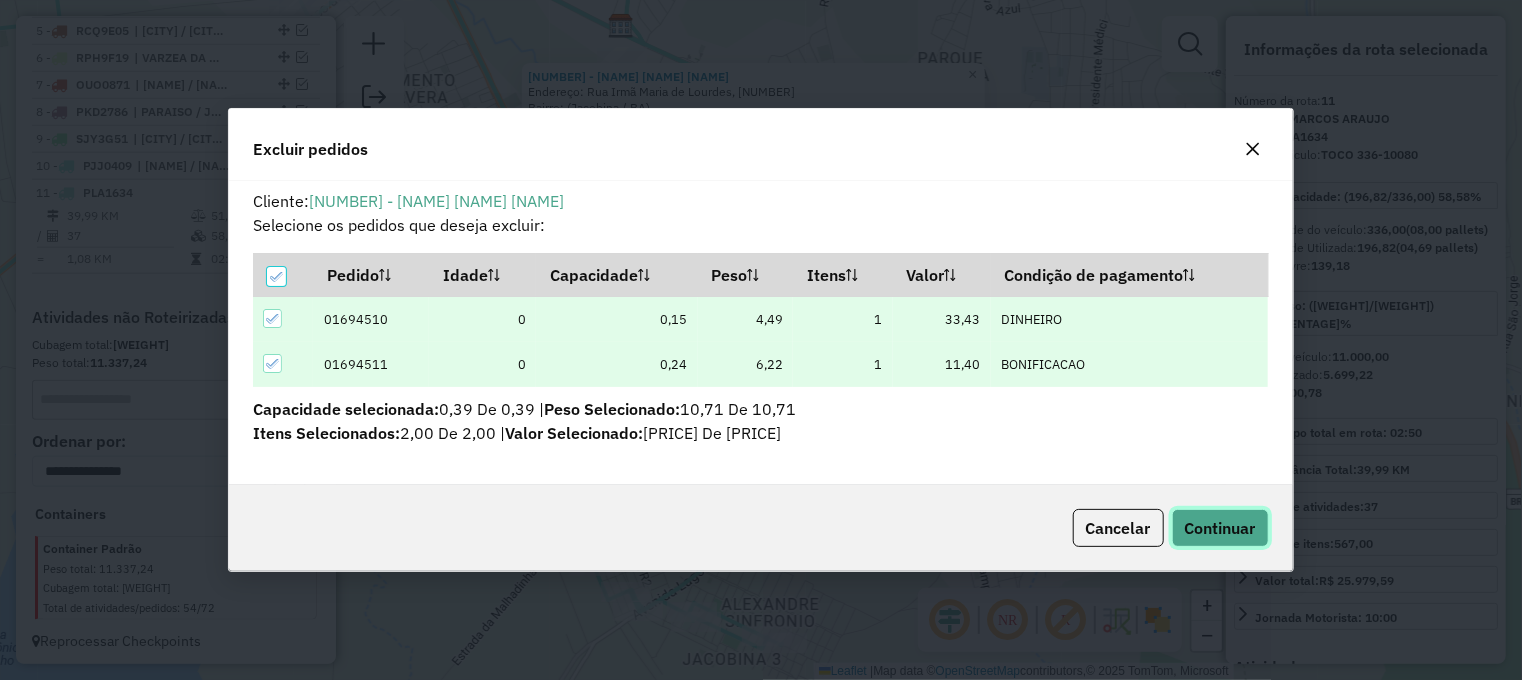 click on "Continuar" 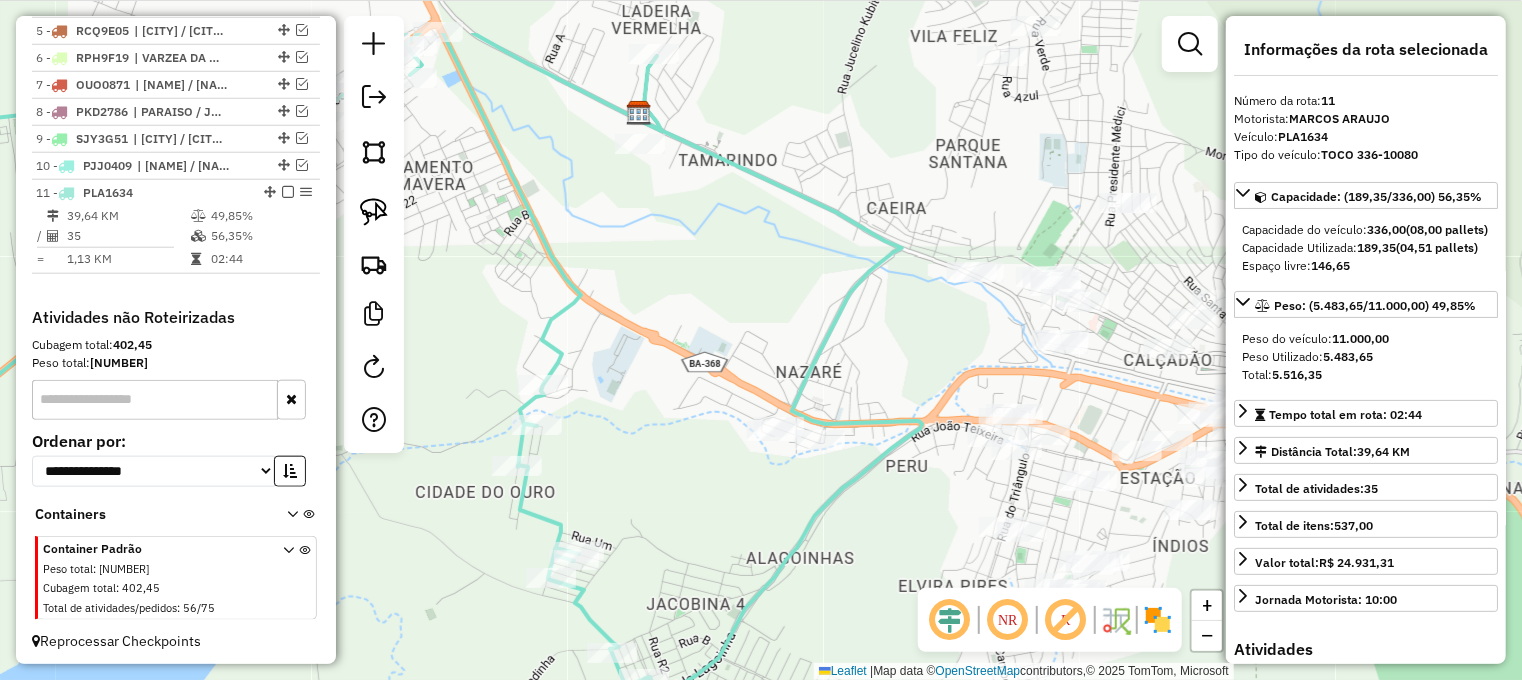 drag, startPoint x: 603, startPoint y: 287, endPoint x: 692, endPoint y: 379, distance: 128.0039 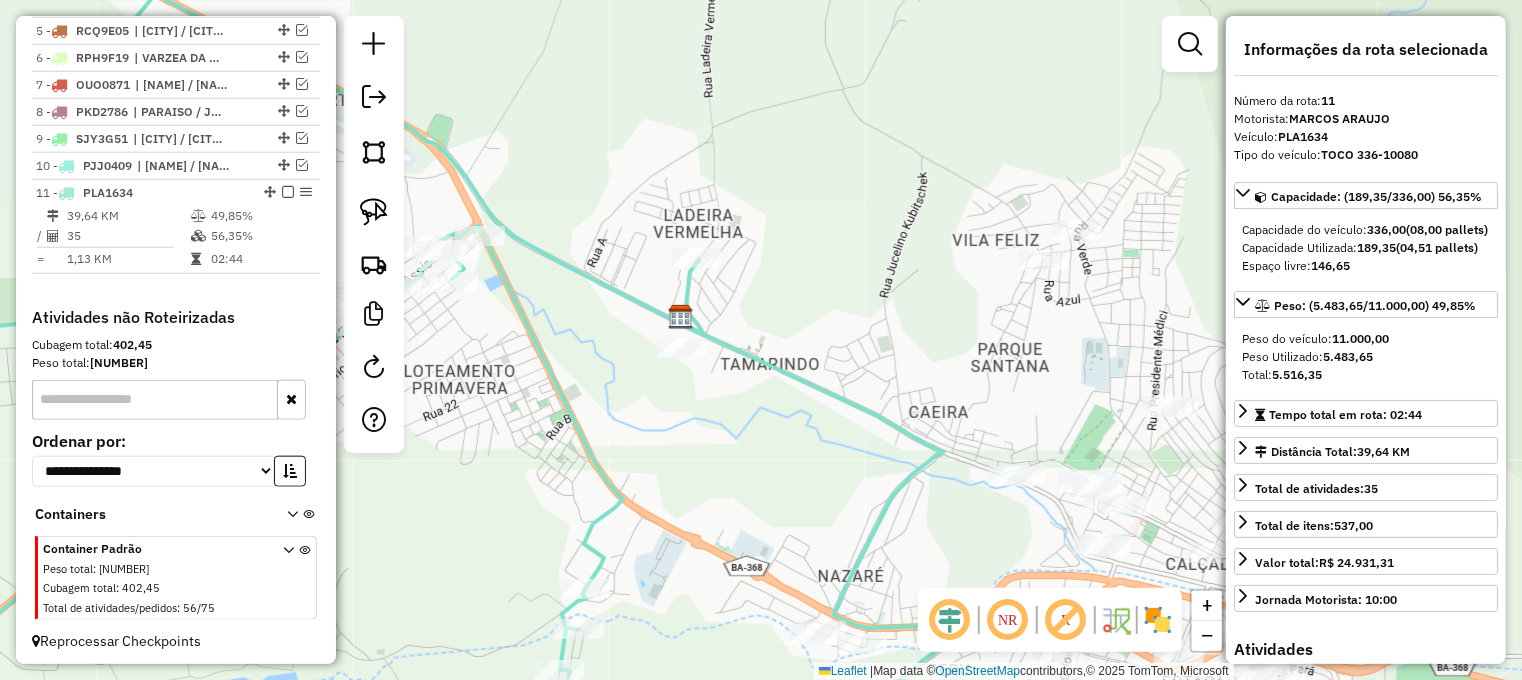 drag, startPoint x: 691, startPoint y: 364, endPoint x: 699, endPoint y: 468, distance: 104.307236 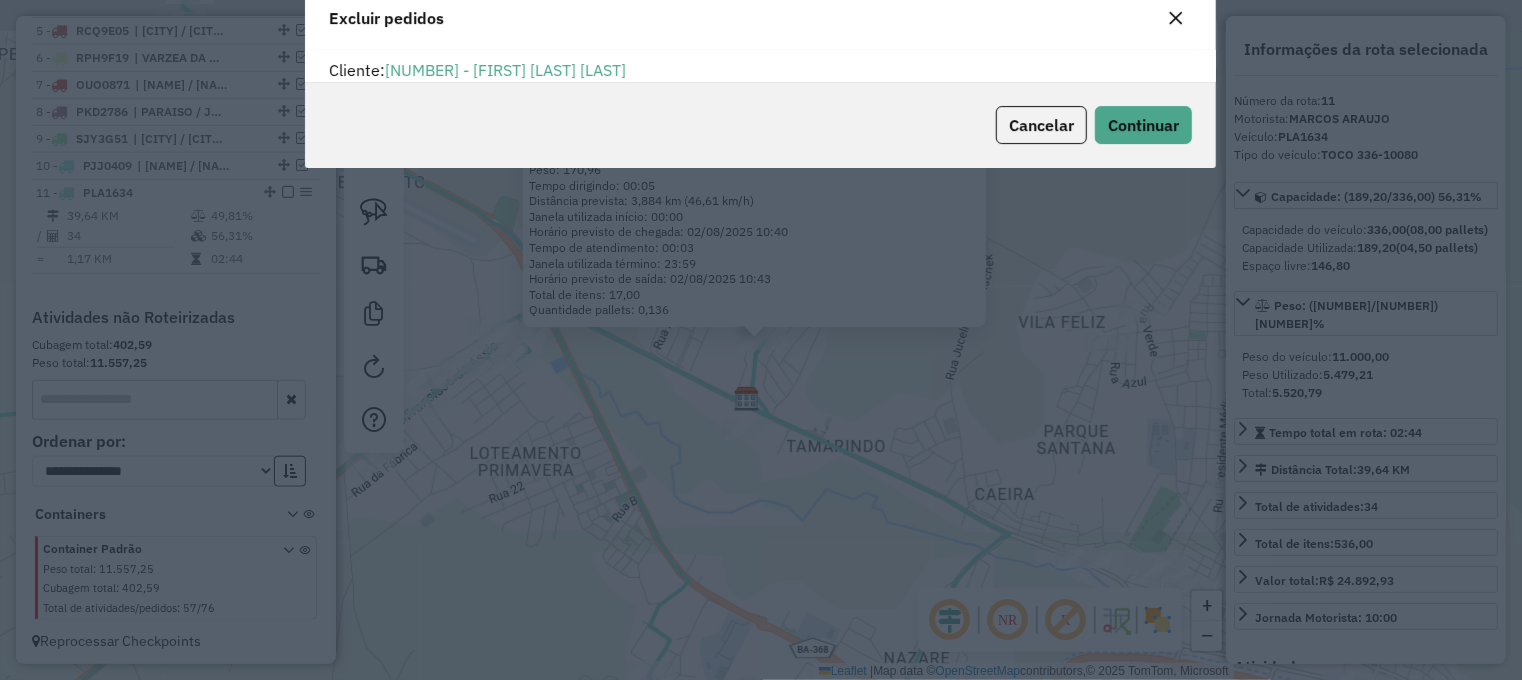 scroll, scrollTop: 10, scrollLeft: 6, axis: both 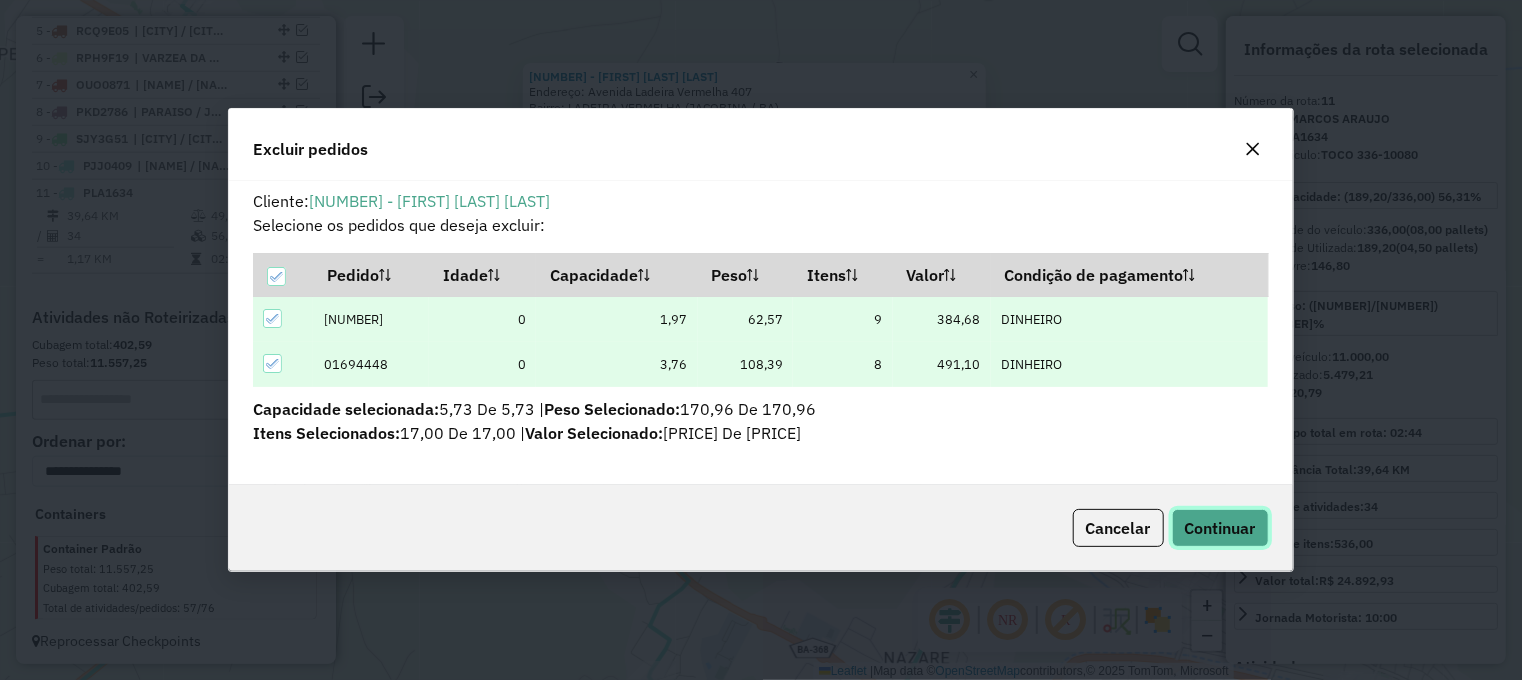 click on "Continuar" 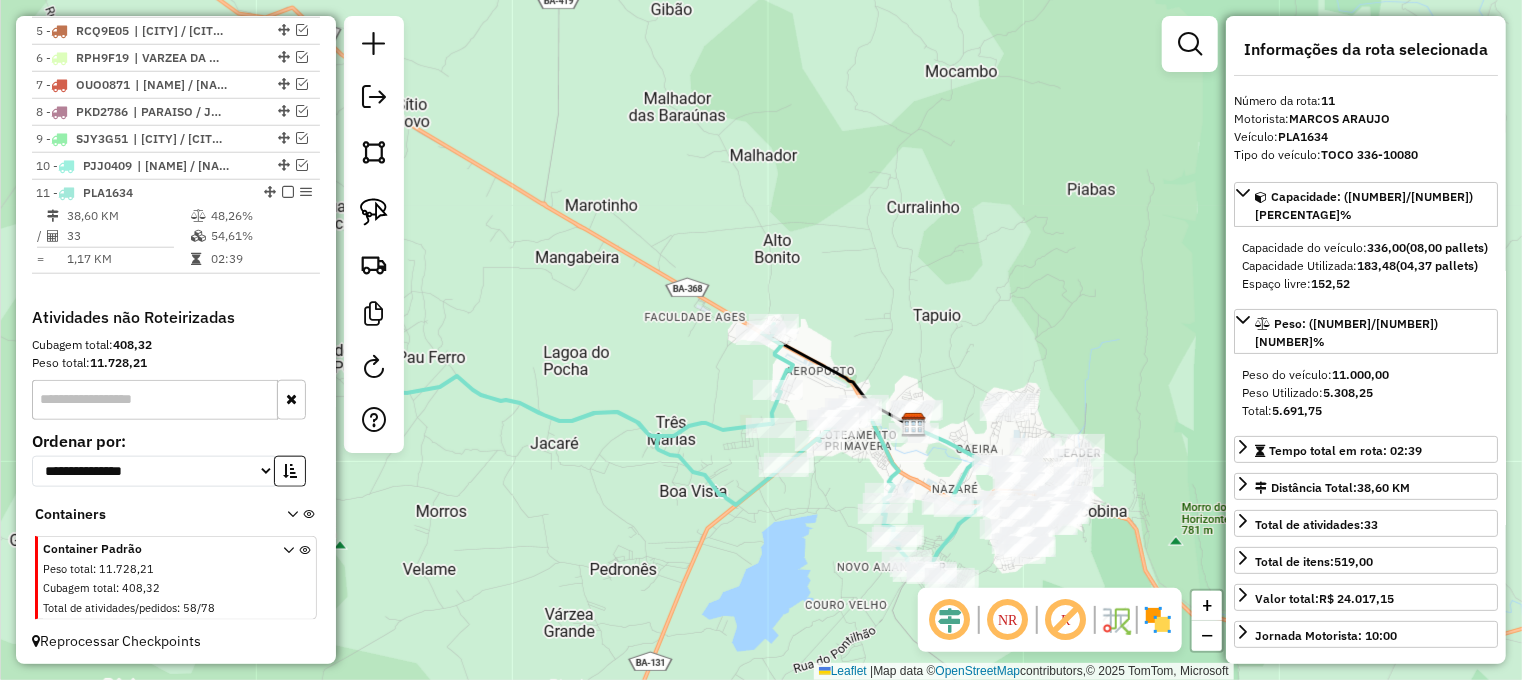 drag, startPoint x: 812, startPoint y: 501, endPoint x: 703, endPoint y: 311, distance: 219.04565 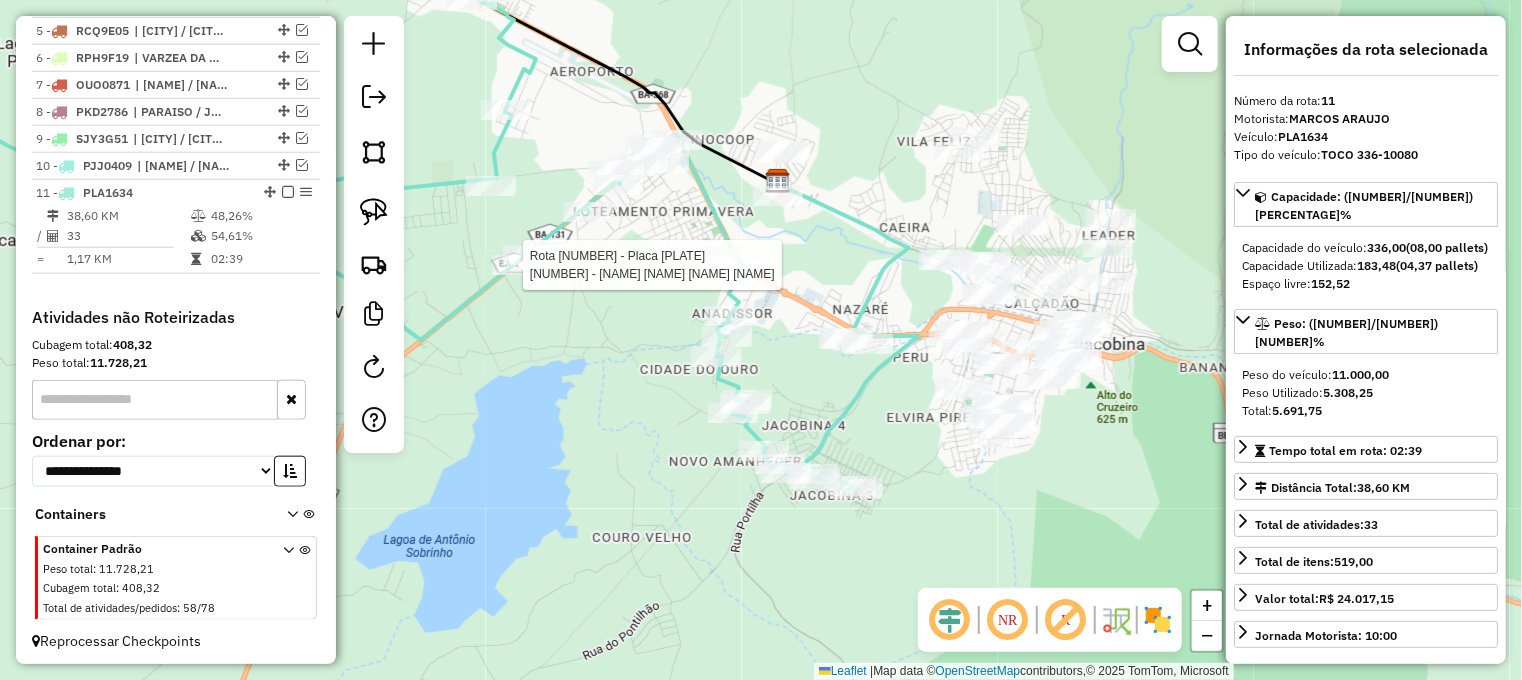 click on "Rota [NUMBER] - Placa [PLATE]  [NUMBER] - [NAME] Janela de atendimento Grade de atendimento Capacidade Transportadoras Veículos Cliente Pedidos  Rotas Selecione os dias de semana para filtrar as janelas de atendimento  Seg   Ter   Qua   Qui   Sex   Sáb   Dom  Informe o período da janela de atendimento: De: Até:  Filtrar exatamente a janela do cliente  Considerar janela de atendimento padrão  Selecione os dias de semana para filtrar as grades de atendimento  Seg   Ter   Qua   Qui   Sex   Sáb   Dom   Considerar clientes sem dia de atendimento cadastrado  Clientes fora do dia de atendimento selecionado Filtrar as atividades entre os valores definidos abaixo:  Peso mínimo:   Peso máximo:   Cubagem mínima:   Cubagem máxima:   De:   Até:  Filtrar as atividades entre o tempo de atendimento definido abaixo:  De:   Até:   Considerar capacidade total dos clientes não roteirizados Transportadora: Selecione um ou mais itens Tipo de veículo: Selecione um ou mais itens Veículo: Motorista: Nome: Rótulo:" 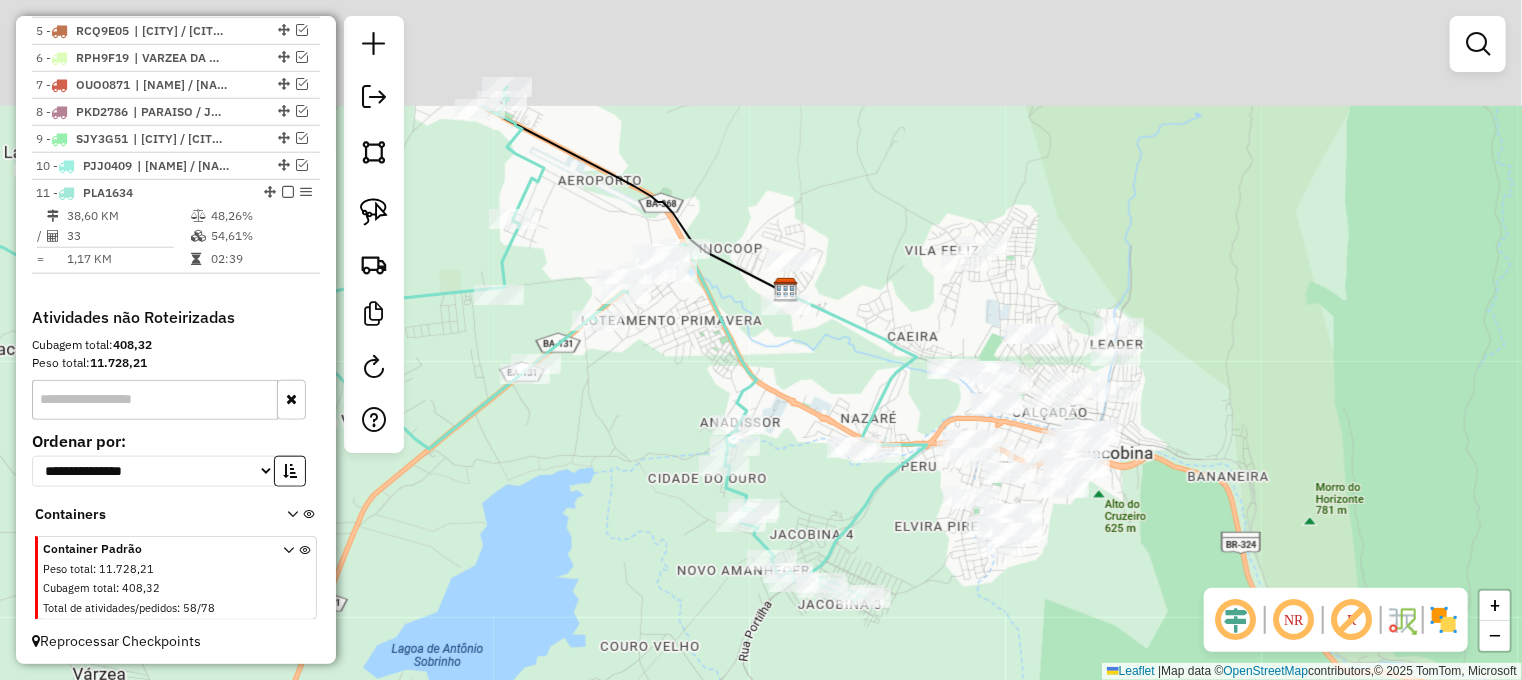 drag, startPoint x: 640, startPoint y: 259, endPoint x: 656, endPoint y: 381, distance: 123.04471 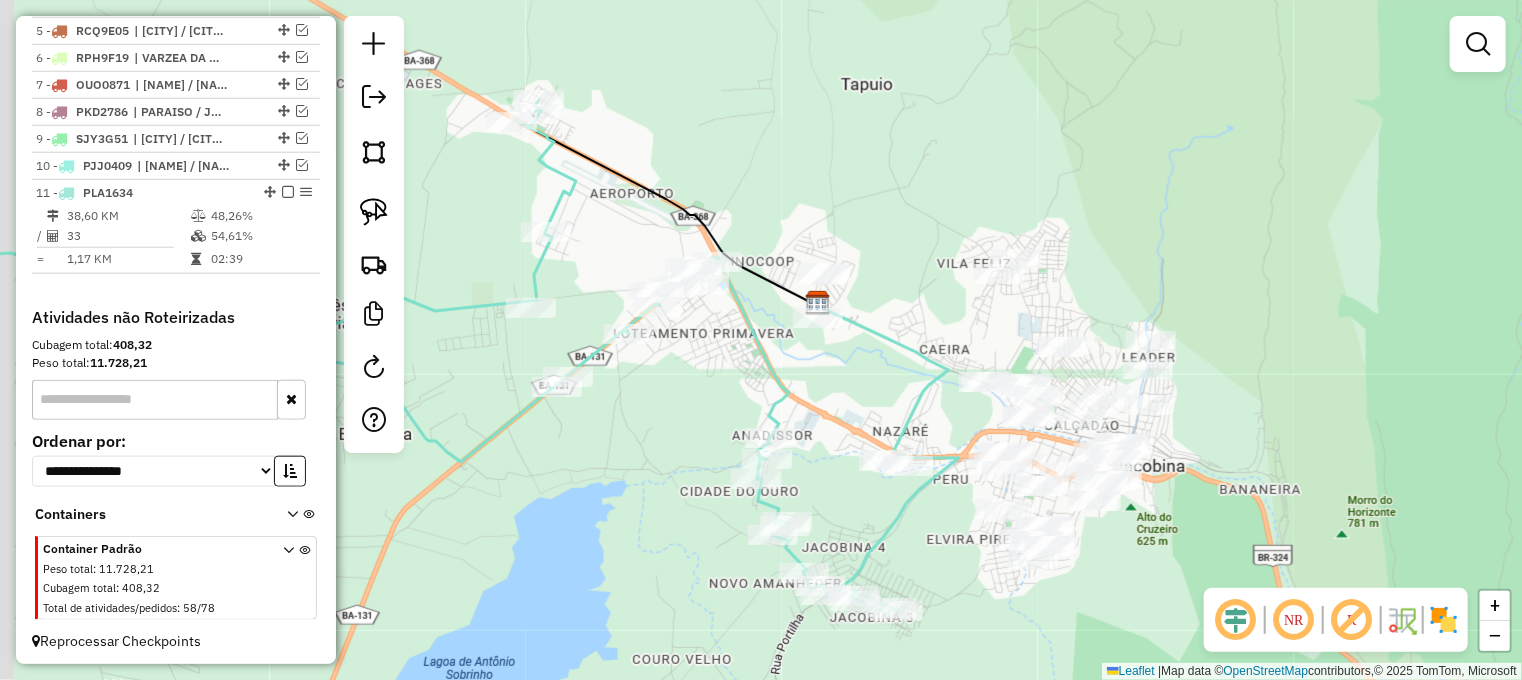 drag, startPoint x: 656, startPoint y: 375, endPoint x: 760, endPoint y: 346, distance: 107.96759 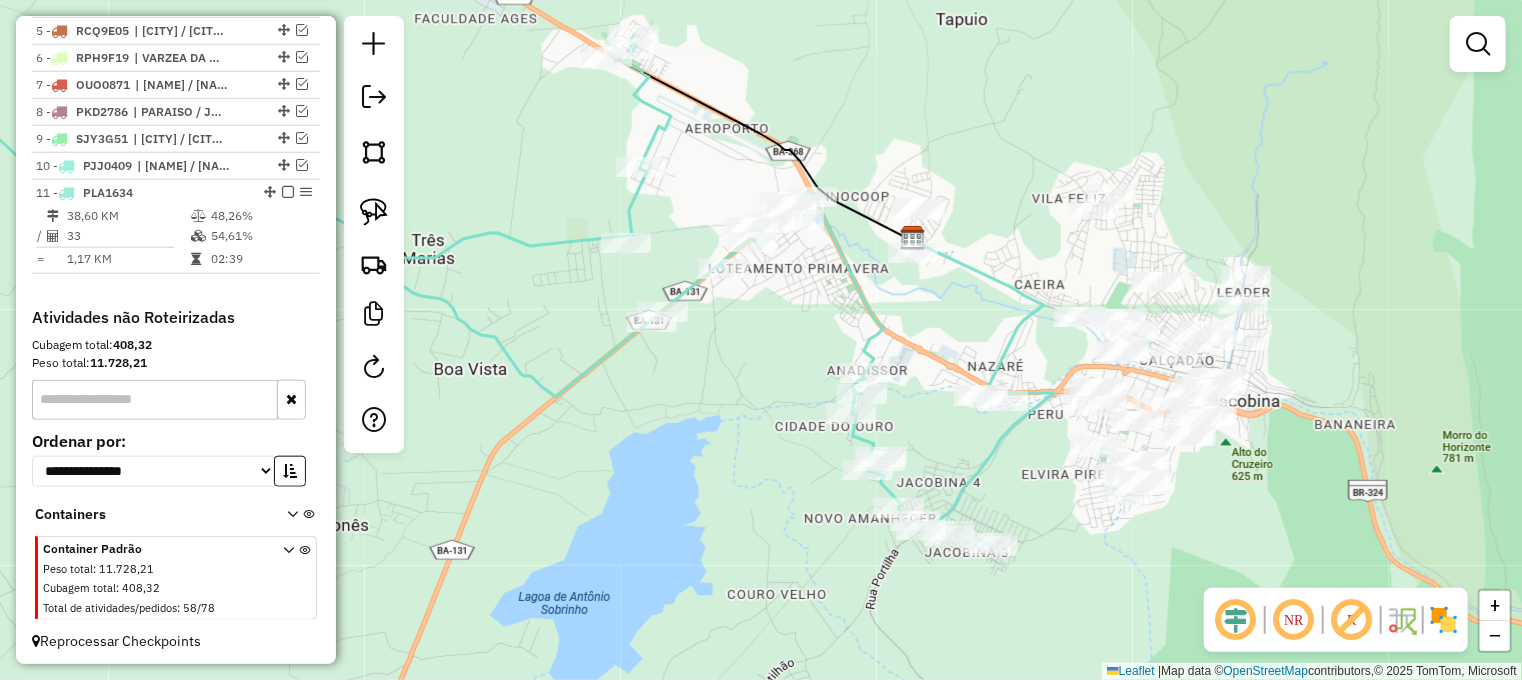drag, startPoint x: 760, startPoint y: 383, endPoint x: 768, endPoint y: 341, distance: 42.755116 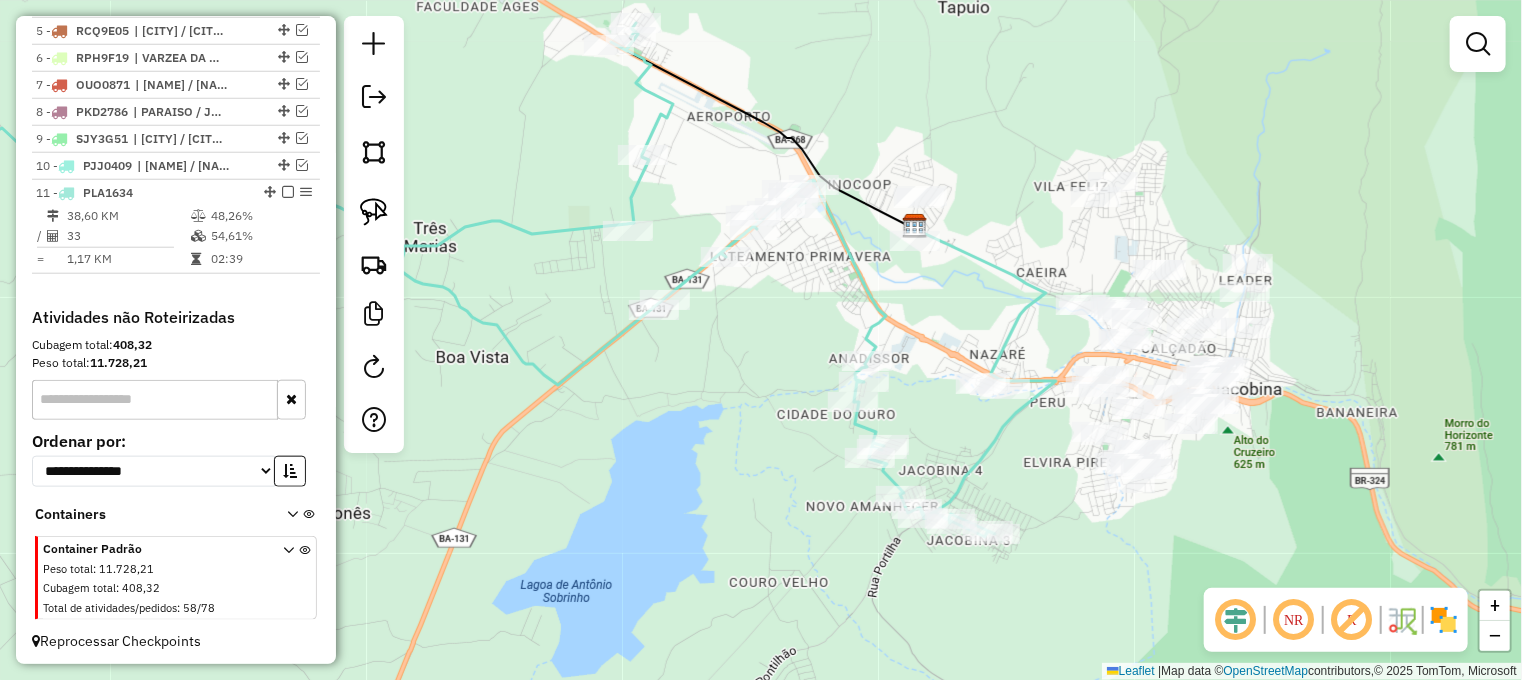 drag, startPoint x: 784, startPoint y: 375, endPoint x: 639, endPoint y: 298, distance: 164.17673 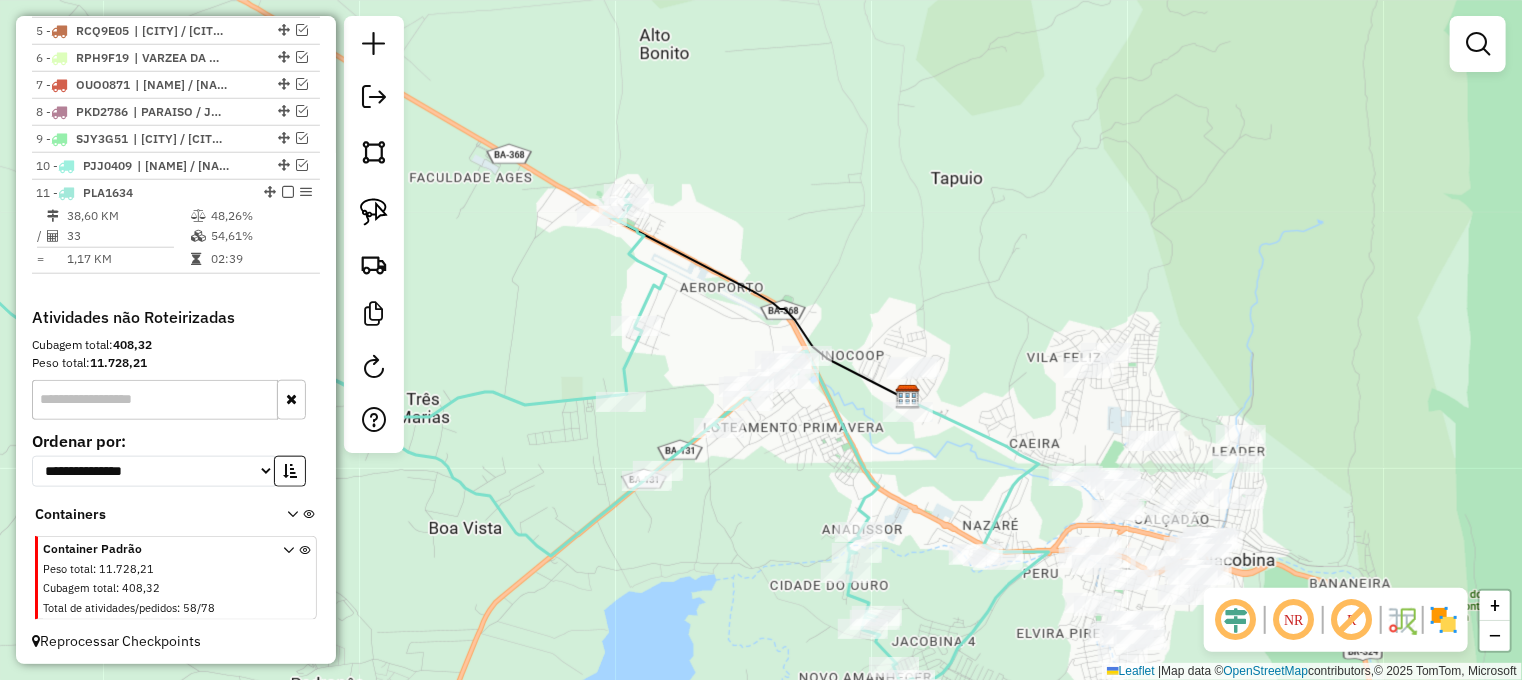drag, startPoint x: 654, startPoint y: 258, endPoint x: 796, endPoint y: 508, distance: 287.5135 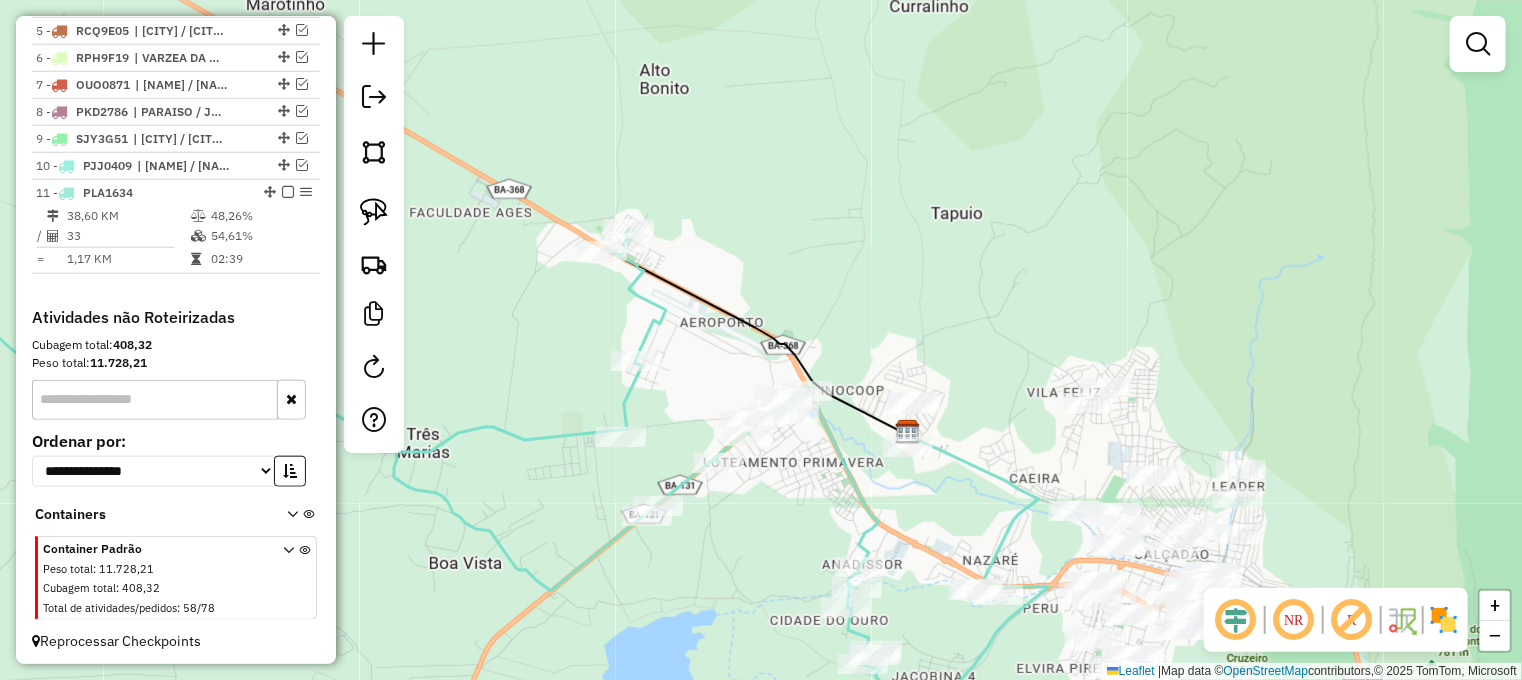 drag, startPoint x: 724, startPoint y: 277, endPoint x: 730, endPoint y: 373, distance: 96.18732 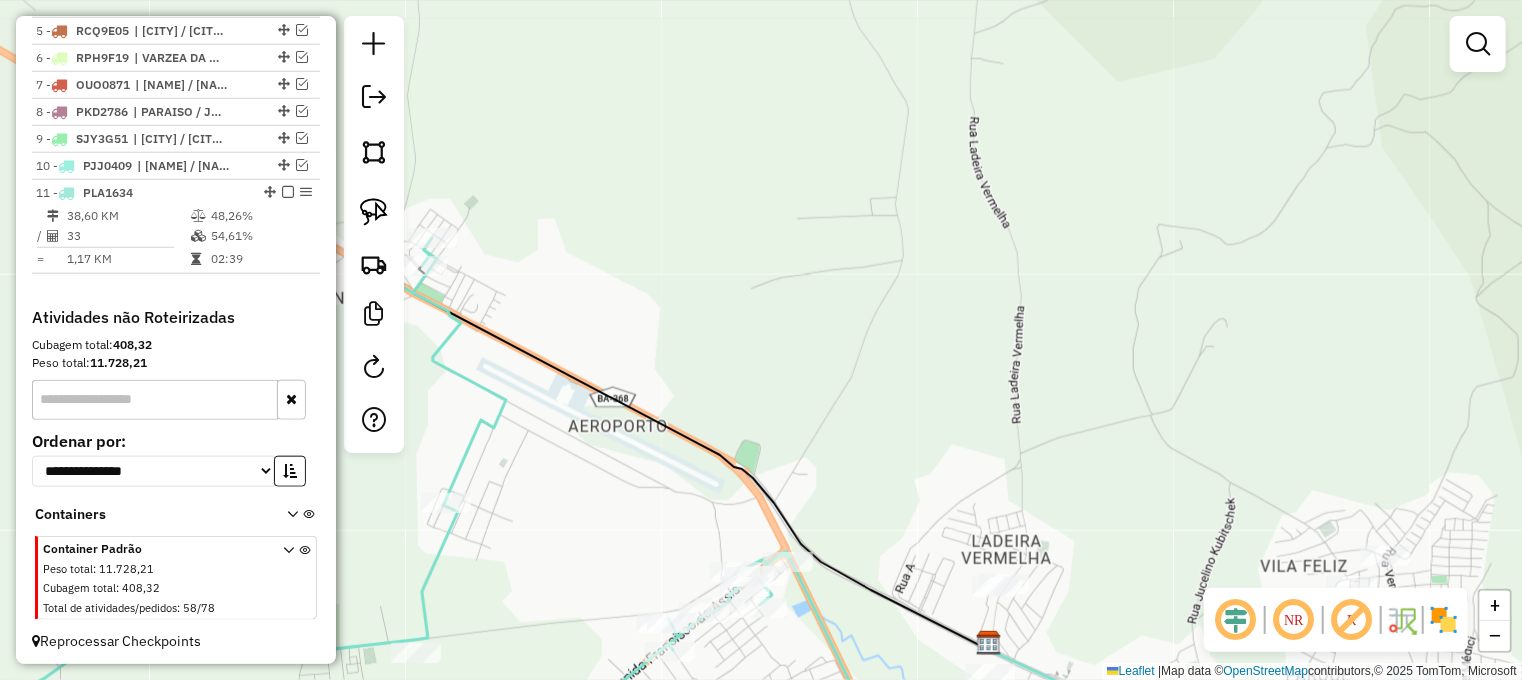 drag, startPoint x: 865, startPoint y: 418, endPoint x: 953, endPoint y: 274, distance: 168.76018 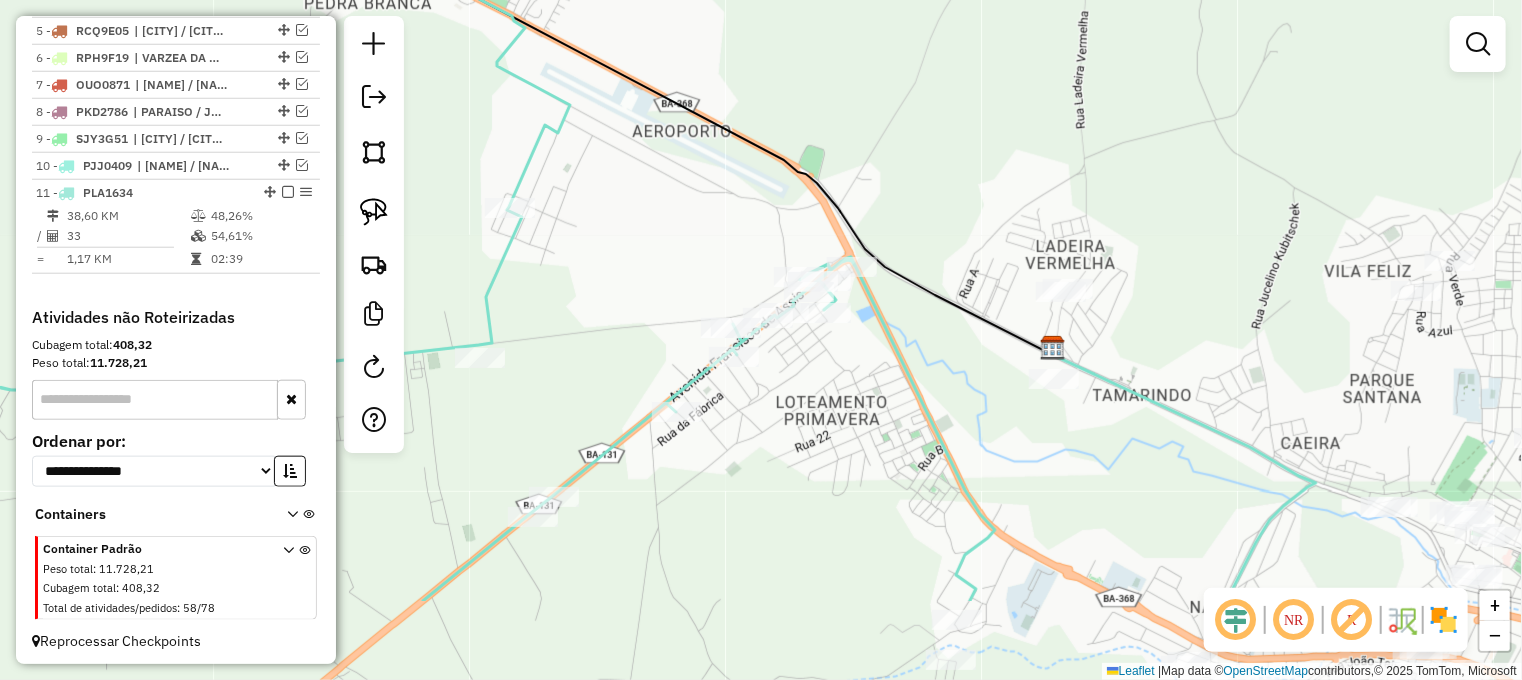 drag, startPoint x: 927, startPoint y: 367, endPoint x: 918, endPoint y: 352, distance: 17.492855 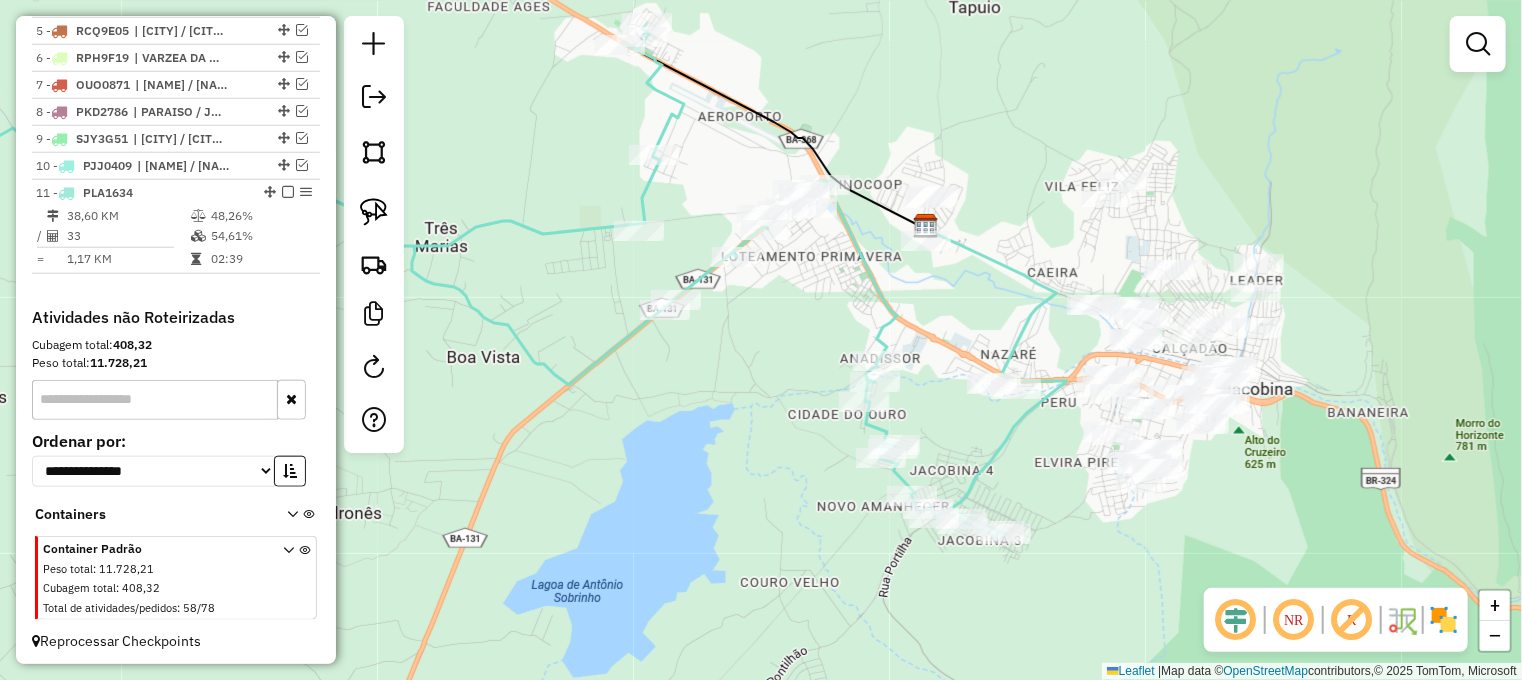 drag, startPoint x: 852, startPoint y: 461, endPoint x: 773, endPoint y: 315, distance: 166.003 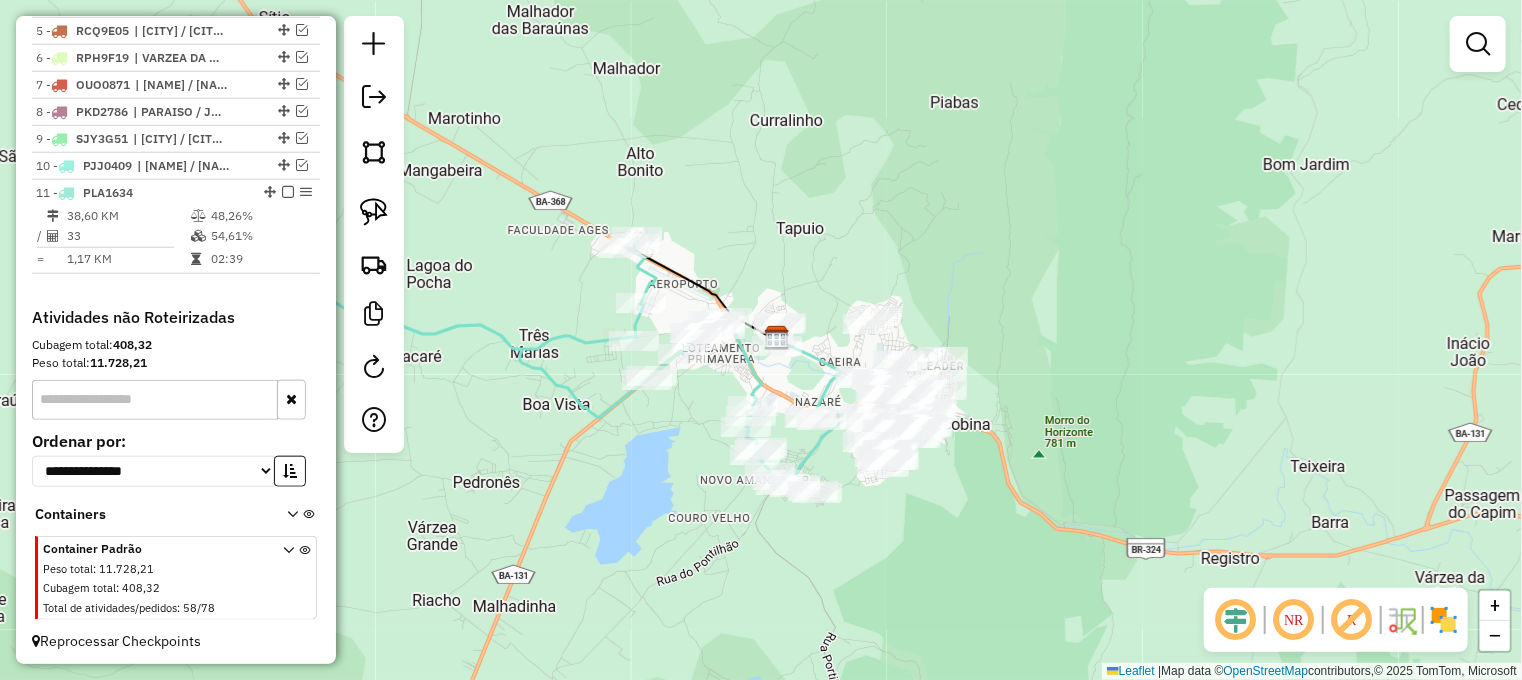 drag, startPoint x: 728, startPoint y: 363, endPoint x: 668, endPoint y: 459, distance: 113.20777 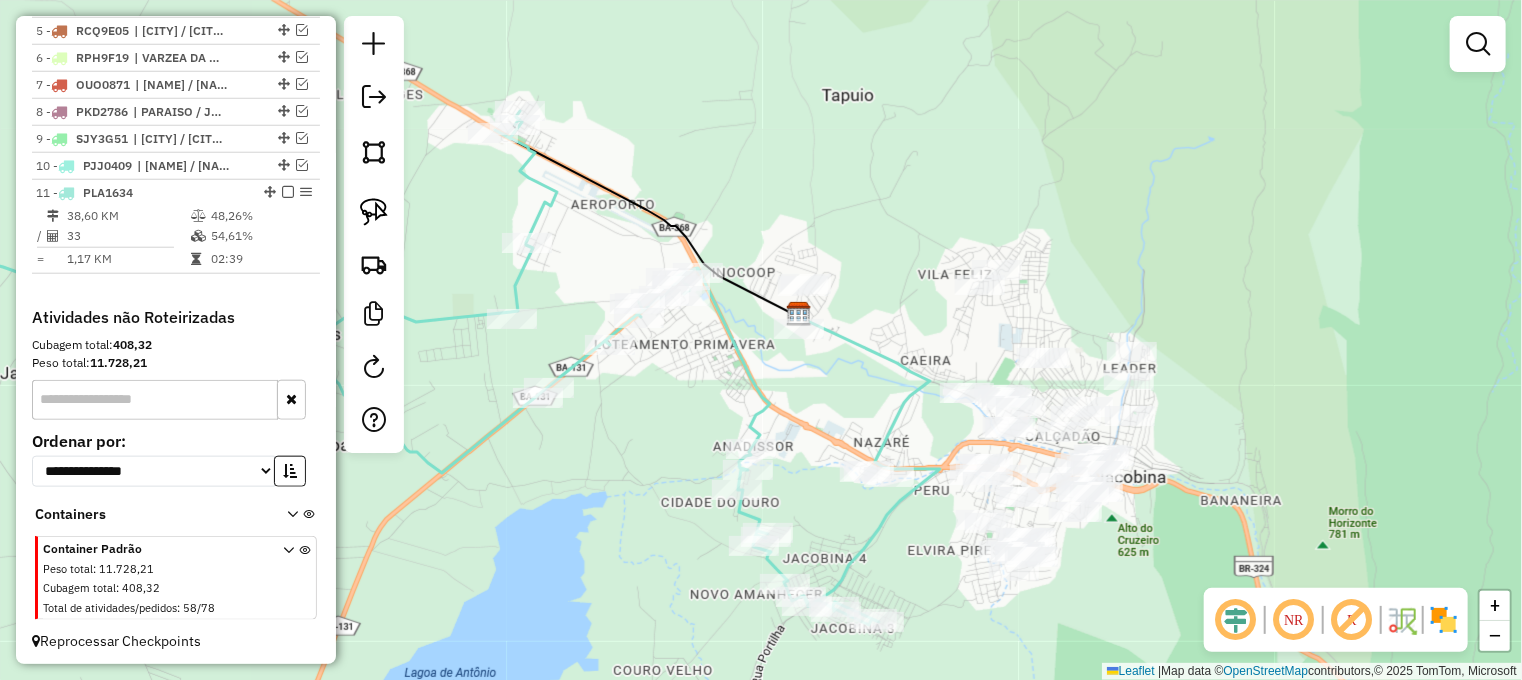 click on "Janela de atendimento Grade de atendimento Capacidade Transportadoras Veículos Cliente Pedidos  Rotas Selecione os dias de semana para filtrar as janelas de atendimento  Seg   Ter   Qua   Qui   Sex   Sáb   Dom  Informe o período da janela de atendimento: De: Até:  Filtrar exatamente a janela do cliente  Considerar janela de atendimento padrão  Selecione os dias de semana para filtrar as grades de atendimento  Seg   Ter   Qua   Qui   Sex   Sáb   Dom   Considerar clientes sem dia de atendimento cadastrado  Clientes fora do dia de atendimento selecionado Filtrar as atividades entre os valores definidos abaixo:  Peso mínimo:   Peso máximo:   Cubagem mínima:   Cubagem máxima:   De:   Até:  Filtrar as atividades entre o tempo de atendimento definido abaixo:  De:   Até:   Considerar capacidade total dos clientes não roteirizados Transportadora: Selecione um ou mais itens Tipo de veículo: Selecione um ou mais itens Veículo: Selecione um ou mais itens Motorista: Selecione um ou mais itens Nome: Rótulo:" 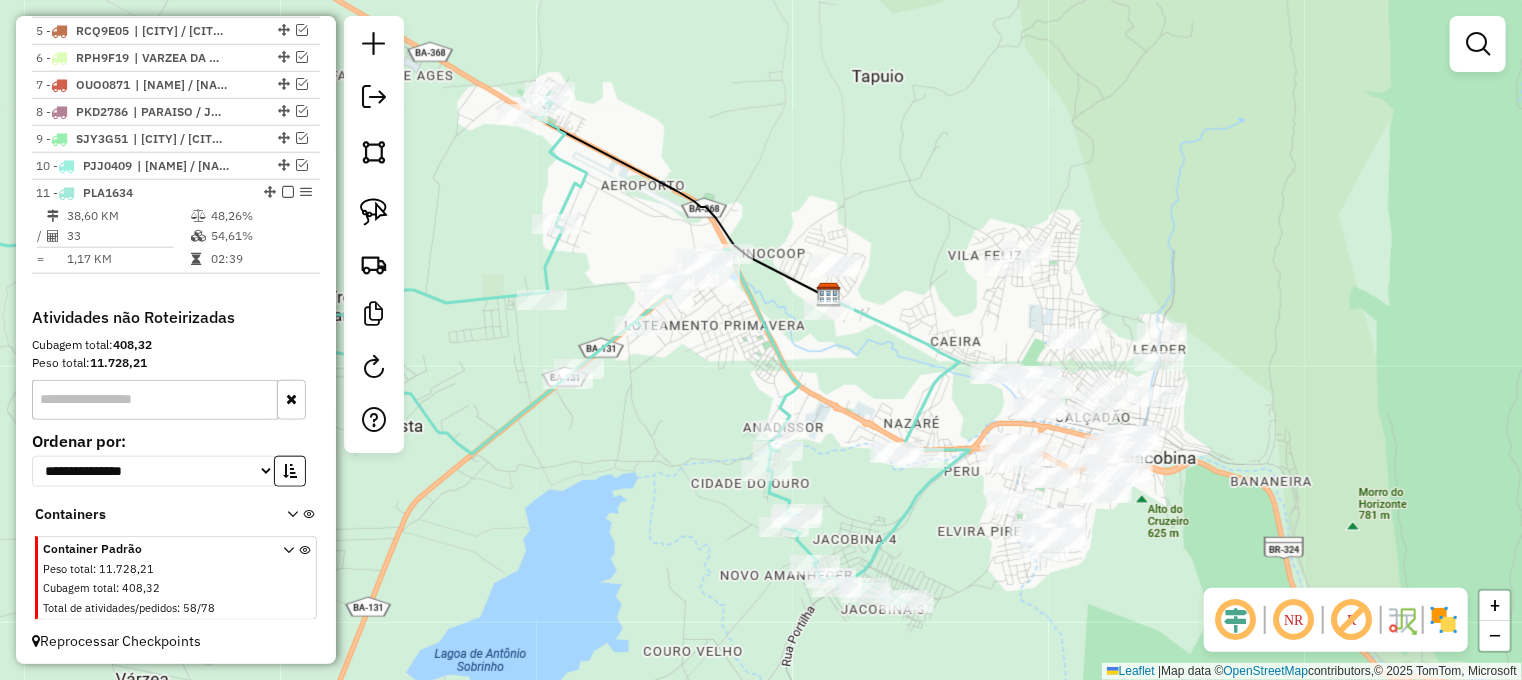drag, startPoint x: 695, startPoint y: 415, endPoint x: 706, endPoint y: 429, distance: 17.804493 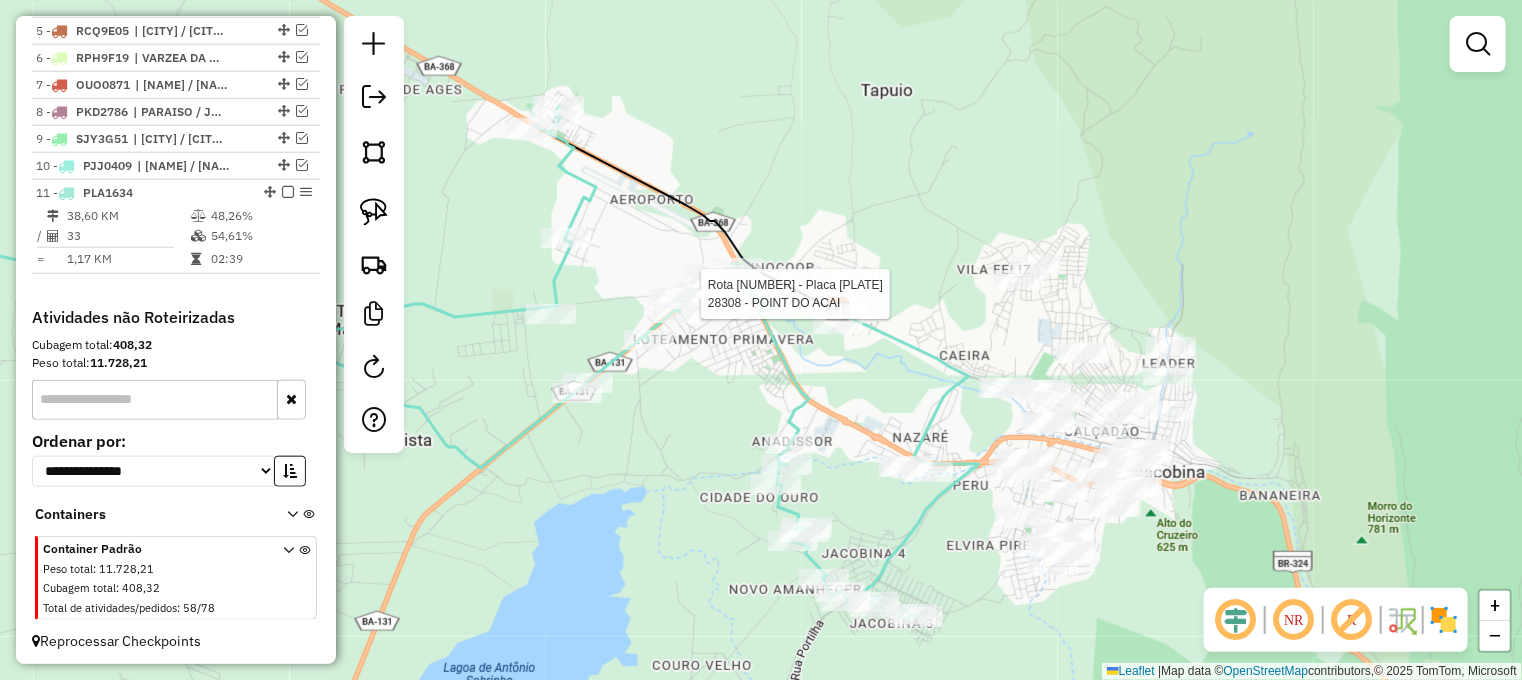 select on "**********" 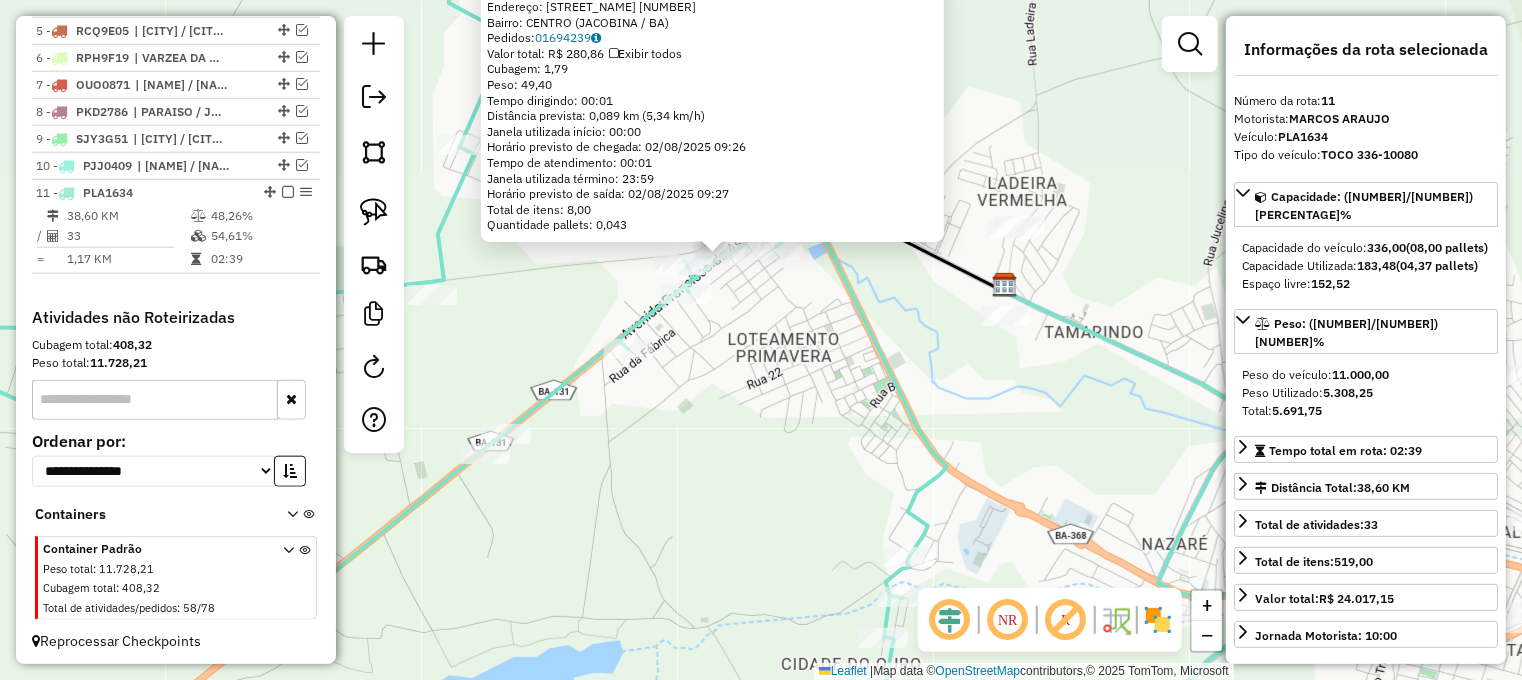 click on "[NUMBER] - [BRAND] [BRAND]  Endereço:  Av Sao Francisco de Assis [NUMBER]   Bairro: CENTRO ([STATE])   Pedidos:  [NUMBER]   Valor total: R$ [NUMBER]   Exibir todos   Cubagem: [NUMBER]  Peso: [NUMBER]  Tempo dirigindo: [TIME]   Distância prevista: [NUMBER] km ([NUMBER] km/h)   Janela utilizada início: [TIME]   Horário previsto de chegada: [DATE] [TIME]   Tempo de atendimento: [TIME]   Janela utilizada término: [TIME]   Horário previsto de saída: [DATE] [TIME]   Total de itens: [NUMBER]   Quantidade pallets: [NUMBER]  × Janela de atendimento Grade de atendimento Capacidade Transportadoras Veículos Cliente Pedidos  Rotas Selecione os dias de semana para filtrar as janelas de atendimento  Seg   Ter   Qua   Qui   Sex   Sáb   Dom  Informe o período da janela de atendimento: De: Até:  Filtrar exatamente a janela do cliente  Considerar janela de atendimento padrão  Selecione os dias de semana para filtrar as grades de atendimento  Seg   Ter   Qua   Qui   Sex   Sáb   Dom   Considerar clientes sem dia de atendimento cadastrado +" 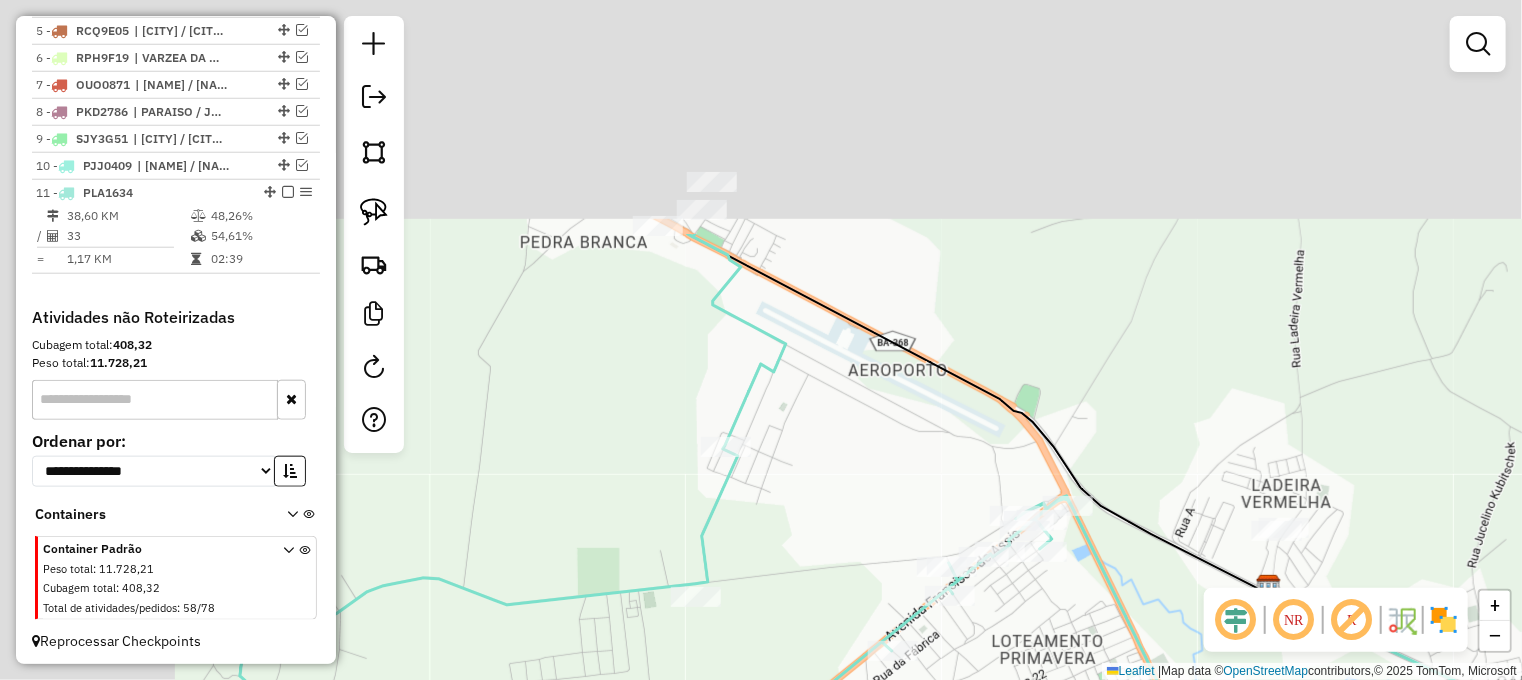 drag, startPoint x: 780, startPoint y: 367, endPoint x: 903, endPoint y: 526, distance: 201.02238 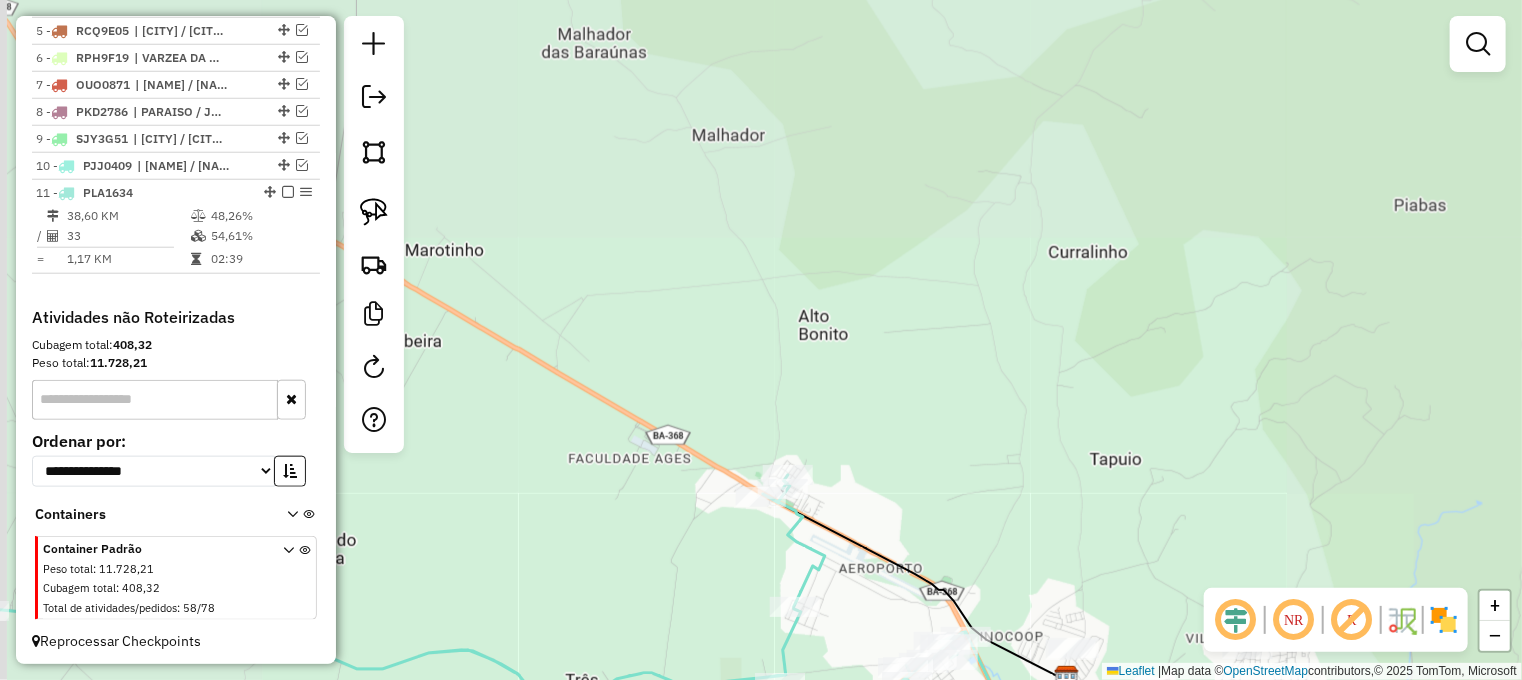 drag, startPoint x: 846, startPoint y: 343, endPoint x: 820, endPoint y: 497, distance: 156.17938 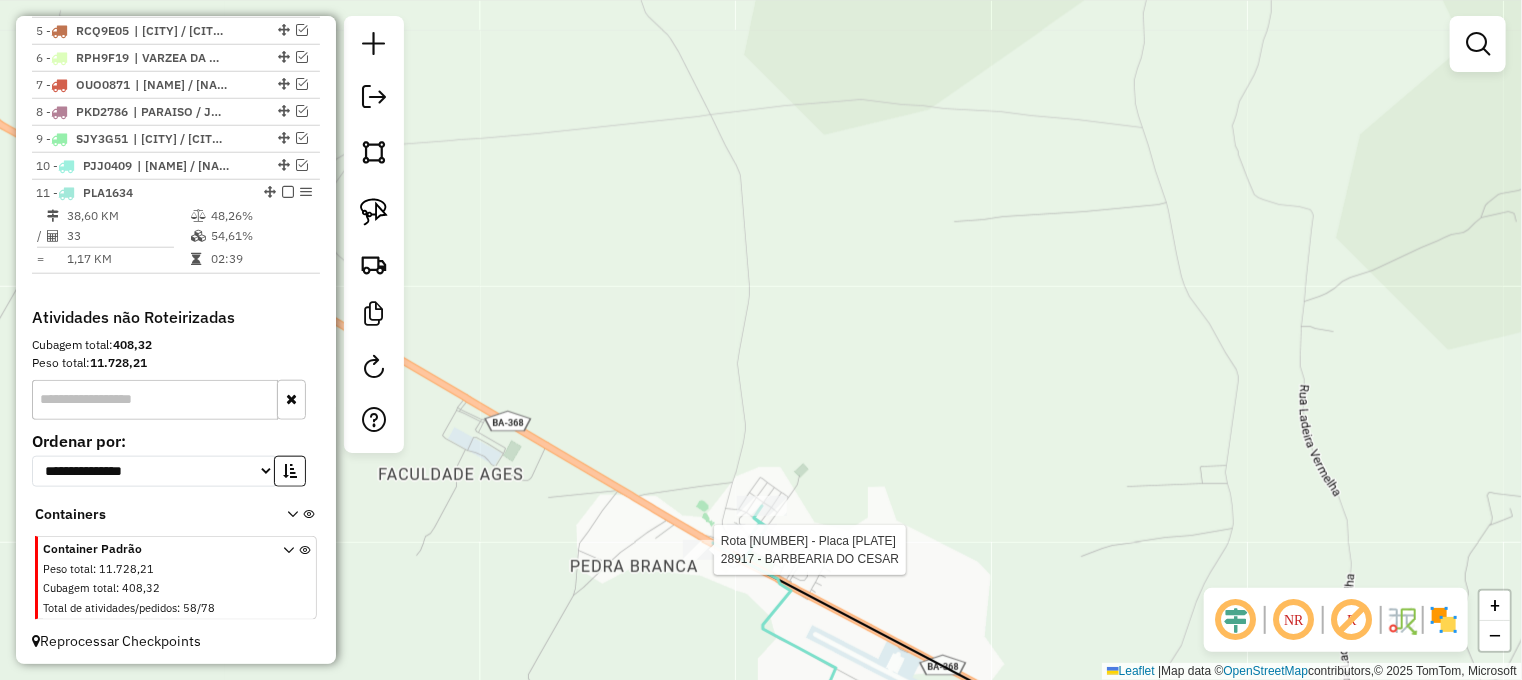 select on "**********" 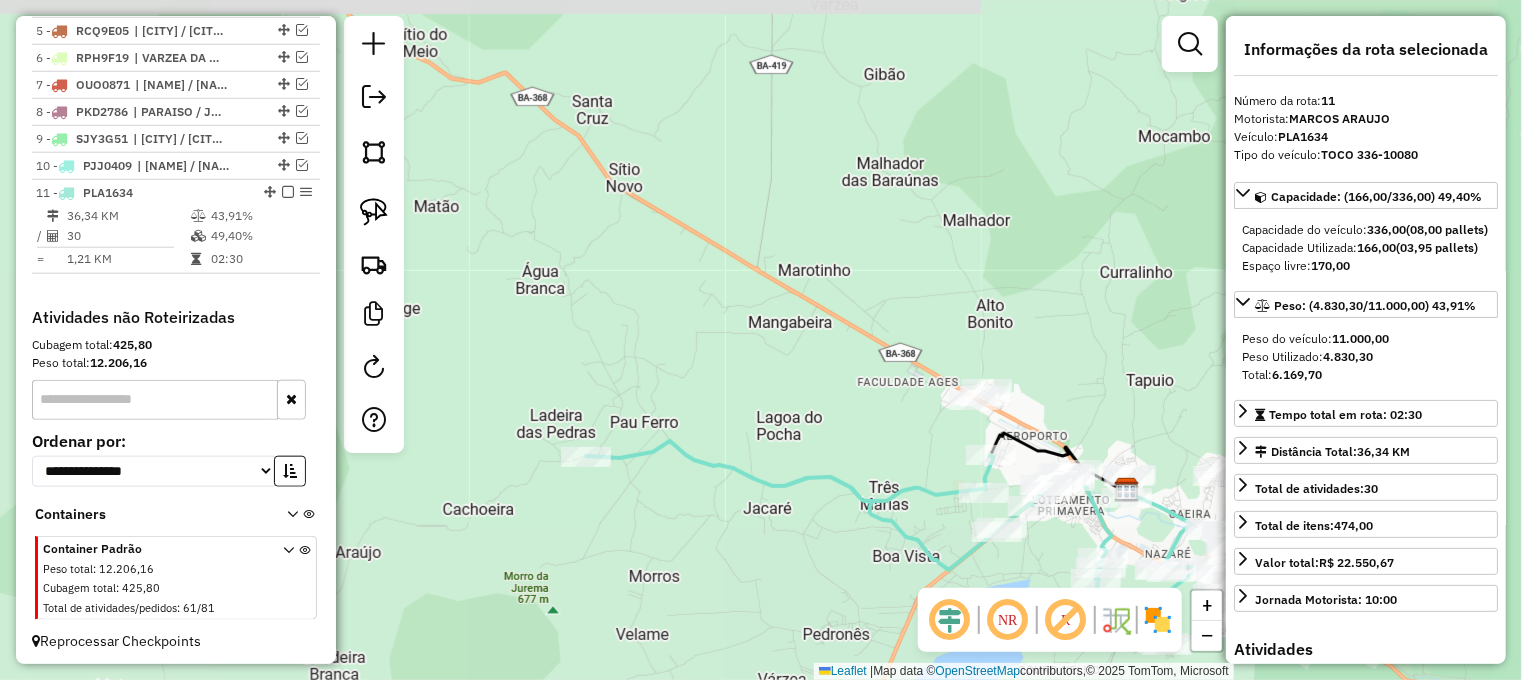 drag, startPoint x: 1126, startPoint y: 425, endPoint x: 1003, endPoint y: 219, distance: 239.92708 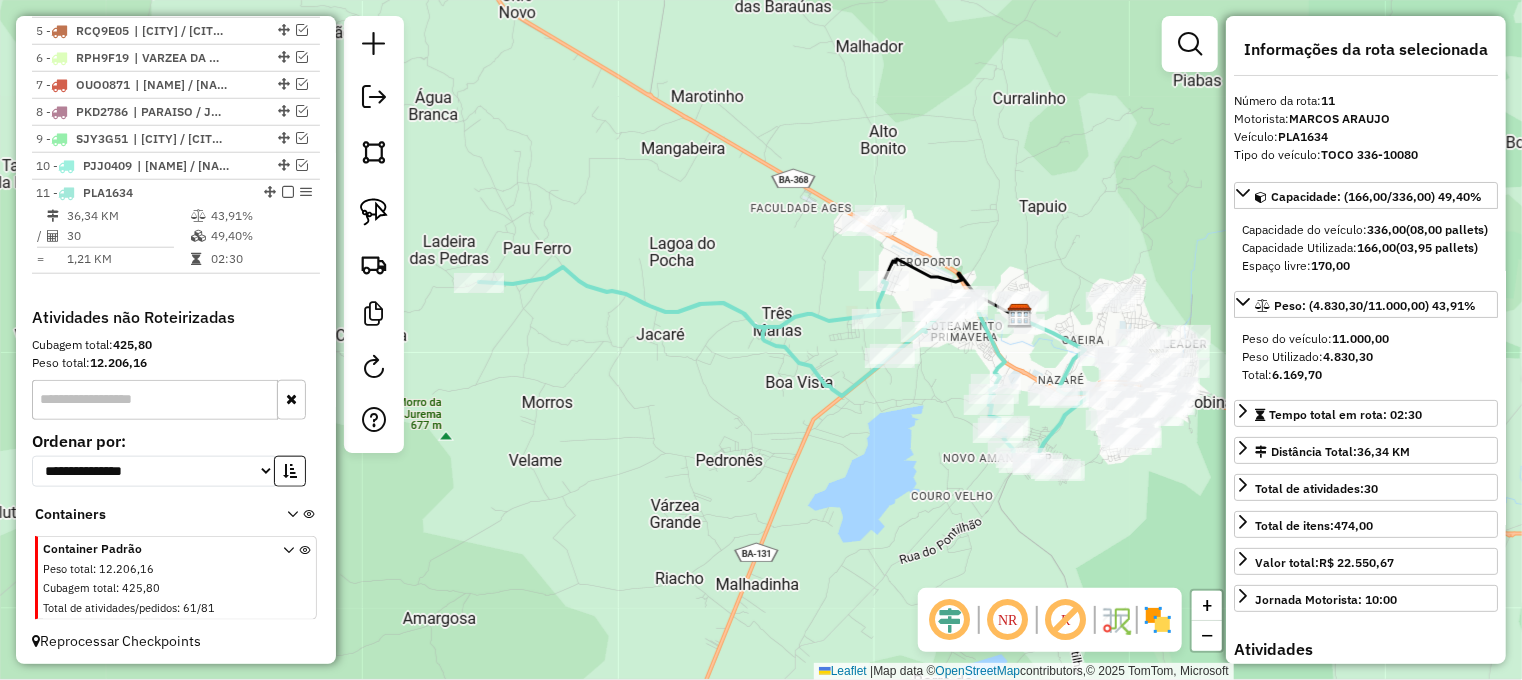 drag, startPoint x: 747, startPoint y: 396, endPoint x: 851, endPoint y: 503, distance: 149.21461 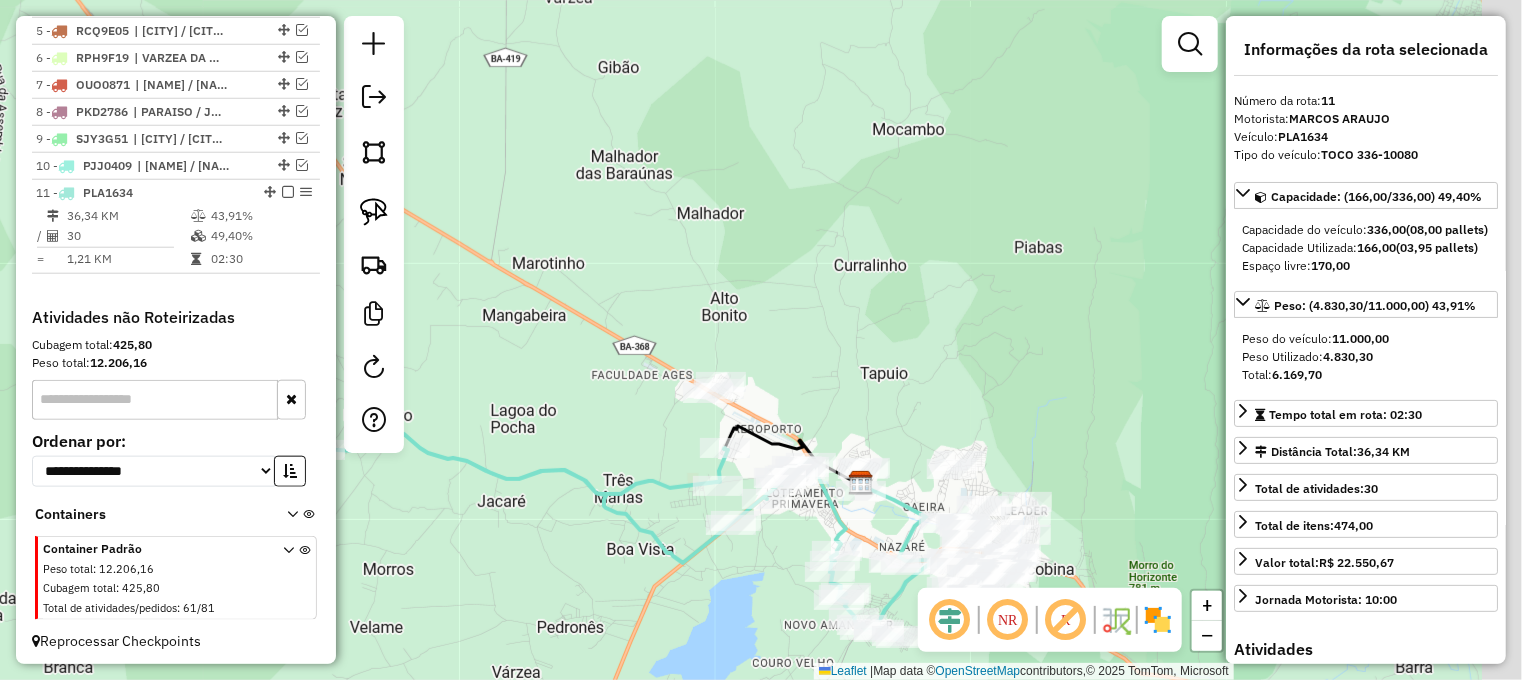 drag, startPoint x: 820, startPoint y: 415, endPoint x: 641, endPoint y: 443, distance: 181.17671 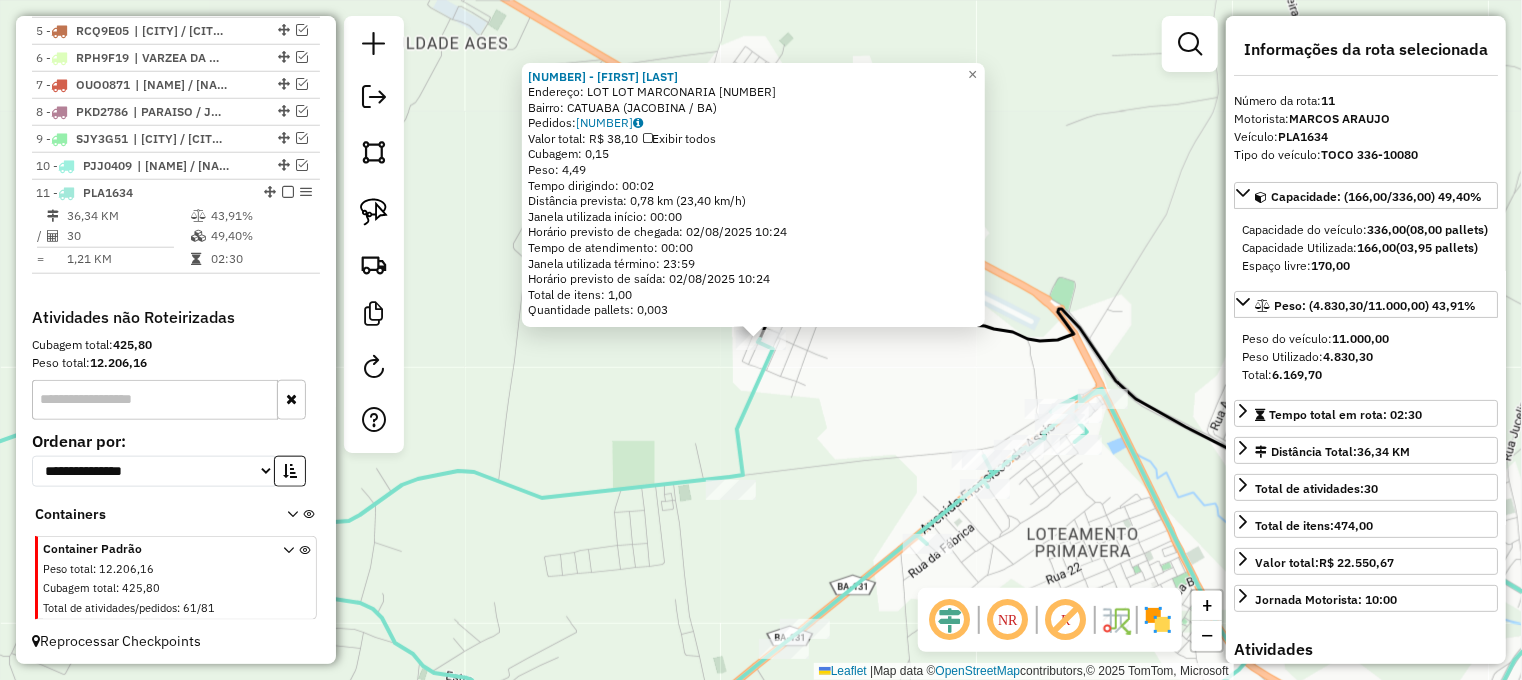 click on "[NUMBER] - [NAME] [NAME] [NAME] Endereço: [NAME] [NAME] [NAME] [NUMBER] Bairro: [NAME] ([NAME] / [STATE]) Pedidos: [NUMBER] Valor total: [CURRENCY] [AMOUNT] Exibir todos Cubagem: [AMOUNT] Peso: [AMOUNT] Tempo dirigindo: [TIME] Distância prevista: [AMOUNT] km ([AMOUNT] km/h) Janela utilizada início: [TIME] Horário previsto de chegada: [DATE] [TIME] Tempo de atendimento: [TIME] Janela utilizada término: [TIME] Horário previsto de saída: [DATE] [TIME] Total de itens: [AMOUNT] Quantidade pallets: [AMOUNT] × Janela de atendimento Grade de atendimento Capacidade Transportadoras Veículos Cliente Pedidos Rotas Selecione os dias de semana para filtrar as janelas de atendimento Seg Ter Qua Qui Sex Sáb Dom Informe o período da janela de atendimento: De: Até: Filtrar exatamente a janela do cliente Considerar janela de atendimento padrão Selecione os dias de semana para filtrar as grades de atendimento Seg Ter Qua Qui Sex Sáb Dom Peso mínimo: Peso máximo: De: Até:" 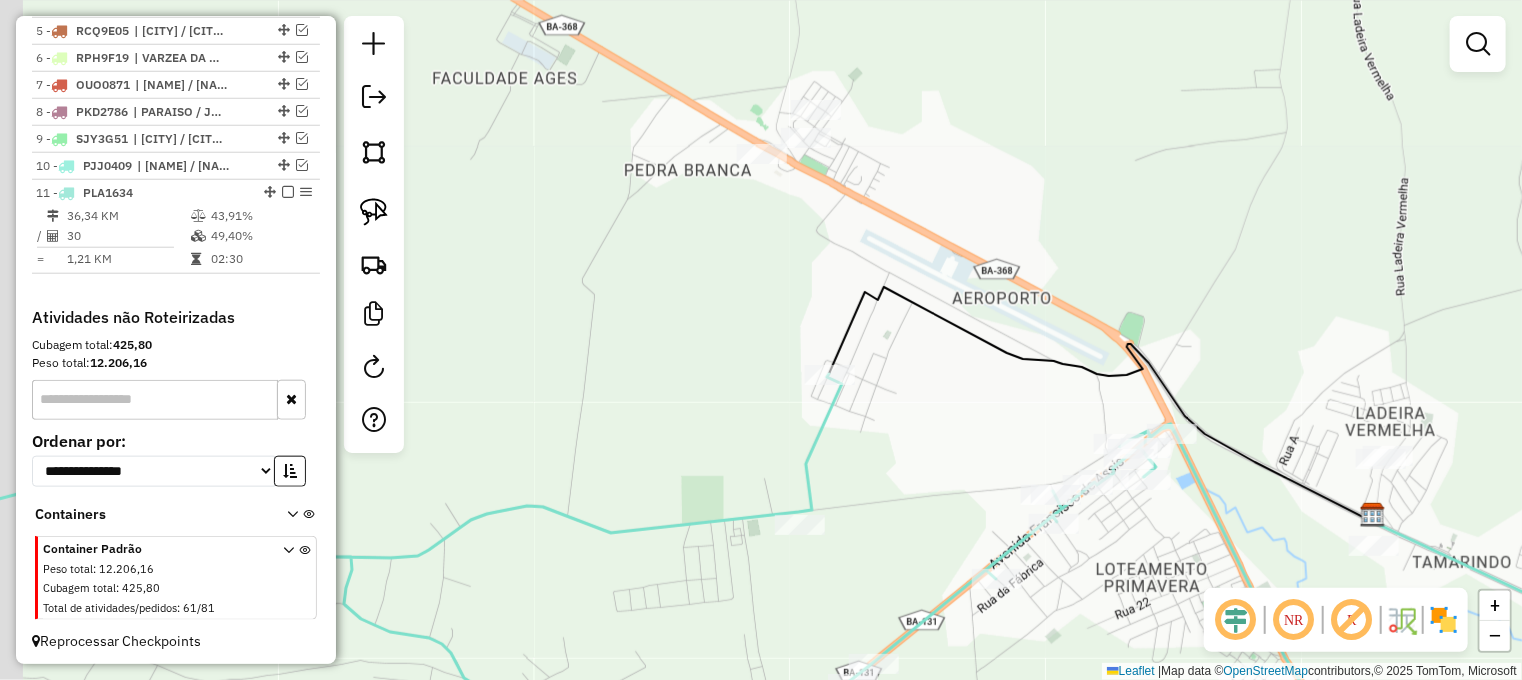 drag, startPoint x: 599, startPoint y: 320, endPoint x: 663, endPoint y: 340, distance: 67.052216 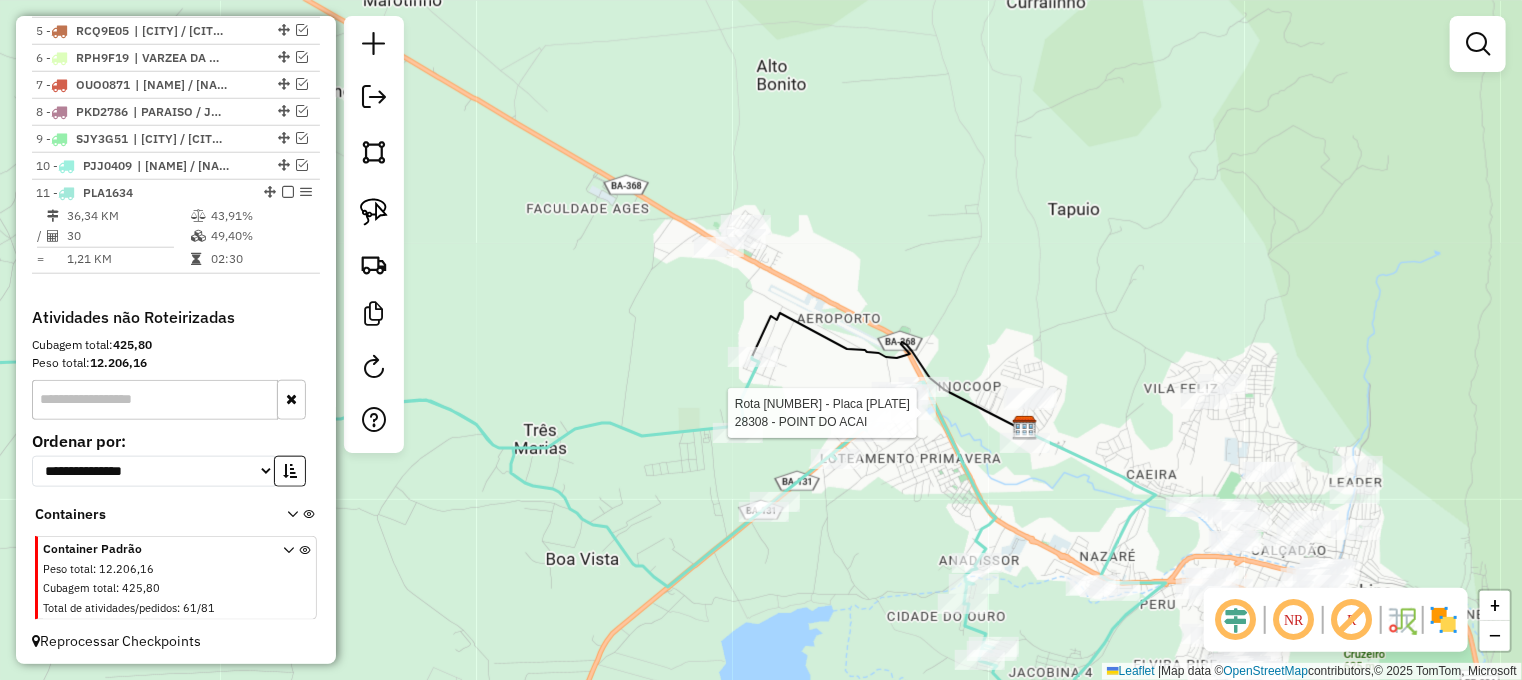select on "**********" 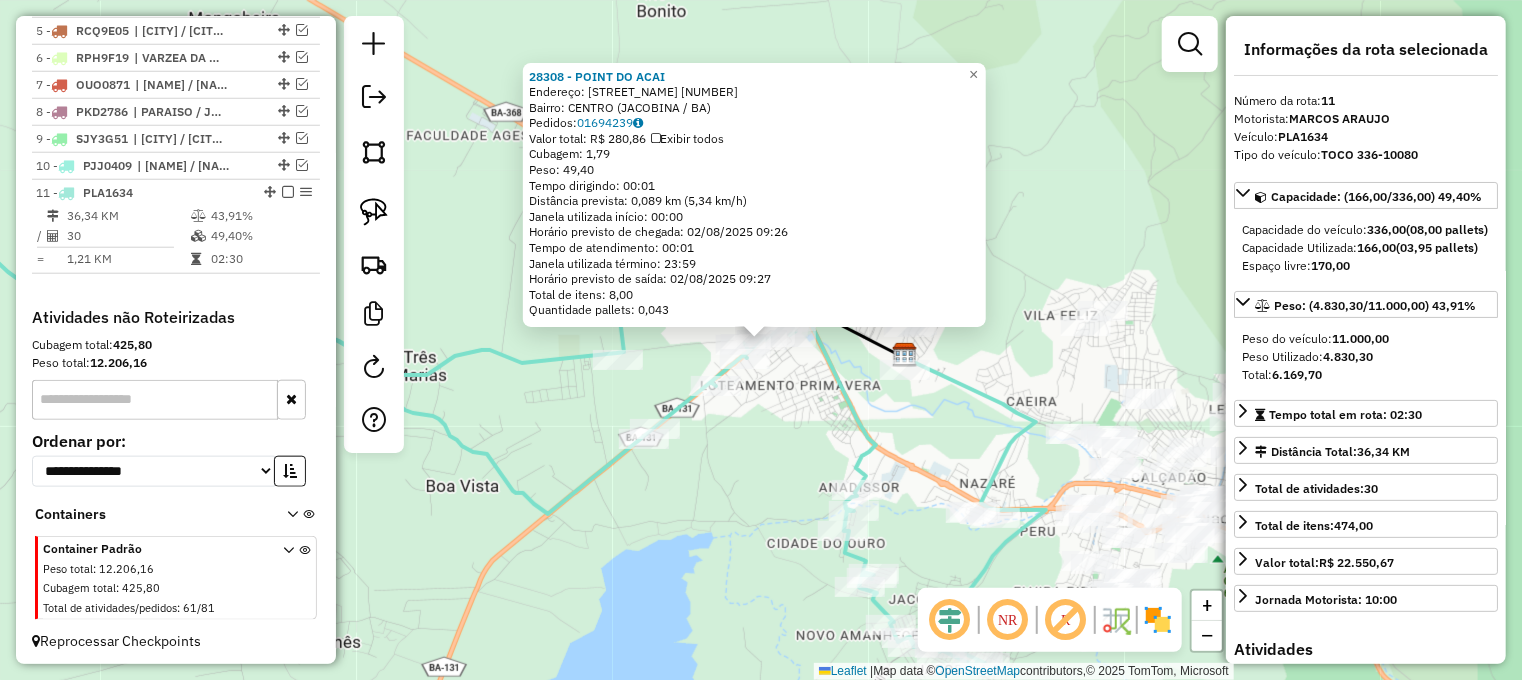 click on "[NUMBER] - [BRAND] [BRAND]  Endereço:  Av Sao Francisco de Assis [NUMBER]   Bairro: CENTRO ([STATE])   Pedidos:  [NUMBER]   Valor total: R$ [NUMBER]   Exibir todos   Cubagem: [NUMBER]  Peso: [NUMBER]  Tempo dirigindo: [TIME]   Distância prevista: [NUMBER] km ([NUMBER] km/h)   Janela utilizada início: [TIME]   Horário previsto de chegada: [DATE] [TIME]   Tempo de atendimento: [TIME]   Janela utilizada término: [TIME]   Horário previsto de saída: [DATE] [TIME]   Total de itens: [NUMBER]   Quantidade pallets: [NUMBER]  × Janela de atendimento Grade de atendimento Capacidade Transportadoras Veículos Cliente Pedidos  Rotas Selecione os dias de semana para filtrar as janelas de atendimento  Seg   Ter   Qua   Qui   Sex   Sáb   Dom  Informe o período da janela de atendimento: De: Até:  Filtrar exatamente a janela do cliente  Considerar janela de atendimento padrão  Selecione os dias de semana para filtrar as grades de atendimento  Seg   Ter   Qua   Qui   Sex   Sáb   Dom   Considerar clientes sem dia de atendimento cadastrado +" 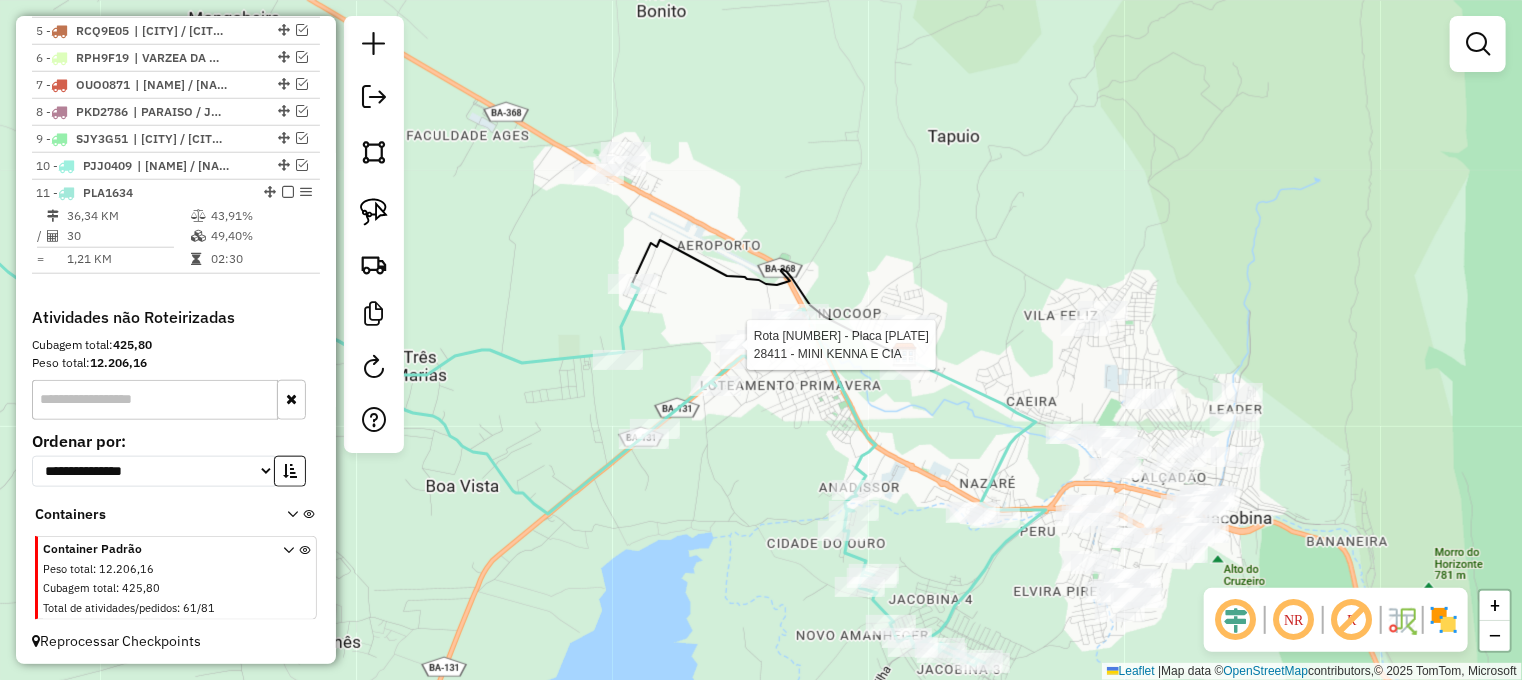 select on "**********" 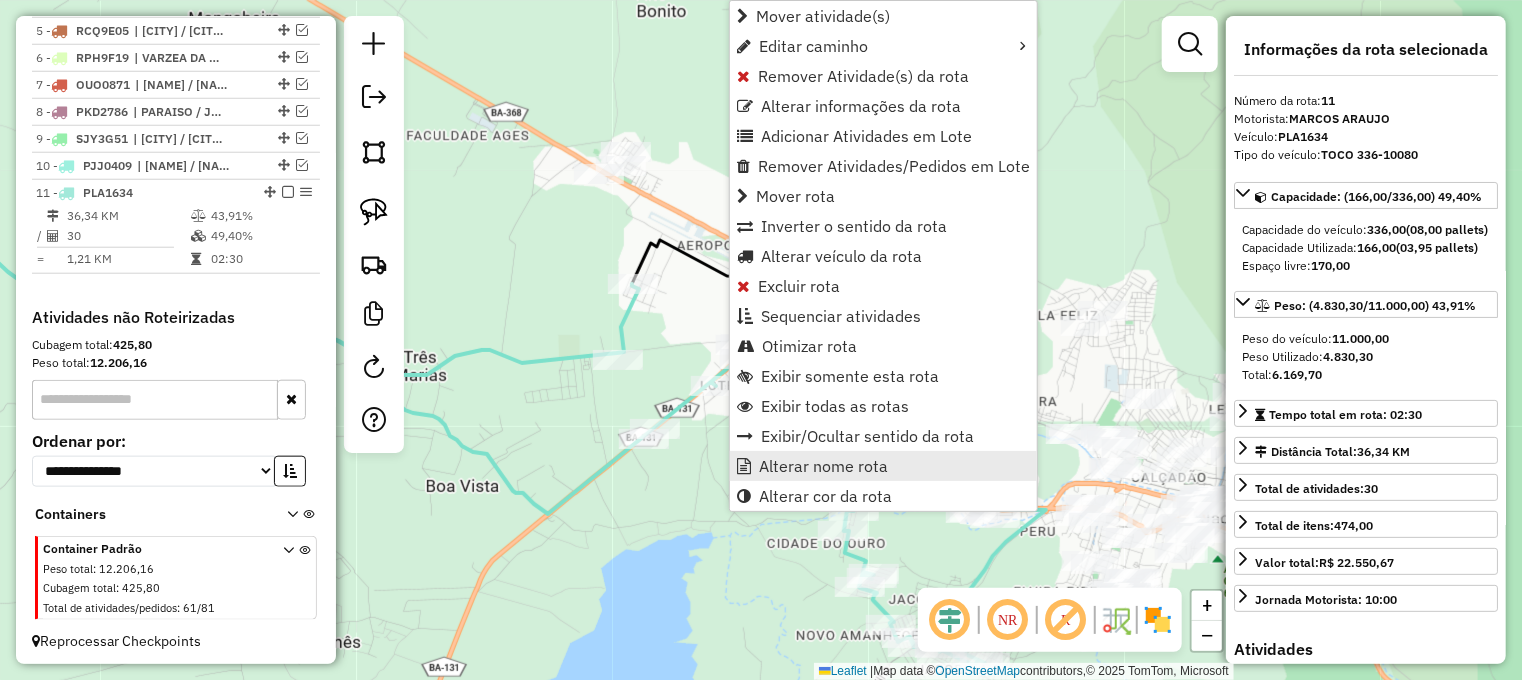 click on "Alterar nome rota" at bounding box center [823, 466] 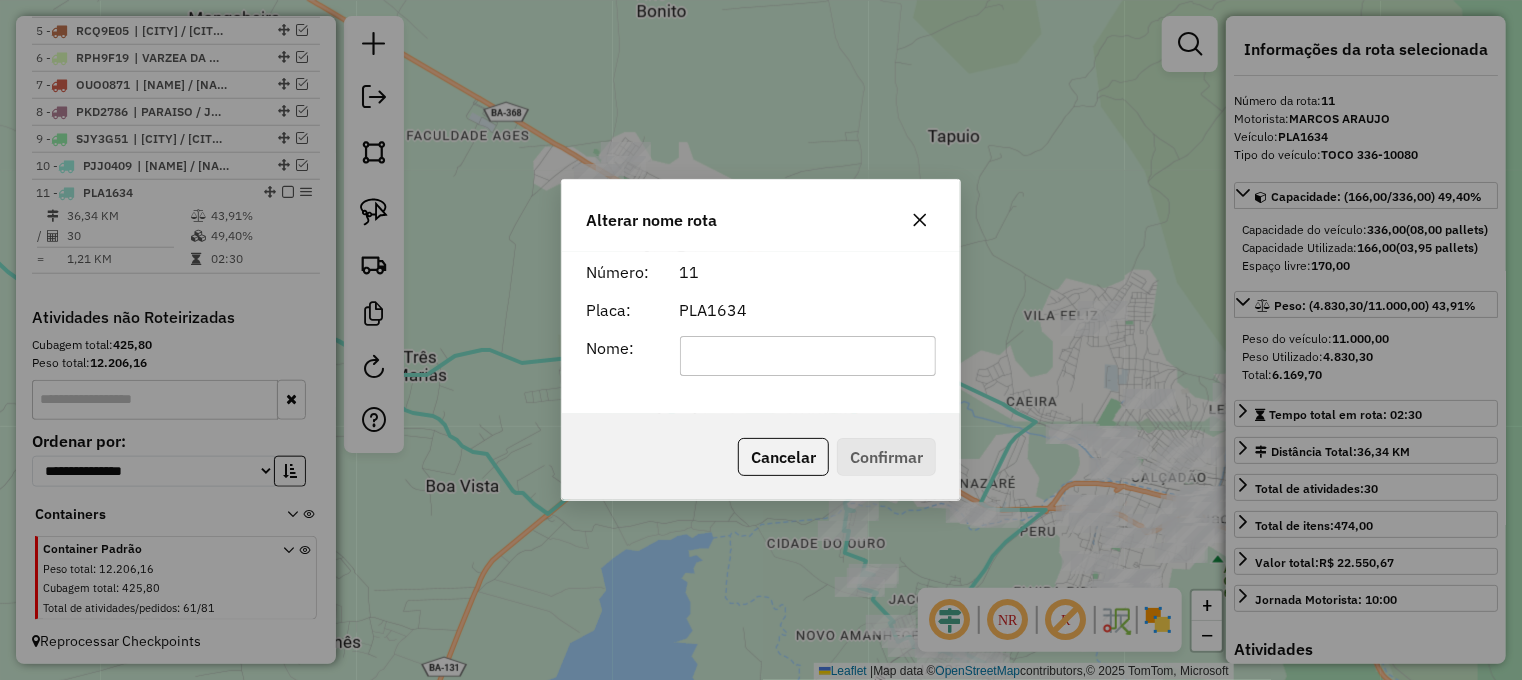 click 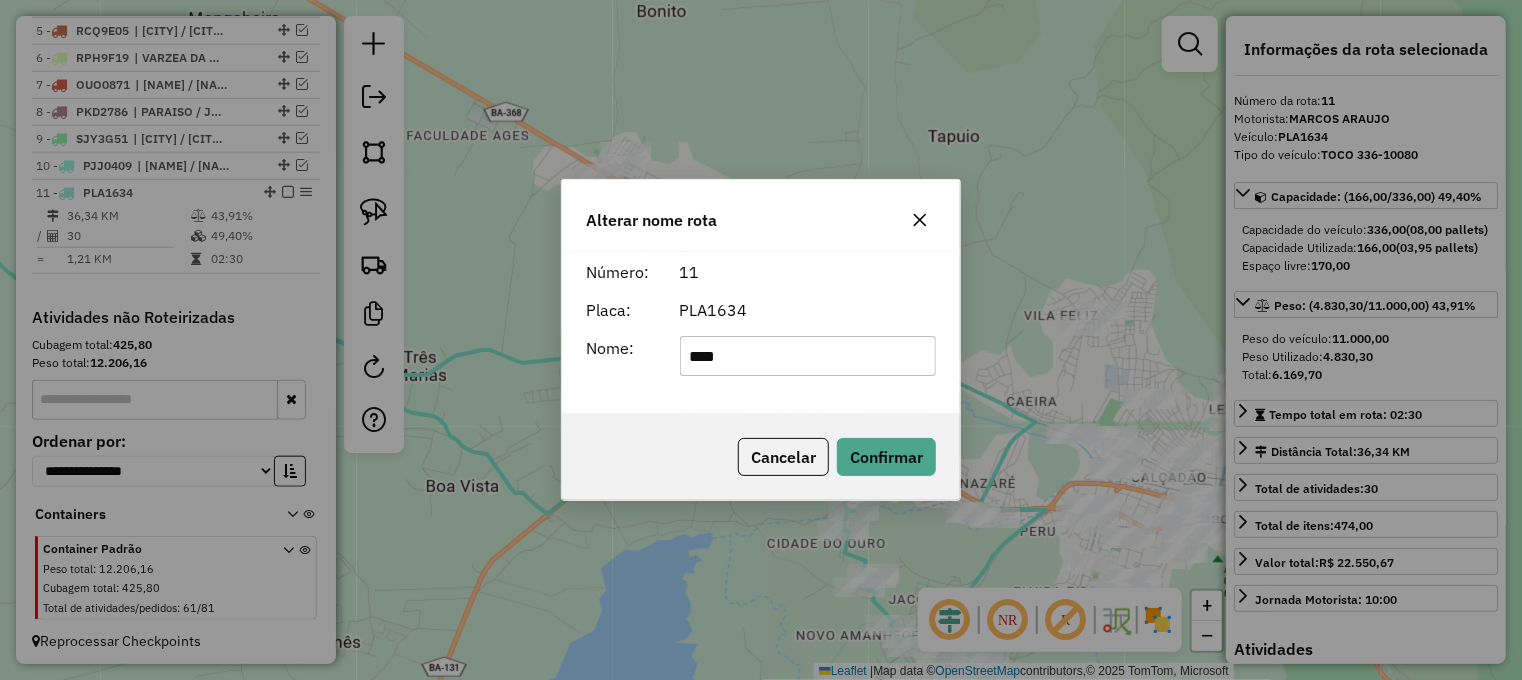 type on "******" 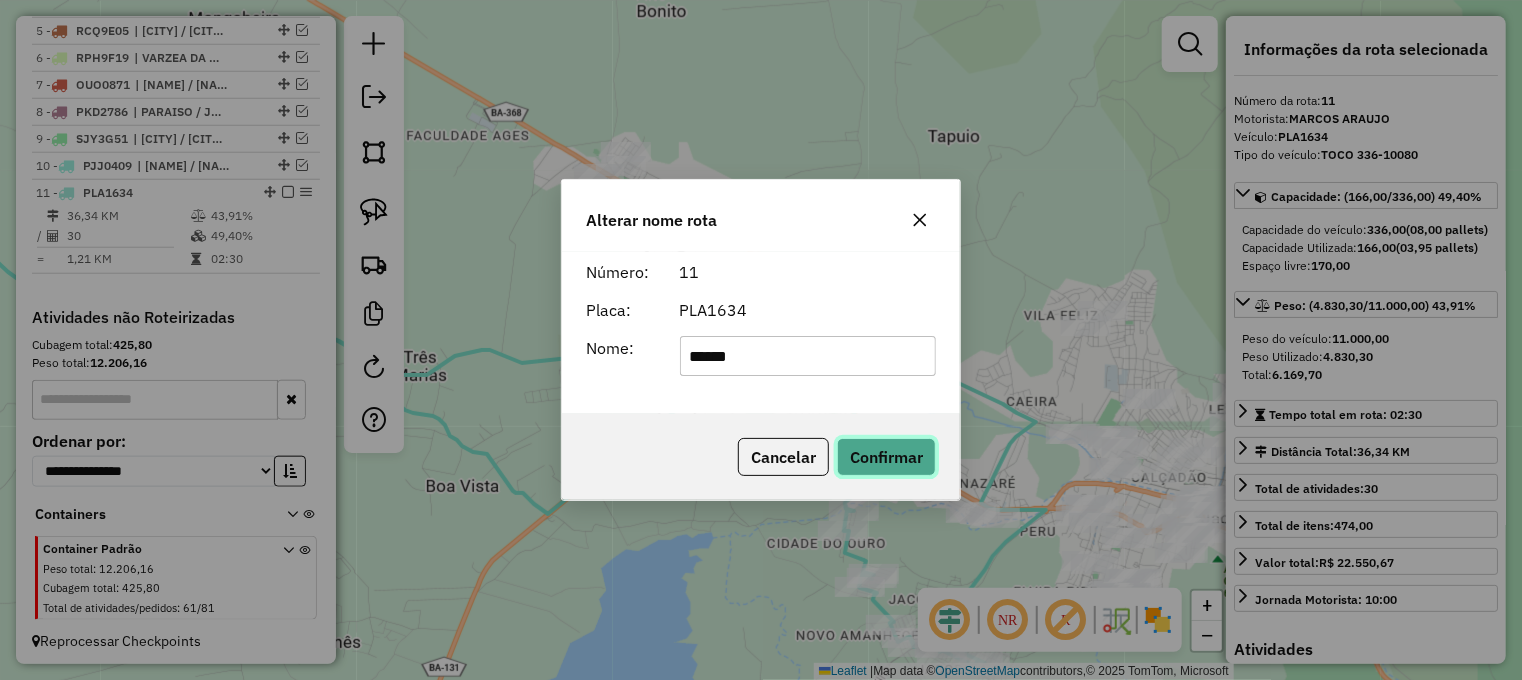 click on "Confirmar" 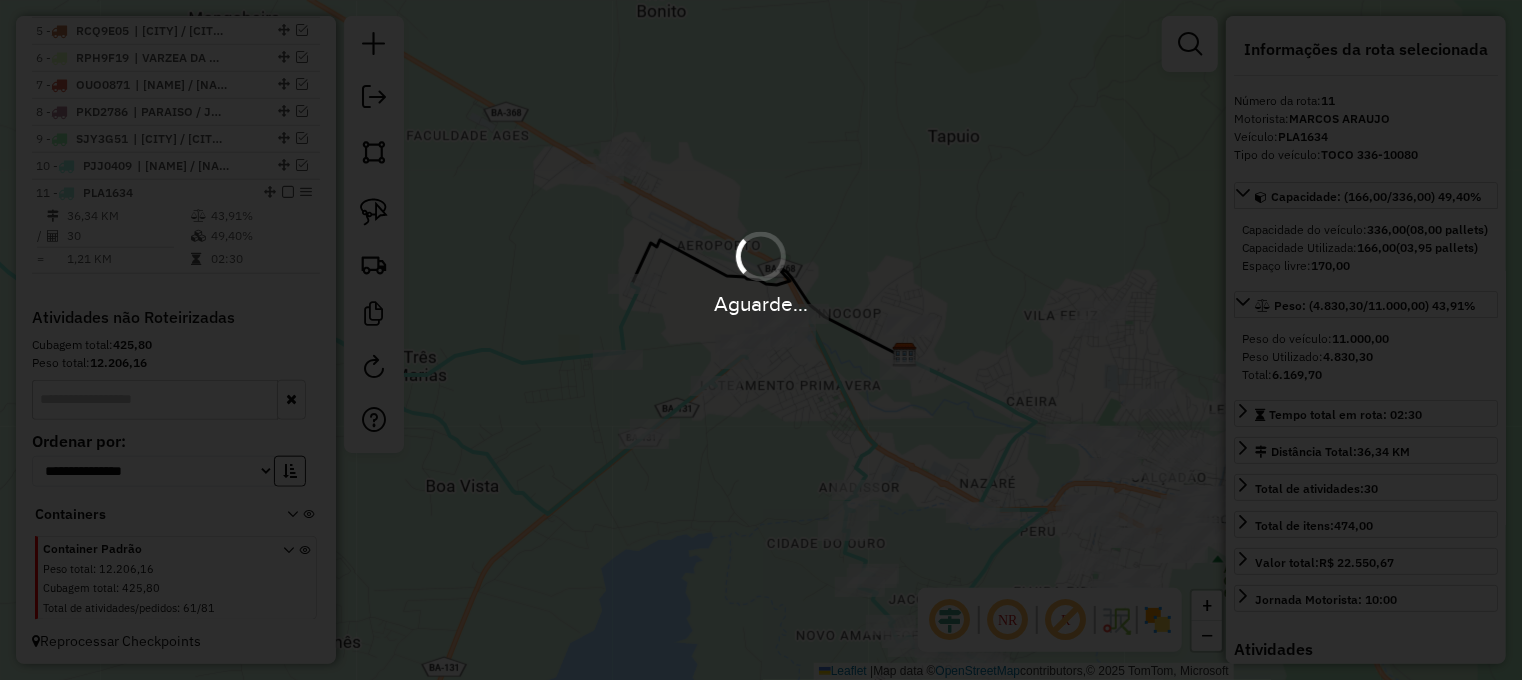 type 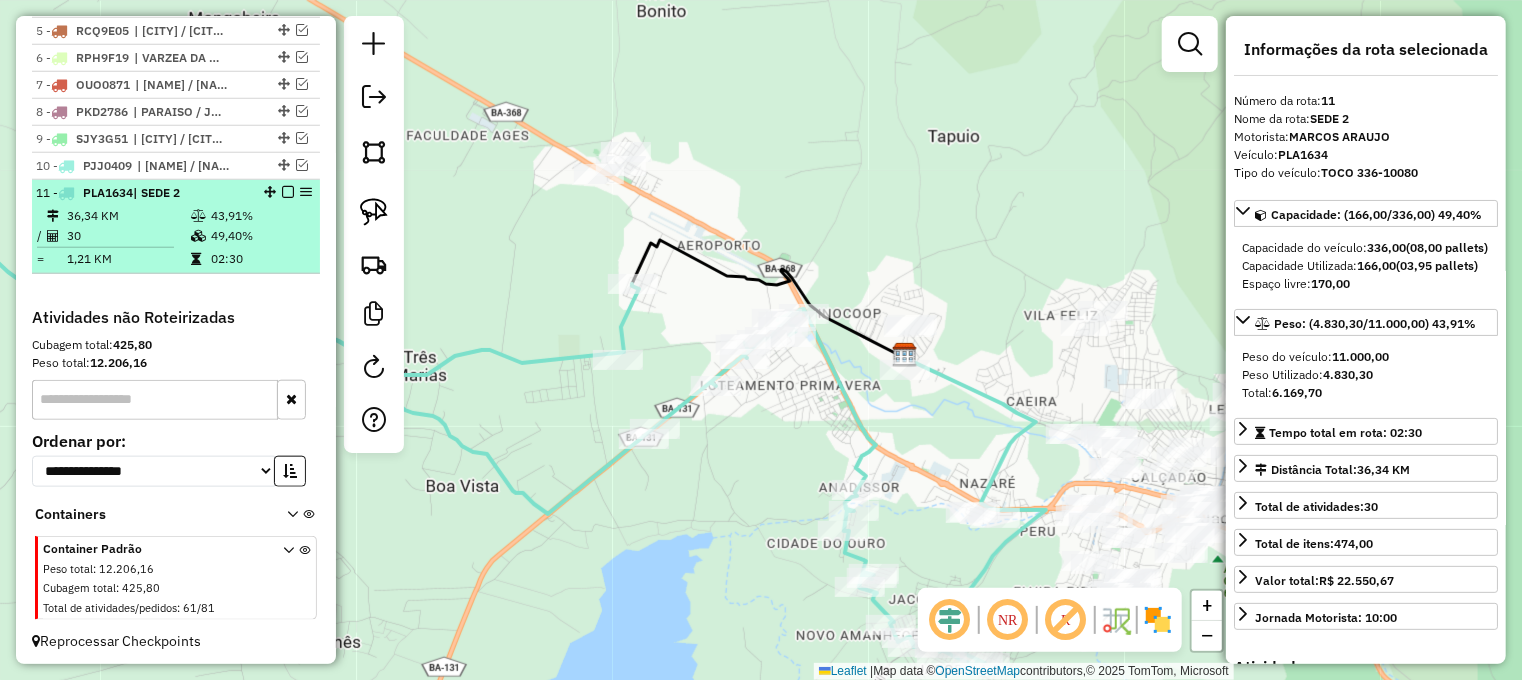 click at bounding box center [288, 192] 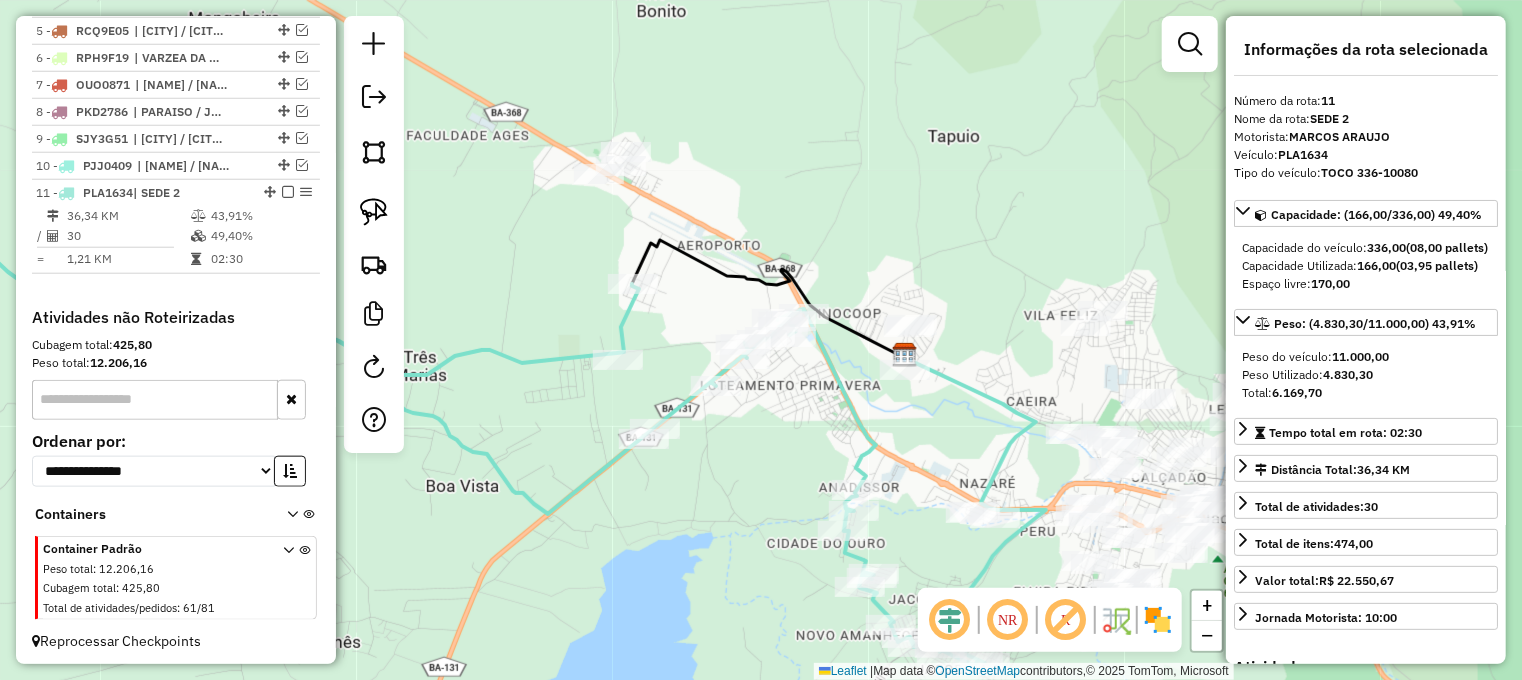 scroll, scrollTop: 813, scrollLeft: 0, axis: vertical 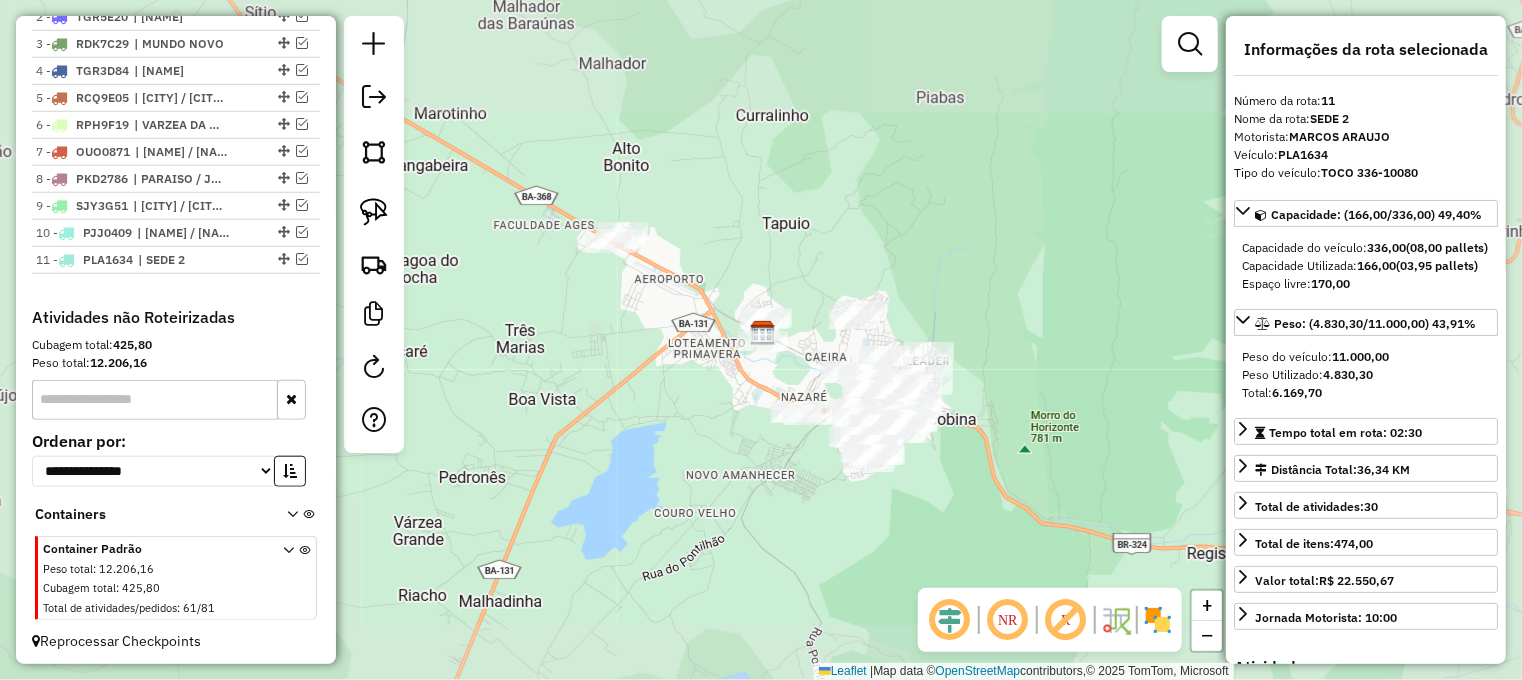 drag, startPoint x: 640, startPoint y: 410, endPoint x: 668, endPoint y: 313, distance: 100.96039 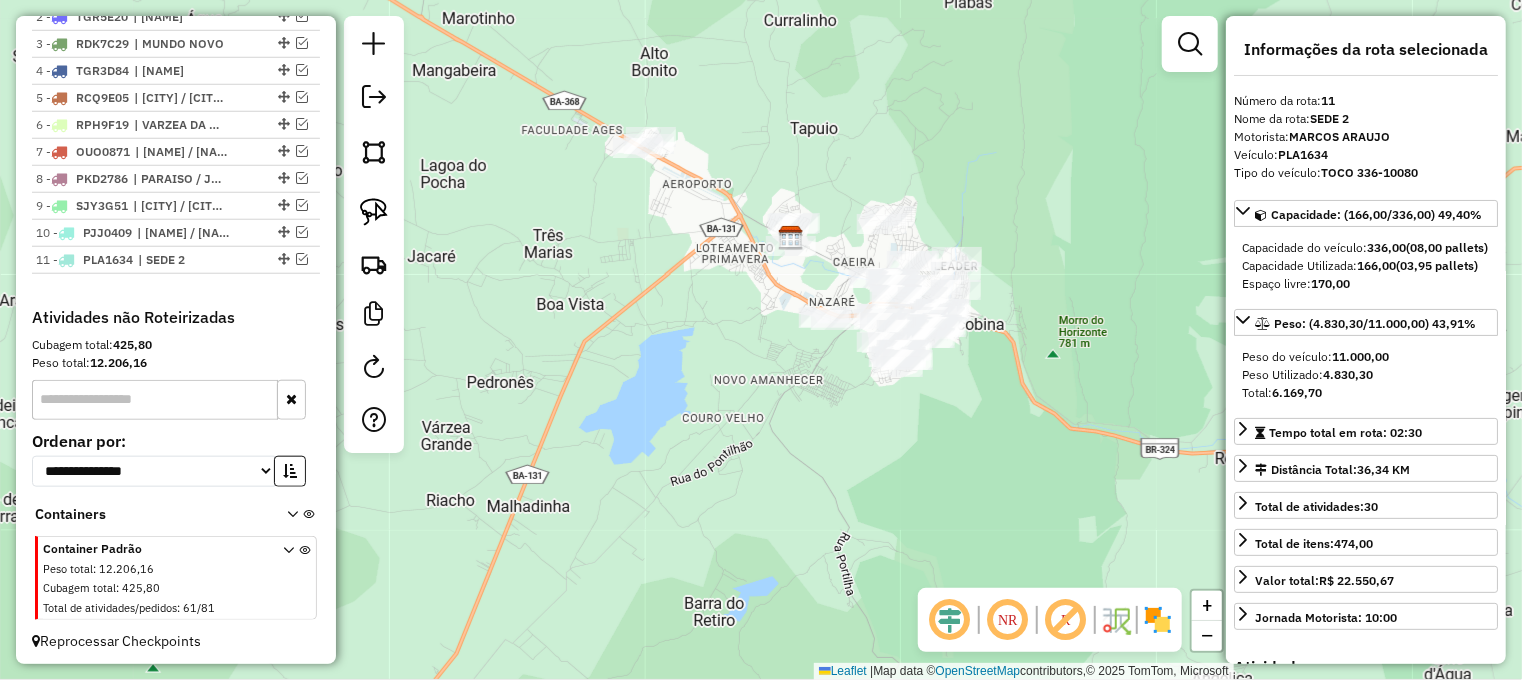 drag, startPoint x: 640, startPoint y: 260, endPoint x: 661, endPoint y: 306, distance: 50.566788 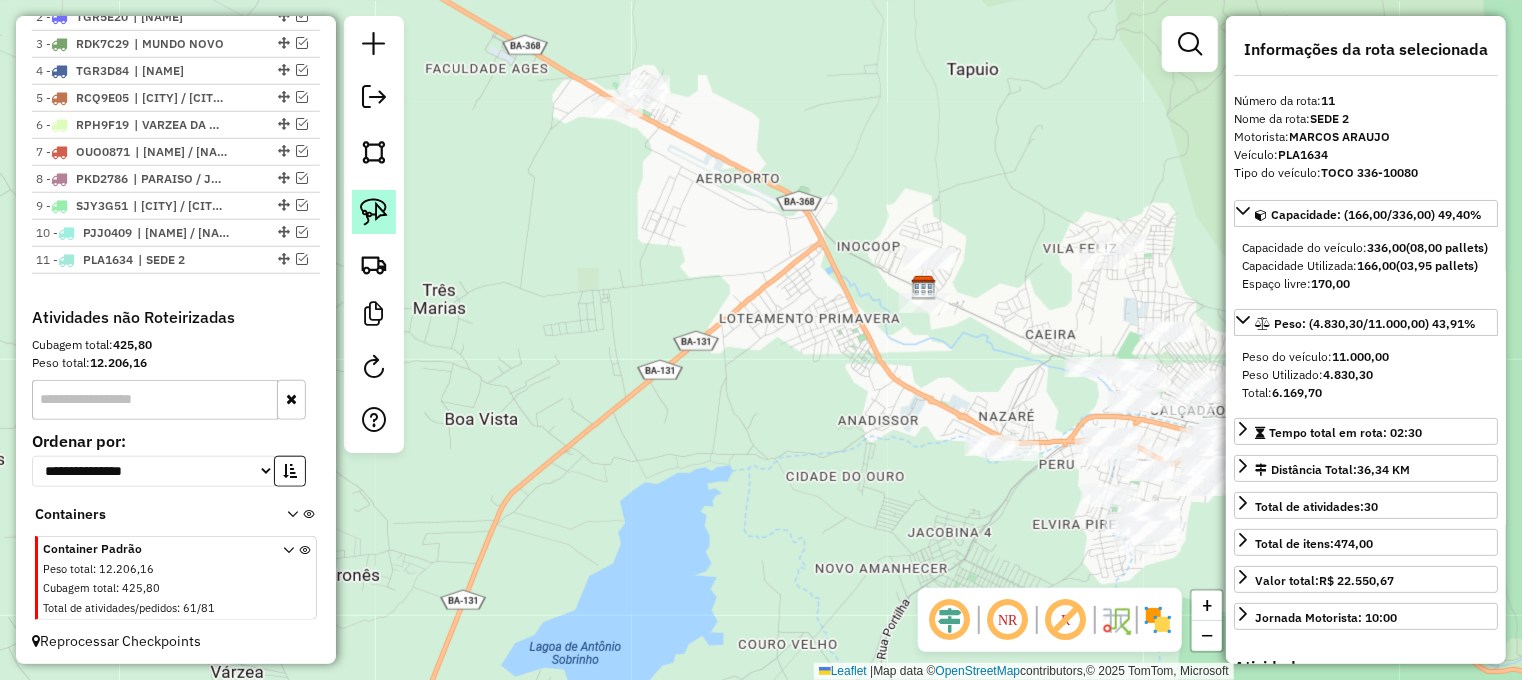 click 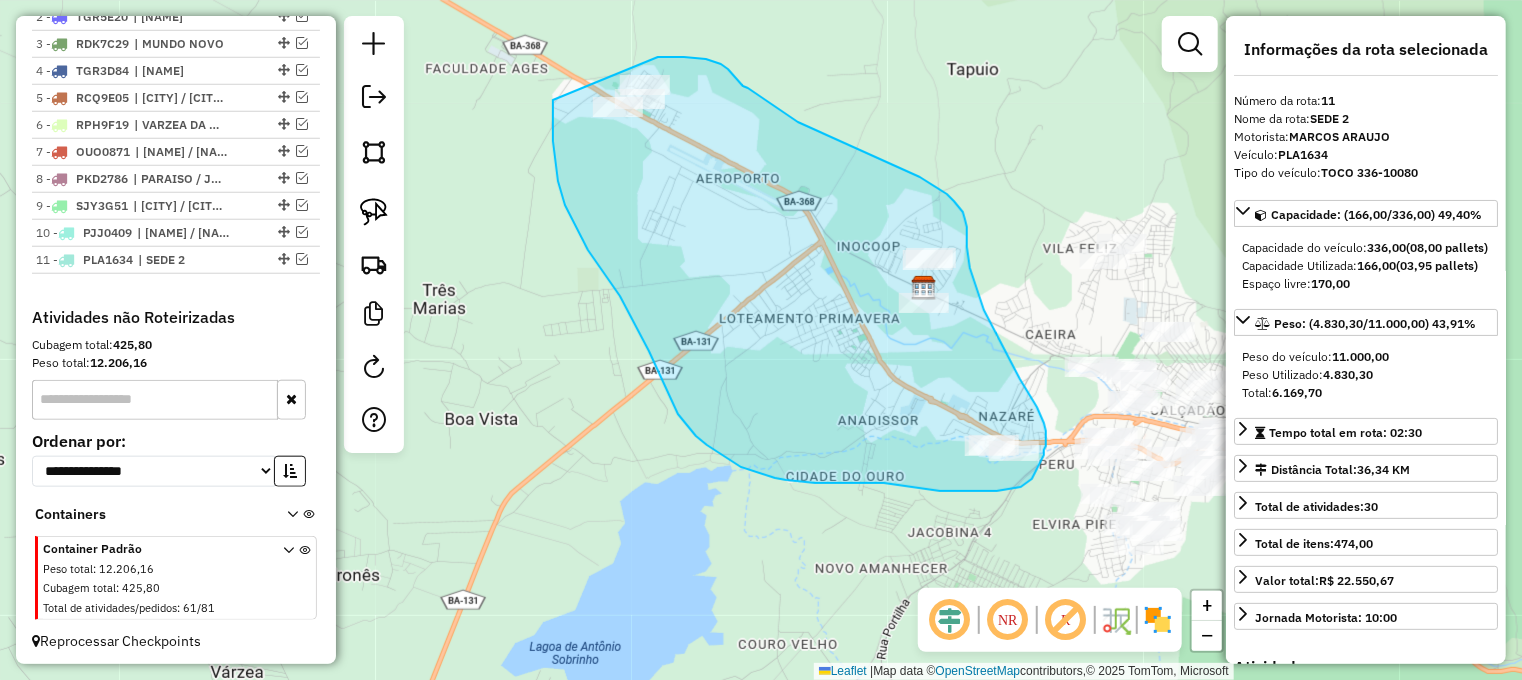 drag, startPoint x: 553, startPoint y: 100, endPoint x: 646, endPoint y: 58, distance: 102.044106 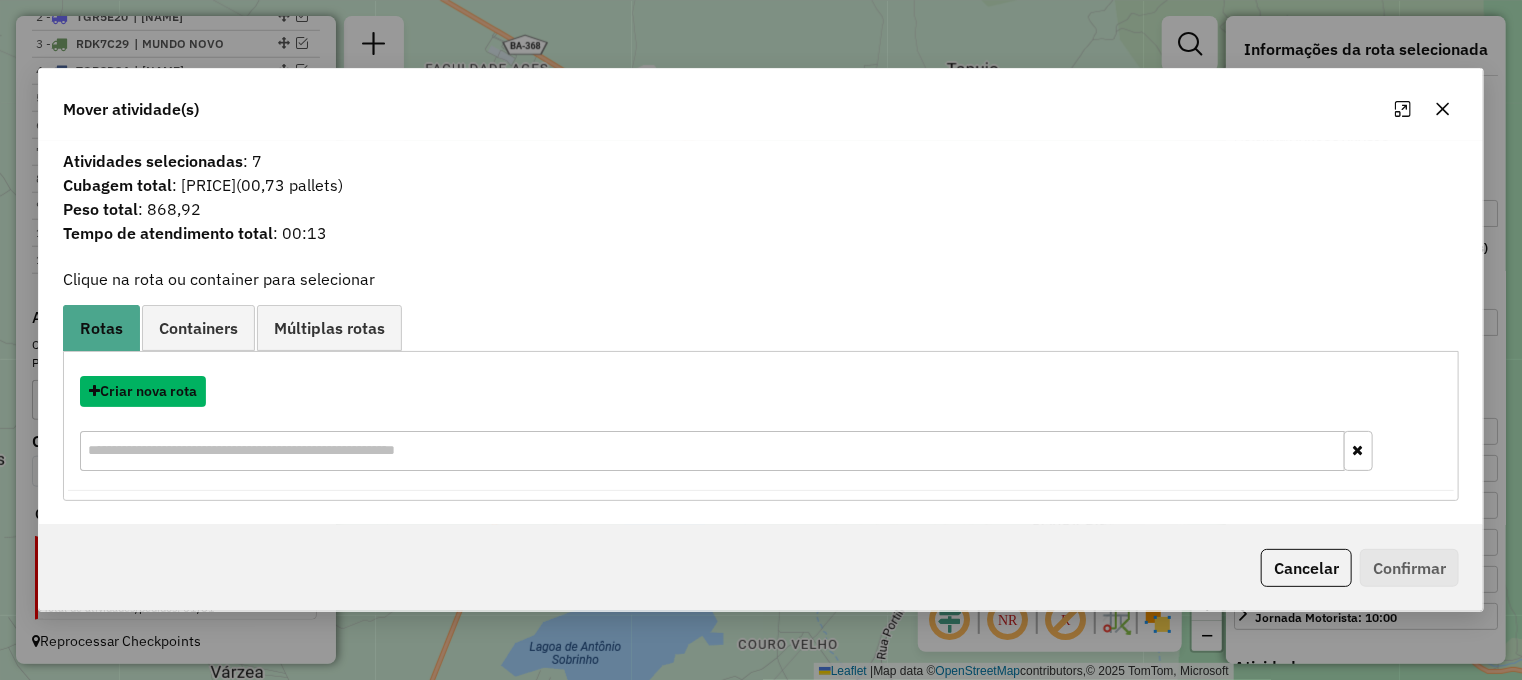 click on "Criar nova rota" at bounding box center [143, 391] 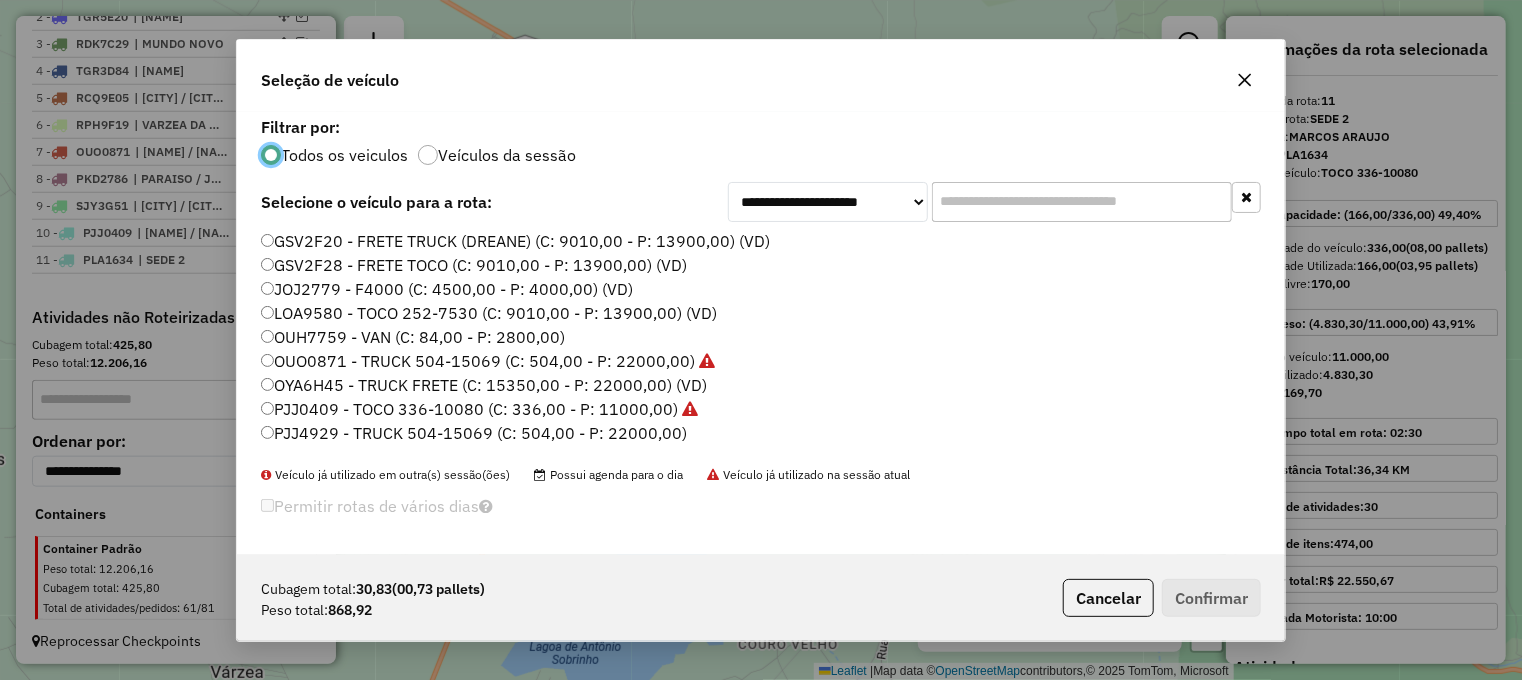 scroll, scrollTop: 10, scrollLeft: 6, axis: both 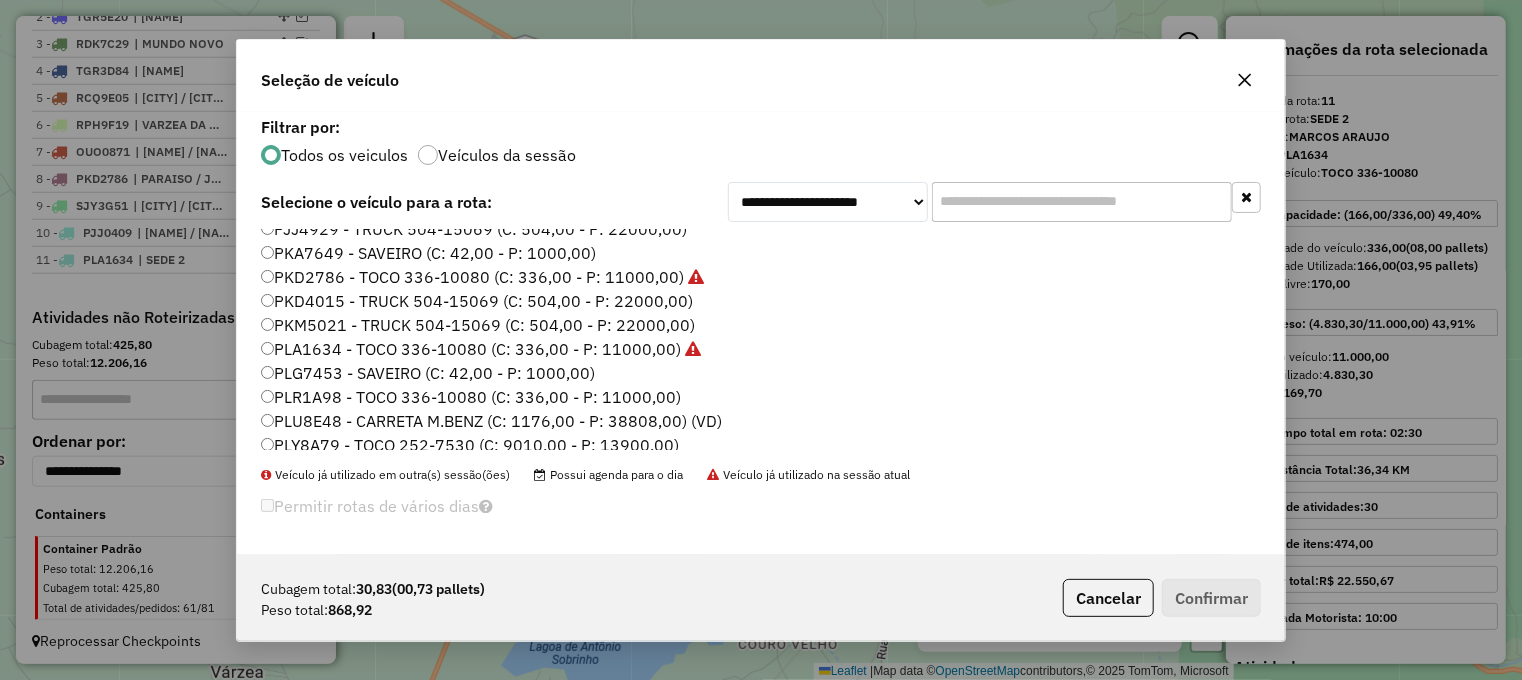 click on "PLR1A98 - TOCO 336-10080 (C: 336,00 - P: 11000,00)" 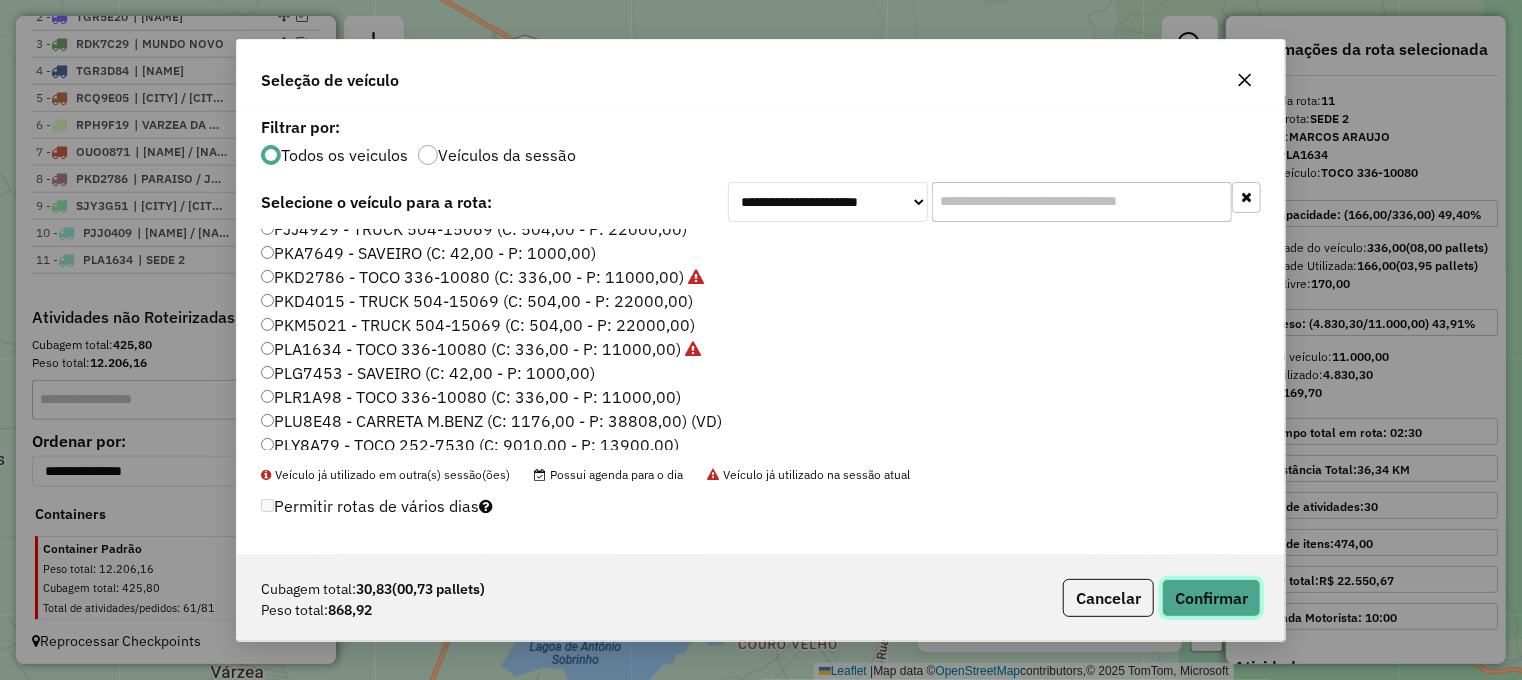 click on "Confirmar" 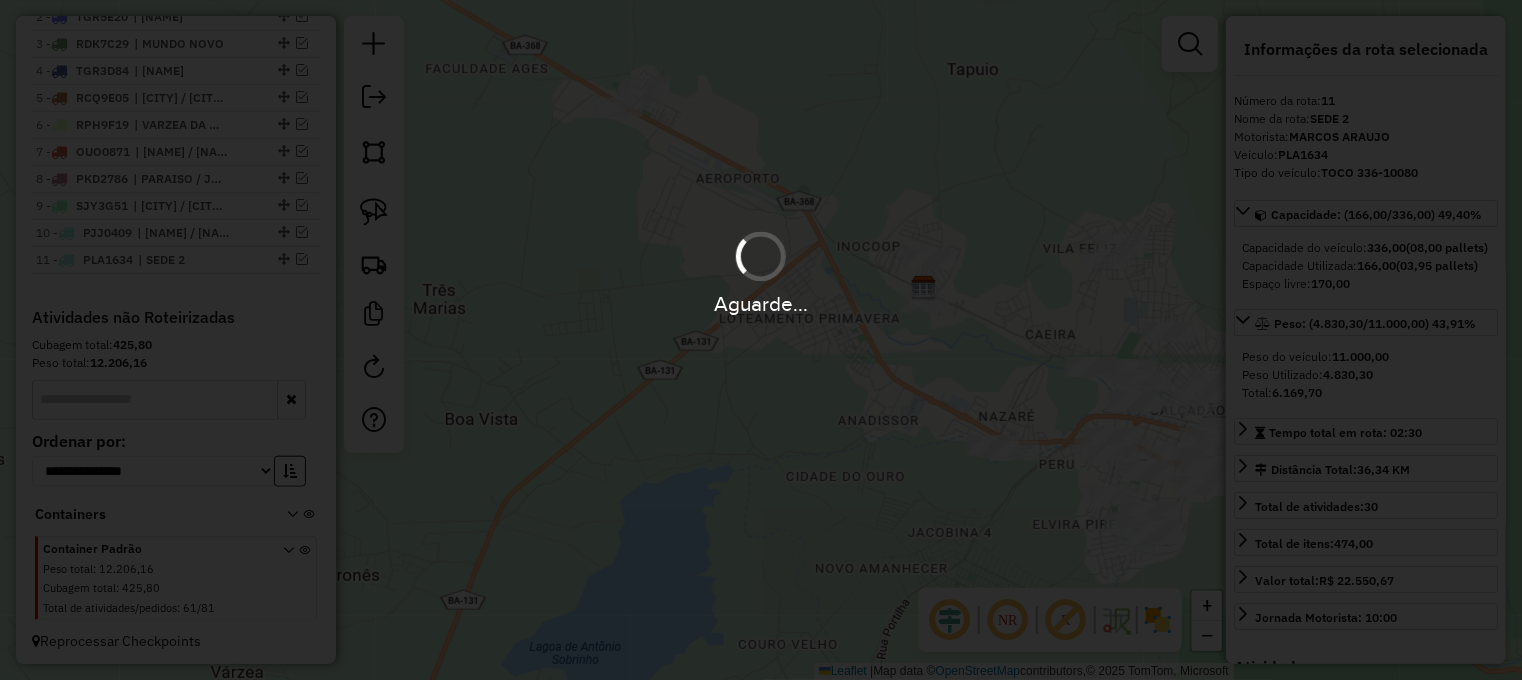 scroll, scrollTop: 907, scrollLeft: 0, axis: vertical 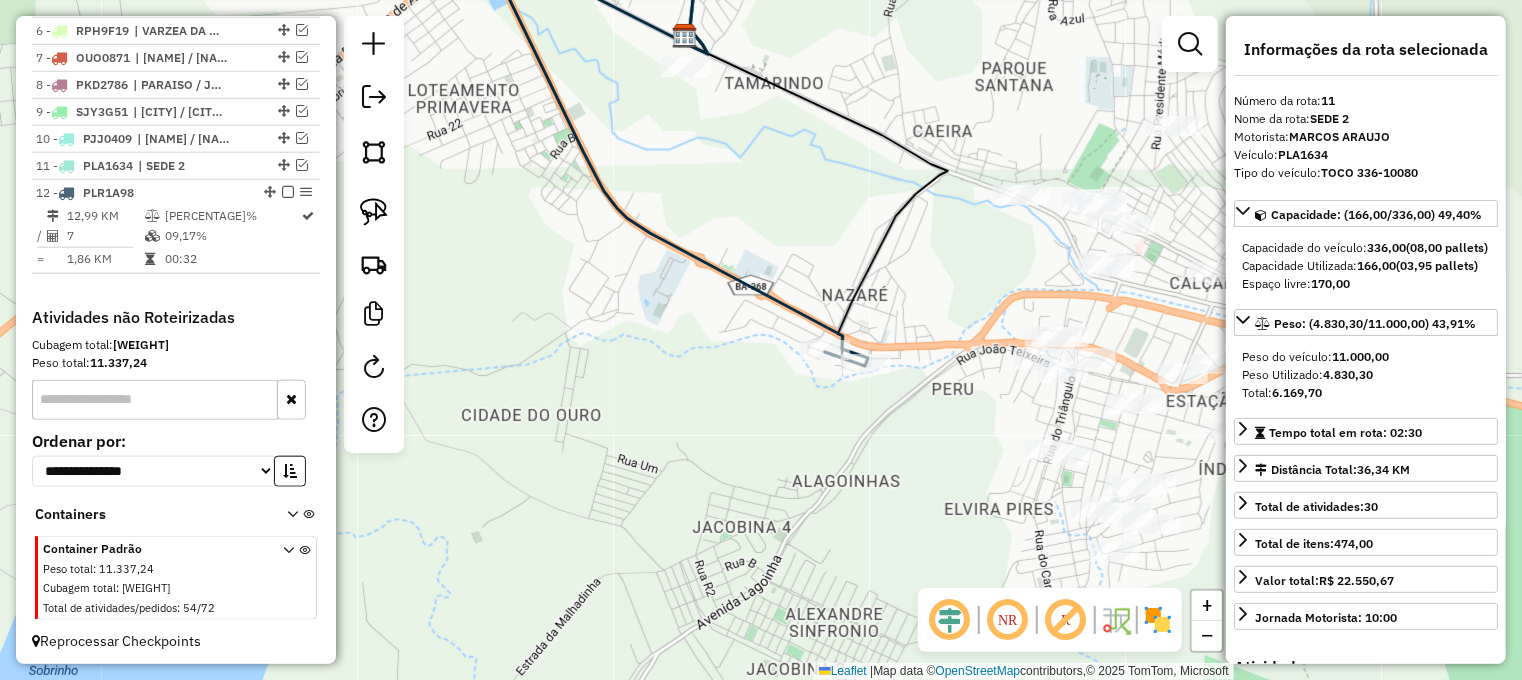 drag, startPoint x: 982, startPoint y: 455, endPoint x: 831, endPoint y: 408, distance: 158.14551 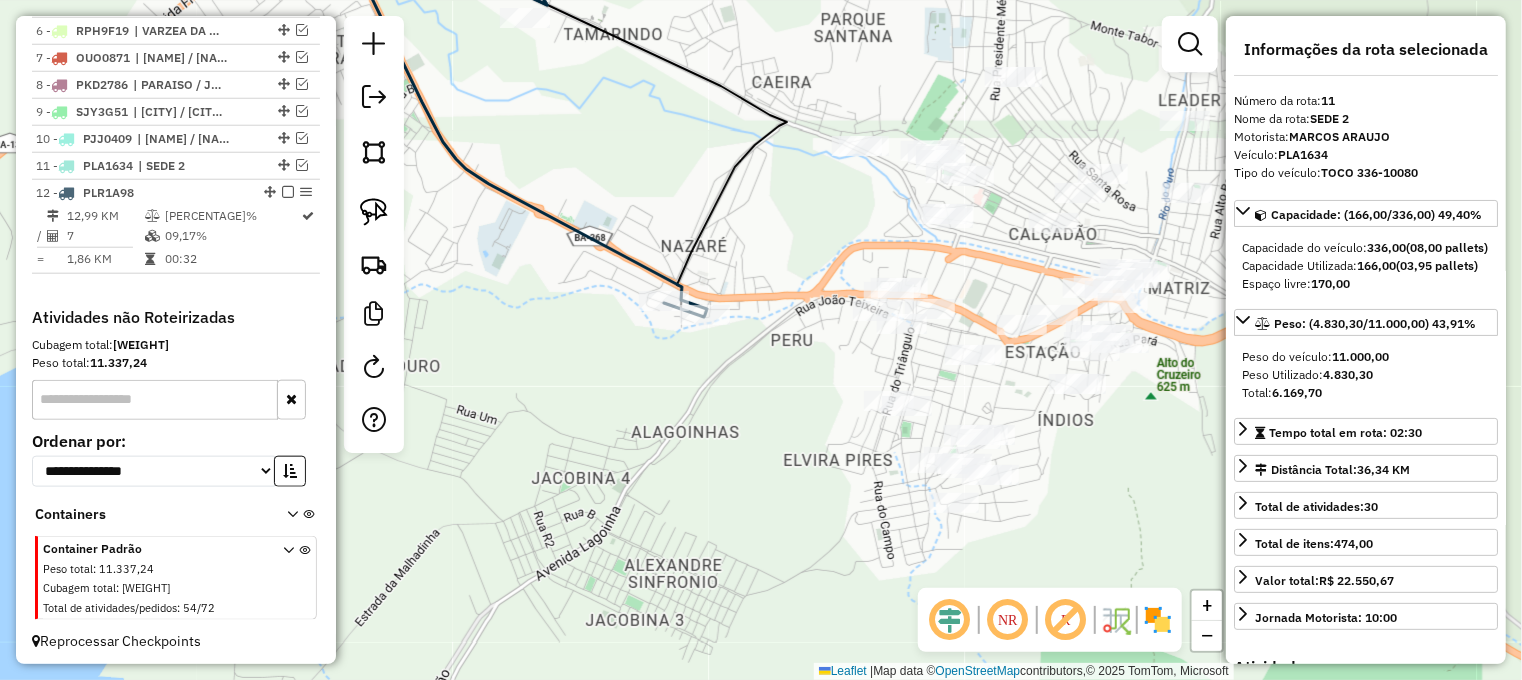 click on "Janela de atendimento Grade de atendimento Capacidade Transportadoras Veículos Cliente Pedidos  Rotas Selecione os dias de semana para filtrar as janelas de atendimento  Seg   Ter   Qua   Qui   Sex   Sáb   Dom  Informe o período da janela de atendimento: De: Até:  Filtrar exatamente a janela do cliente  Considerar janela de atendimento padrão  Selecione os dias de semana para filtrar as grades de atendimento  Seg   Ter   Qua   Qui   Sex   Sáb   Dom   Considerar clientes sem dia de atendimento cadastrado  Clientes fora do dia de atendimento selecionado Filtrar as atividades entre os valores definidos abaixo:  Peso mínimo:   Peso máximo:   Cubagem mínima:   Cubagem máxima:   De:   Até:  Filtrar as atividades entre o tempo de atendimento definido abaixo:  De:   Até:   Considerar capacidade total dos clientes não roteirizados Transportadora: Selecione um ou mais itens Tipo de veículo: Selecione um ou mais itens Veículo: Selecione um ou mais itens Motorista: Selecione um ou mais itens Nome: Rótulo:" 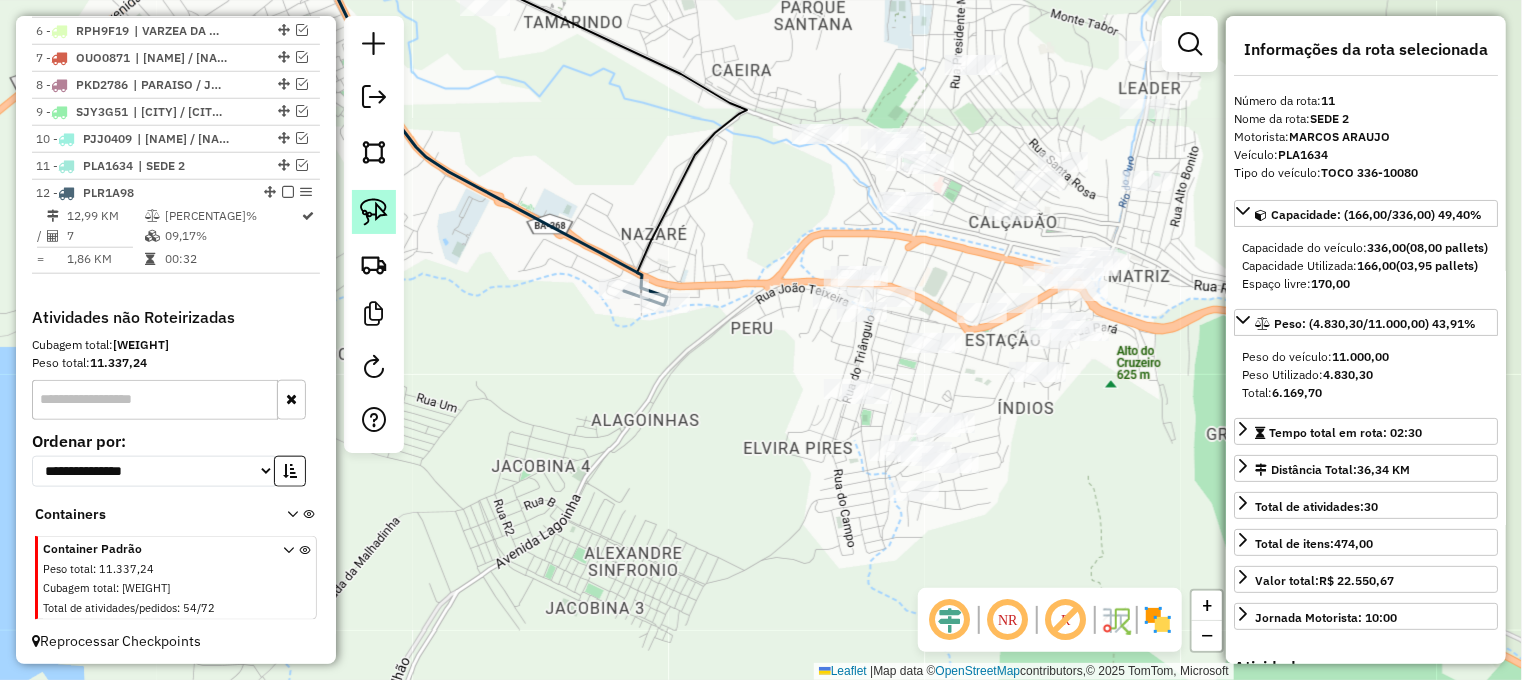 click 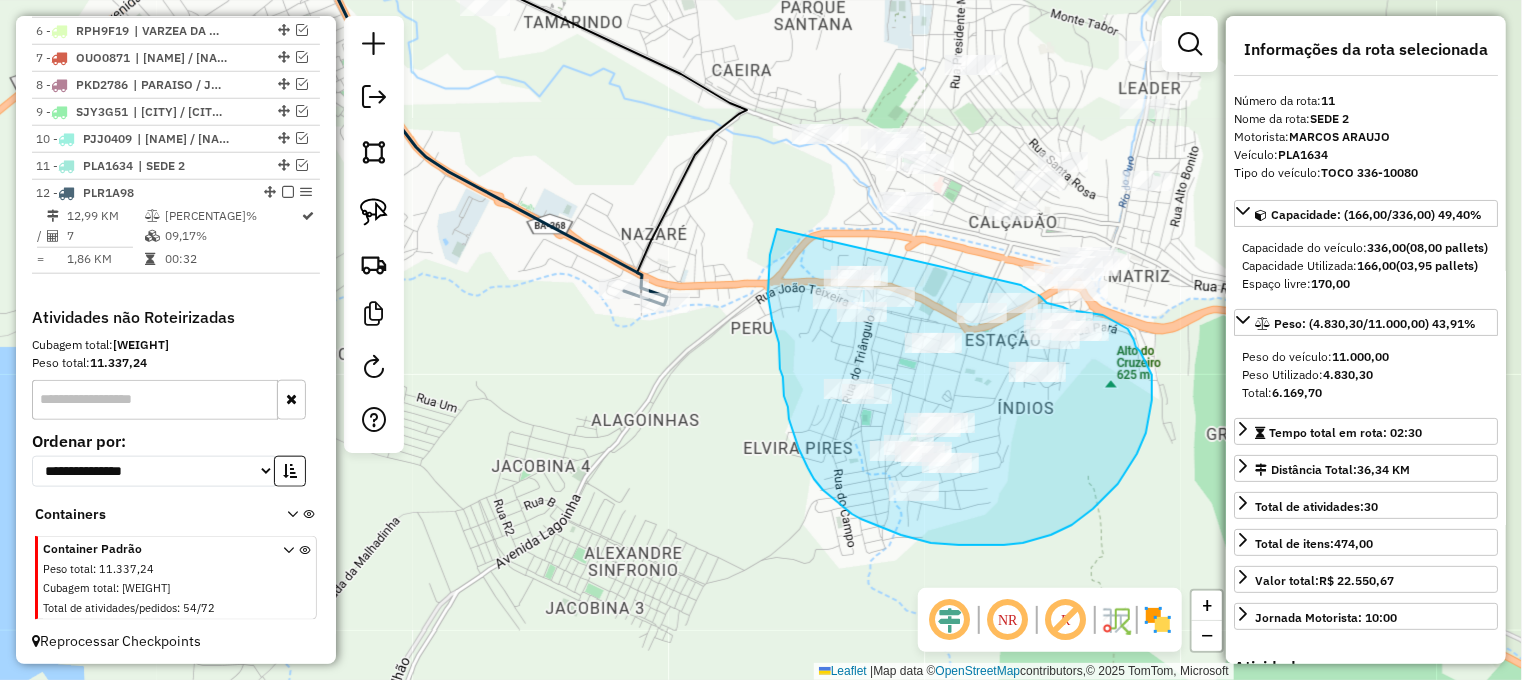 drag, startPoint x: 777, startPoint y: 229, endPoint x: 987, endPoint y: 281, distance: 216.34232 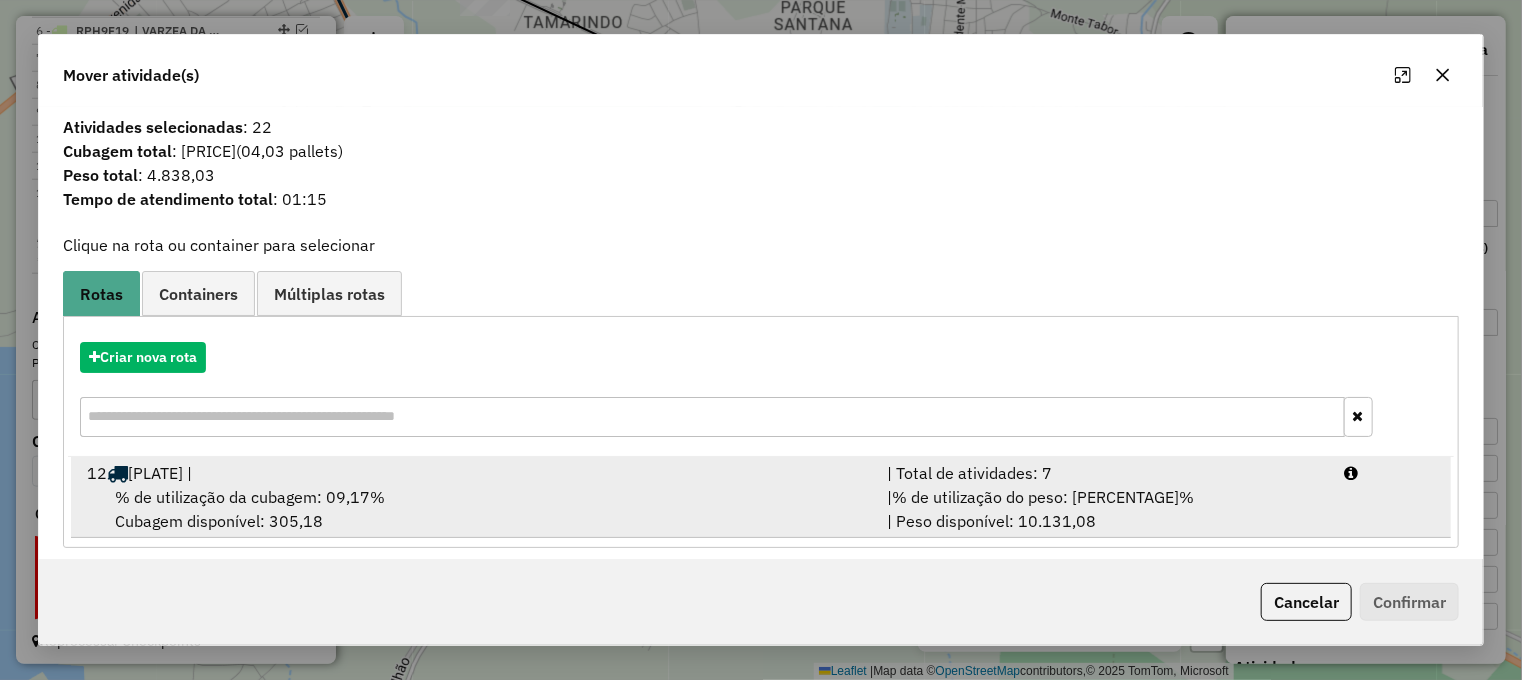 click on "% de utilização da cubagem: 09,17%" at bounding box center (250, 497) 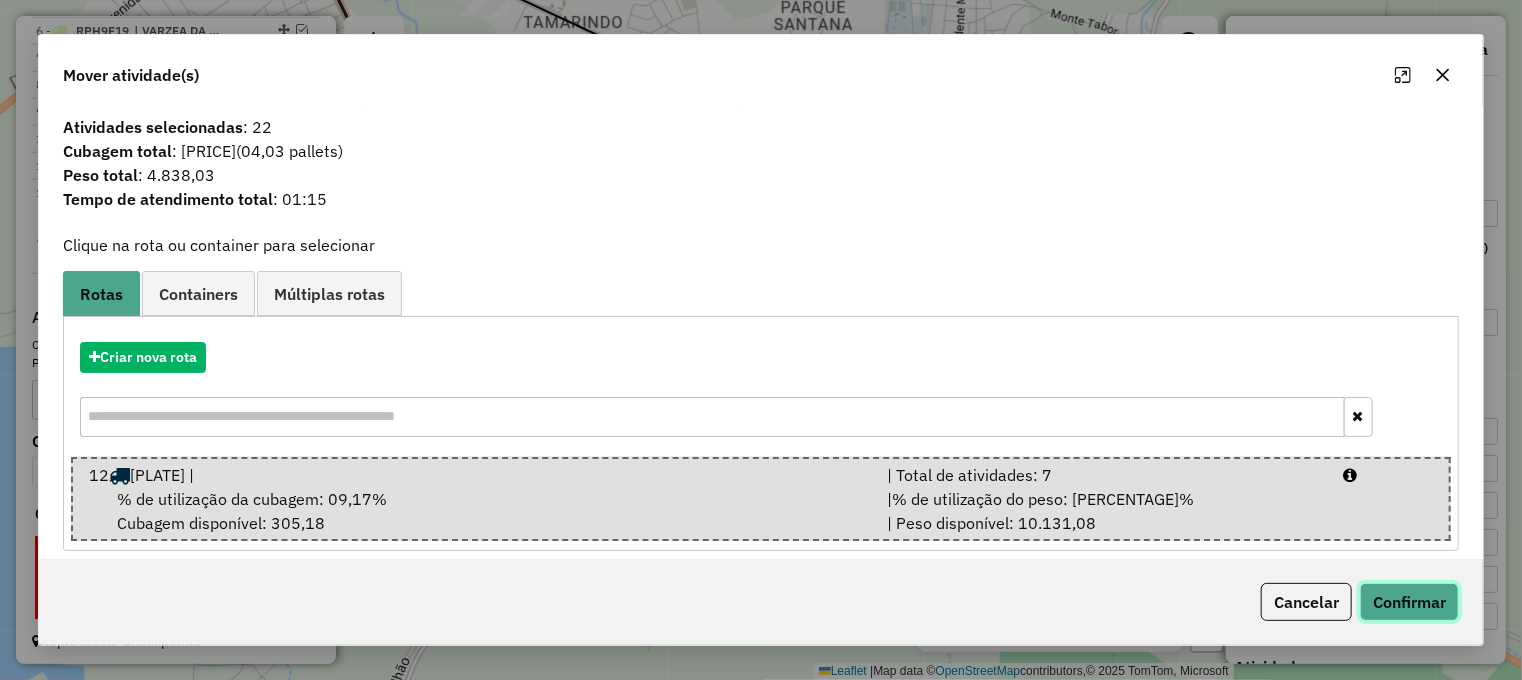 click on "Confirmar" 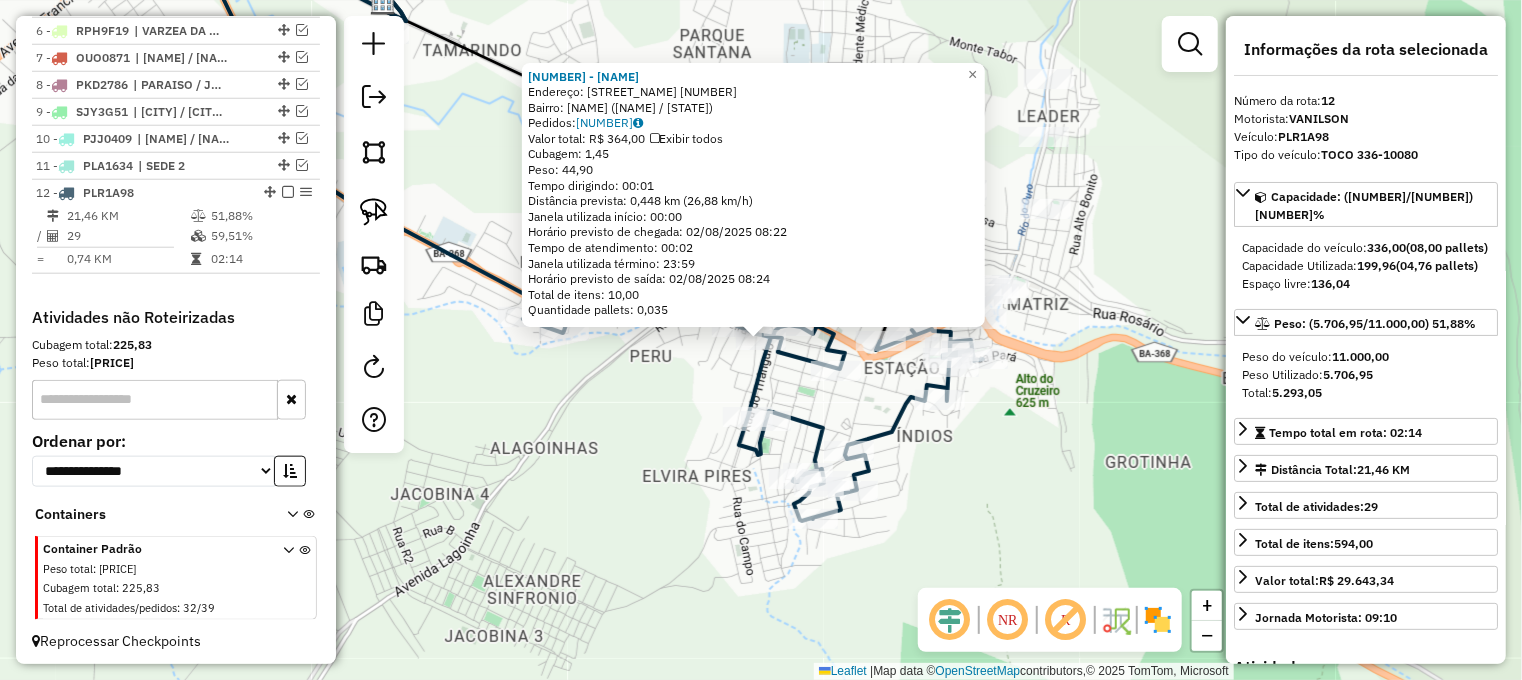 click on "[NUMBER] - [NUMBER] - [LAST_NAME] [LAST_NAME] [LAST_NAME]  Endereço: R   RUA JOAO TEIXEIRA             [NUMBER]   Bairro: [NEIGHBORHOOD] ([CITY] / [STATE])   Pedidos:  [ORDER_ID]   Valor total: R$ [PRICE]   Exibir todos   Cubagem: [CUBAGE]  Peso: [WEIGHT]  Tempo dirigindo: [TIME]   Distância prevista: [DISTANCE] km ([SPEED] km/h)   Janela utilizada início: [TIME]   Horário previsto de chegada: [DATE] [TIME]   Tempo de atendimento: [TIME]   Janela utilizada término: [TIME]   Horário previsto de saída: [DATE] [TIME]   Total de itens: [ITEMS]   Quantidade pallets: [PALLETS]  × Janela de atendimento Grade de atendimento Capacidade Transportadoras Veículos Cliente Pedidos  Rotas Selecione os dias de semana para filtrar as janelas de atendimento  Seg   Ter   Qua   Qui   Sex   Sáb   Dom  Informe o período da janela de atendimento: De: Até:  Filtrar exatamente a janela do cliente  Considerar janela de atendimento padrão  Selecione os dias de semana para filtrar as grades de atendimento  Seg   Ter   Qua   Qui   Sex   Sáb   Dom   Peso mínimo:   Peso máximo:   De:   De:" 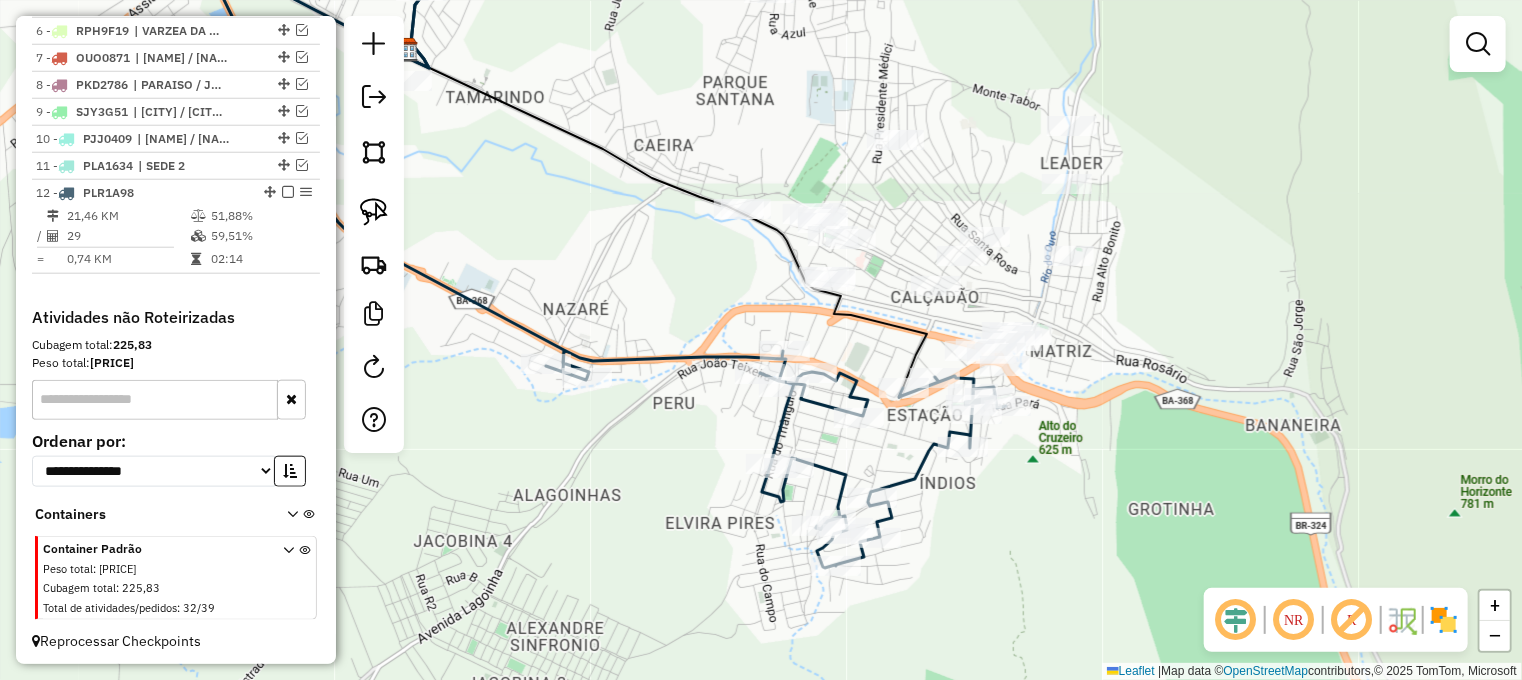 drag, startPoint x: 648, startPoint y: 464, endPoint x: 825, endPoint y: 610, distance: 229.44498 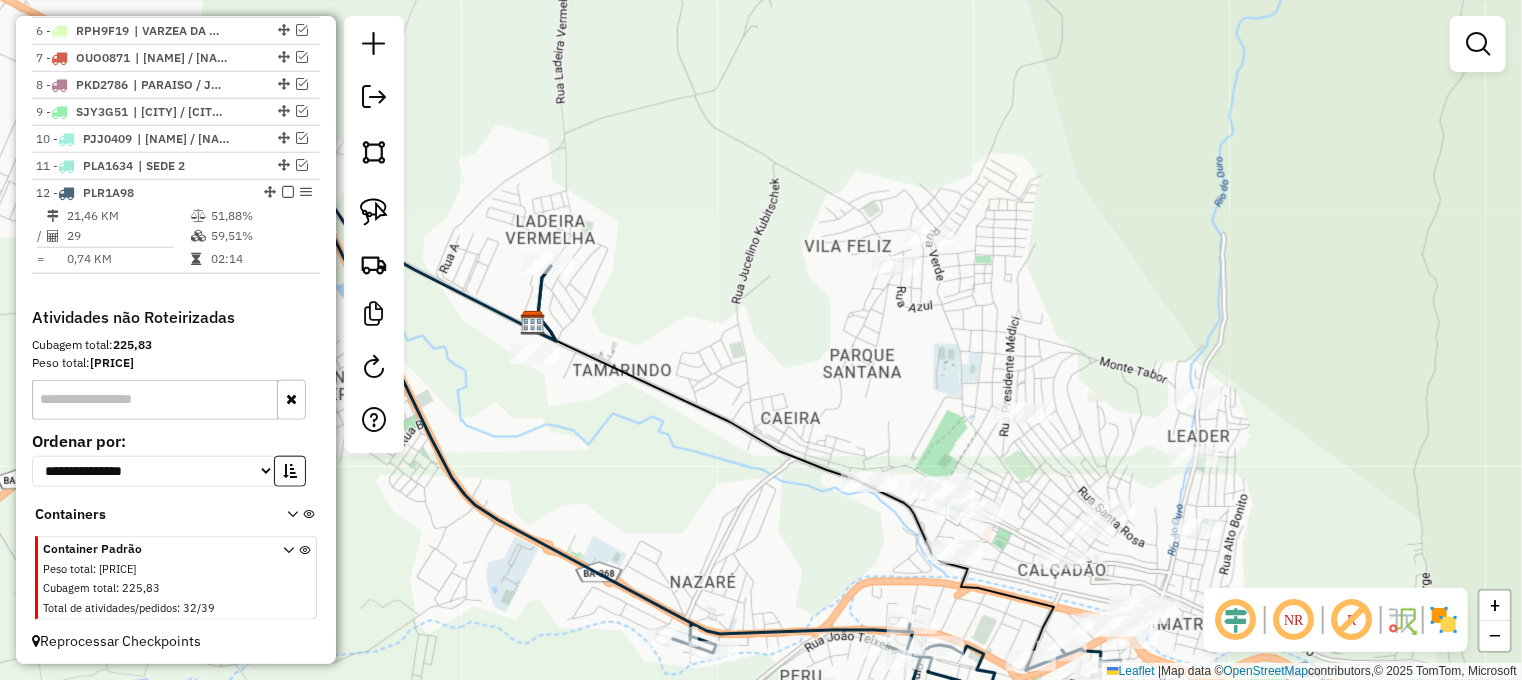 drag, startPoint x: 828, startPoint y: 541, endPoint x: 813, endPoint y: 711, distance: 170.66048 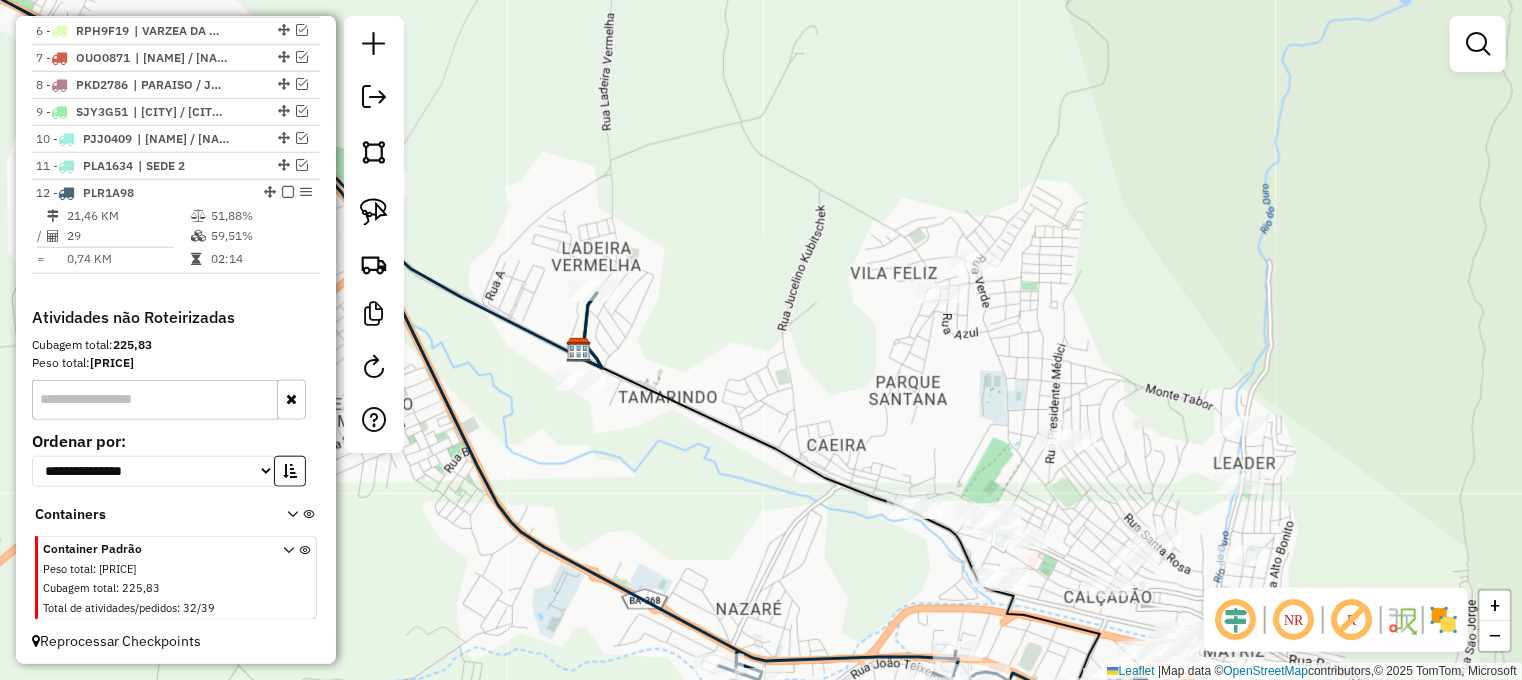 drag, startPoint x: 659, startPoint y: 492, endPoint x: 905, endPoint y: 598, distance: 267.86563 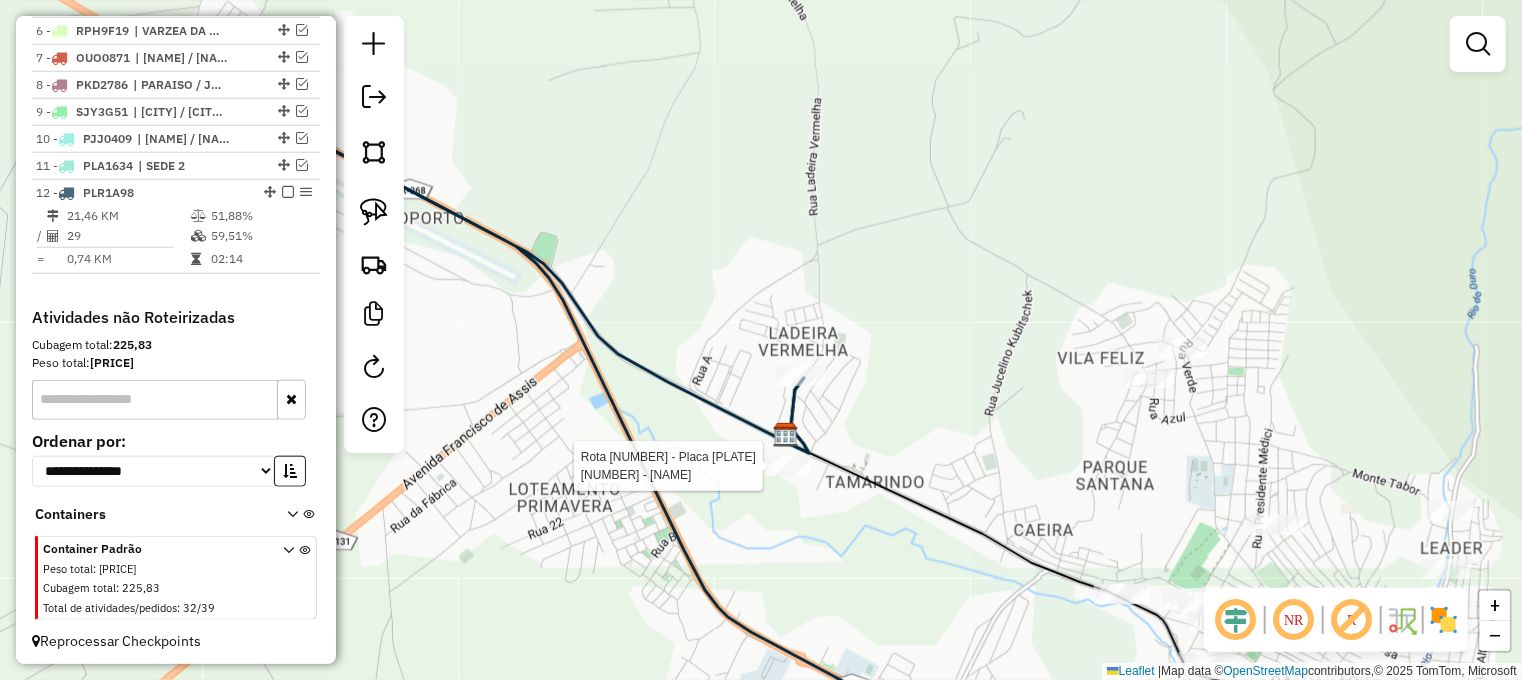 select on "**********" 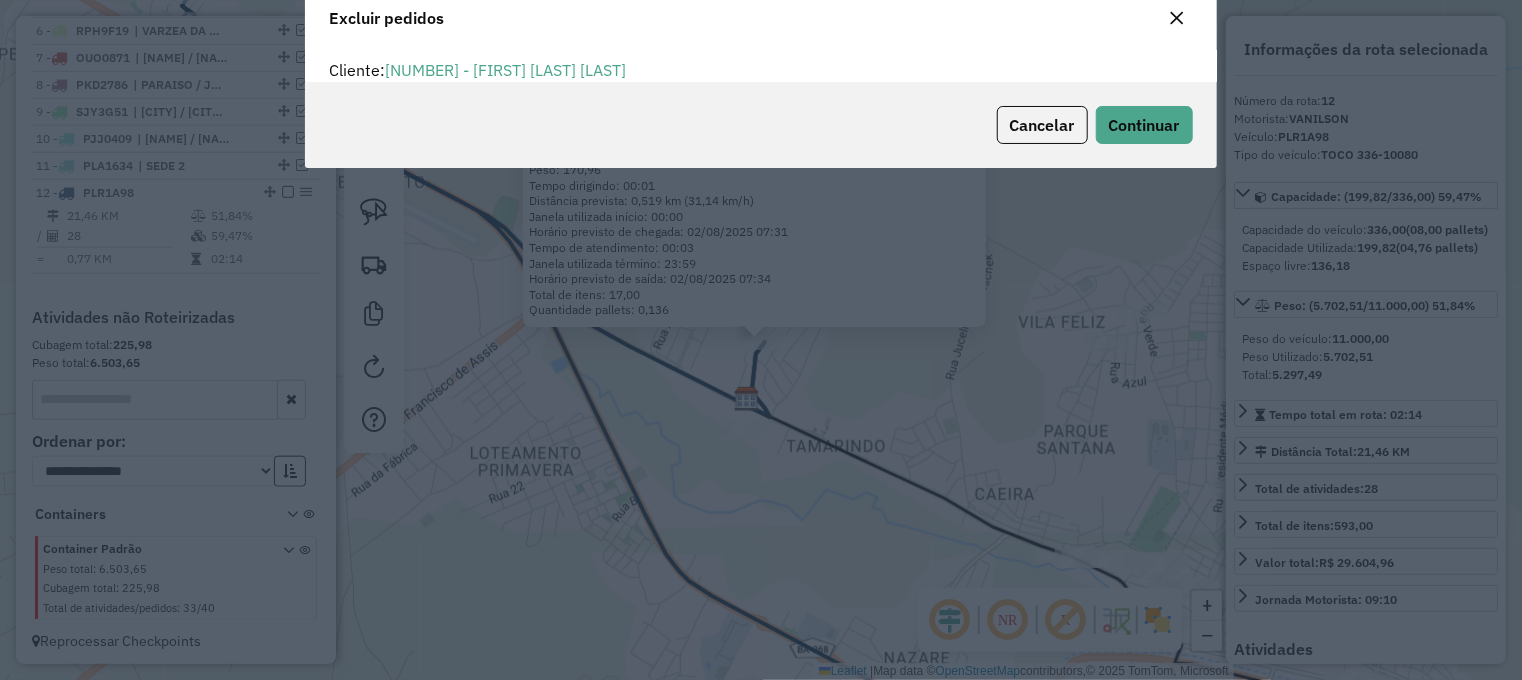 scroll, scrollTop: 69, scrollLeft: 0, axis: vertical 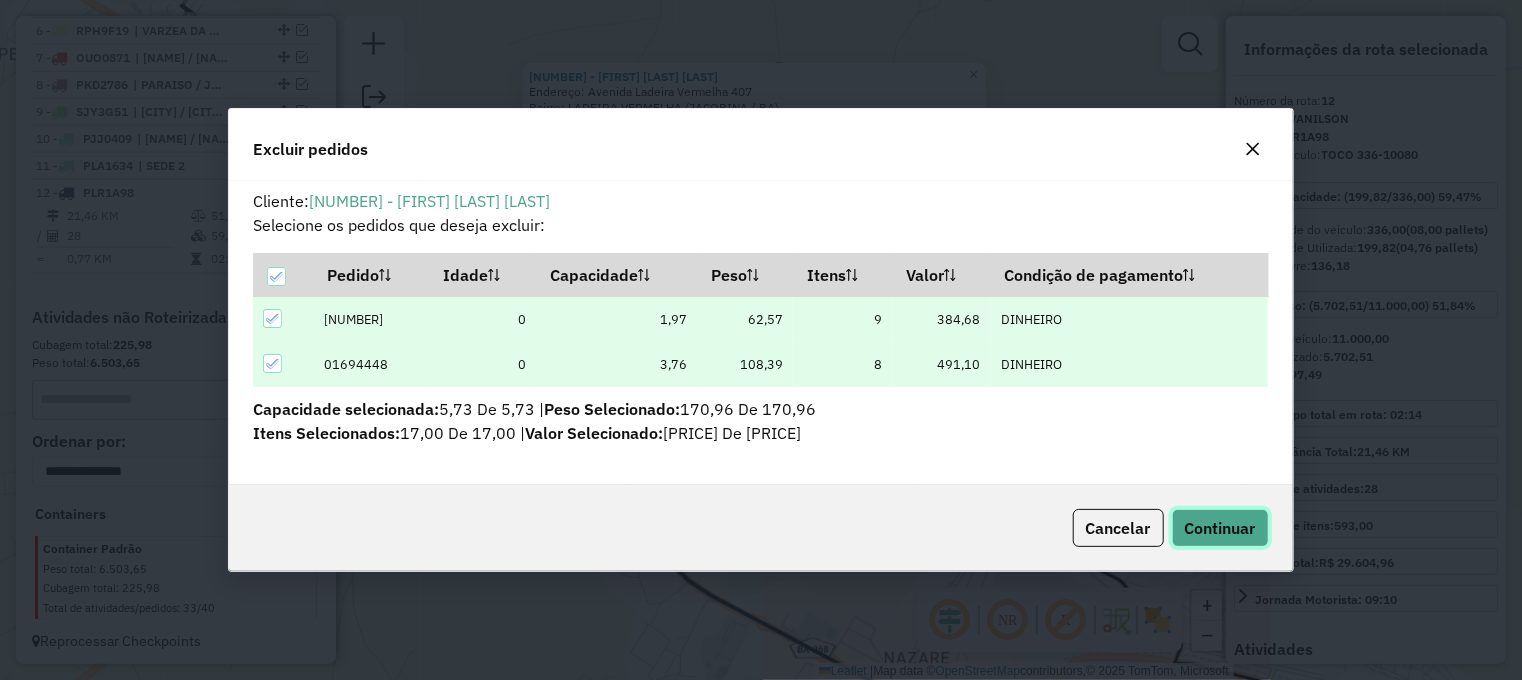 click on "Continuar" 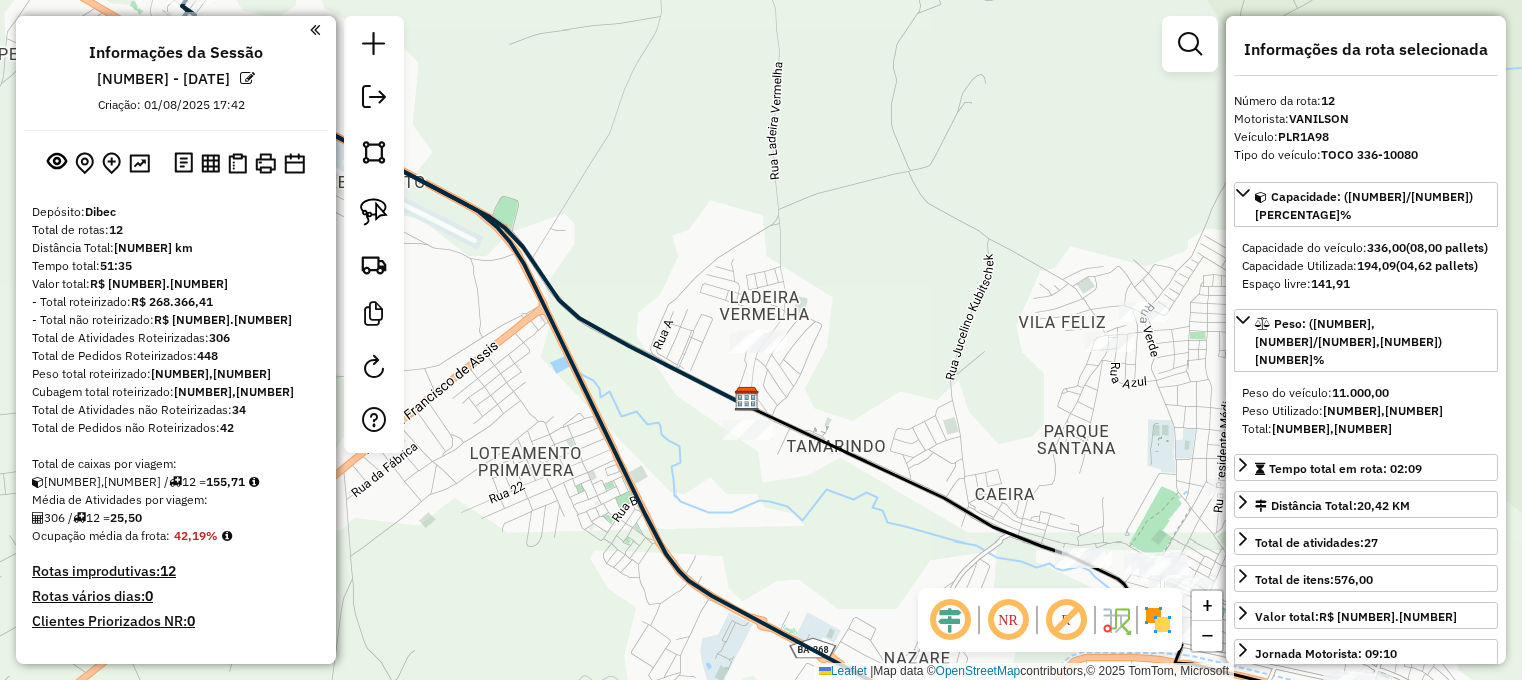 select on "**********" 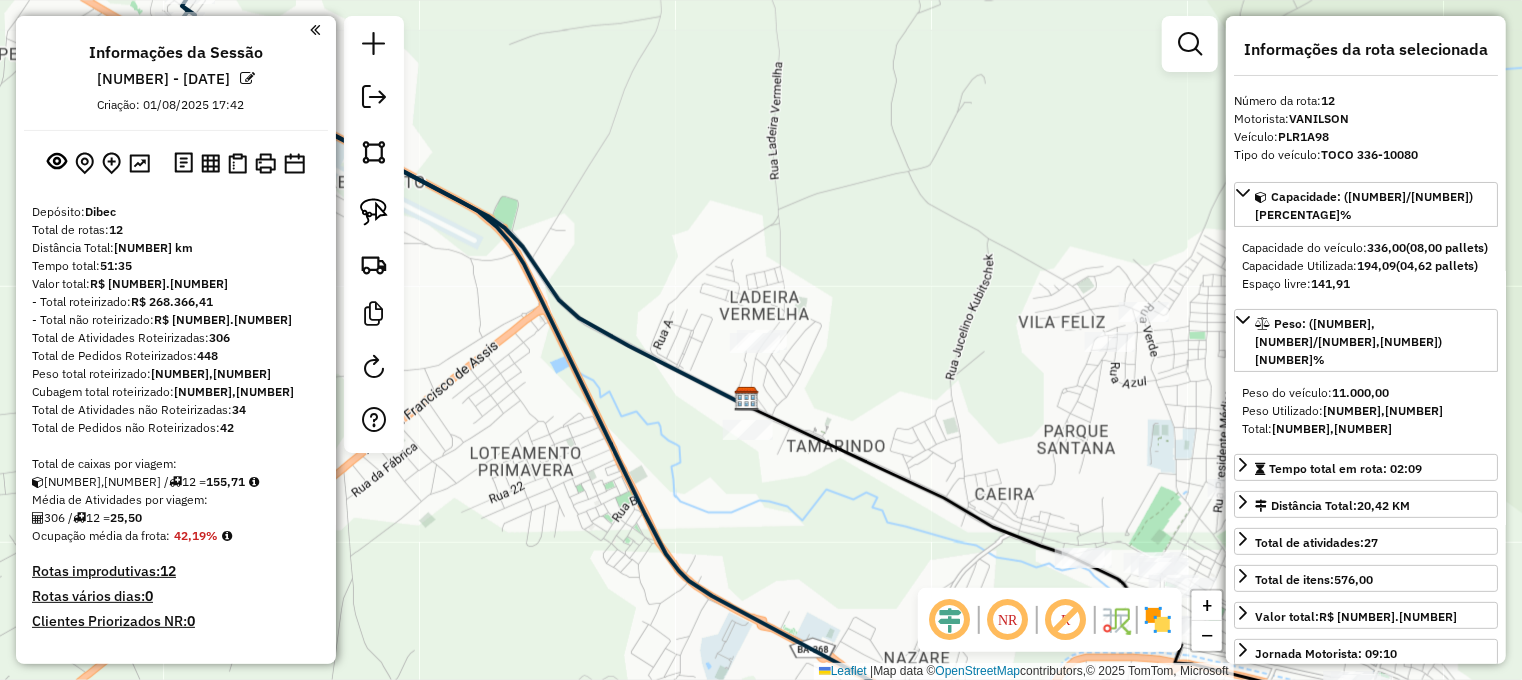 scroll, scrollTop: 907, scrollLeft: 0, axis: vertical 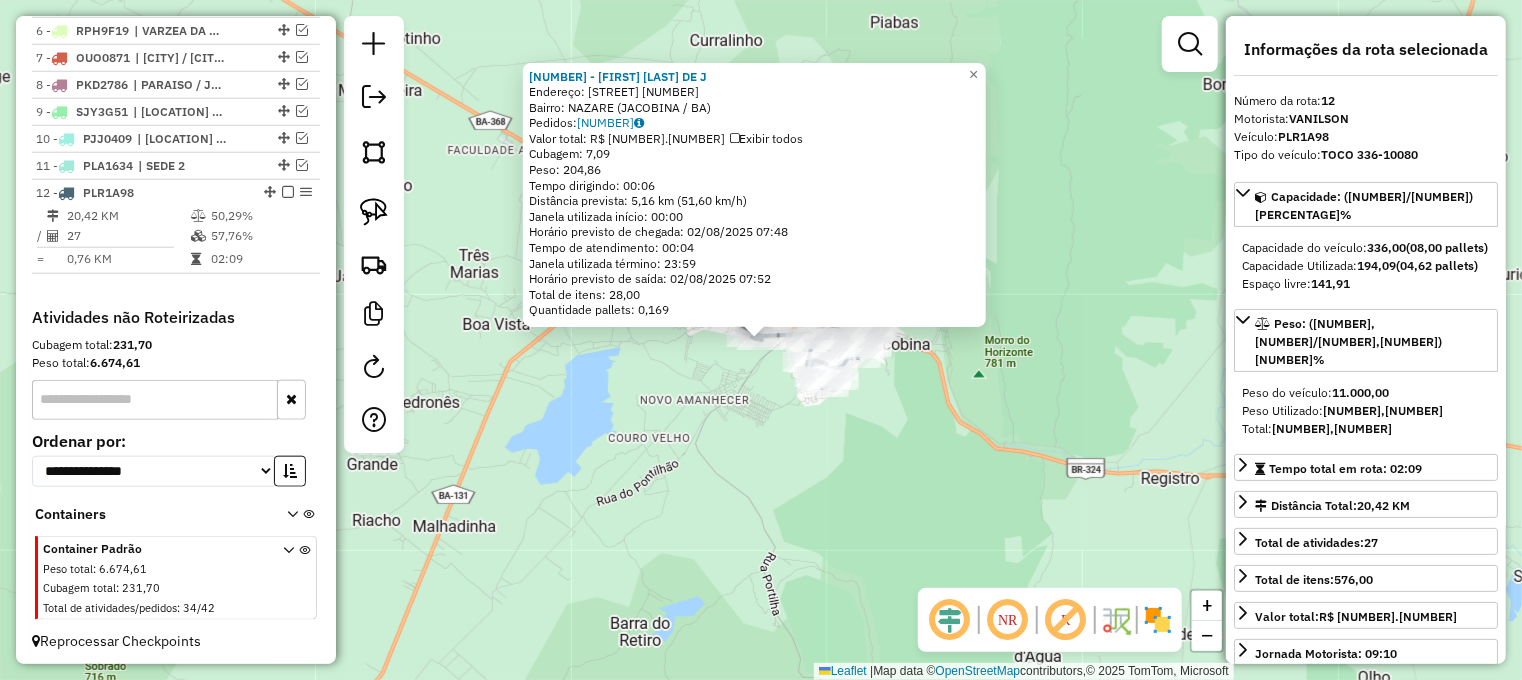 click on "82193 - SILVANA SANTANA DE J  Endereço: PC  SAGRADA FAMILIA               70   Bairro: NAZARE (JACOBINA / BA)   Pedidos:  01694474   Valor total: R$ 1.003,45   Exibir todos   Cubagem: 7,09  Peso: 204,86  Tempo dirigindo: 00:06   Distância prevista: 5,16 km (51,60 km/h)   Janela utilizada início: 00:00   Horário previsto de chegada: 02/08/2025 07:48   Tempo de atendimento: 00:04   Janela utilizada término: 23:59   Horário previsto de saída: 02/08/2025 07:52   Total de itens: 28,00   Quantidade pallets: 0,169  × Janela de atendimento Grade de atendimento Capacidade Transportadoras Veículos Cliente Pedidos  Rotas Selecione os dias de semana para filtrar as janelas de atendimento  Seg   Ter   Qua   Qui   Sex   Sáb   Dom  Informe o período da janela de atendimento: De: Até:  Filtrar exatamente a janela do cliente  Considerar janela de atendimento padrão  Selecione os dias de semana para filtrar as grades de atendimento  Seg   Ter   Qua   Qui   Sex   Sáb   Dom   Peso mínimo:   Peso máximo:   De:  +" 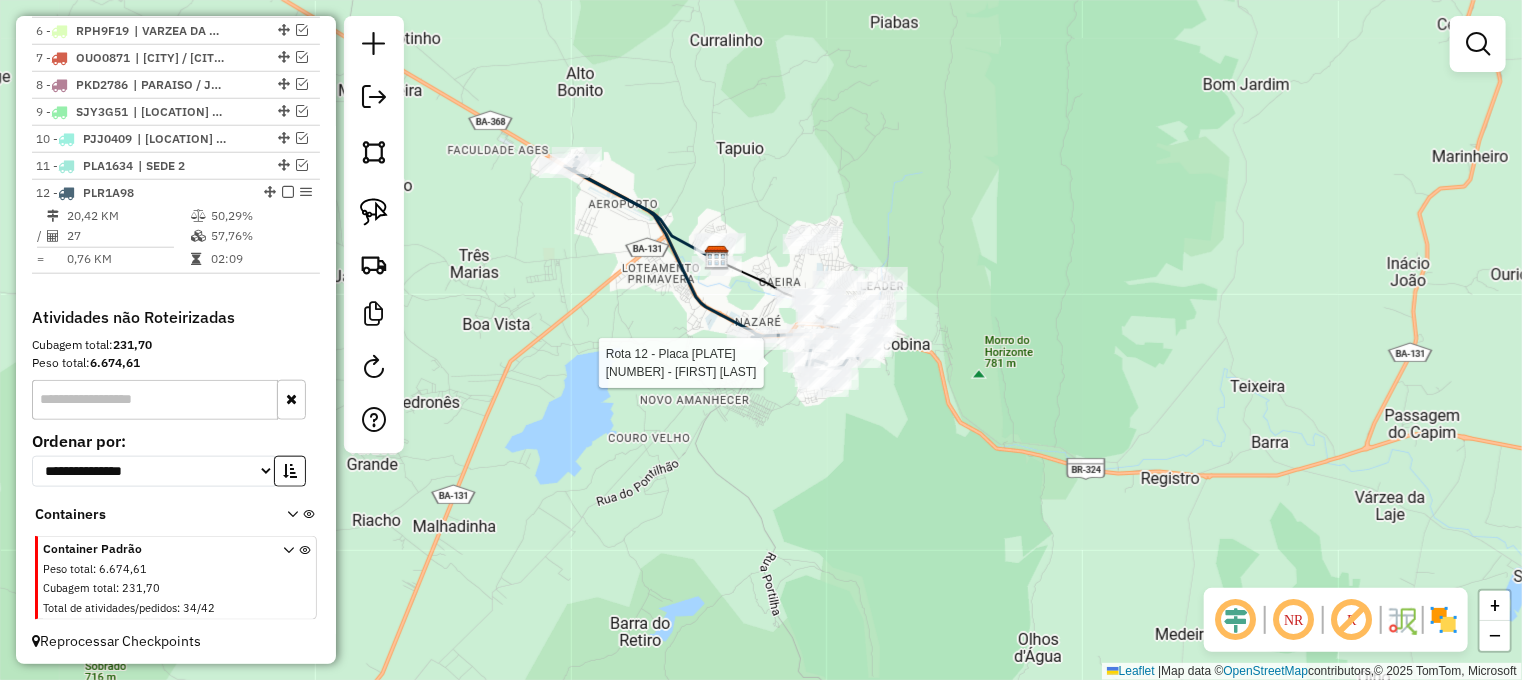 select on "**********" 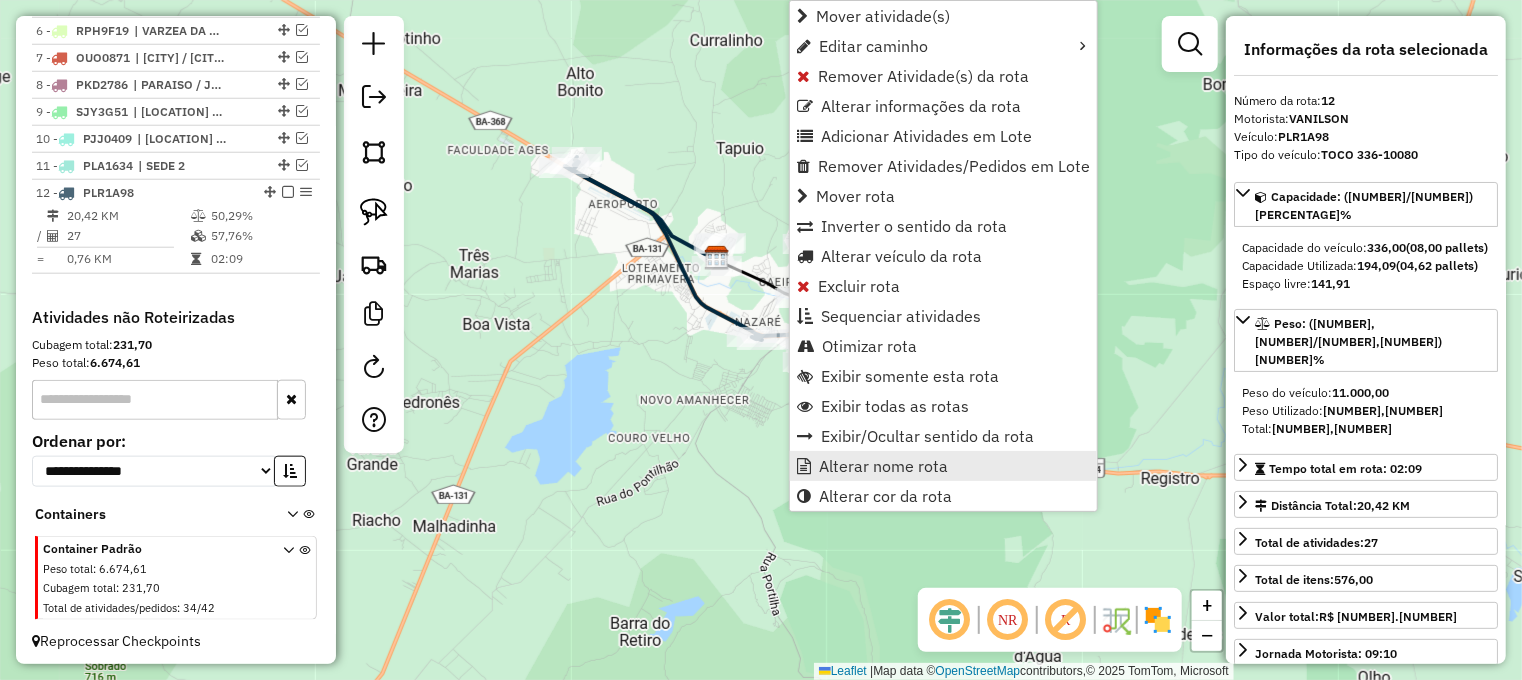 click on "Alterar nome rota" at bounding box center (883, 466) 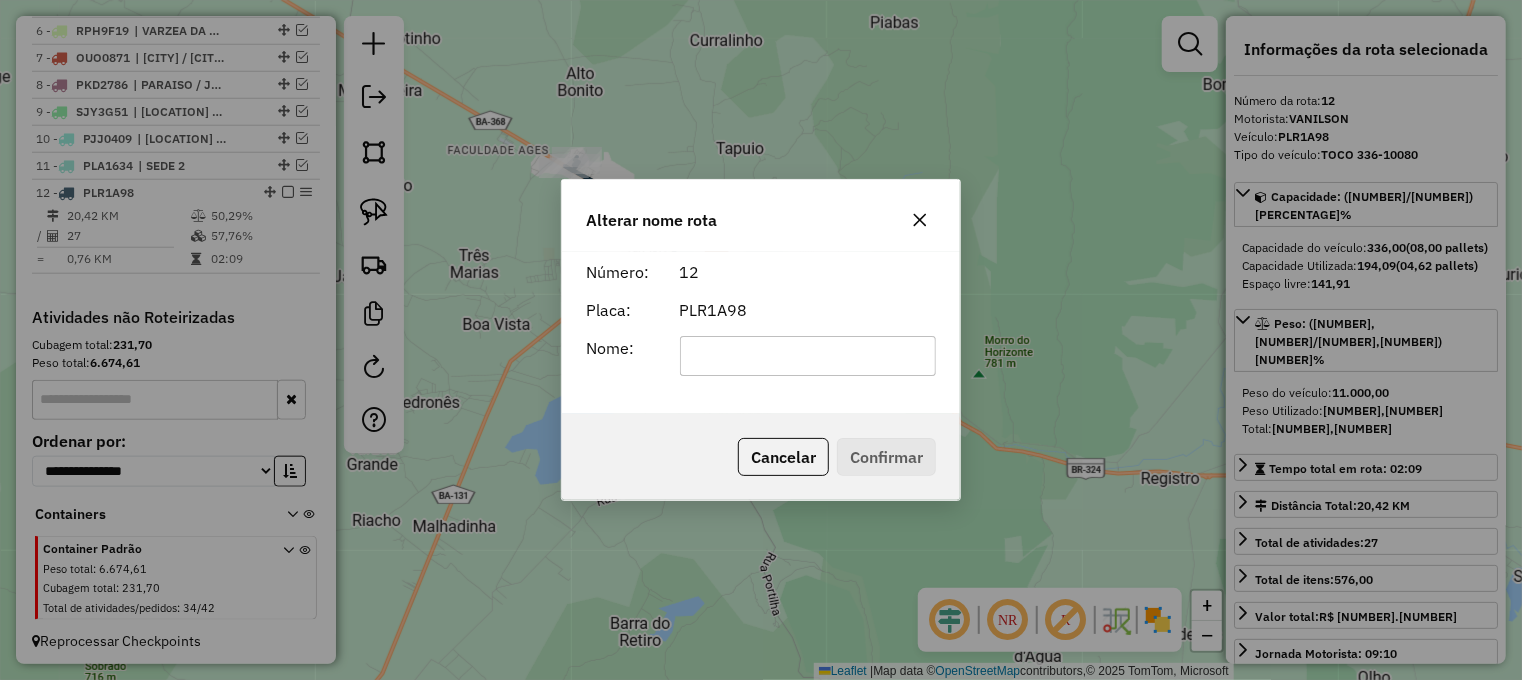 click 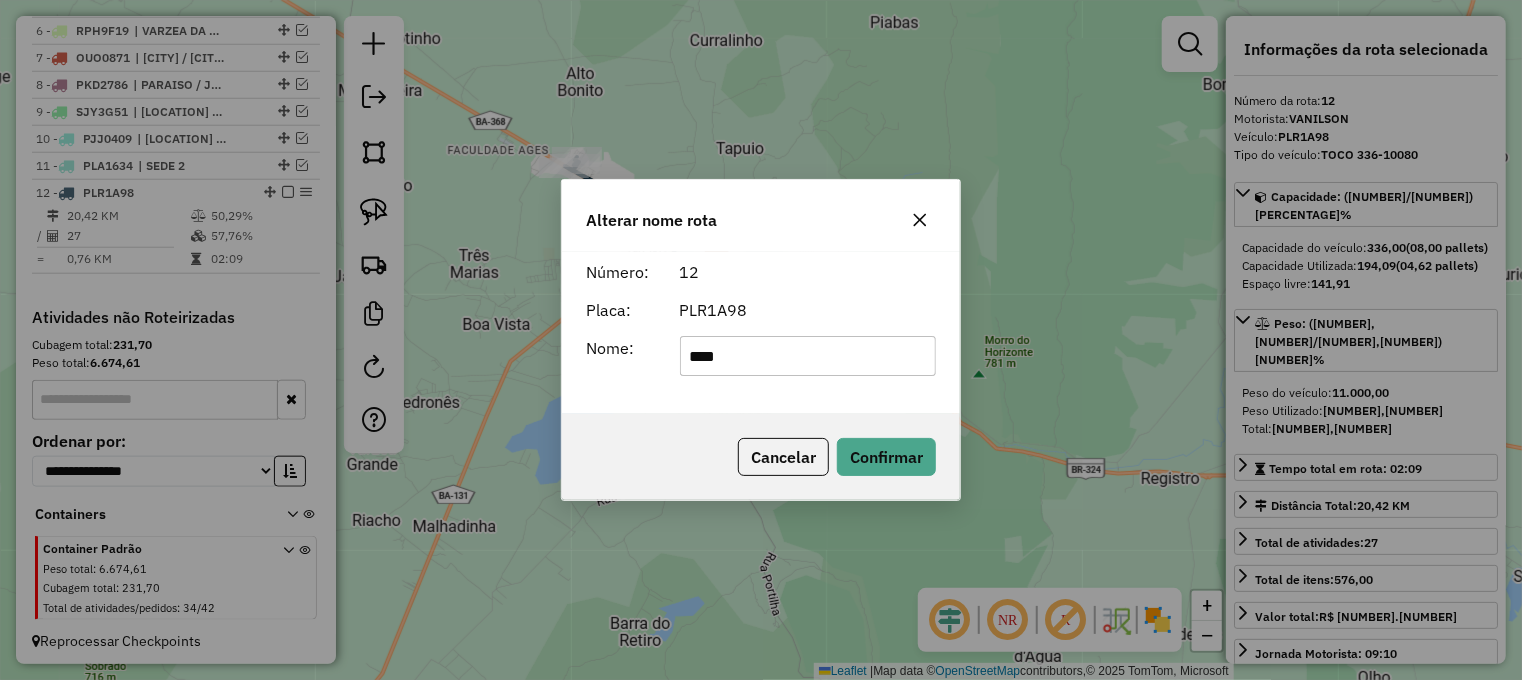 type on "******" 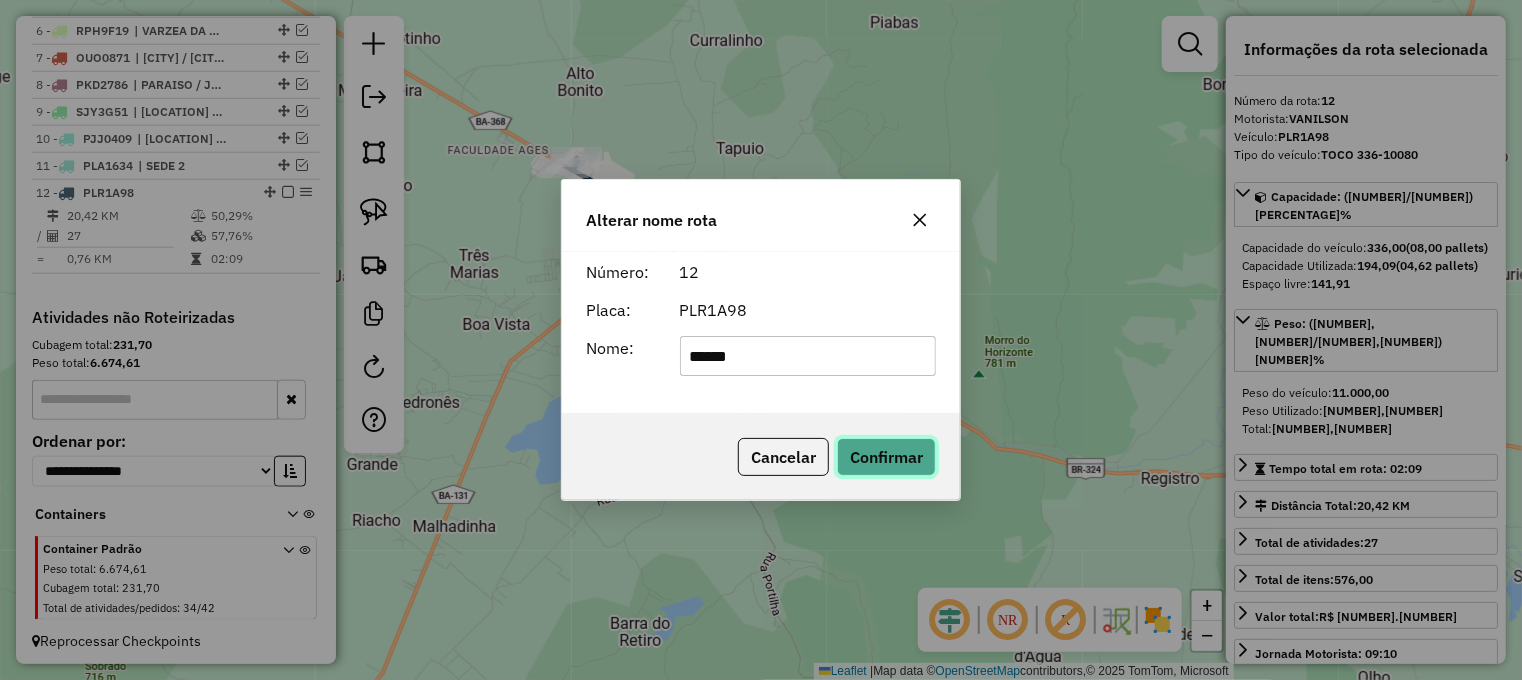 click on "Confirmar" 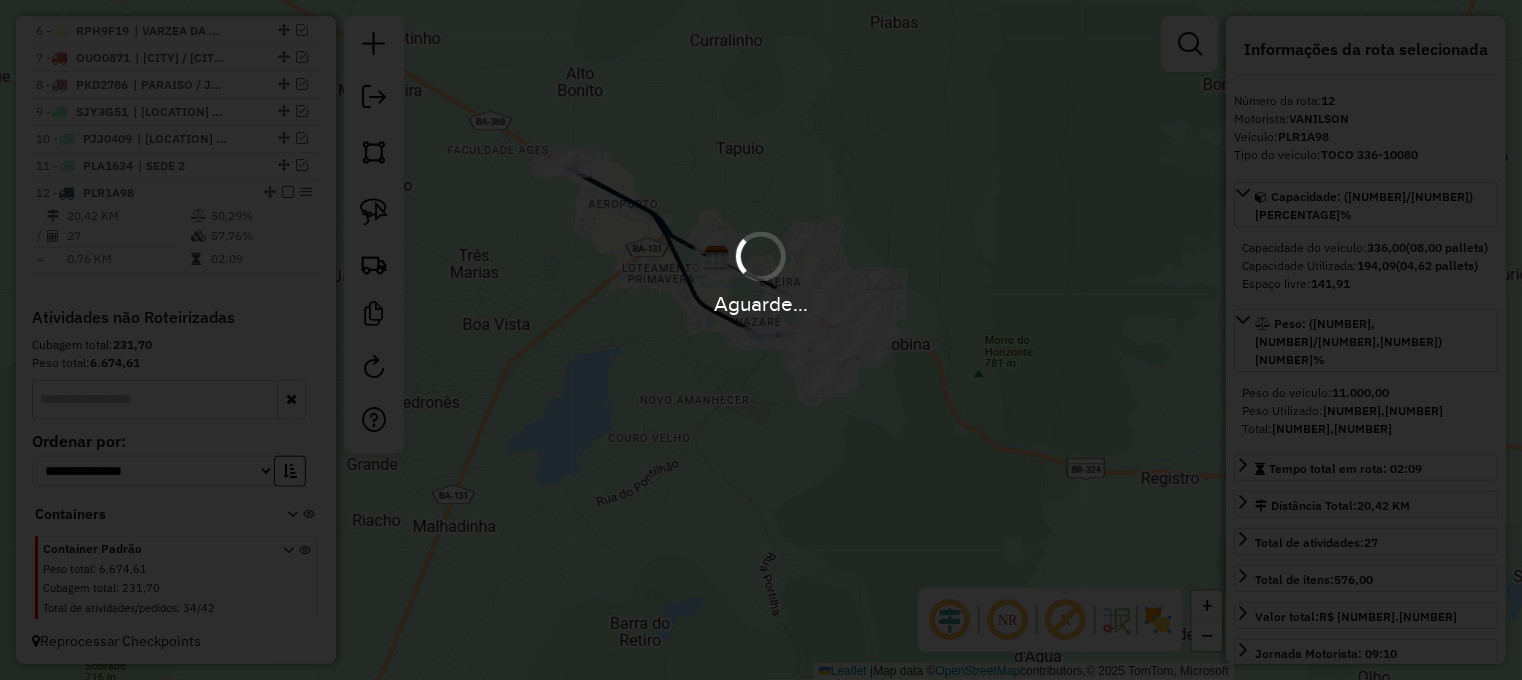 type 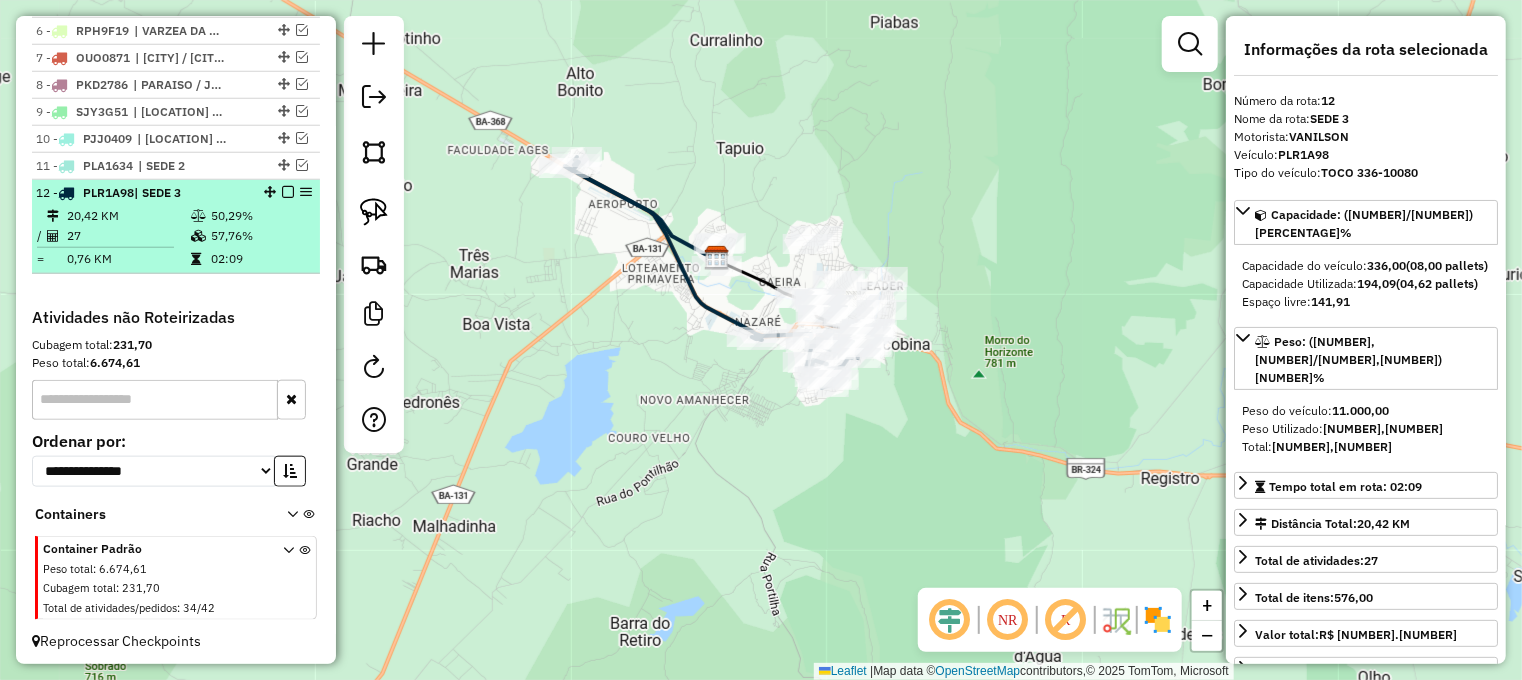 click at bounding box center (288, 192) 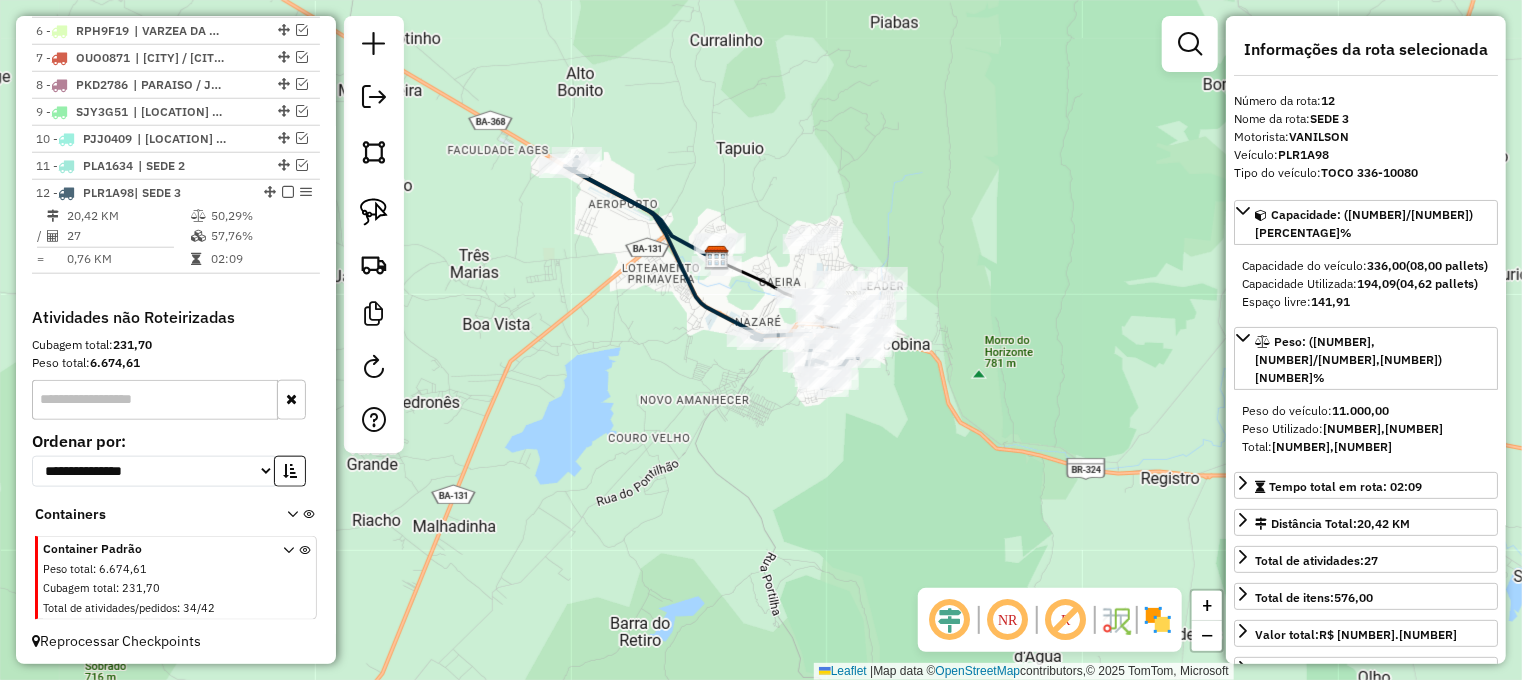 scroll, scrollTop: 840, scrollLeft: 0, axis: vertical 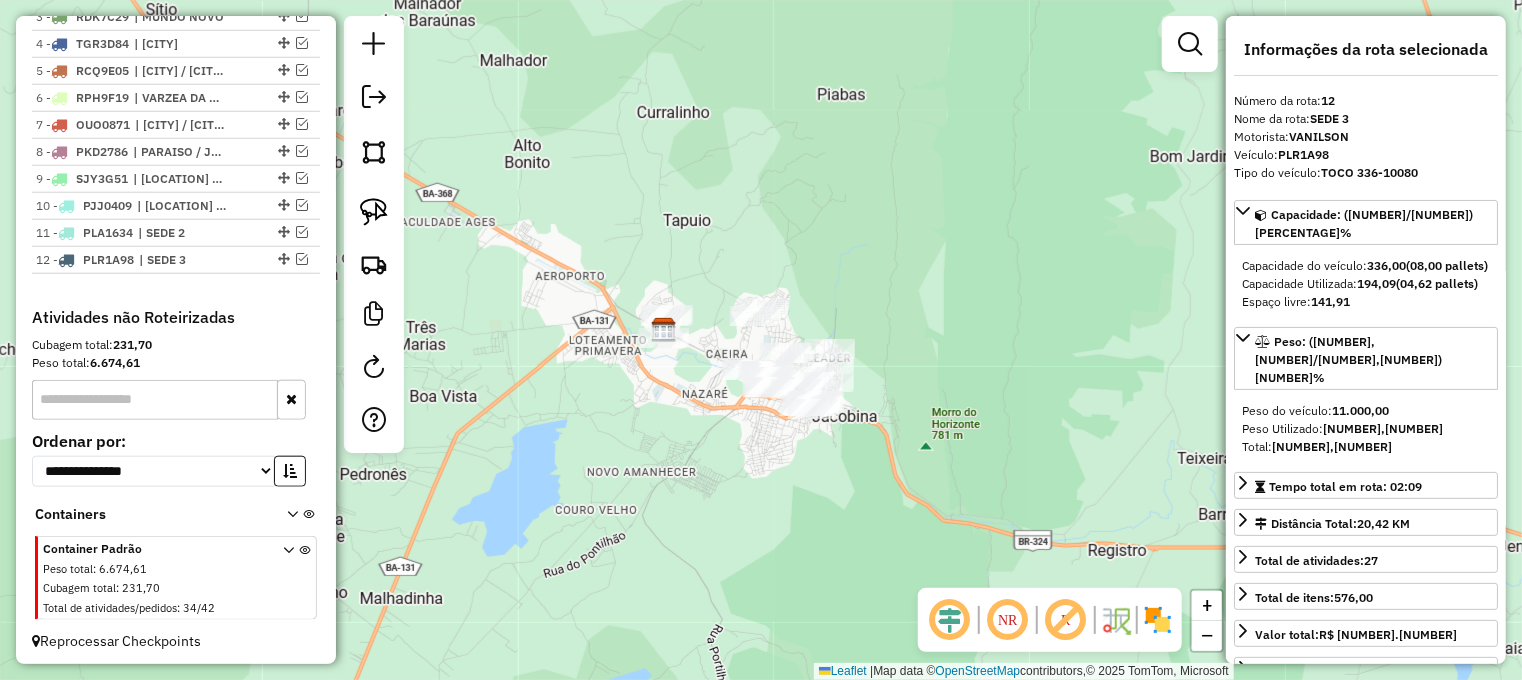 drag, startPoint x: 557, startPoint y: 323, endPoint x: 438, endPoint y: 323, distance: 119 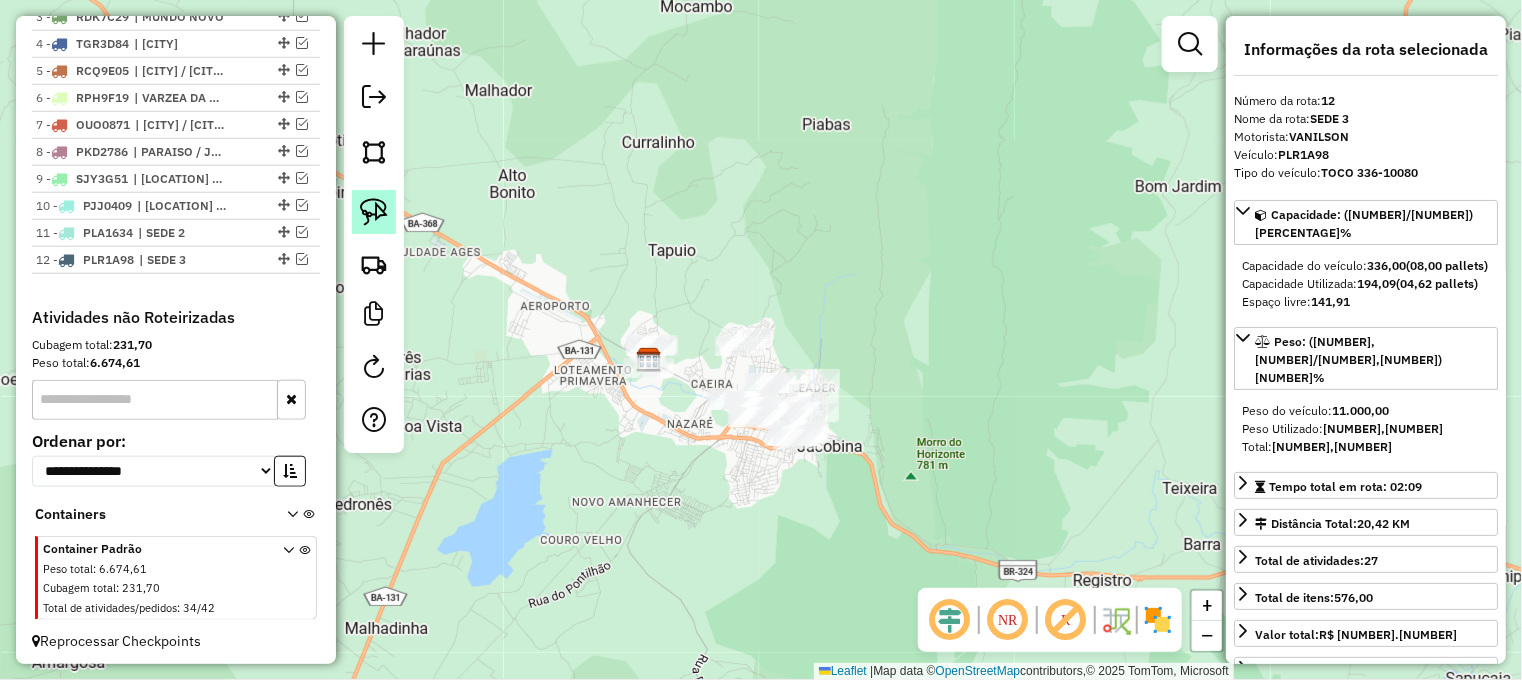 click 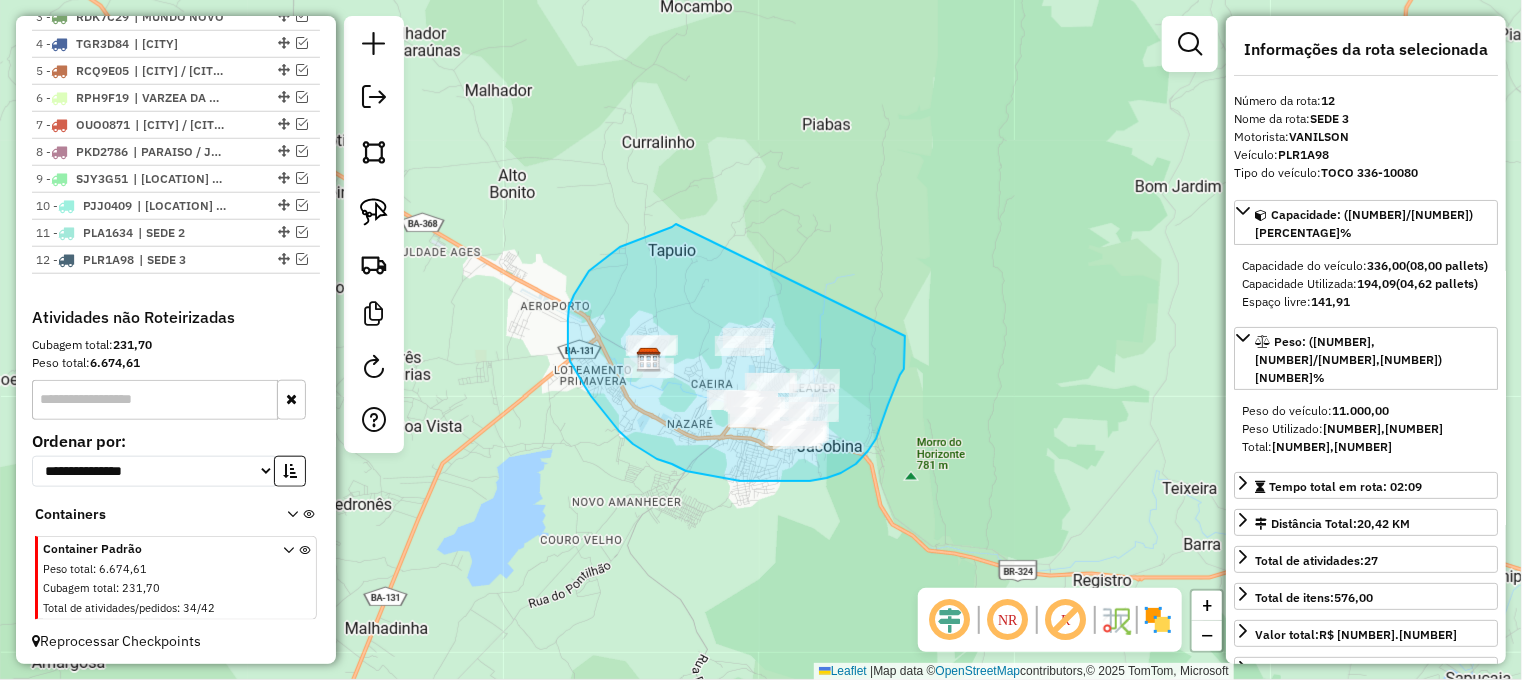 drag, startPoint x: 676, startPoint y: 224, endPoint x: 905, endPoint y: 330, distance: 252.34302 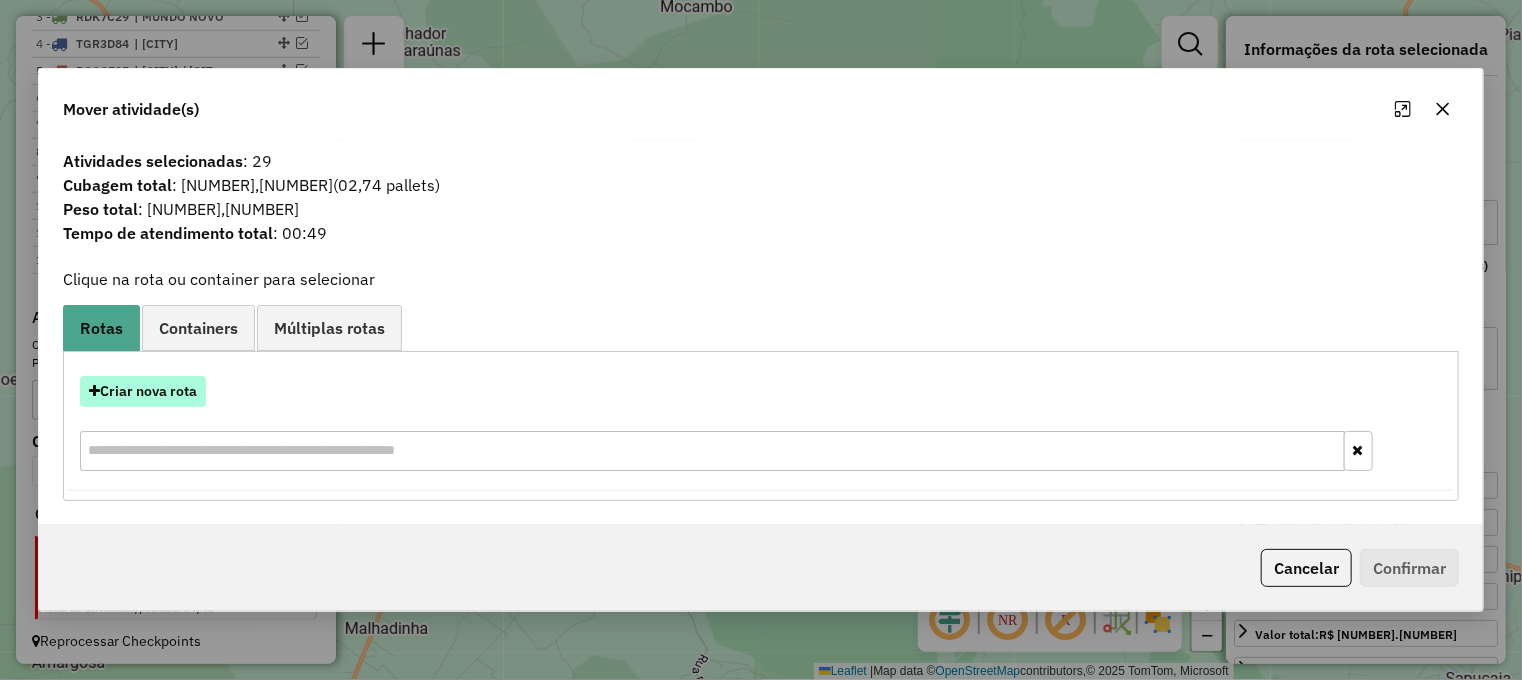 click on "Criar nova rota" at bounding box center (143, 391) 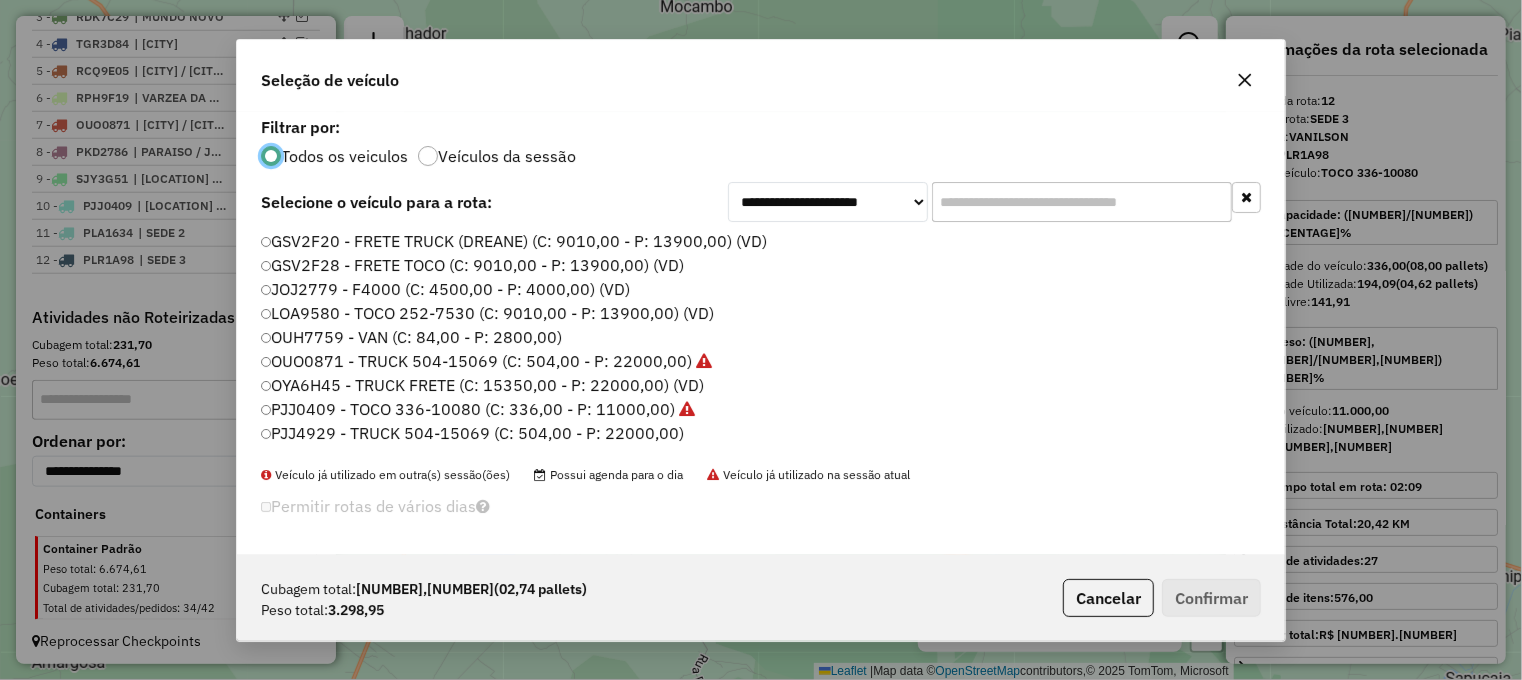 scroll, scrollTop: 10, scrollLeft: 6, axis: both 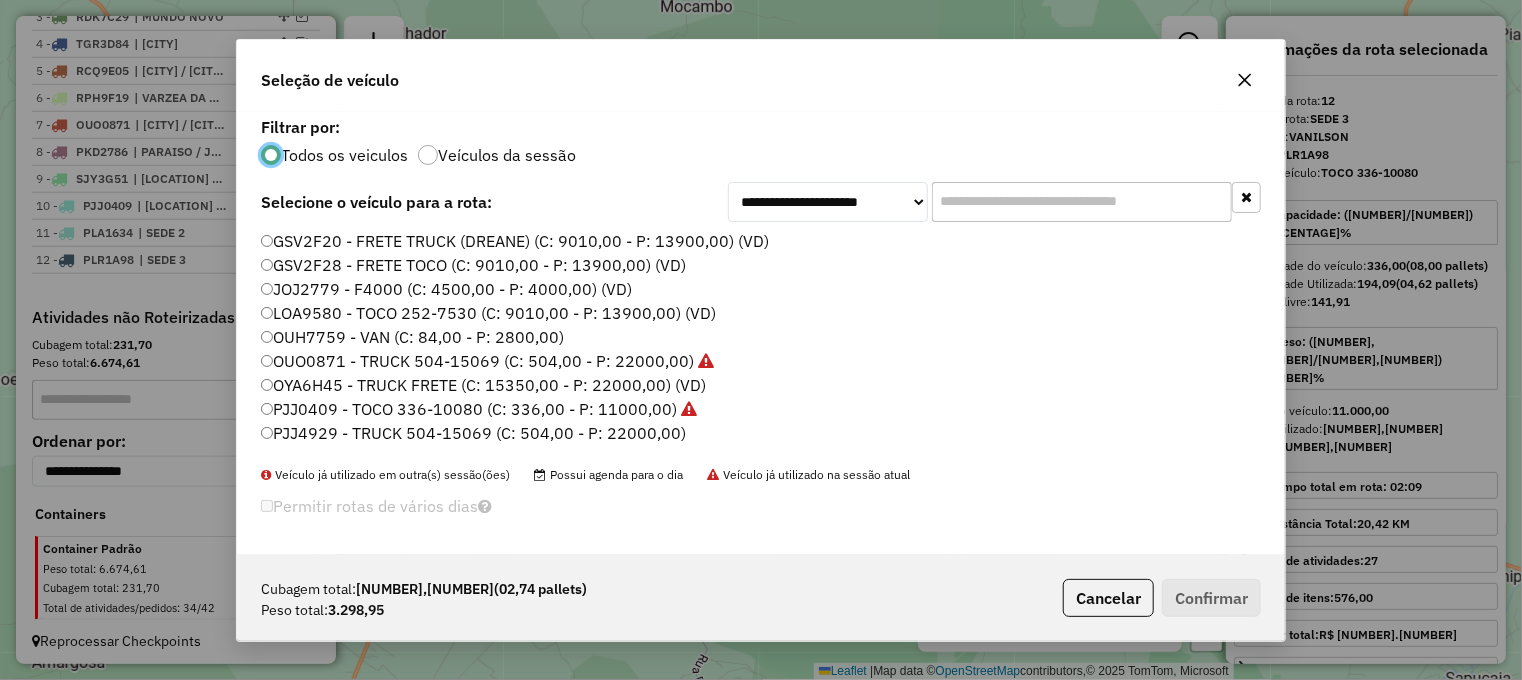 click on "LOA9580 - TOCO 252-7530 (C: 9010,00 - P: 13900,00) (VD)" 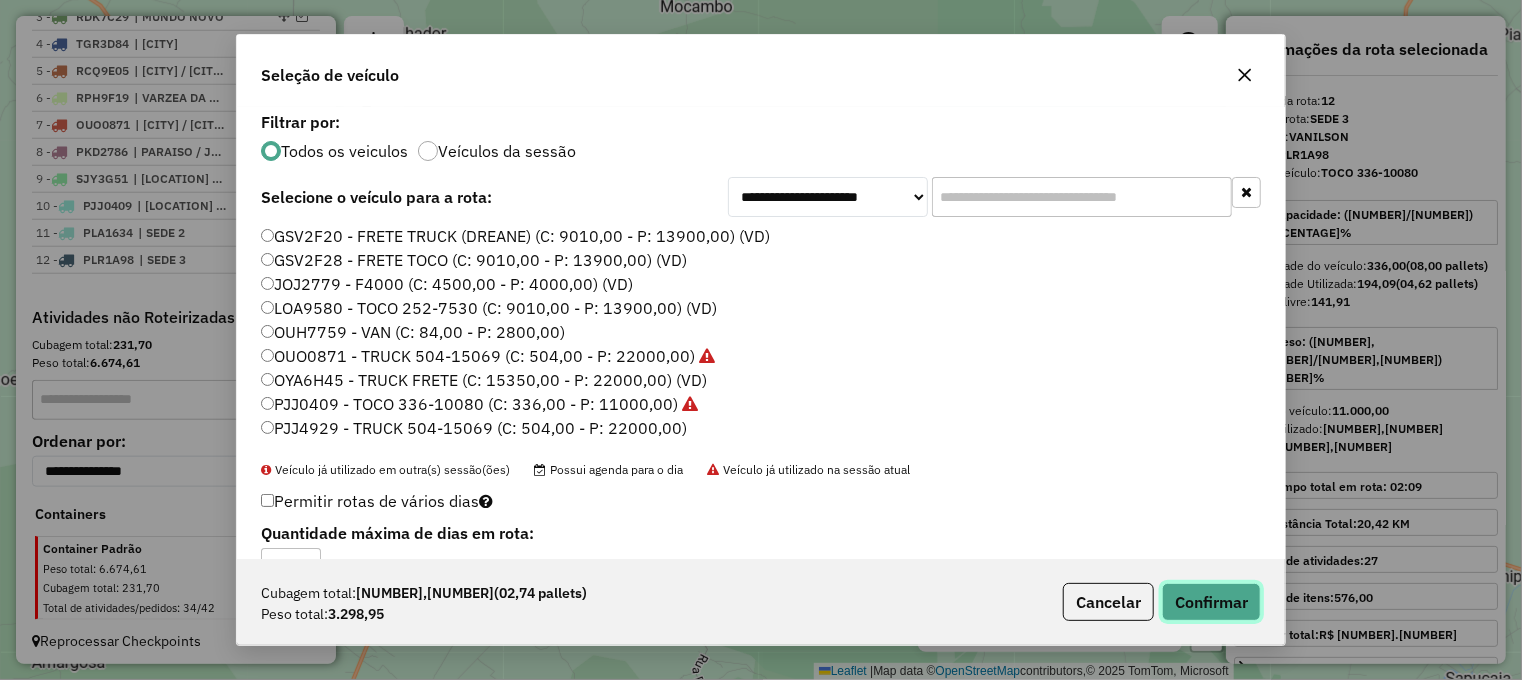click on "Confirmar" 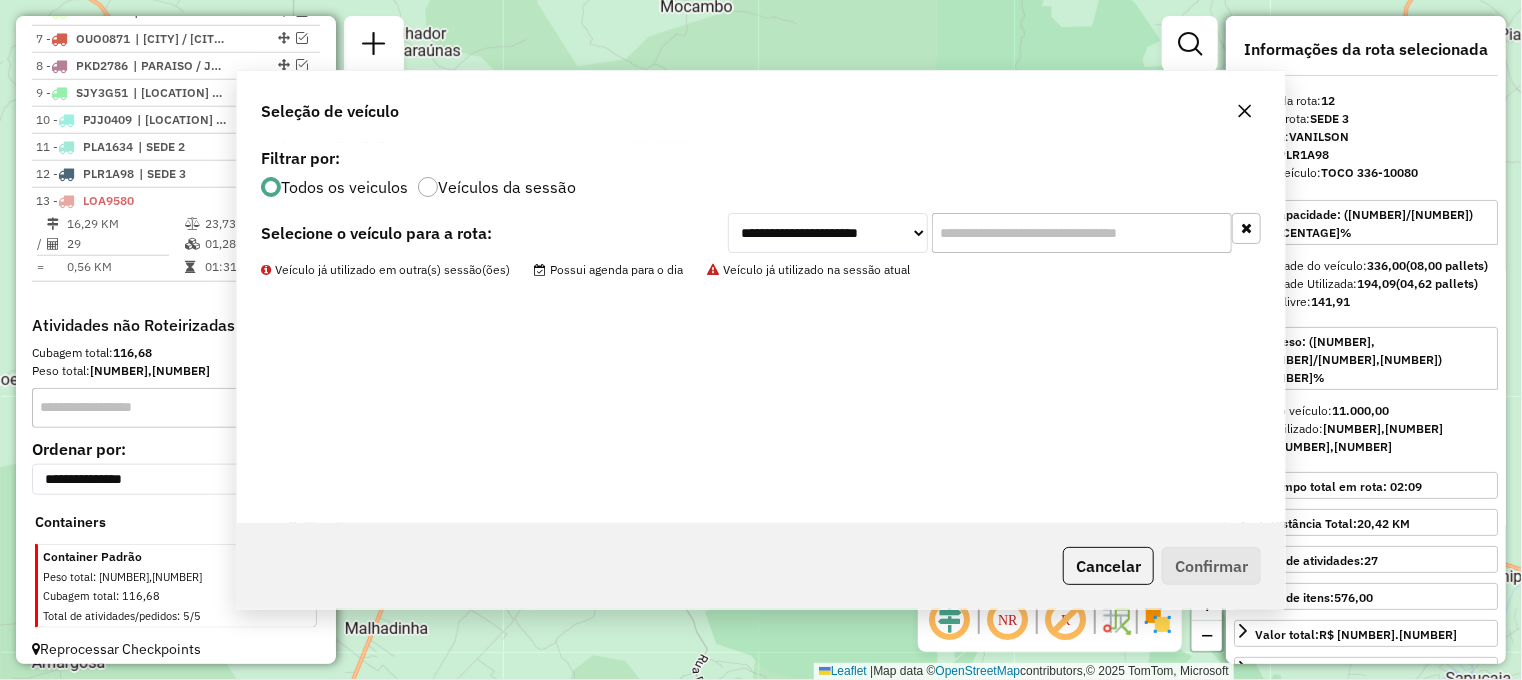 scroll, scrollTop: 934, scrollLeft: 0, axis: vertical 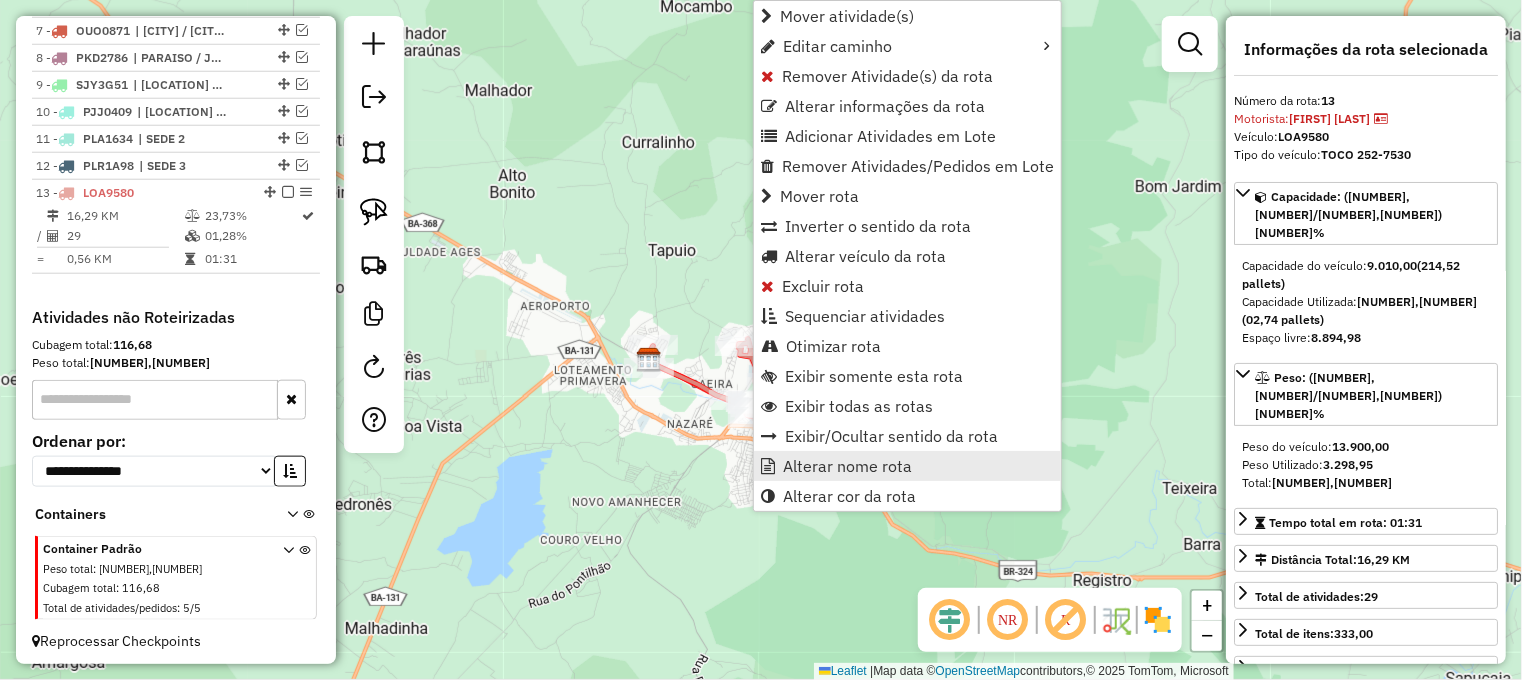 click on "Alterar nome rota" at bounding box center (847, 466) 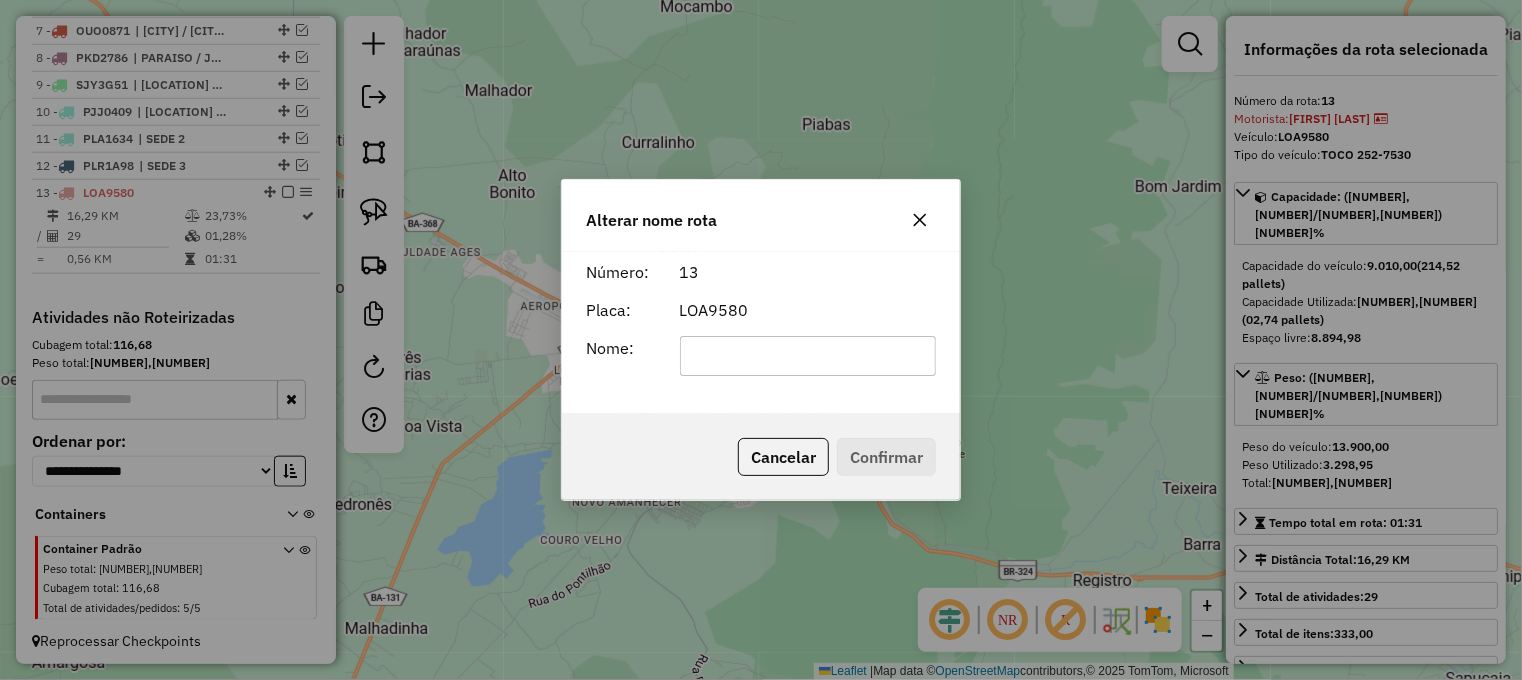click 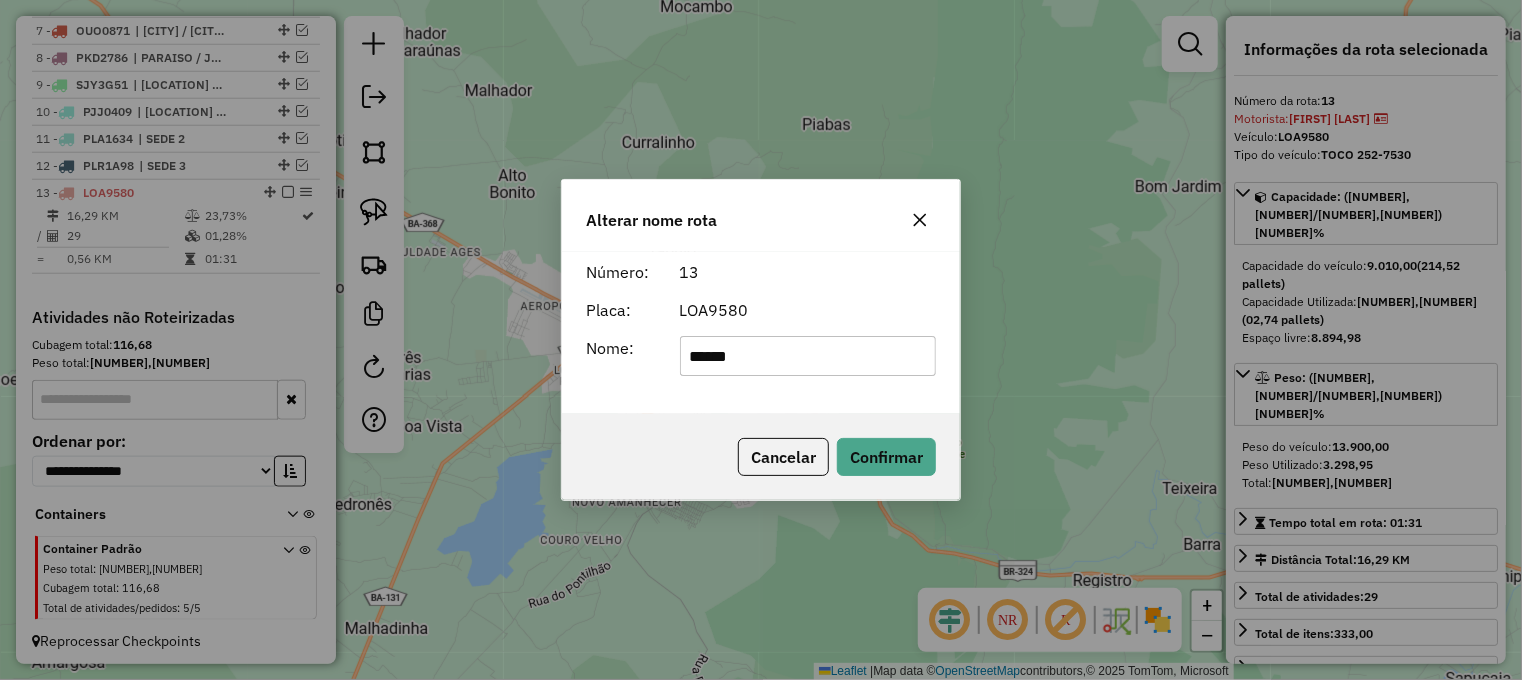type on "******" 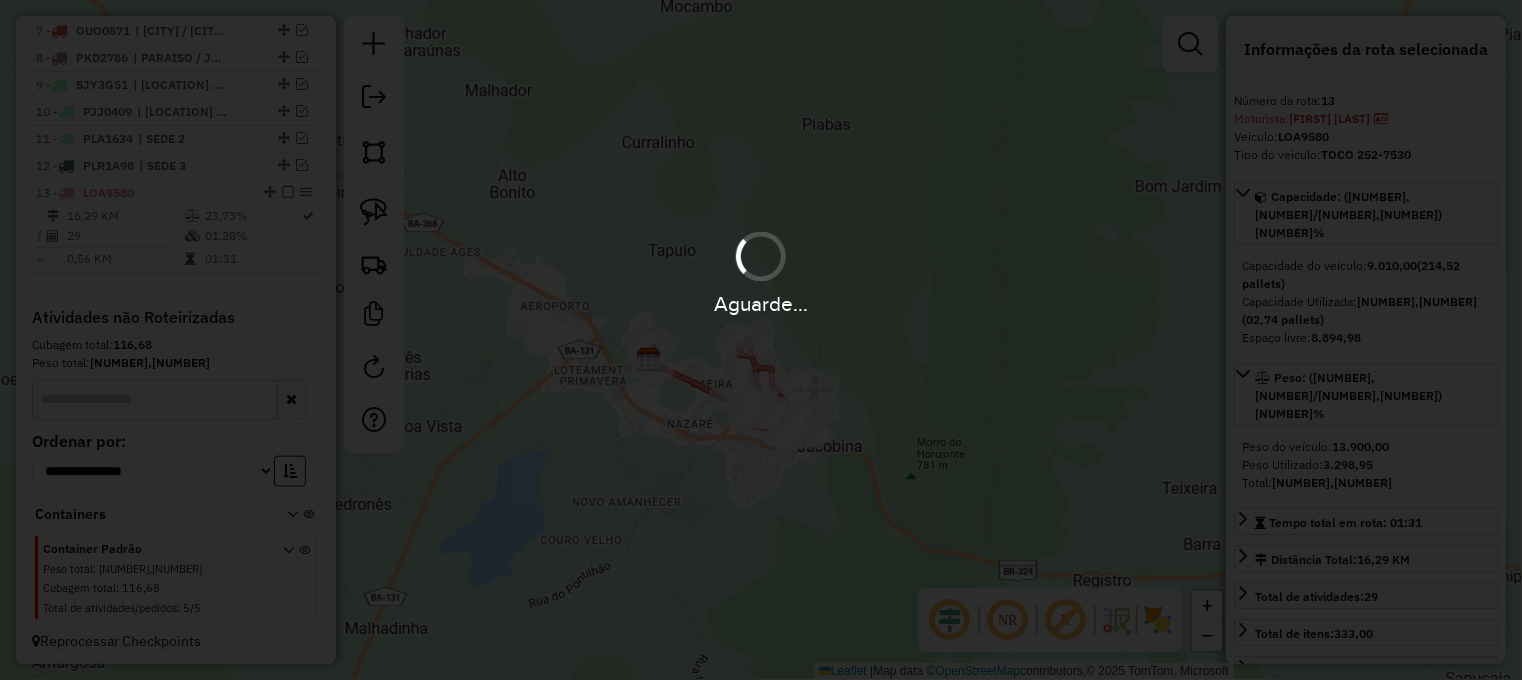 type 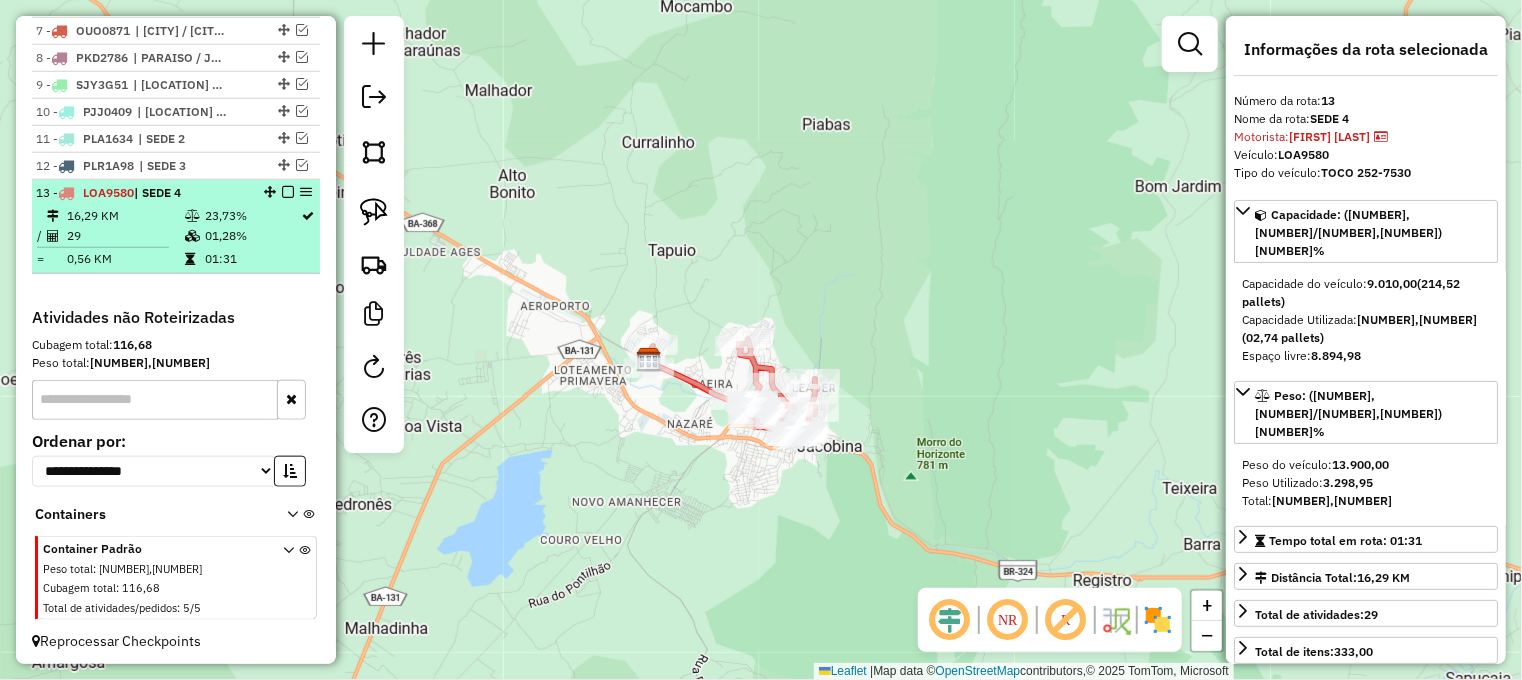 click at bounding box center (288, 192) 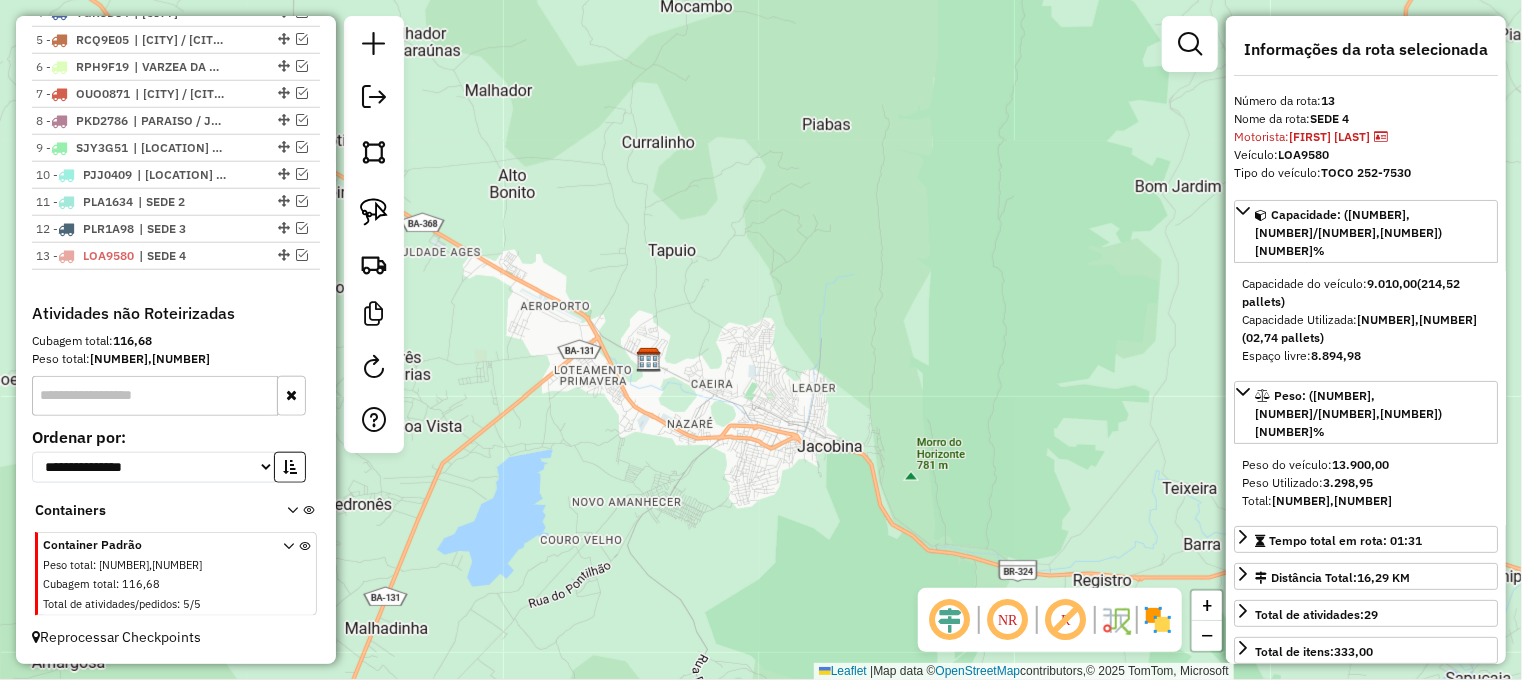 scroll, scrollTop: 867, scrollLeft: 0, axis: vertical 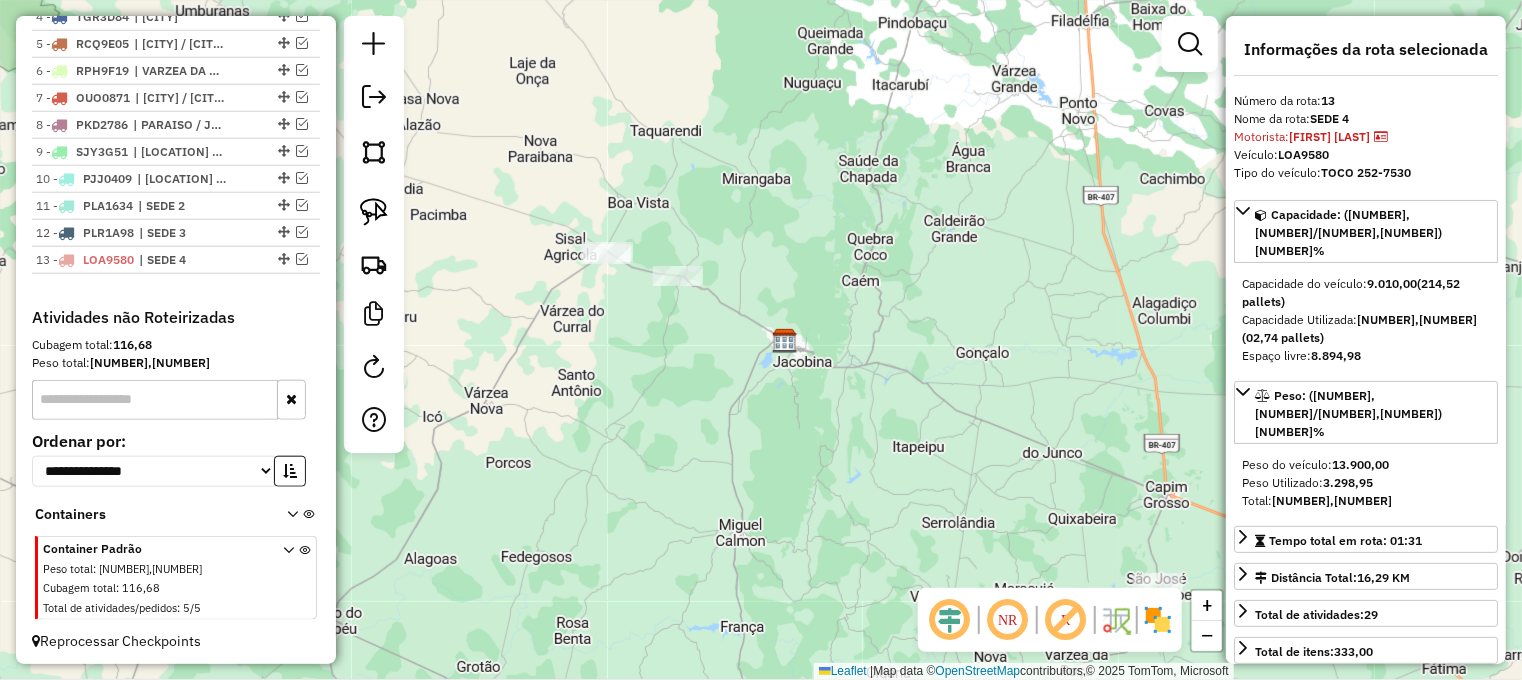 drag, startPoint x: 693, startPoint y: 353, endPoint x: 780, endPoint y: 383, distance: 92.02717 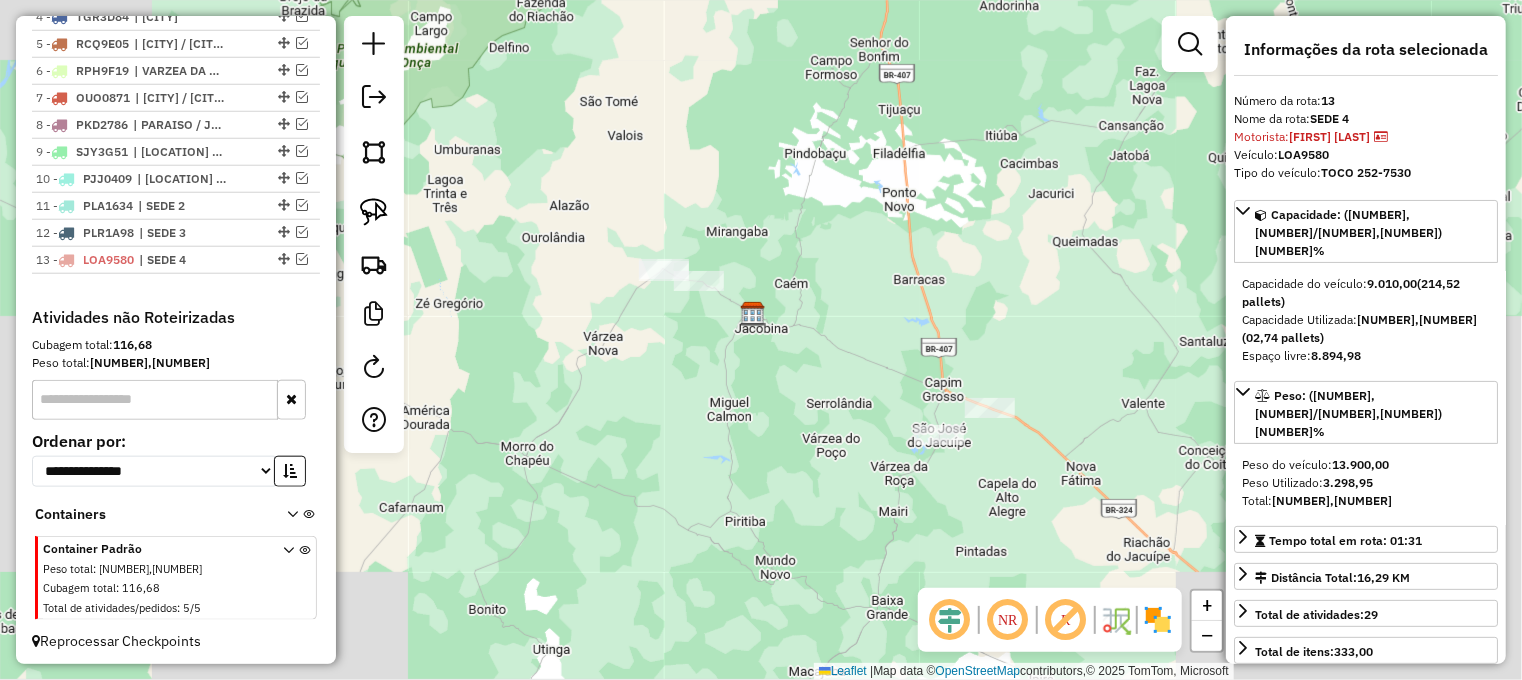 drag, startPoint x: 751, startPoint y: 372, endPoint x: 728, endPoint y: 339, distance: 40.22437 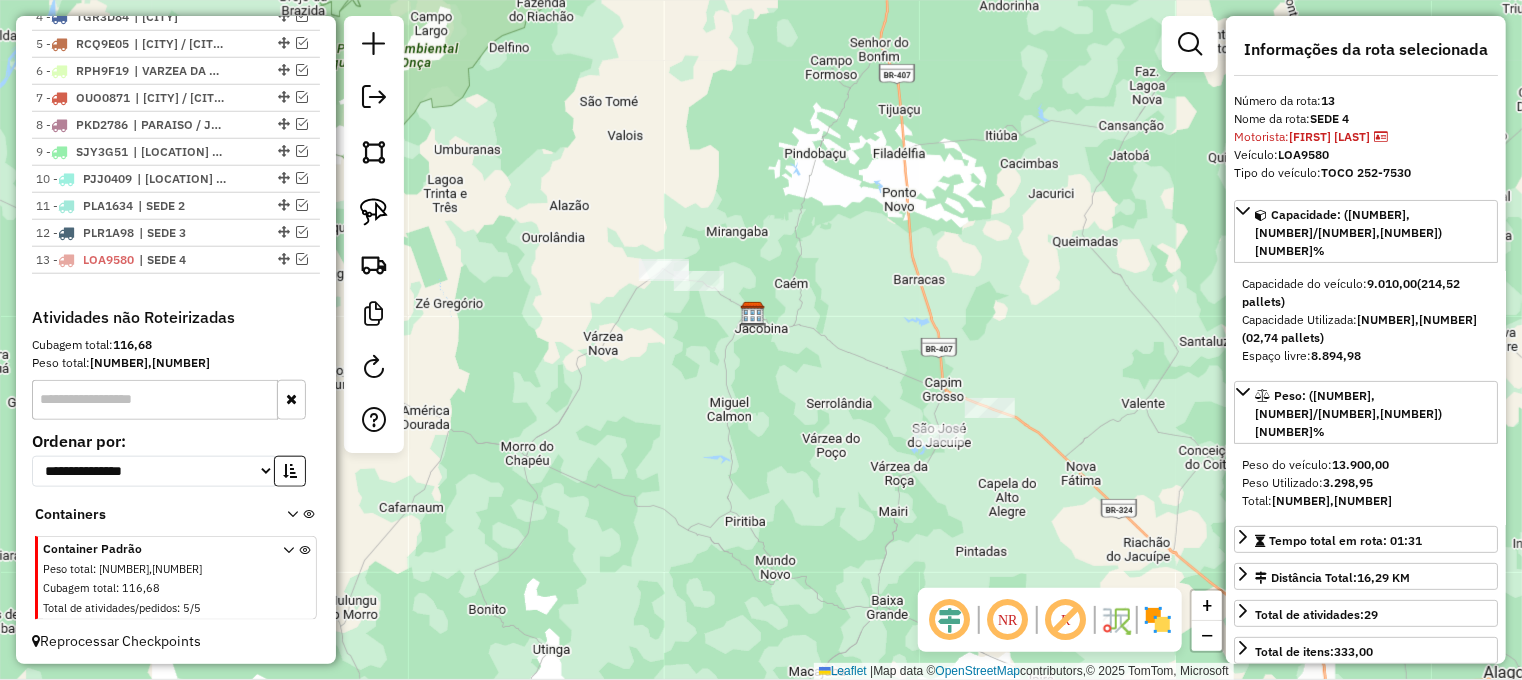 click on "Janela de atendimento Grade de atendimento Capacidade Transportadoras Veículos Cliente Pedidos  Rotas Selecione os dias de semana para filtrar as janelas de atendimento  Seg   Ter   Qua   Qui   Sex   Sáb   Dom  Informe o período da janela de atendimento: De: Até:  Filtrar exatamente a janela do cliente  Considerar janela de atendimento padrão  Selecione os dias de semana para filtrar as grades de atendimento  Seg   Ter   Qua   Qui   Sex   Sáb   Dom   Considerar clientes sem dia de atendimento cadastrado  Clientes fora do dia de atendimento selecionado Filtrar as atividades entre os valores definidos abaixo:  Peso mínimo:   Peso máximo:   Cubagem mínima:   Cubagem máxima:   De:   Até:  Filtrar as atividades entre o tempo de atendimento definido abaixo:  De:   Até:   Considerar capacidade total dos clientes não roteirizados Transportadora: Selecione um ou mais itens Tipo de veículo: Selecione um ou mais itens Veículo: Selecione um ou mais itens Motorista: Selecione um ou mais itens Nome: Rótulo:" 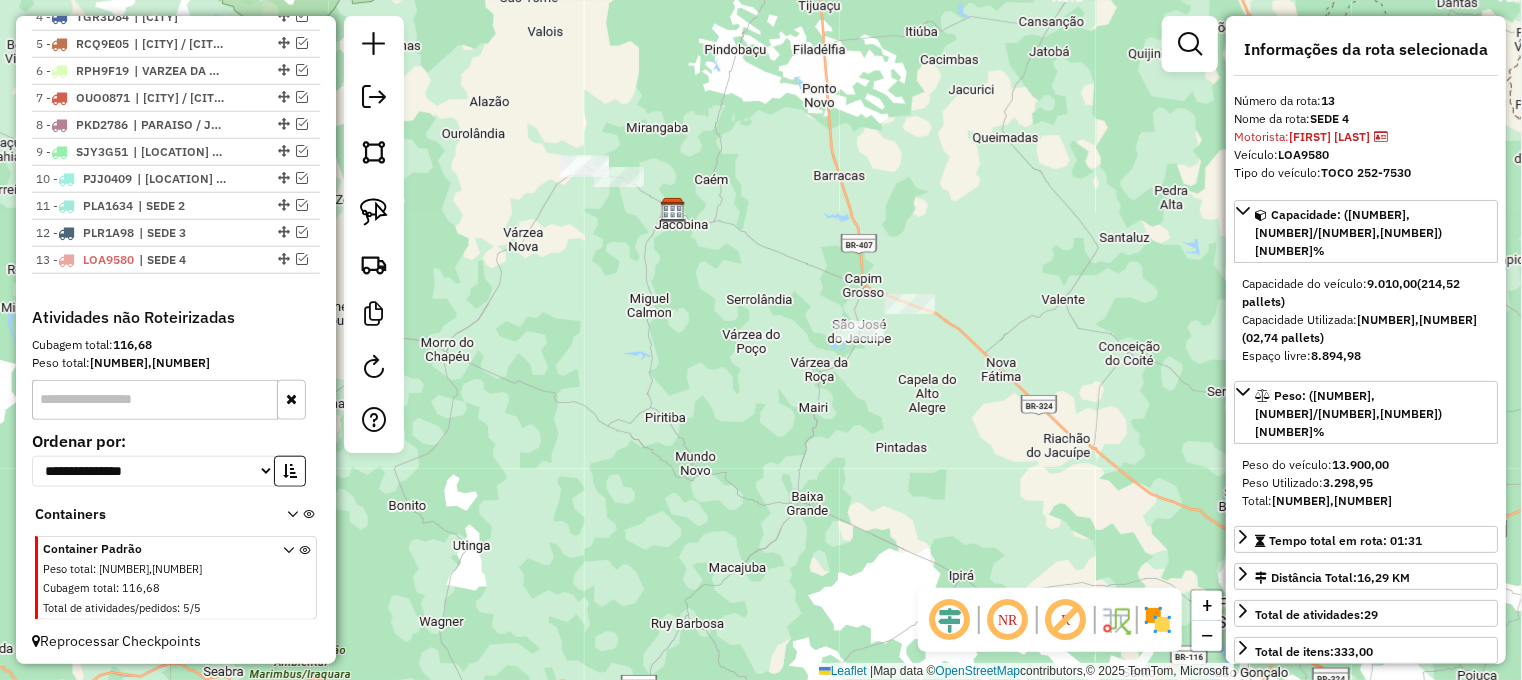 drag, startPoint x: 816, startPoint y: 374, endPoint x: 744, endPoint y: 281, distance: 117.61378 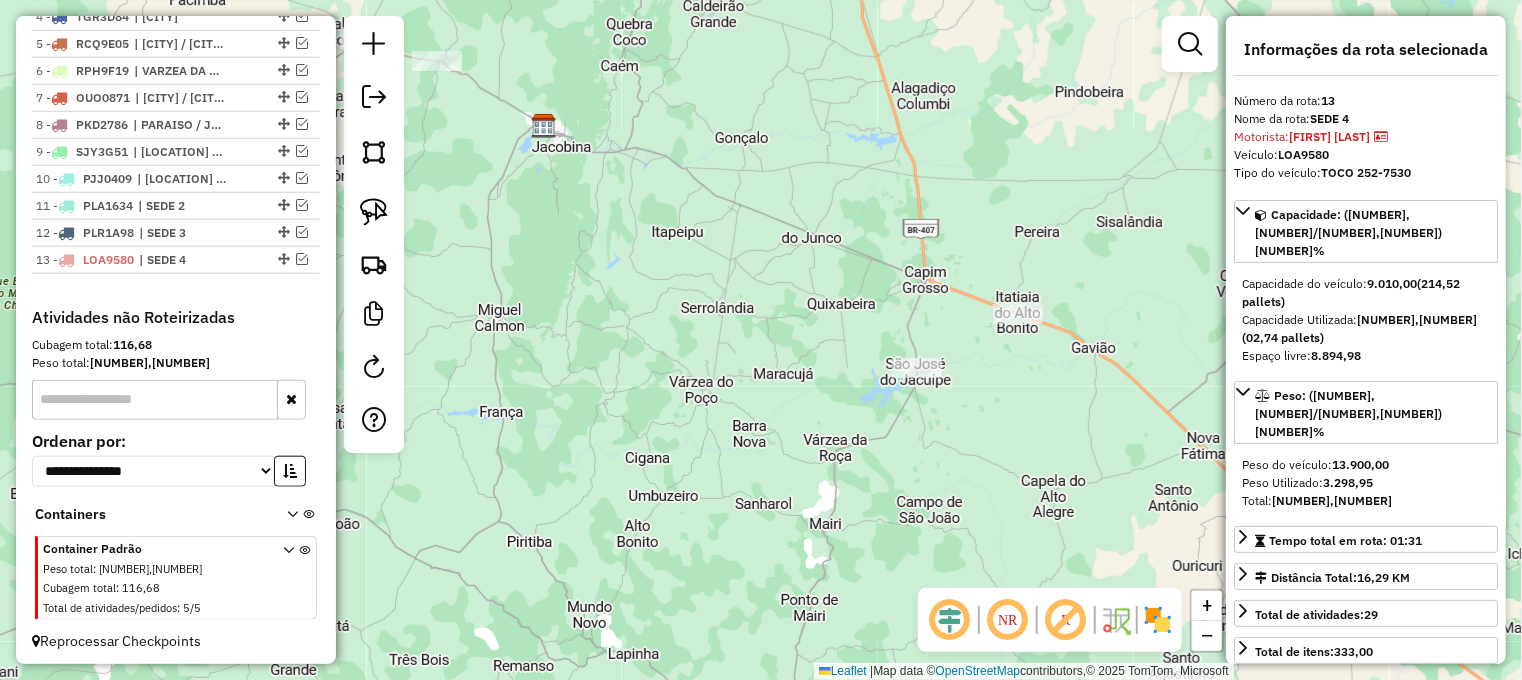 drag, startPoint x: 877, startPoint y: 320, endPoint x: 648, endPoint y: 249, distance: 239.75404 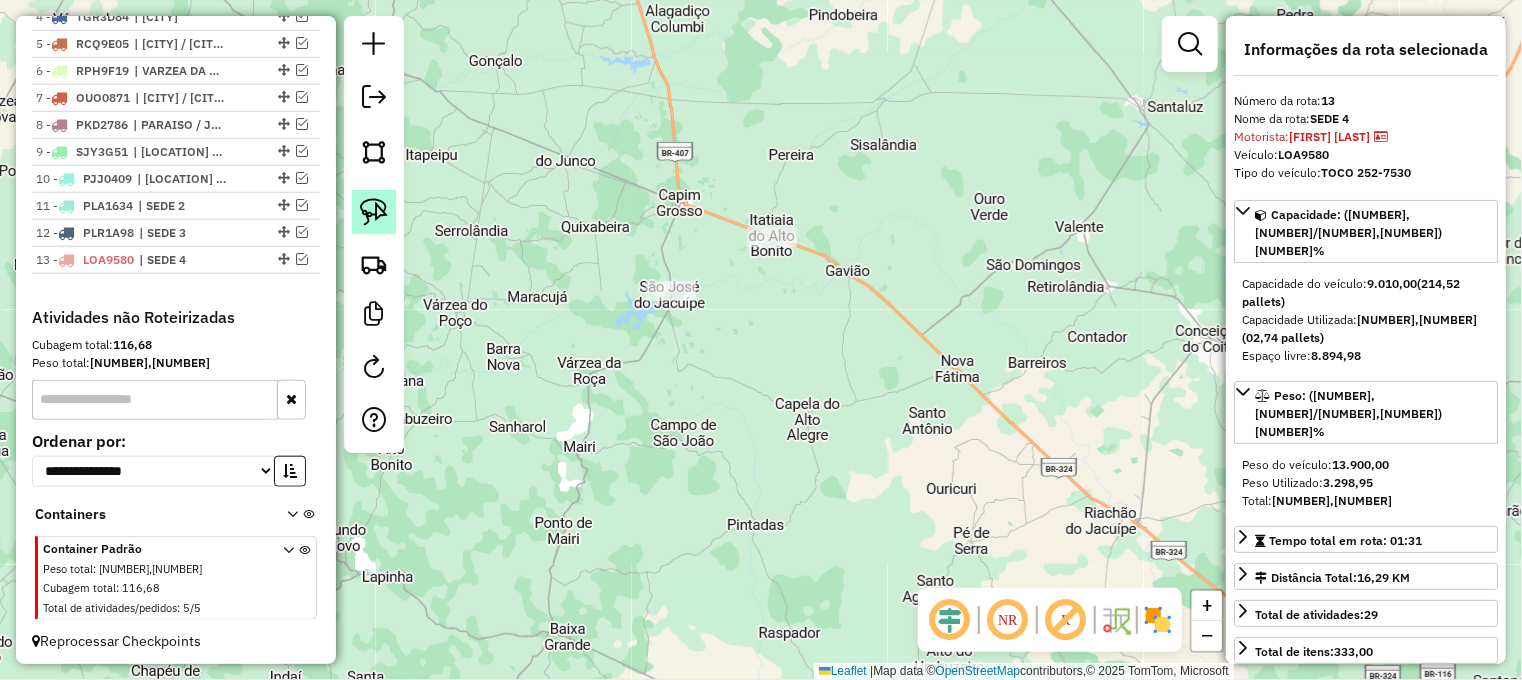 click 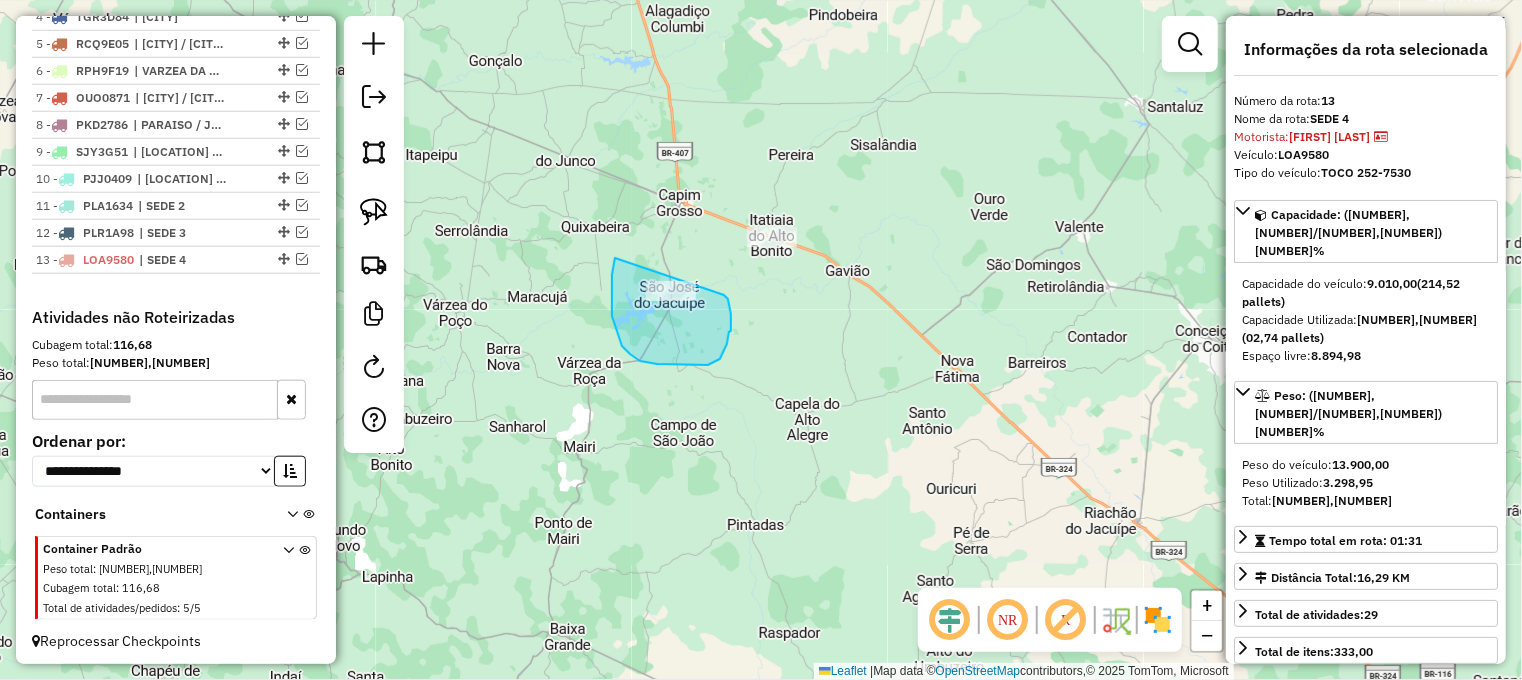 drag, startPoint x: 615, startPoint y: 258, endPoint x: 720, endPoint y: 284, distance: 108.17116 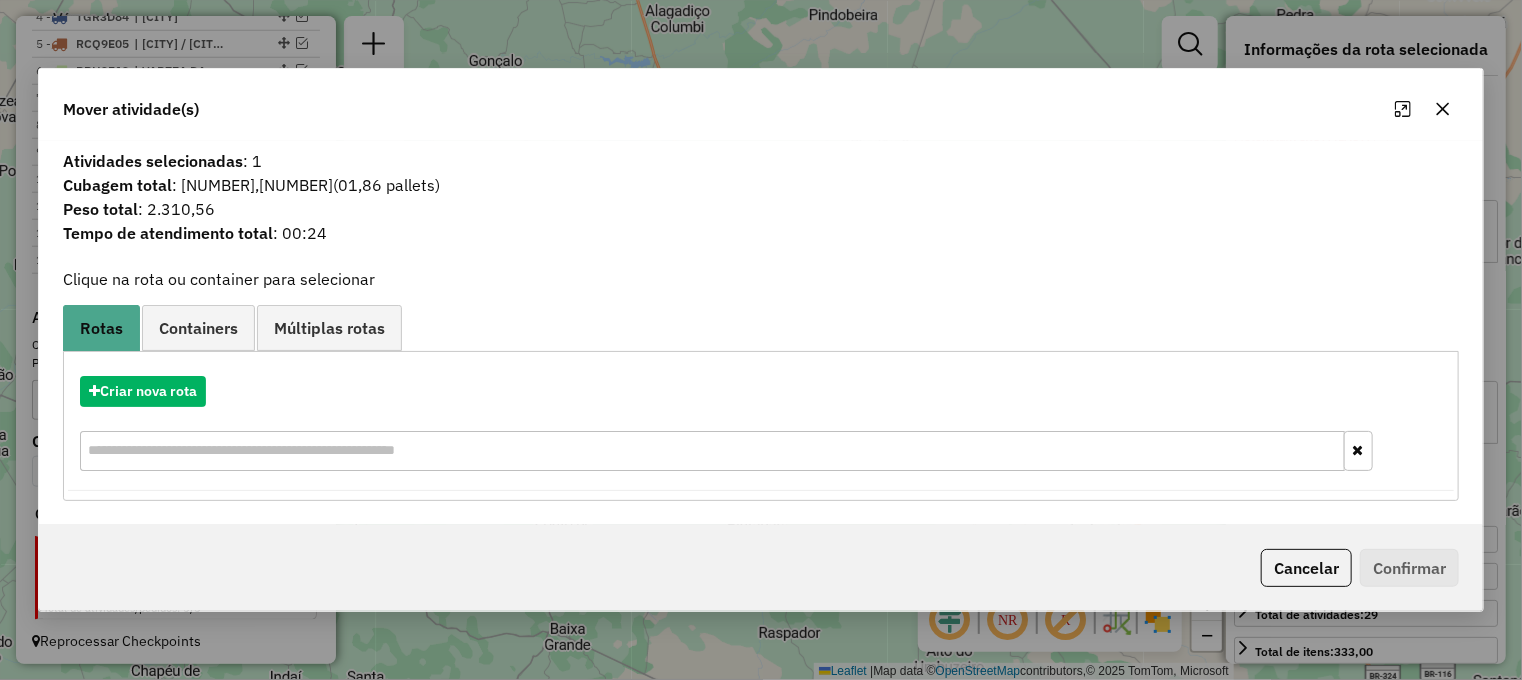 click 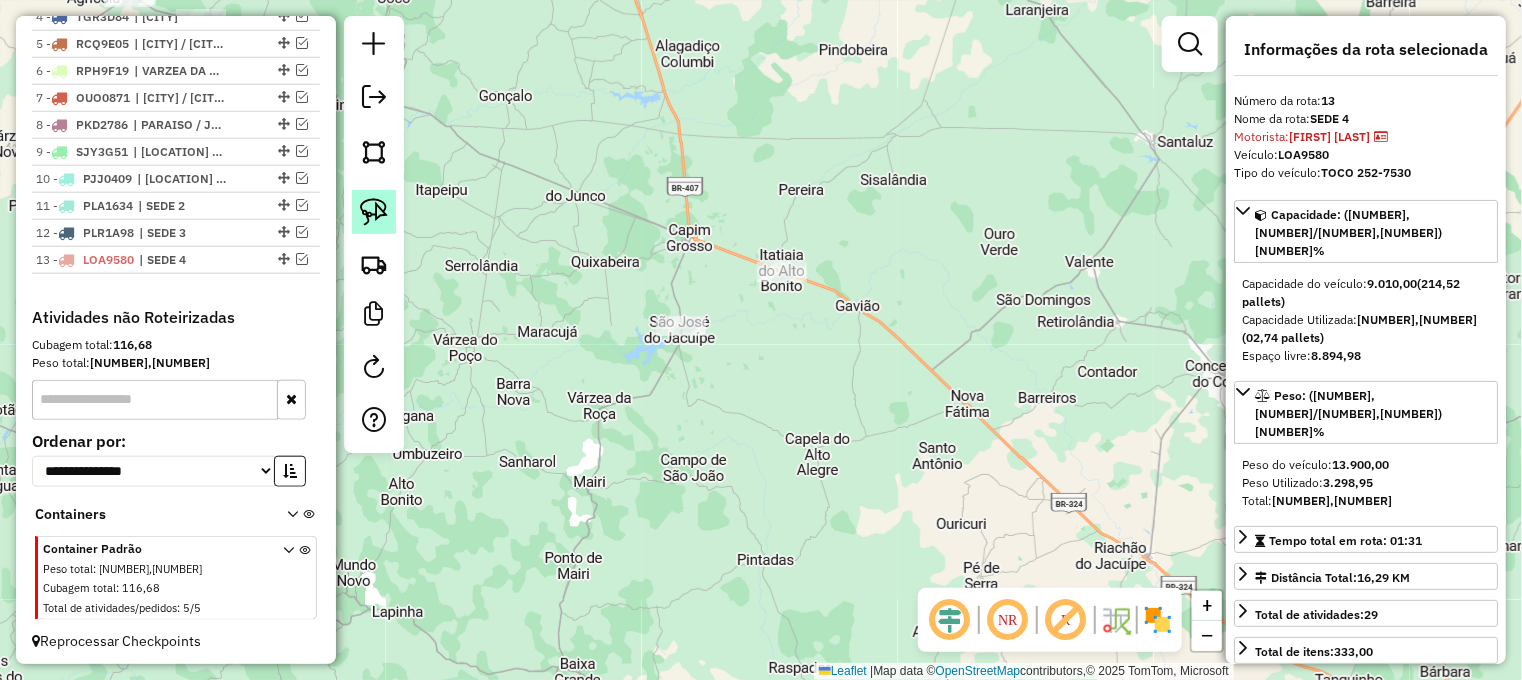 click 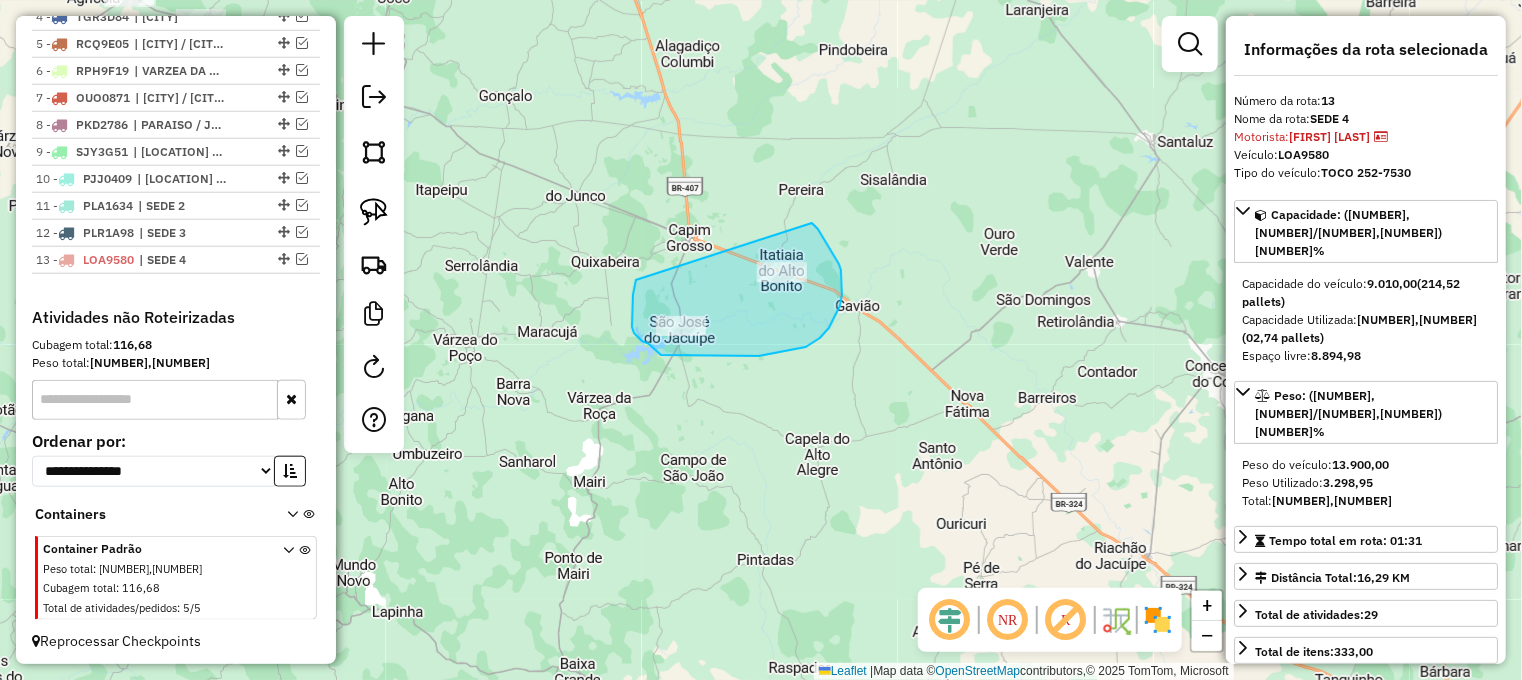 drag, startPoint x: 632, startPoint y: 323, endPoint x: 796, endPoint y: 222, distance: 192.60582 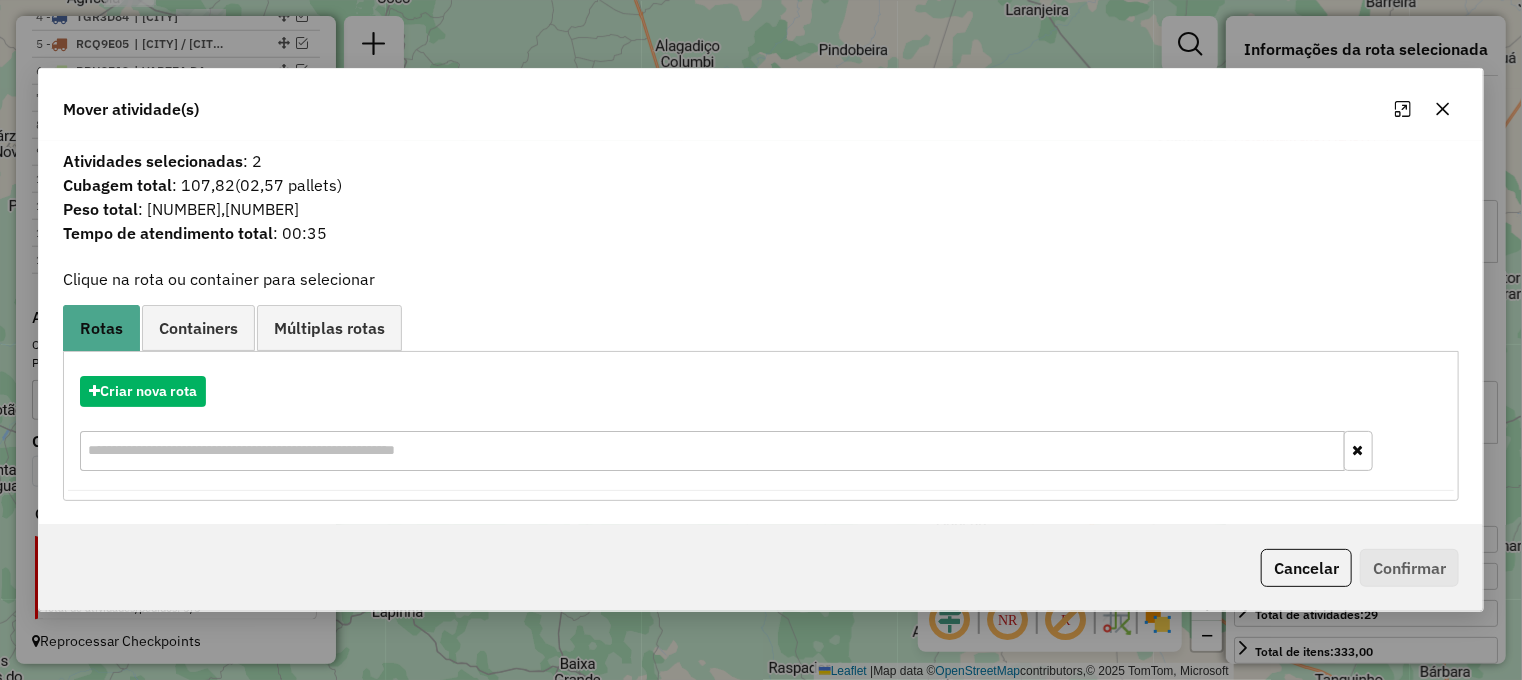 click 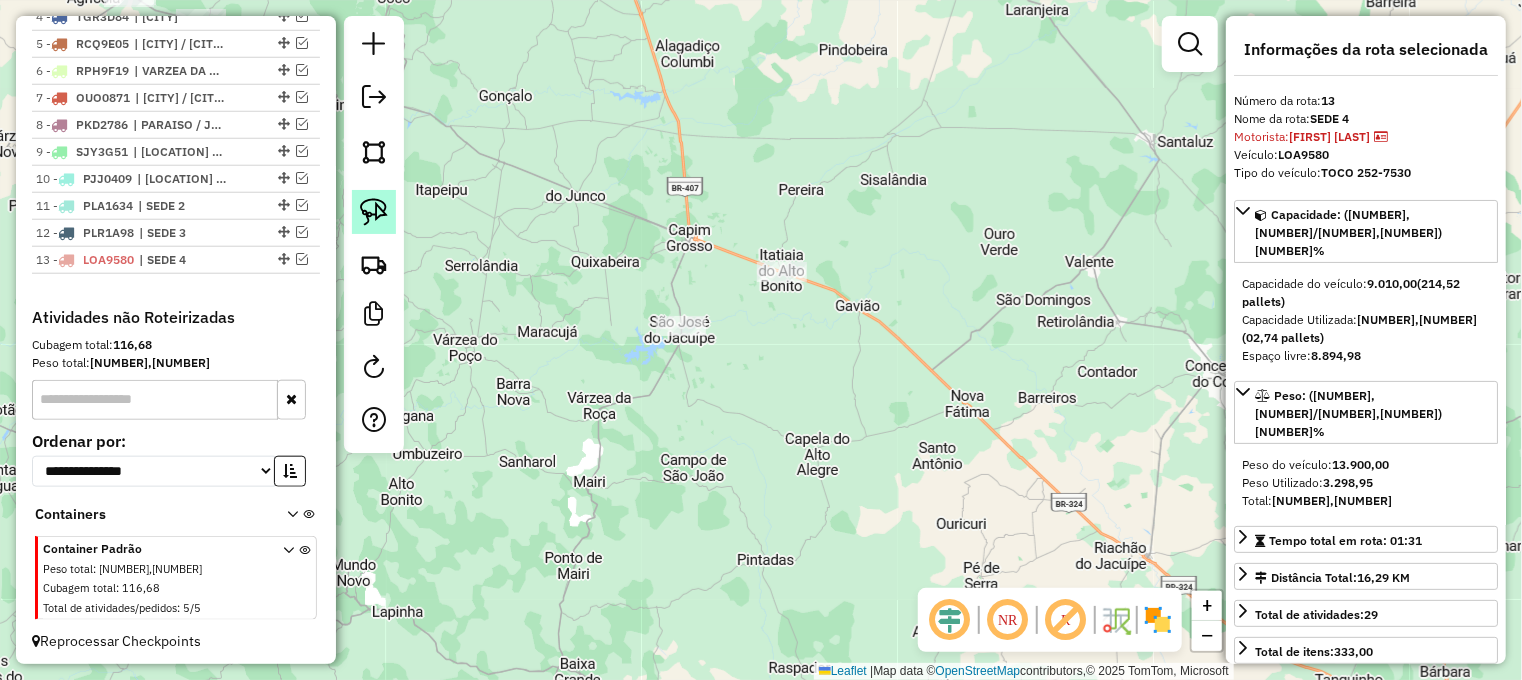 click 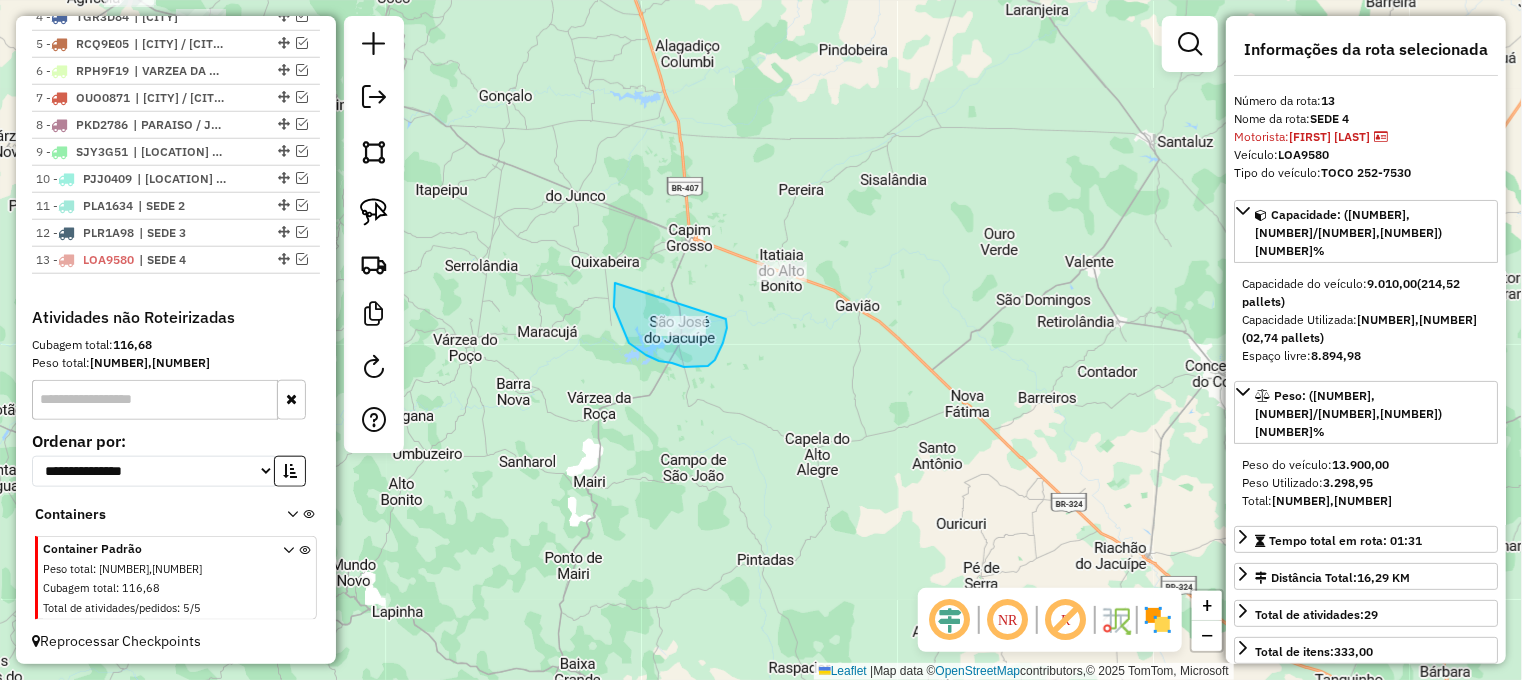 drag, startPoint x: 615, startPoint y: 283, endPoint x: 707, endPoint y: 301, distance: 93.74433 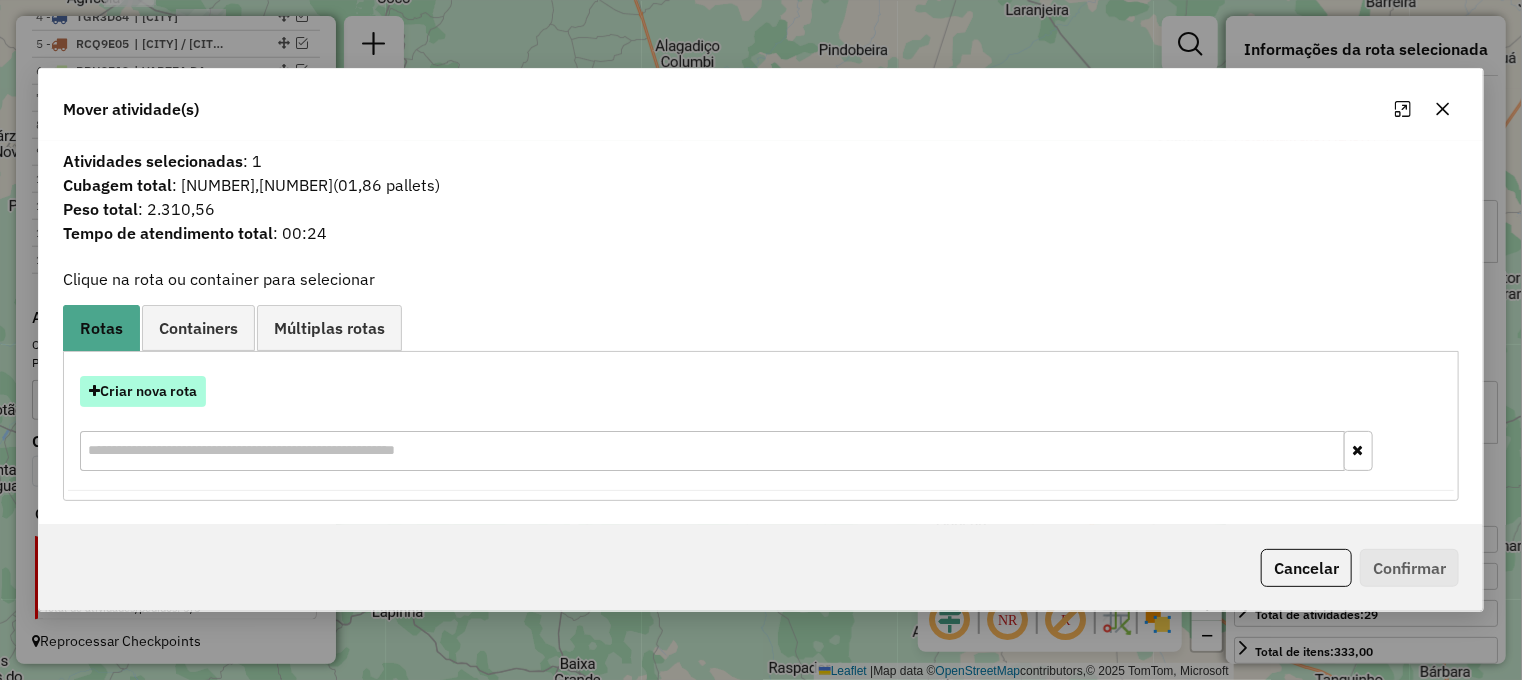 click on "Criar nova rota" at bounding box center [143, 391] 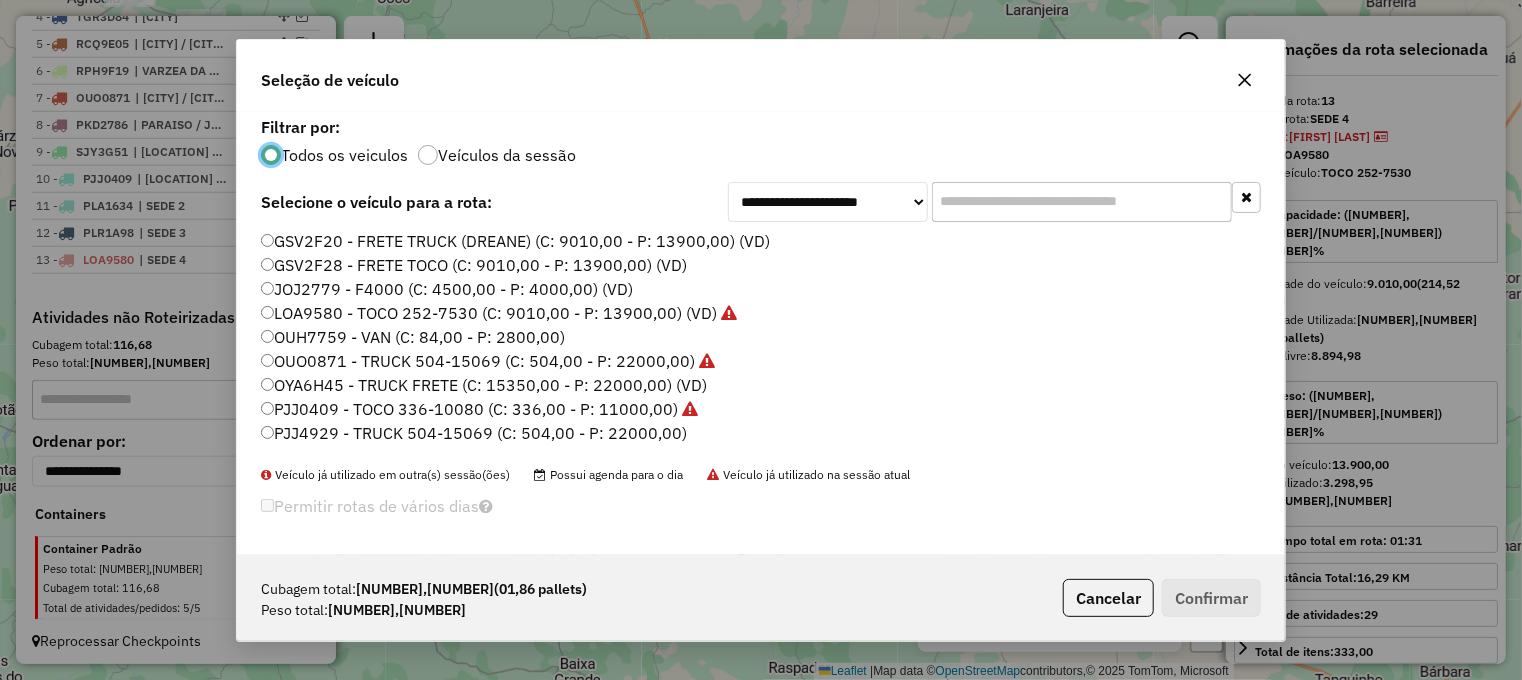 scroll, scrollTop: 10, scrollLeft: 6, axis: both 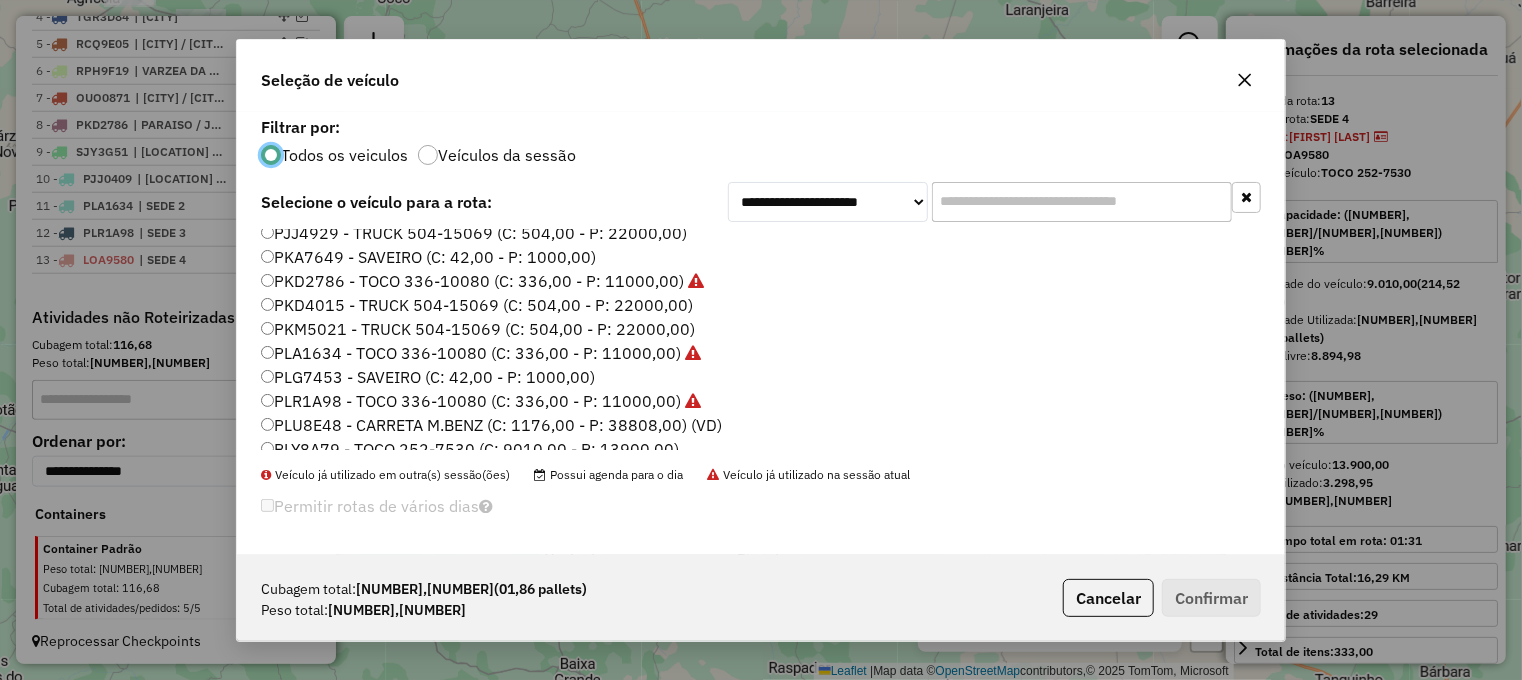 click on "PKD4015 - TRUCK 504-15069 (C: 504,00 - P: 22000,00)" 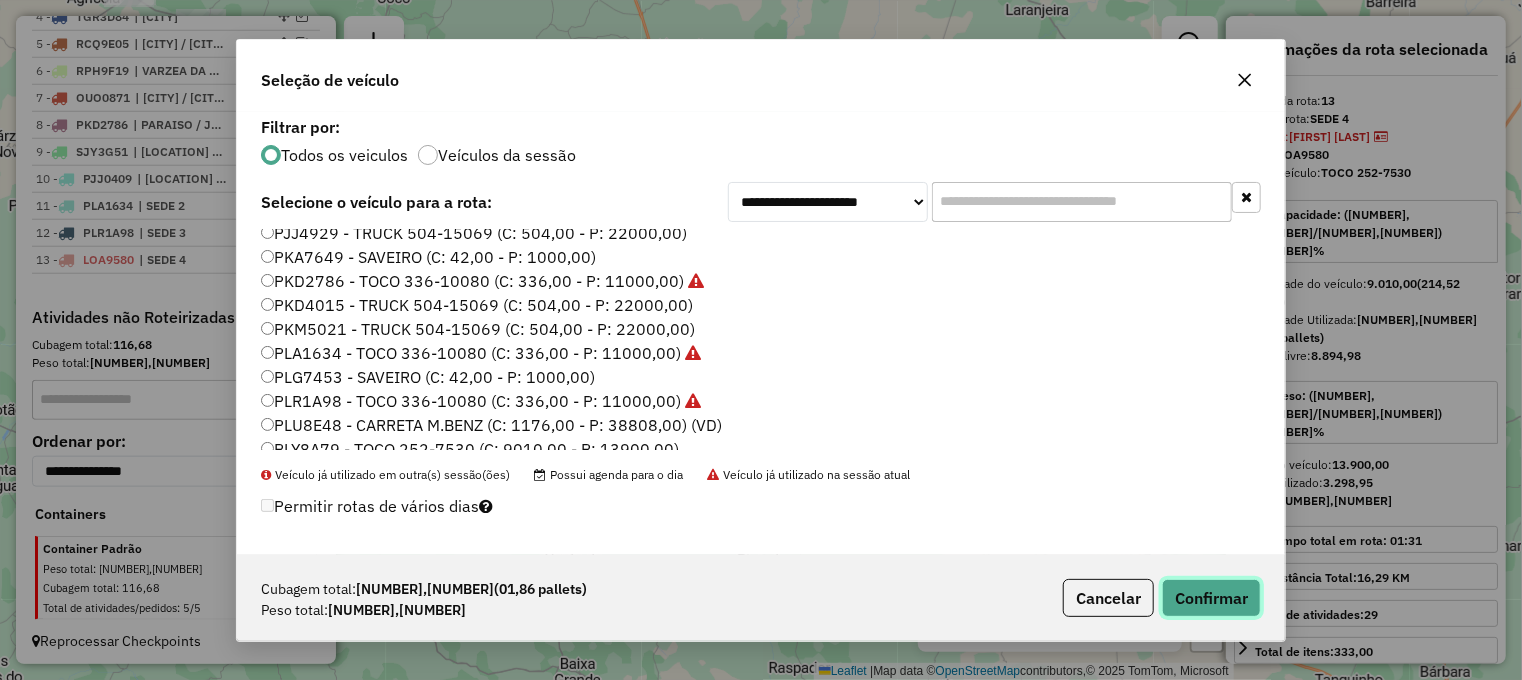 click on "Confirmar" 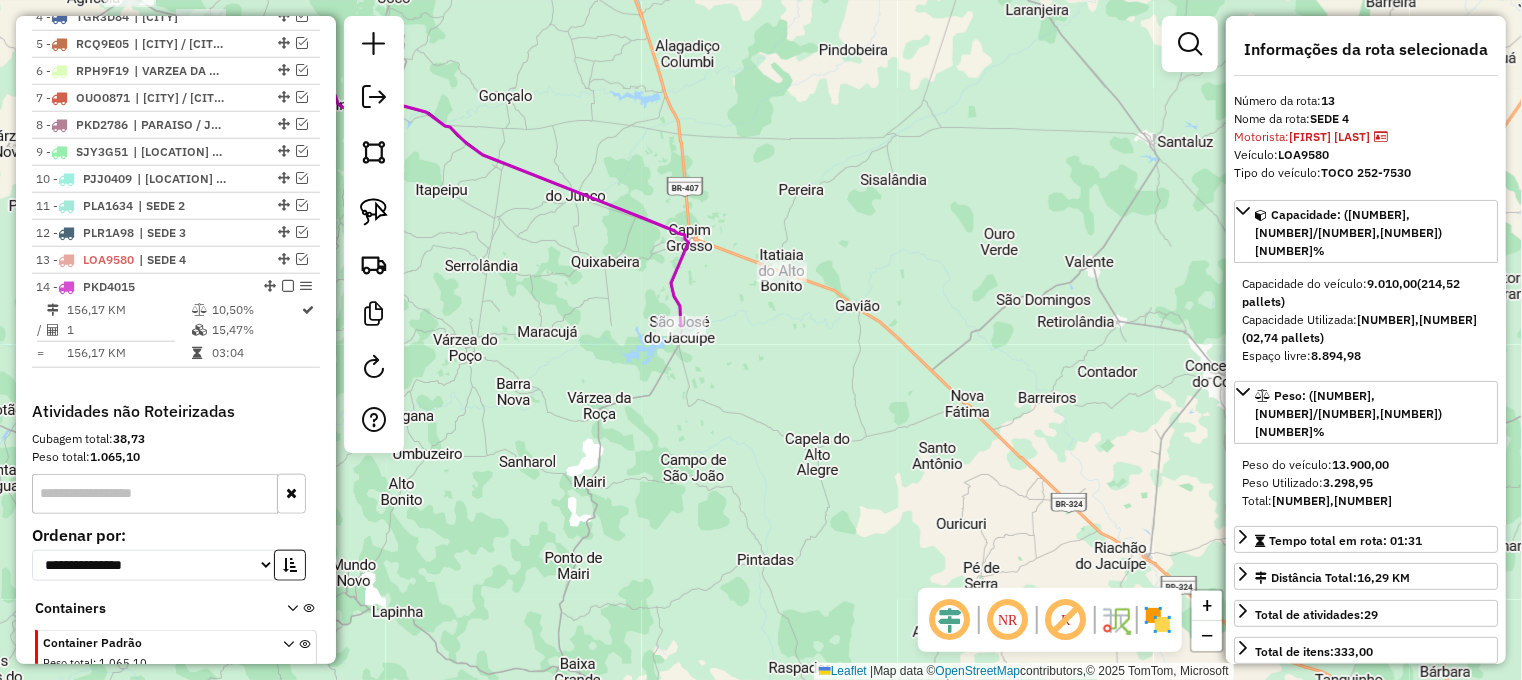 scroll, scrollTop: 960, scrollLeft: 0, axis: vertical 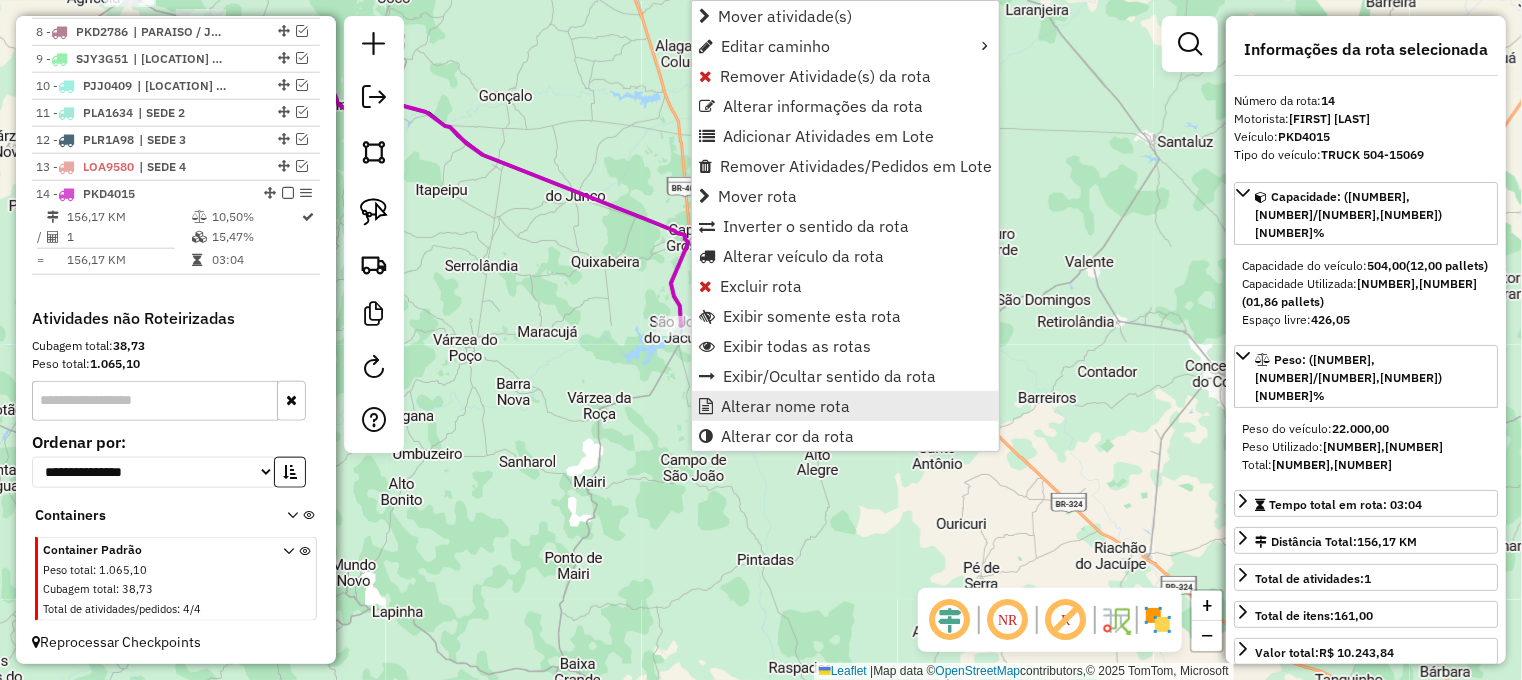 click on "Alterar nome rota" at bounding box center (785, 406) 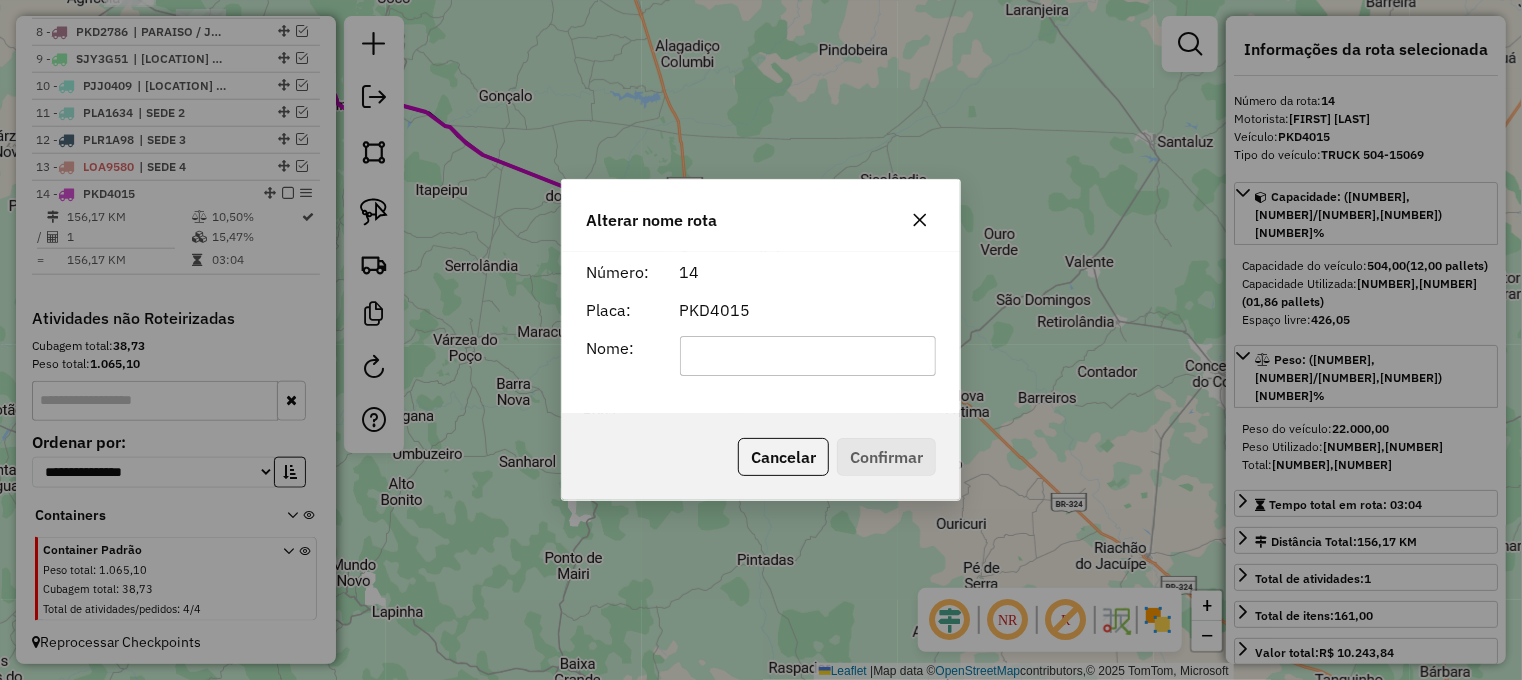 click 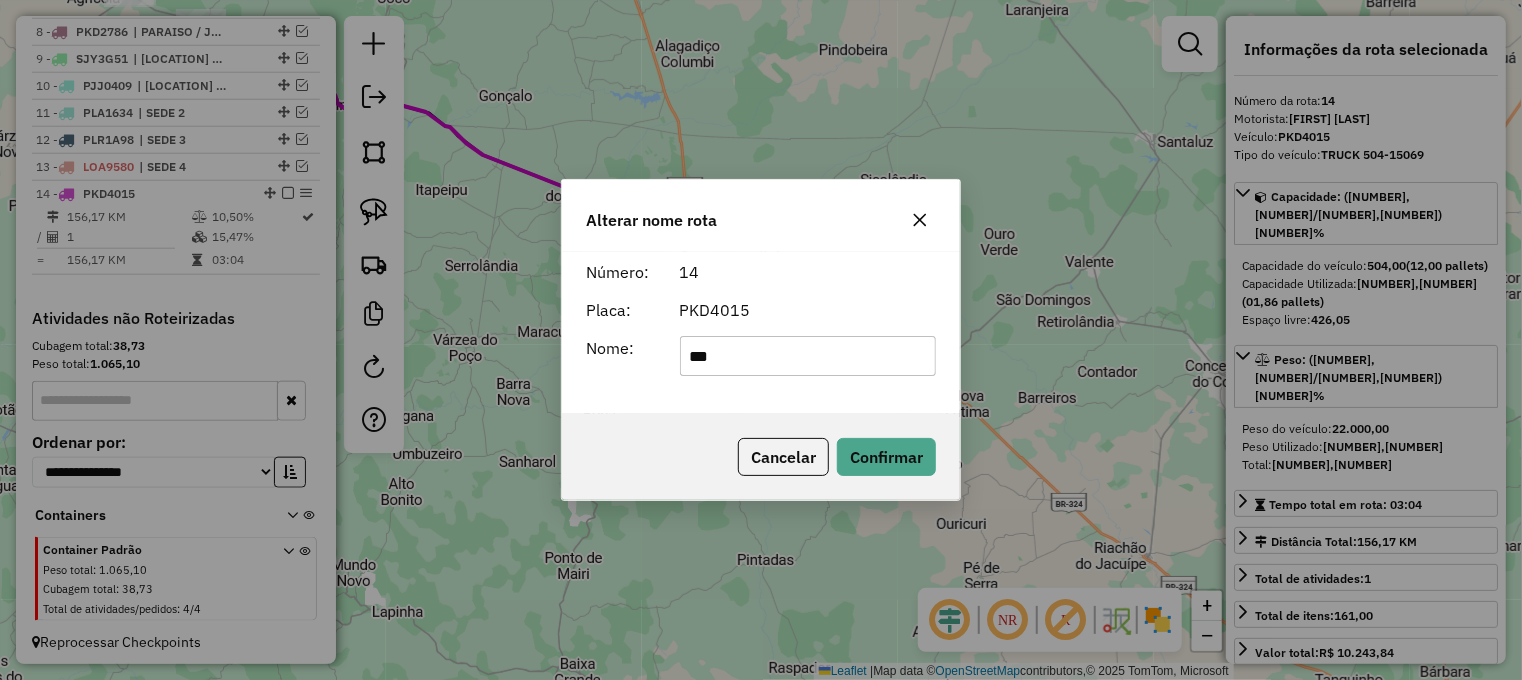 type on "********" 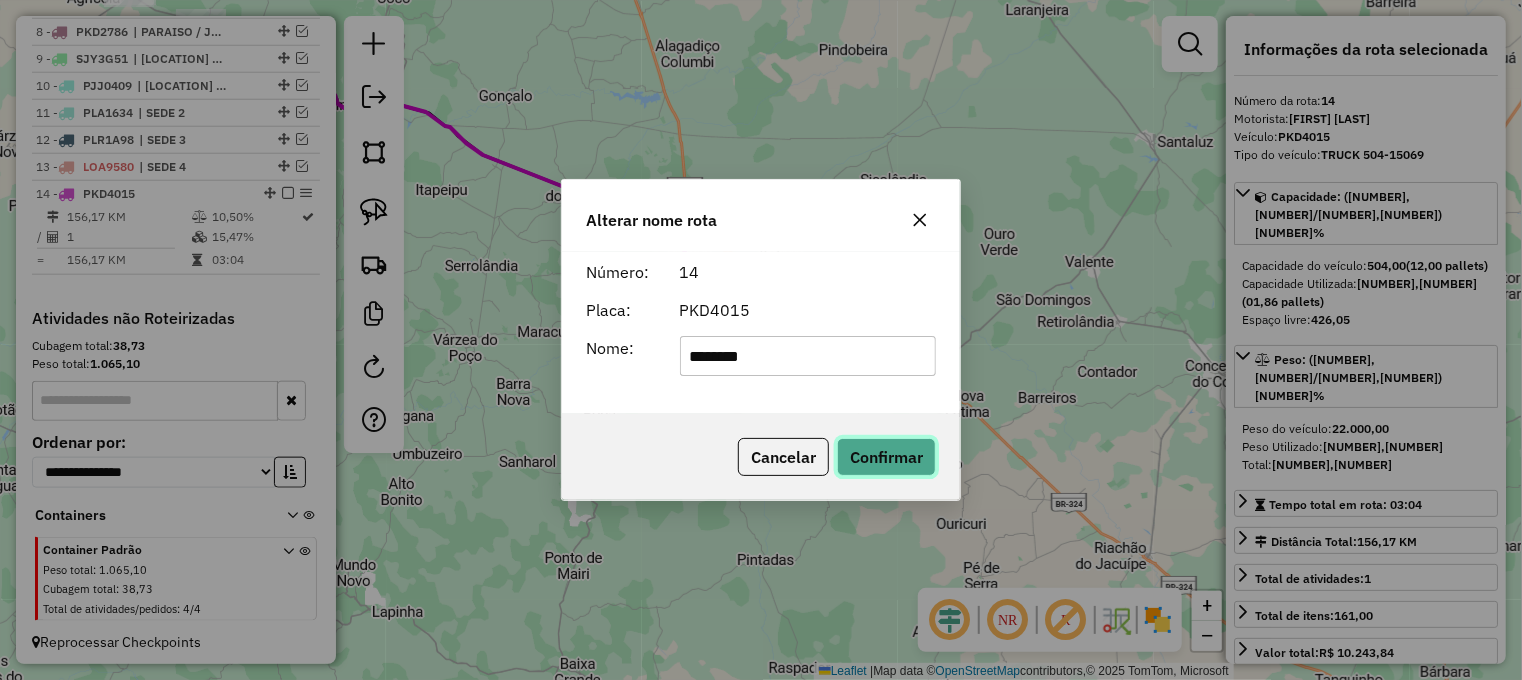 click on "Confirmar" 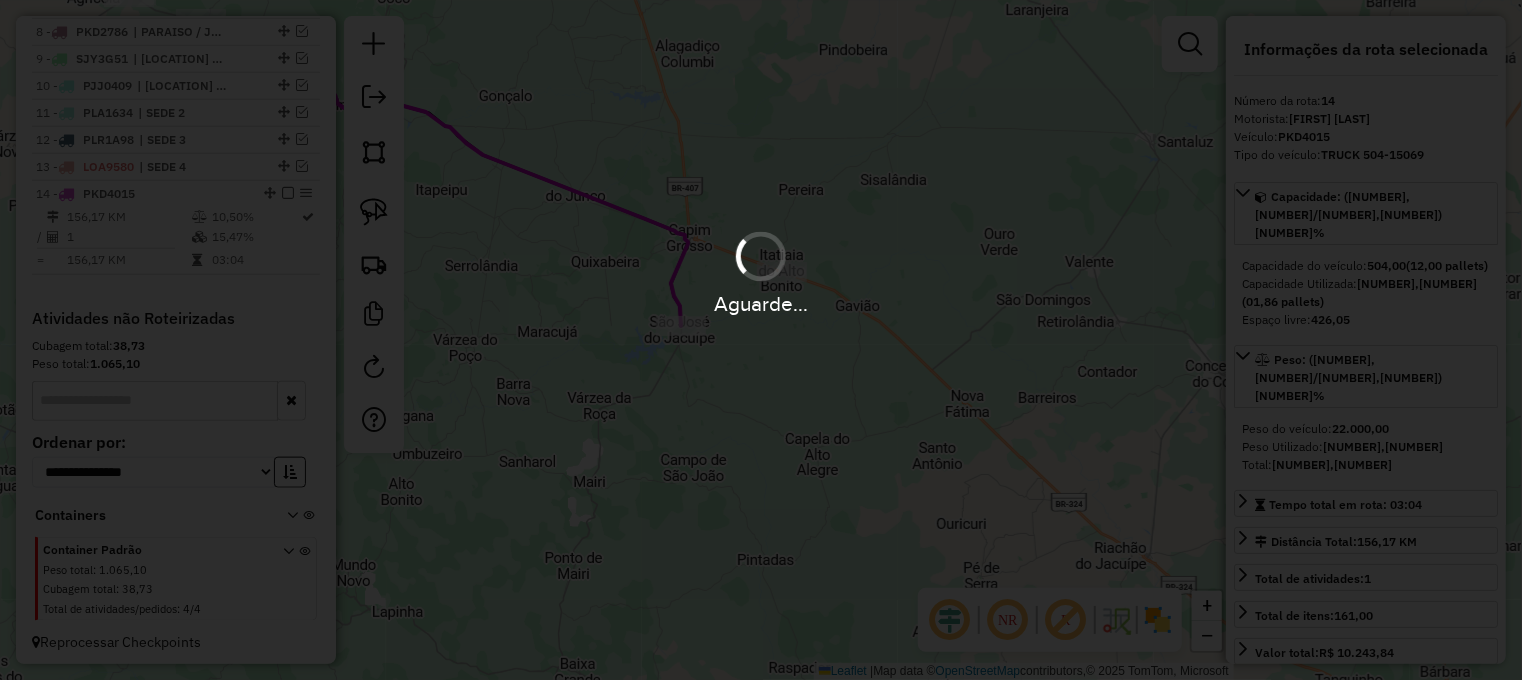 type 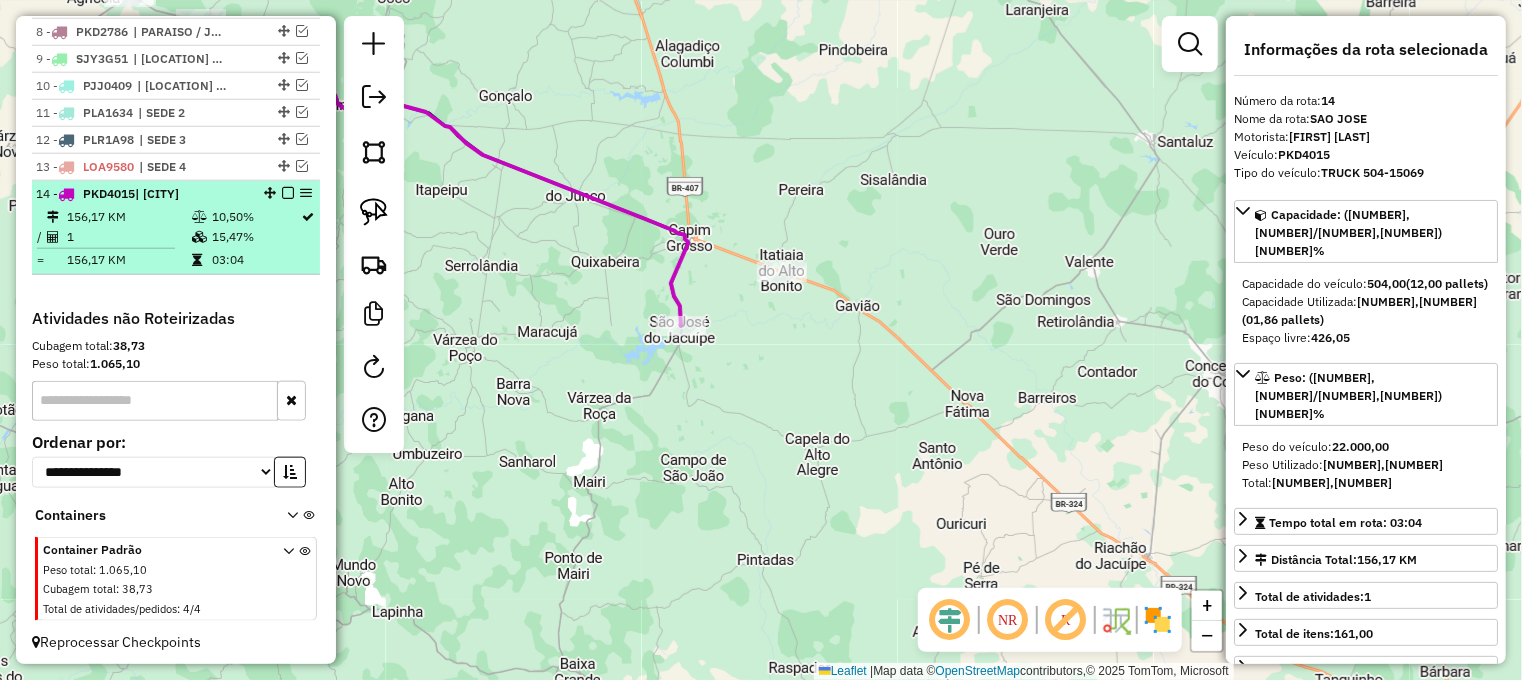 click at bounding box center (288, 193) 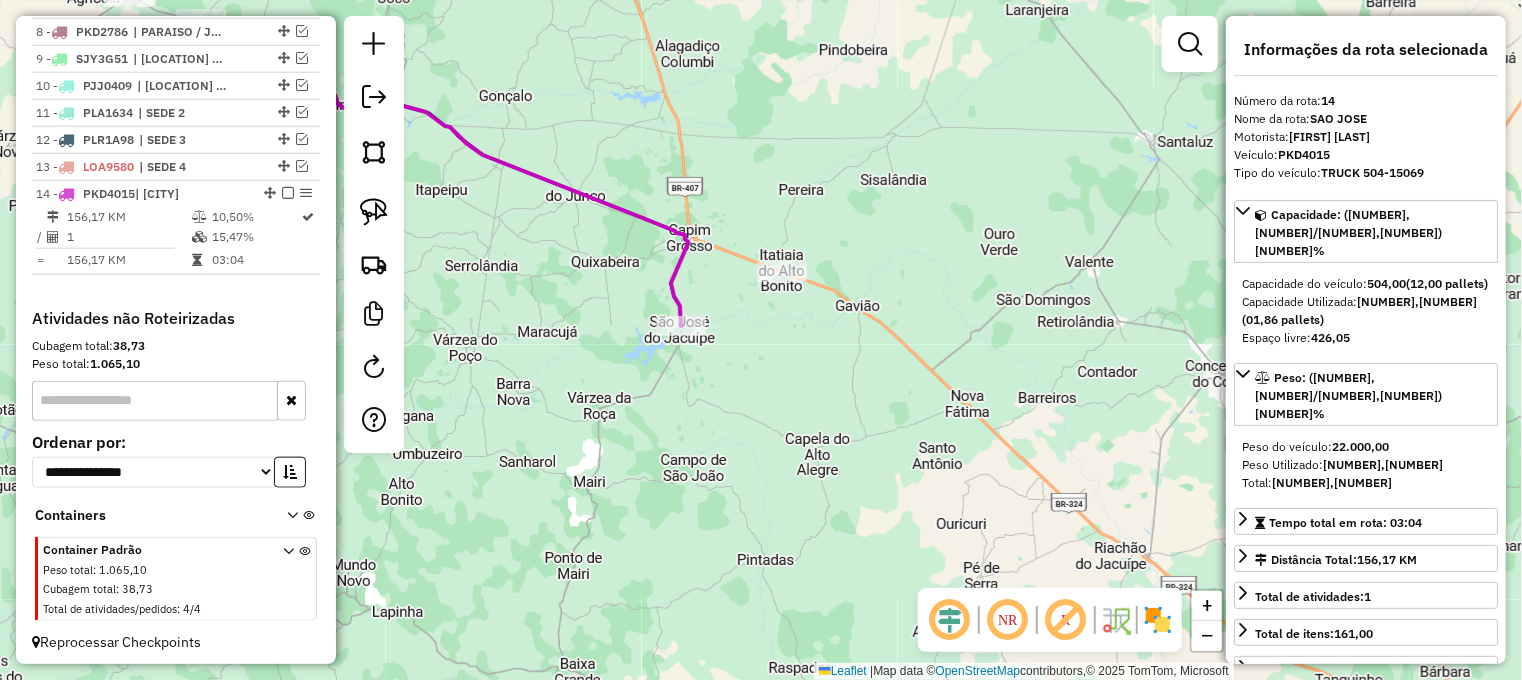 scroll, scrollTop: 894, scrollLeft: 0, axis: vertical 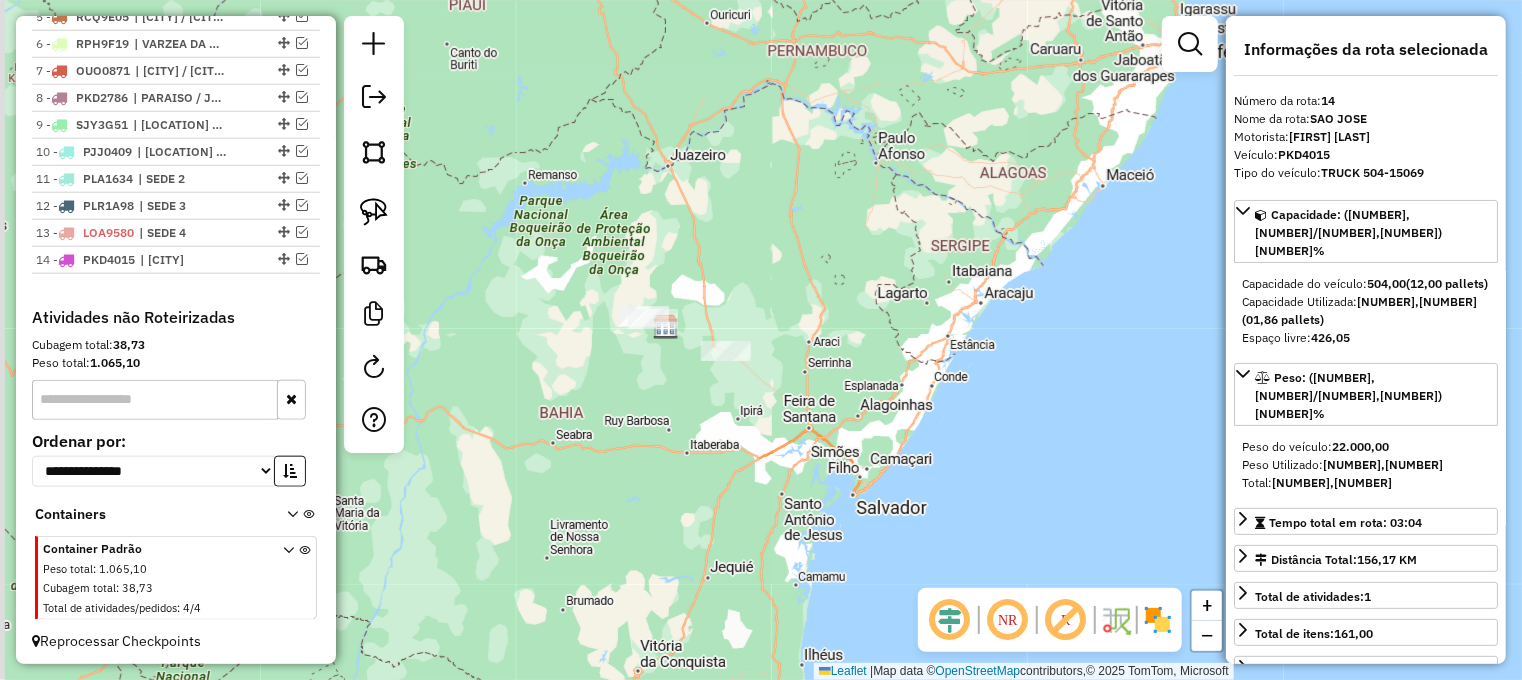 drag, startPoint x: 612, startPoint y: 406, endPoint x: 682, endPoint y: 383, distance: 73.68175 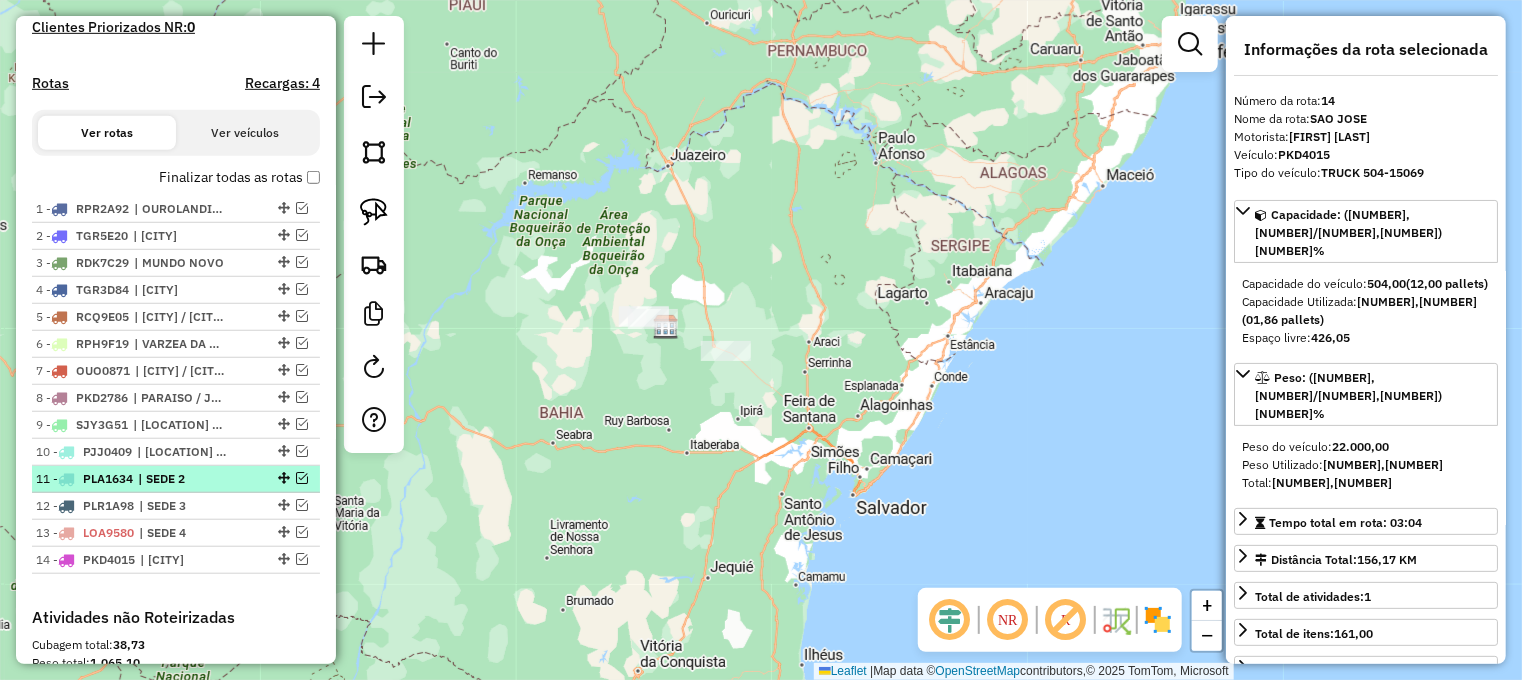 scroll, scrollTop: 694, scrollLeft: 0, axis: vertical 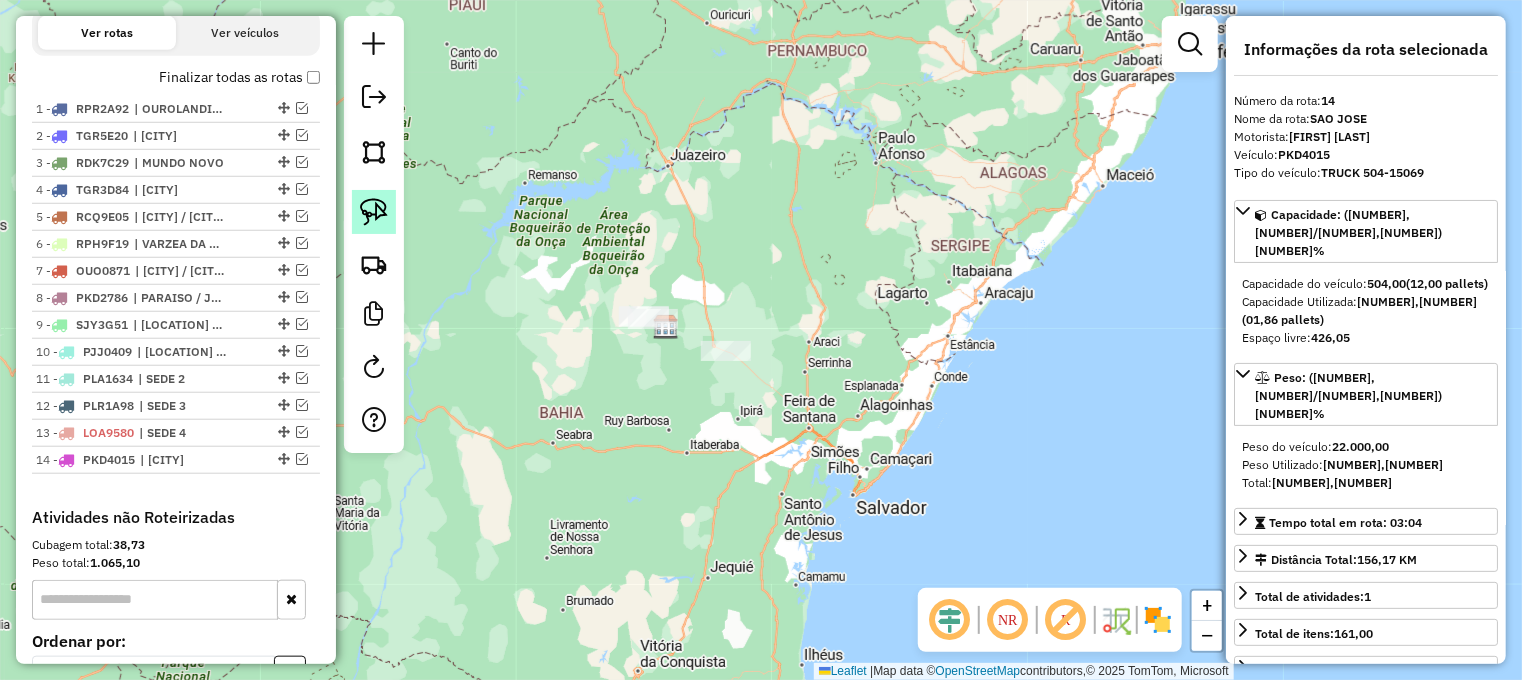 click 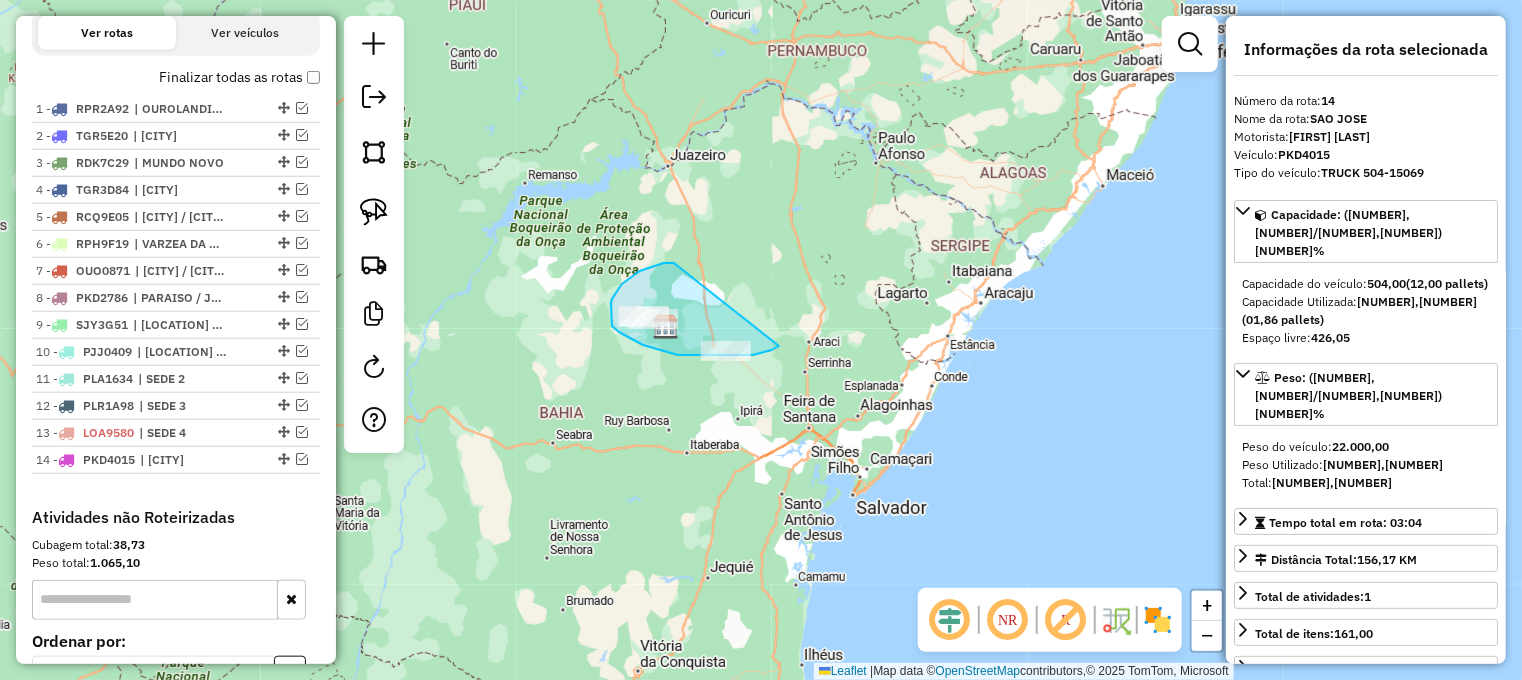 drag, startPoint x: 664, startPoint y: 263, endPoint x: 793, endPoint y: 343, distance: 151.79262 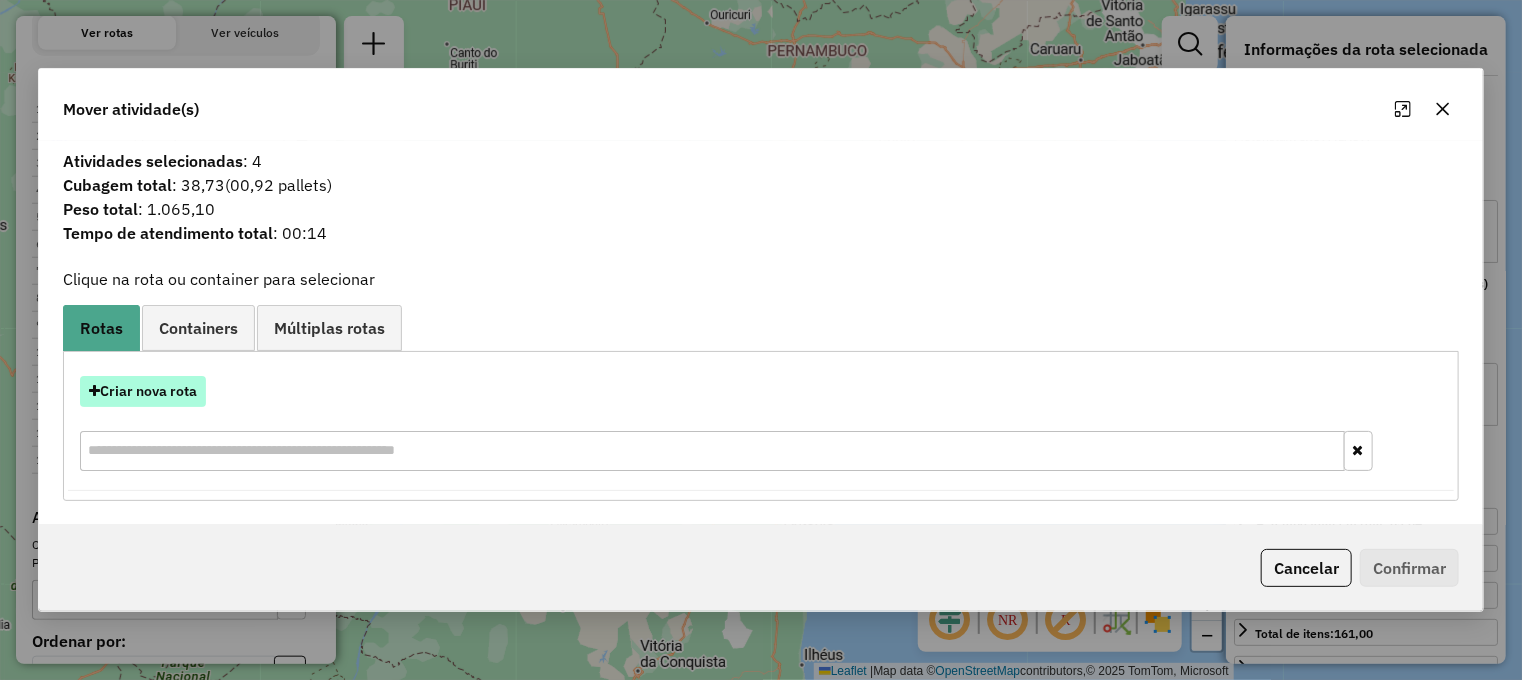 click on "Criar nova rota" at bounding box center [143, 391] 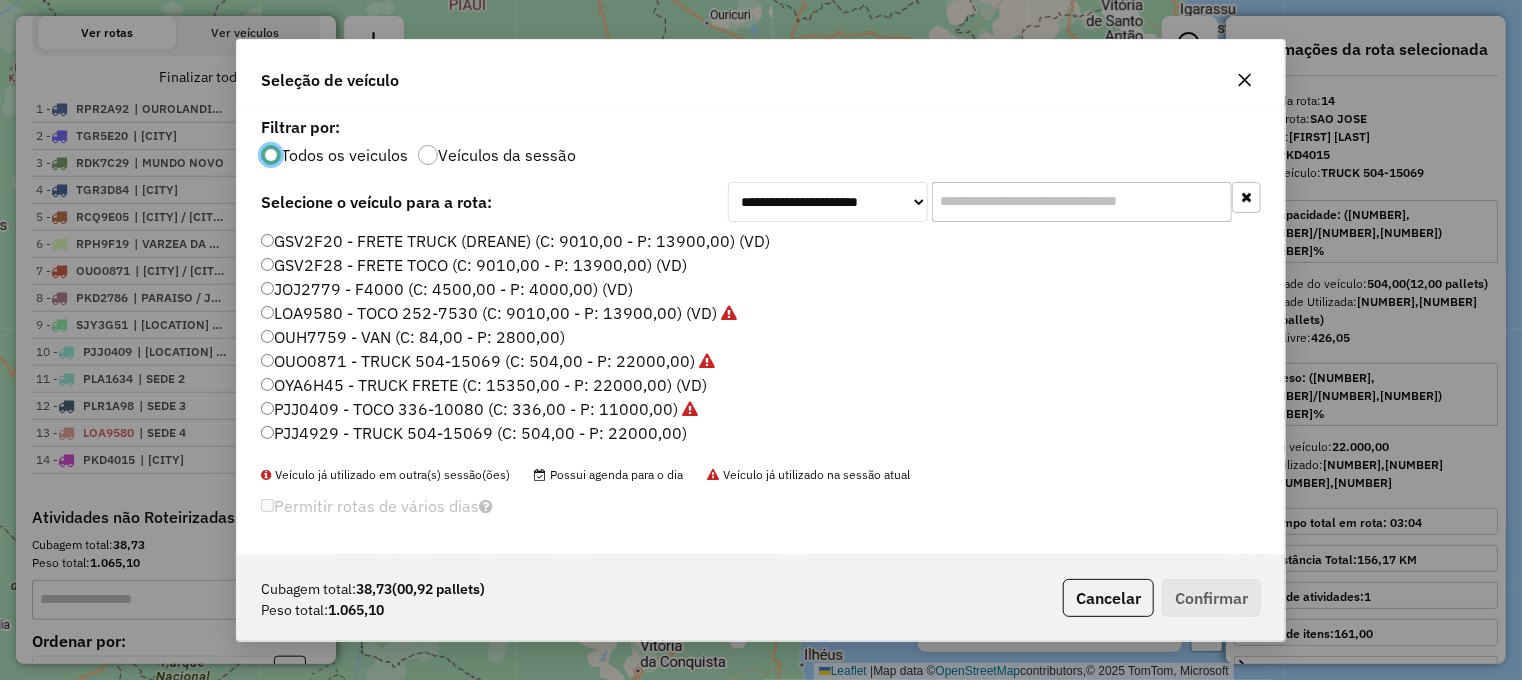 scroll, scrollTop: 10, scrollLeft: 6, axis: both 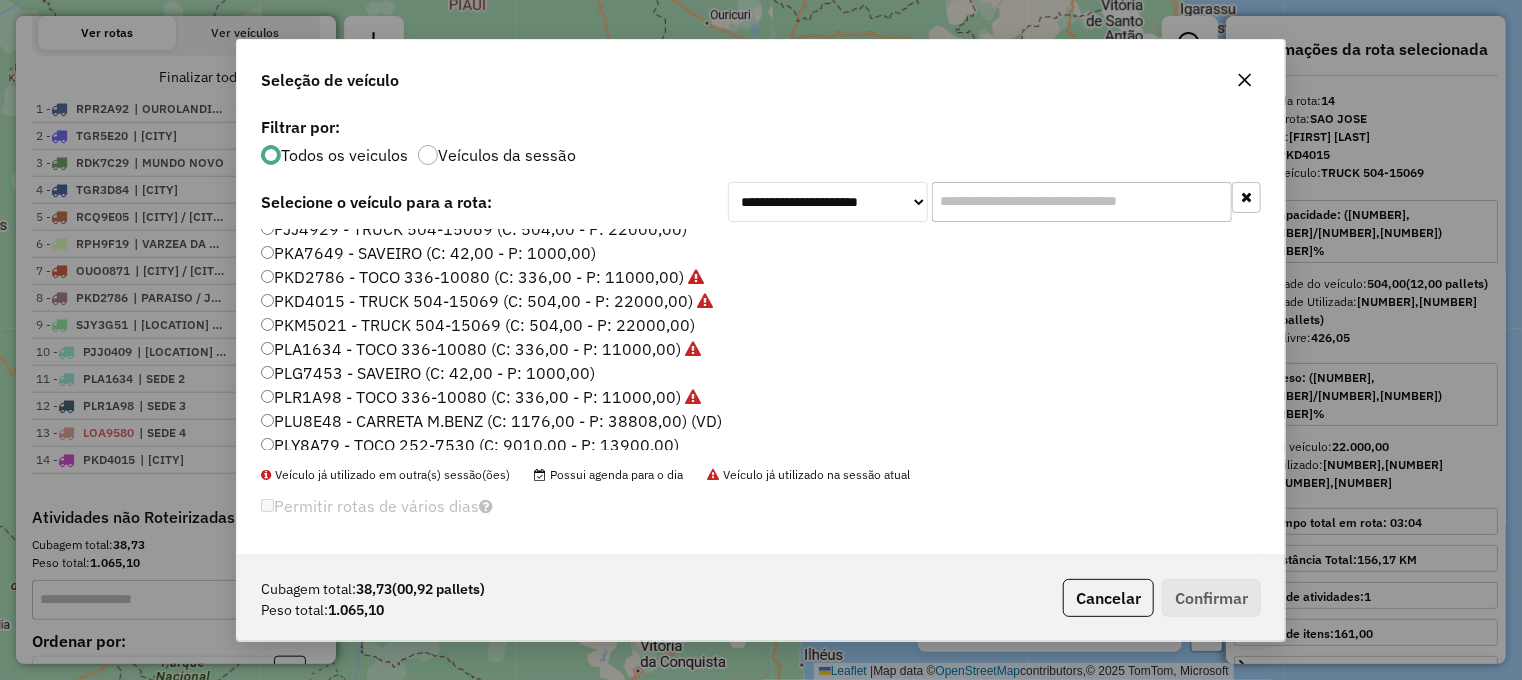 click 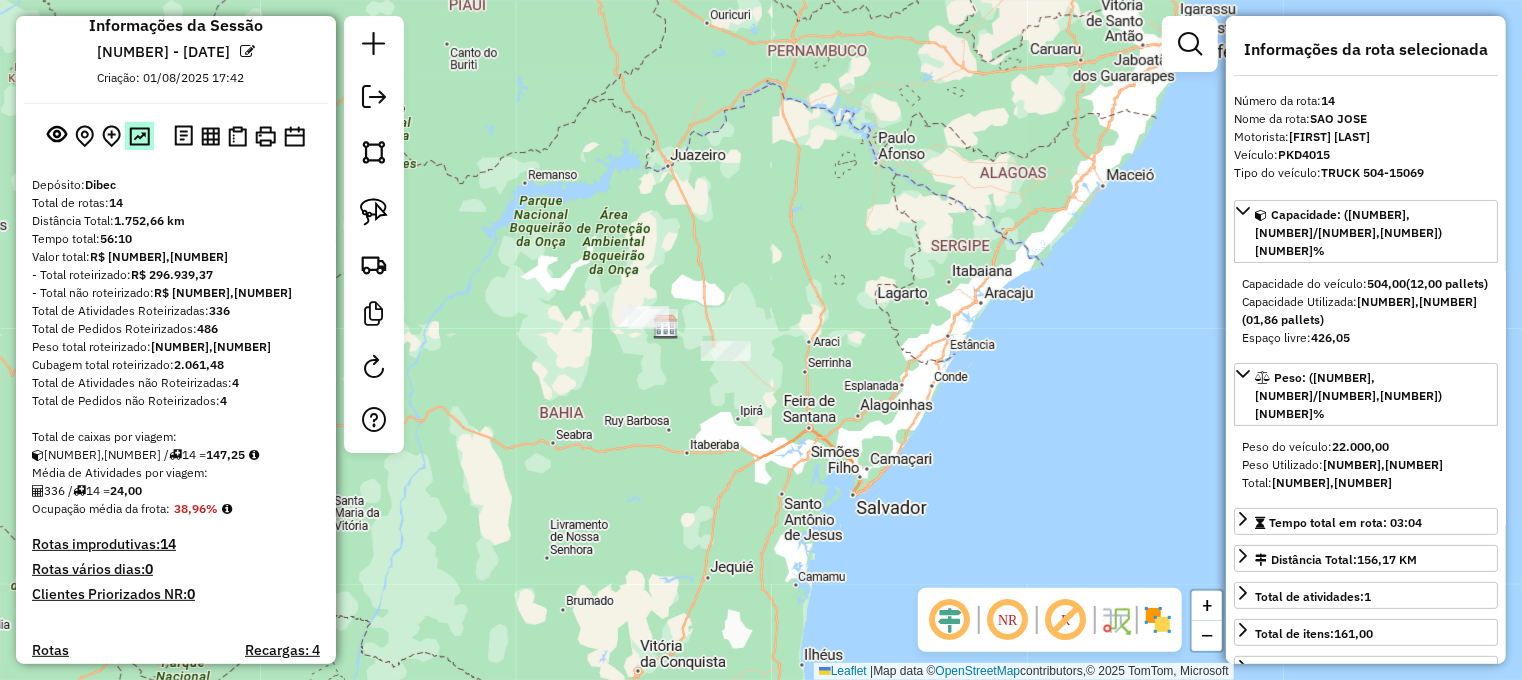 scroll, scrollTop: 0, scrollLeft: 0, axis: both 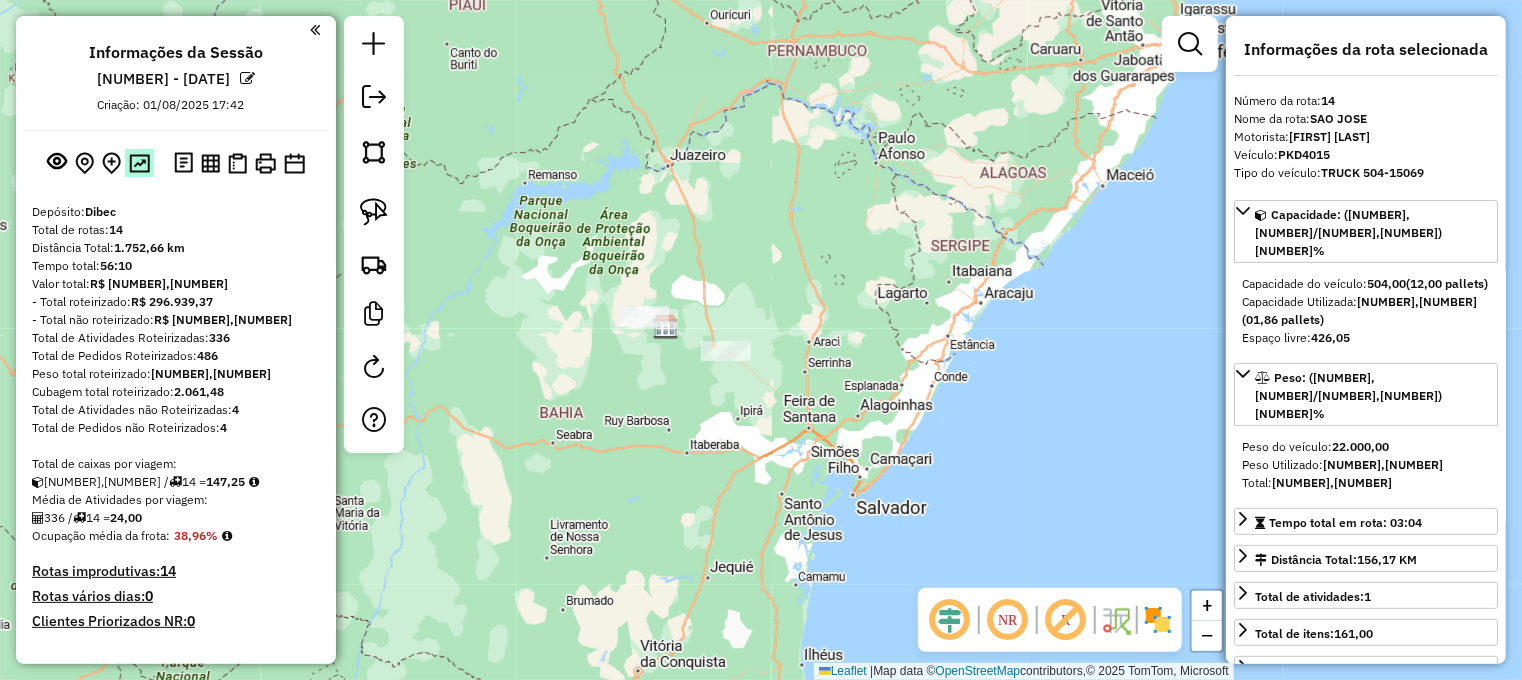 click at bounding box center (139, 162) 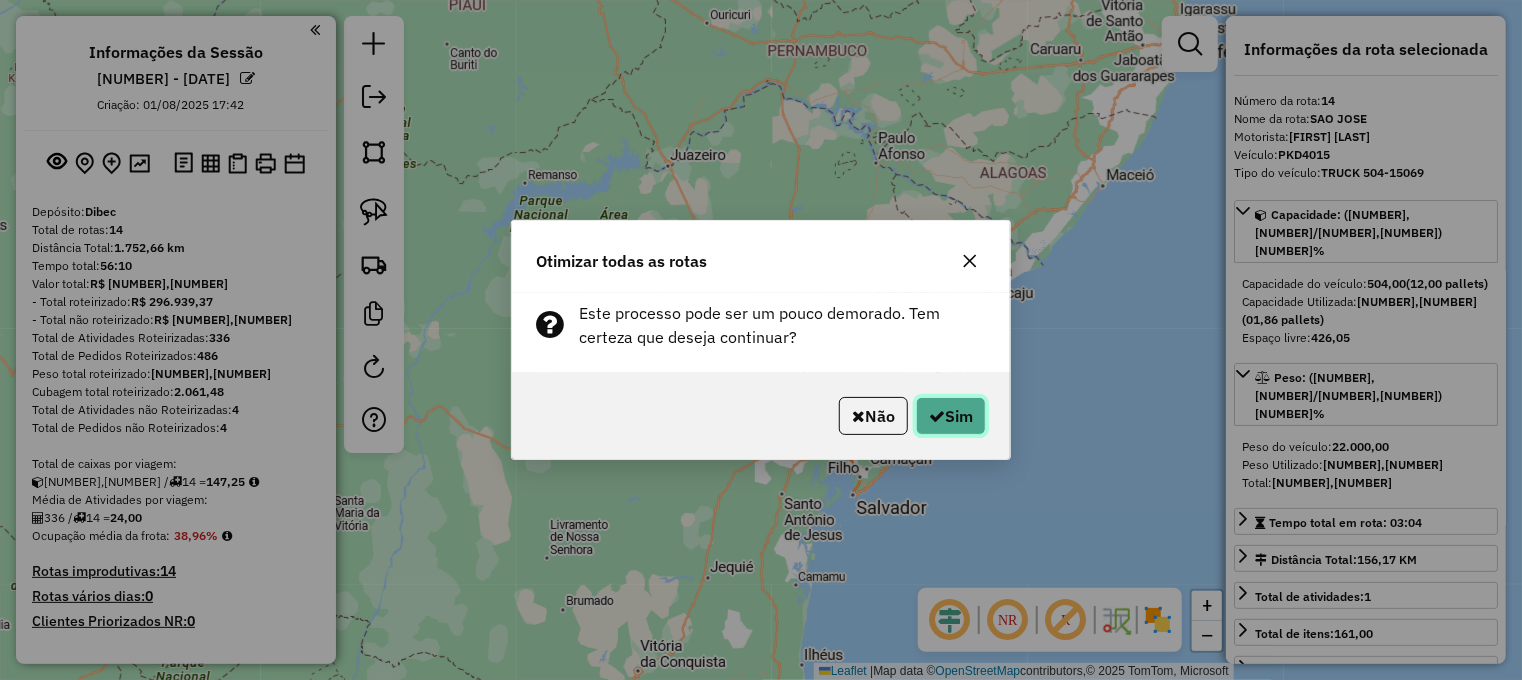 click on "Sim" 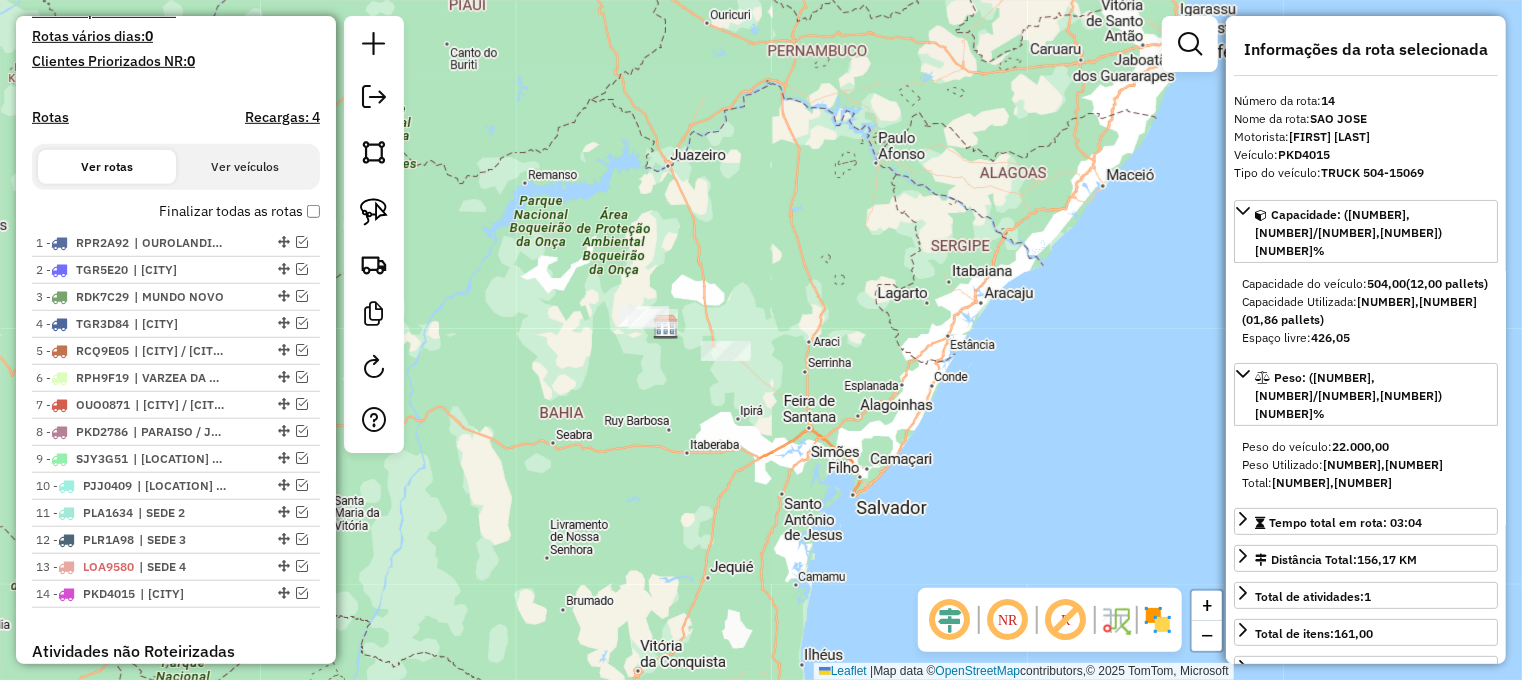 scroll, scrollTop: 894, scrollLeft: 0, axis: vertical 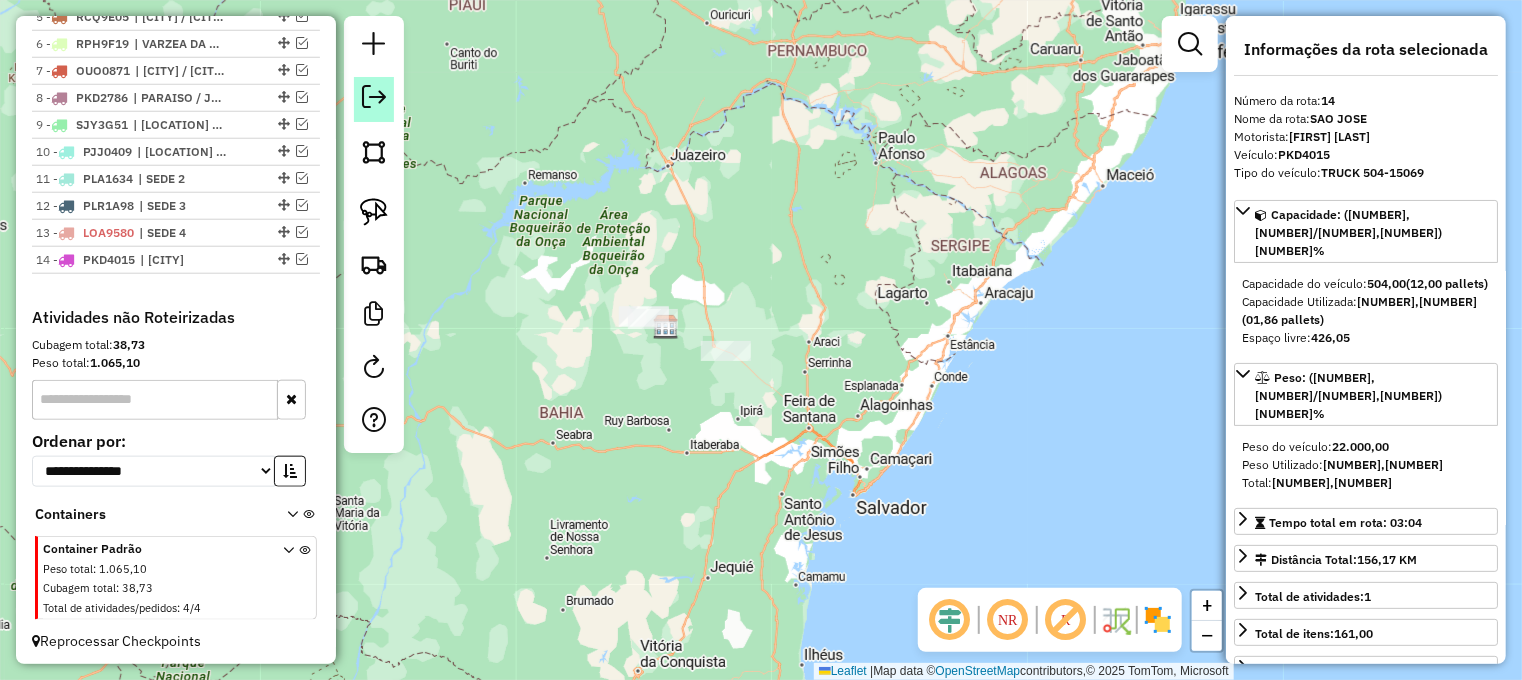 click 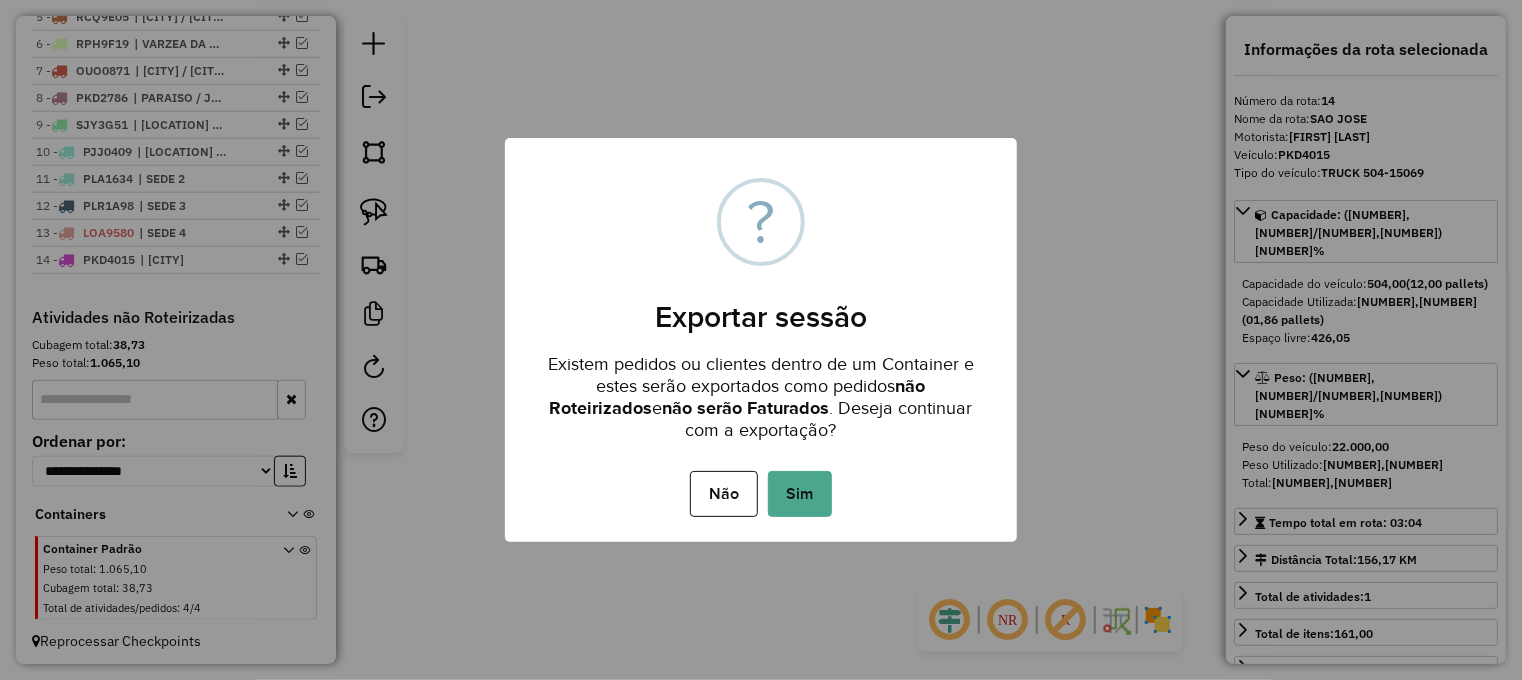 drag, startPoint x: 808, startPoint y: 484, endPoint x: 1075, endPoint y: 338, distance: 304.3107 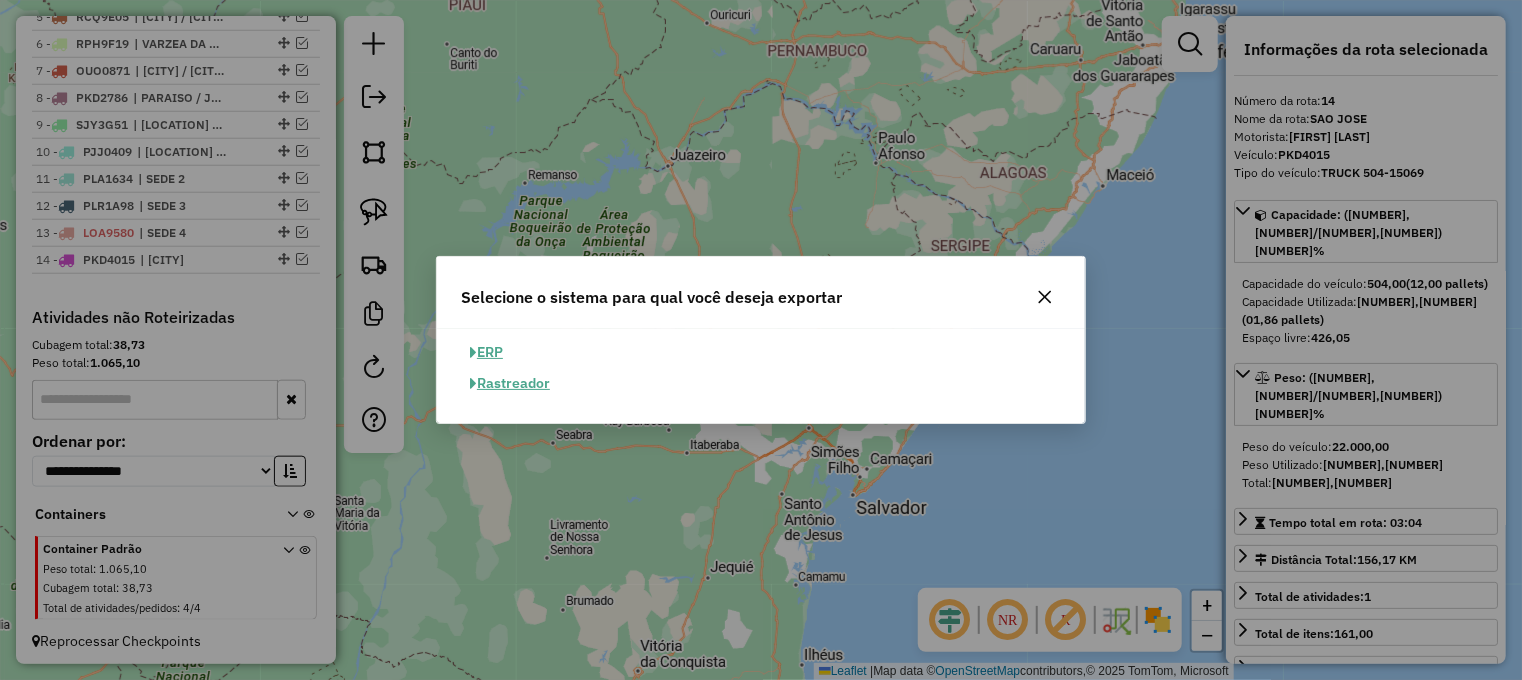 click on "ERP" 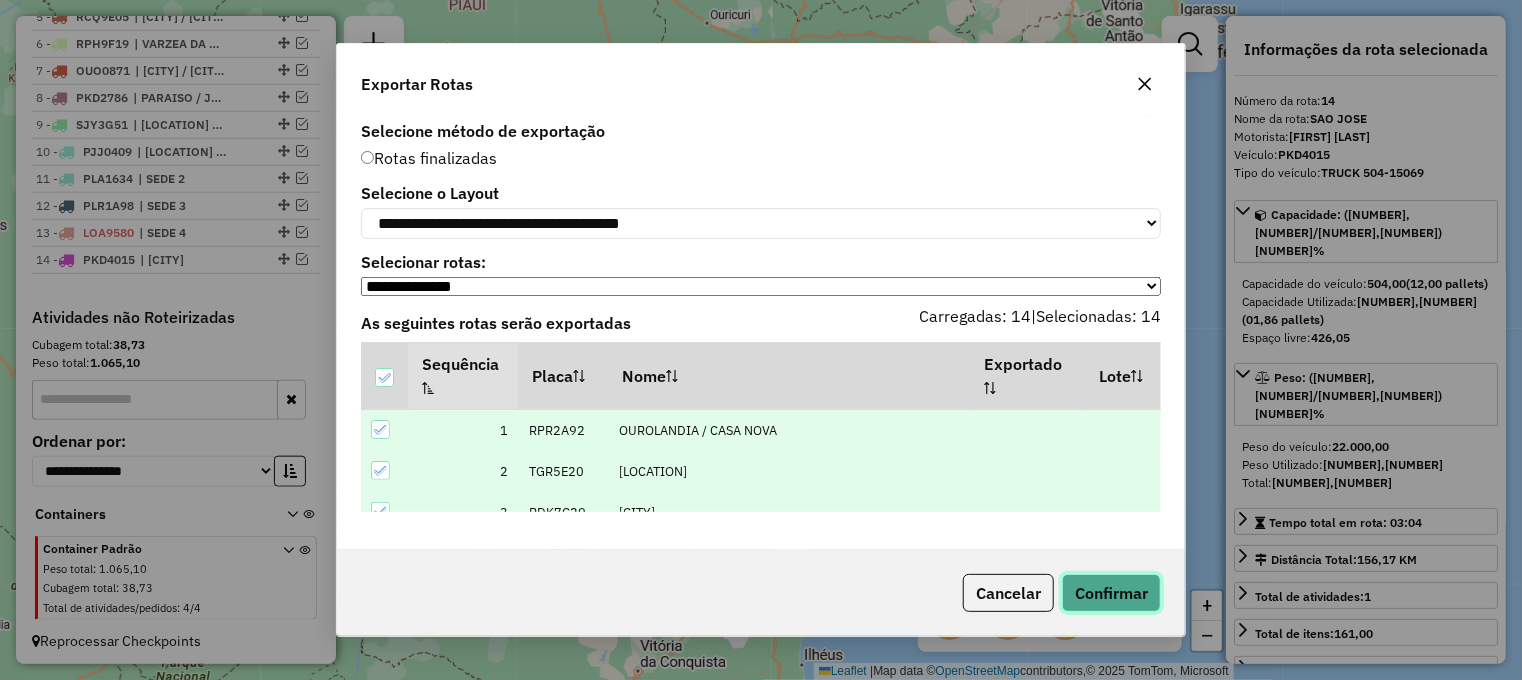 click on "Confirmar" 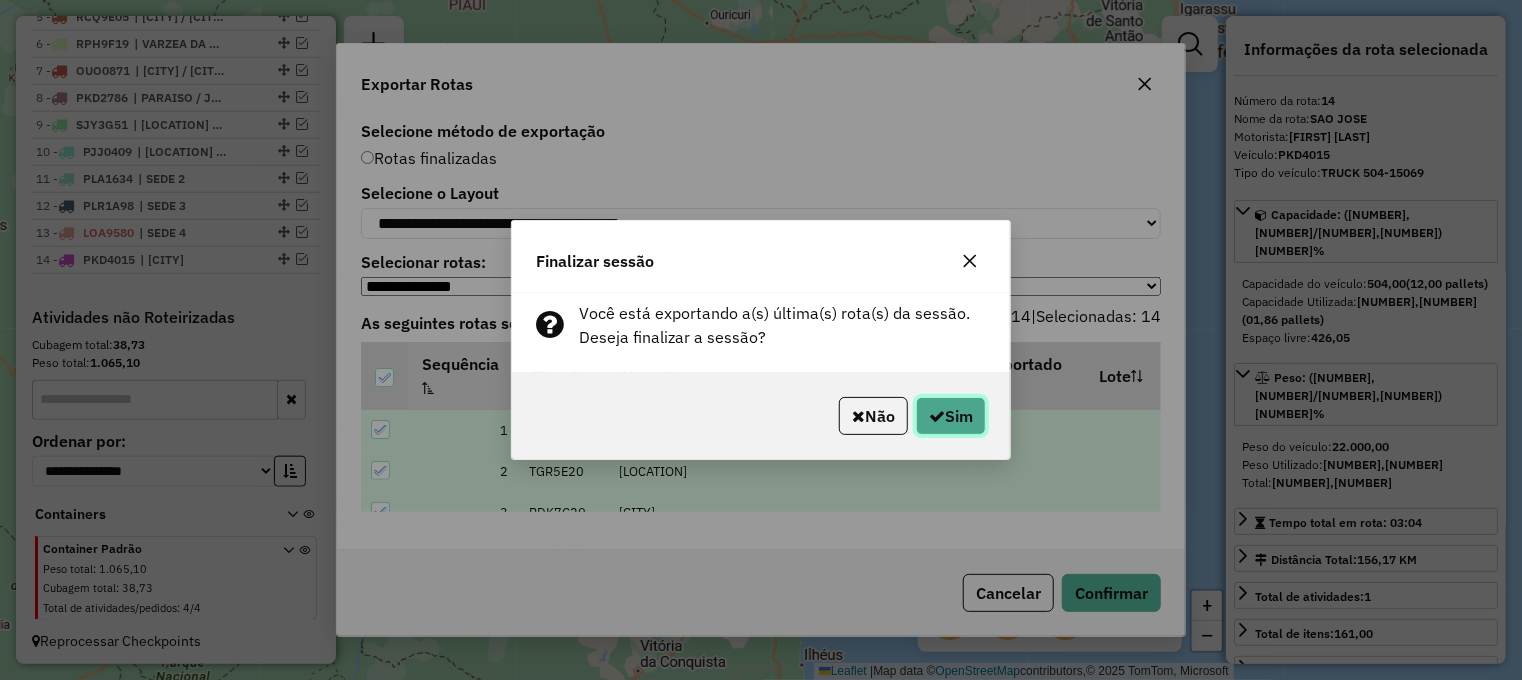 click on "Sim" 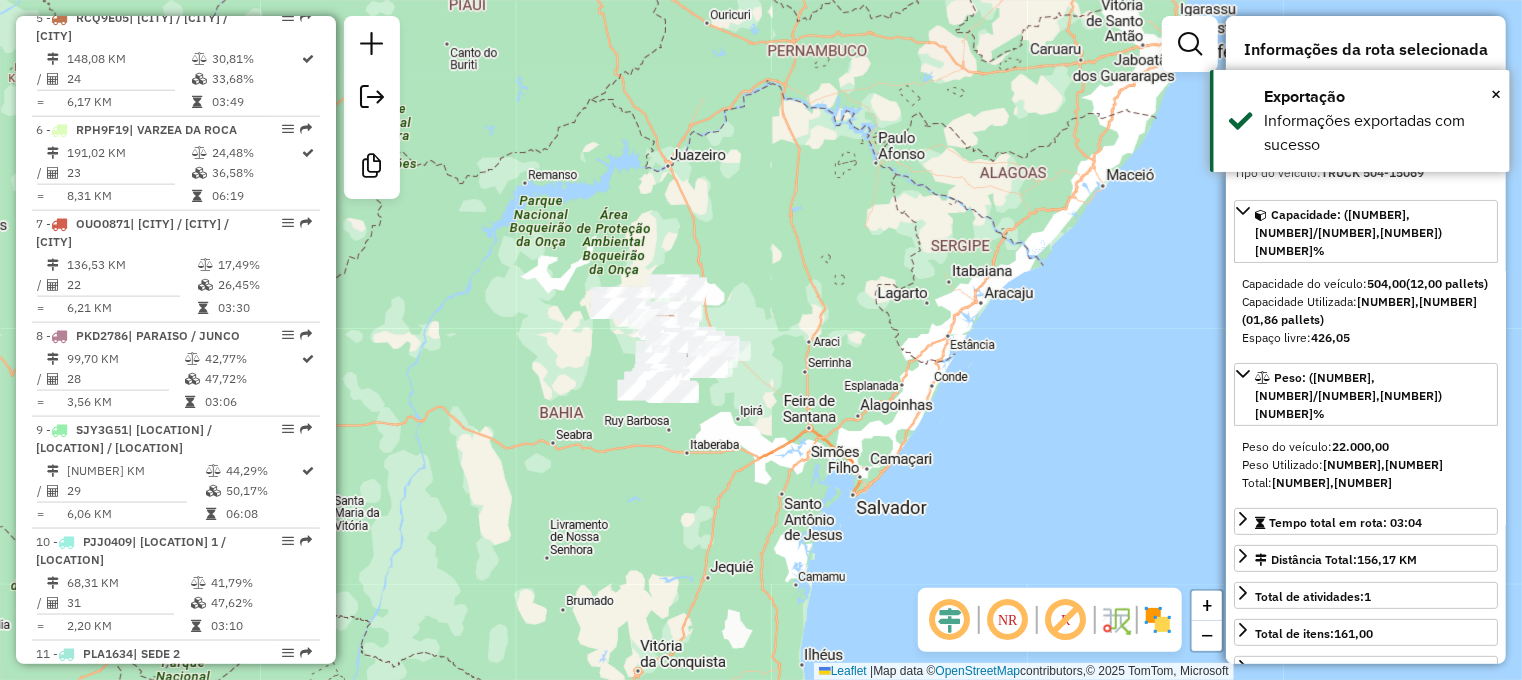 scroll, scrollTop: 1890, scrollLeft: 0, axis: vertical 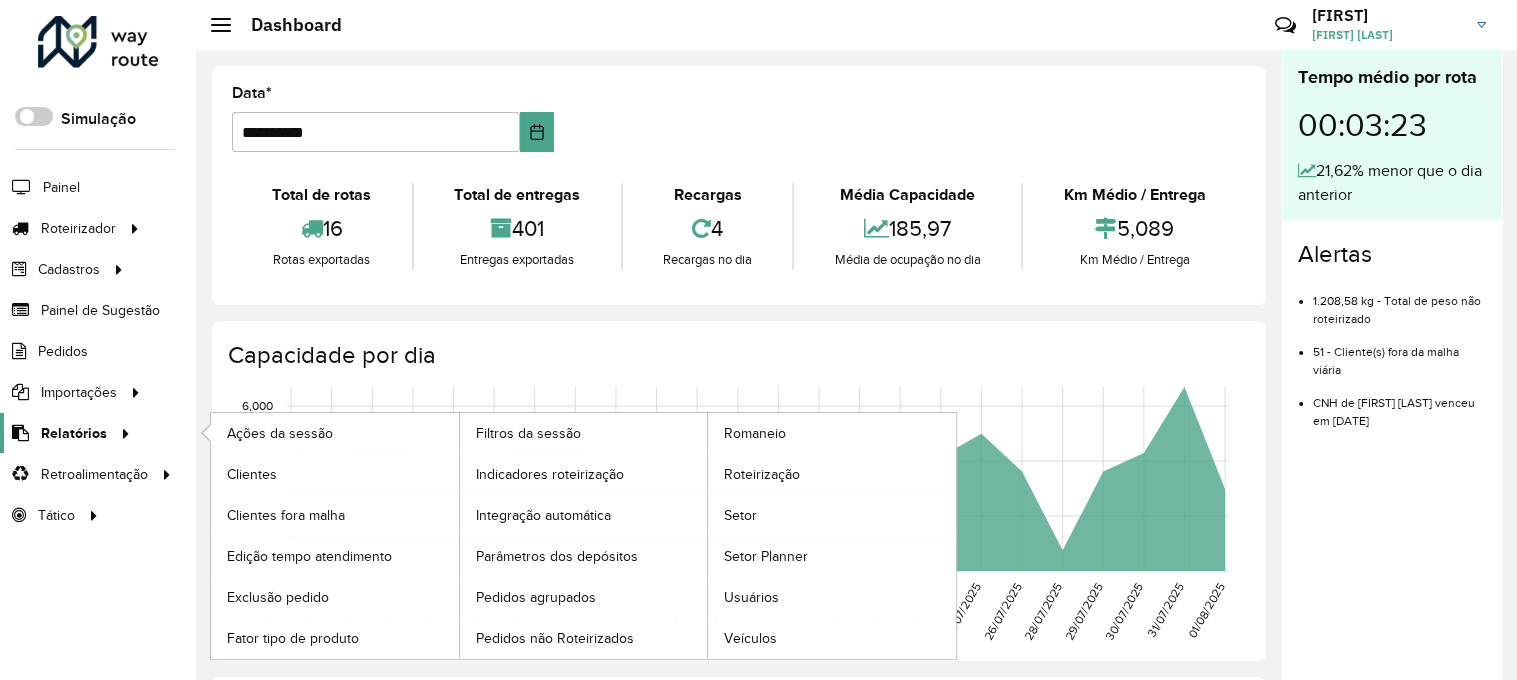 click on "Relatórios" 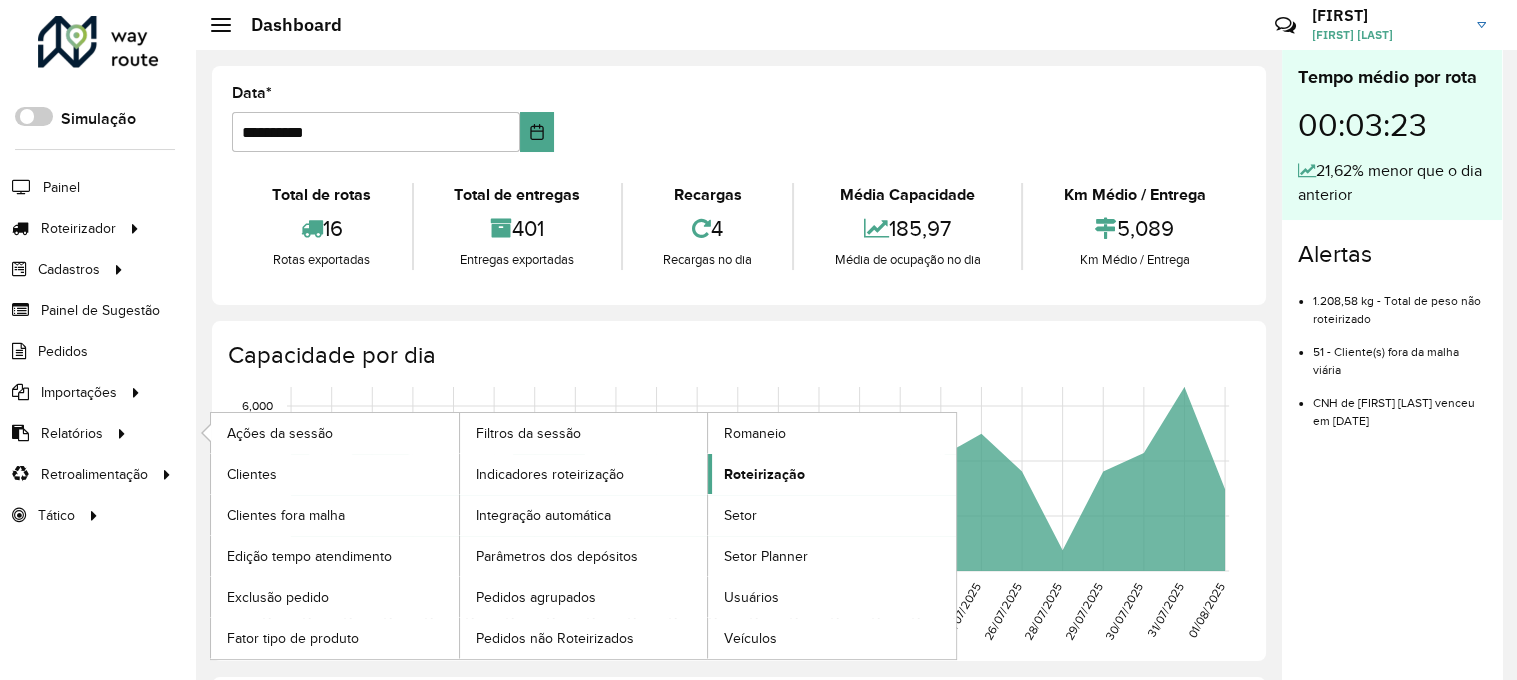 click on "Roteirização" 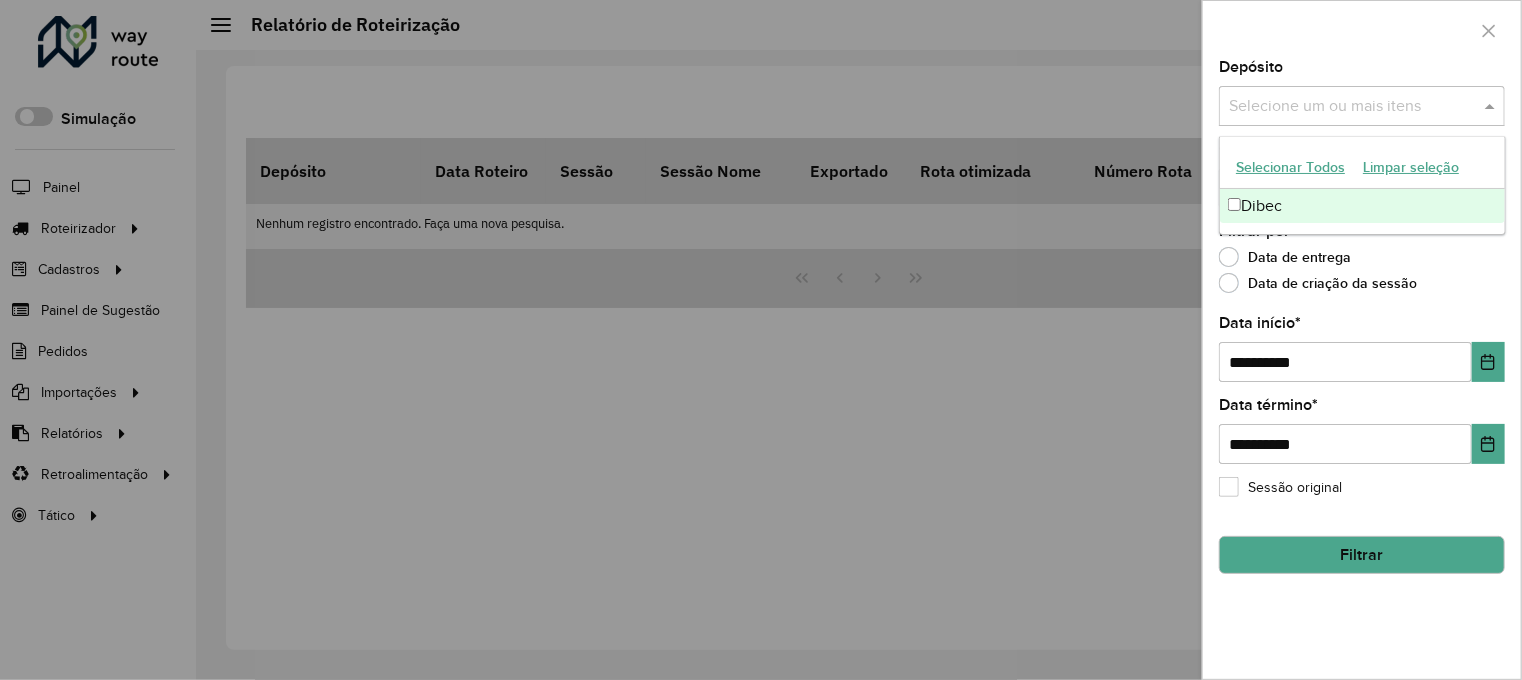 click at bounding box center (1352, 107) 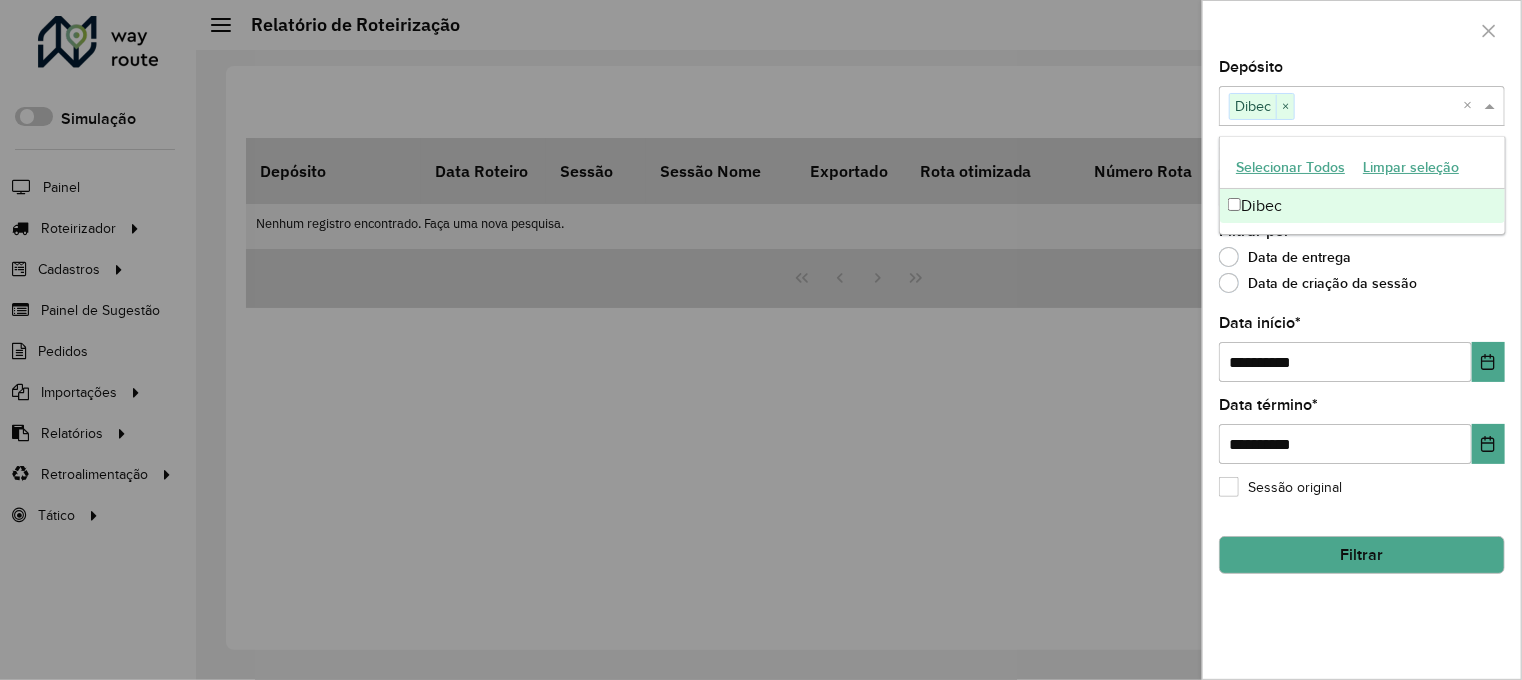 click on "Data de criação da sessão" 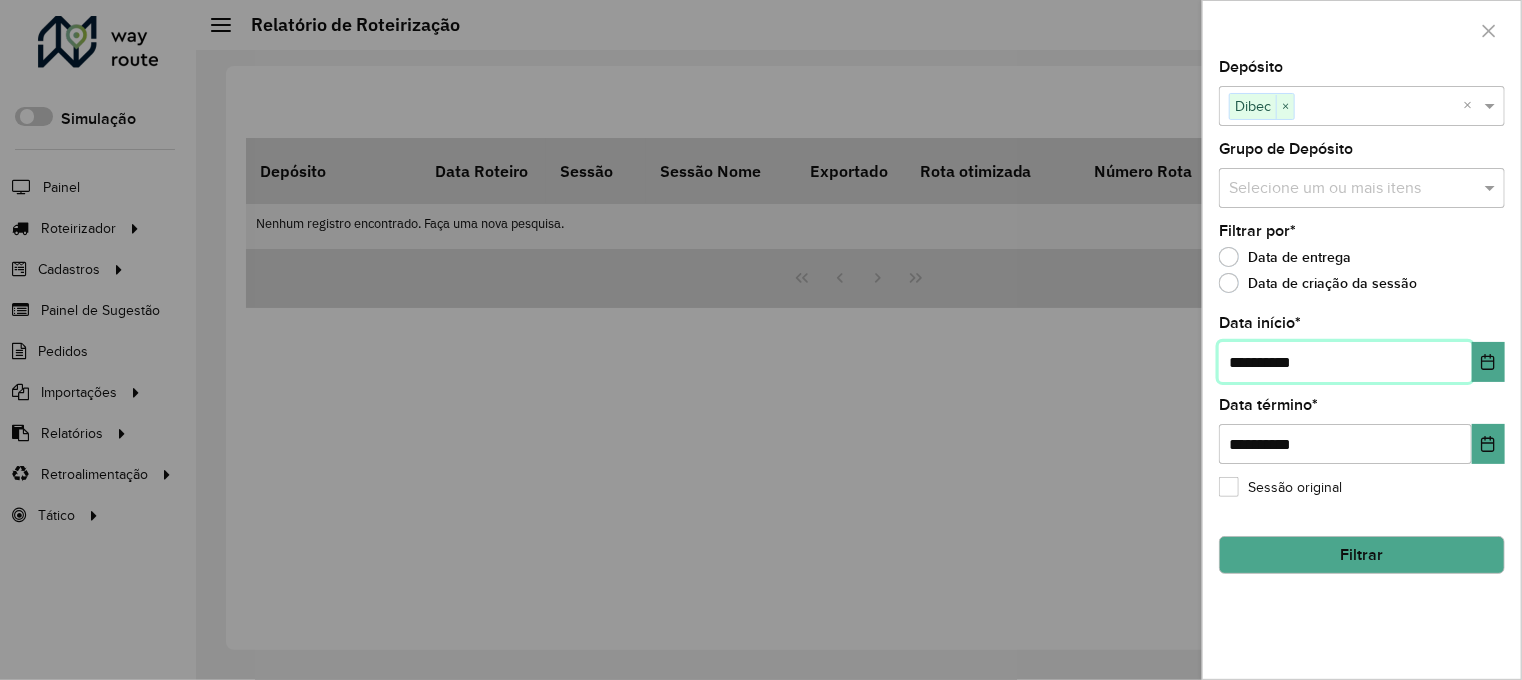click on "**********" at bounding box center [1345, 362] 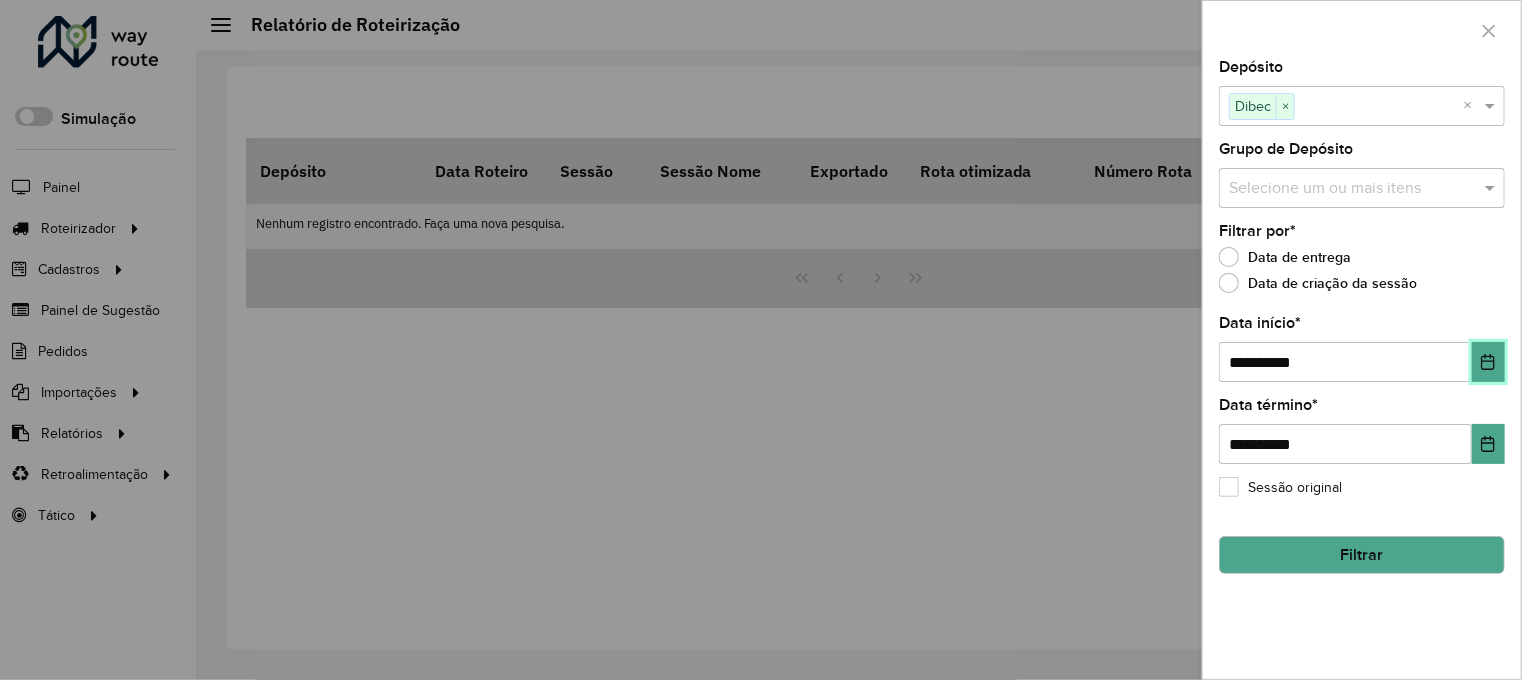 click at bounding box center (1488, 362) 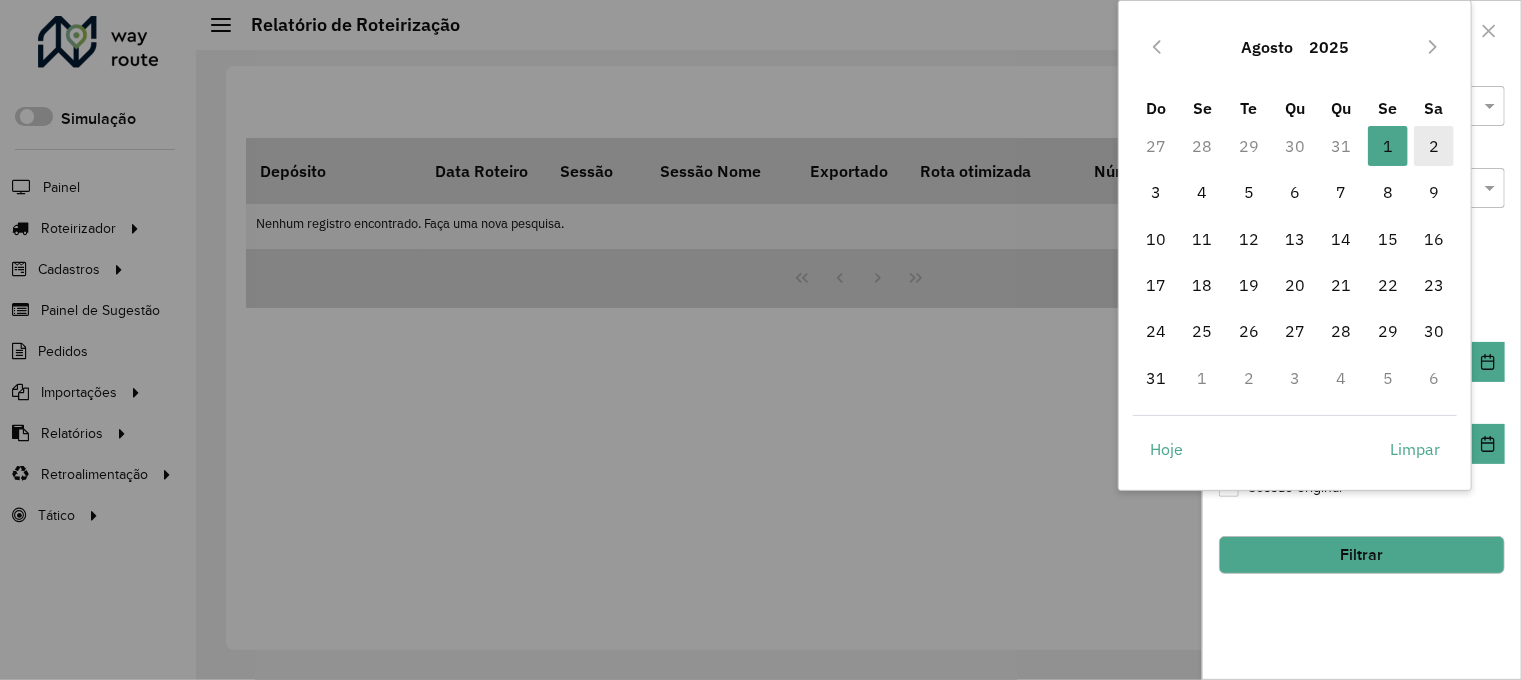 click on "2" at bounding box center (1434, 146) 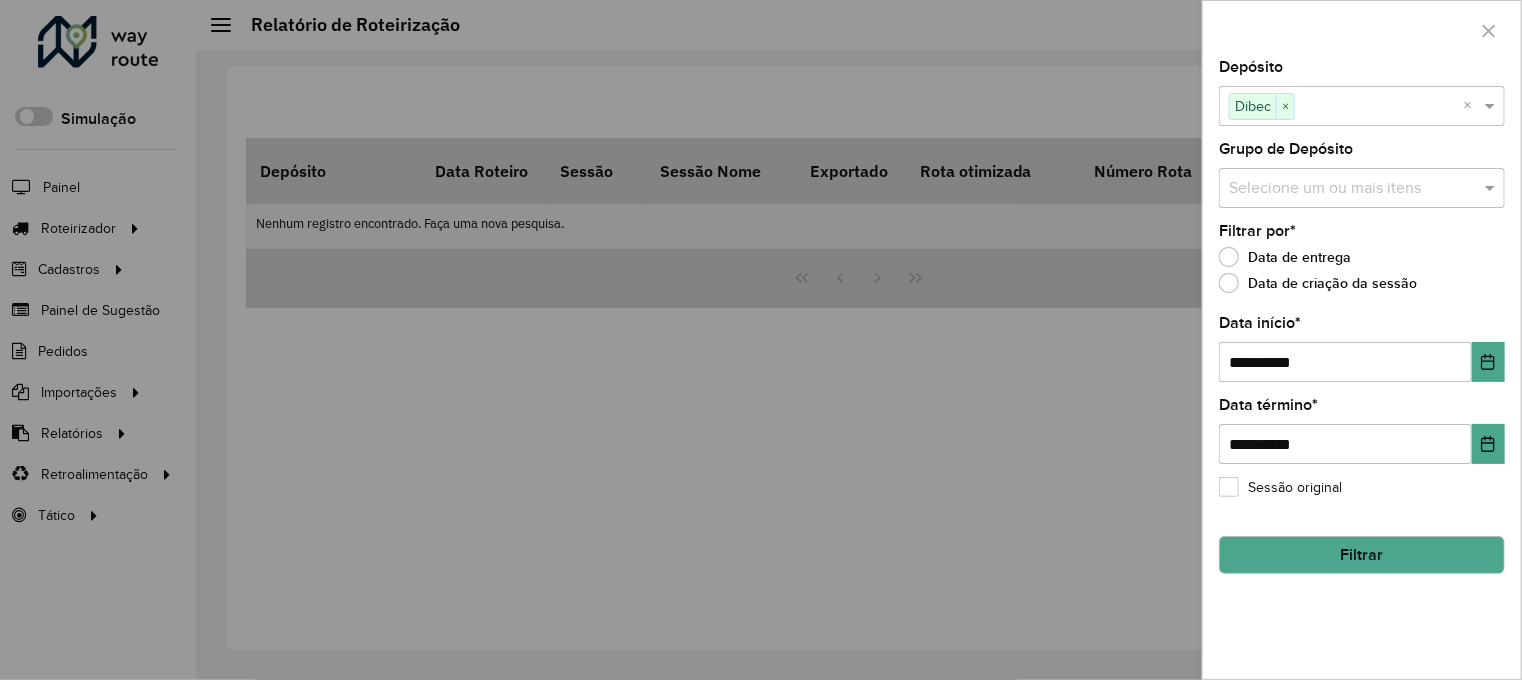 click on "Filtrar" 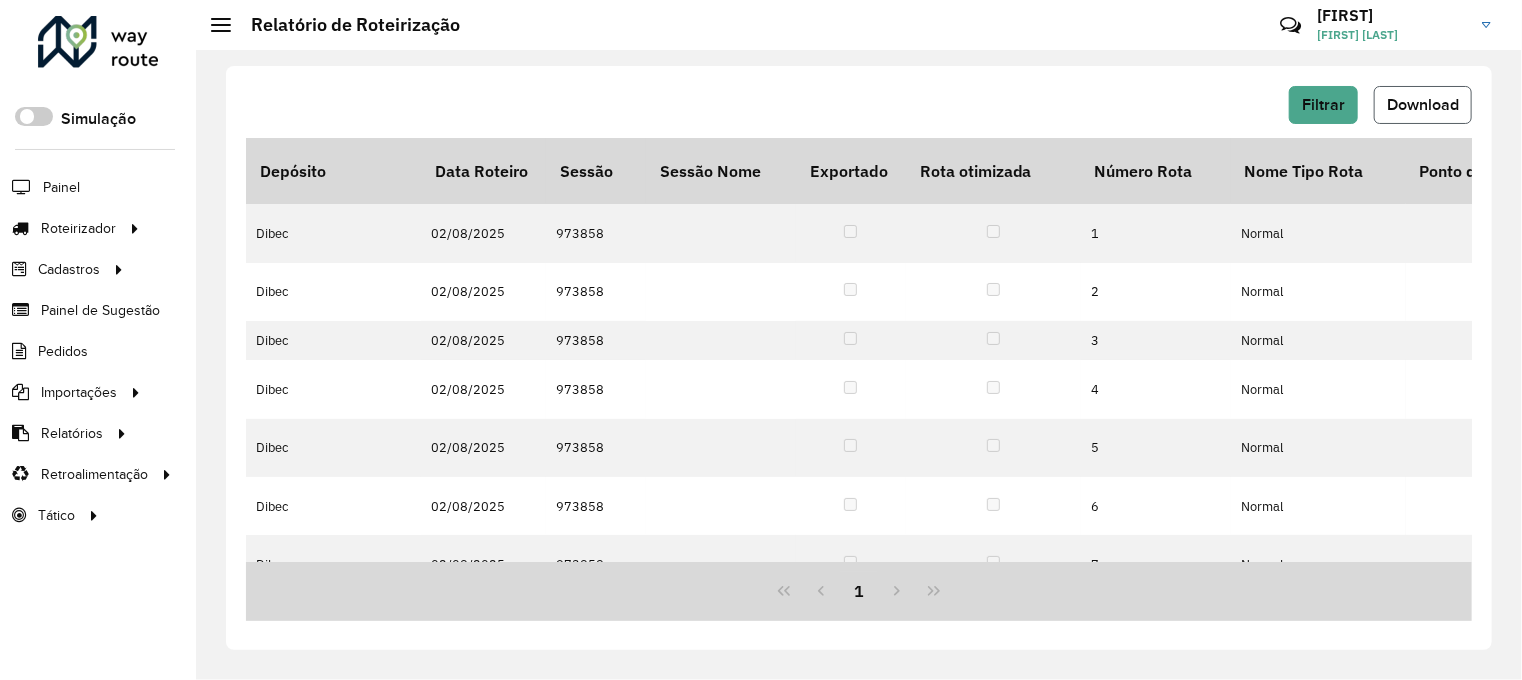 click on "Download" 